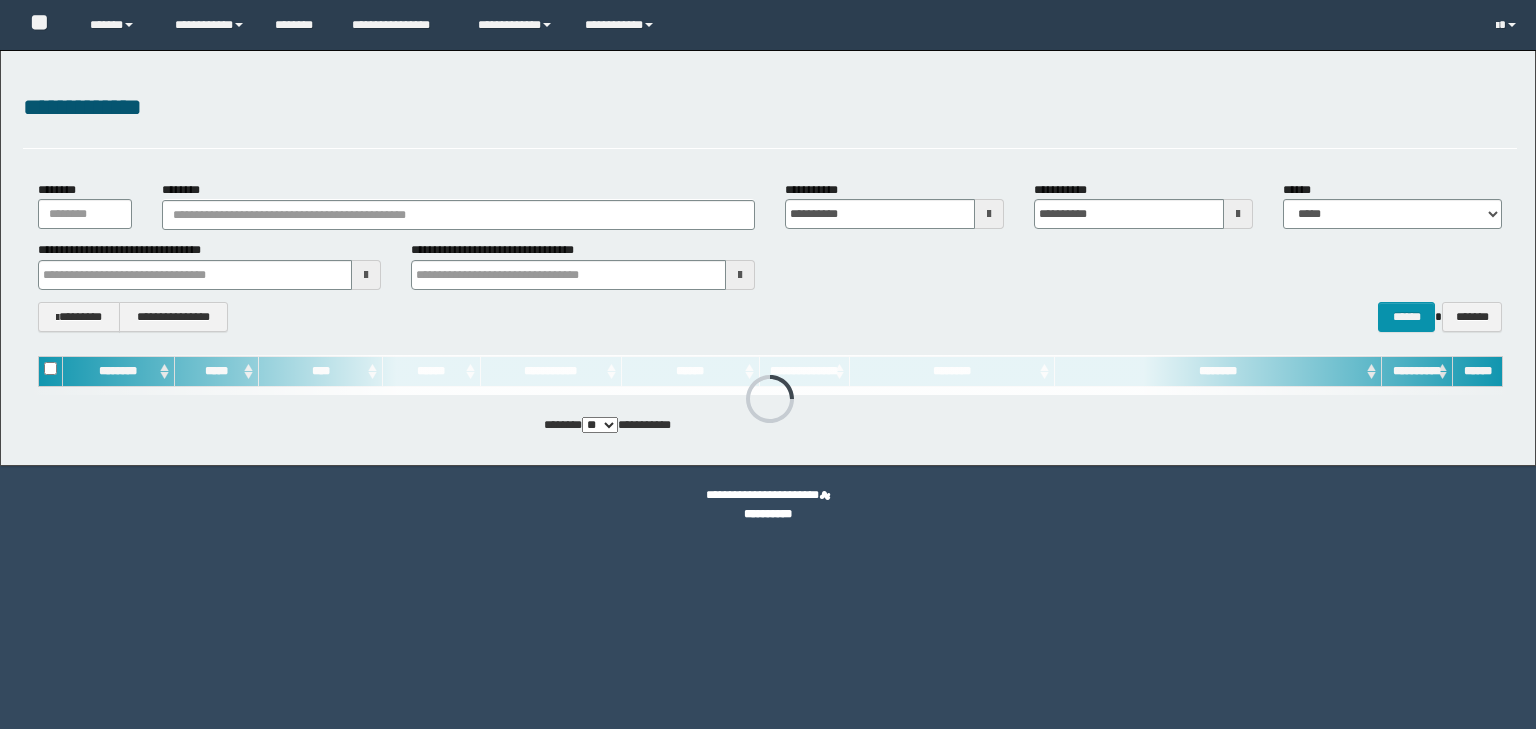 scroll, scrollTop: 0, scrollLeft: 0, axis: both 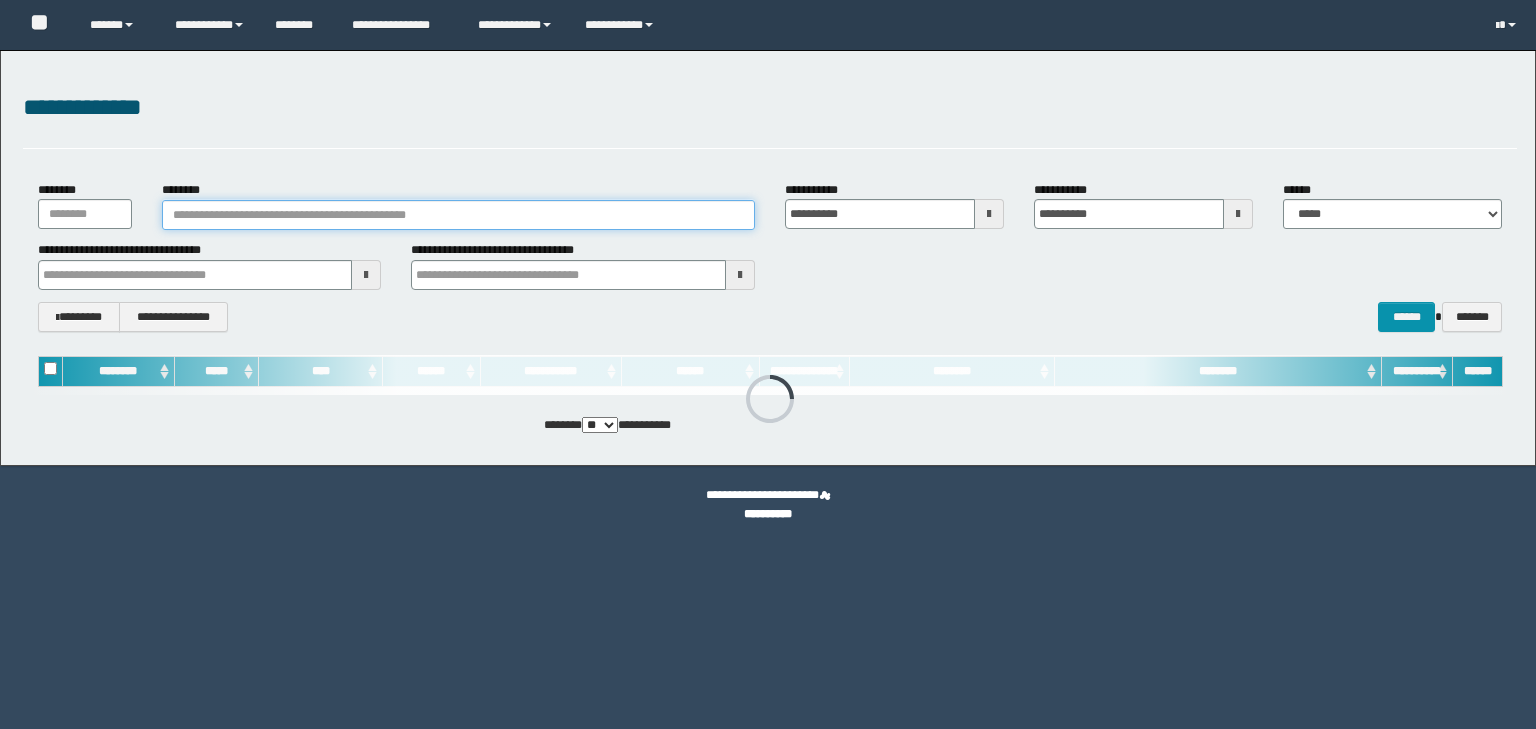 click on "********" at bounding box center (458, 215) 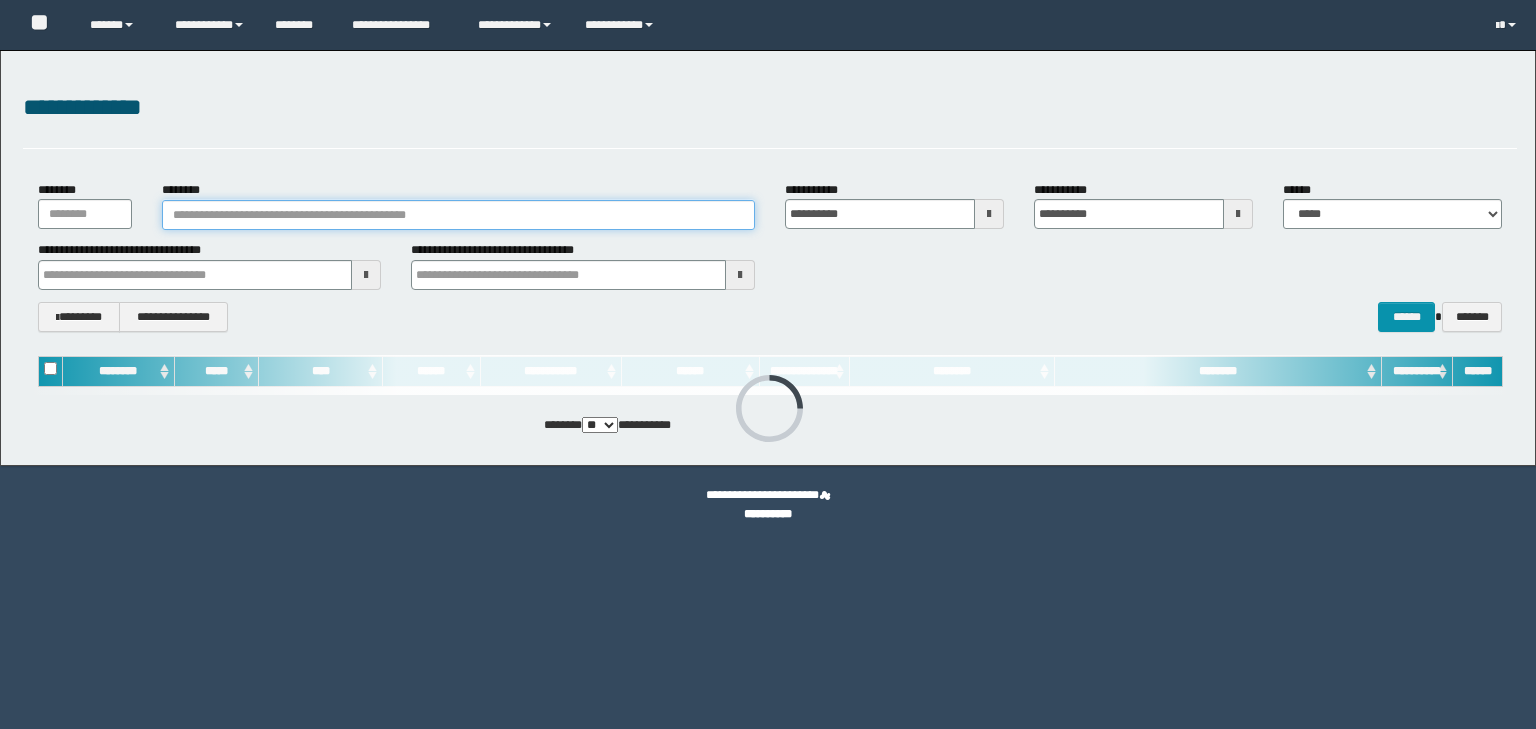 scroll, scrollTop: 0, scrollLeft: 0, axis: both 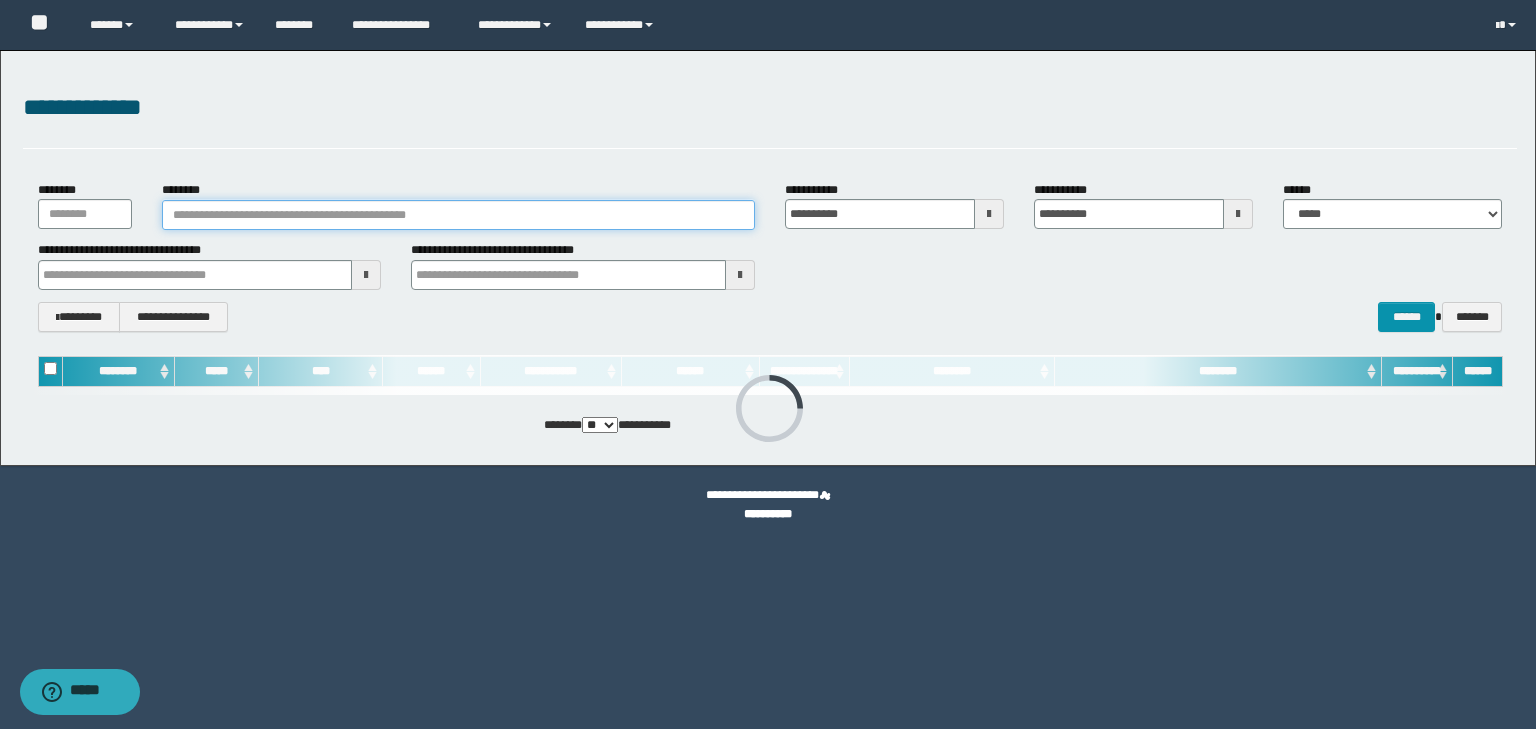 paste on "********" 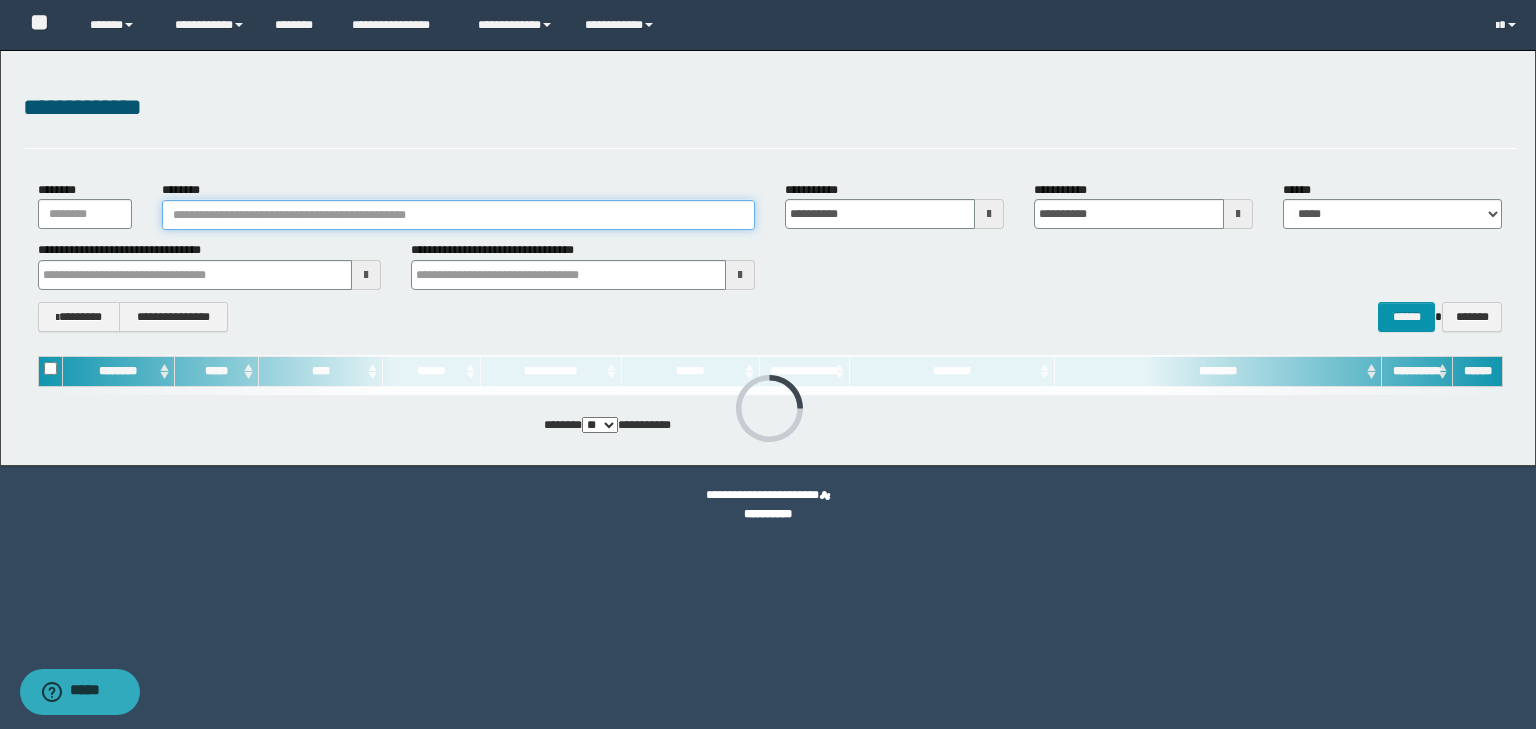type on "********" 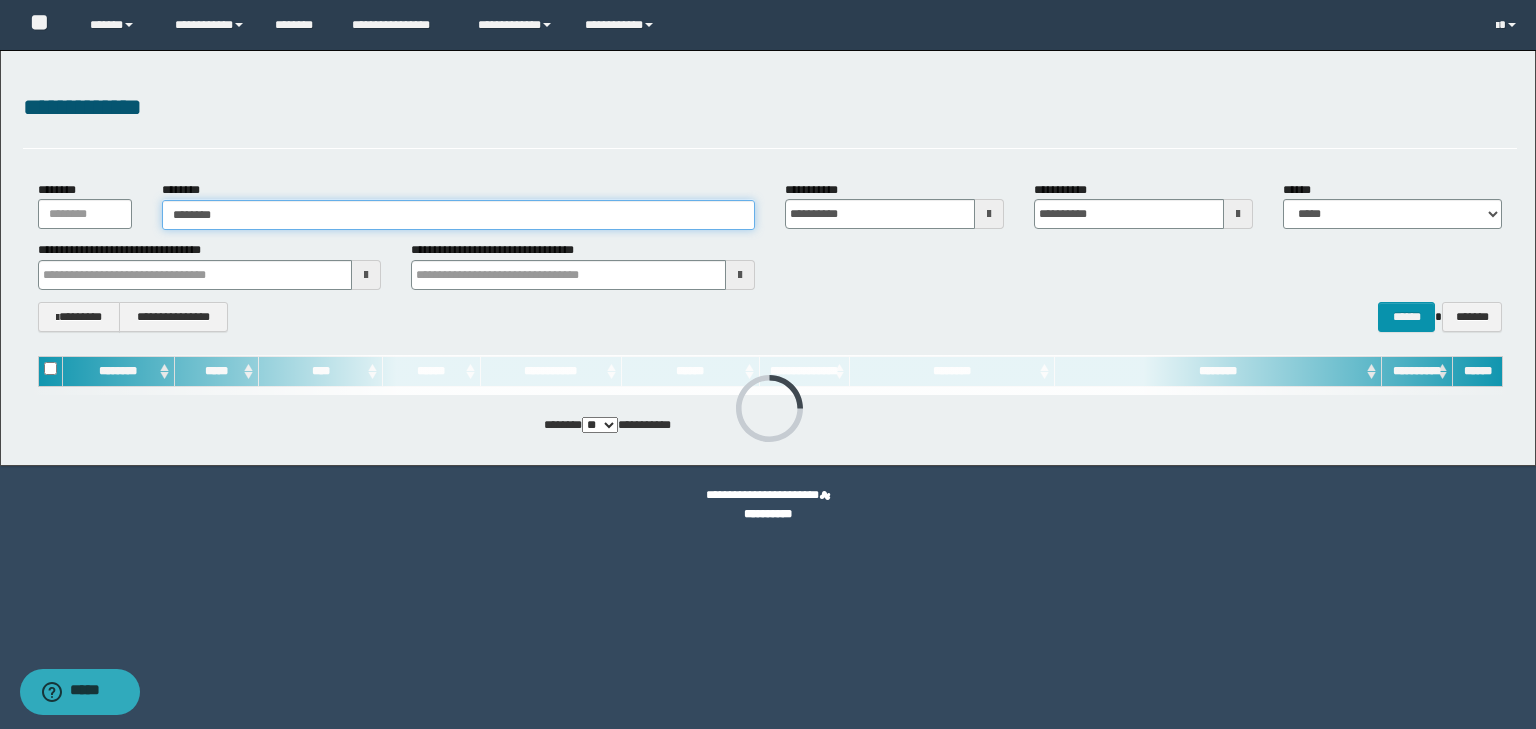 type on "********" 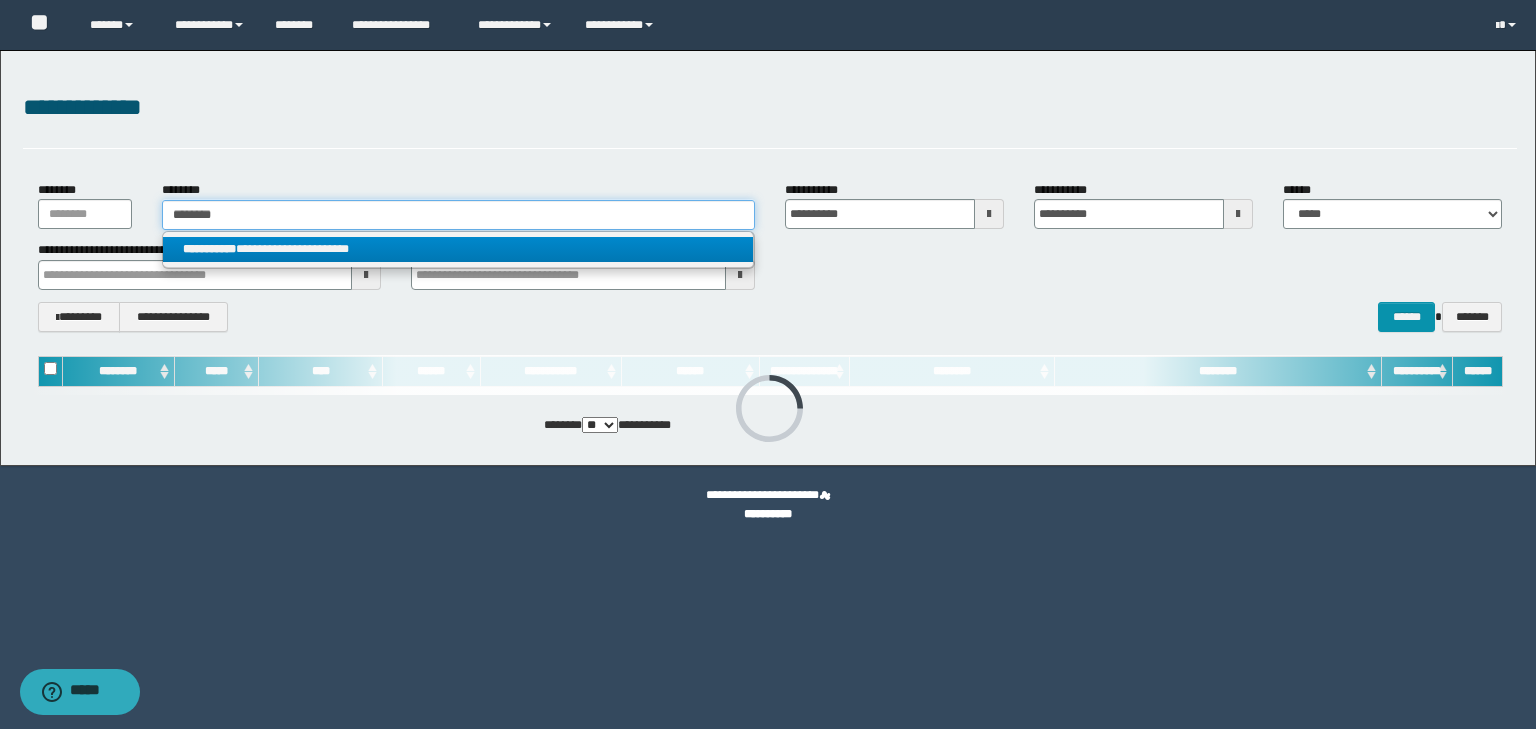 type on "********" 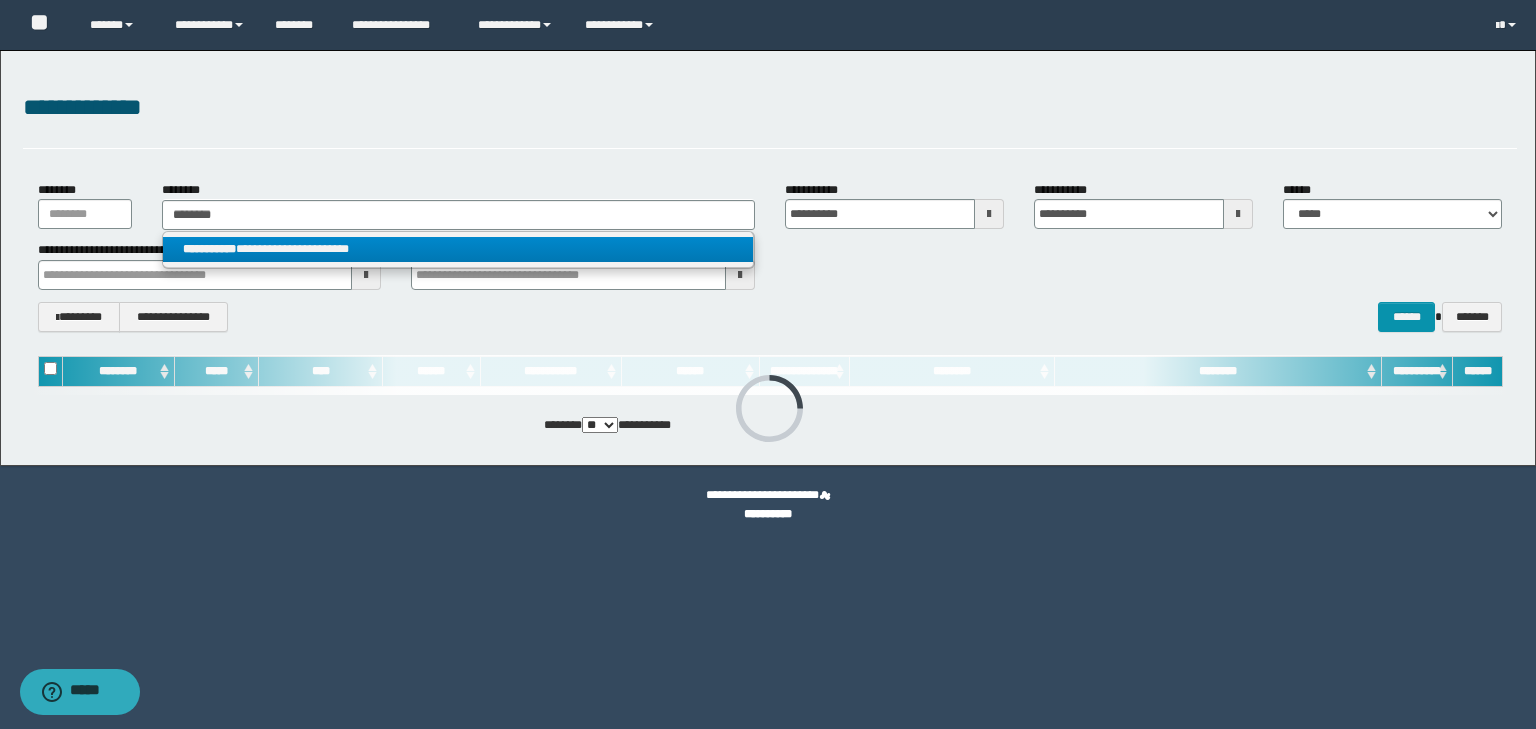 click on "**********" at bounding box center (458, 249) 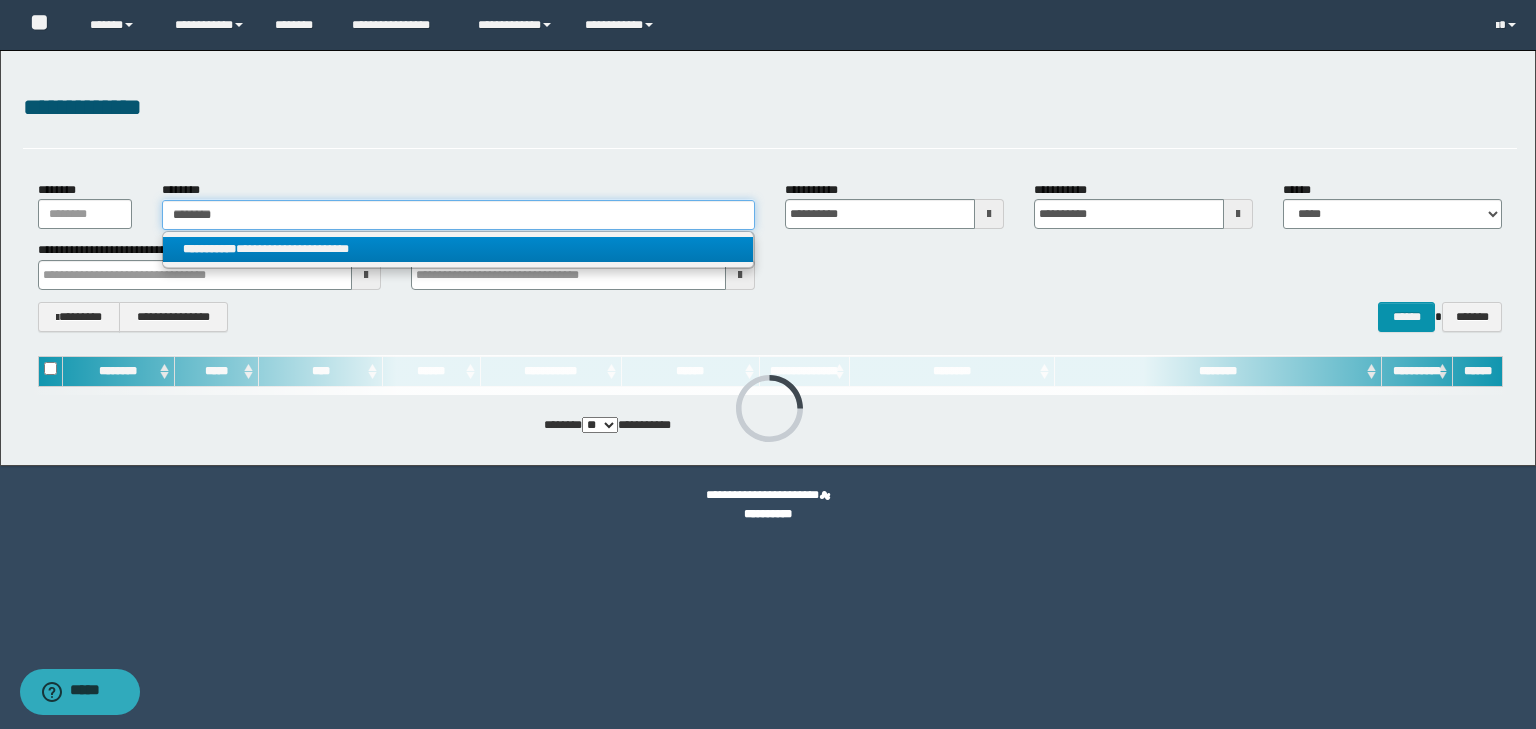 type 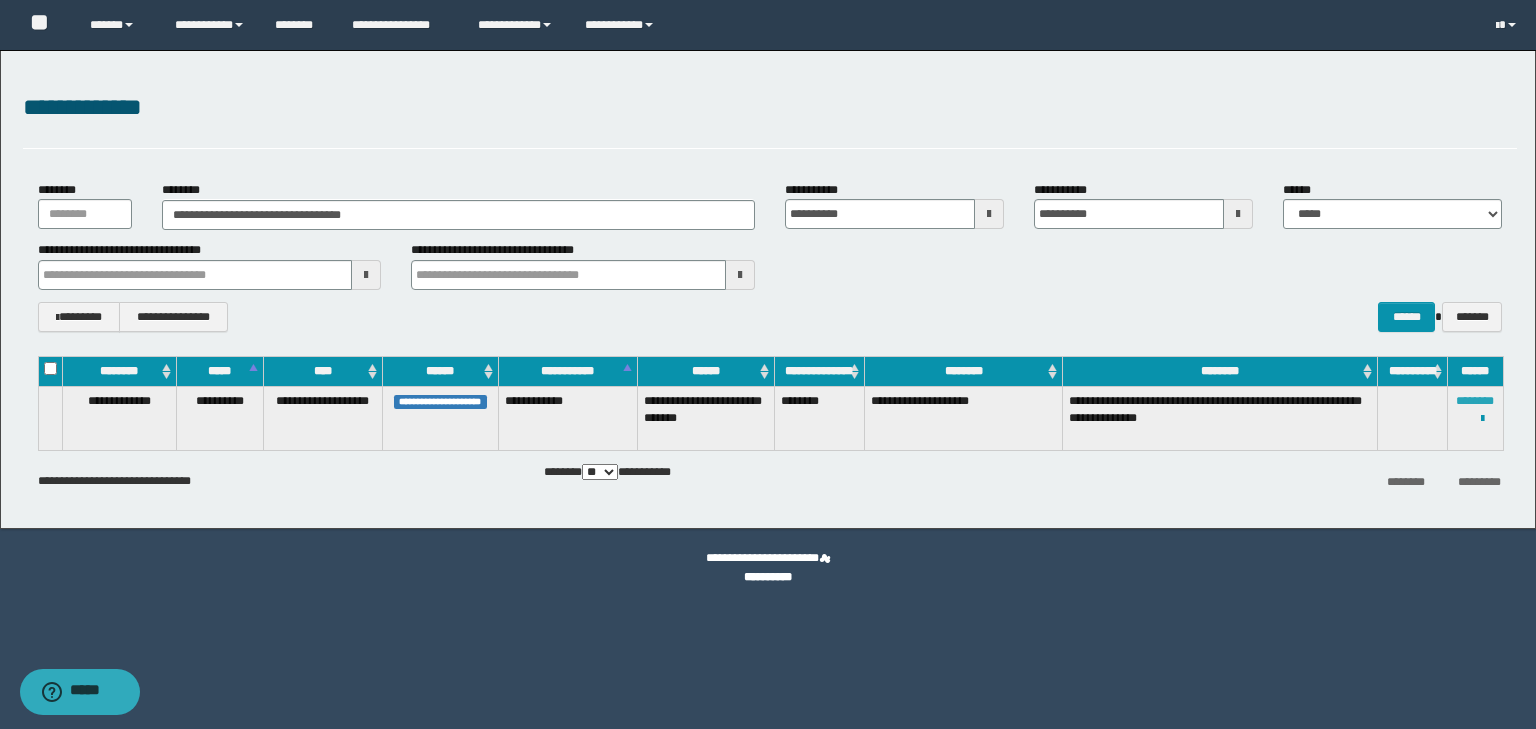 click on "********" at bounding box center (1475, 401) 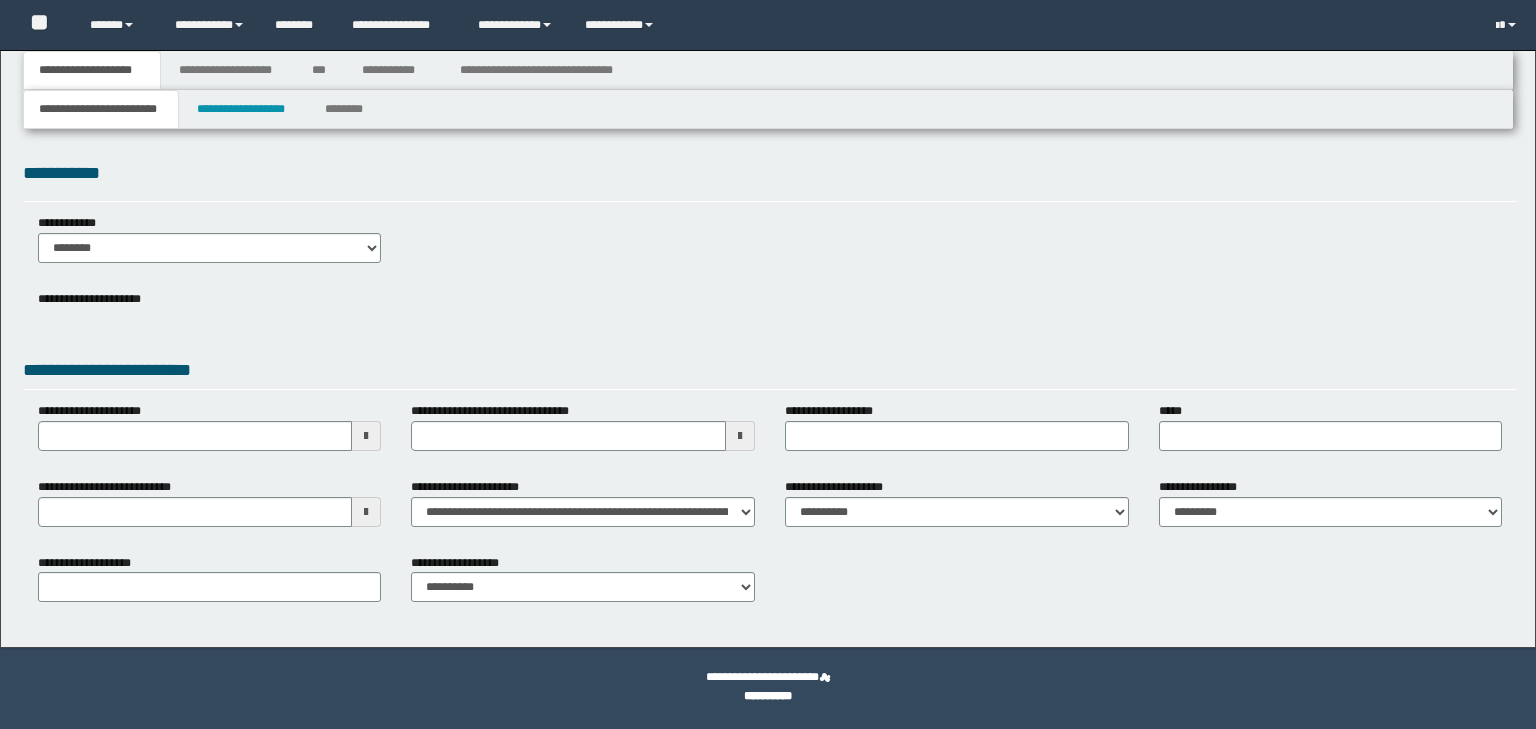 scroll, scrollTop: 0, scrollLeft: 0, axis: both 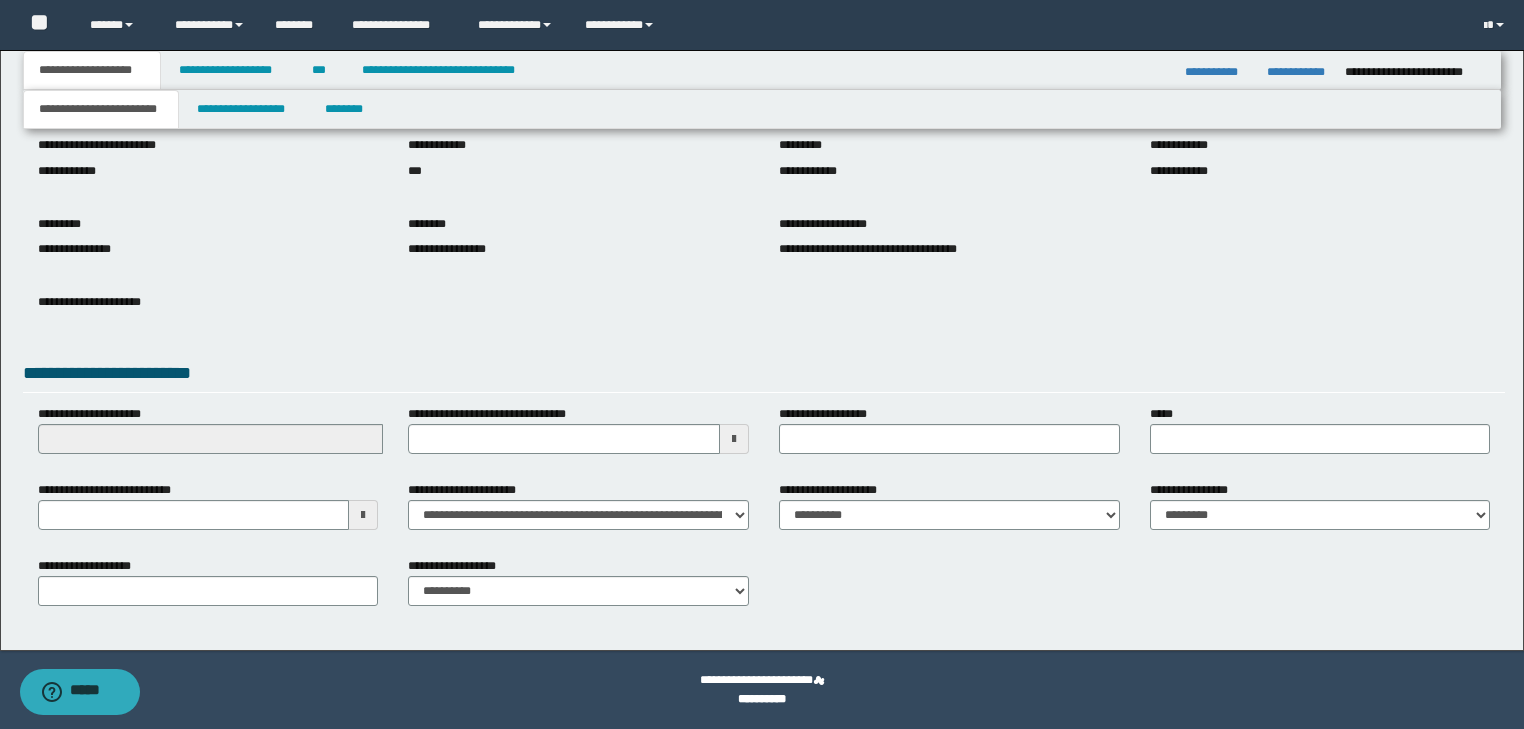 click on "**********" at bounding box center [578, 437] 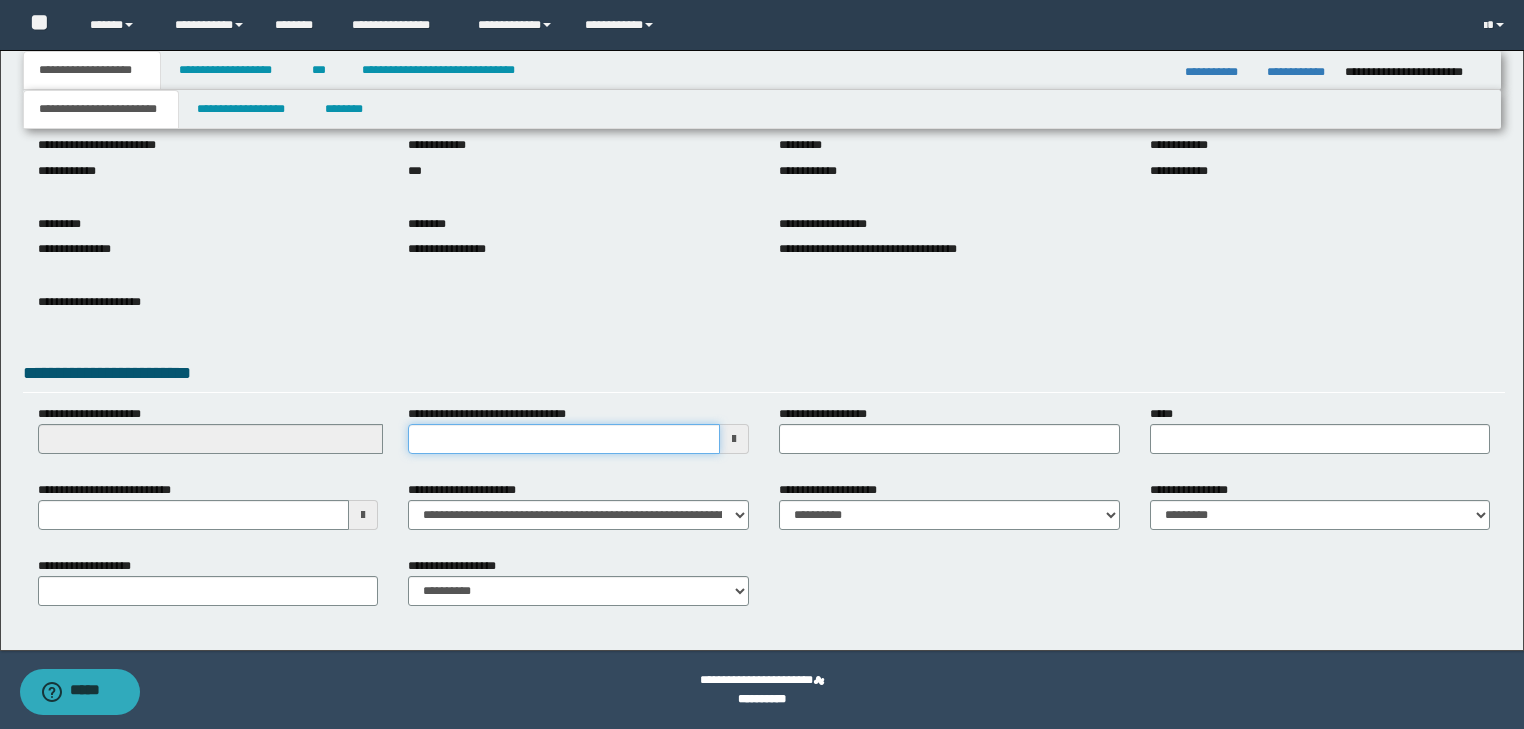 click on "**********" at bounding box center (564, 439) 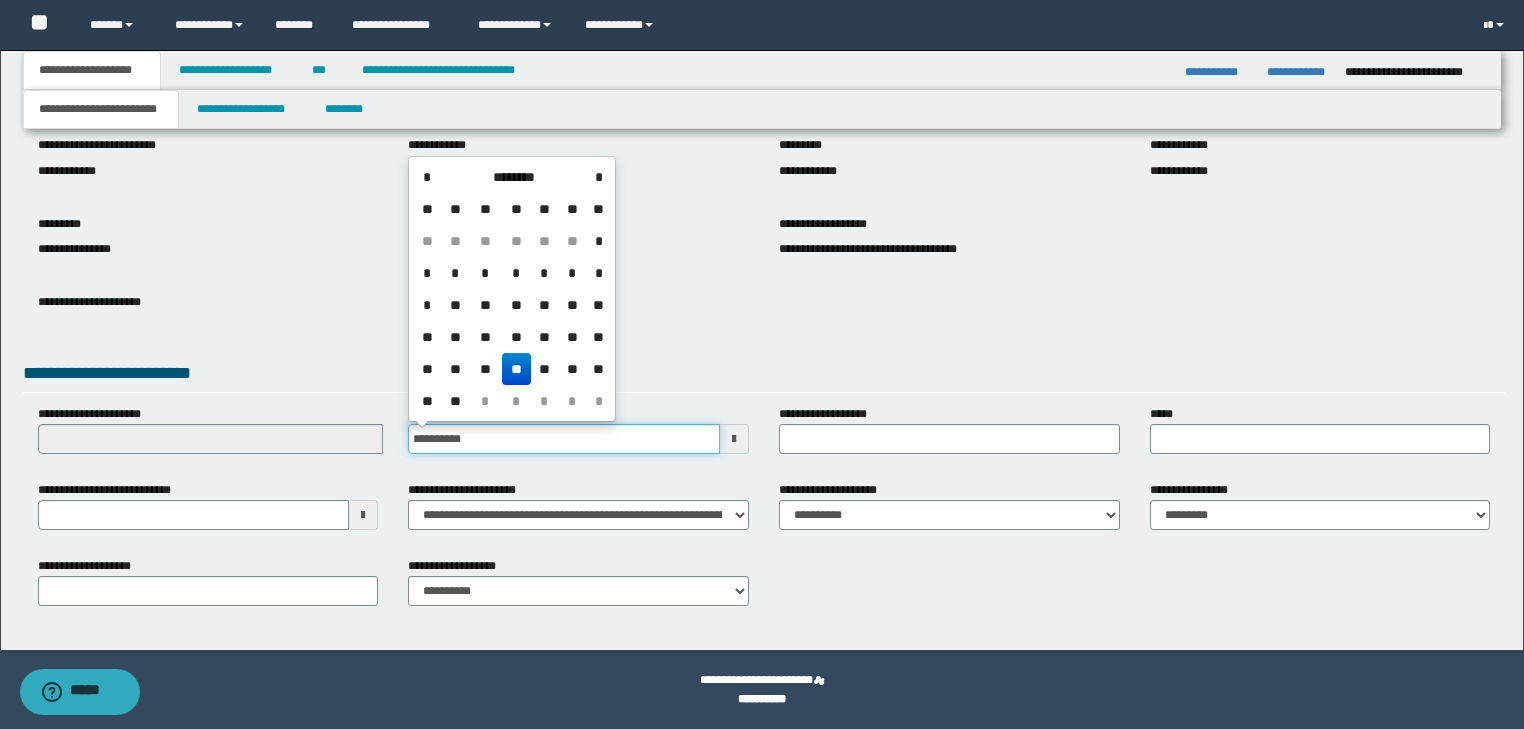 type on "**********" 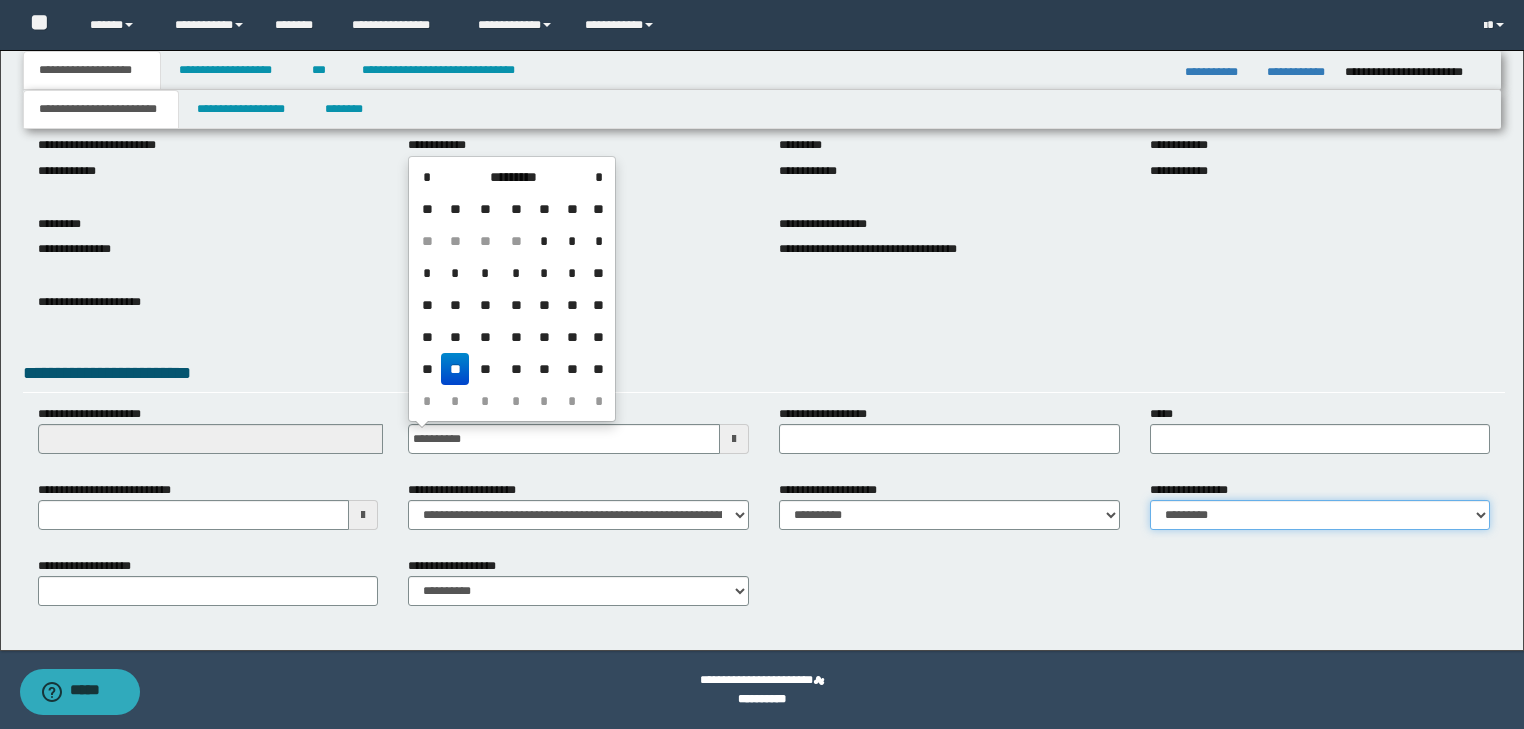 click on "**********" at bounding box center (1320, 515) 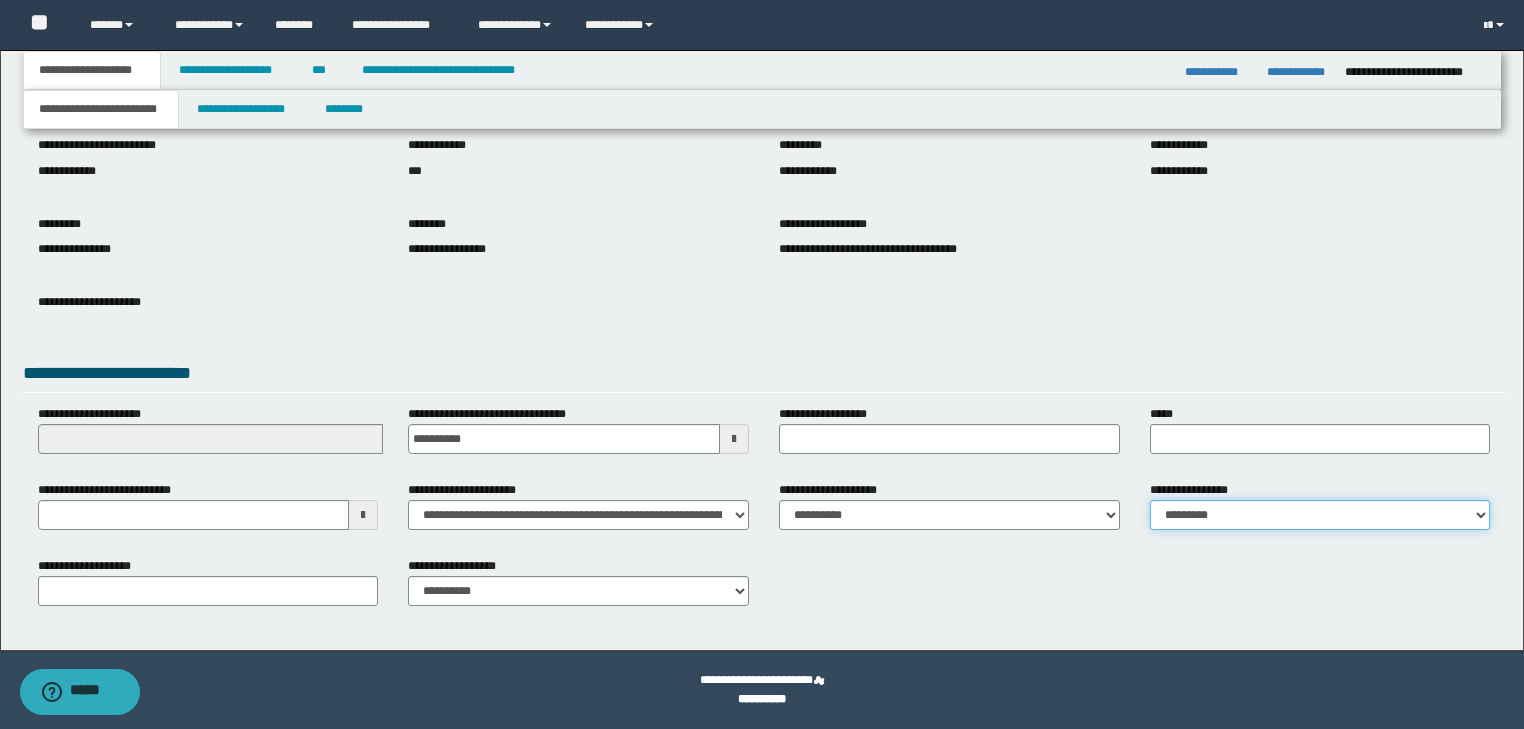 select on "*" 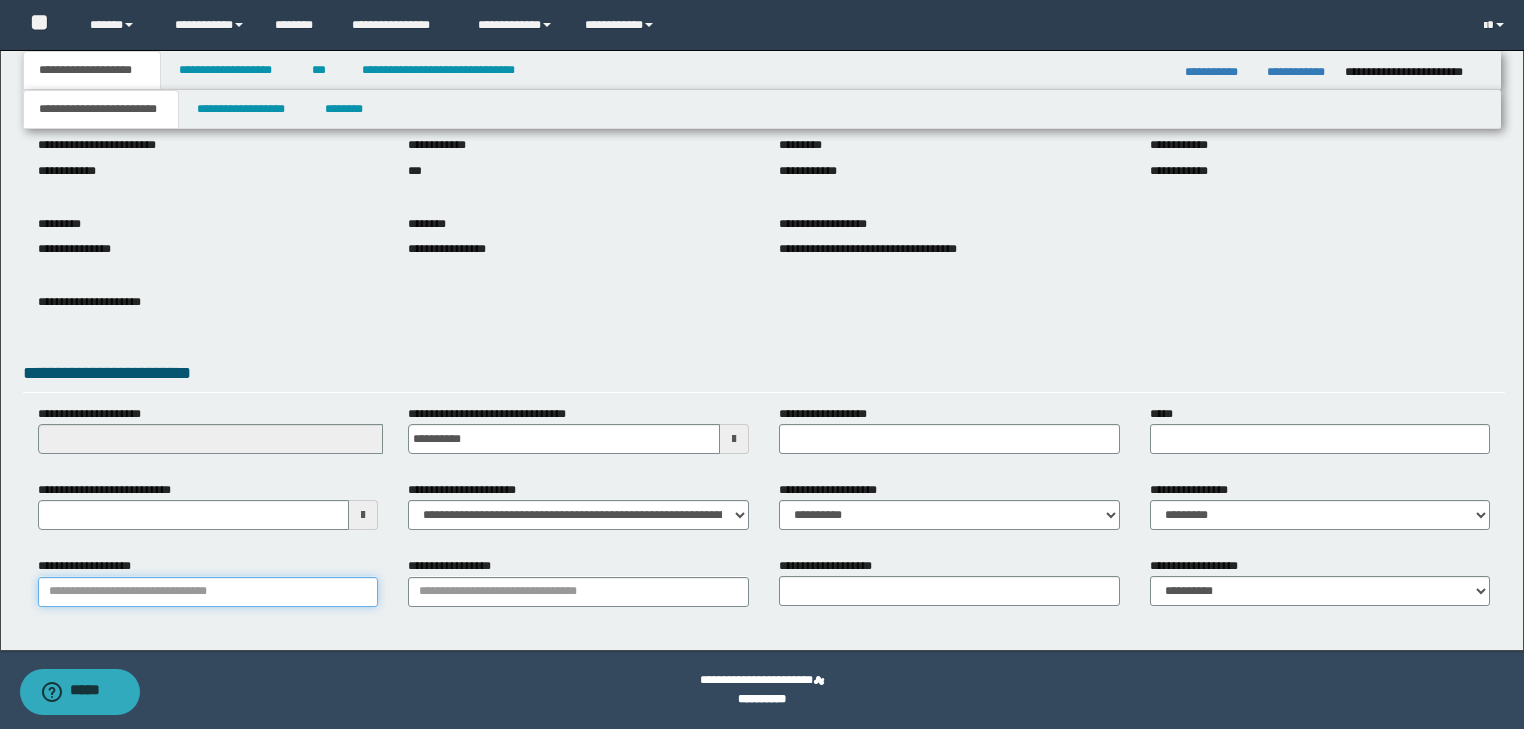 click on "**********" at bounding box center [208, 592] 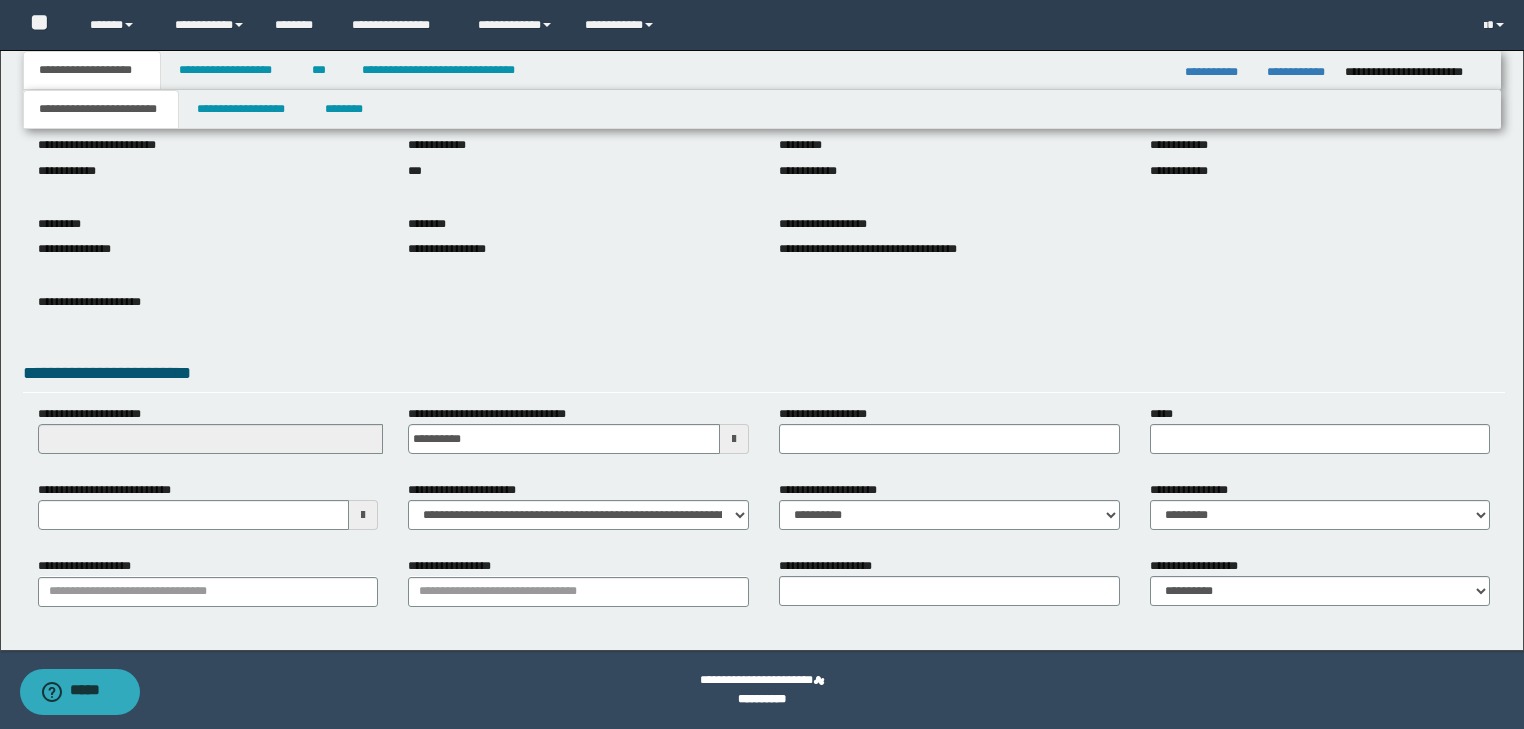click on "**********" at bounding box center [208, 589] 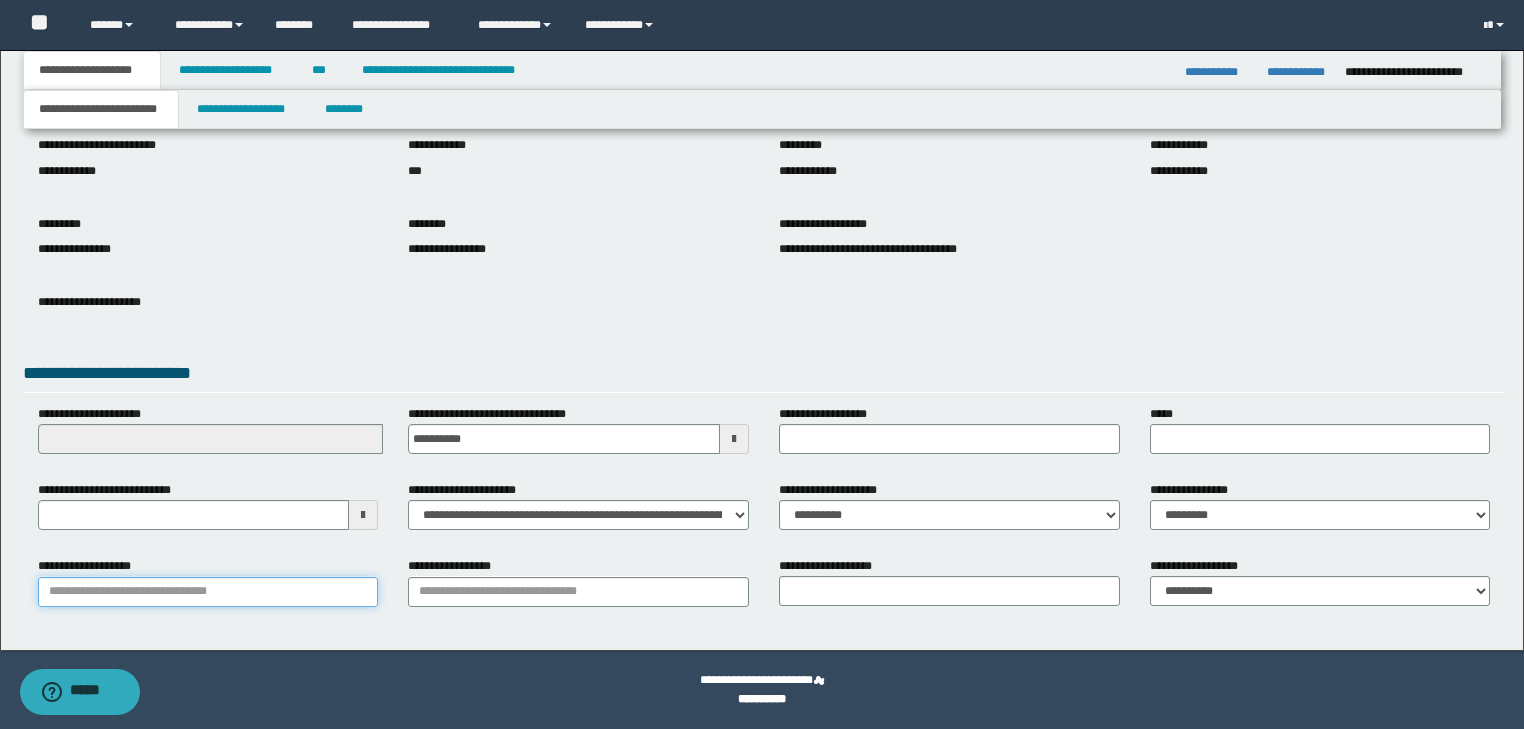 click on "**********" at bounding box center (208, 592) 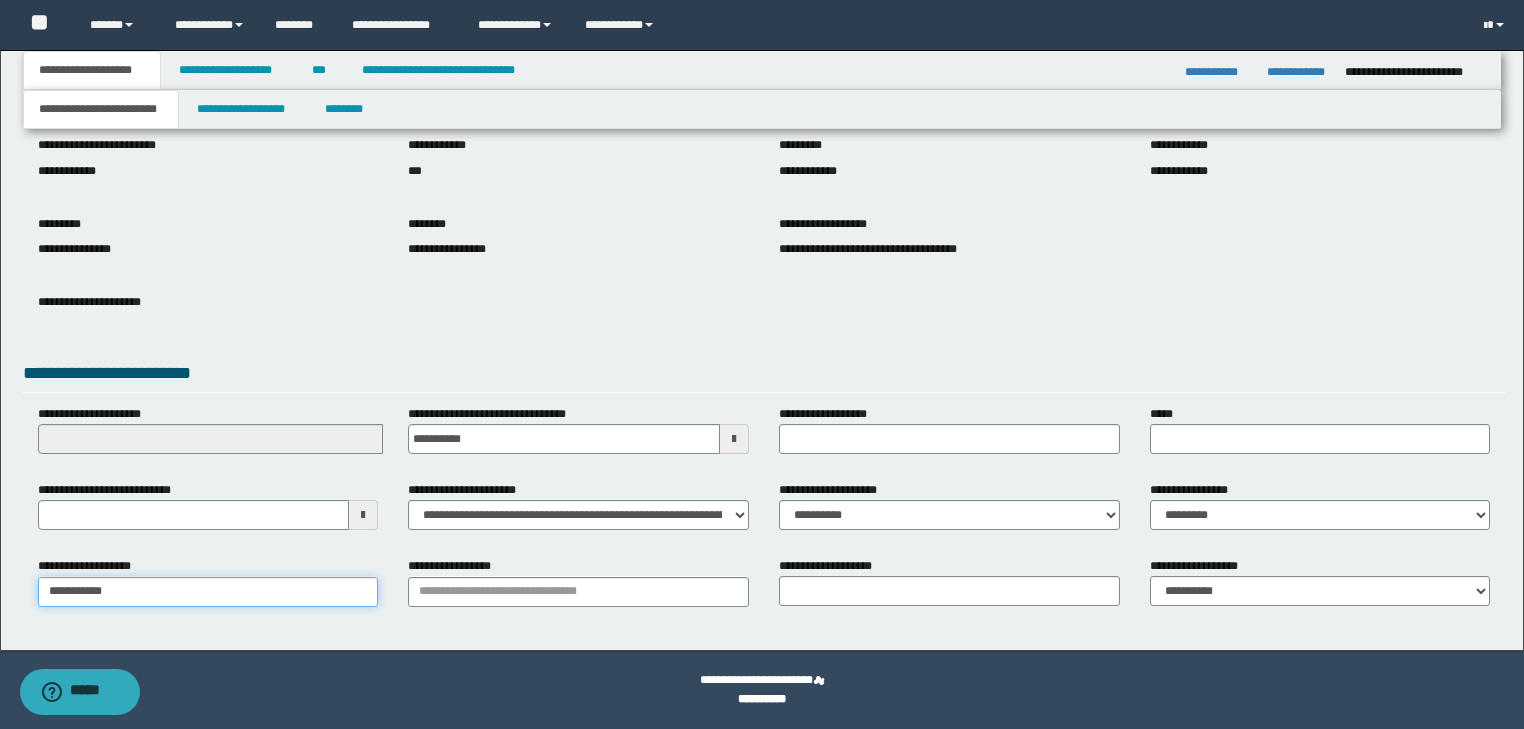 type on "**********" 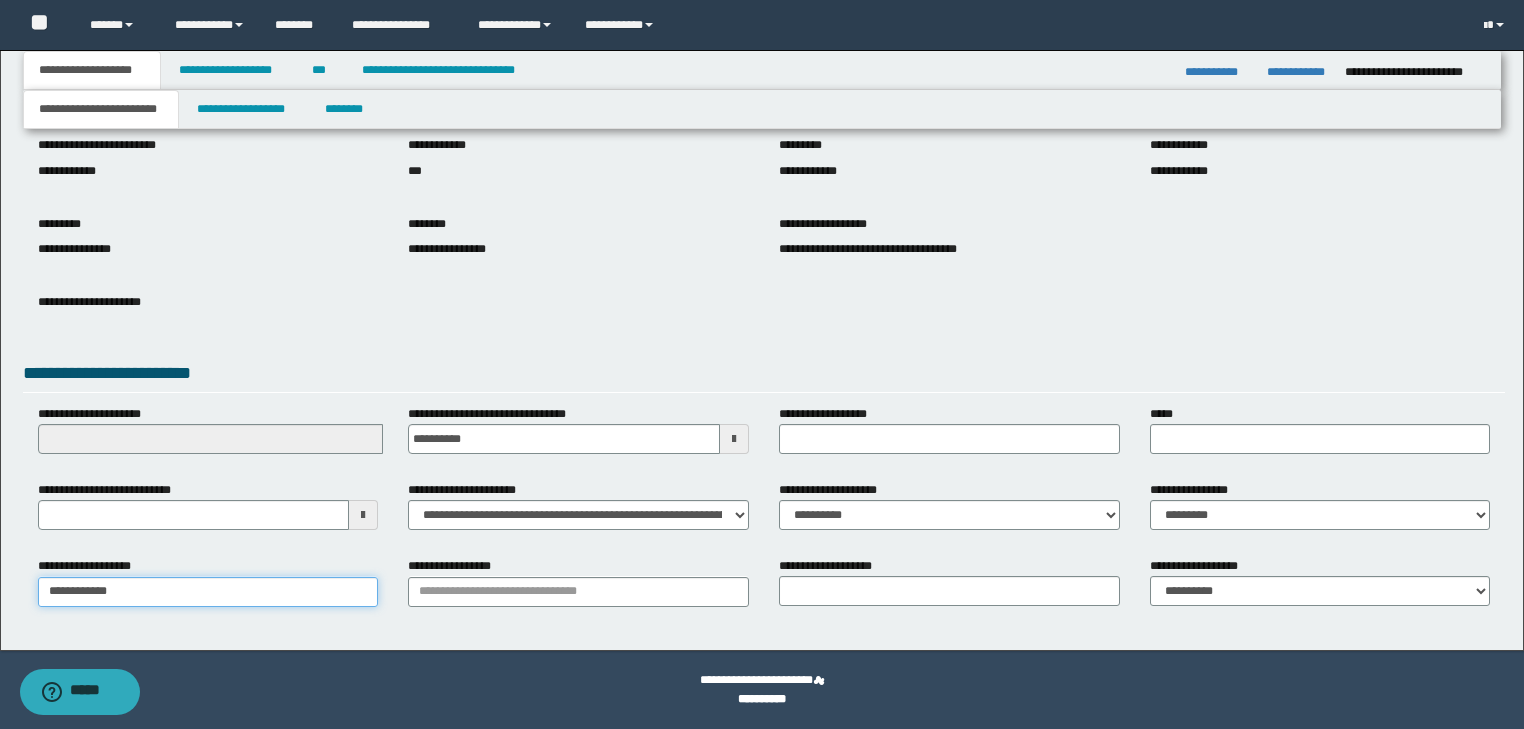 type on "**********" 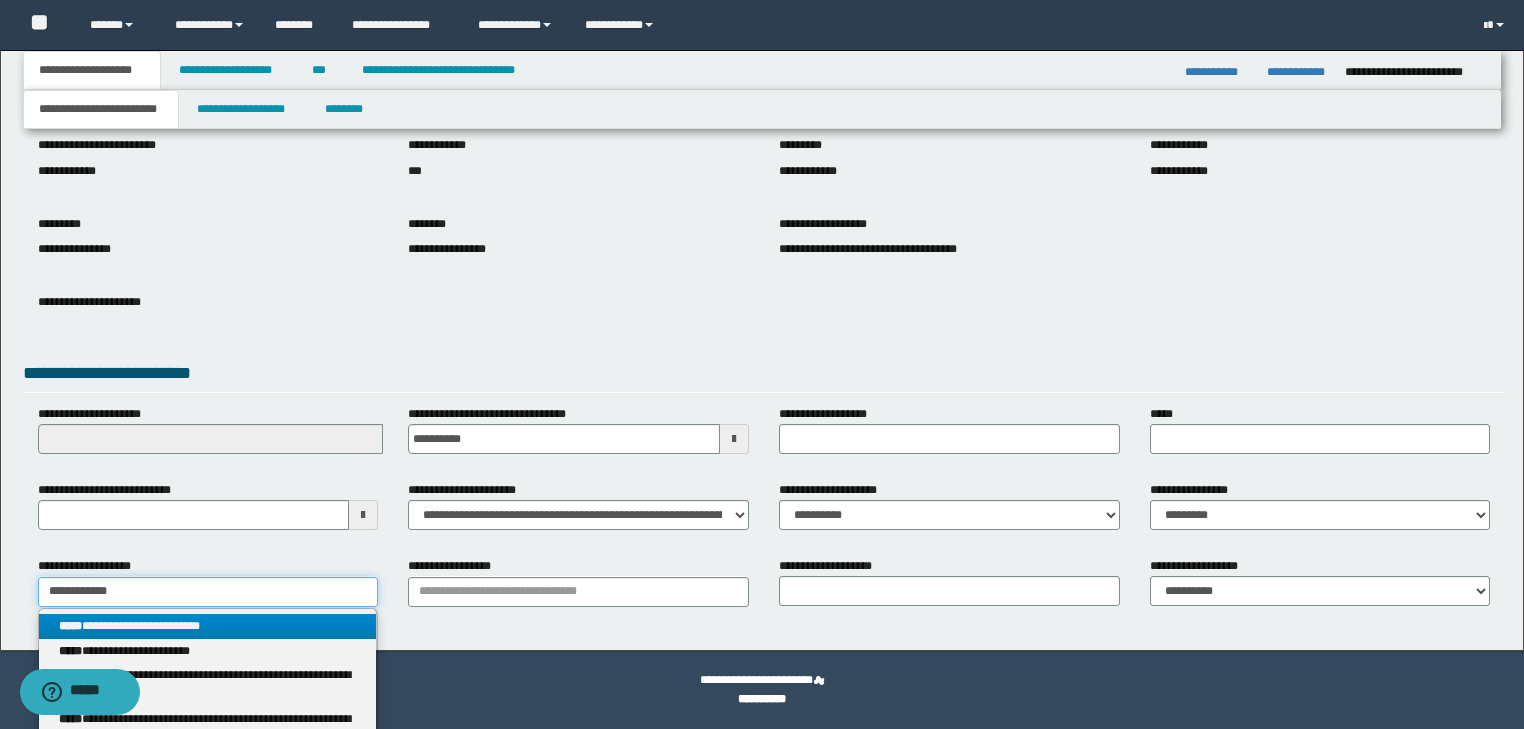 type on "**********" 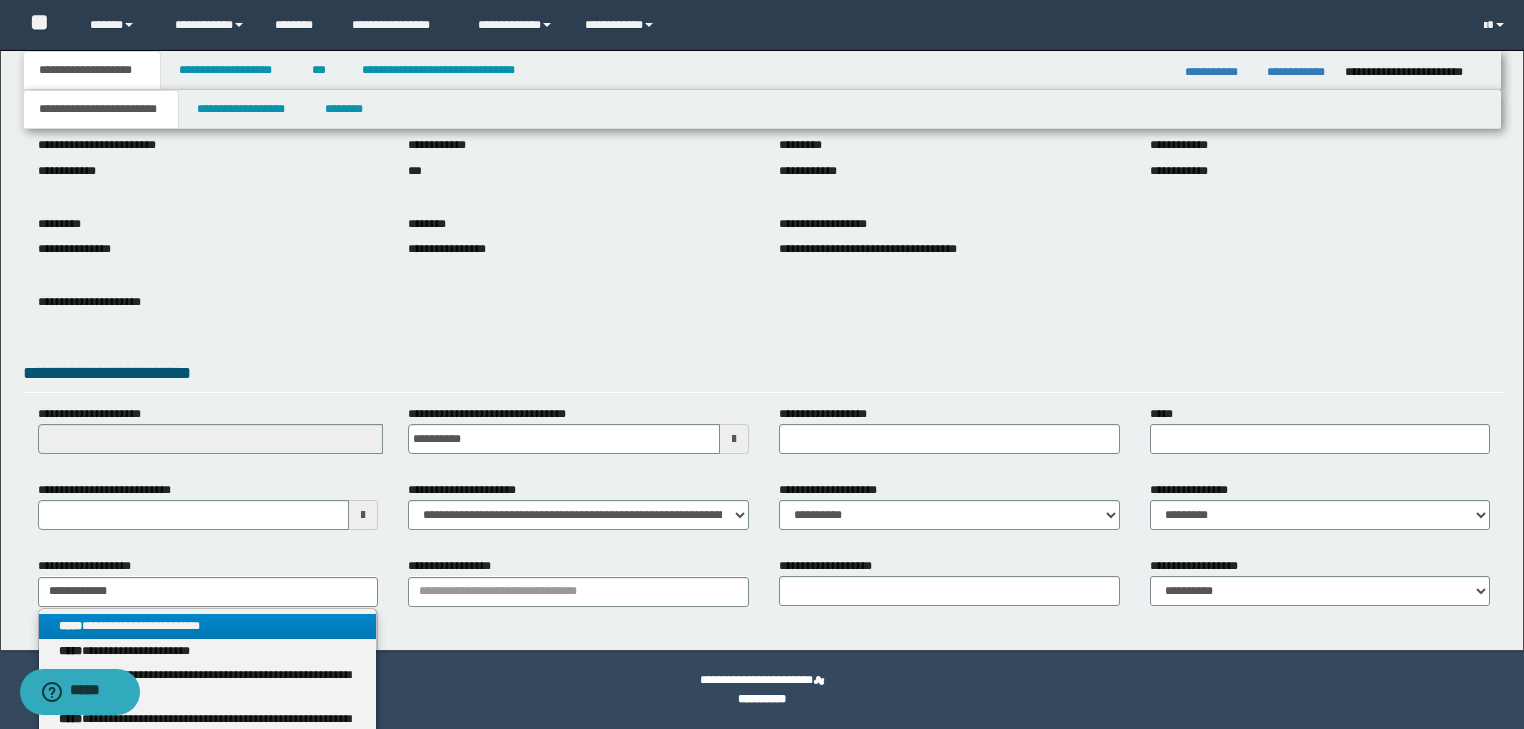 click on "**********" at bounding box center (208, 626) 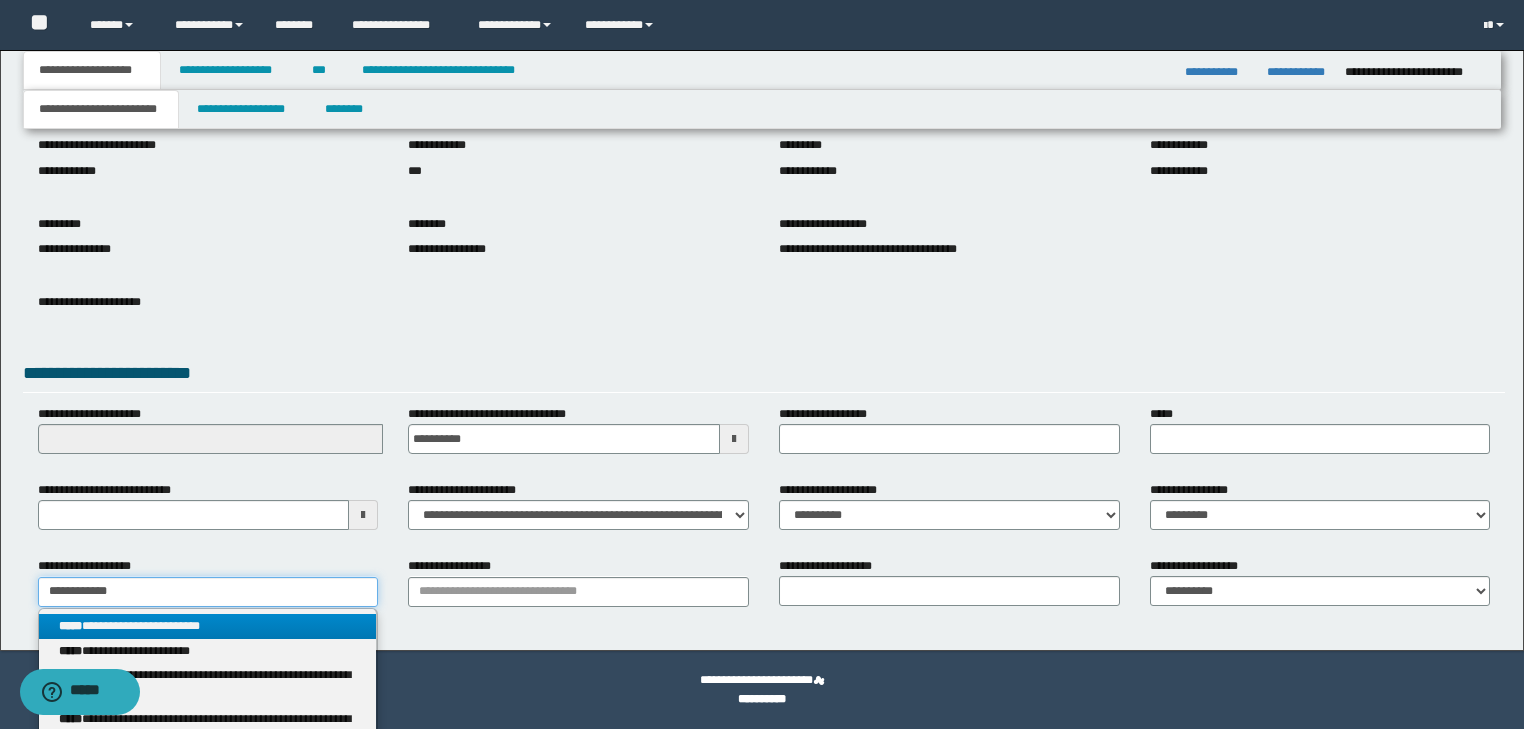 type 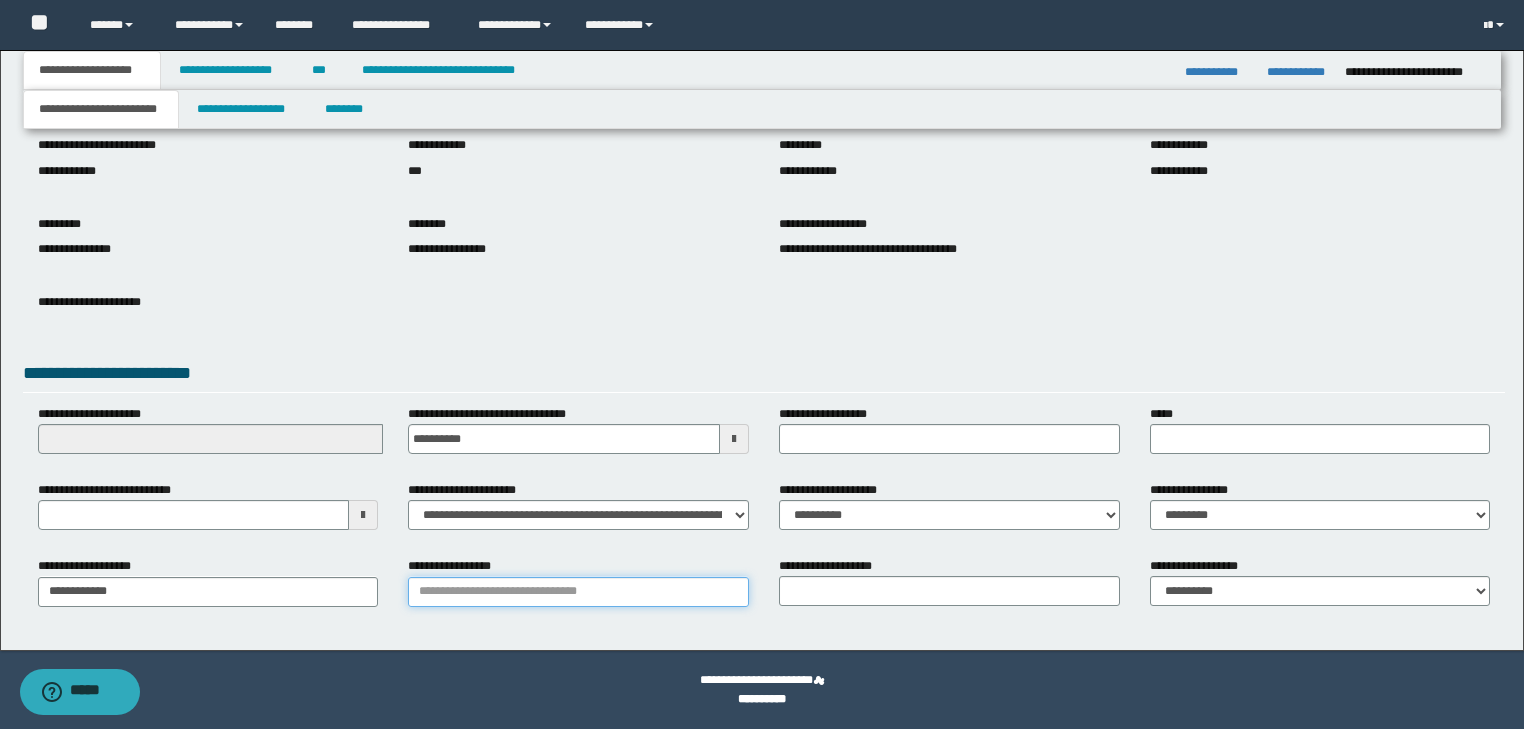 click on "**********" at bounding box center (578, 592) 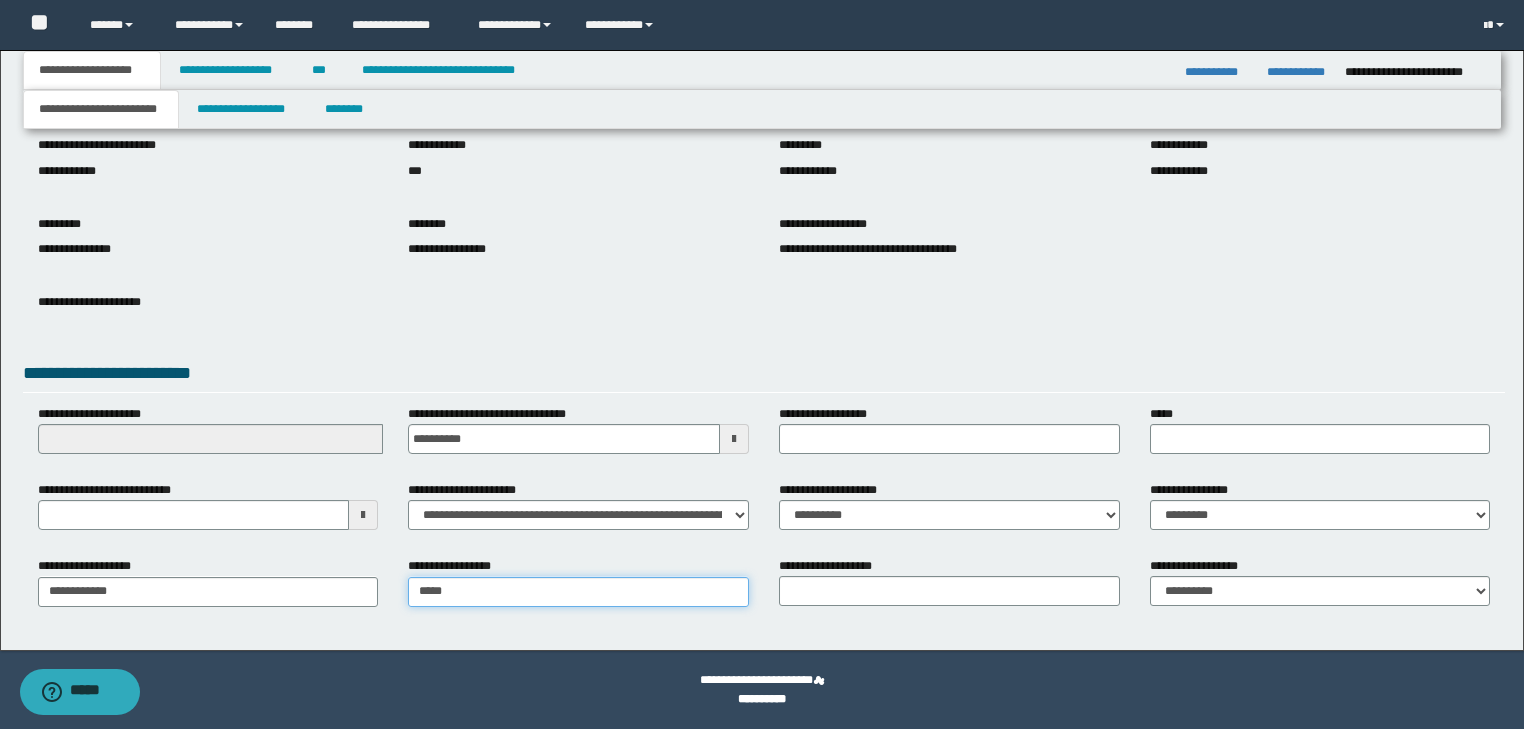 type on "*****" 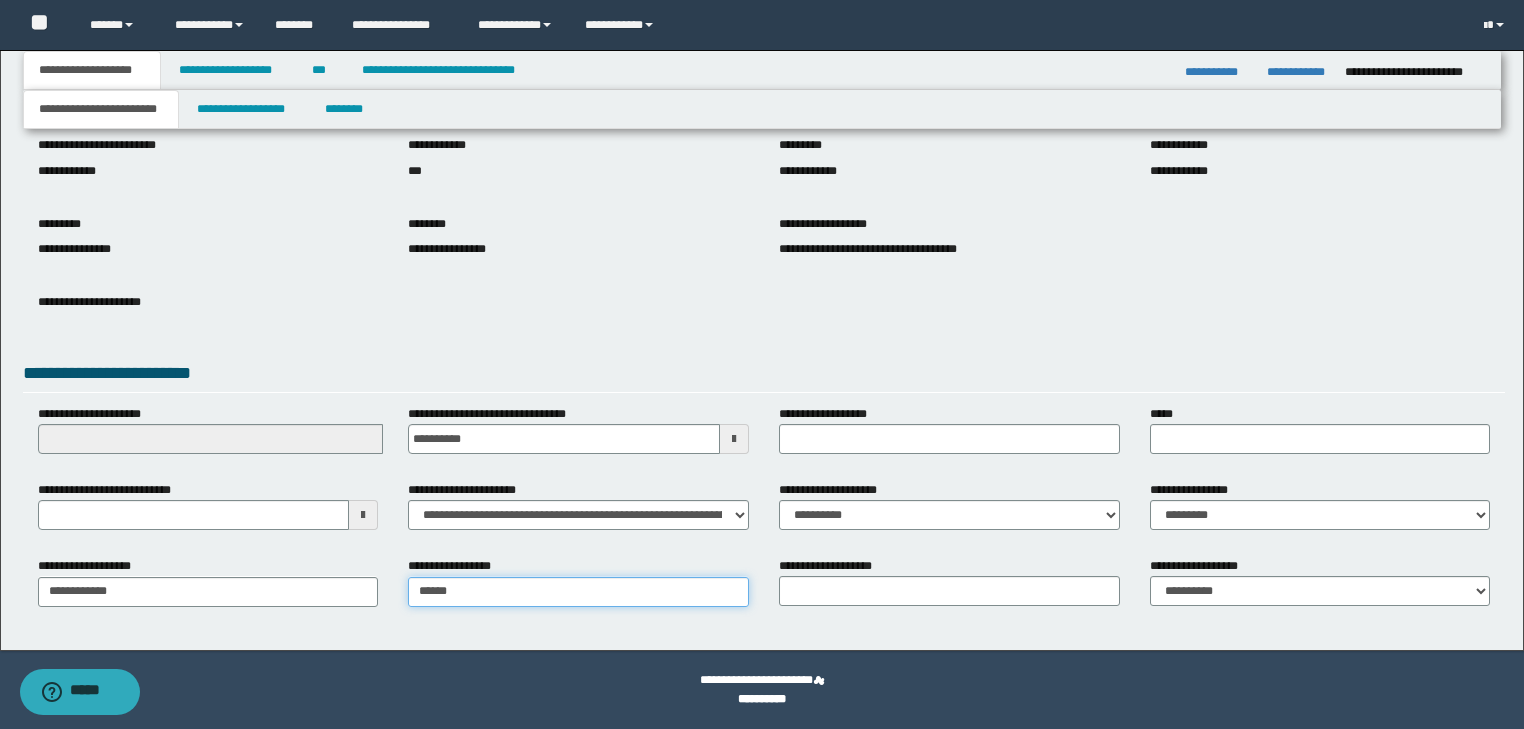type on "**********" 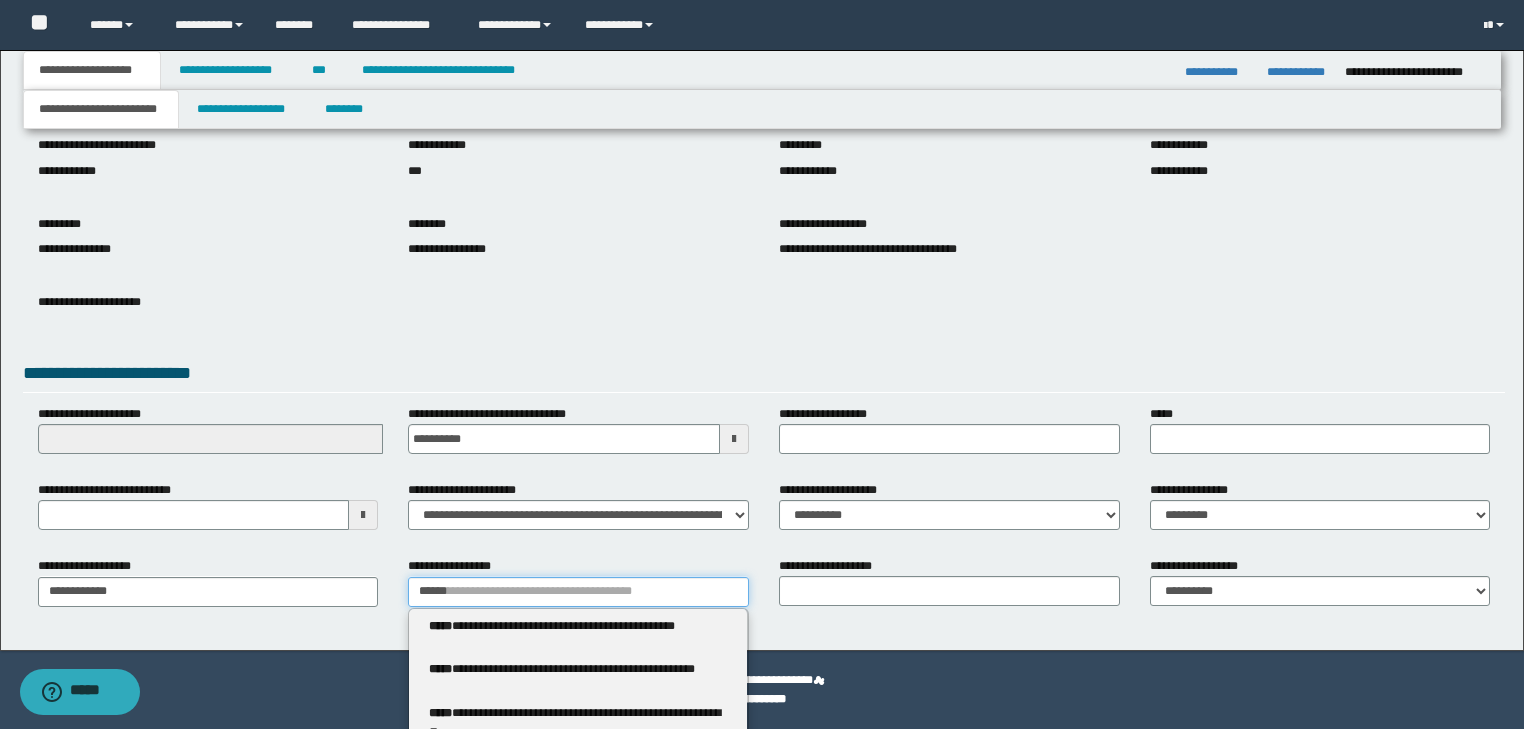 type 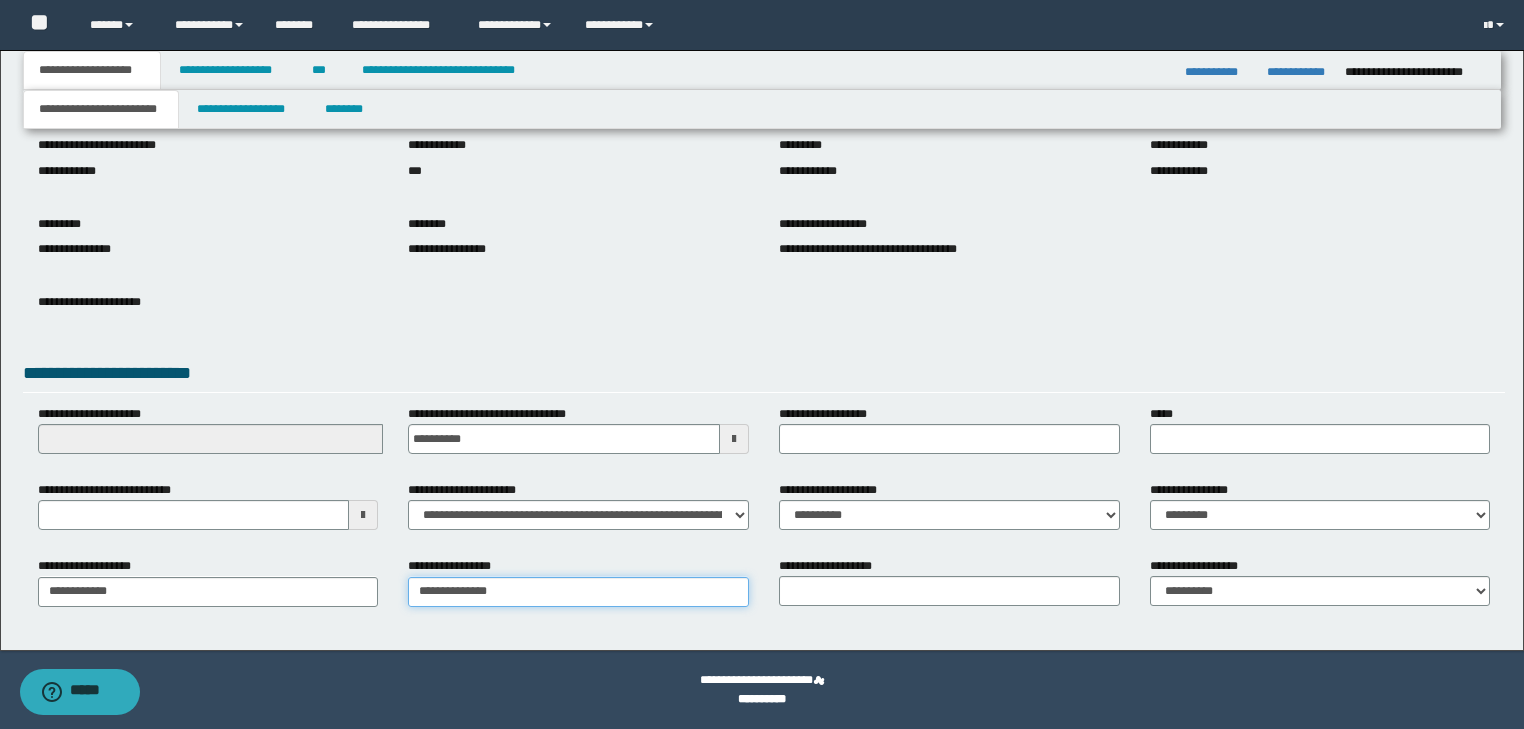 type on "**********" 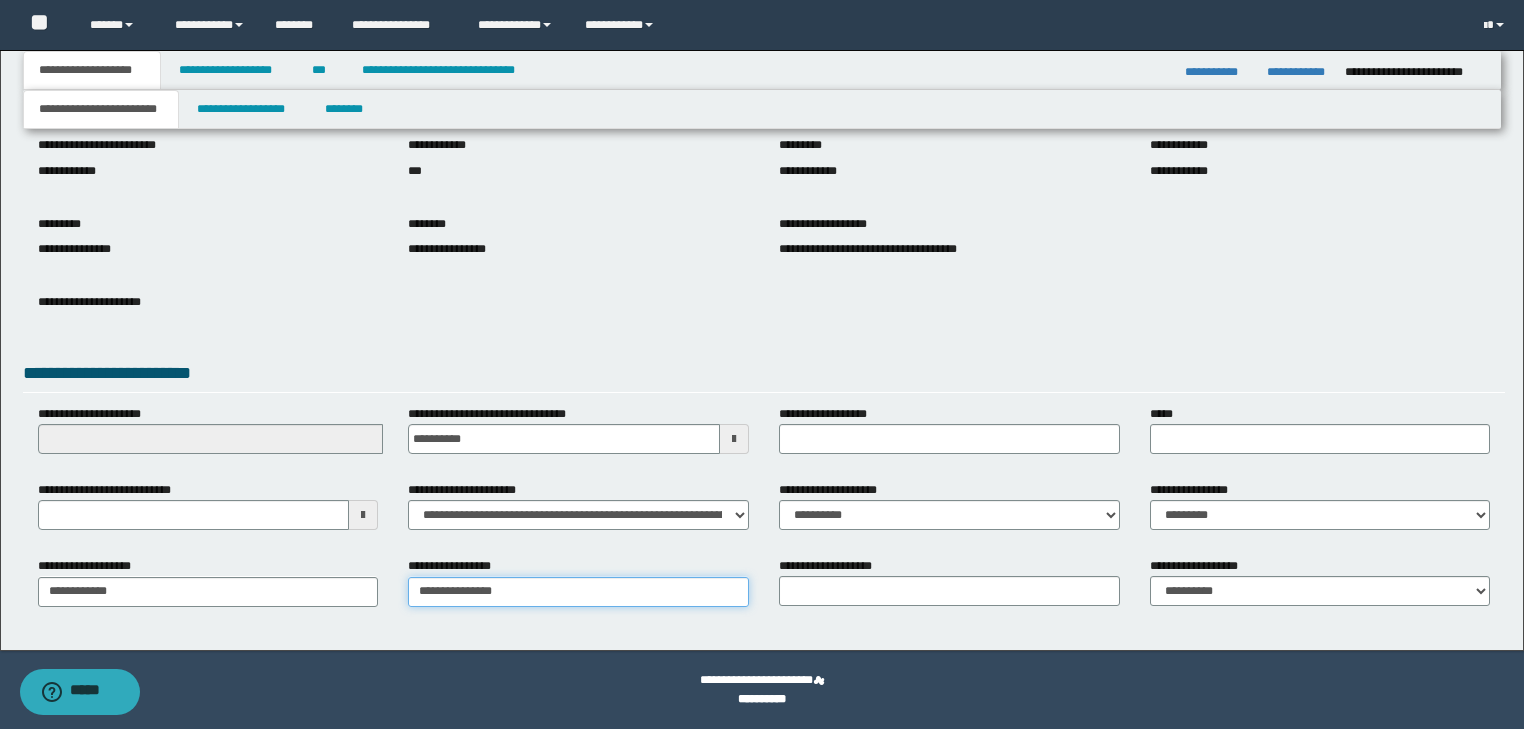 type on "**********" 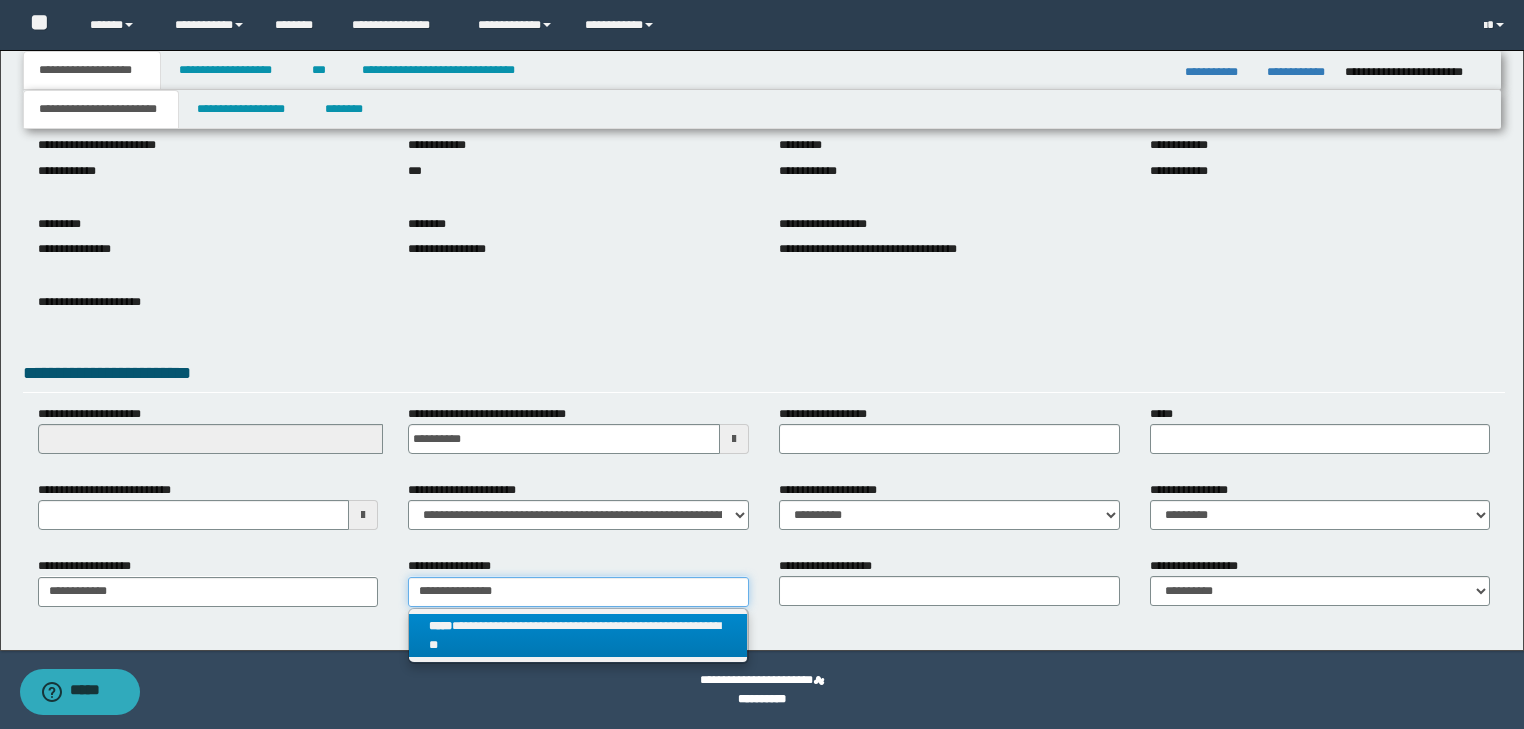 type on "**********" 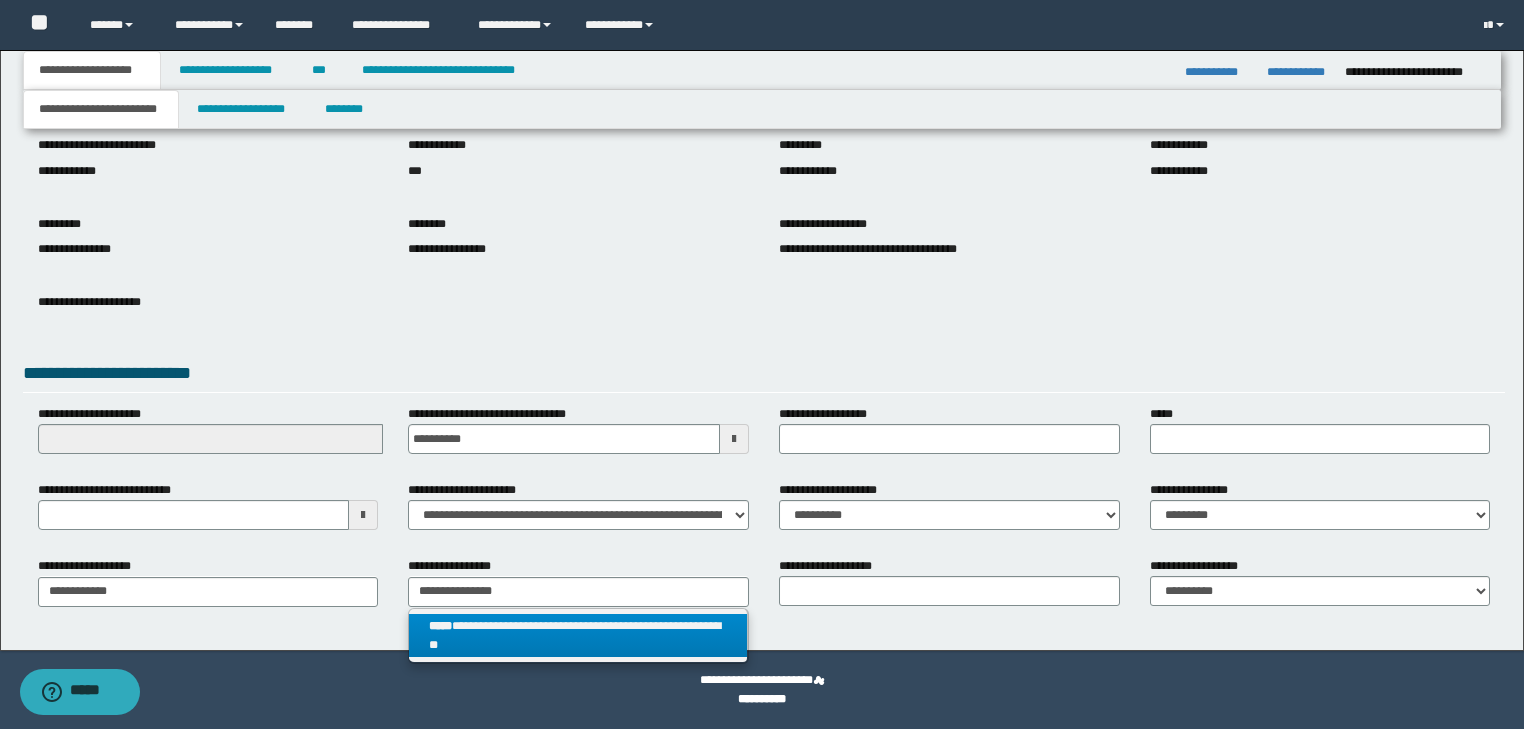 click on "**********" at bounding box center [578, 636] 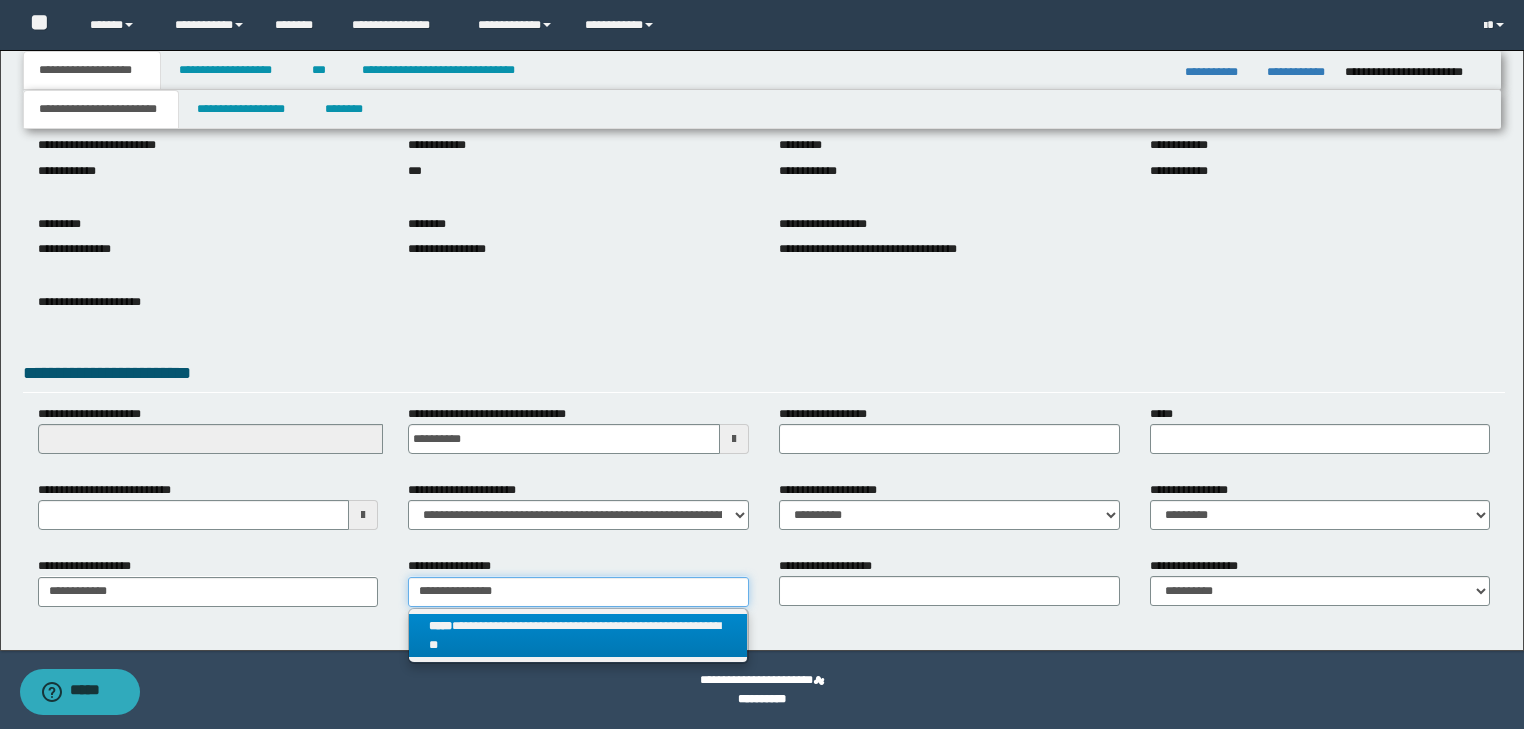 type 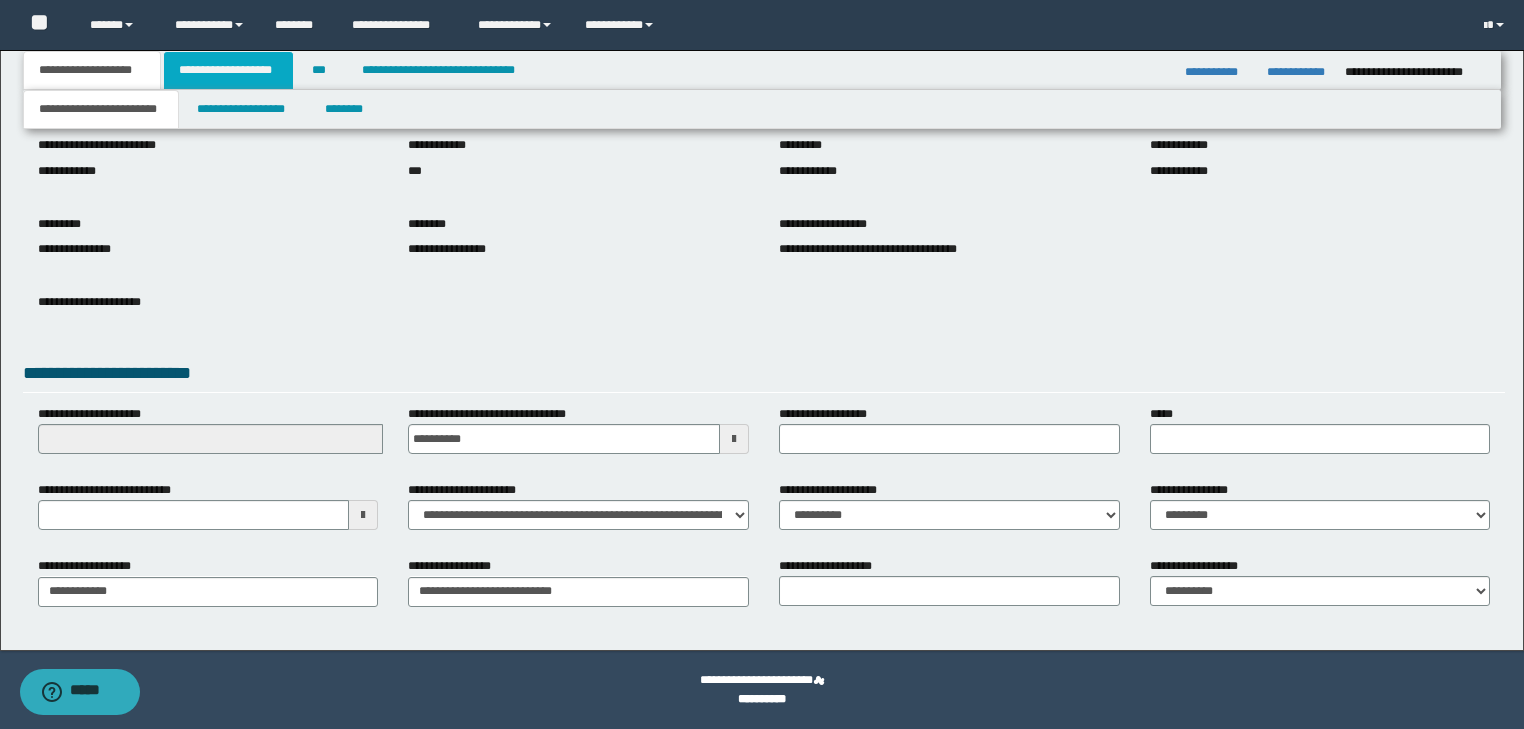 click on "**********" at bounding box center [228, 70] 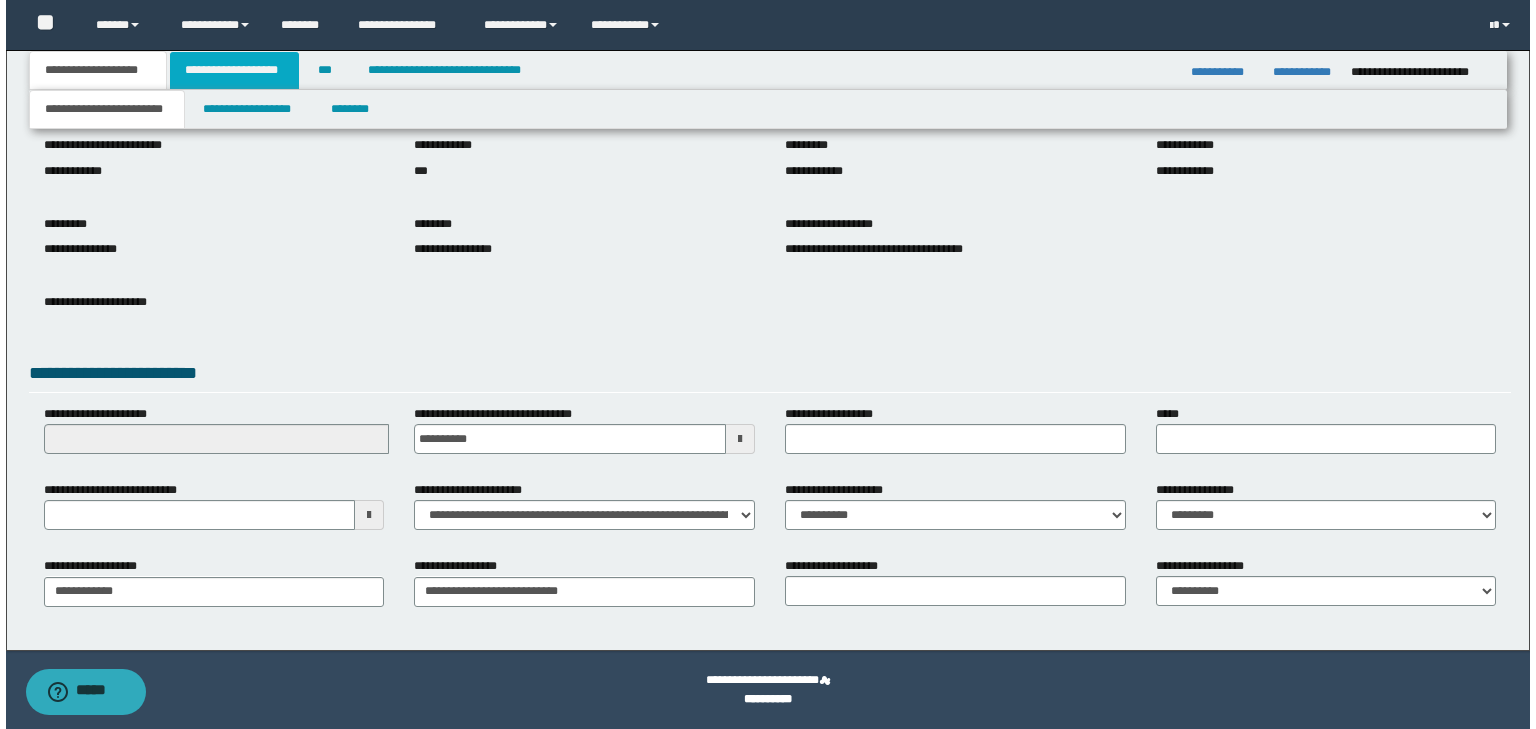 scroll, scrollTop: 0, scrollLeft: 0, axis: both 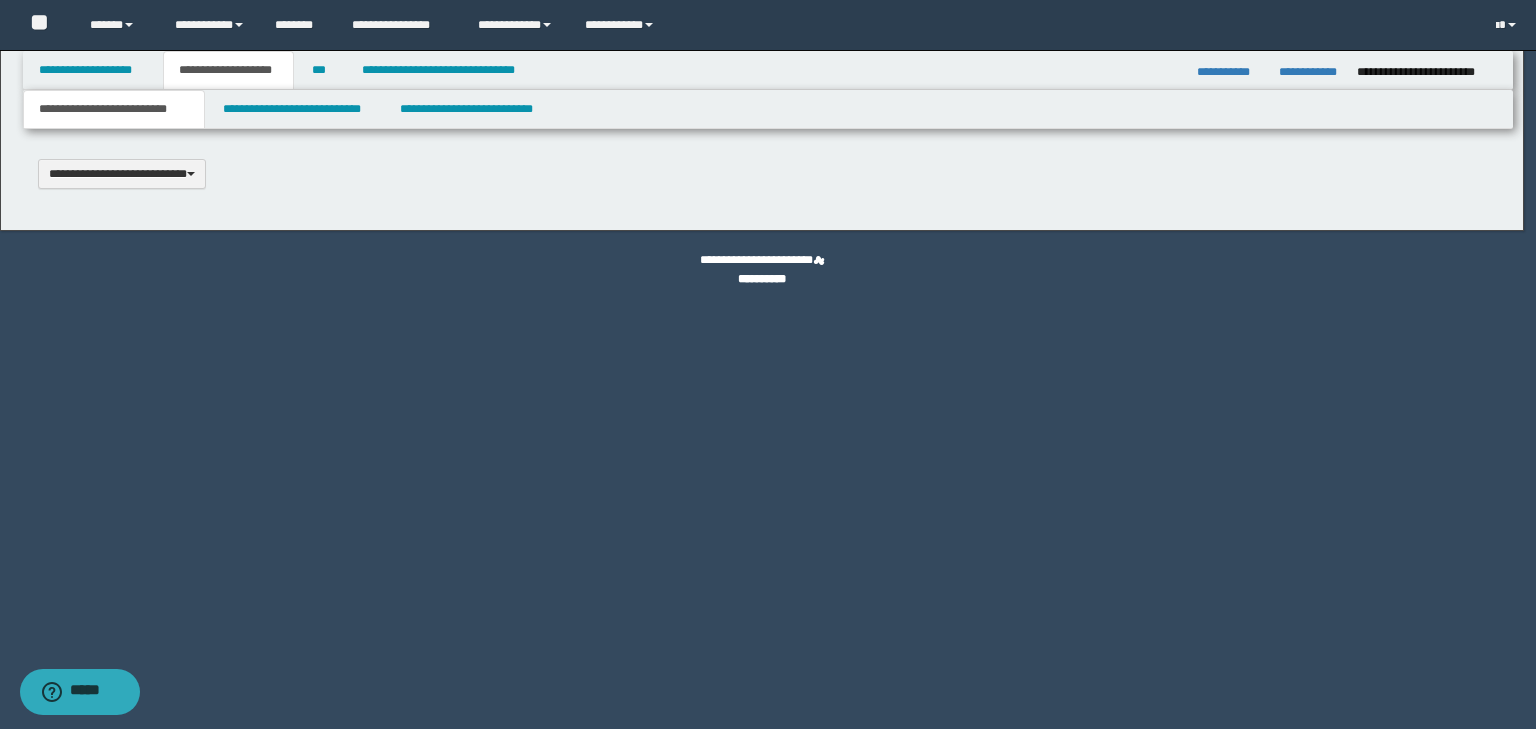 type on "**********" 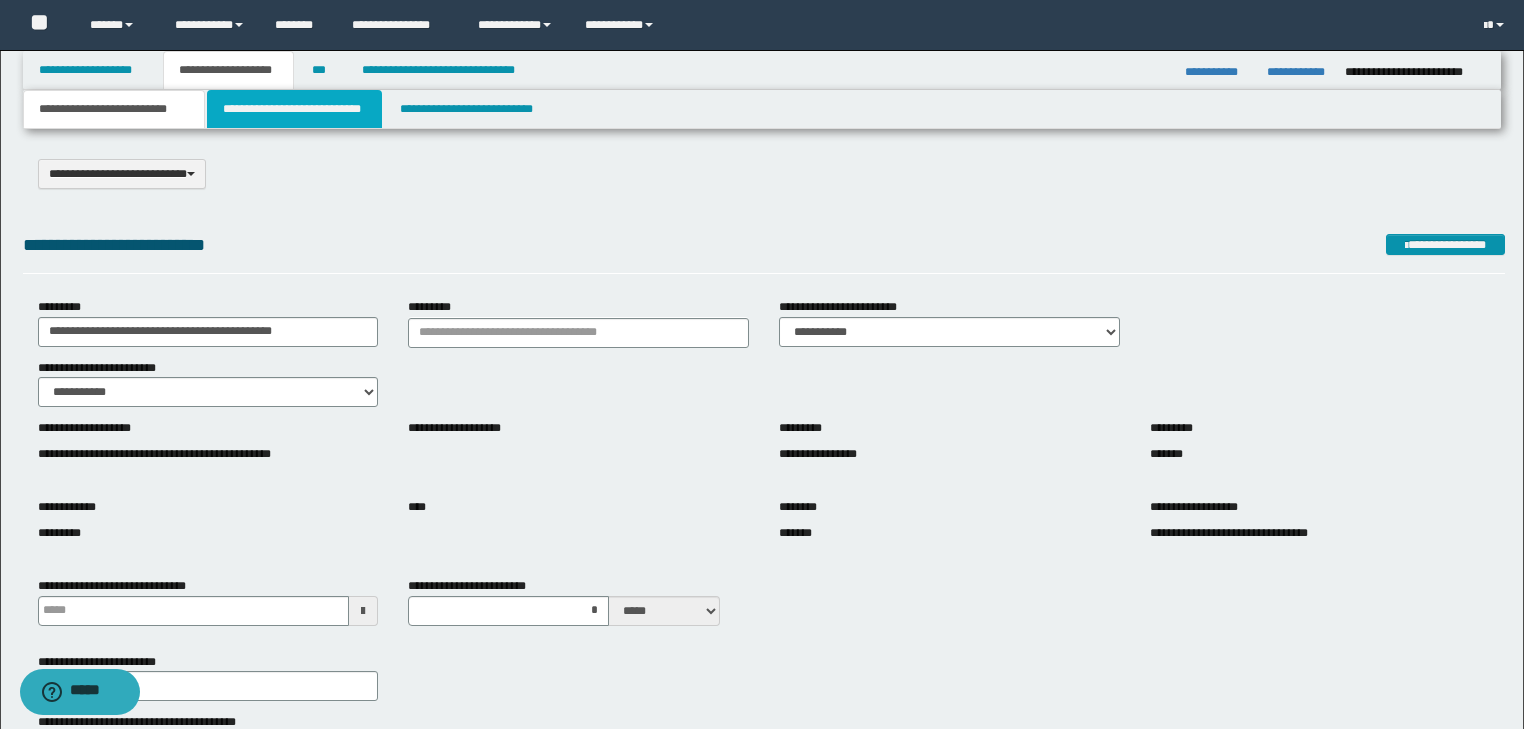 click on "**********" at bounding box center (294, 109) 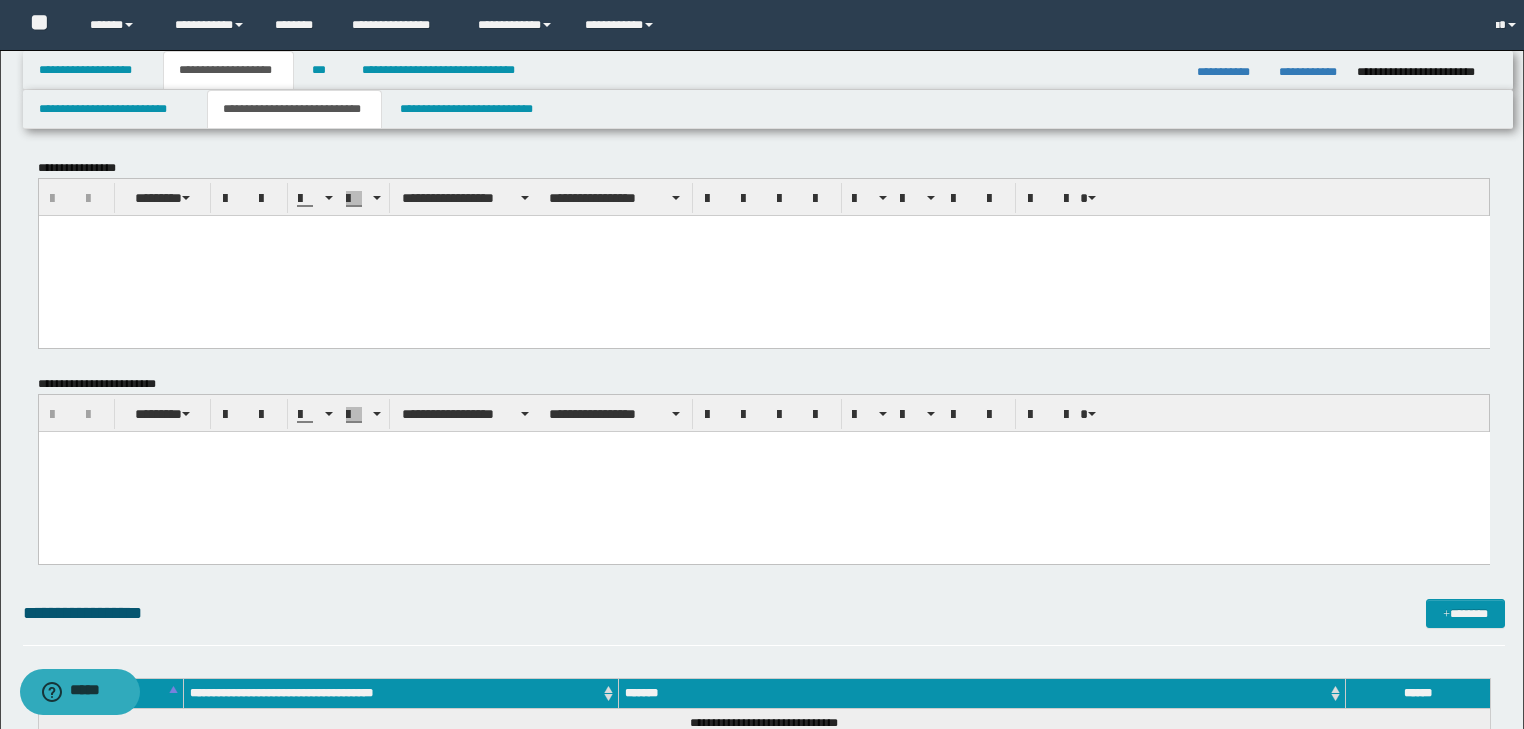 scroll, scrollTop: 0, scrollLeft: 0, axis: both 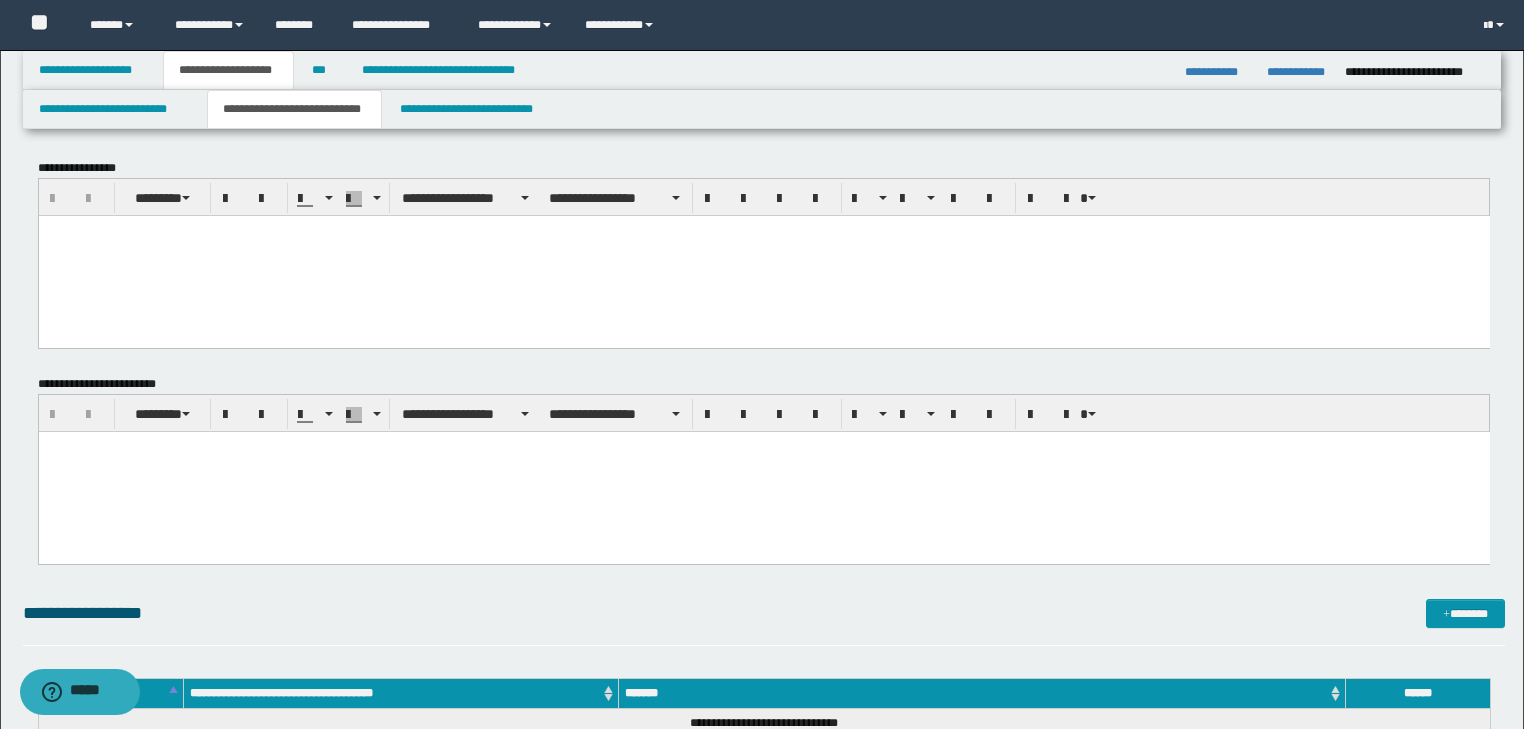 click at bounding box center [763, 255] 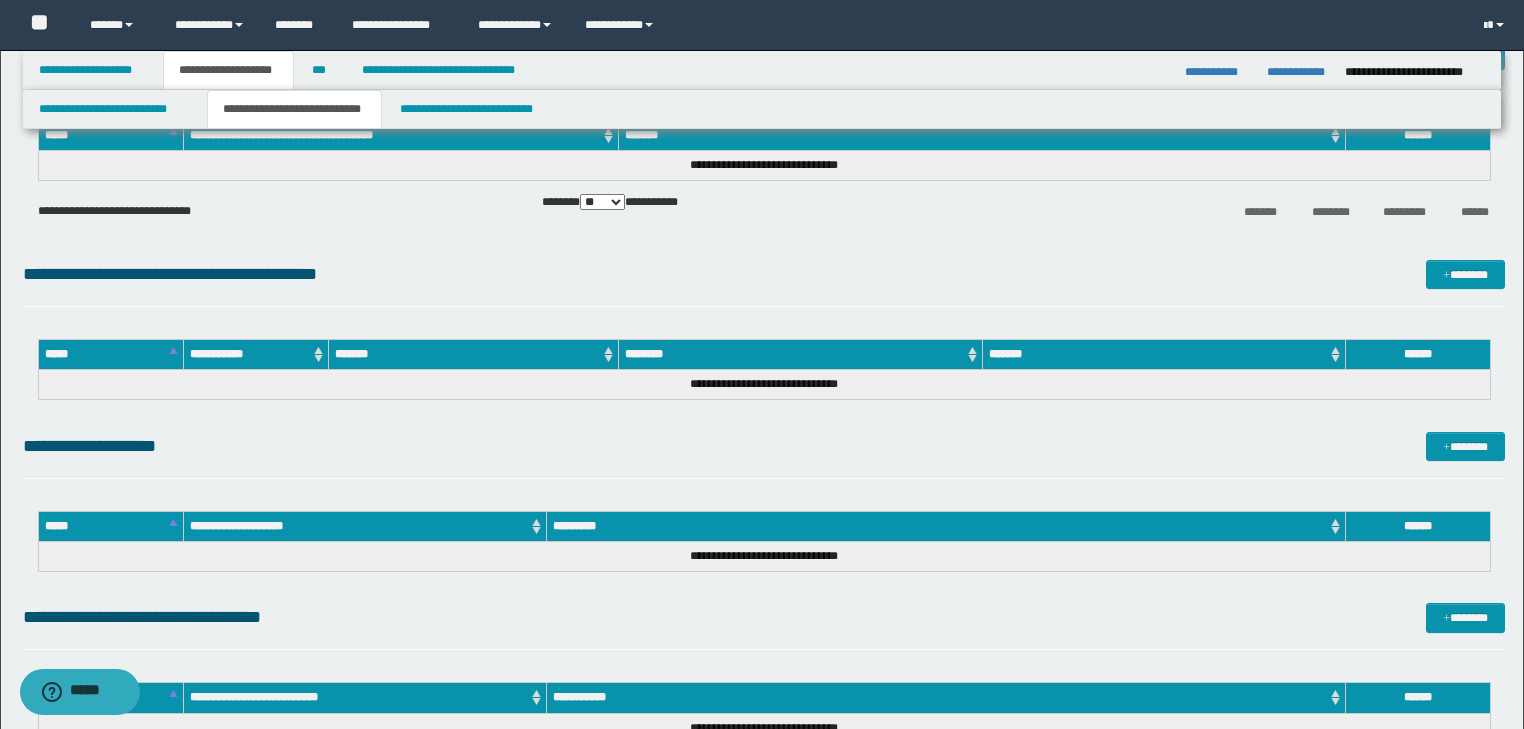 drag, startPoint x: 47, startPoint y: -2002, endPoint x: 909, endPoint y: 622, distance: 2761.9595 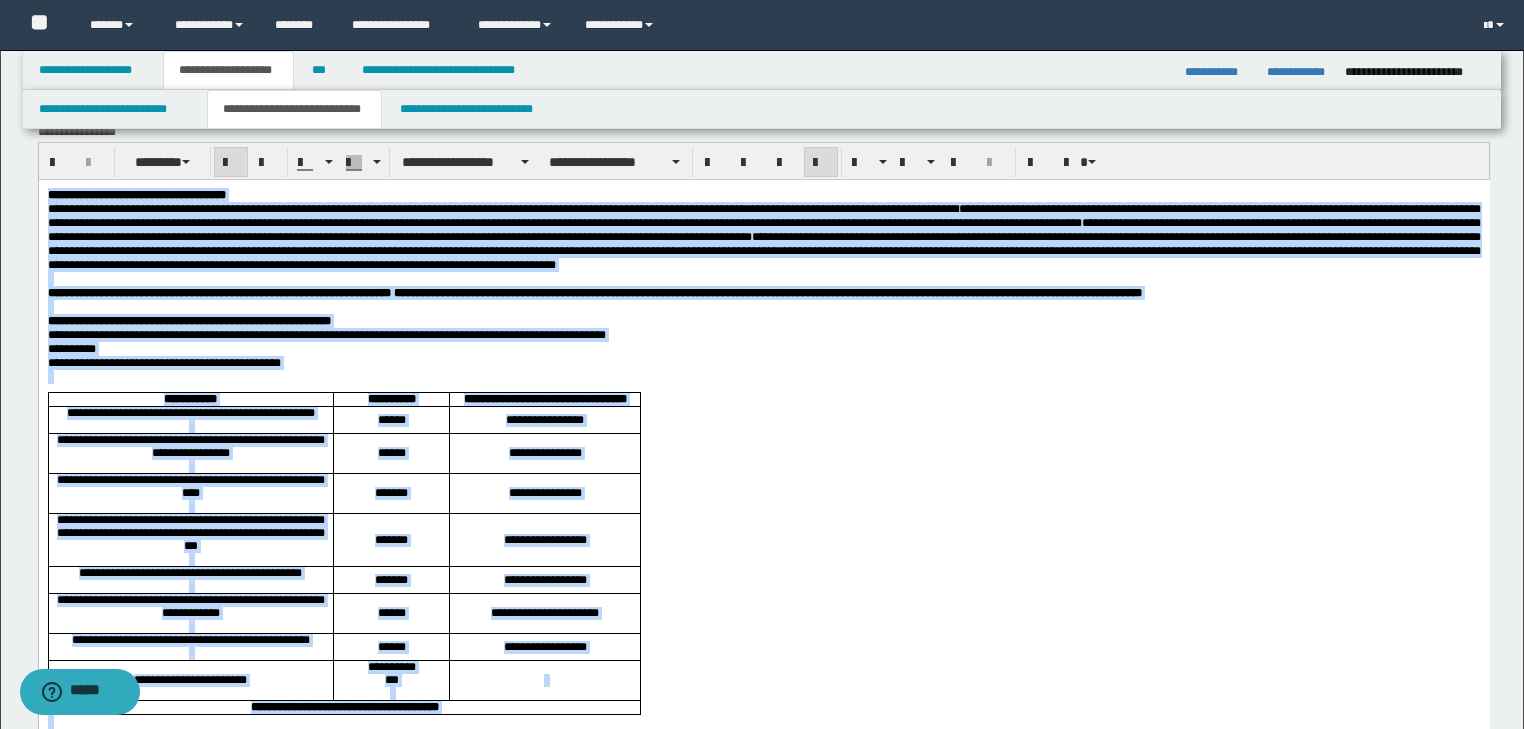 scroll, scrollTop: 0, scrollLeft: 0, axis: both 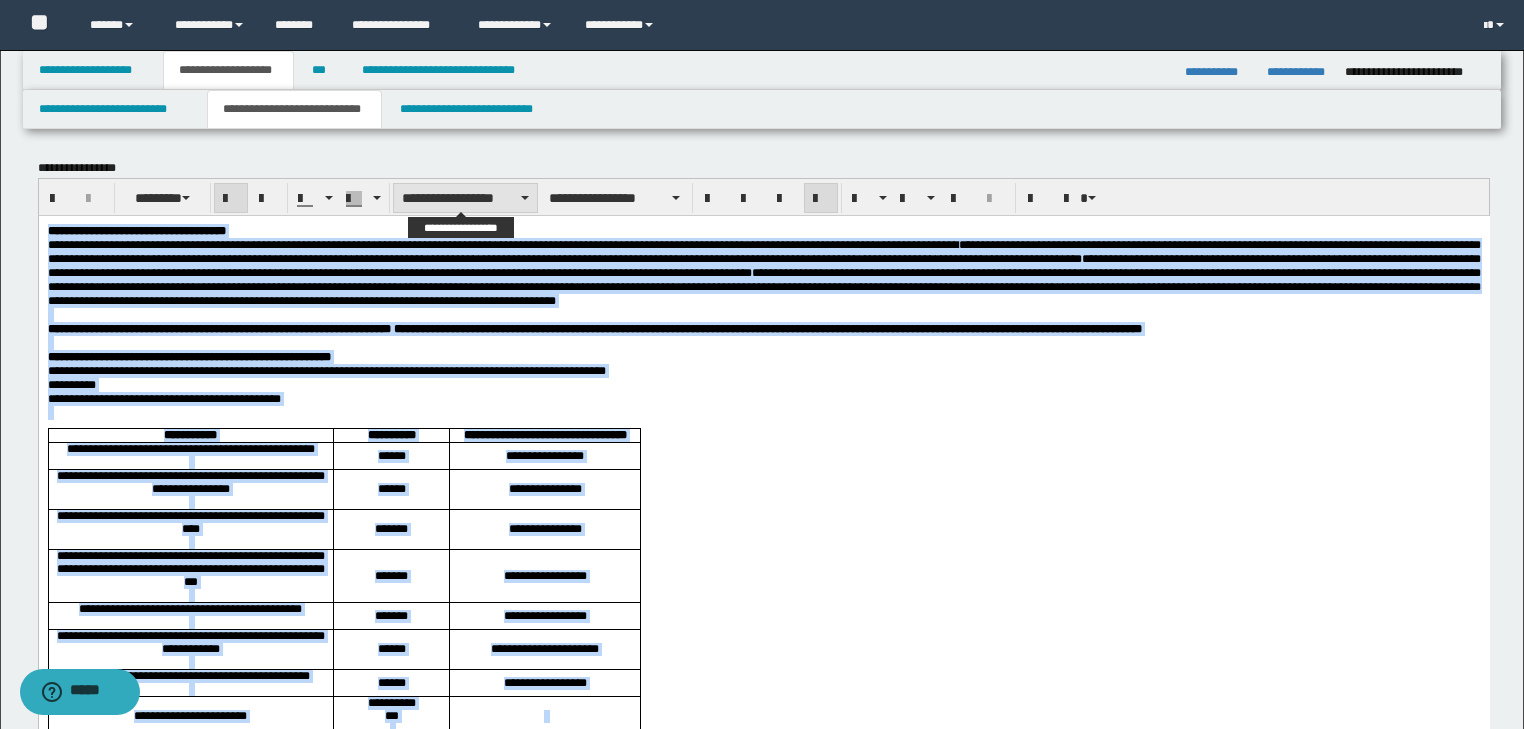 click on "**********" at bounding box center (465, 198) 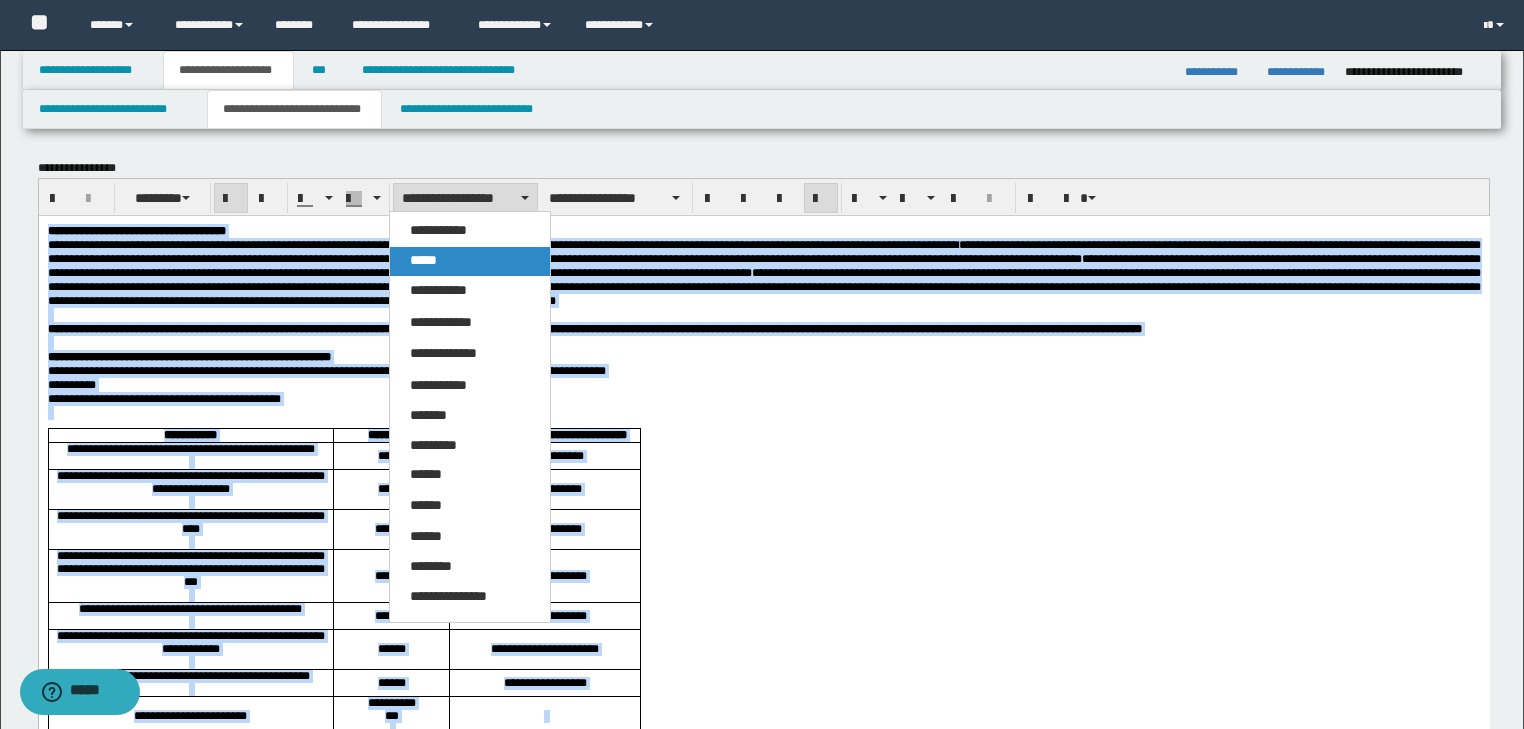 click on "*****" at bounding box center (423, 260) 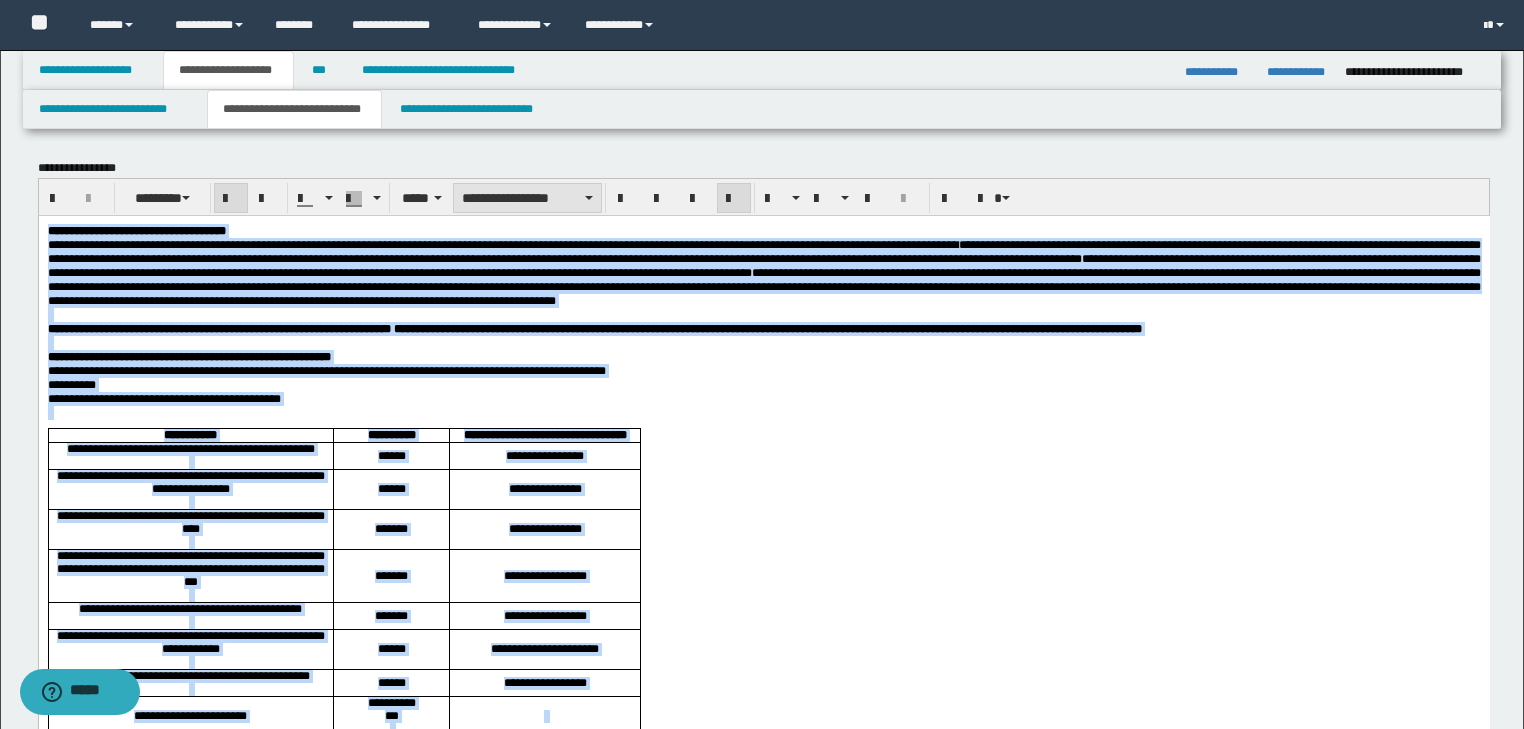 click on "**********" at bounding box center (527, 198) 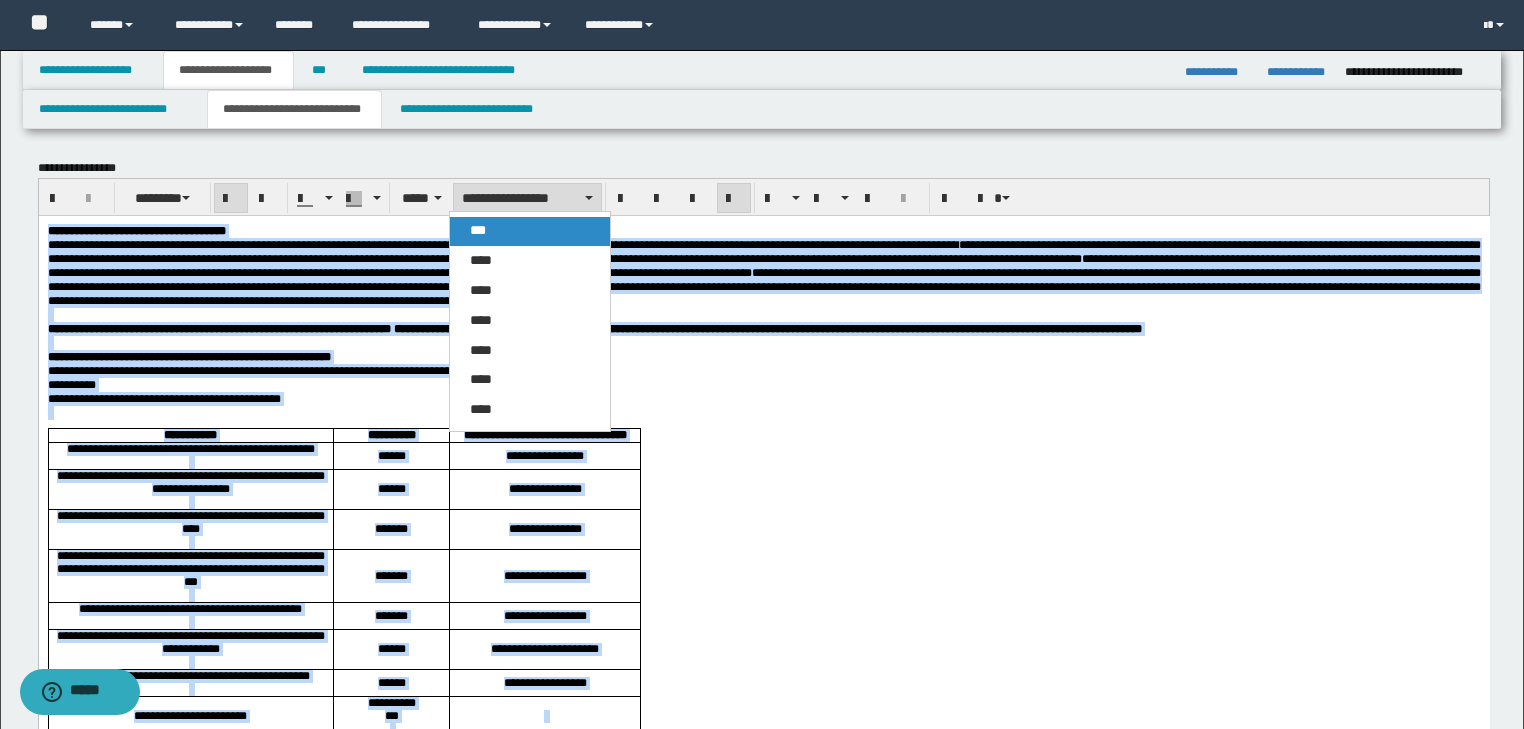click on "***" at bounding box center (530, 231) 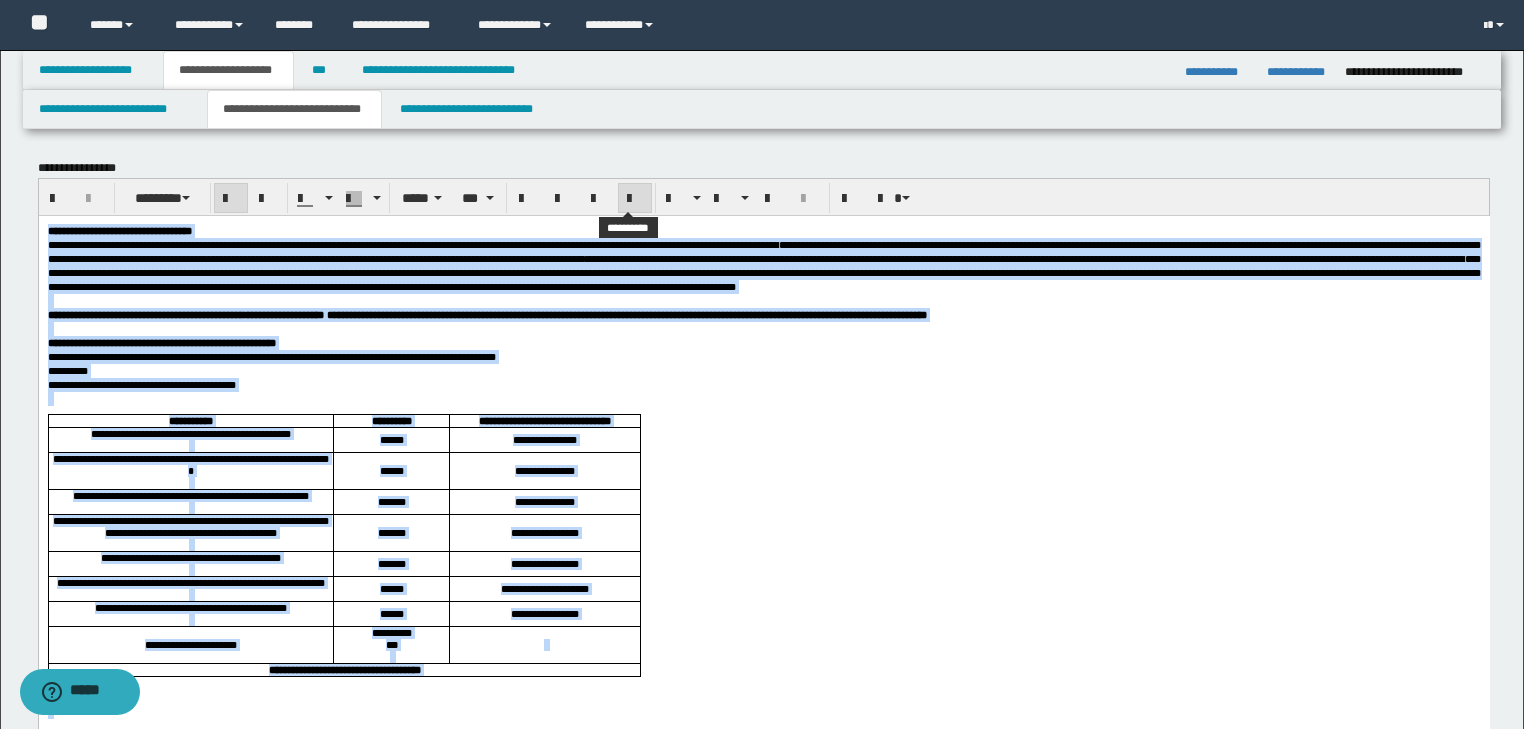 click at bounding box center (635, 199) 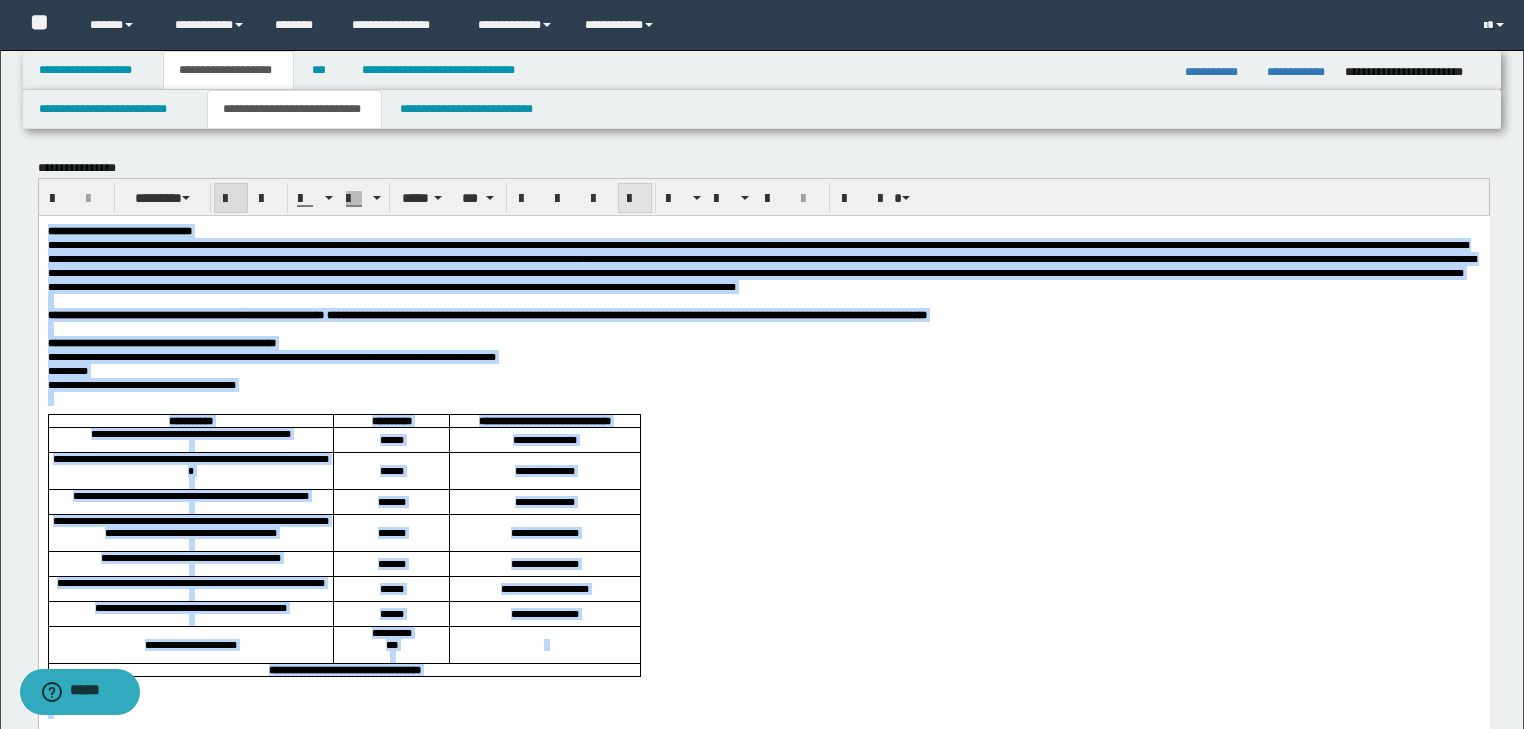 click at bounding box center (635, 199) 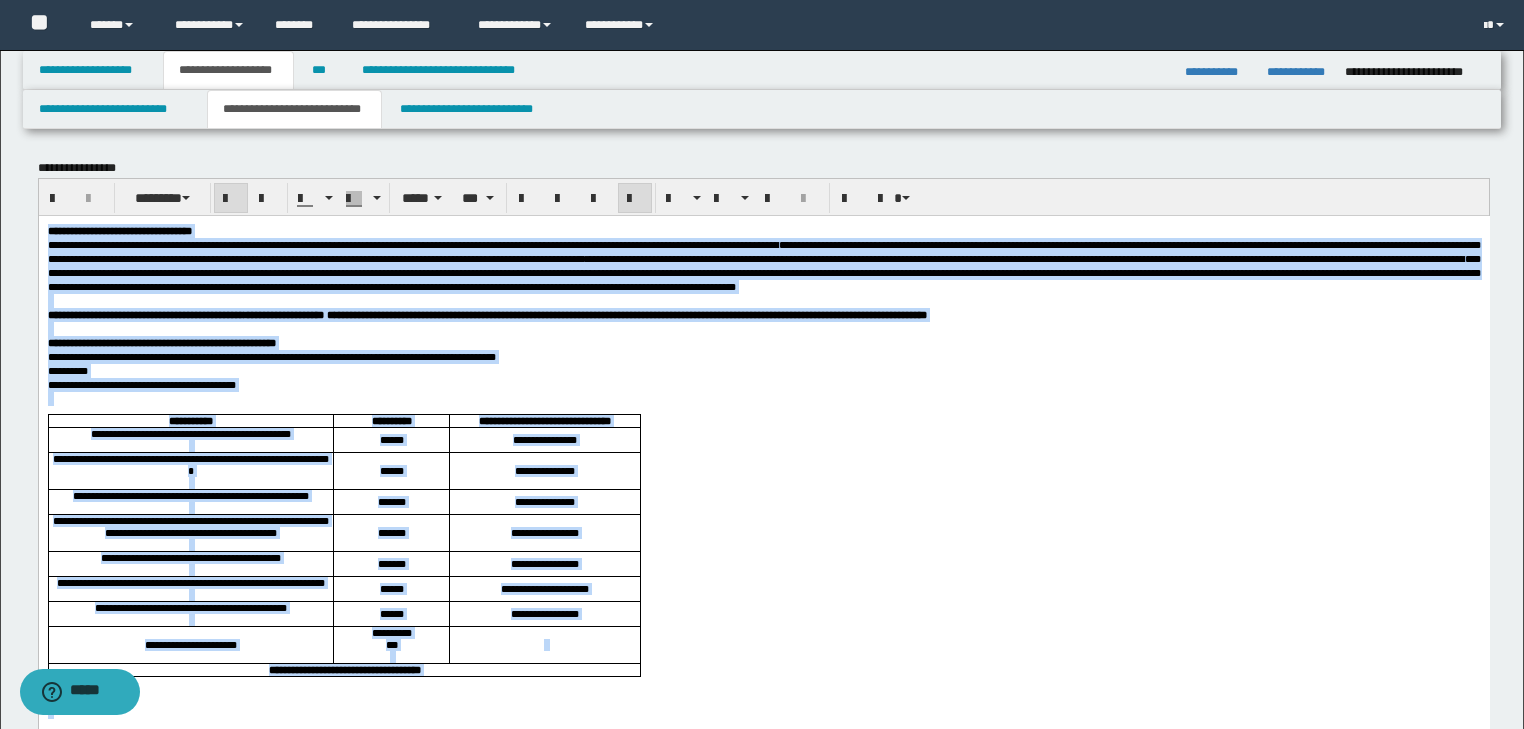 click on "**********" at bounding box center (763, 943) 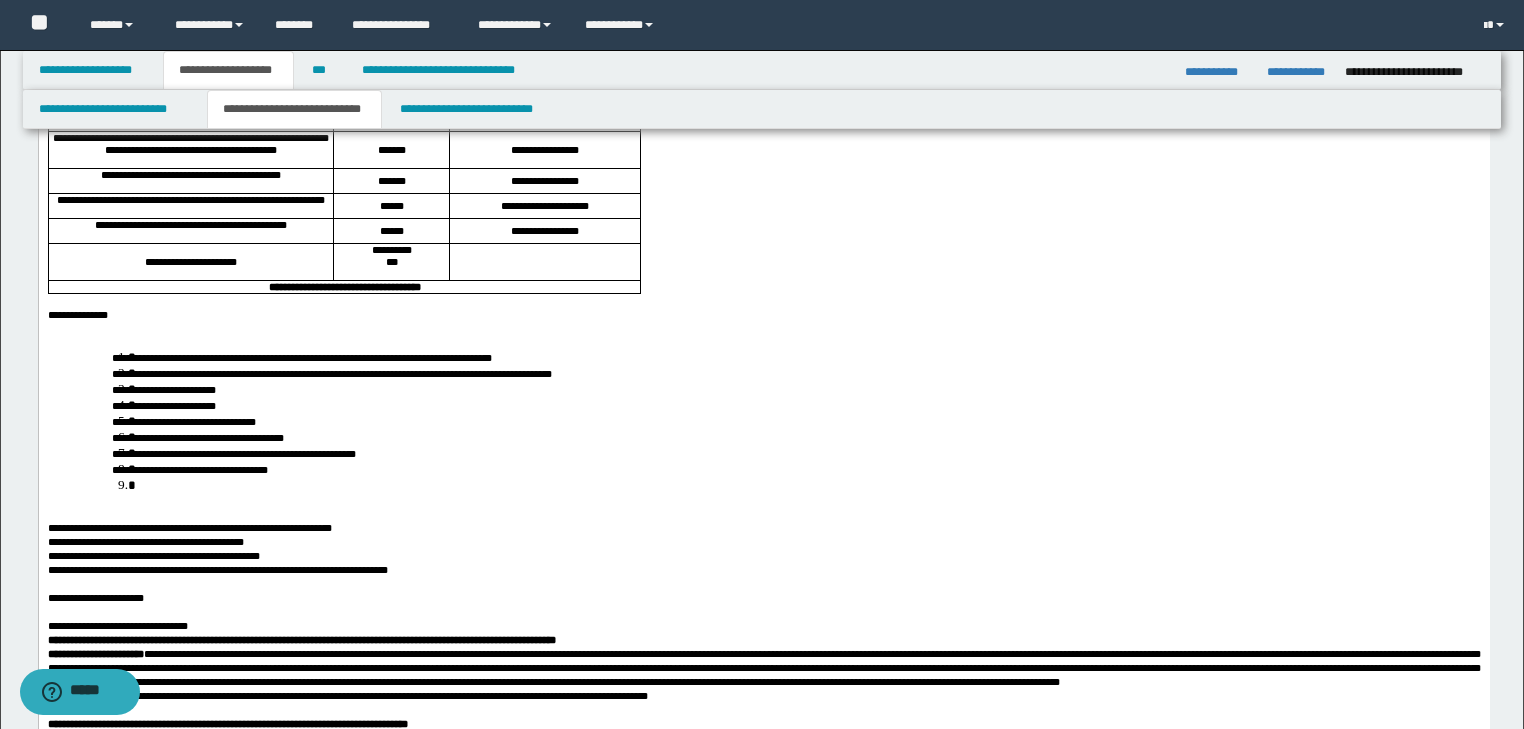 scroll, scrollTop: 480, scrollLeft: 0, axis: vertical 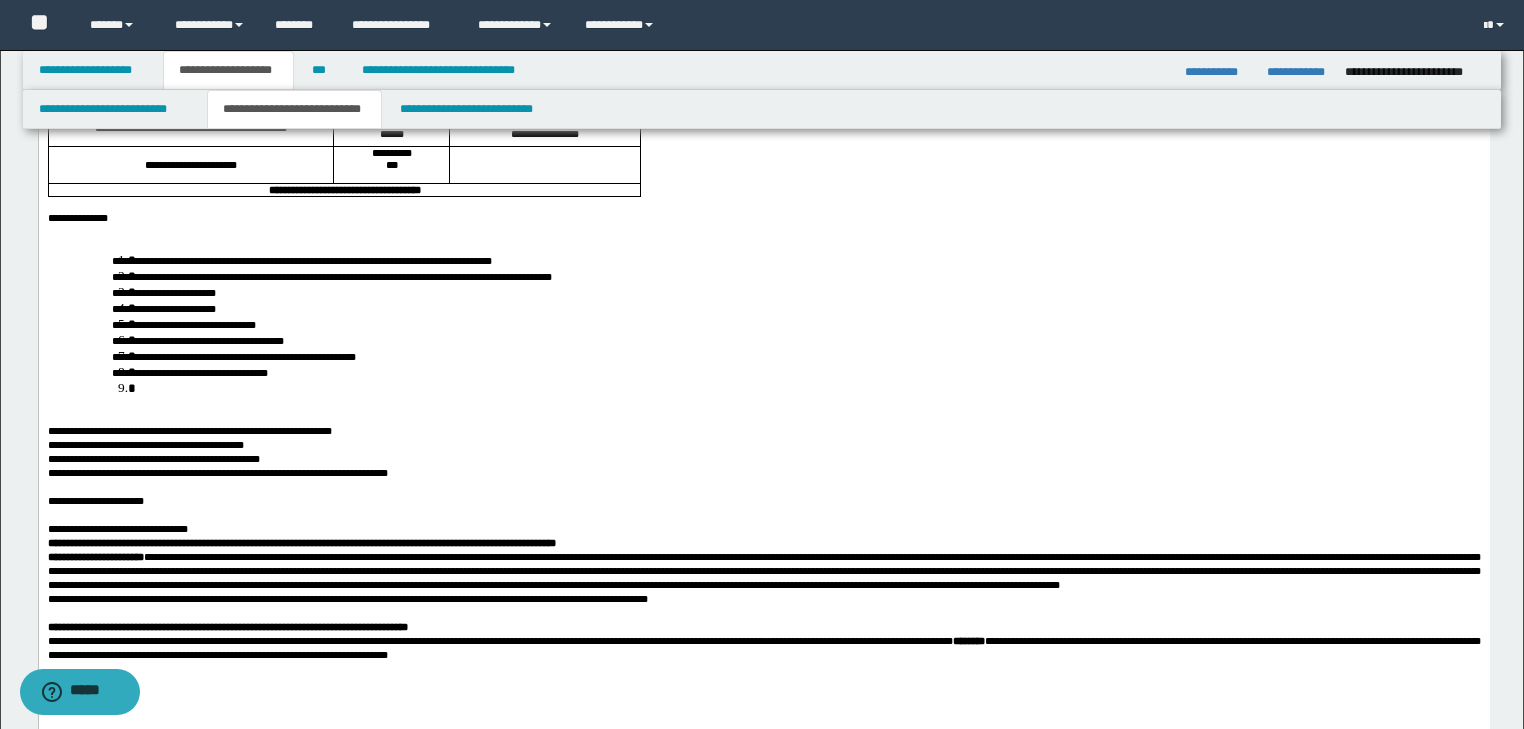 click on "**********" at bounding box center [763, 218] 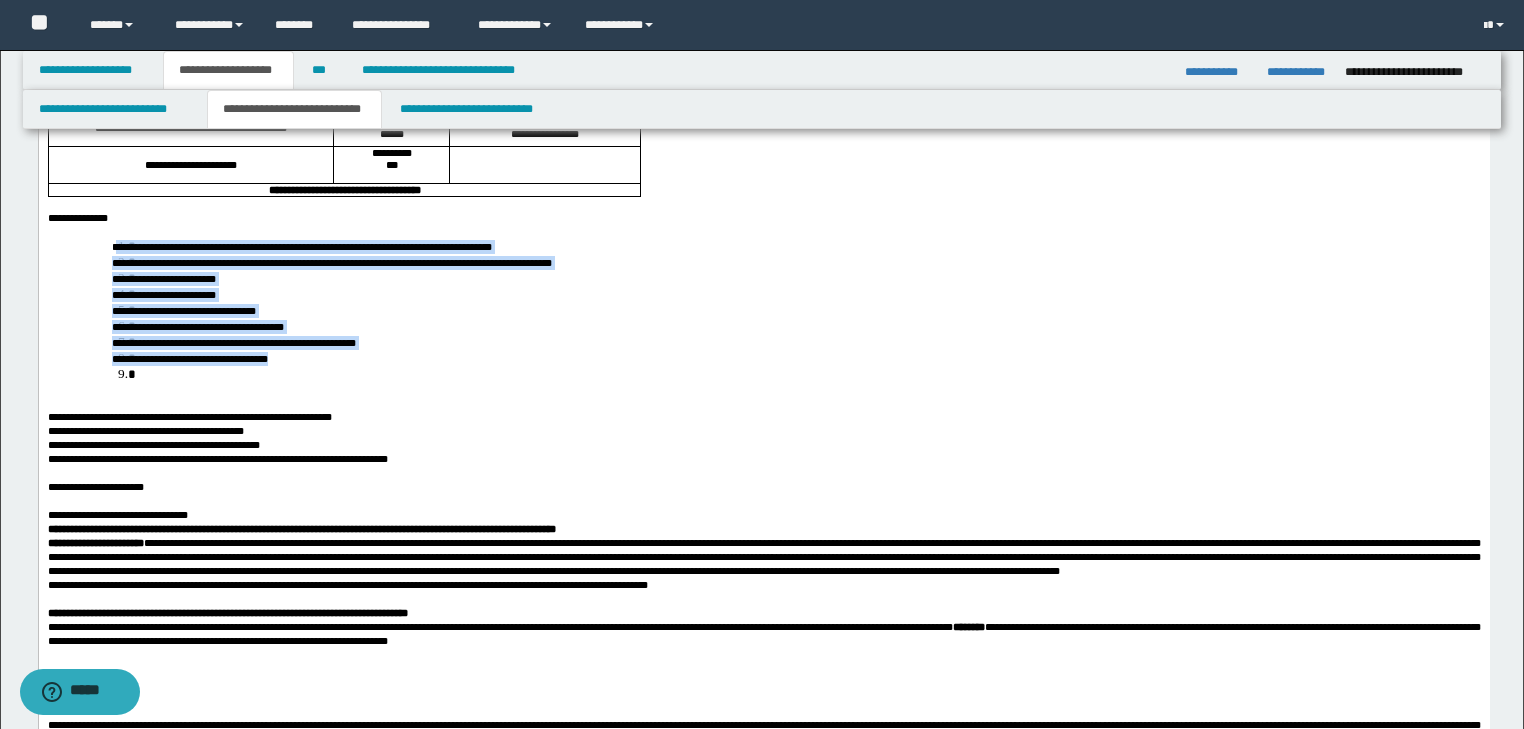drag, startPoint x: 120, startPoint y: 375, endPoint x: 351, endPoint y: 485, distance: 255.85347 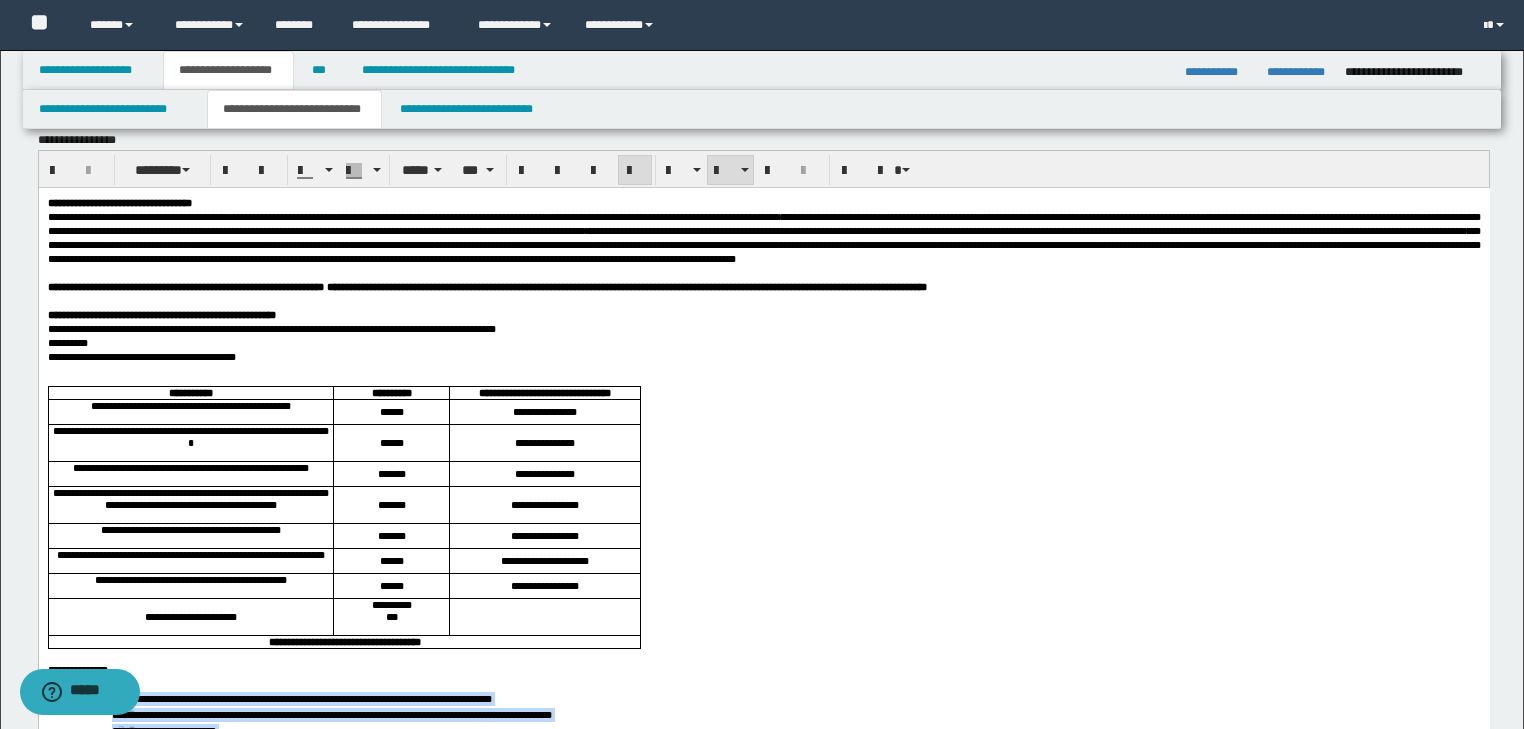 scroll, scrollTop: 0, scrollLeft: 0, axis: both 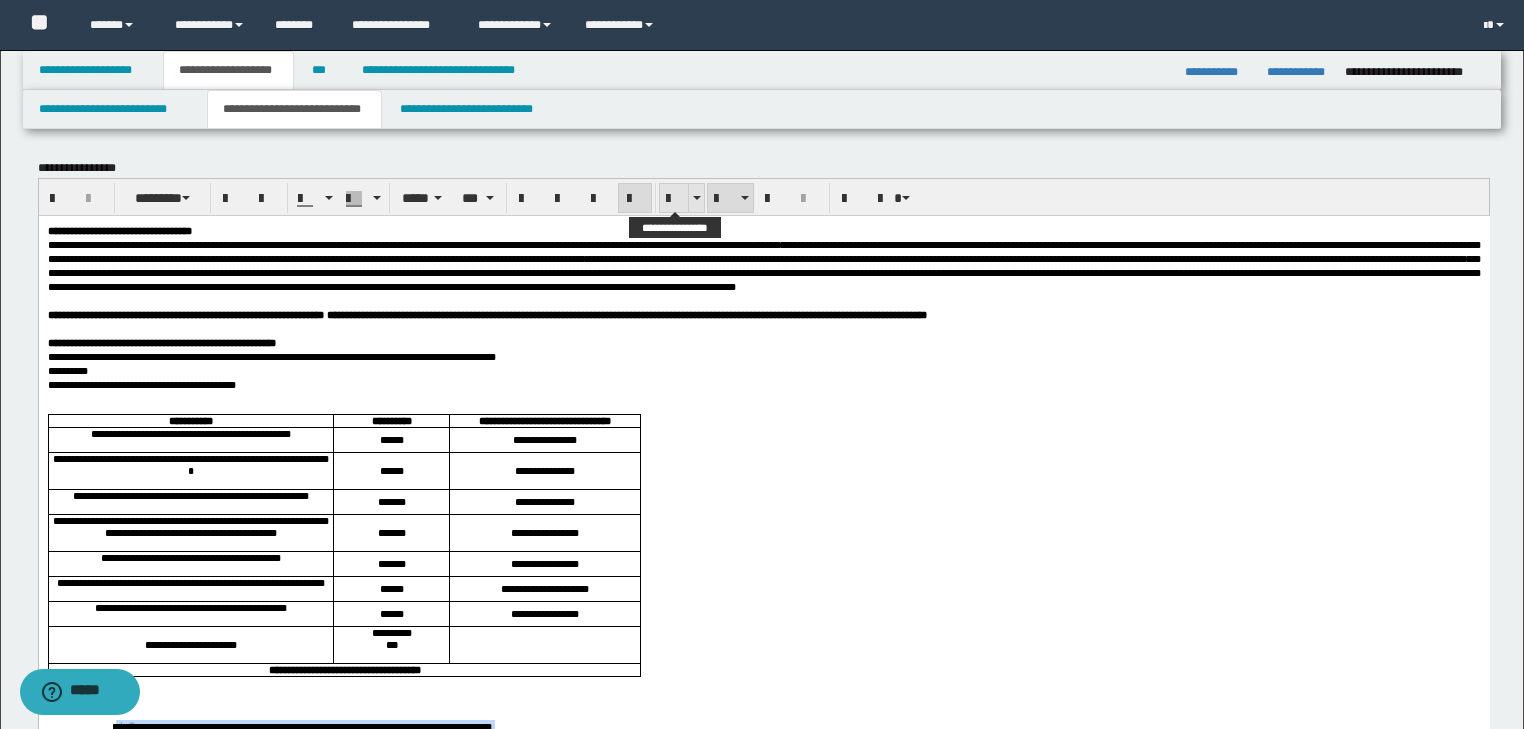 click at bounding box center [674, 199] 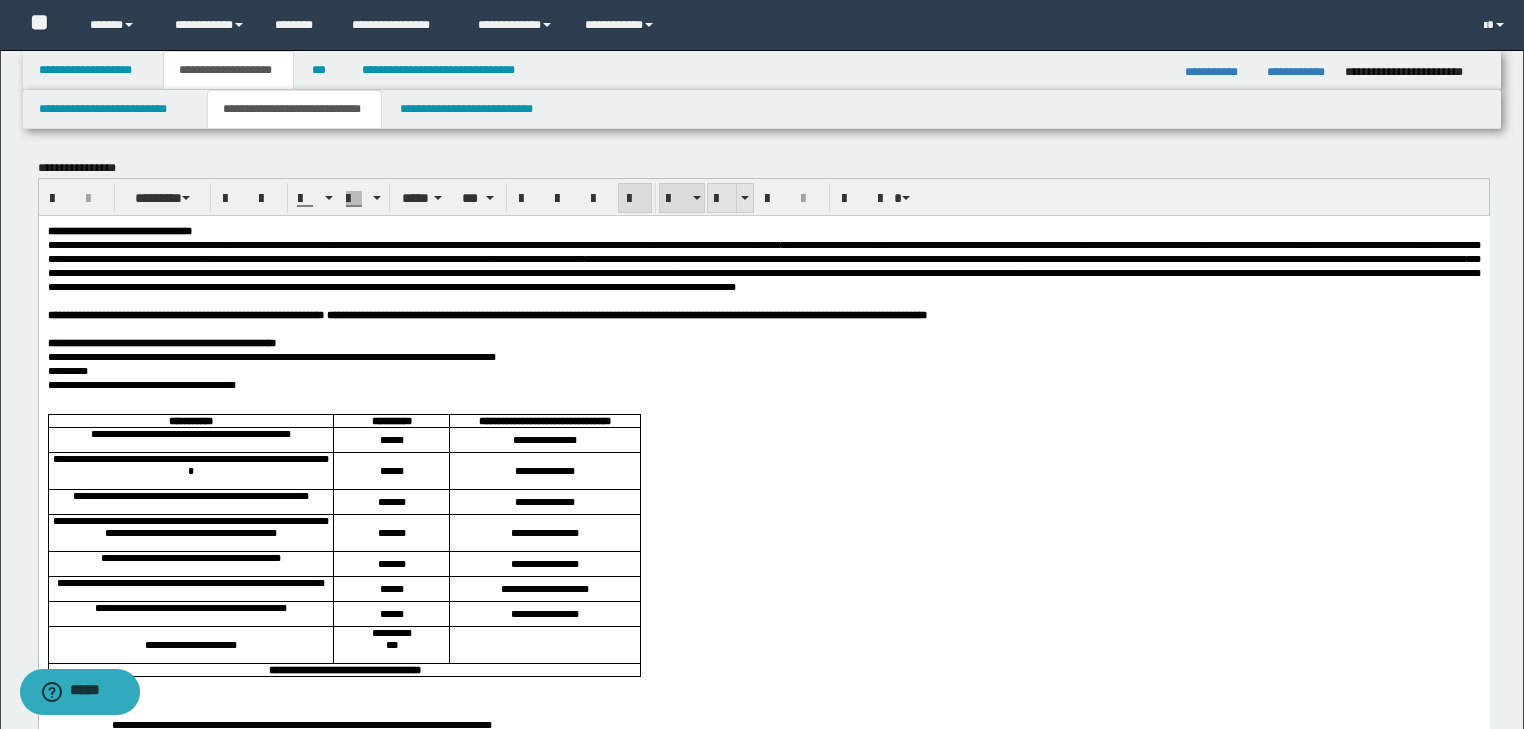 click at bounding box center [722, 199] 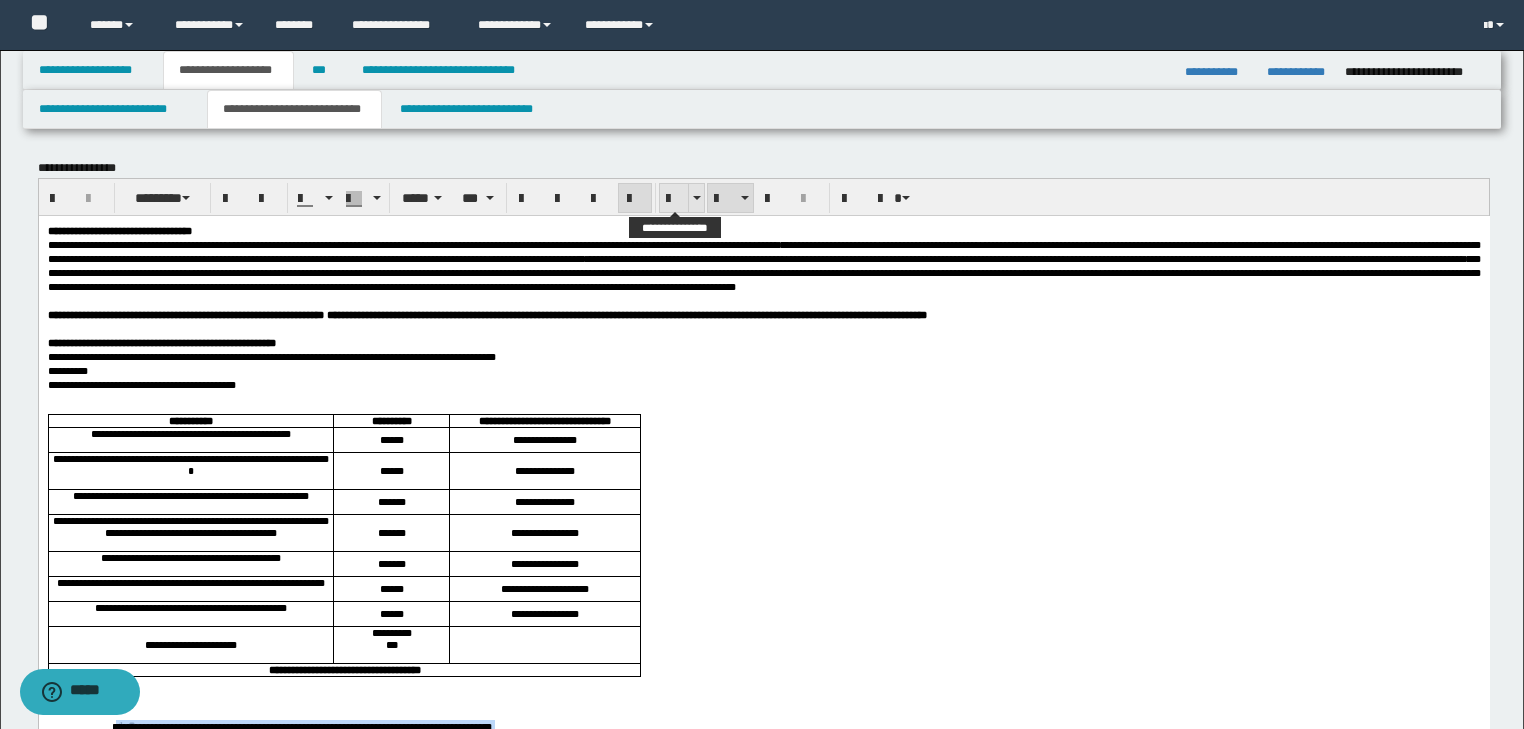 click at bounding box center (674, 199) 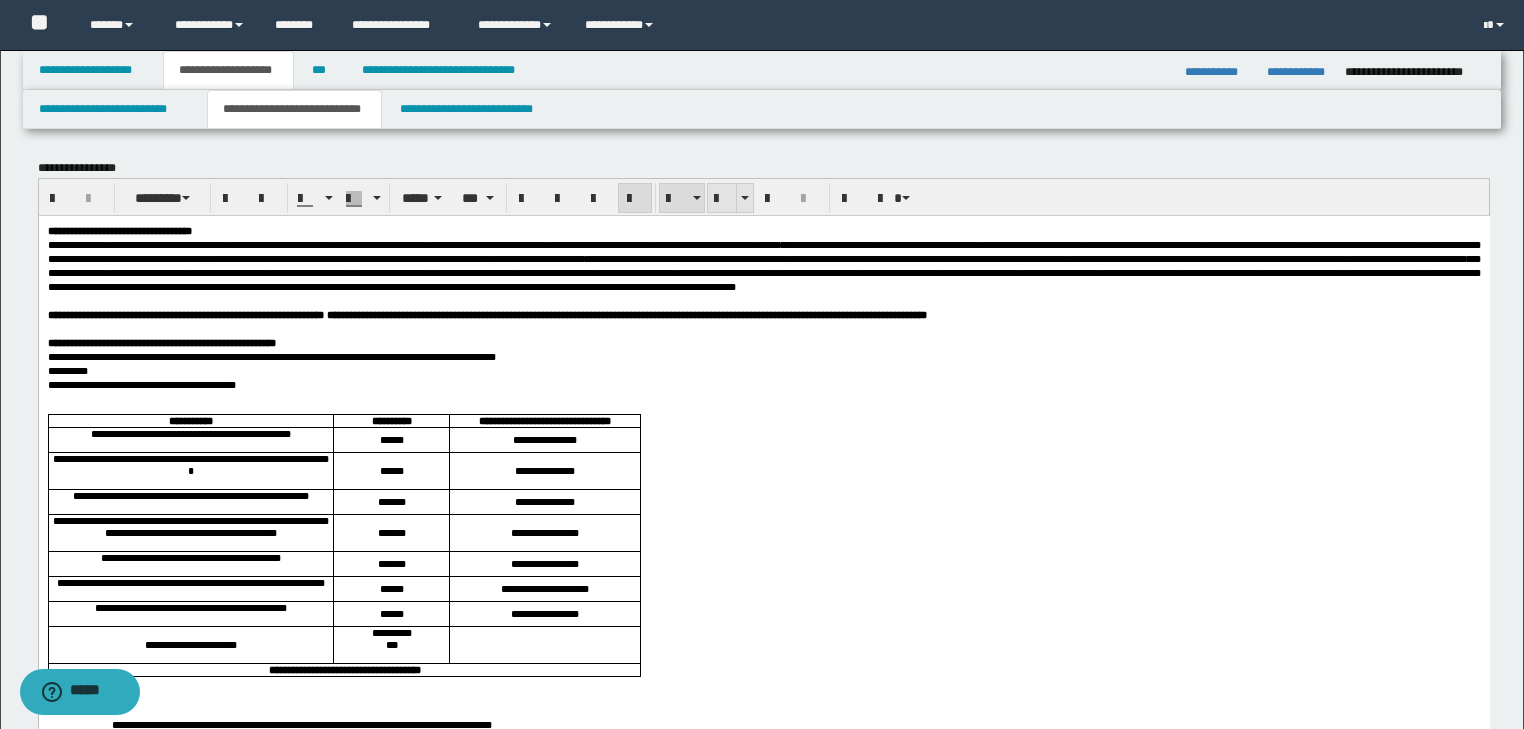 click at bounding box center (722, 199) 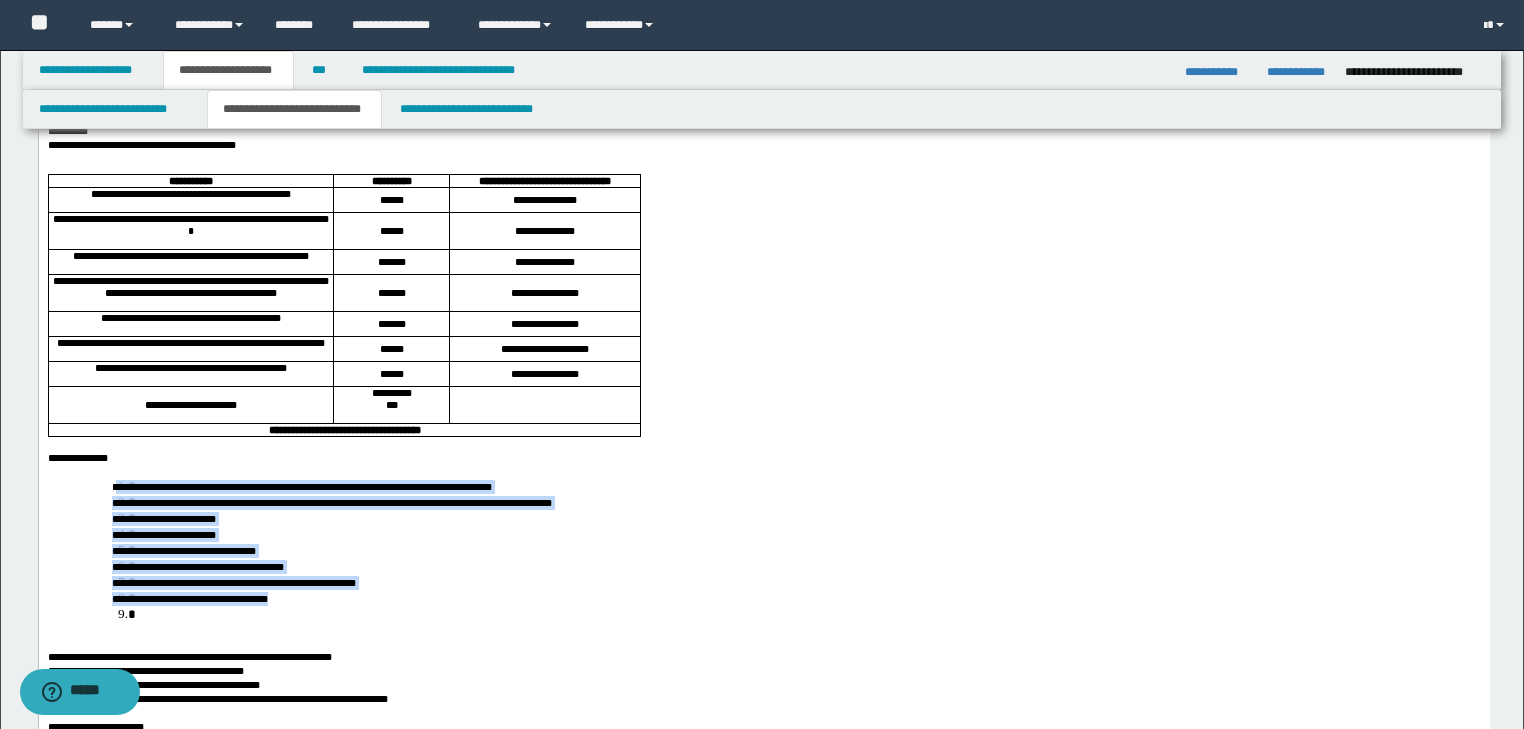 scroll, scrollTop: 0, scrollLeft: 0, axis: both 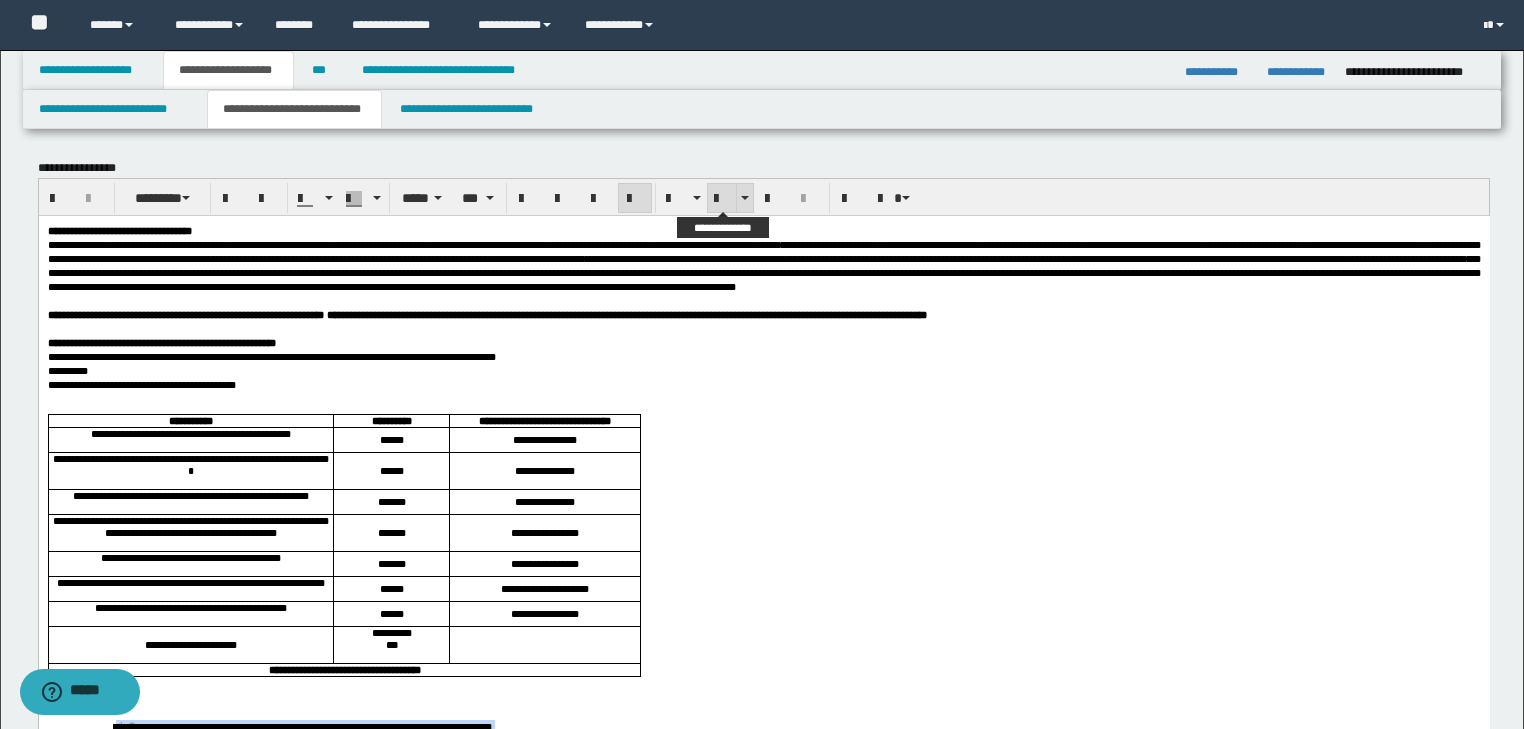click at bounding box center [722, 199] 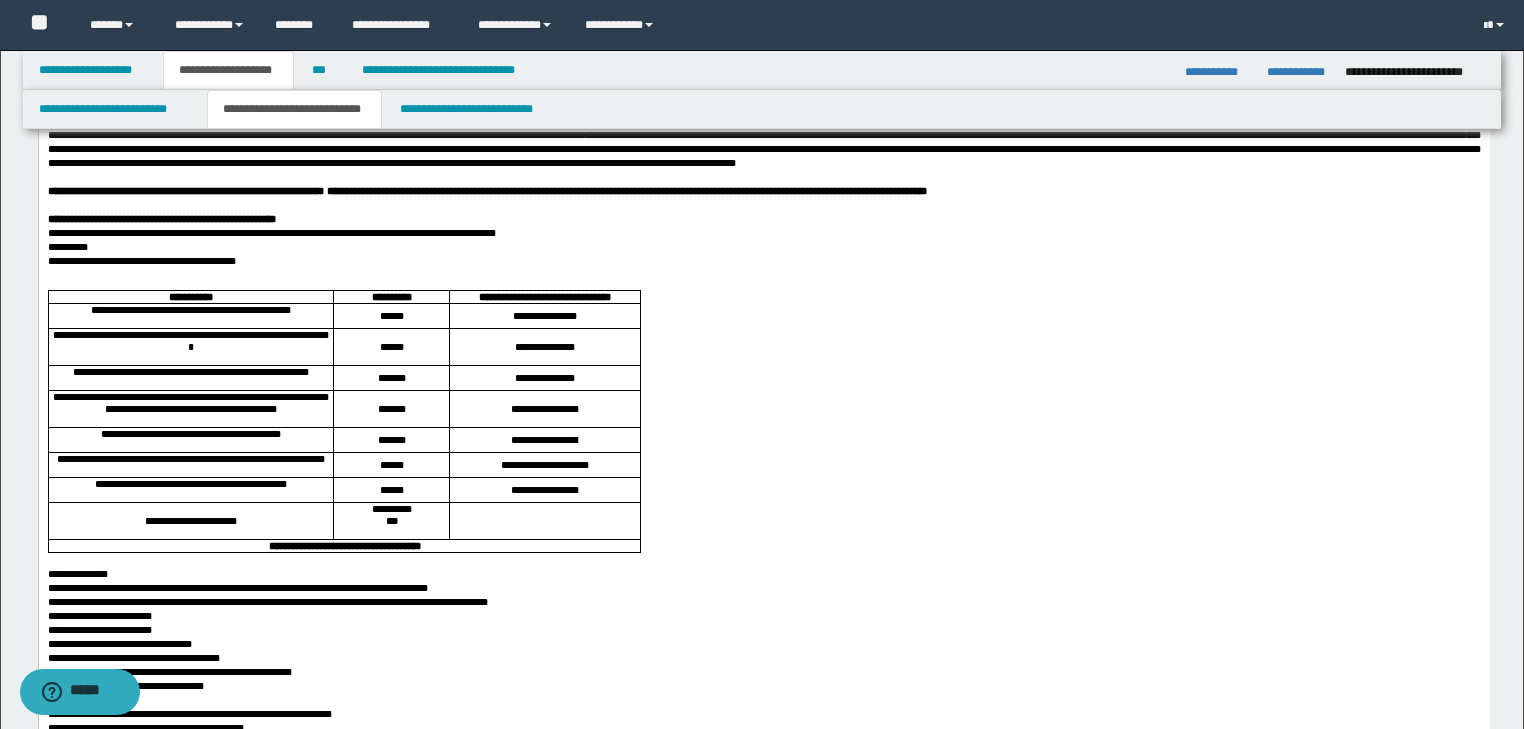 scroll, scrollTop: 0, scrollLeft: 0, axis: both 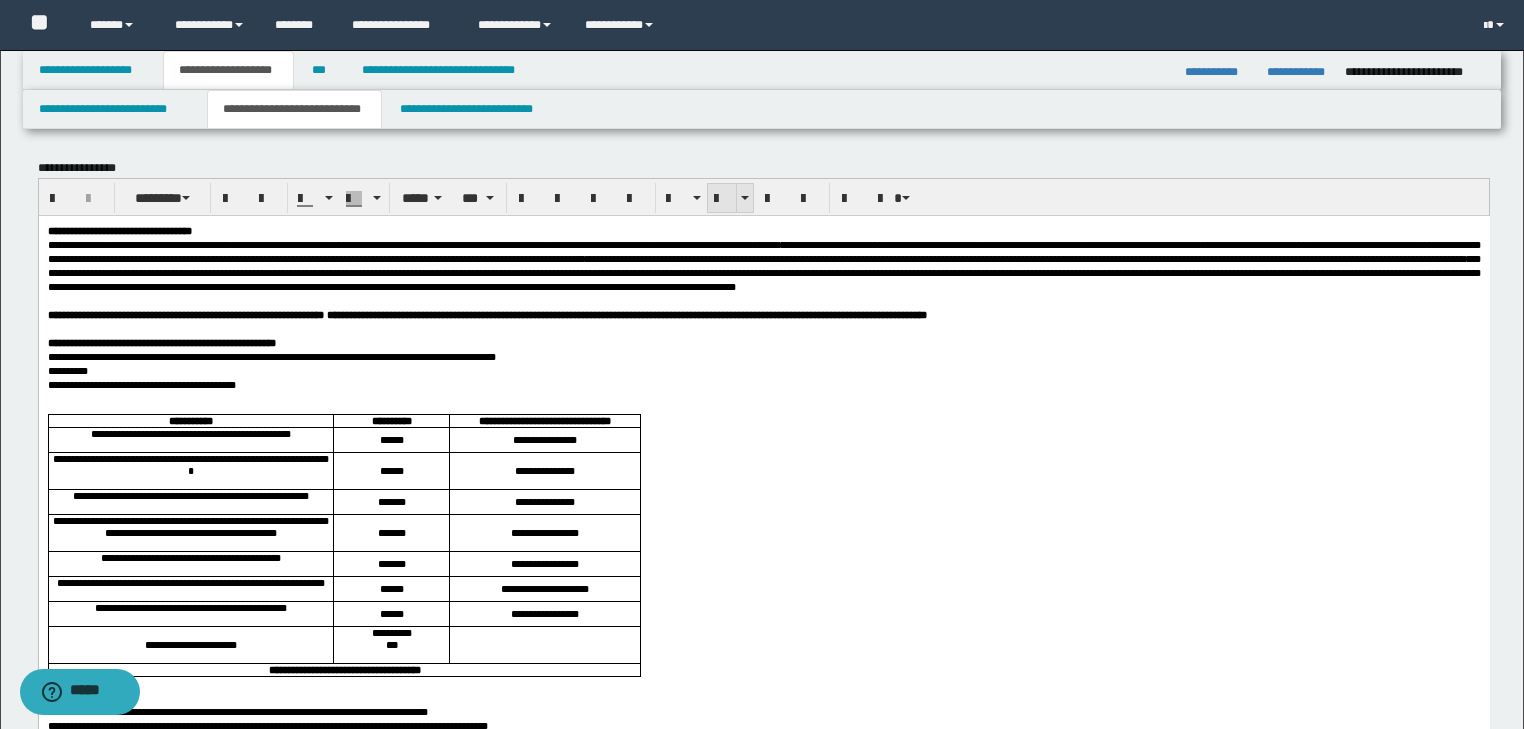click at bounding box center [722, 199] 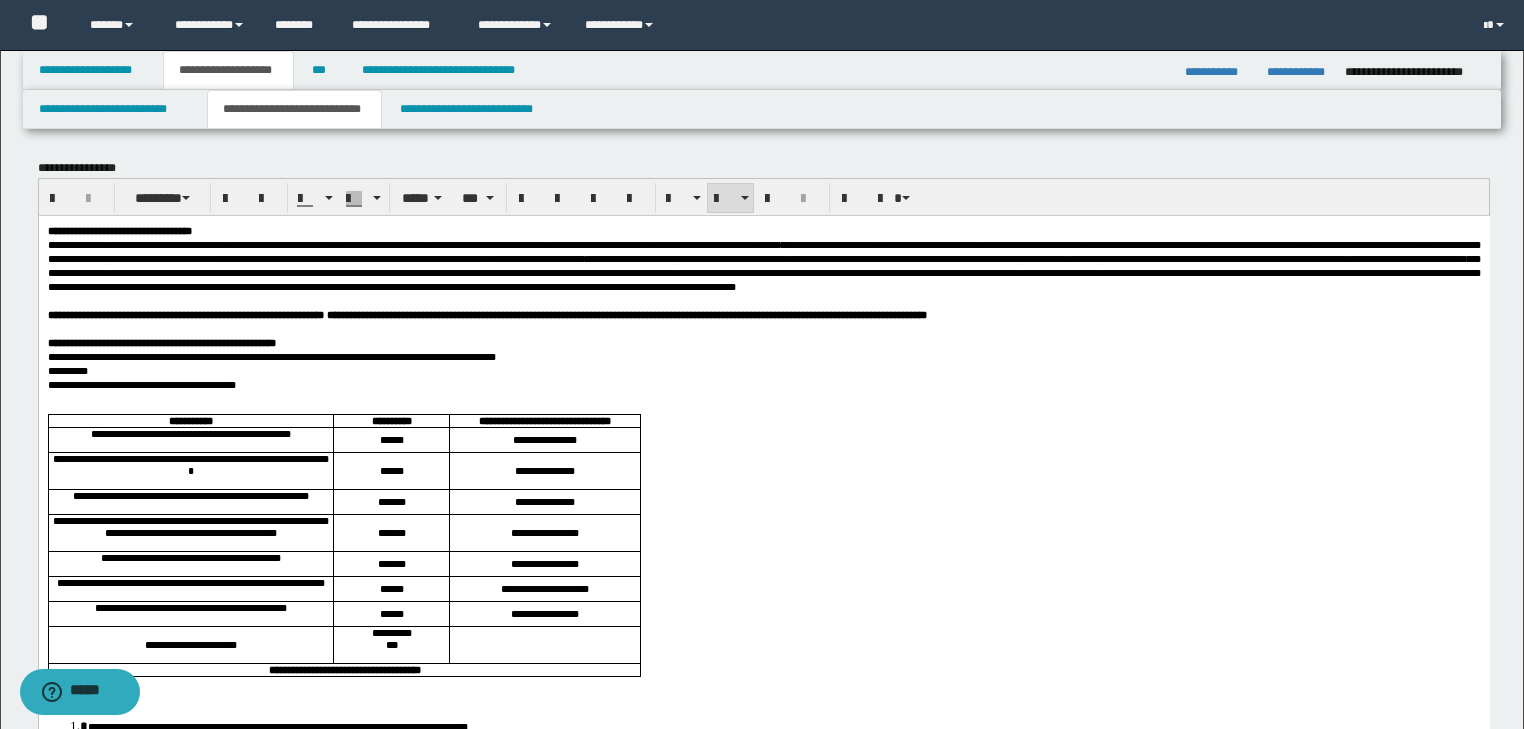 scroll, scrollTop: 400, scrollLeft: 0, axis: vertical 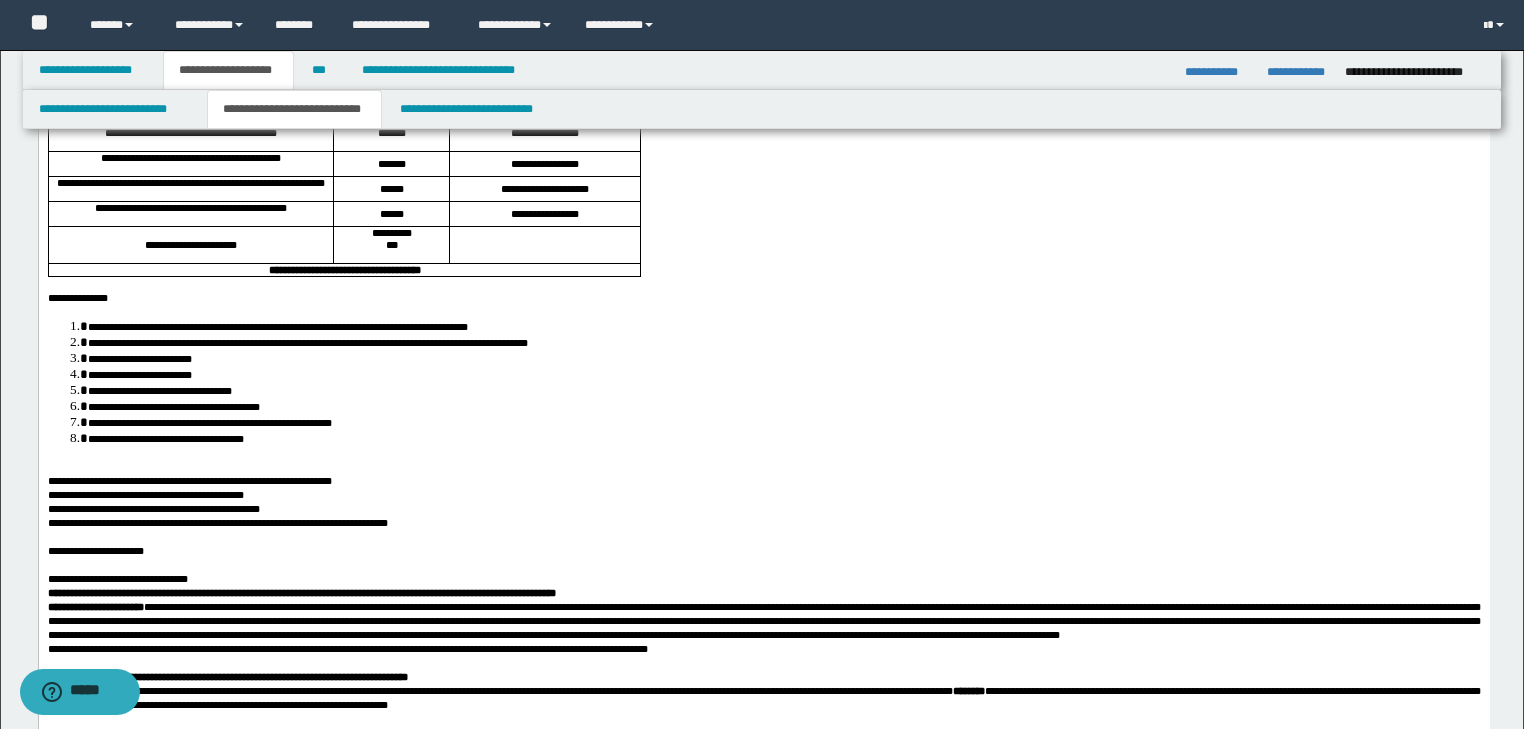 click on "**********" at bounding box center [783, 390] 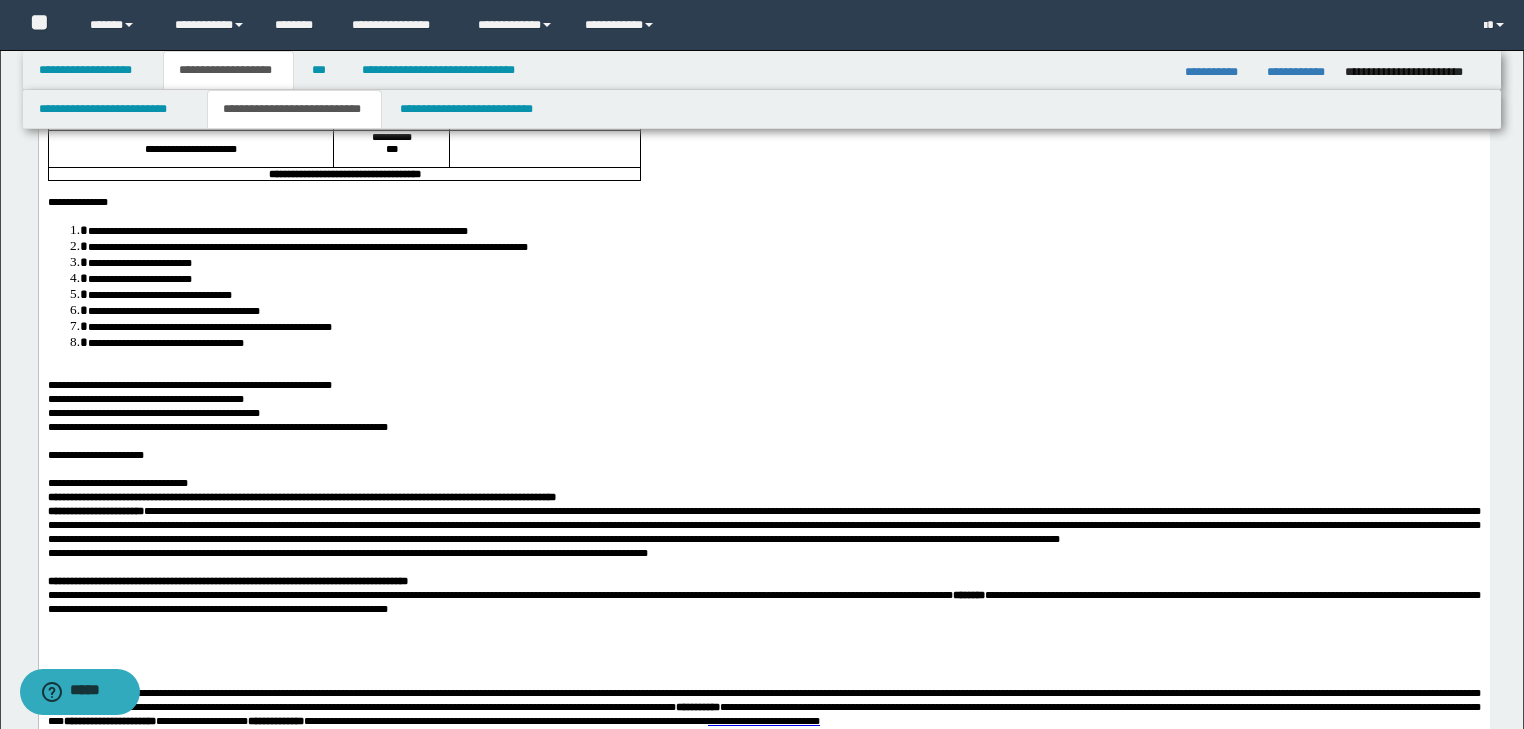 scroll, scrollTop: 640, scrollLeft: 0, axis: vertical 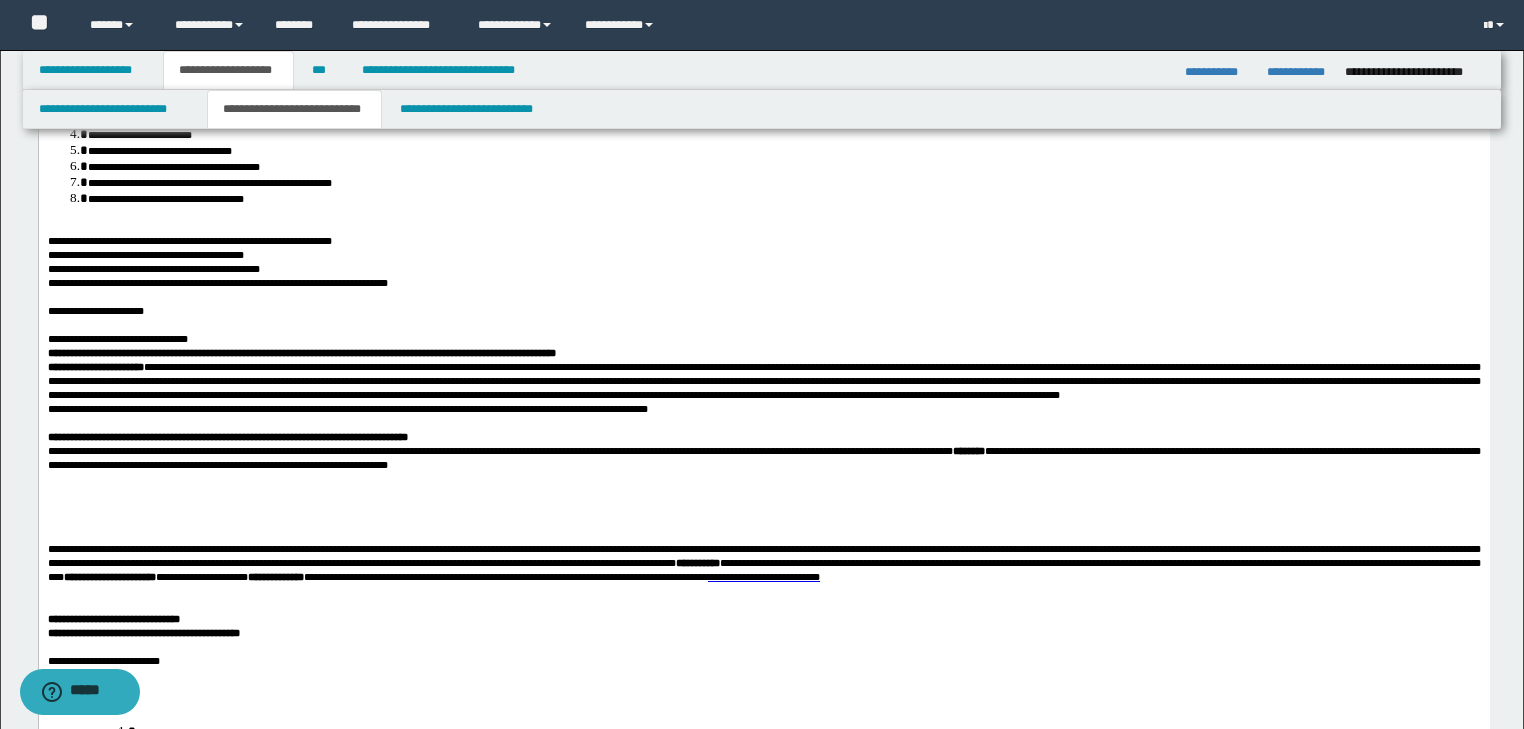 click on "**********" at bounding box center [783, 198] 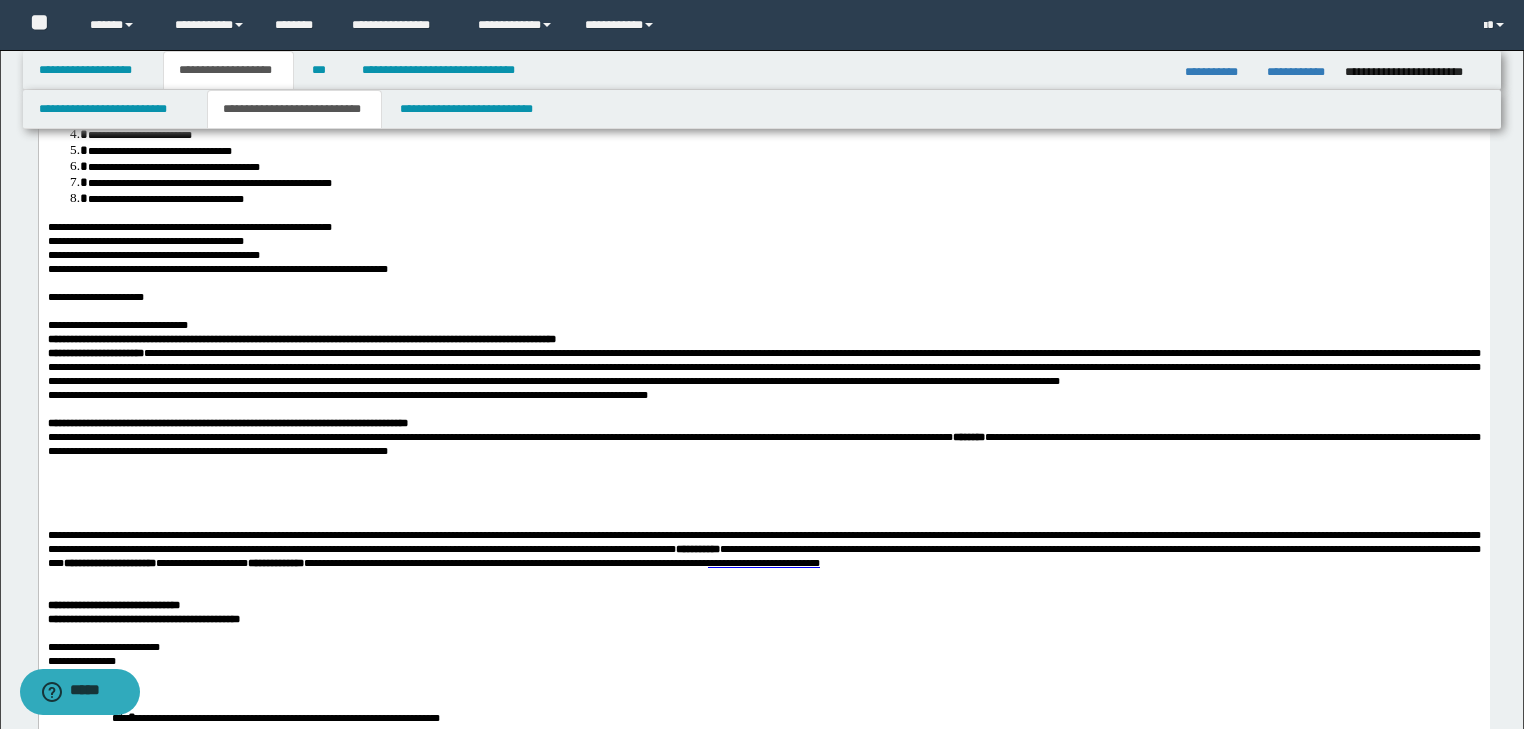 click on "**********" at bounding box center (217, 269) 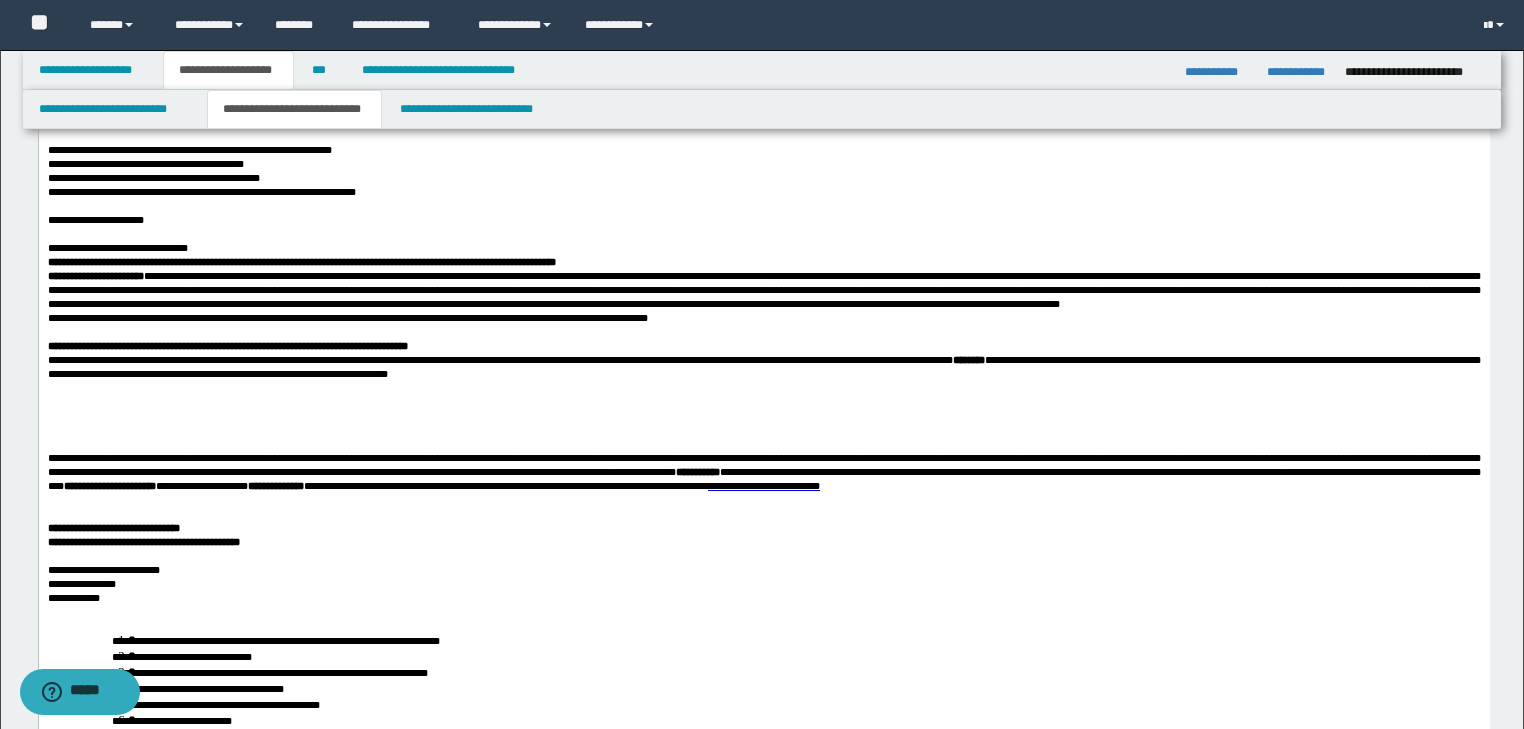 scroll, scrollTop: 800, scrollLeft: 0, axis: vertical 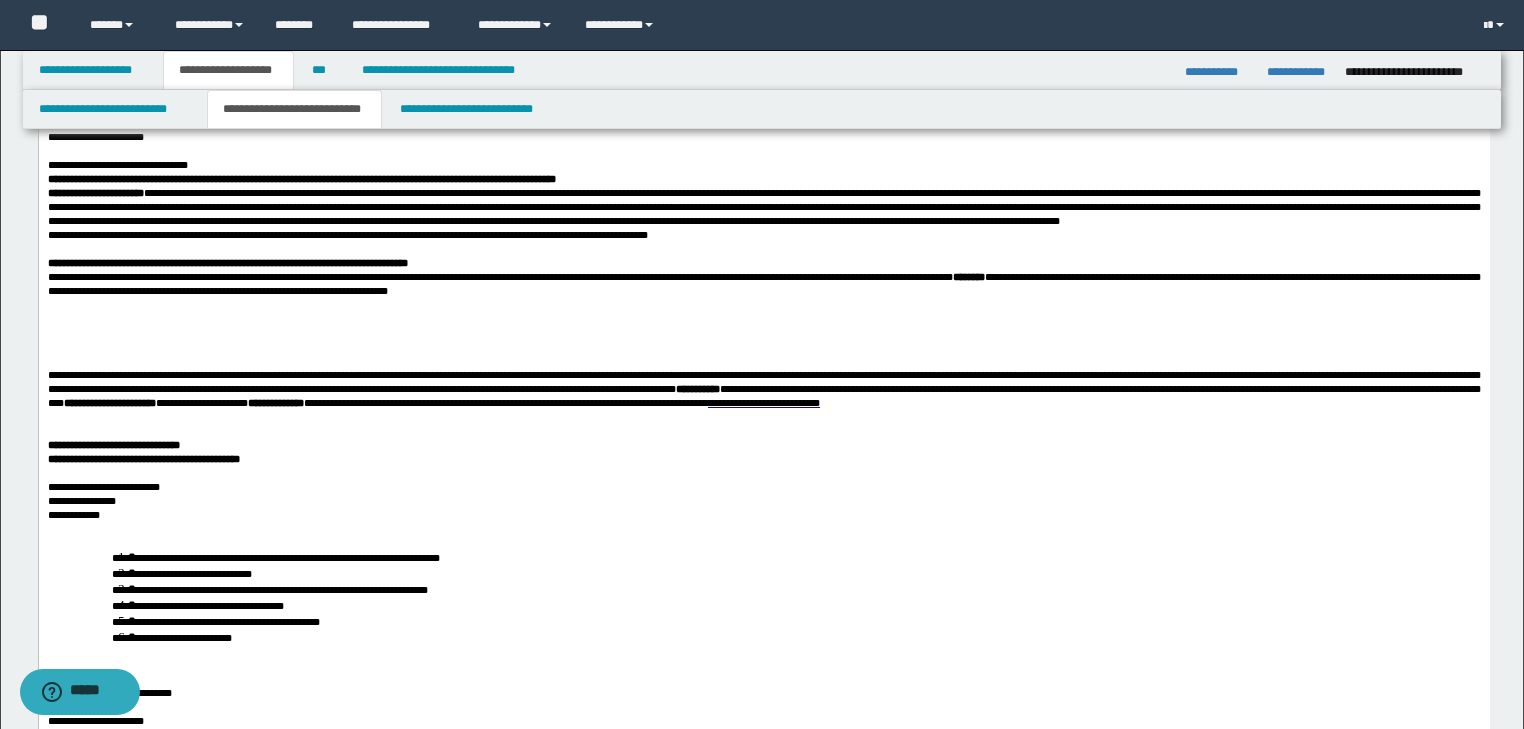click on "**********" at bounding box center (763, 235) 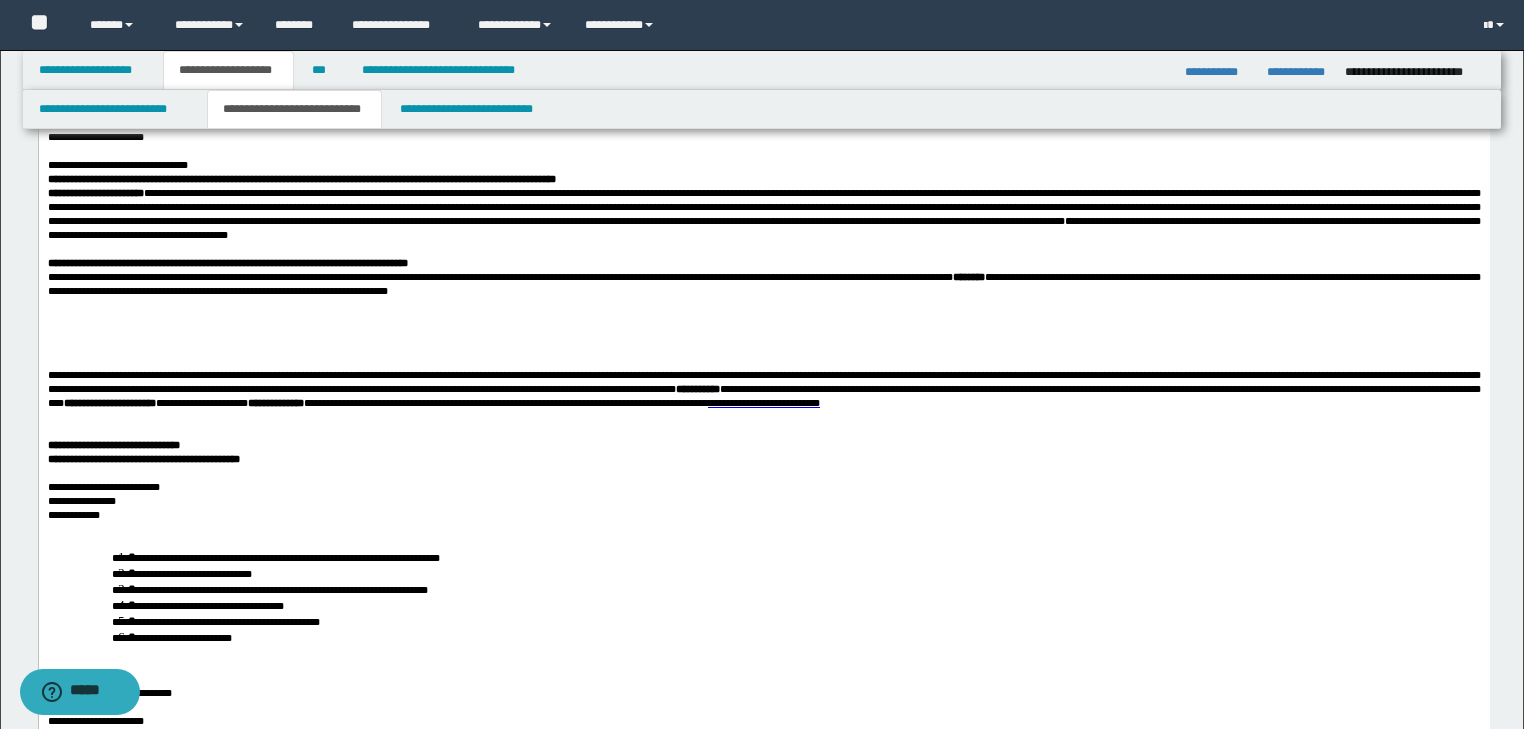 click on "**********" at bounding box center (763, 284) 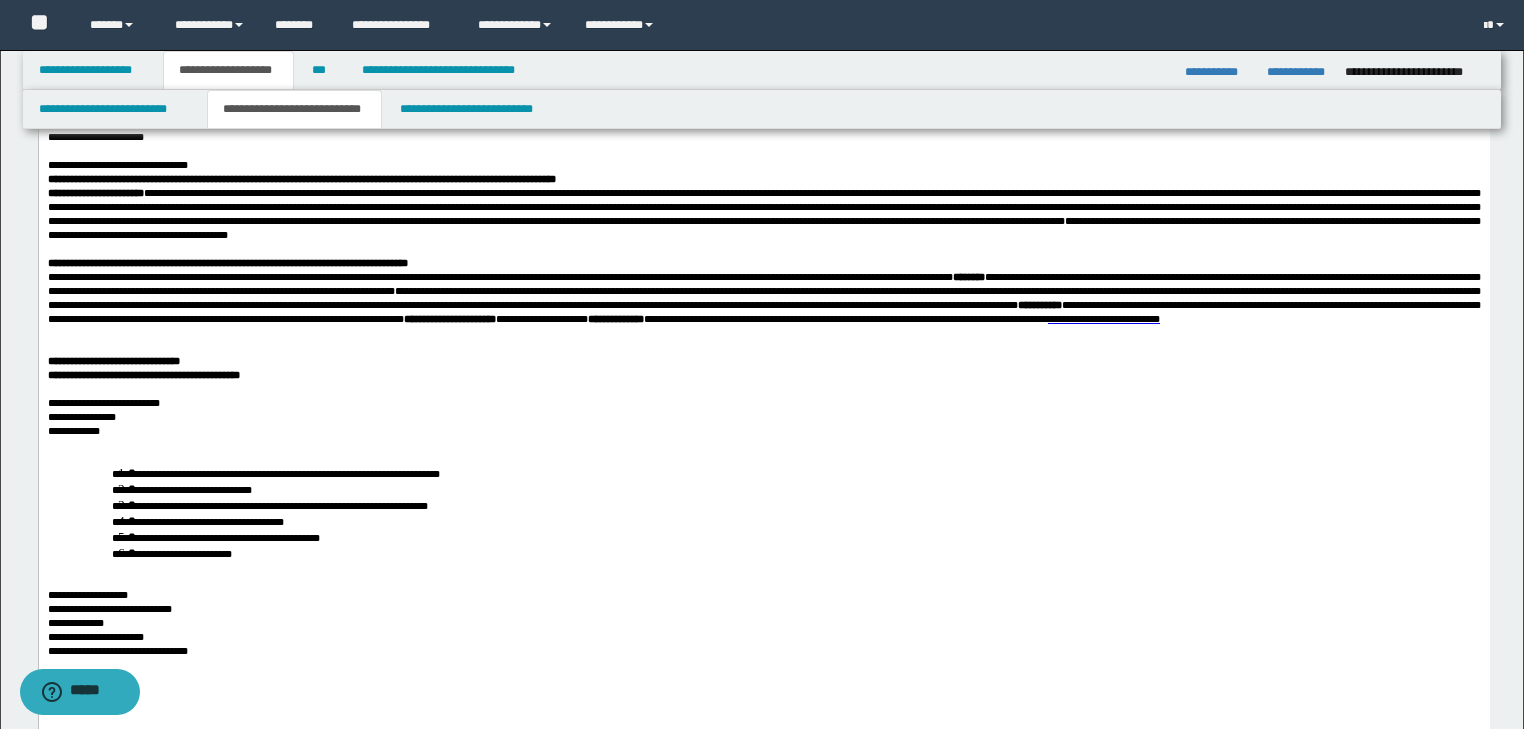 click at bounding box center (763, 347) 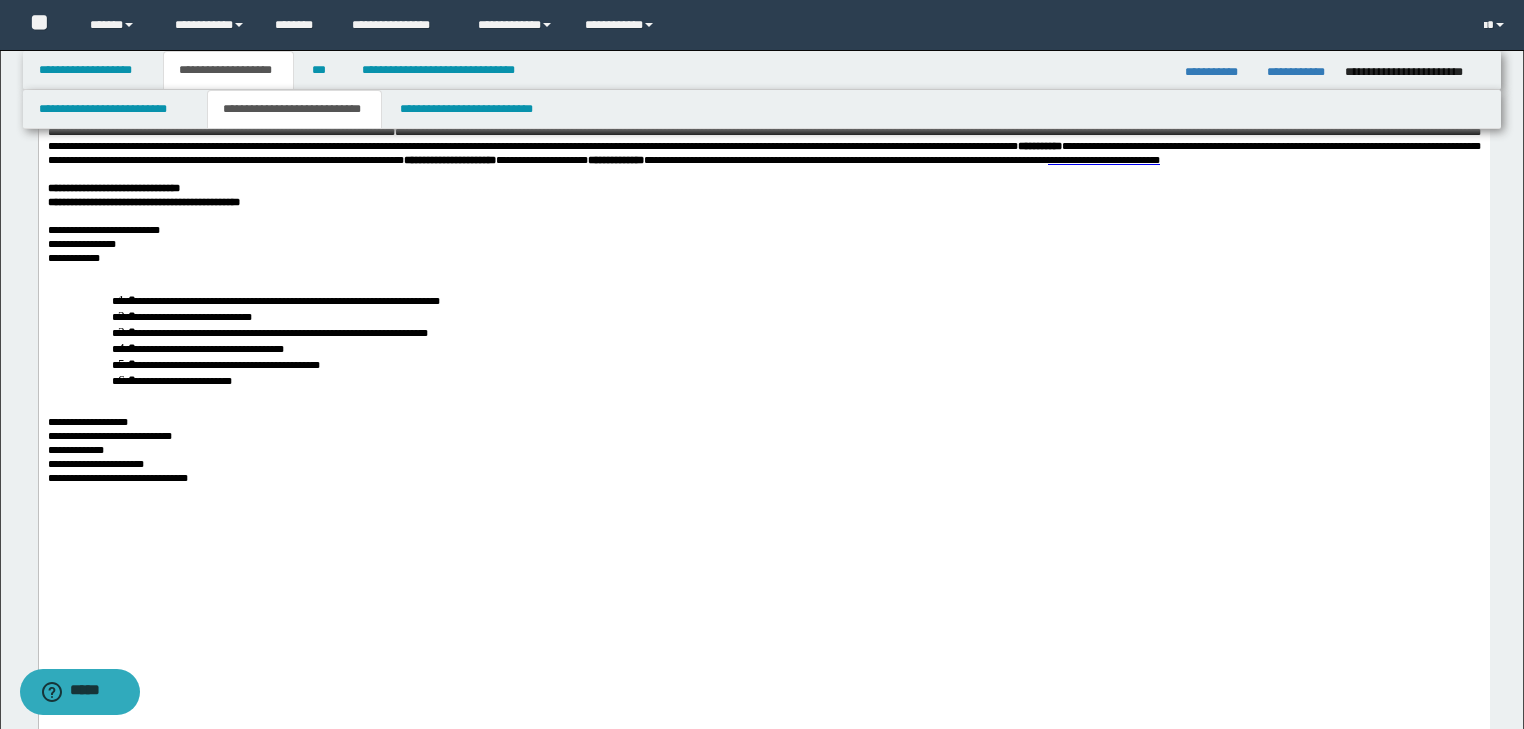 scroll, scrollTop: 960, scrollLeft: 0, axis: vertical 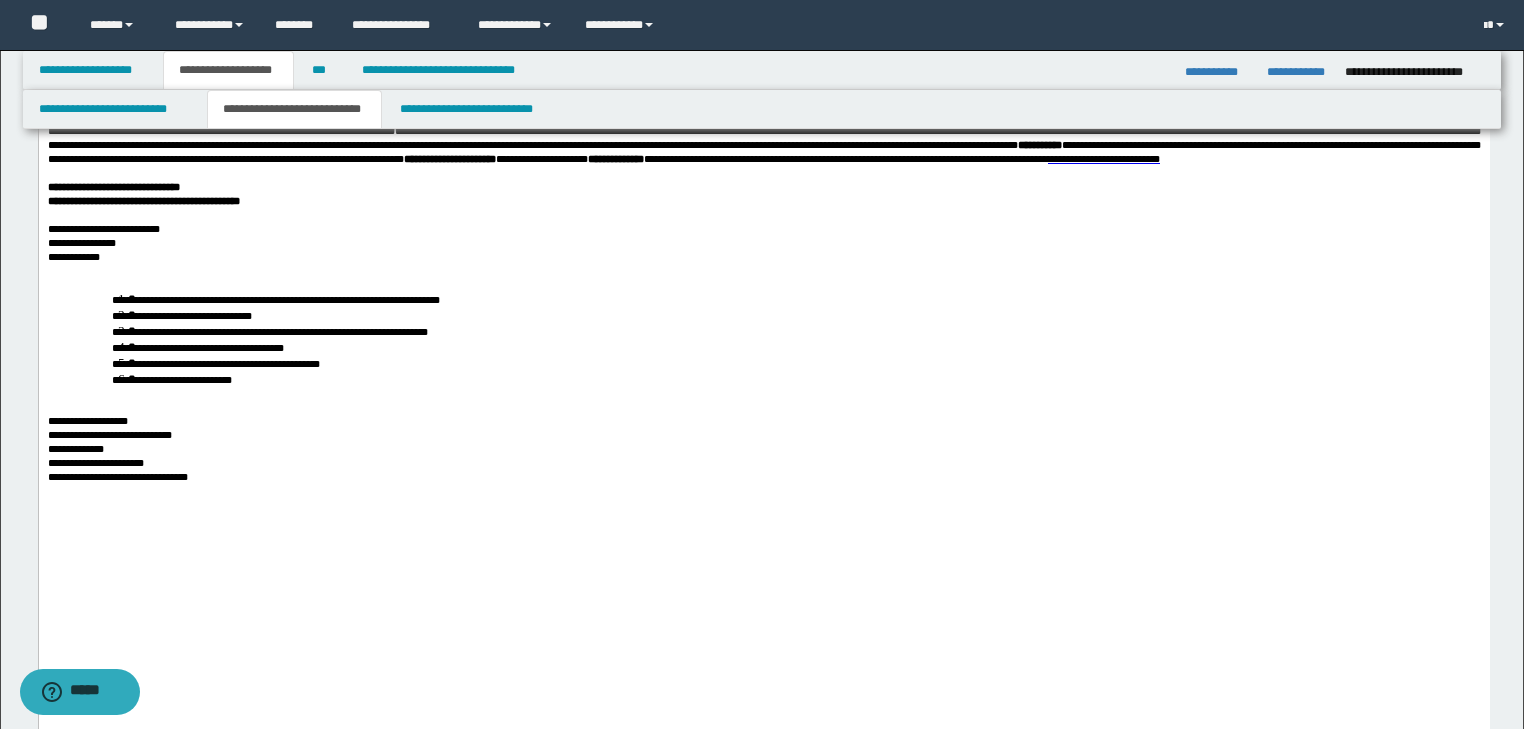 click on "**********" at bounding box center [763, 257] 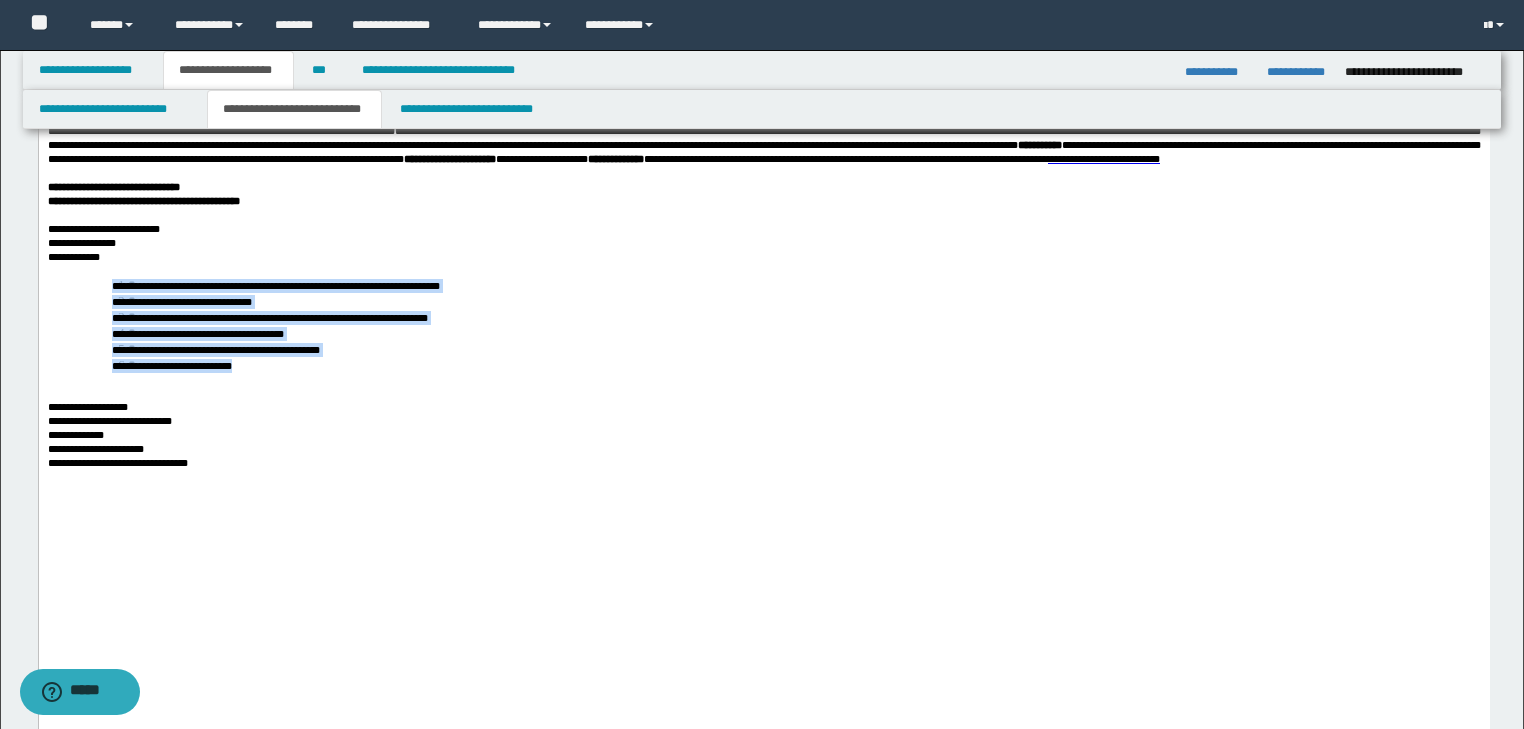 drag, startPoint x: 152, startPoint y: 509, endPoint x: 295, endPoint y: 564, distance: 153.21227 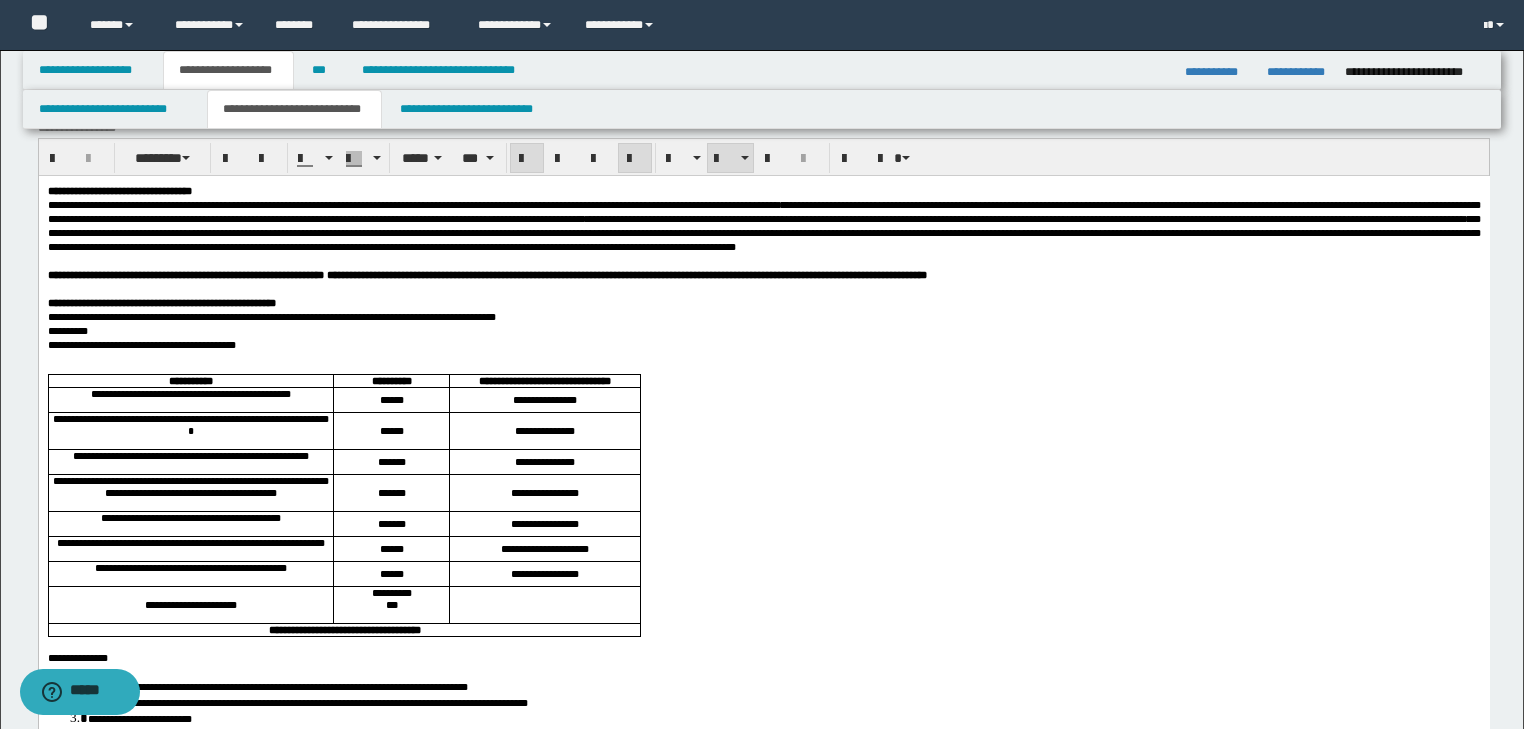 scroll, scrollTop: 0, scrollLeft: 0, axis: both 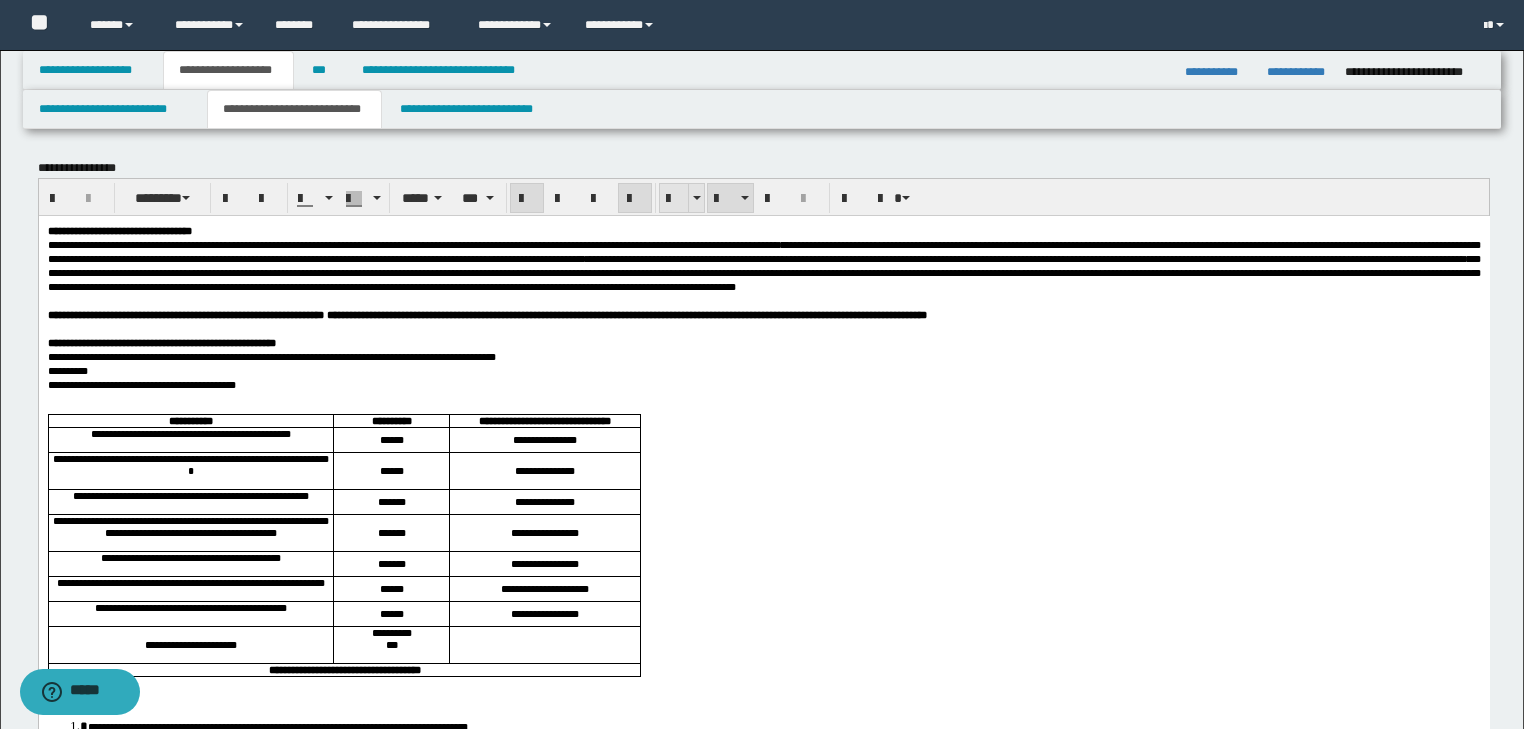 click at bounding box center (674, 199) 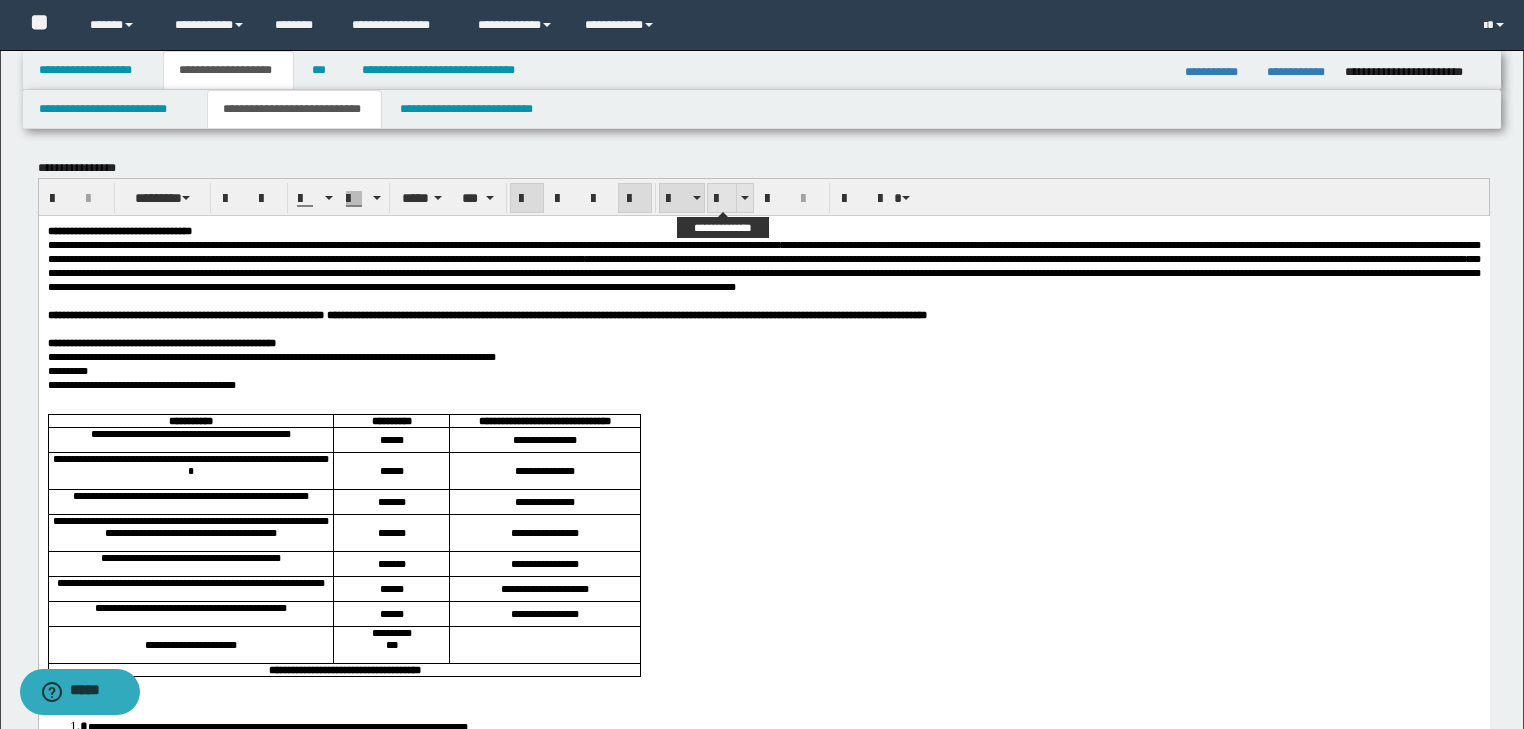 click at bounding box center (722, 198) 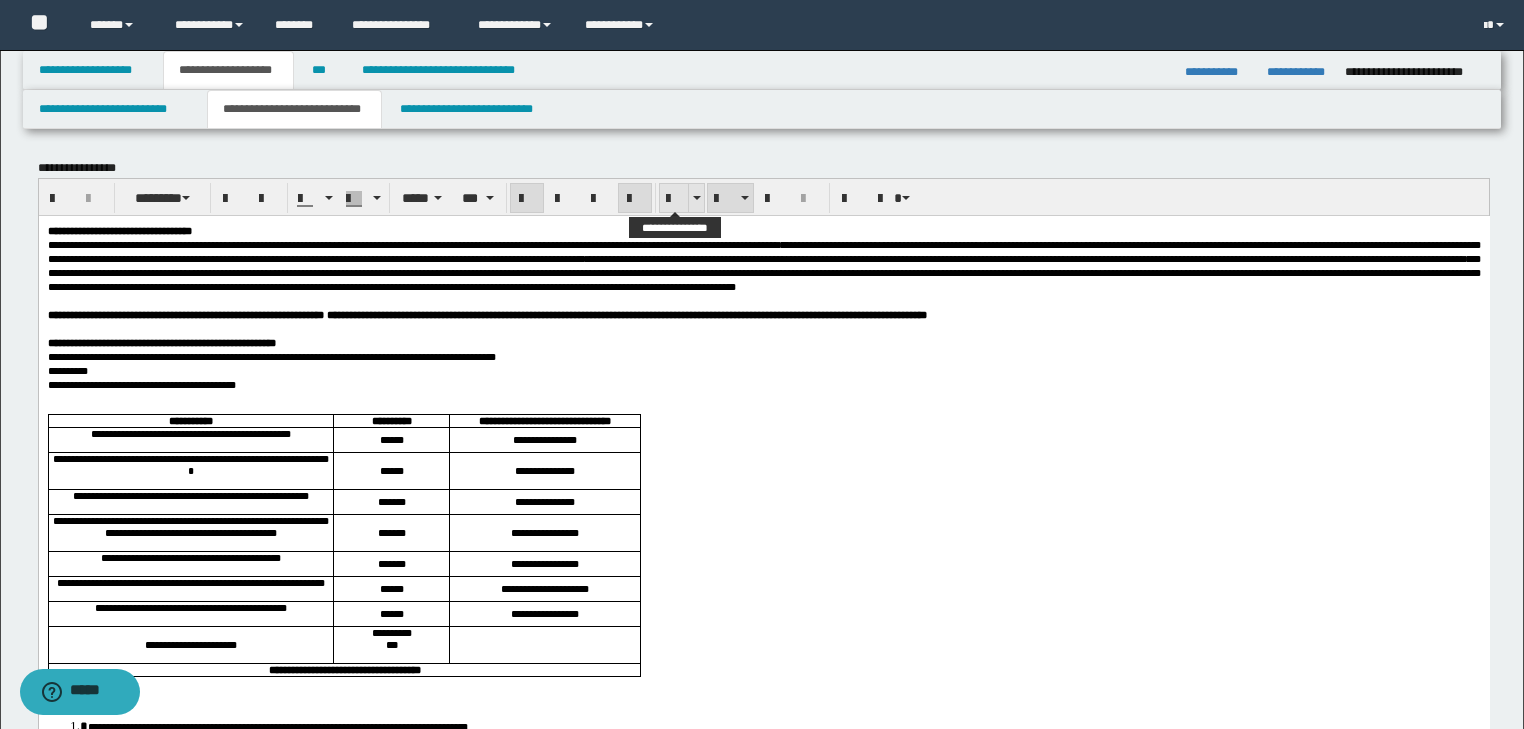 click at bounding box center (674, 198) 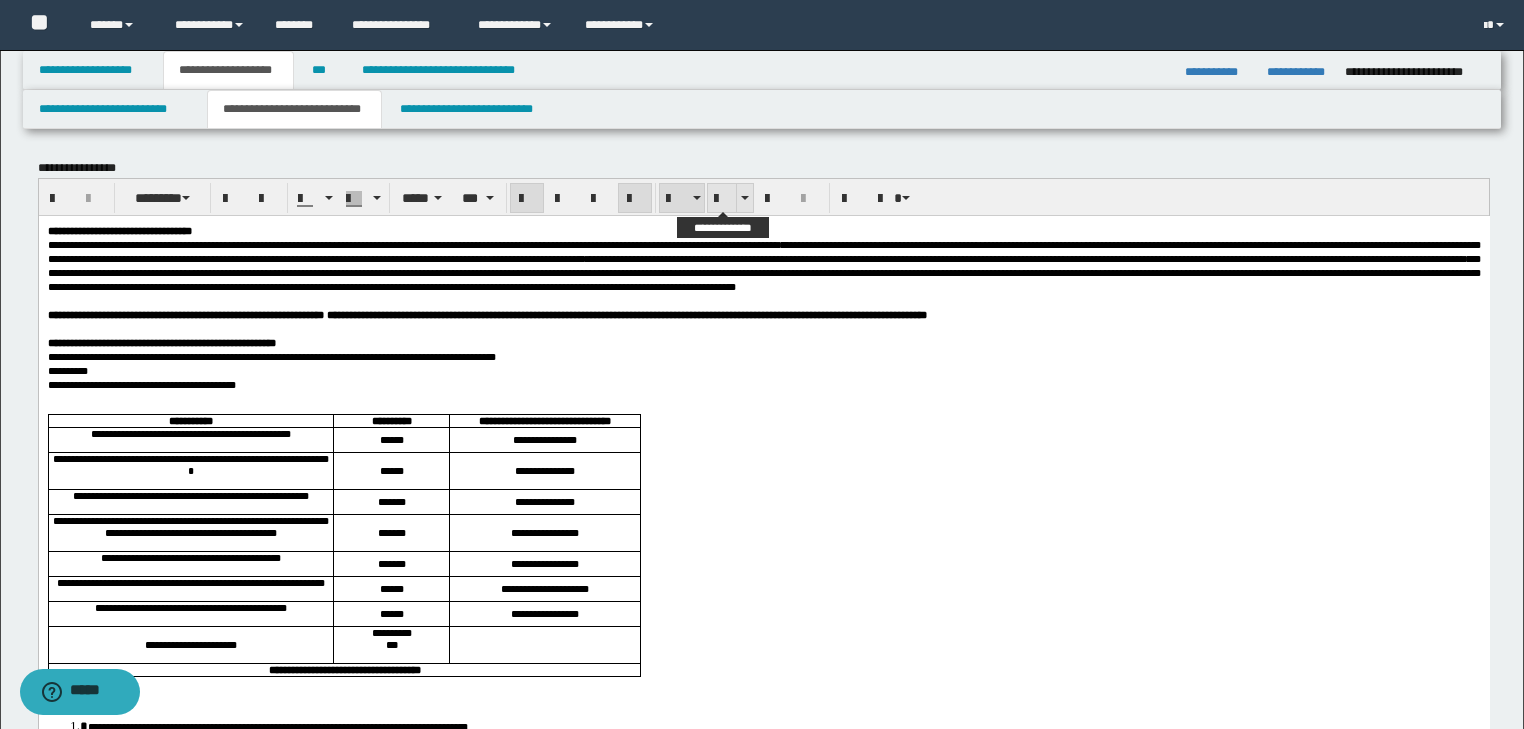 click at bounding box center [722, 198] 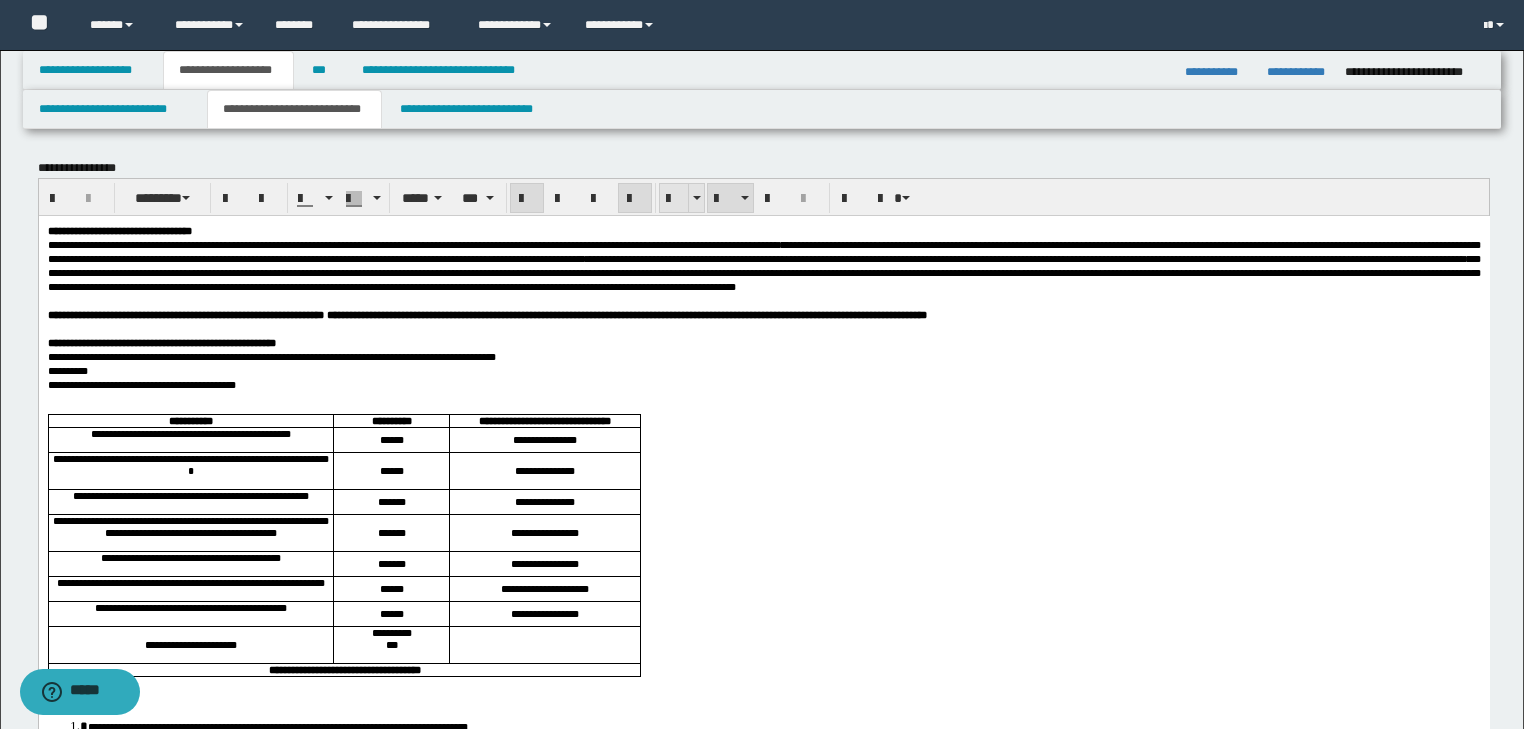 click at bounding box center [674, 198] 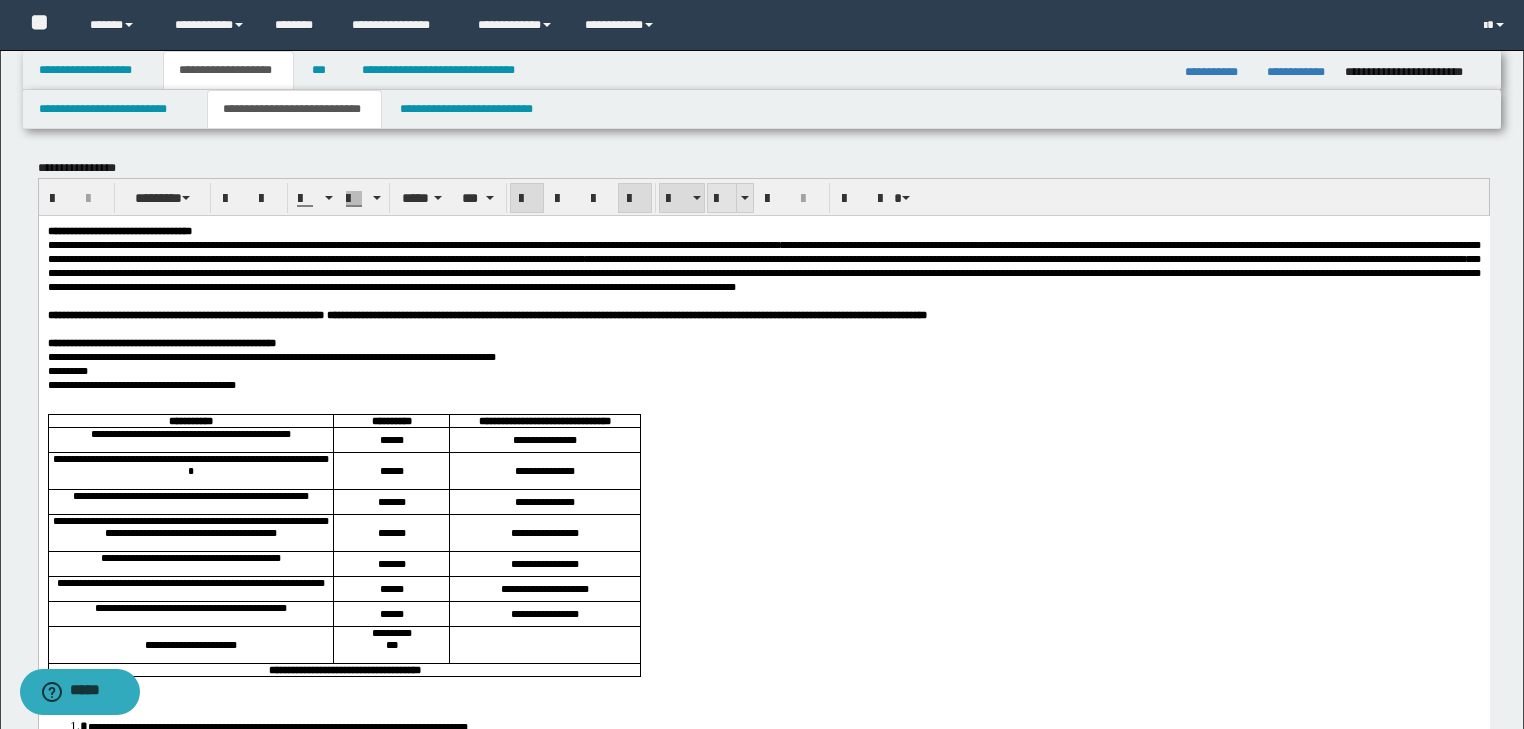 click at bounding box center [722, 199] 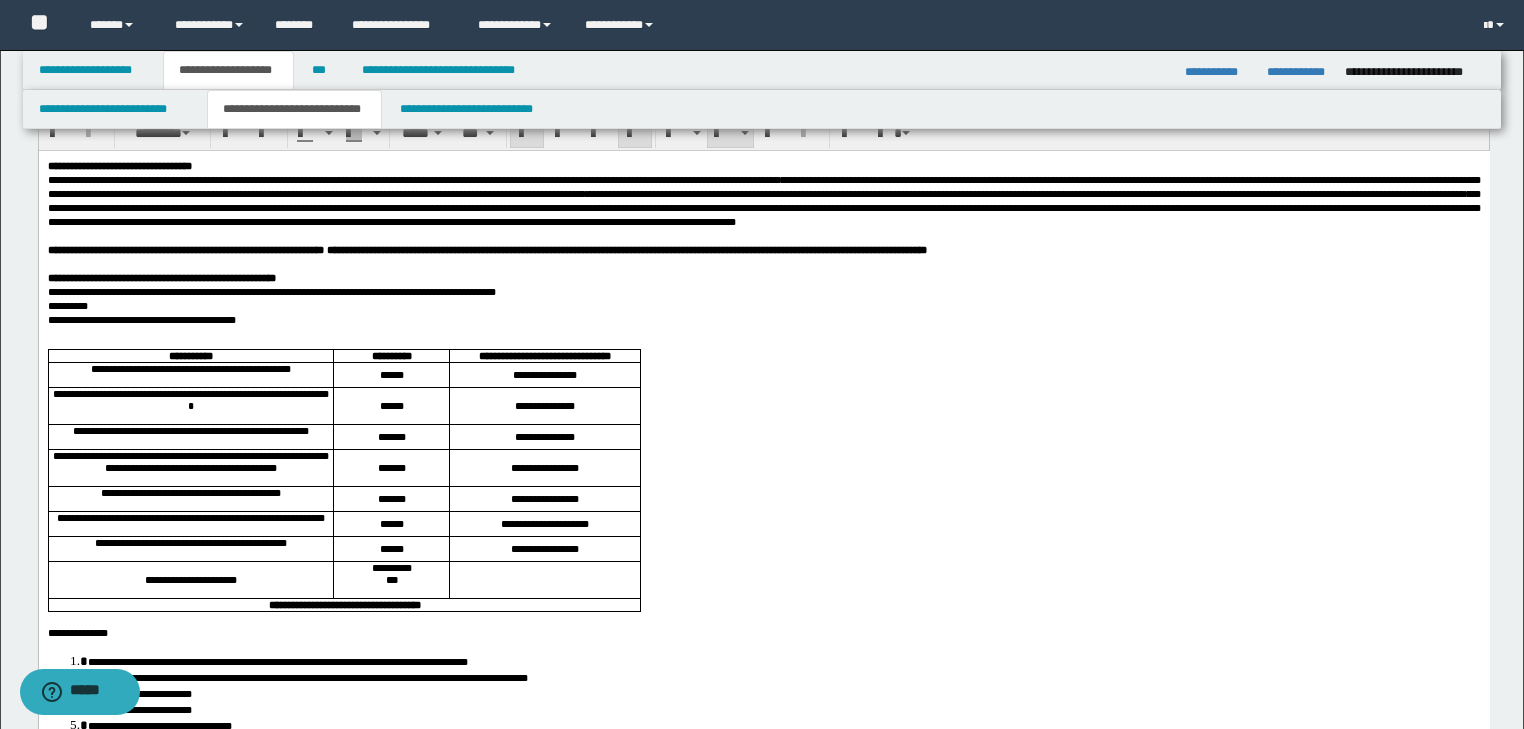 scroll, scrollTop: 0, scrollLeft: 0, axis: both 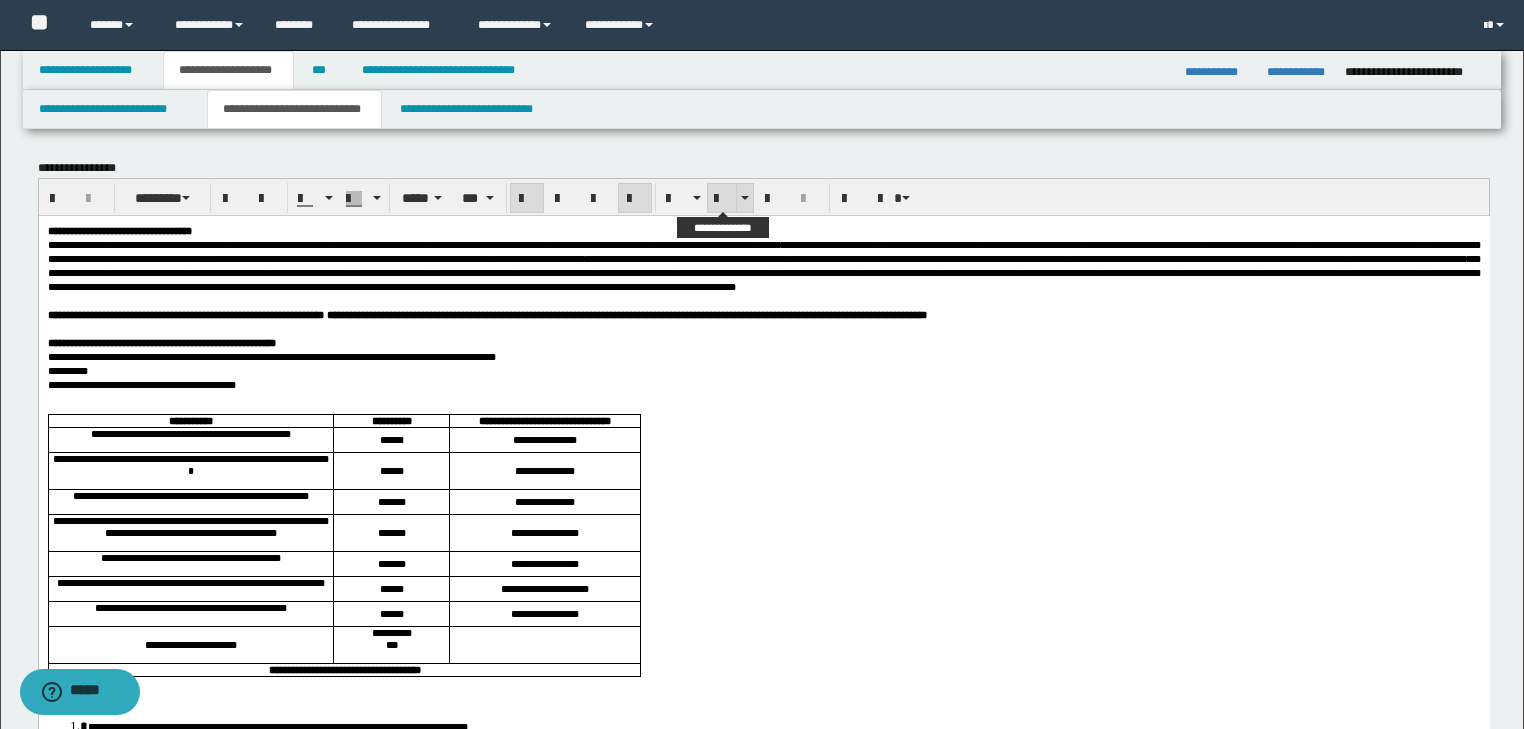 click at bounding box center (722, 199) 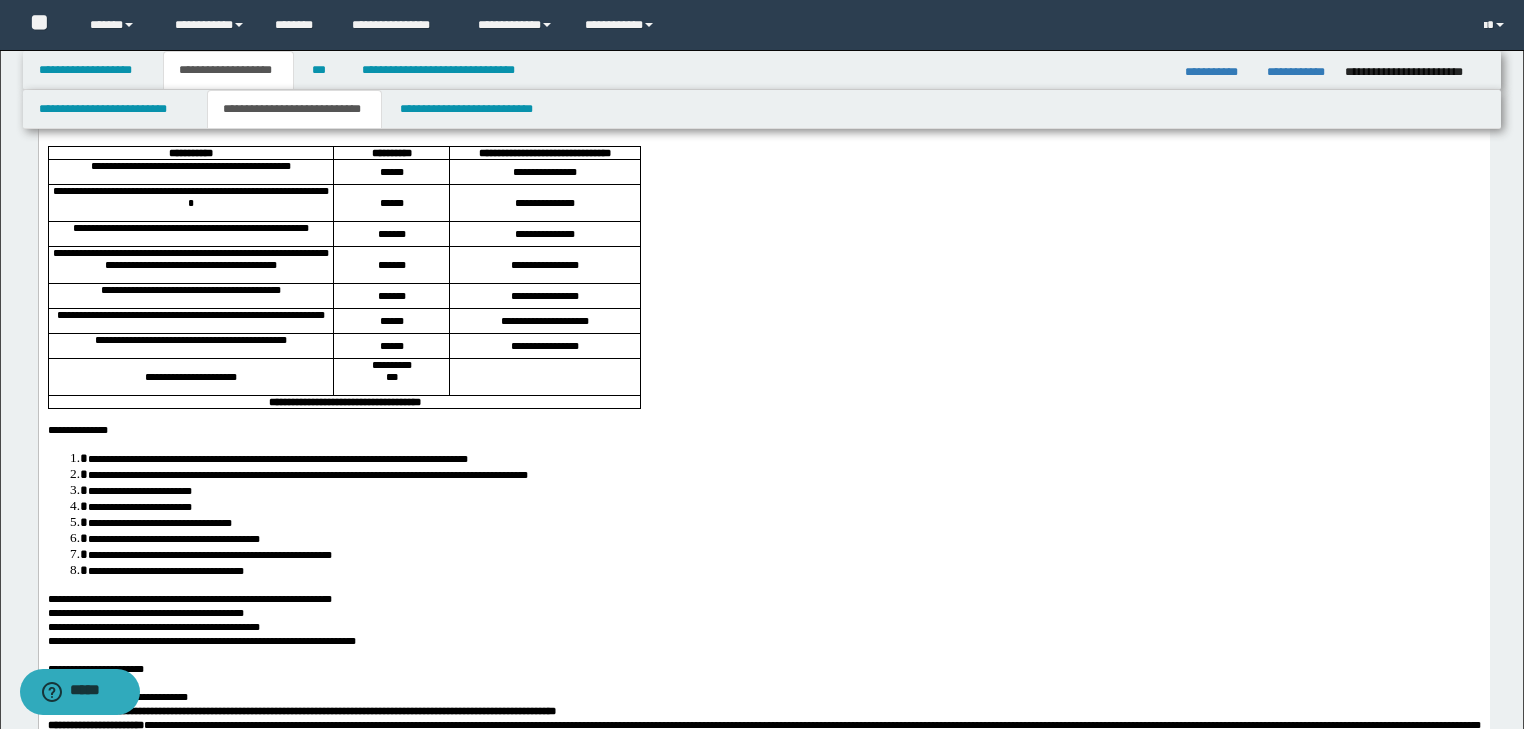 scroll, scrollTop: 0, scrollLeft: 0, axis: both 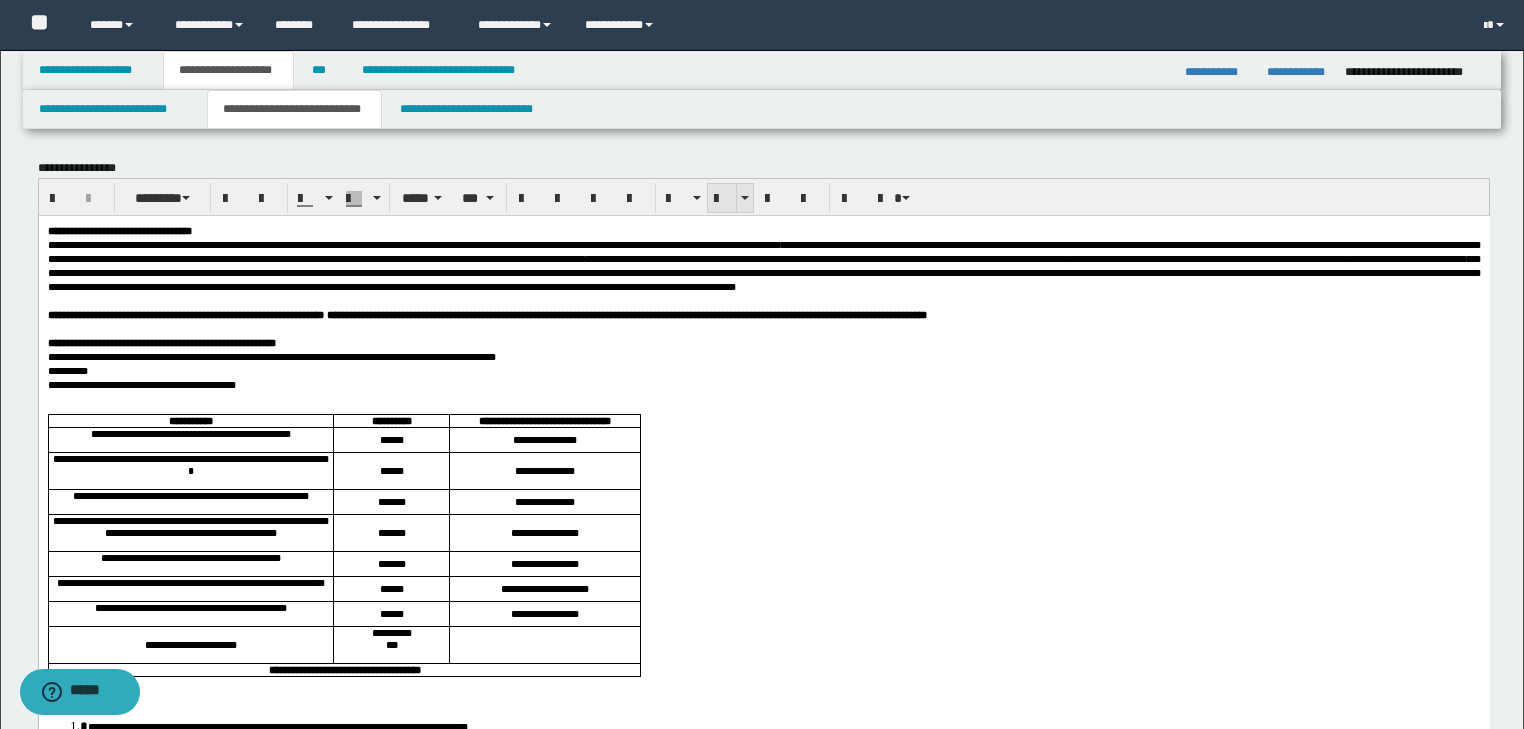 click at bounding box center (722, 199) 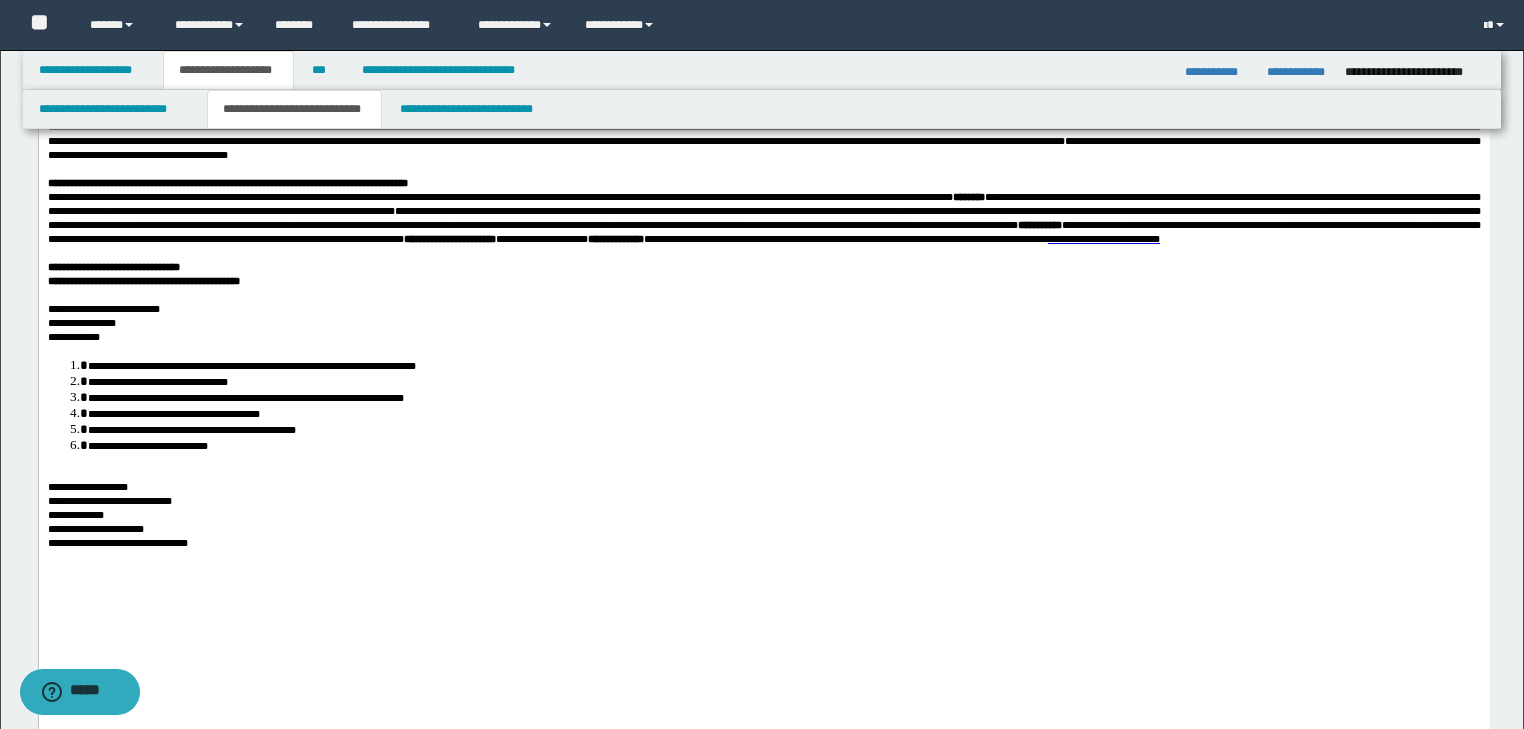 scroll, scrollTop: 1040, scrollLeft: 0, axis: vertical 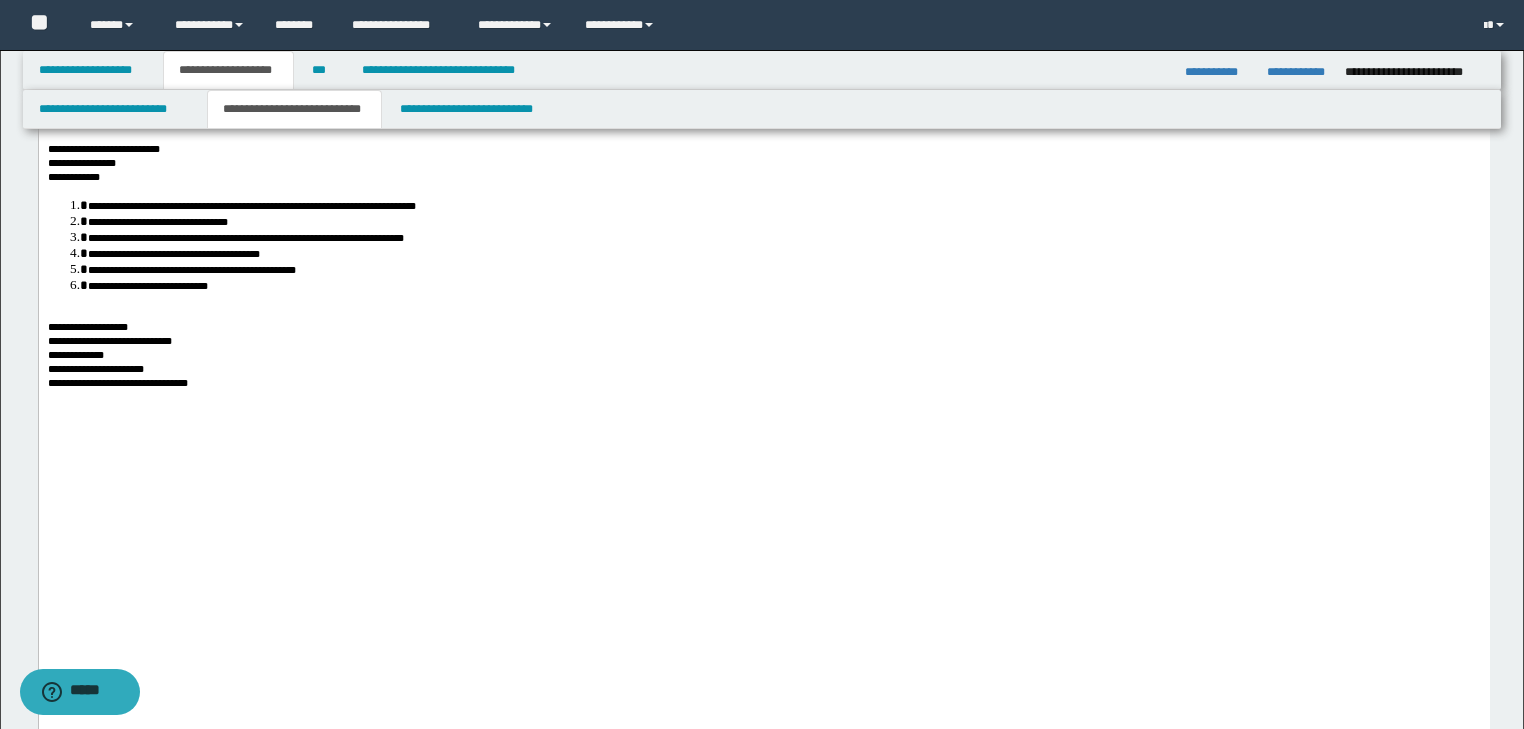 click at bounding box center (763, 313) 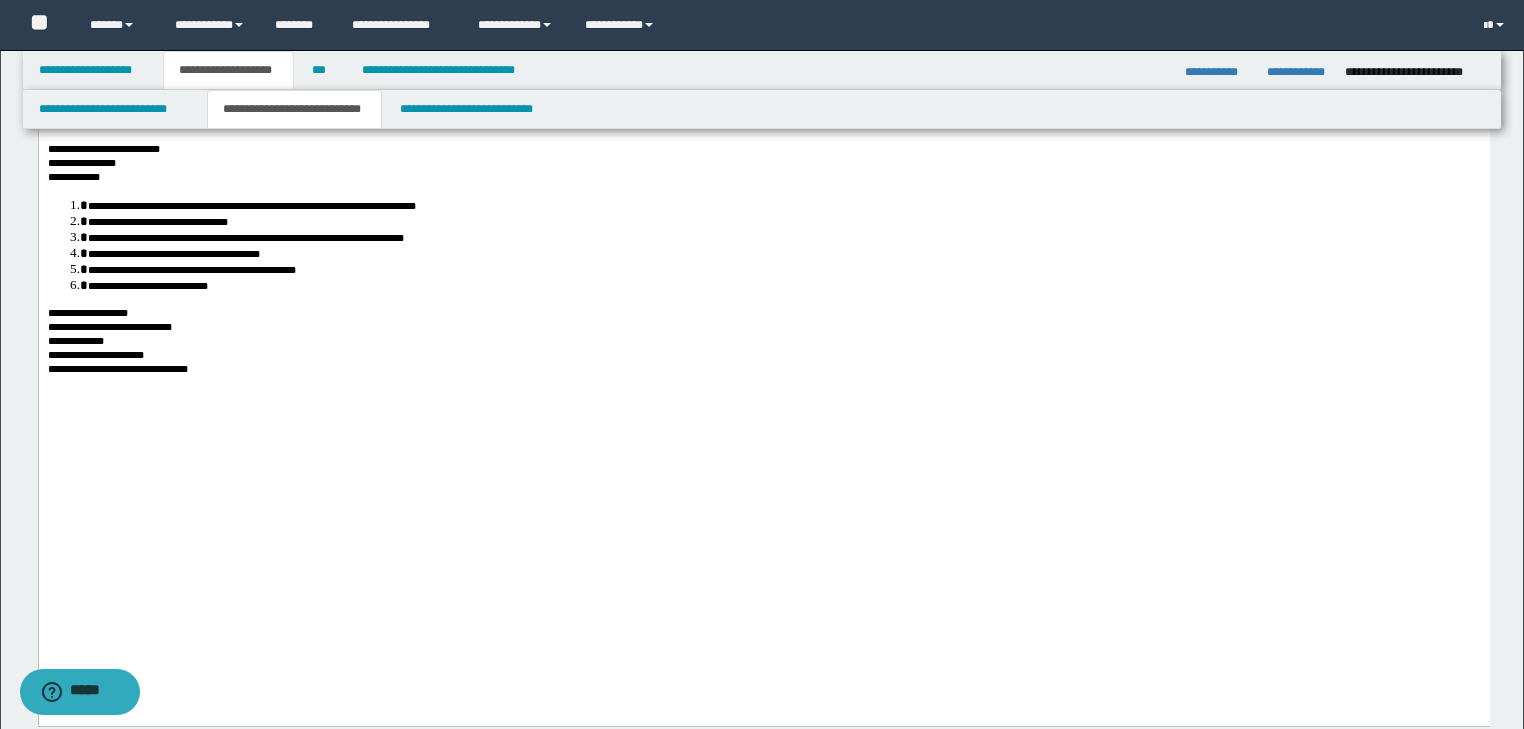 click on "**********" at bounding box center (763, 369) 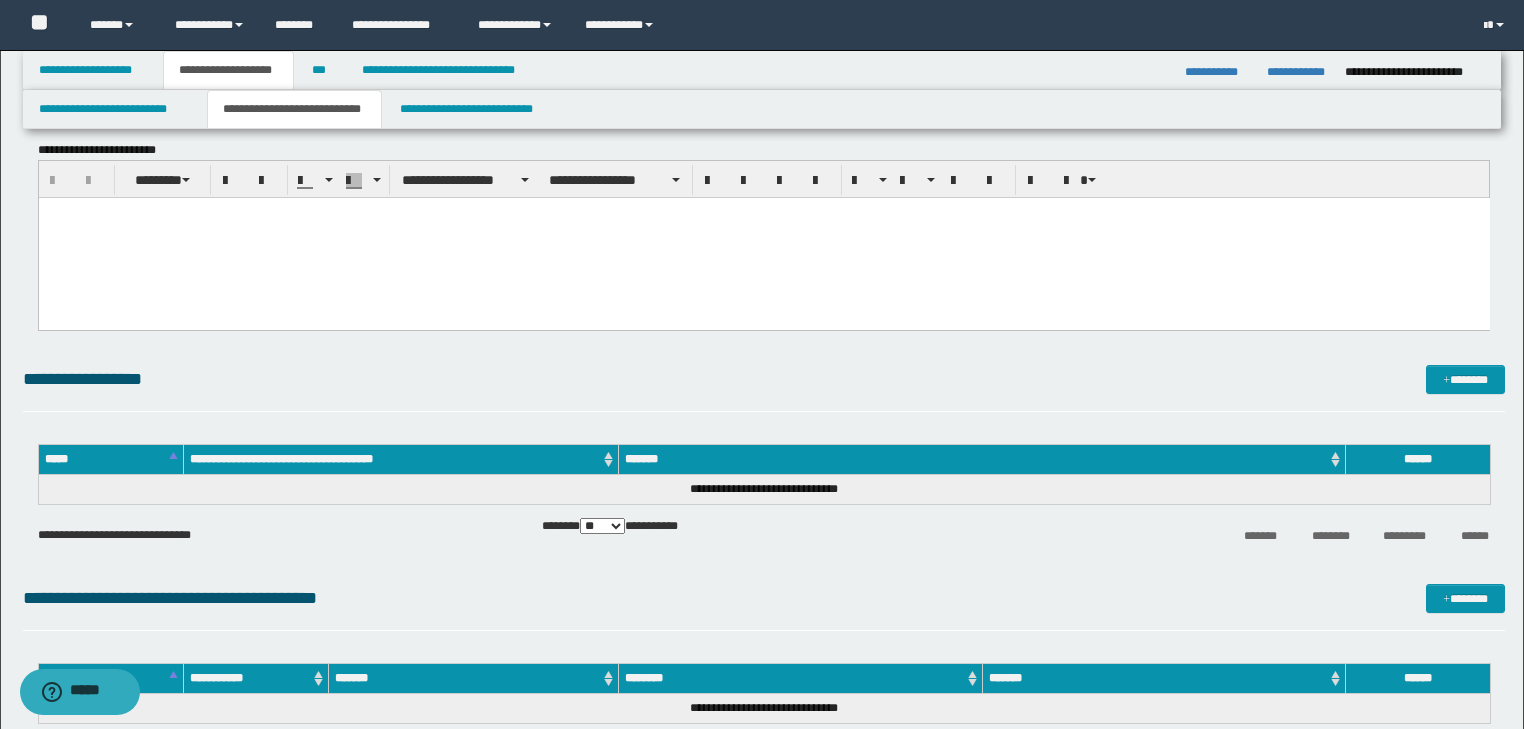 scroll, scrollTop: 1520, scrollLeft: 0, axis: vertical 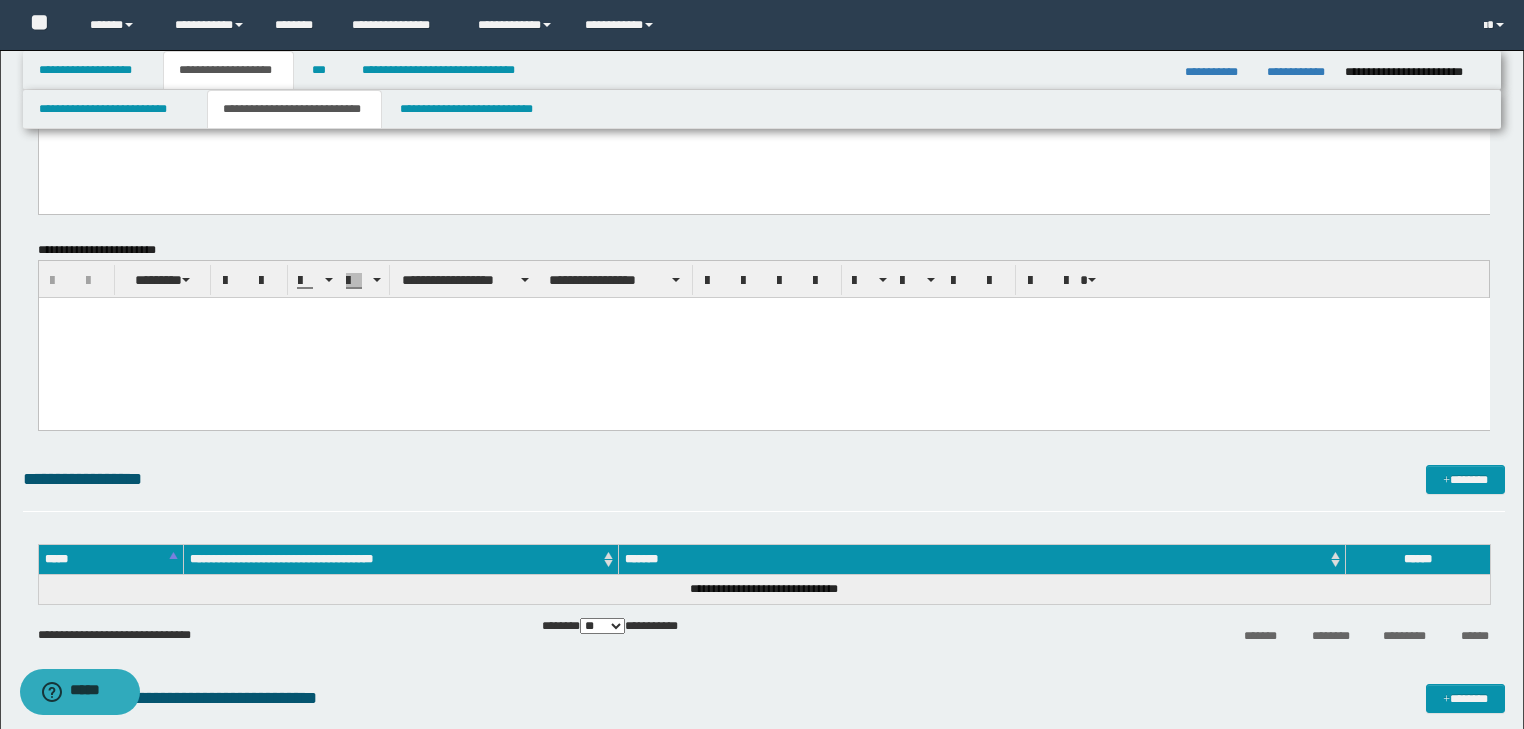 click at bounding box center [763, 337] 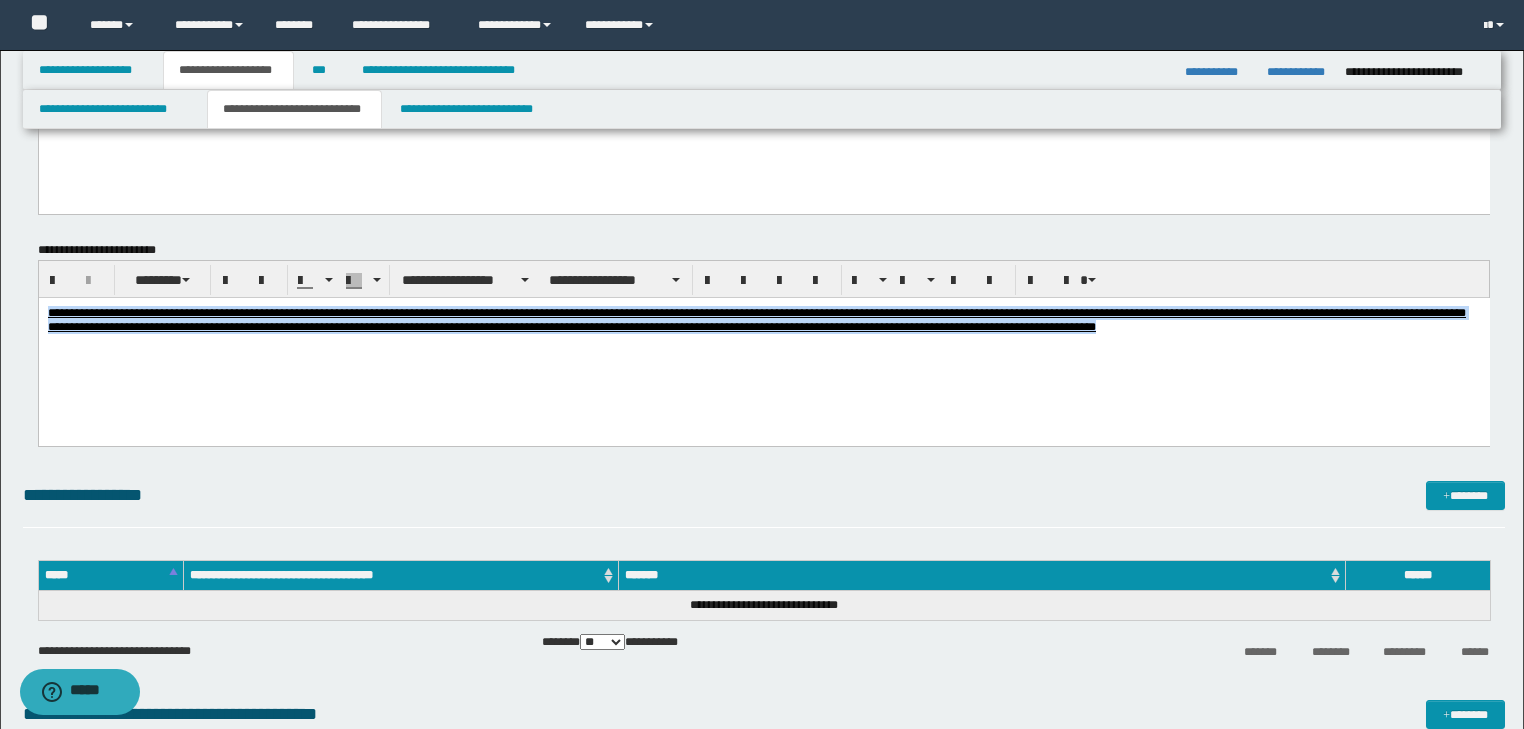 drag, startPoint x: 48, startPoint y: 308, endPoint x: 1113, endPoint y: 347, distance: 1065.7139 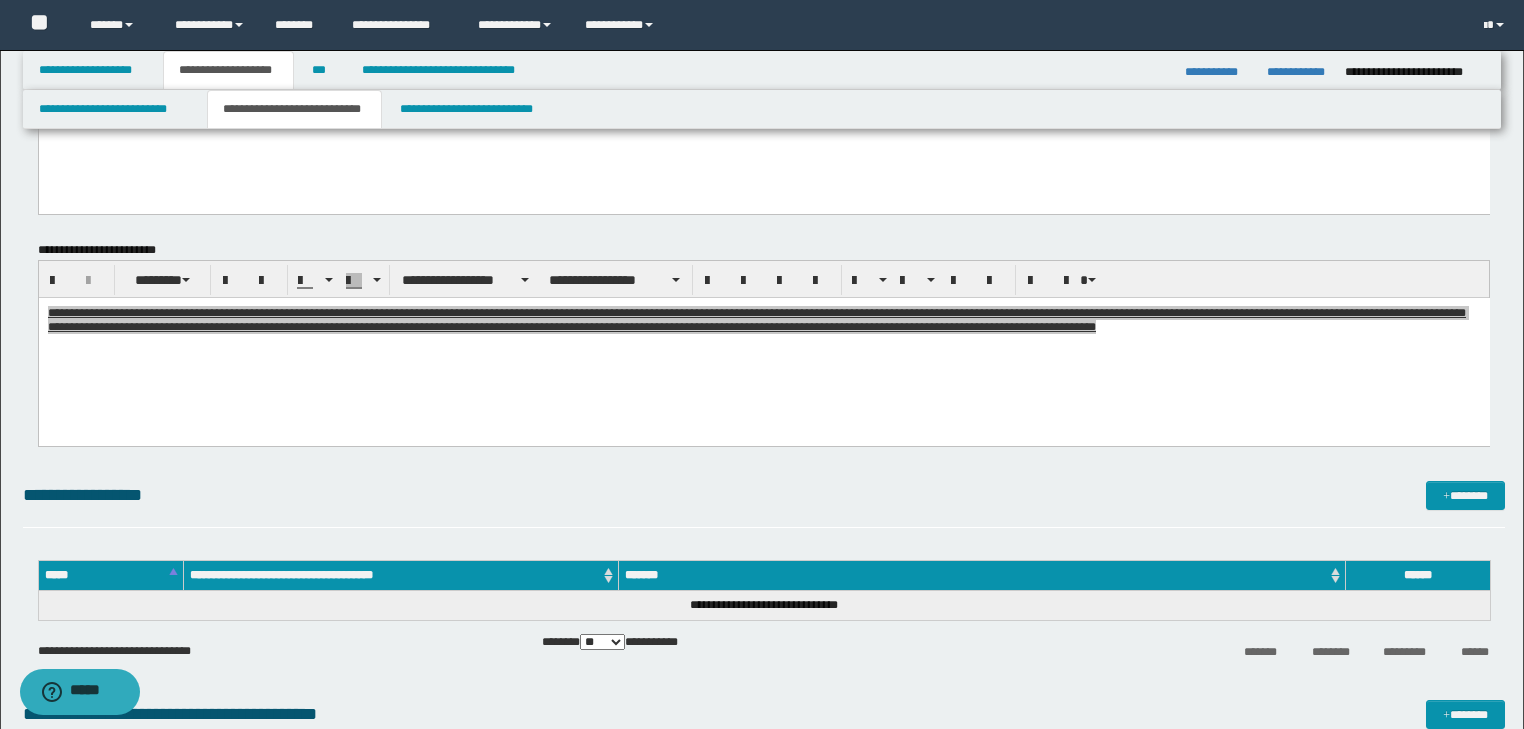 click on "**********" at bounding box center [764, 279] 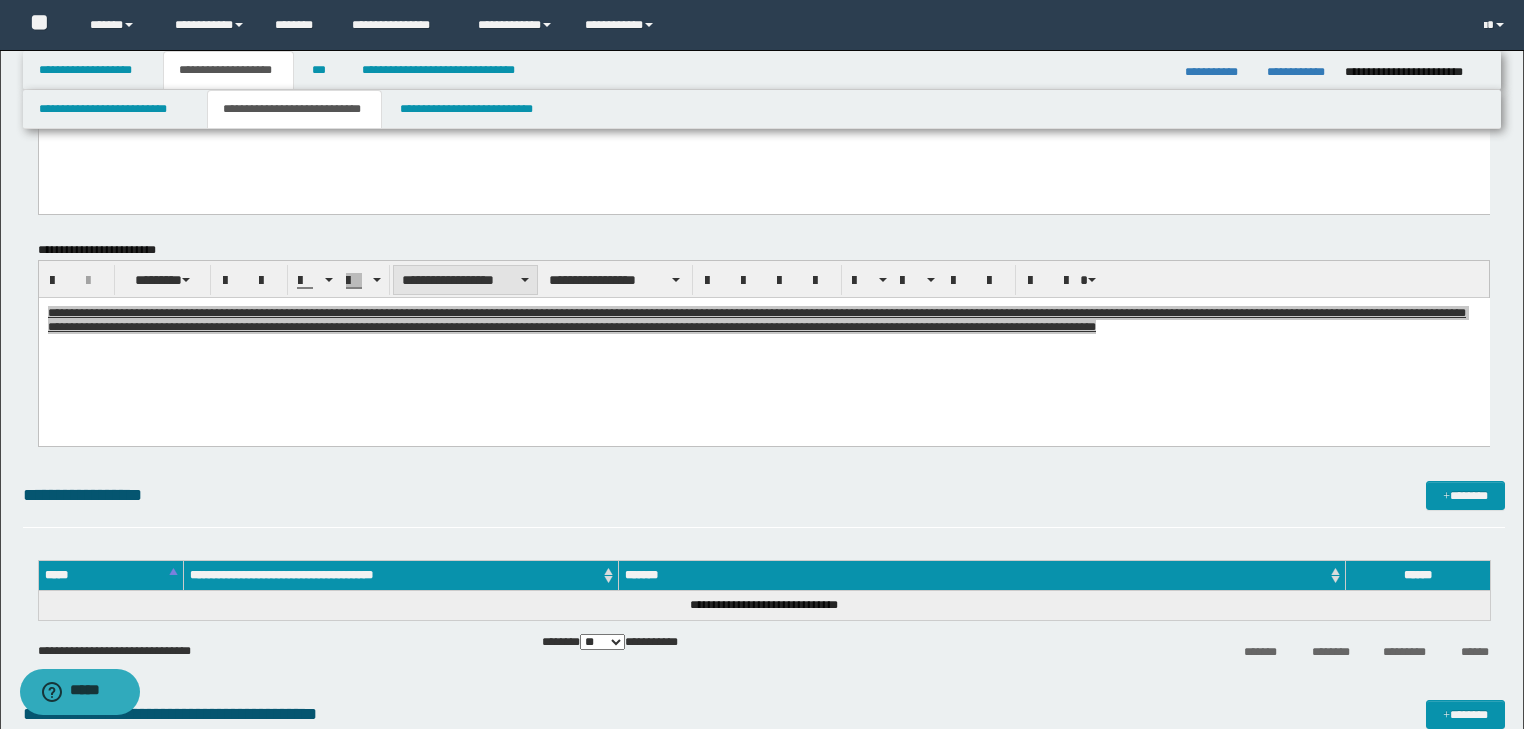 click on "**********" at bounding box center [465, 280] 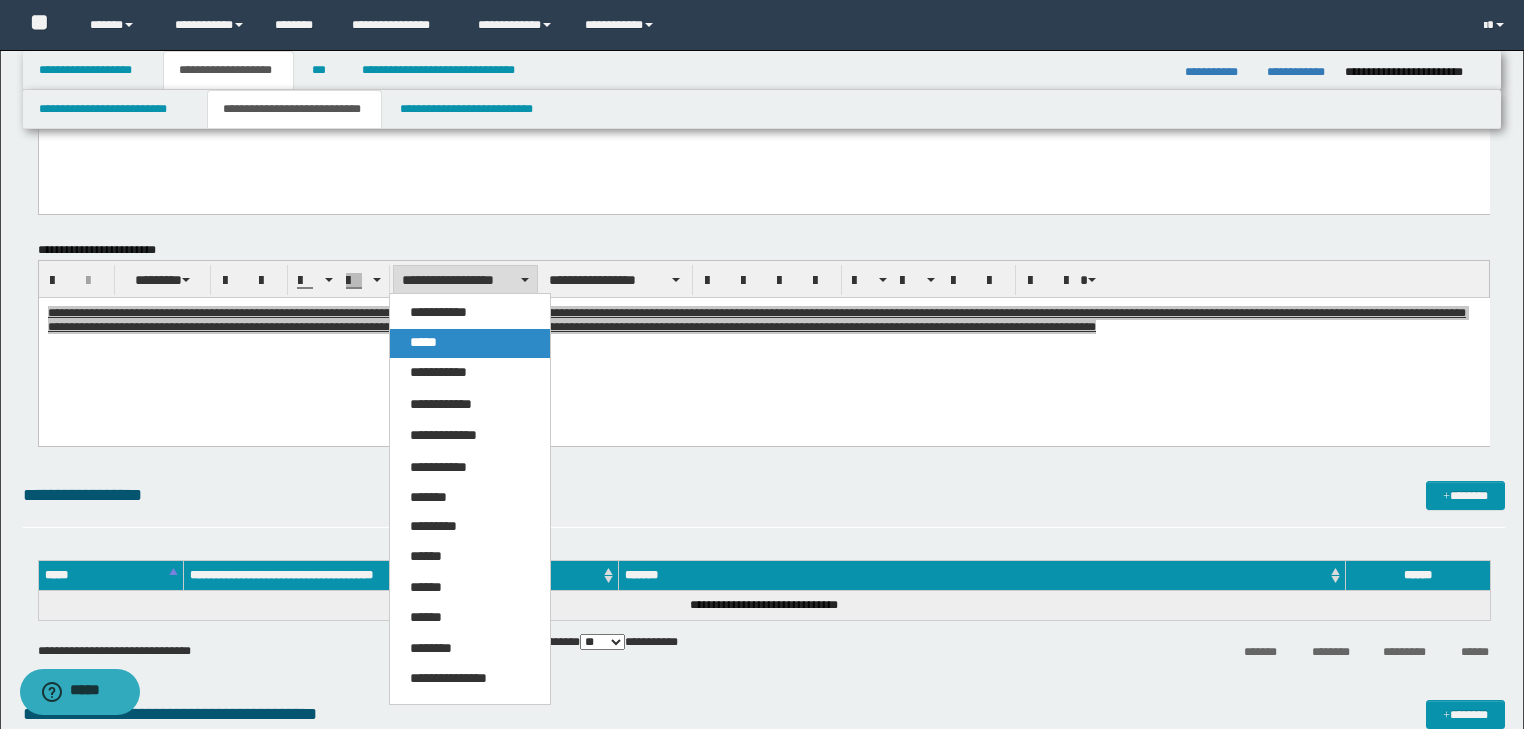 click on "*****" at bounding box center (470, 343) 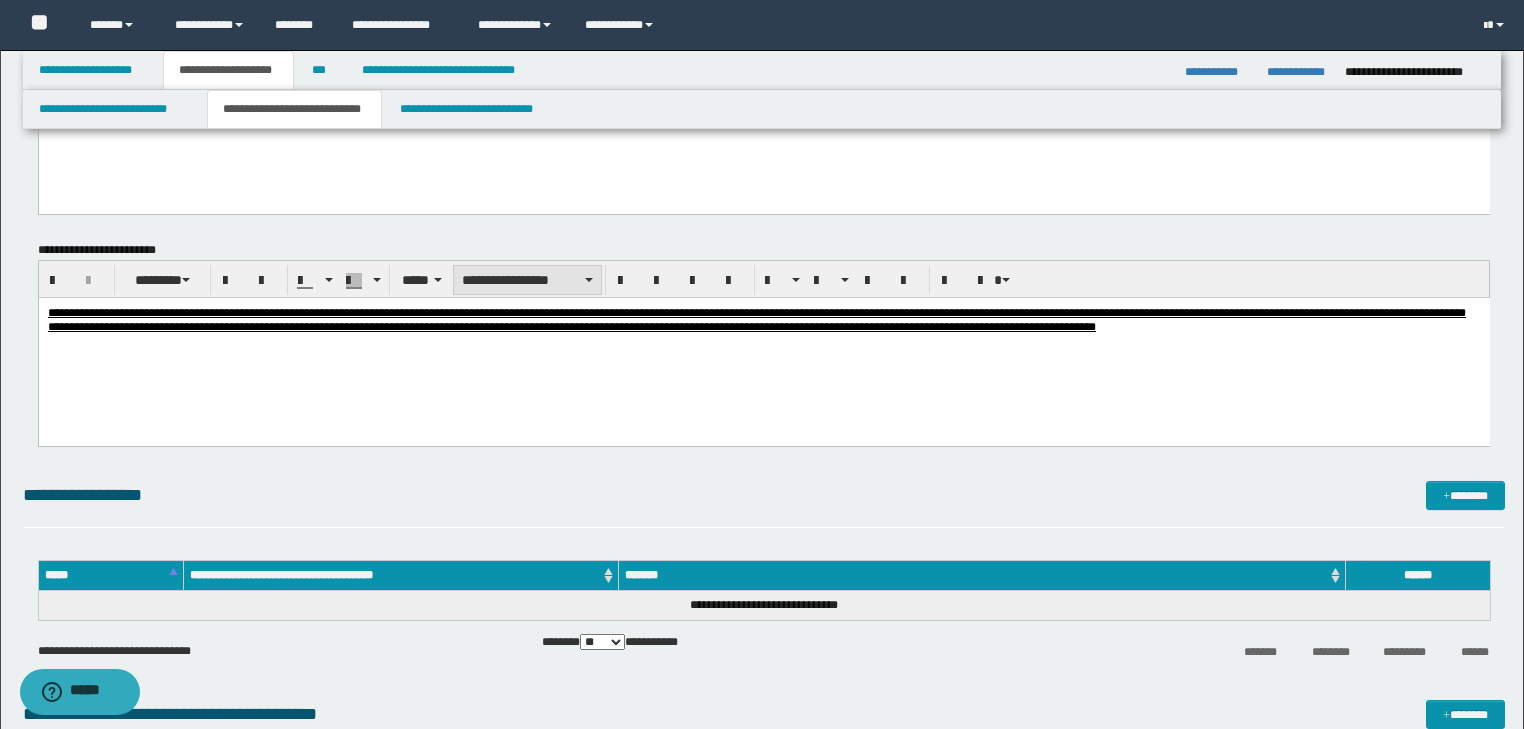 click on "**********" at bounding box center (527, 280) 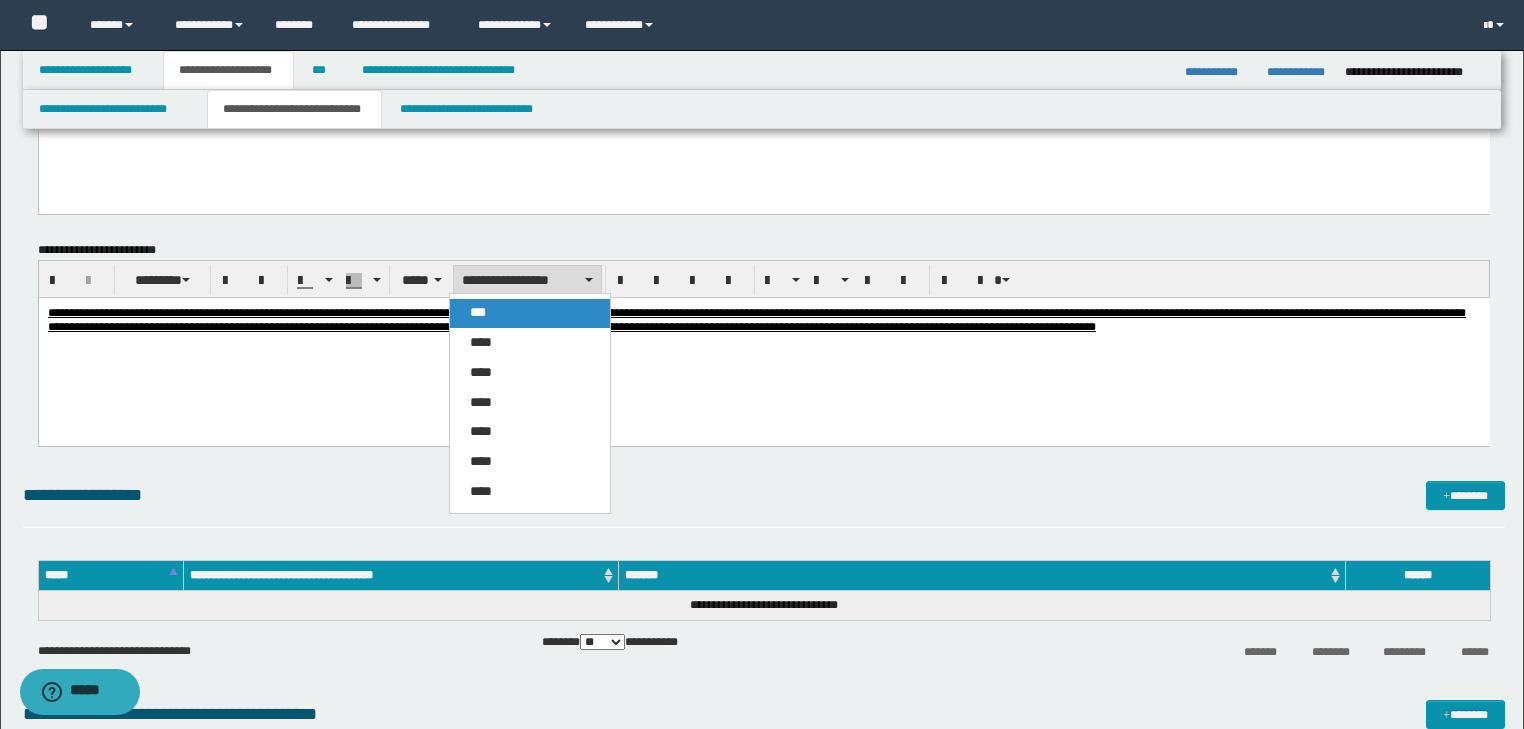 click on "***" at bounding box center [530, 313] 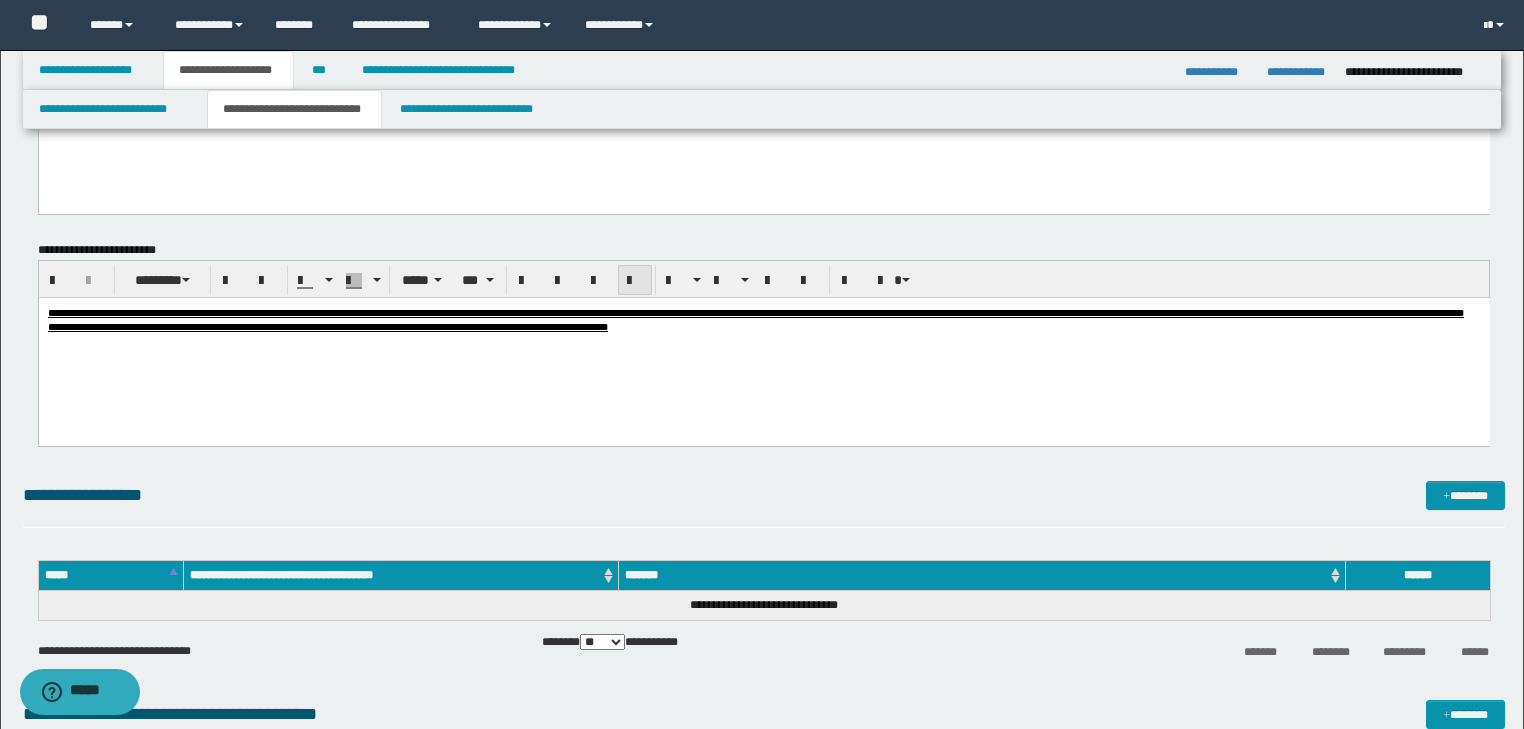 click at bounding box center [635, 280] 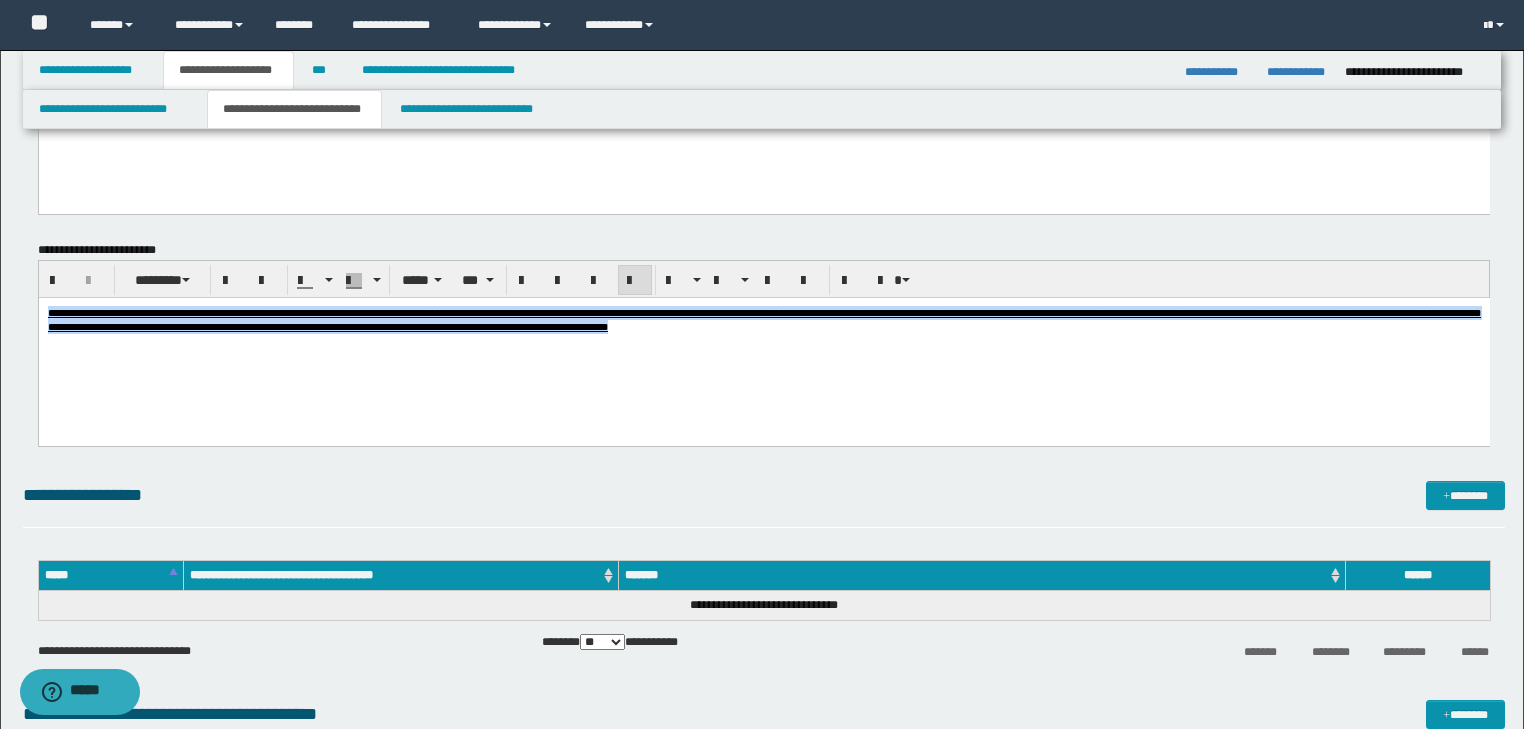 click on "**********" at bounding box center (763, 344) 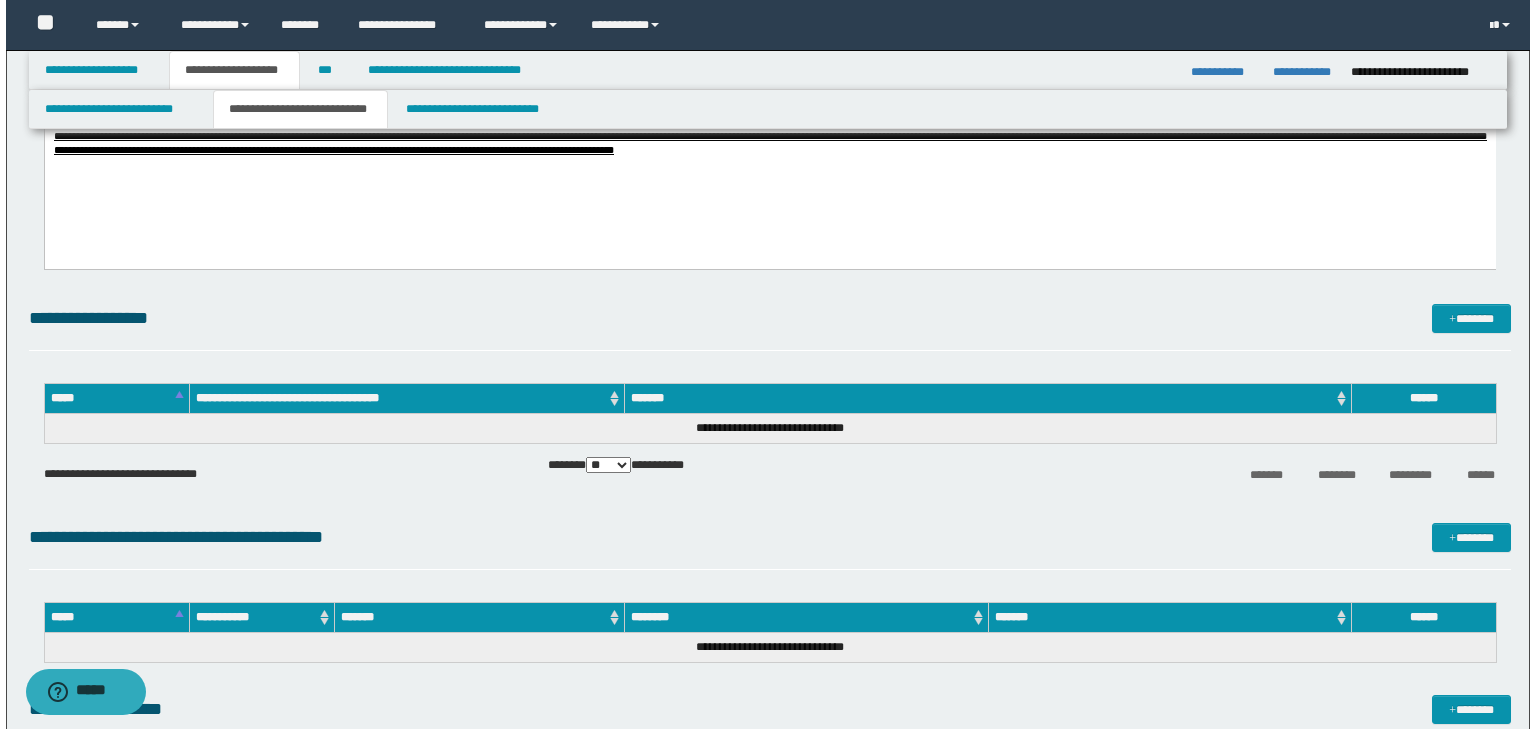 scroll, scrollTop: 1760, scrollLeft: 0, axis: vertical 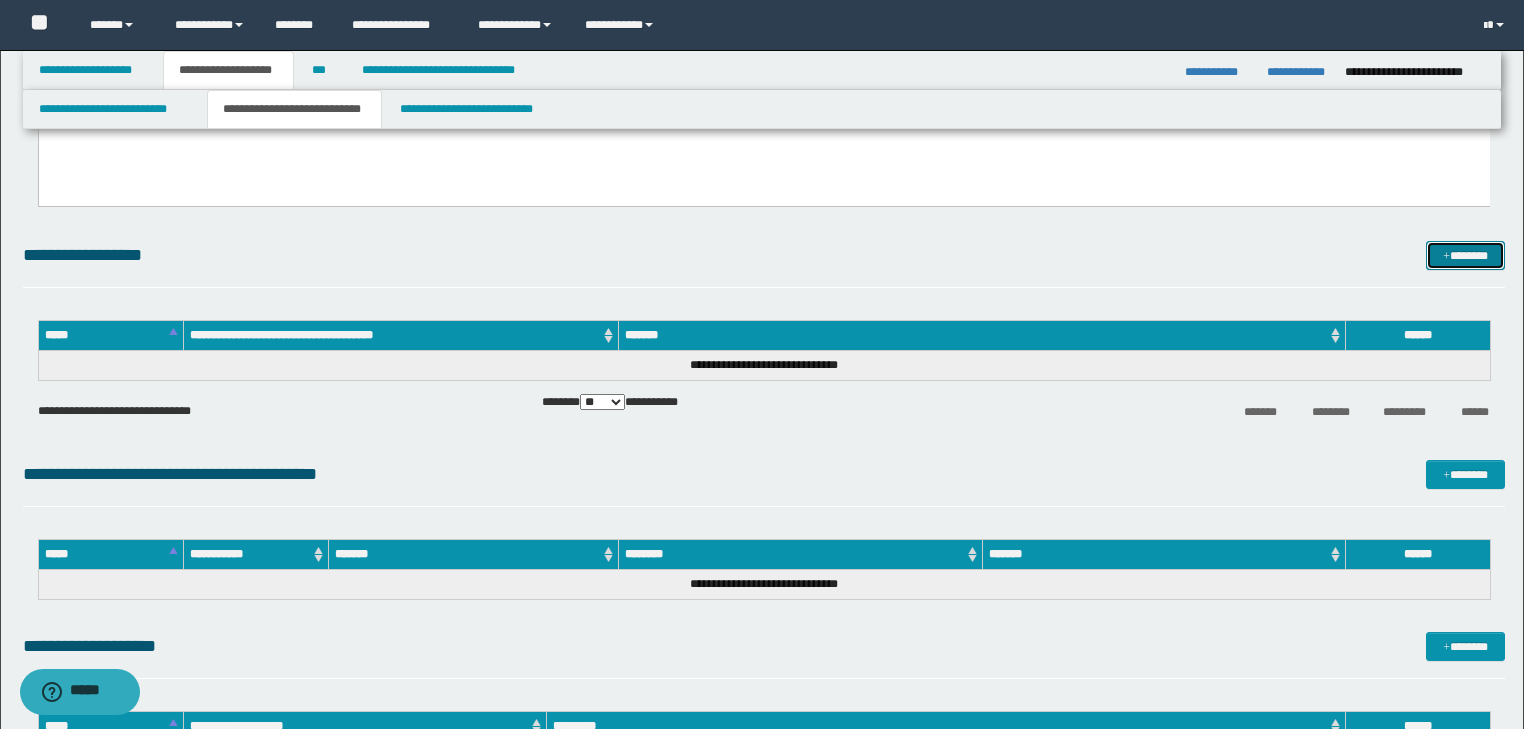 click at bounding box center (1446, 257) 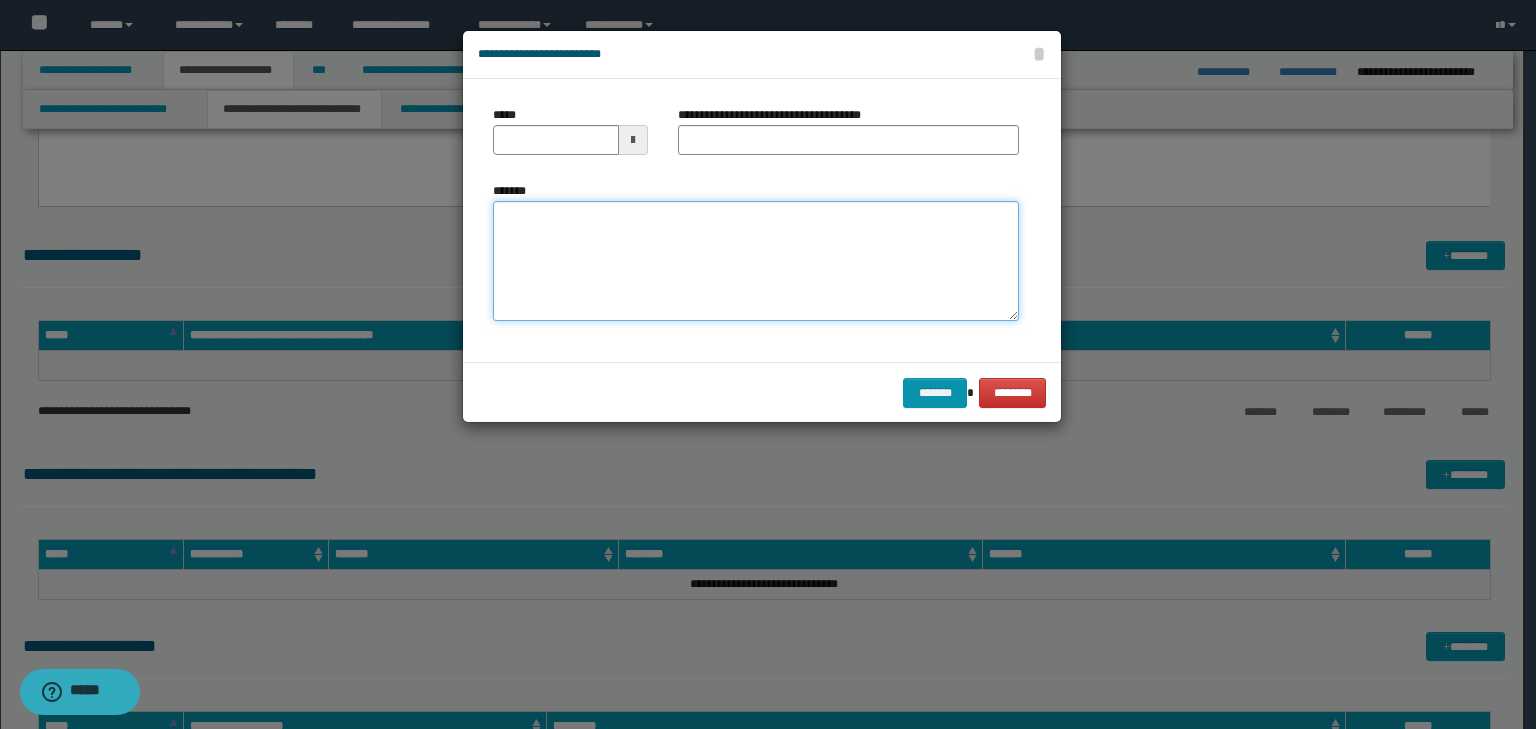 click on "*******" at bounding box center [756, 261] 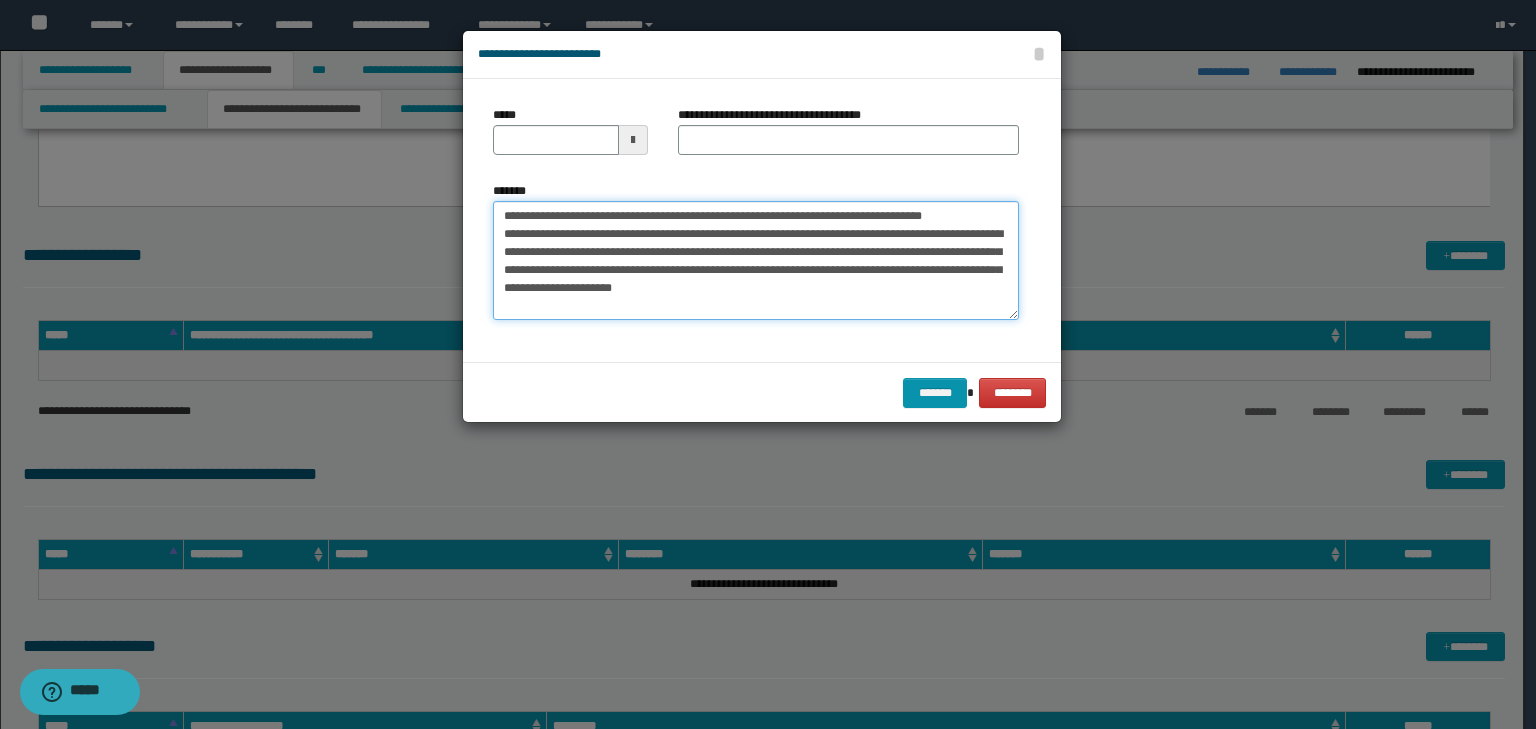 scroll, scrollTop: 0, scrollLeft: 0, axis: both 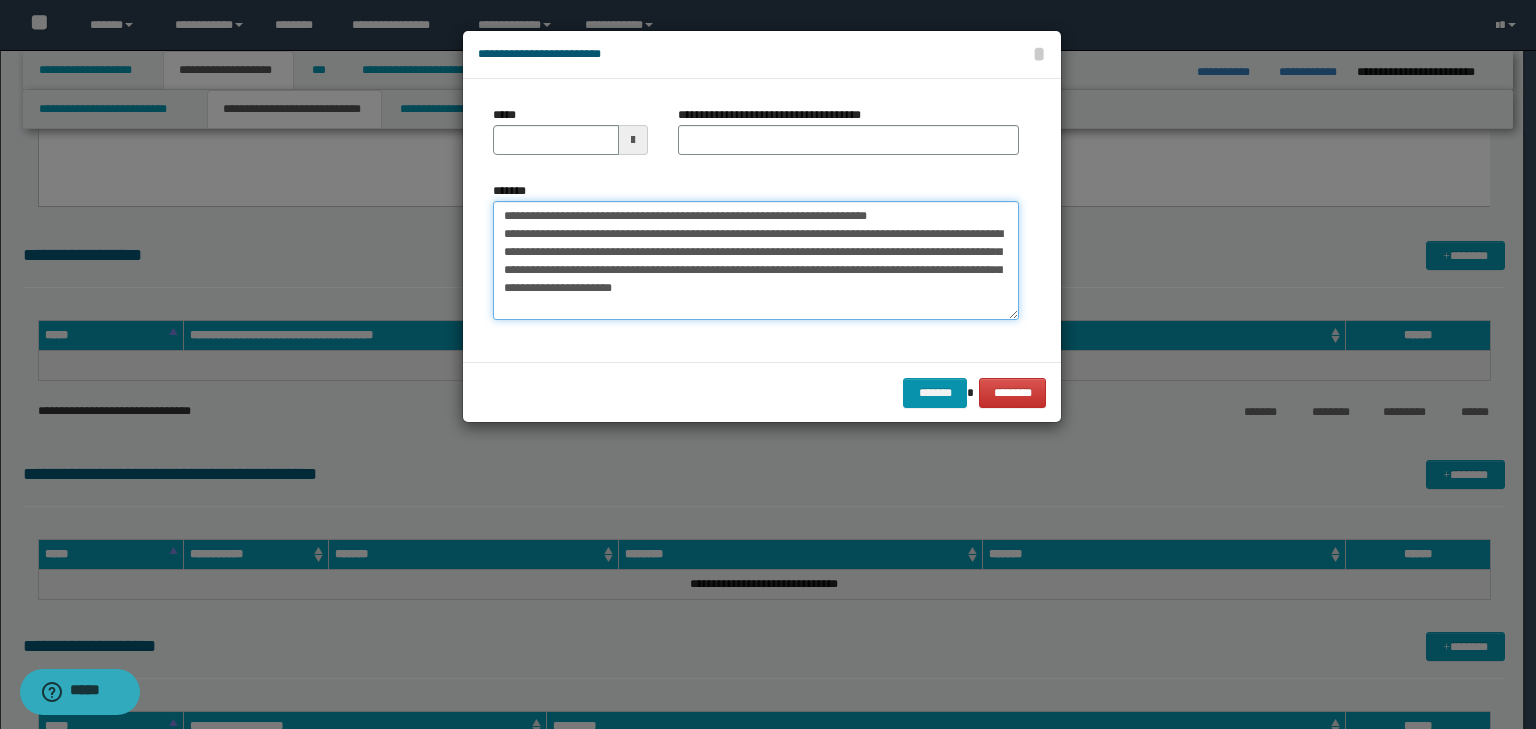 type 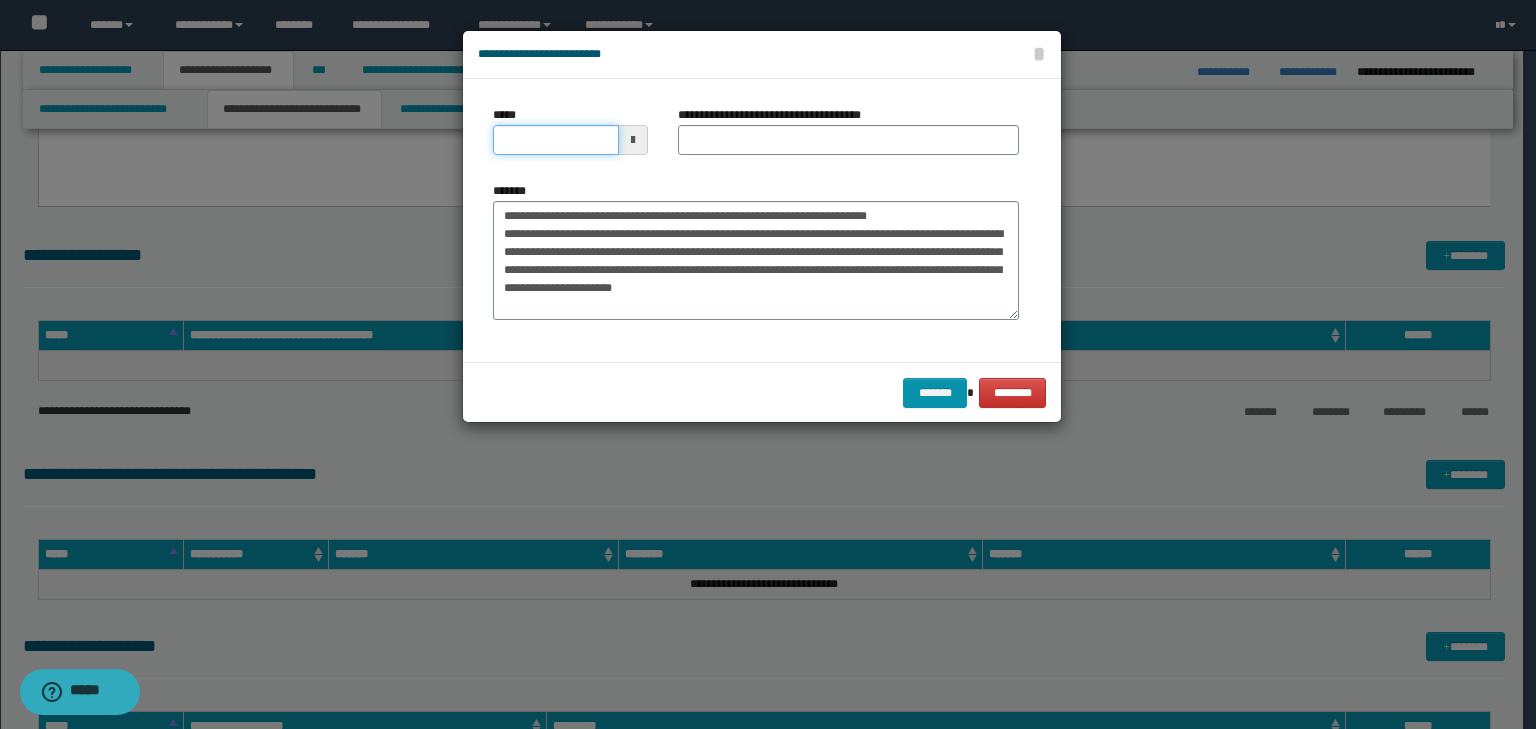 click on "*****" at bounding box center (556, 140) 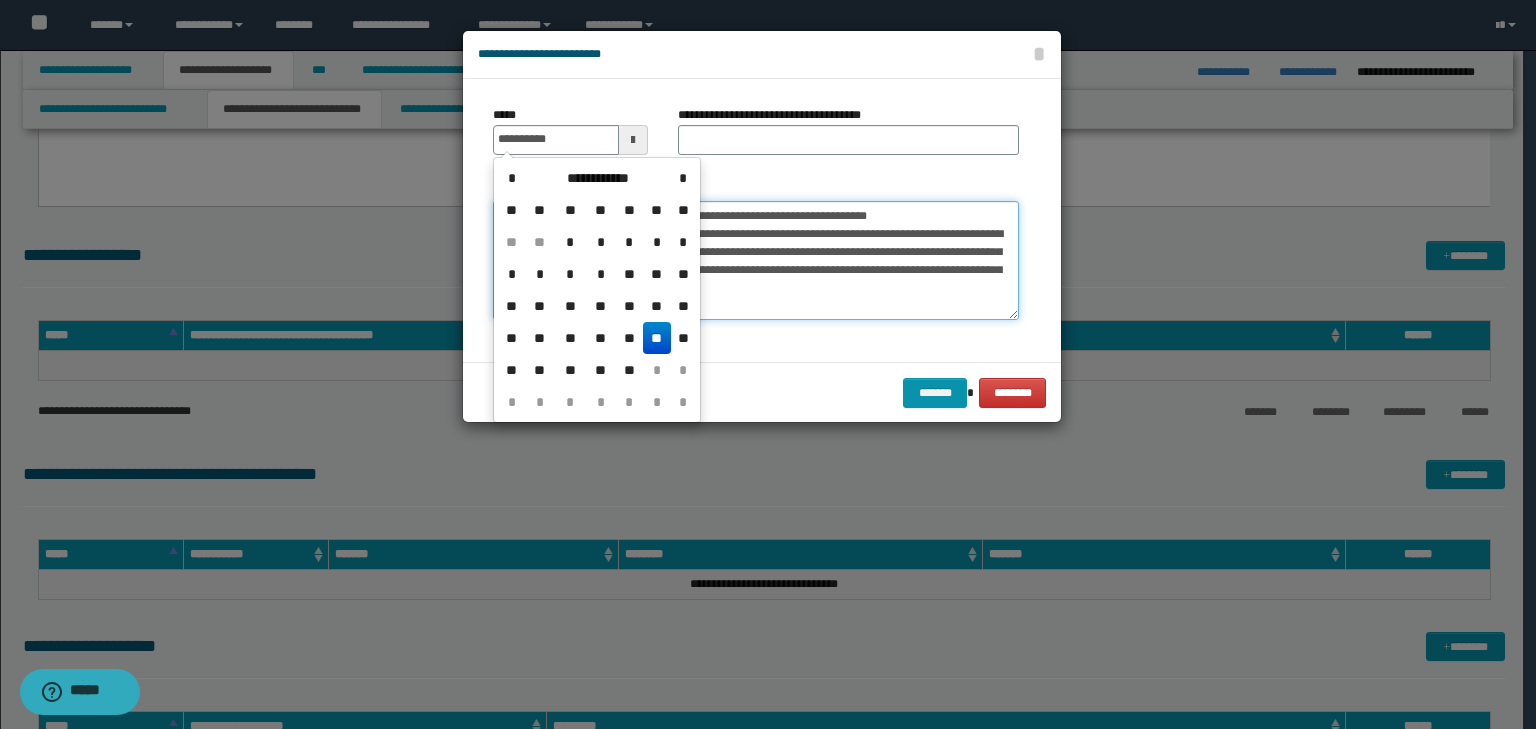 type on "**********" 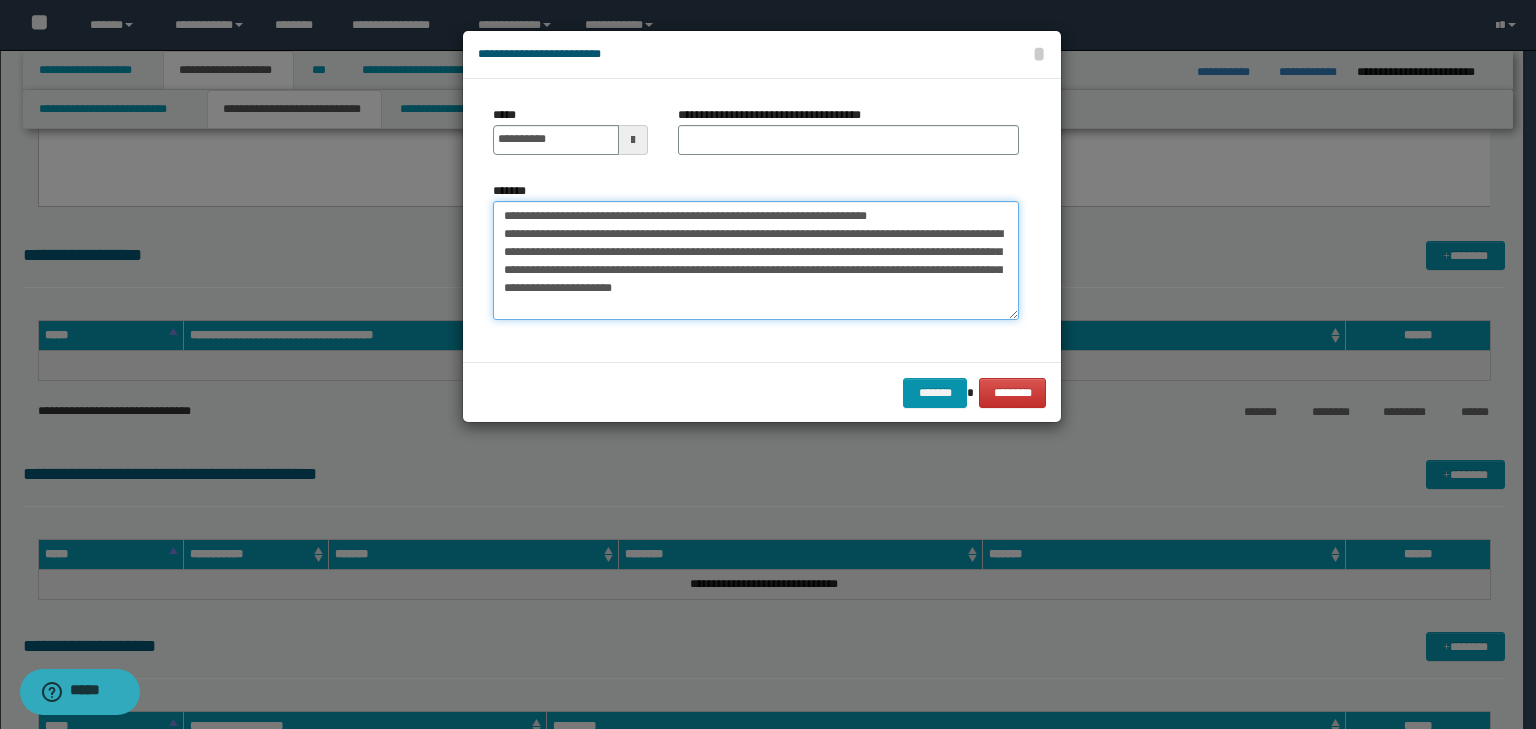 drag, startPoint x: 996, startPoint y: 213, endPoint x: 457, endPoint y: 188, distance: 539.57947 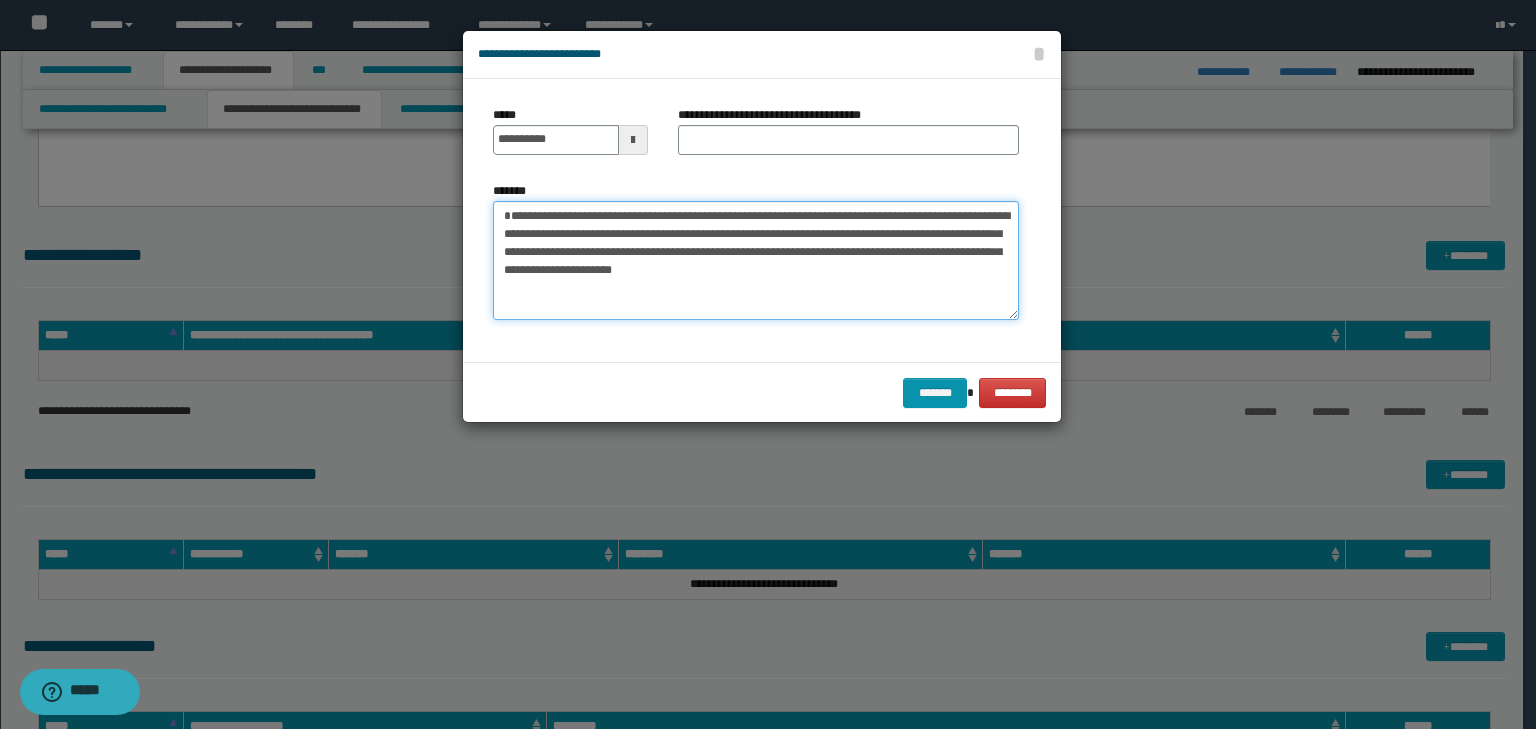 type on "**********" 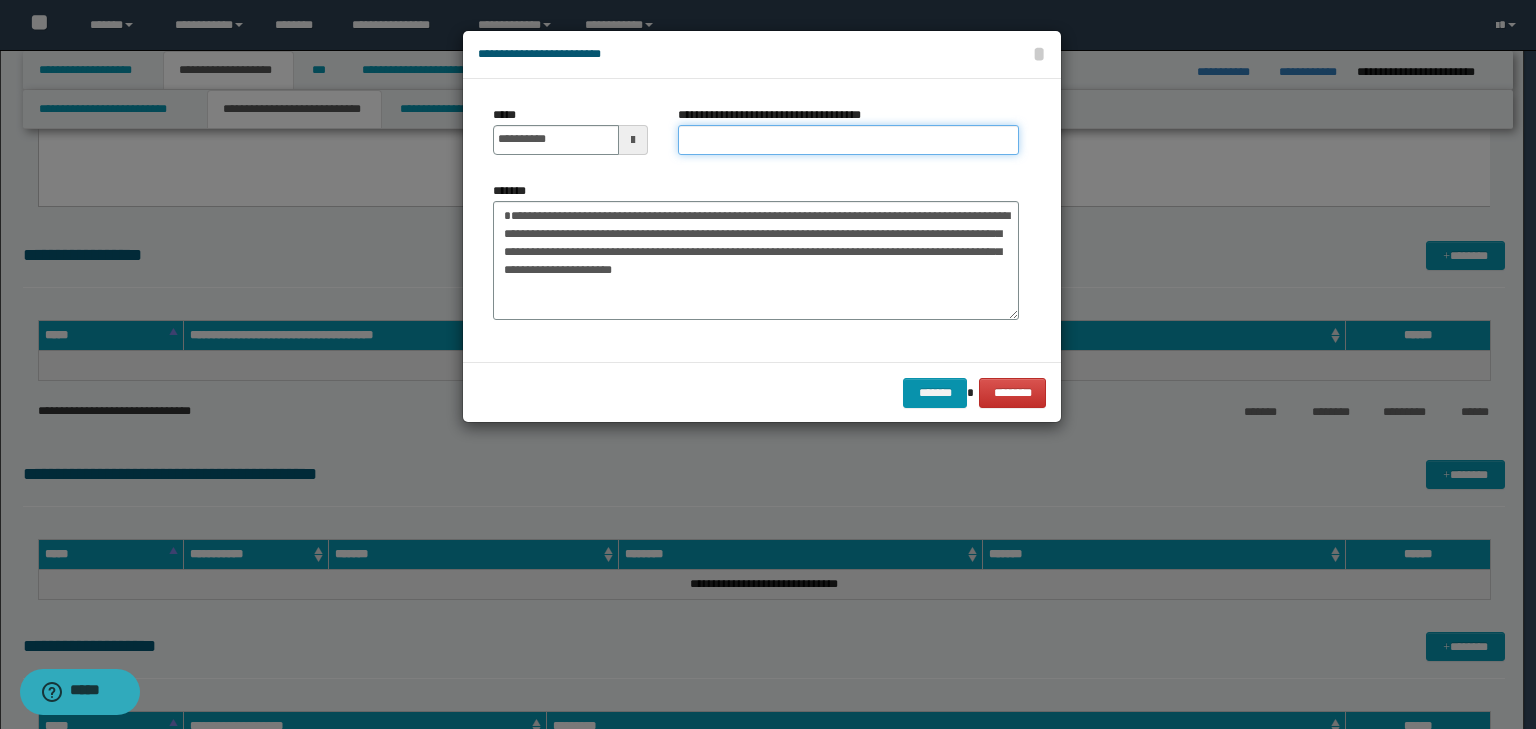 click on "**********" at bounding box center [848, 140] 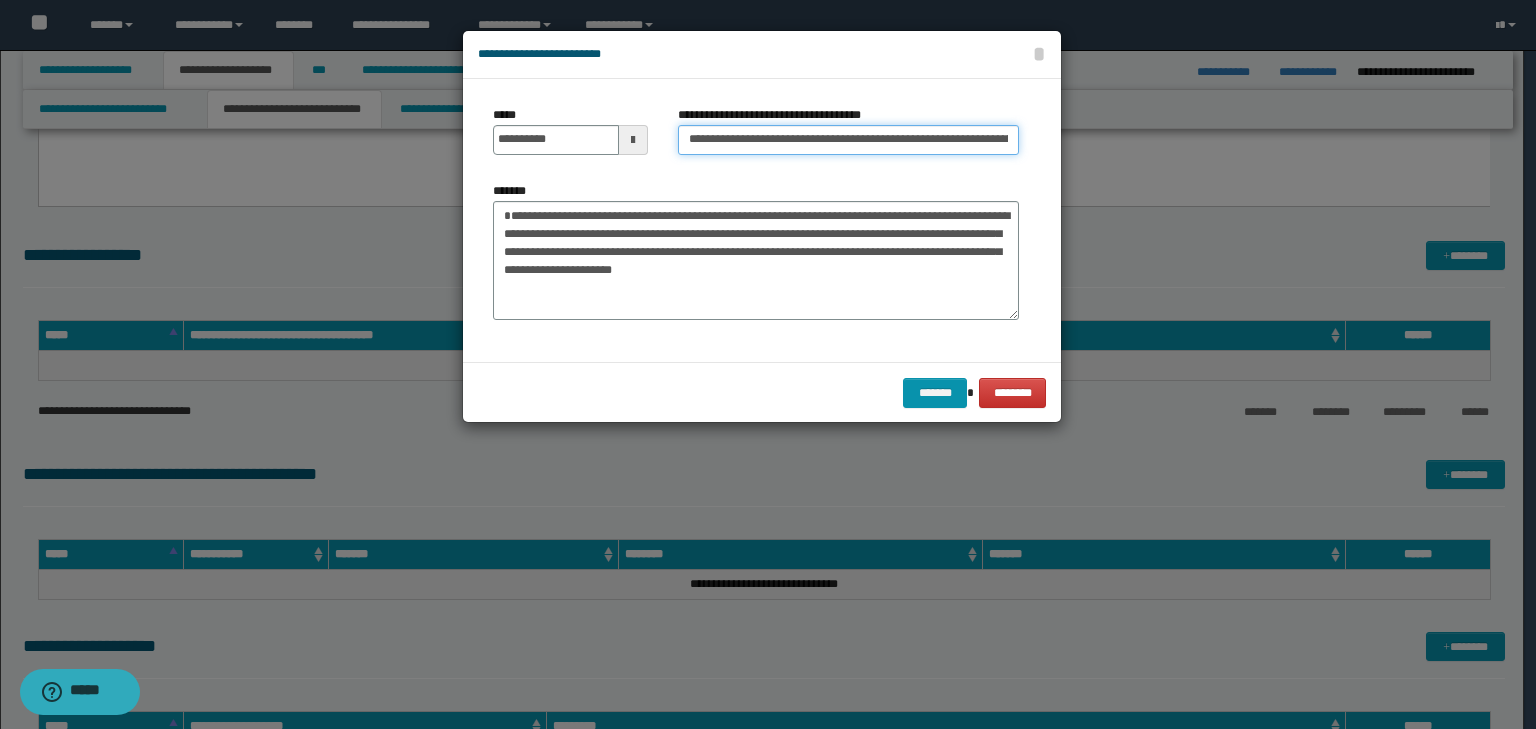 scroll, scrollTop: 0, scrollLeft: 160, axis: horizontal 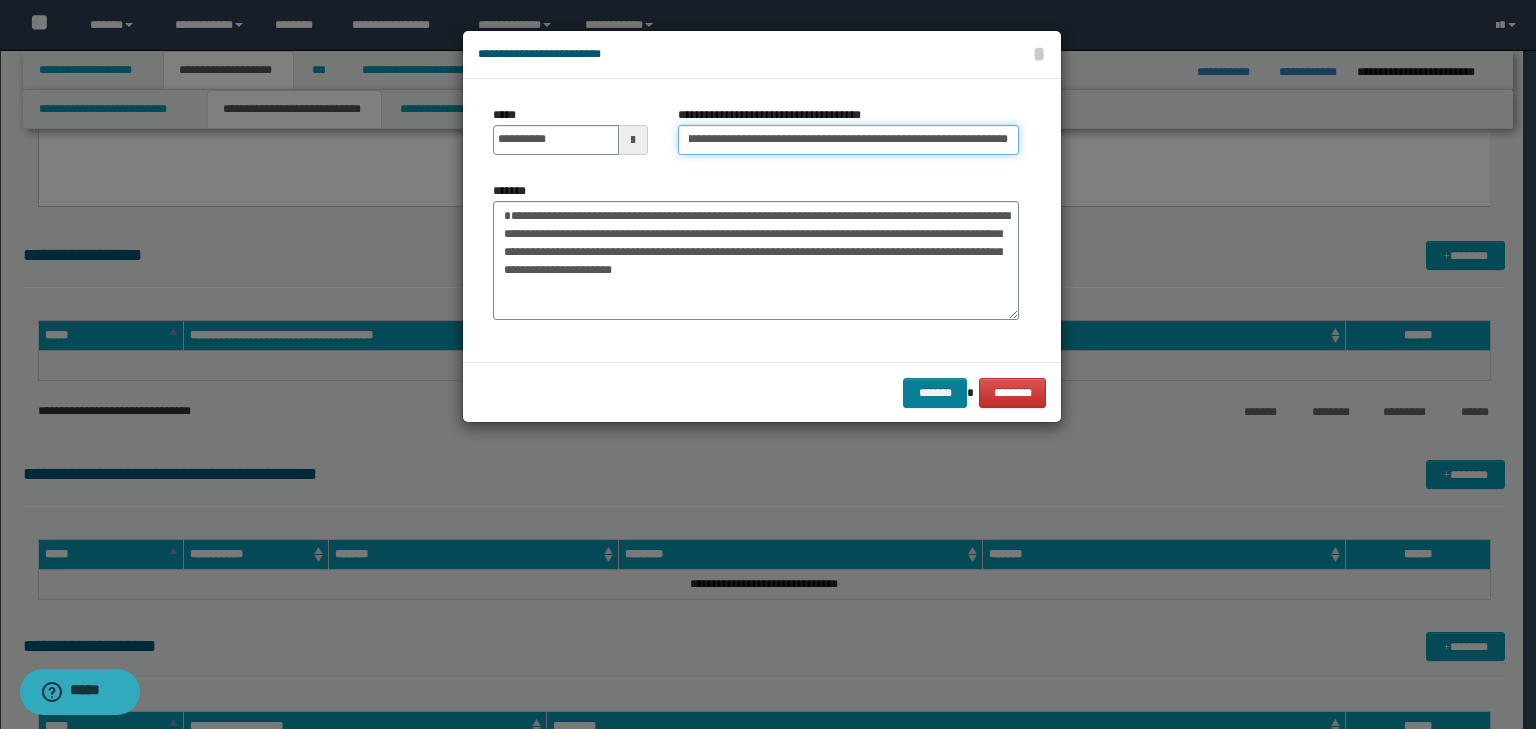 type on "**********" 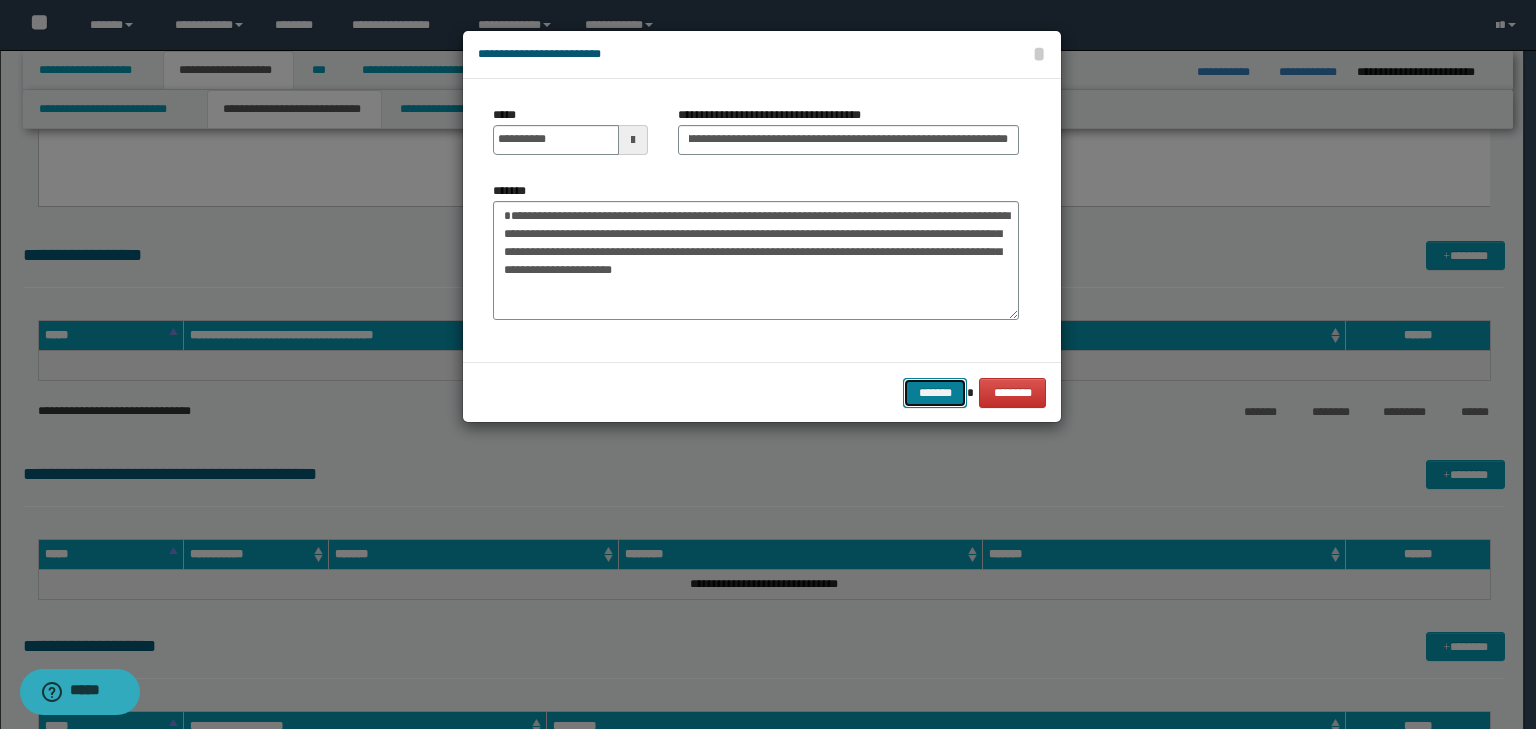 click on "*******" at bounding box center [935, 393] 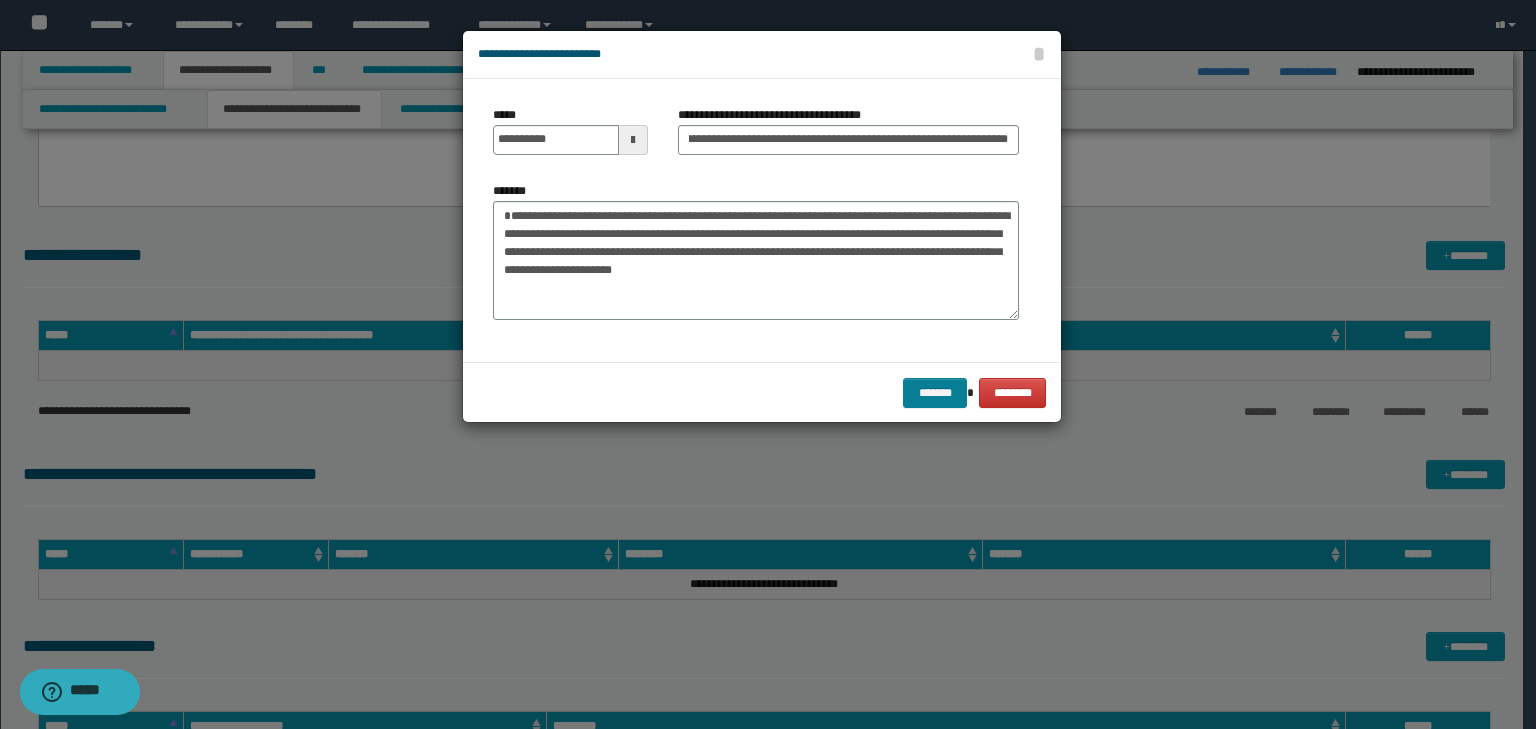 scroll, scrollTop: 0, scrollLeft: 0, axis: both 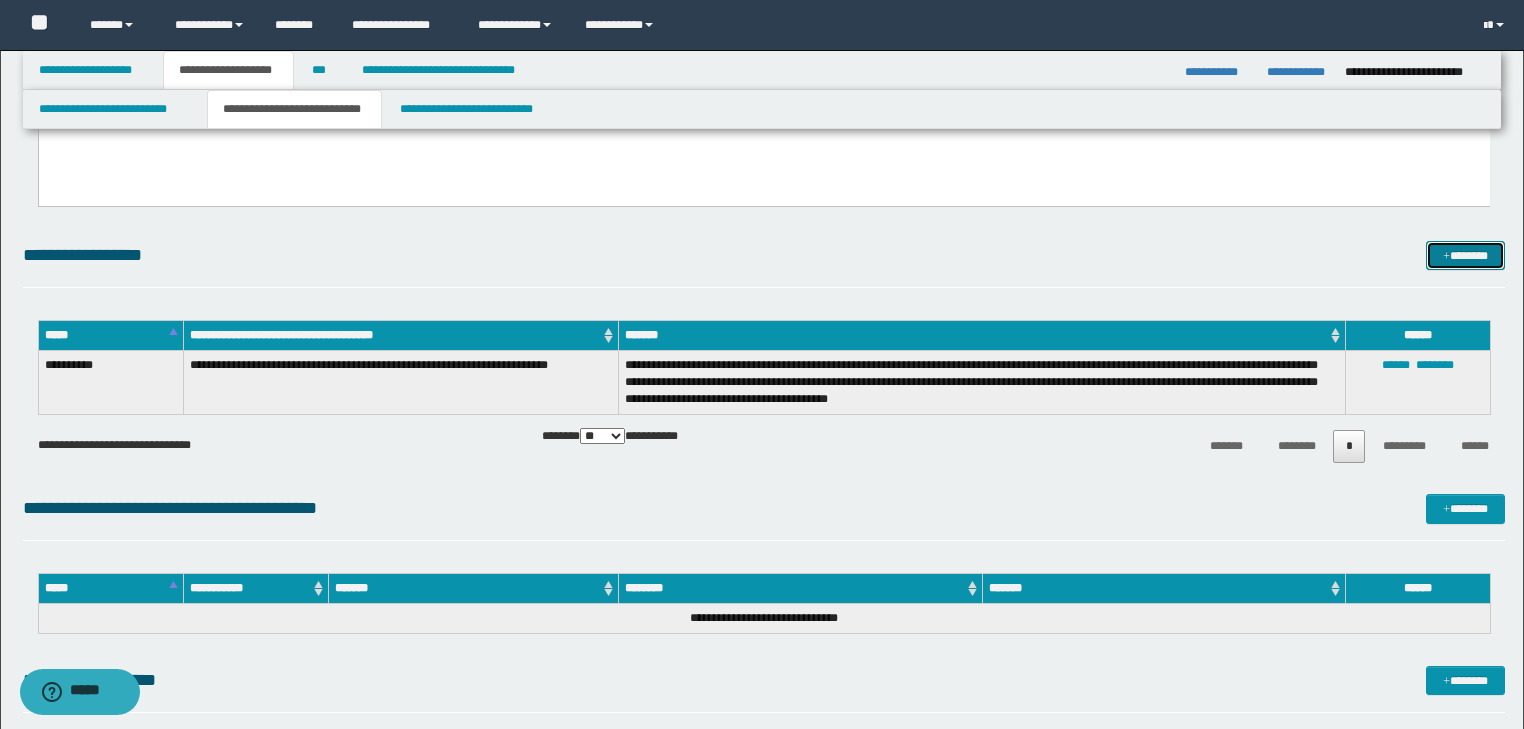 click on "*******" at bounding box center [1465, 256] 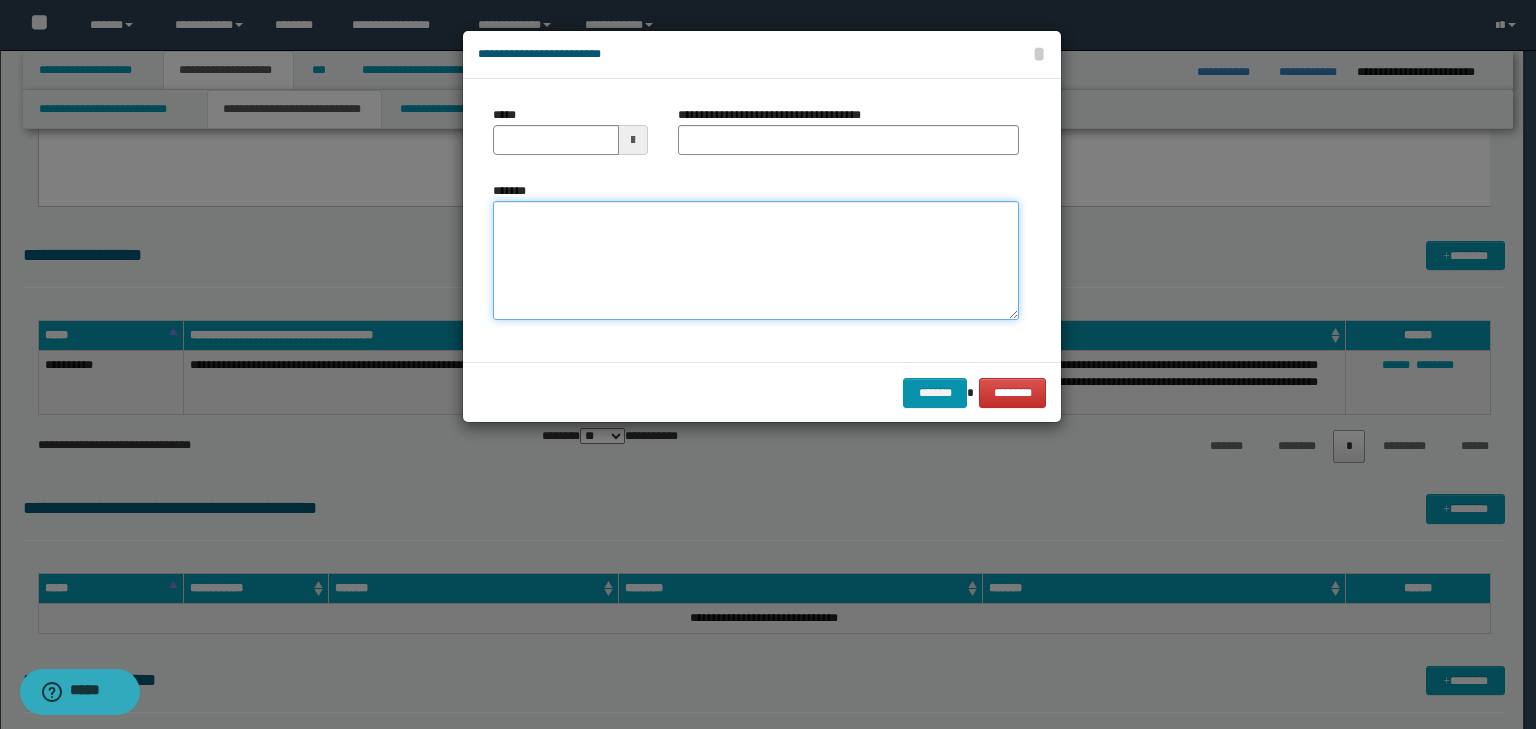 click on "*******" at bounding box center [756, 261] 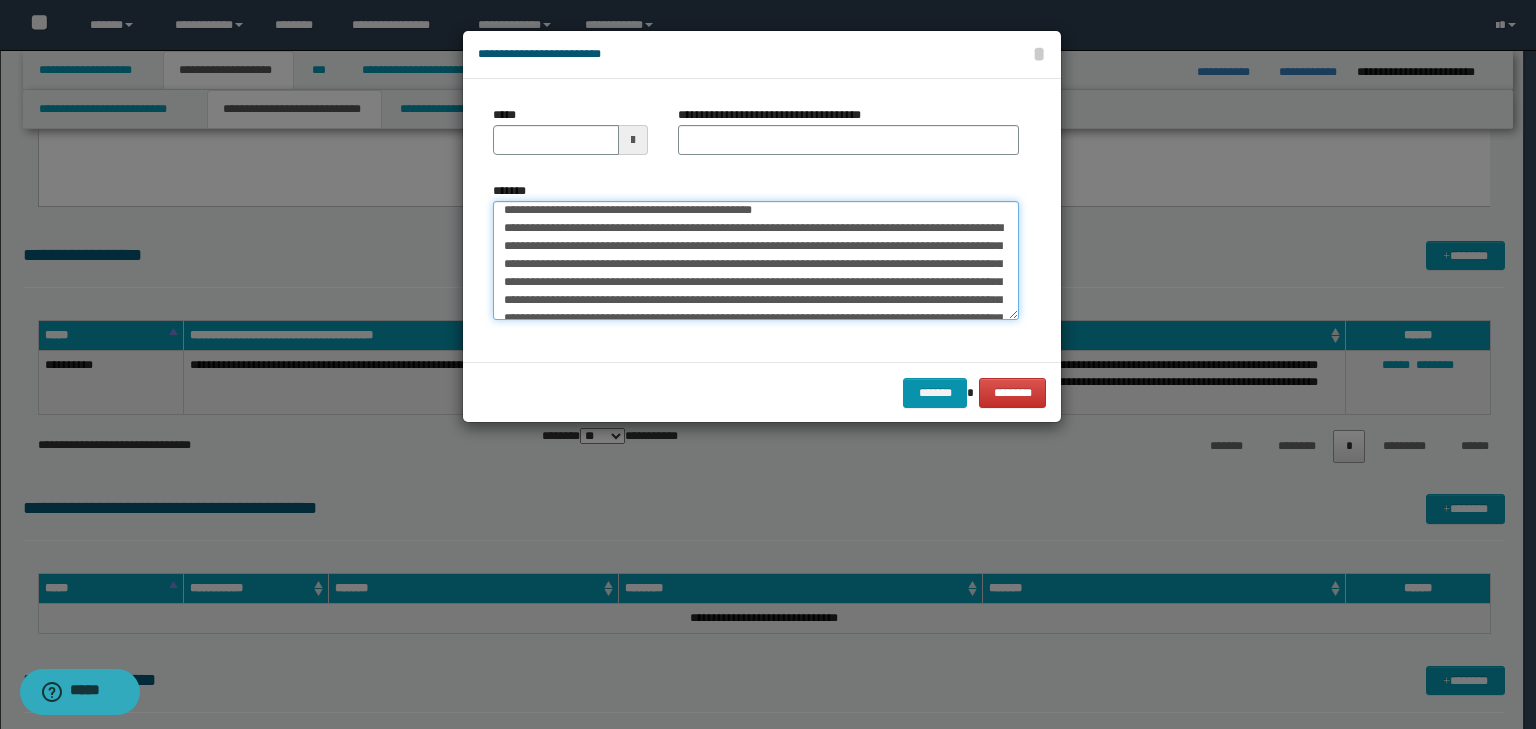 scroll, scrollTop: 0, scrollLeft: 0, axis: both 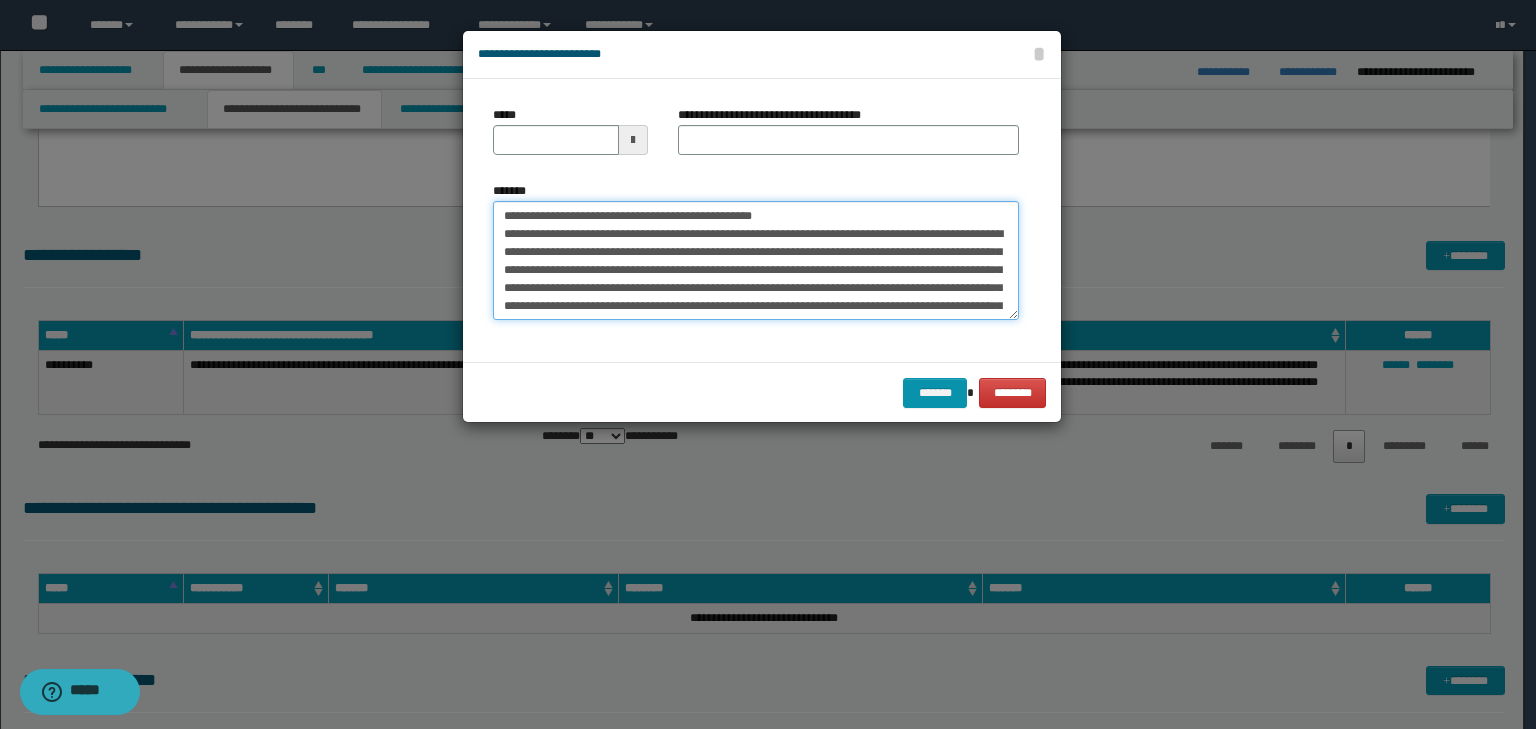 drag, startPoint x: 562, startPoint y: 215, endPoint x: 459, endPoint y: 210, distance: 103.121284 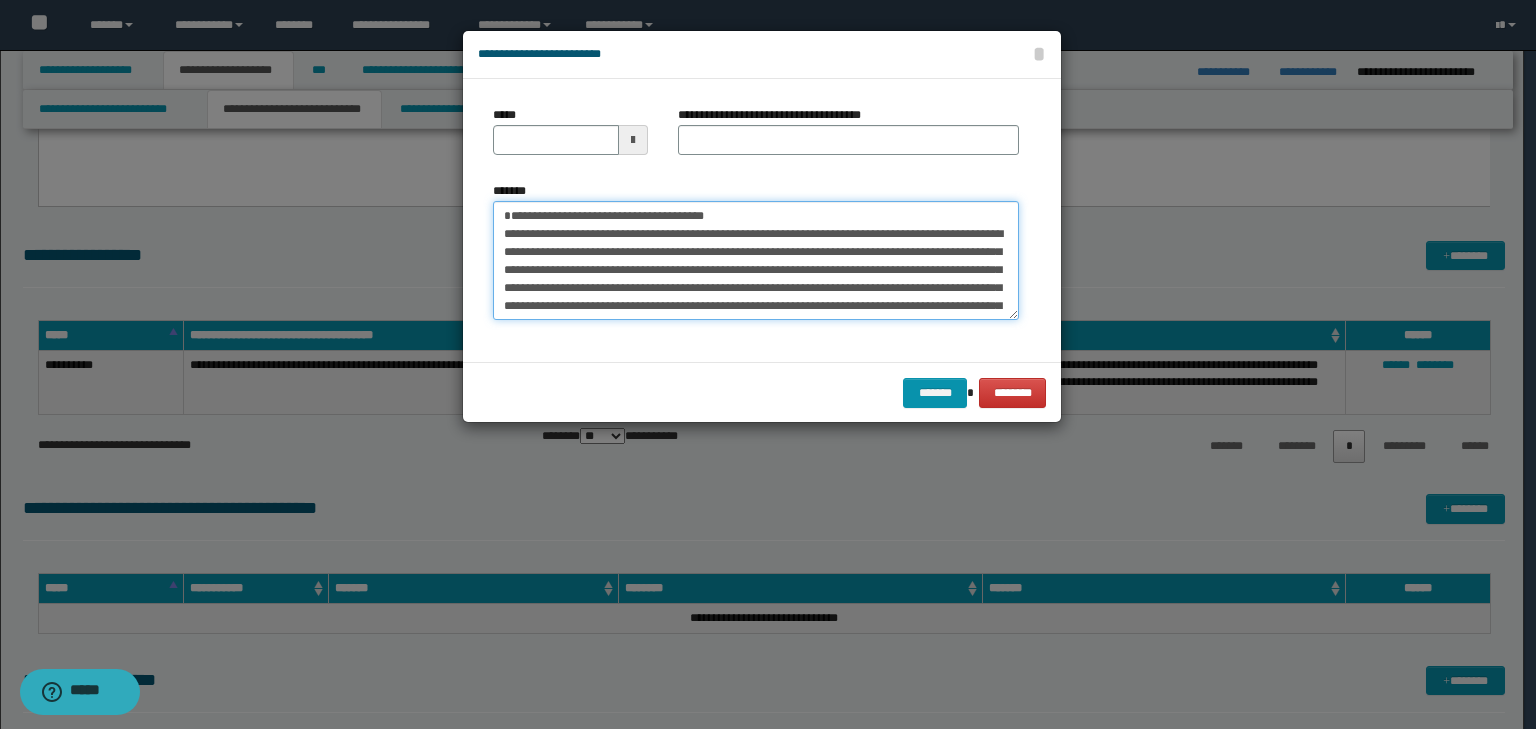 type 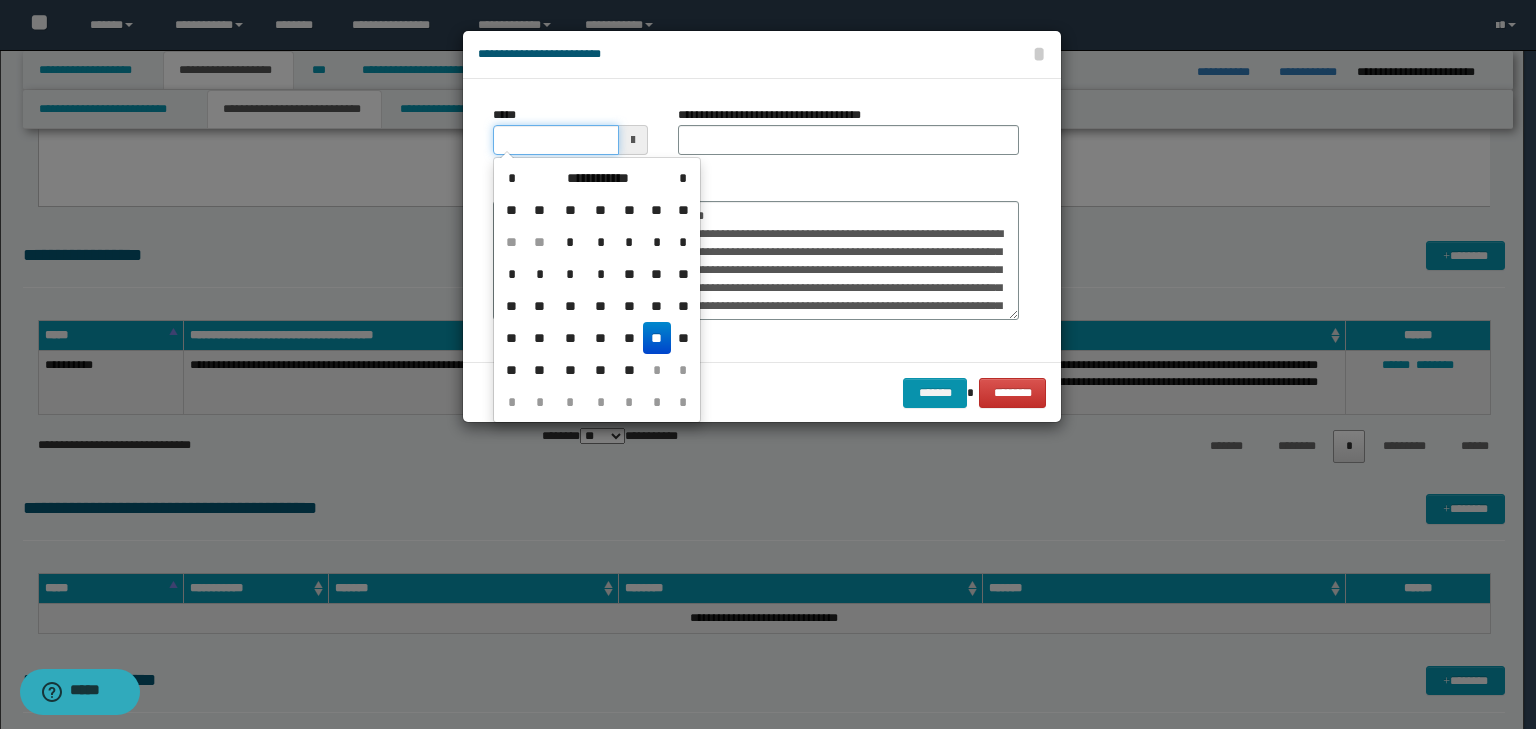 click on "*****" at bounding box center (556, 140) 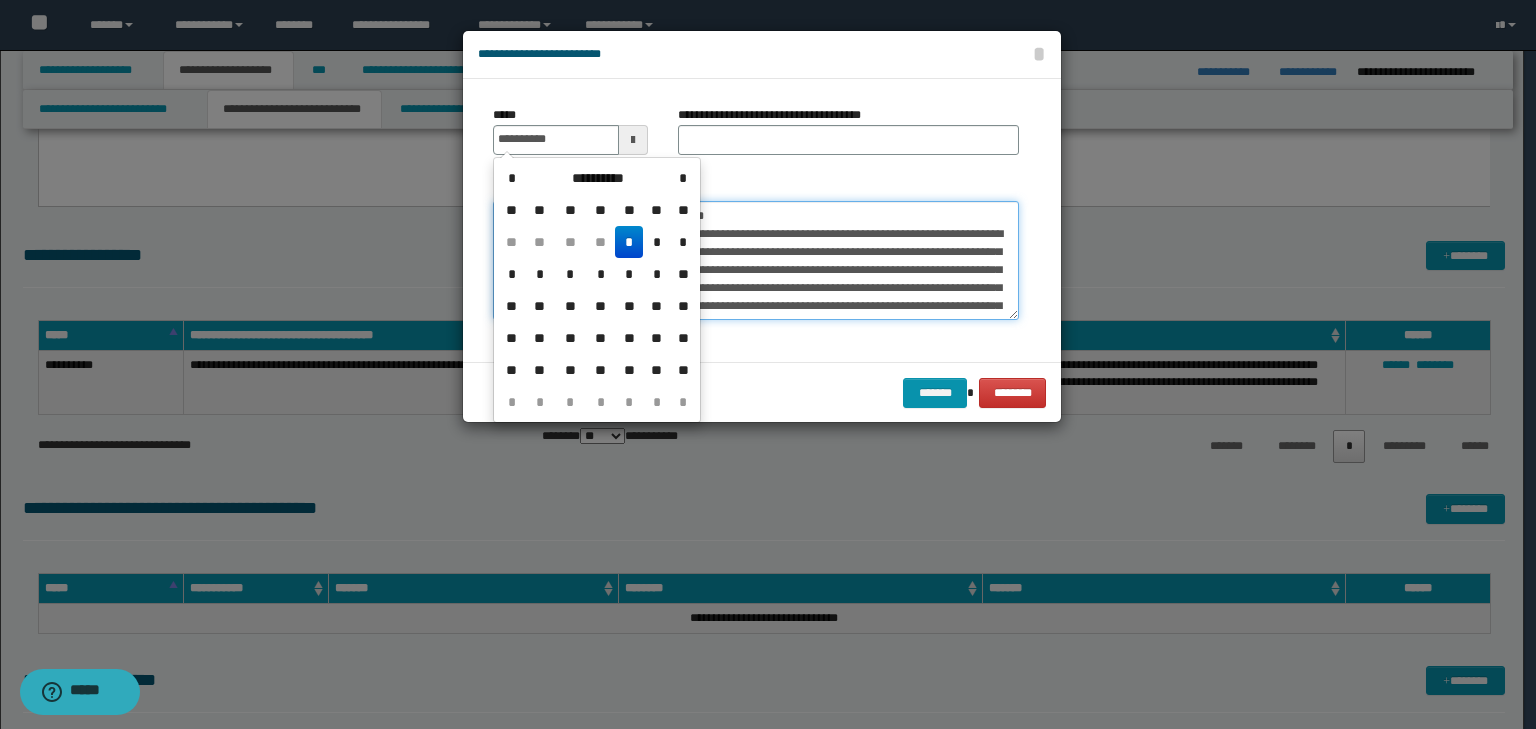 type on "**********" 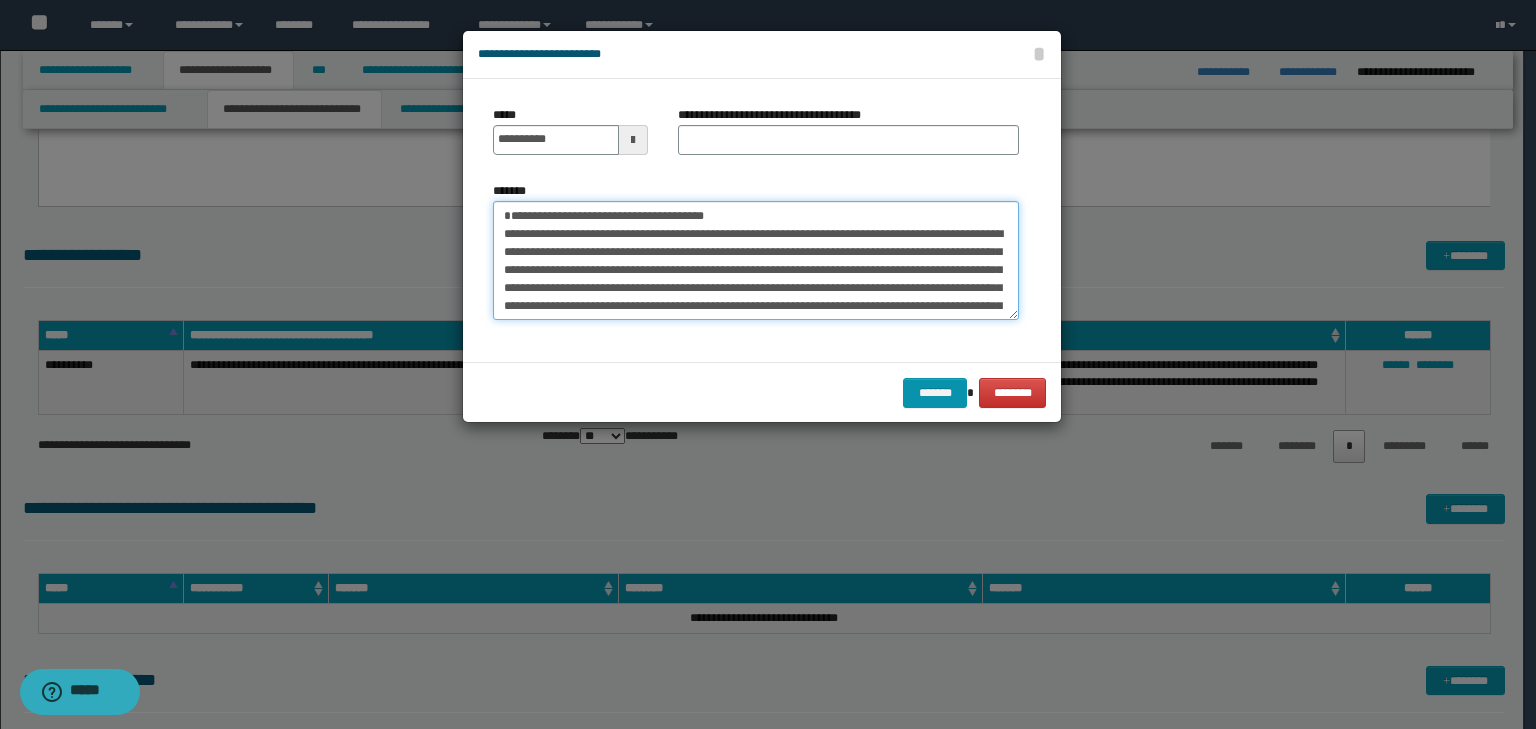 drag, startPoint x: 838, startPoint y: 223, endPoint x: 320, endPoint y: 175, distance: 520.2192 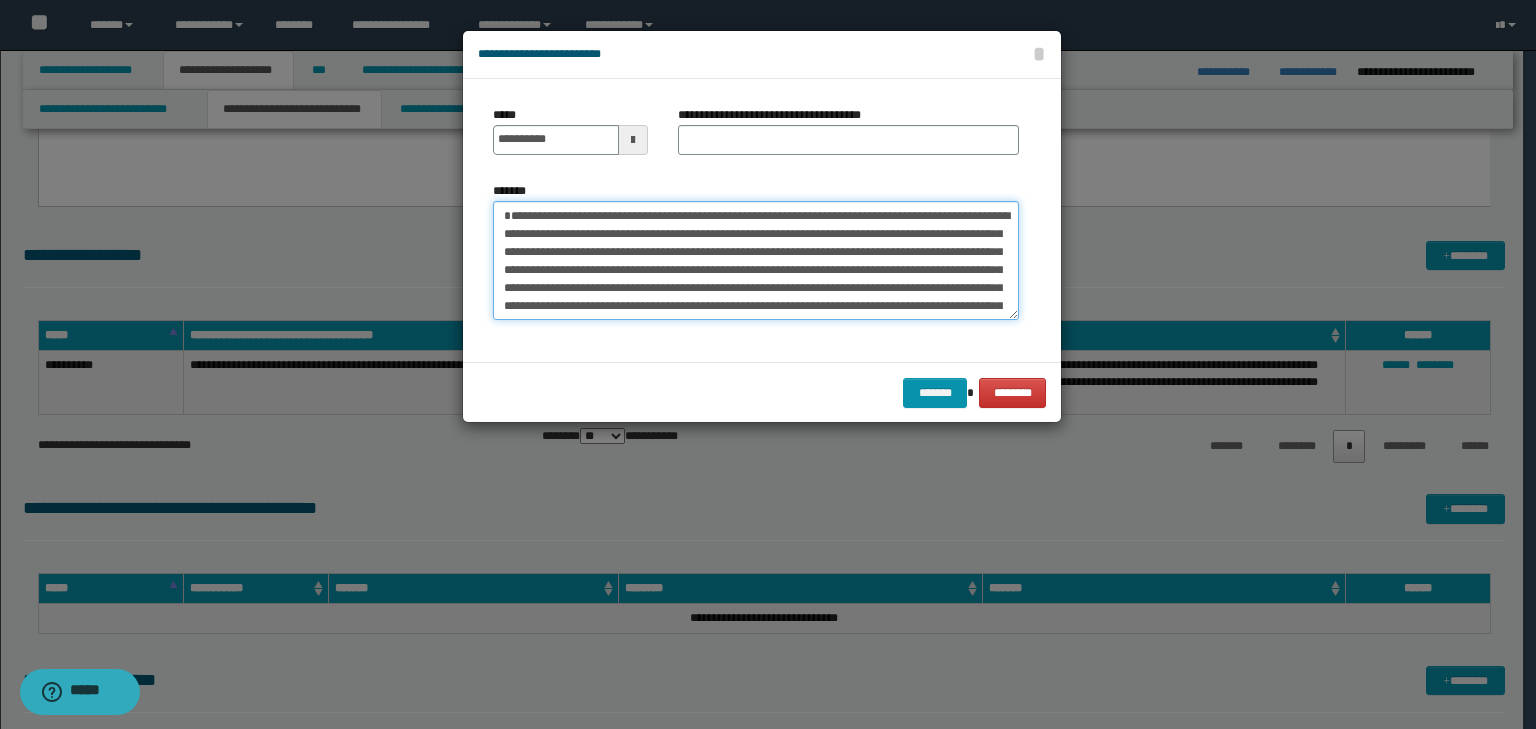 type on "**********" 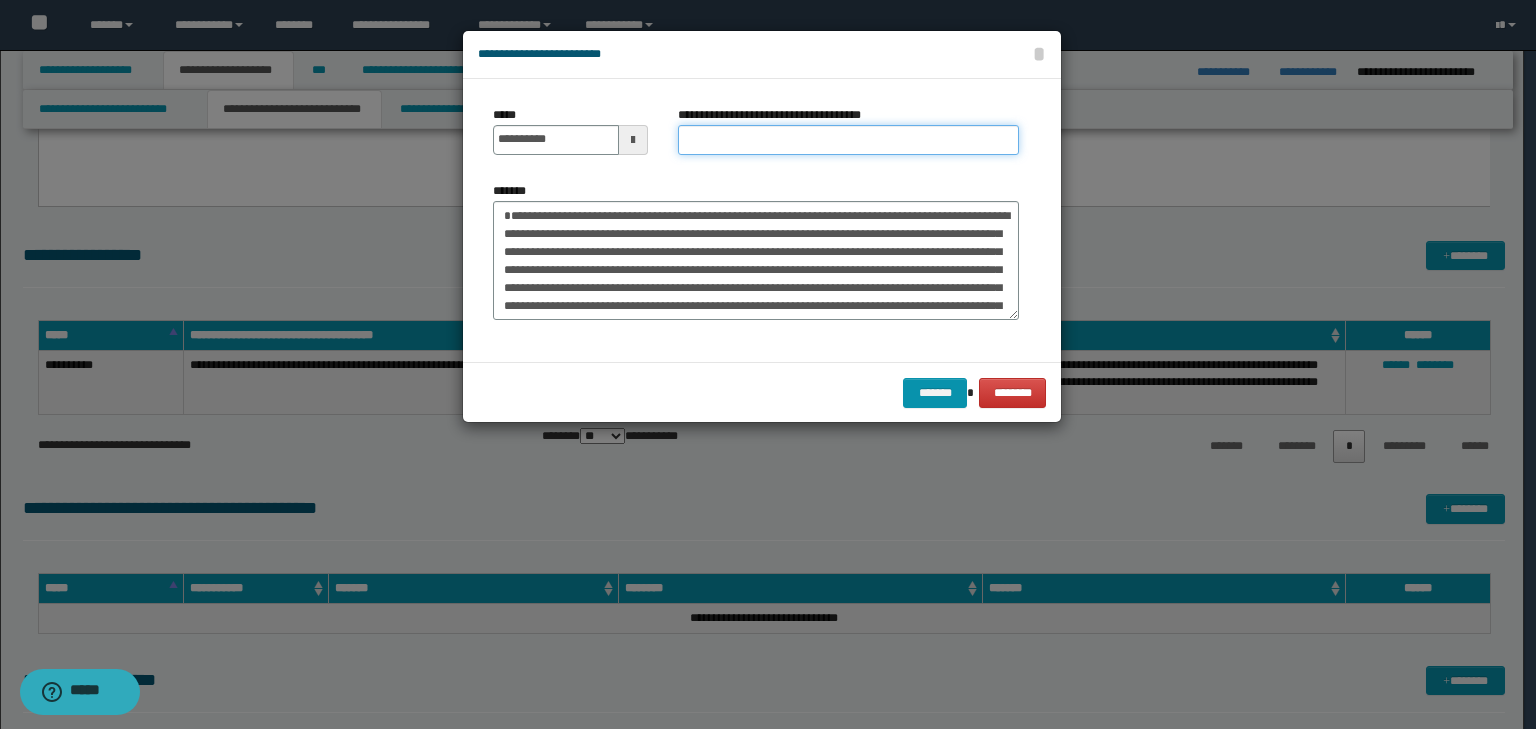 click on "**********" at bounding box center (848, 140) 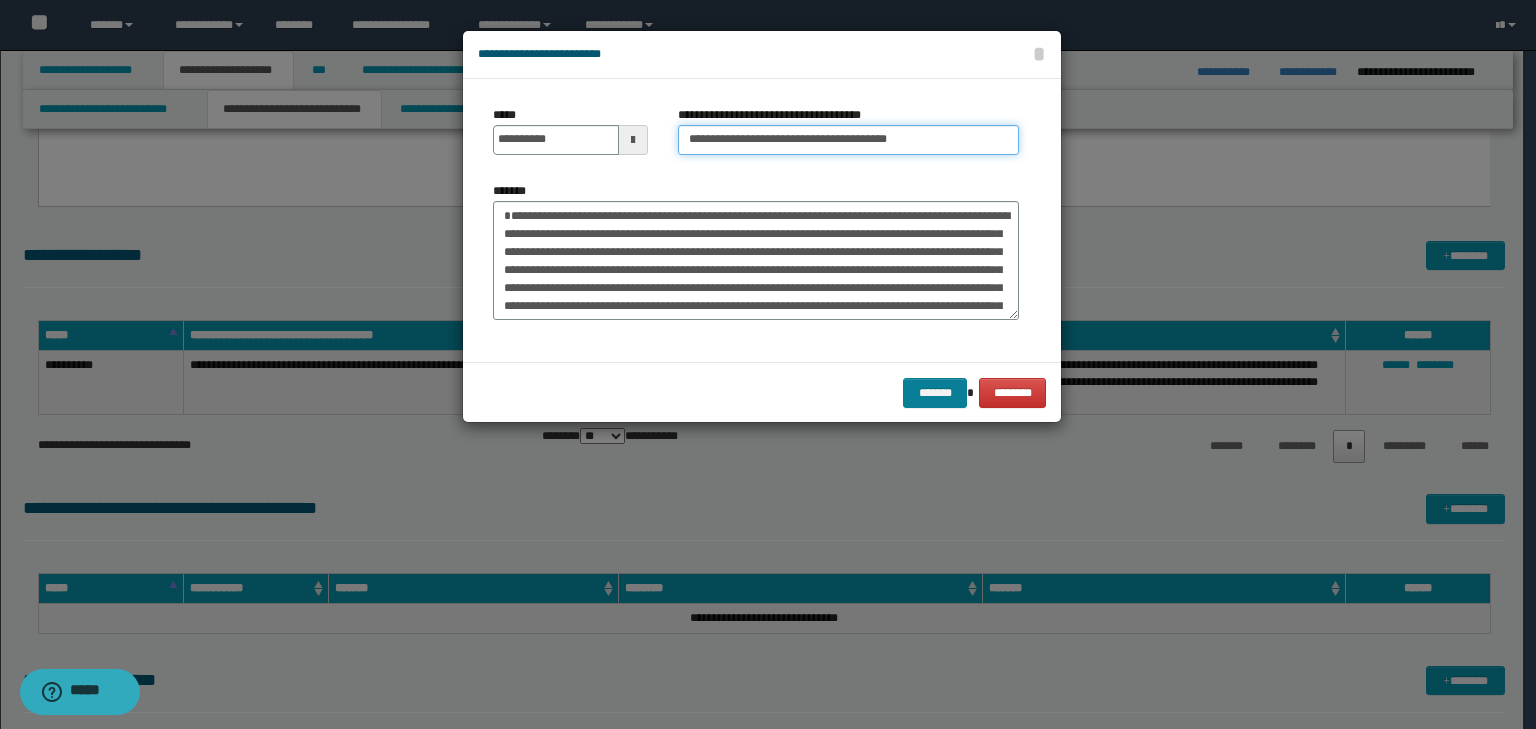 type on "**********" 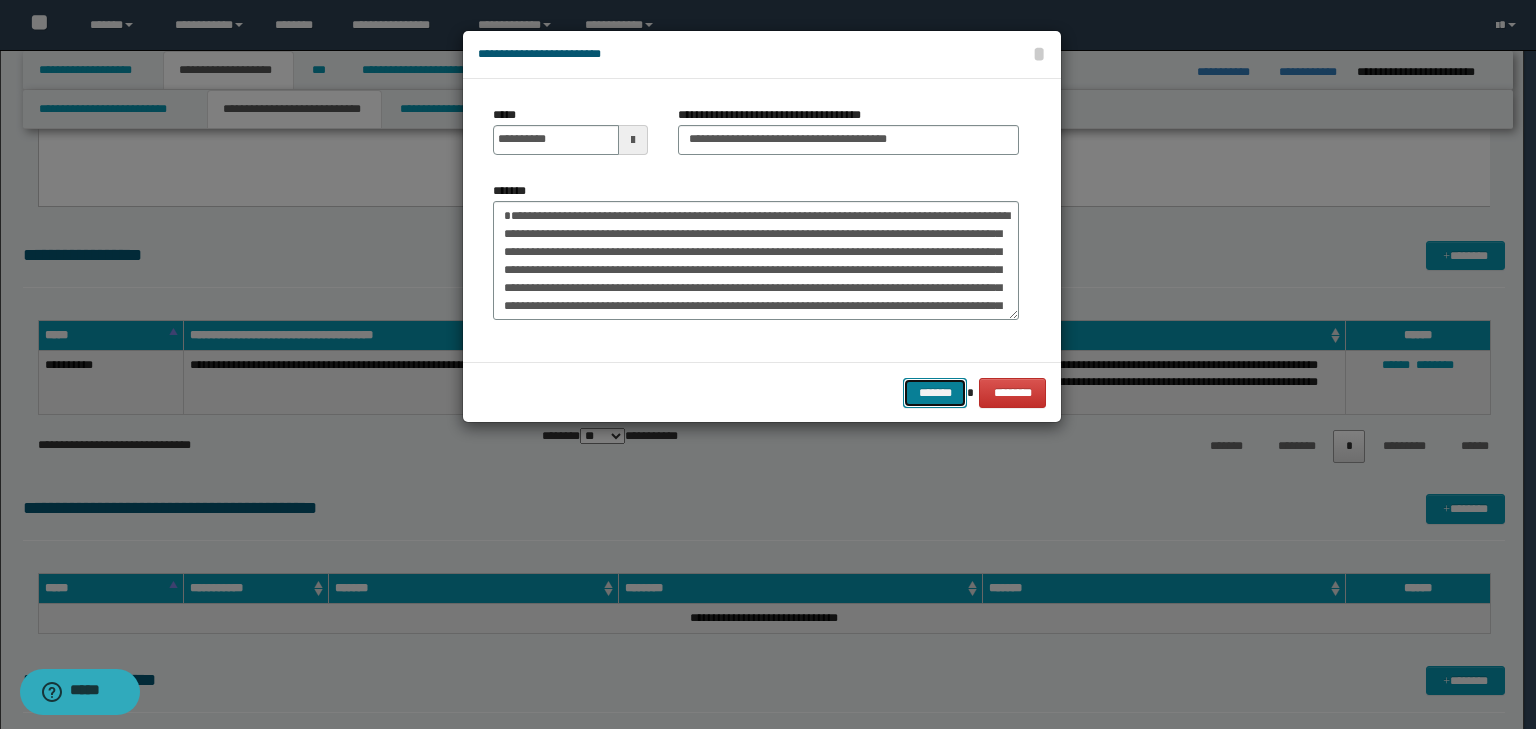 click on "*******" at bounding box center [935, 393] 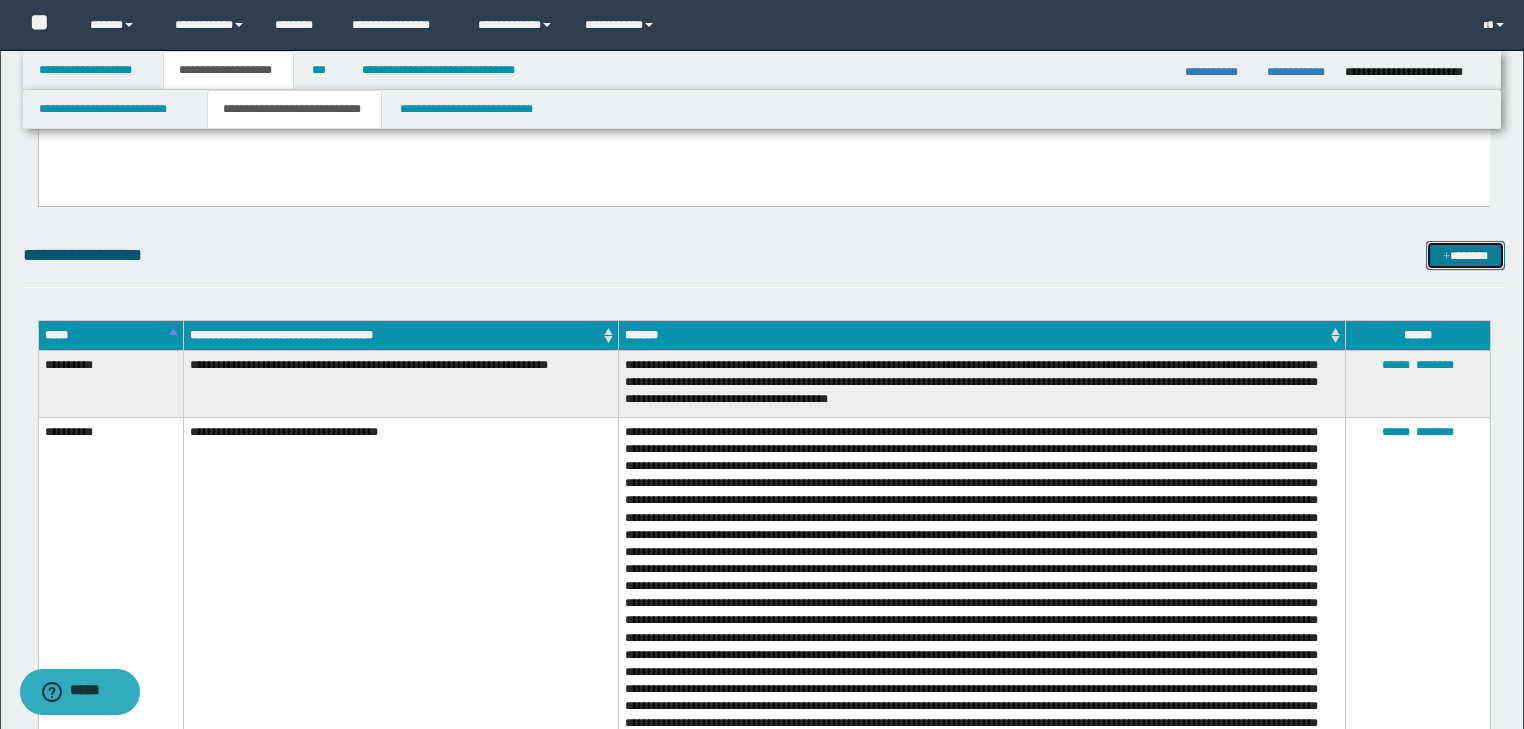 click on "*******" at bounding box center (1465, 256) 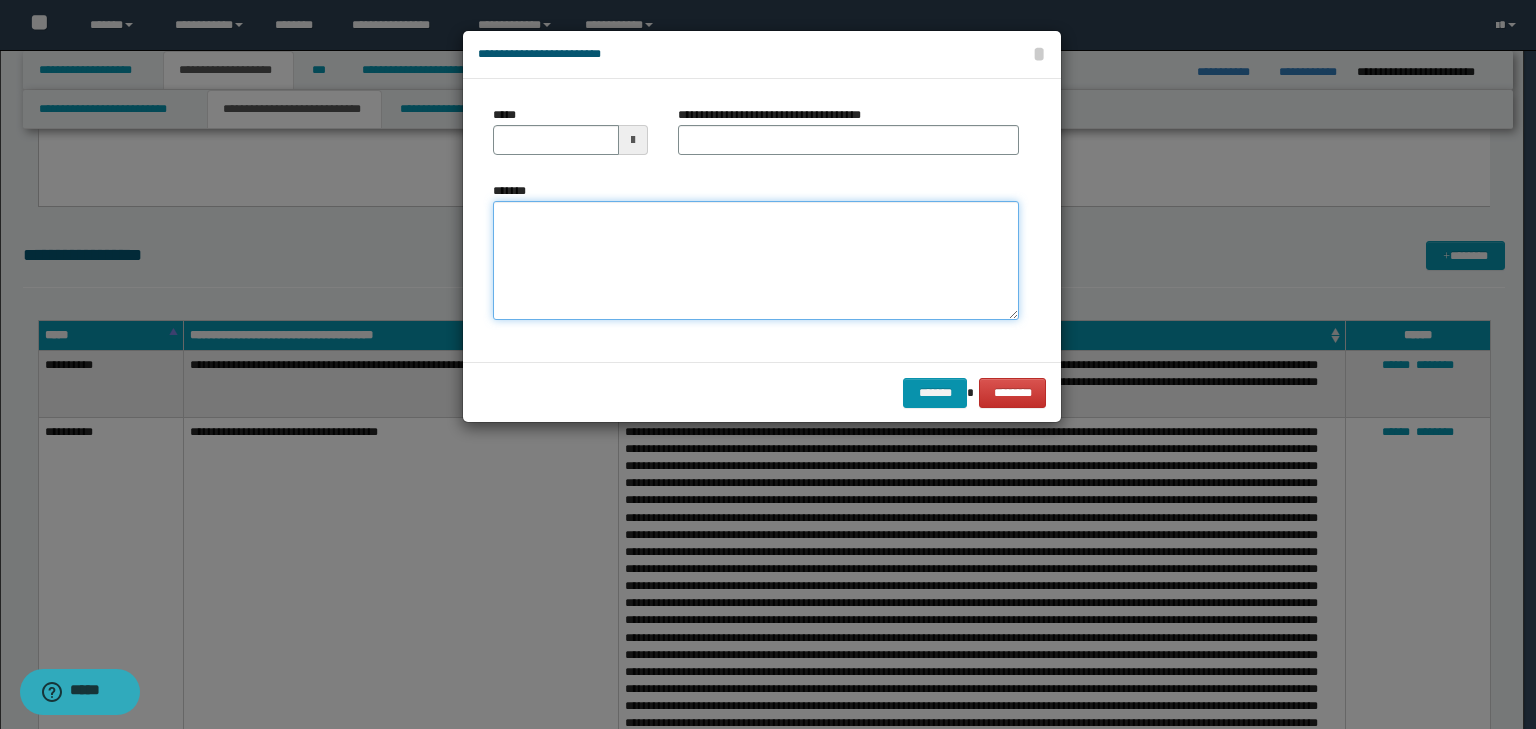 click on "*******" at bounding box center (756, 261) 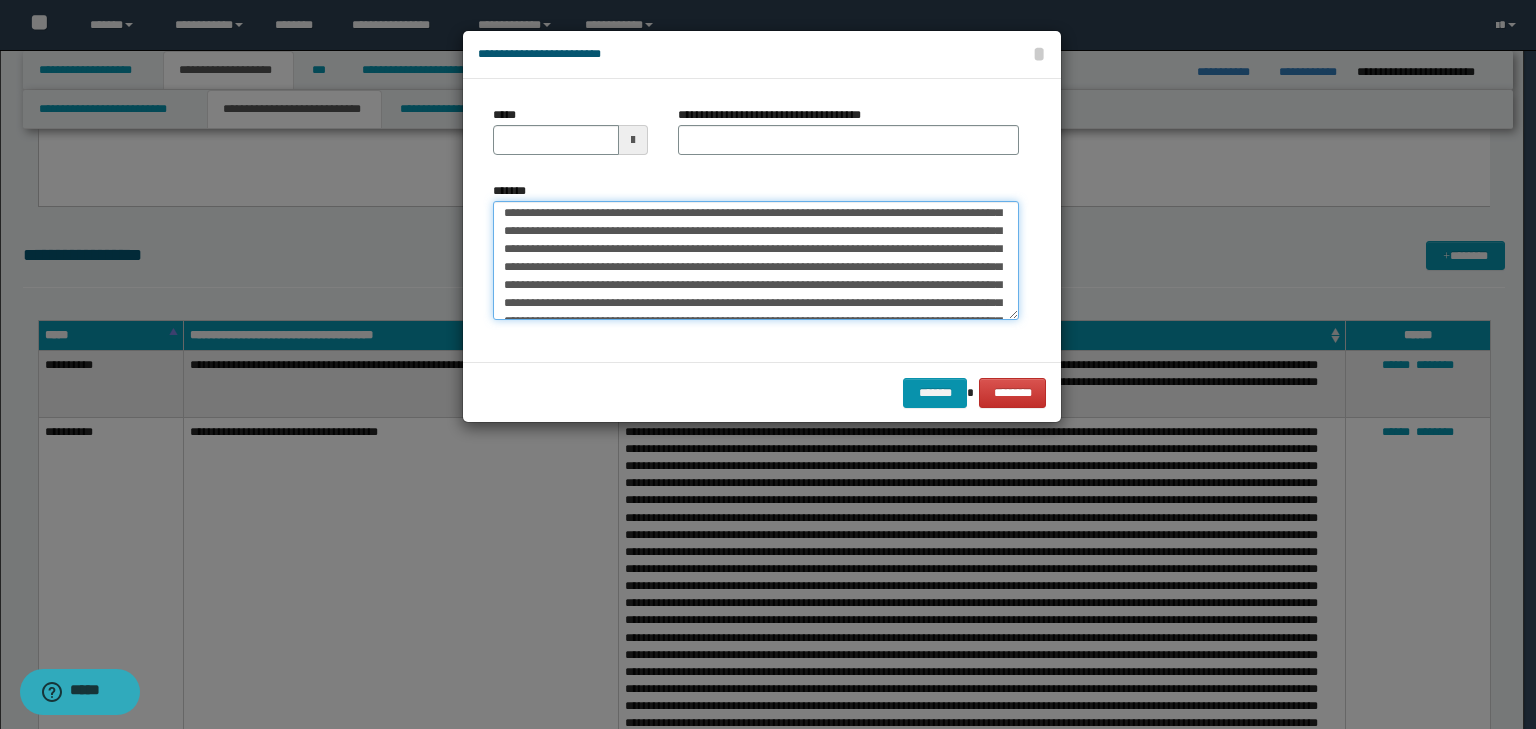 scroll, scrollTop: 0, scrollLeft: 0, axis: both 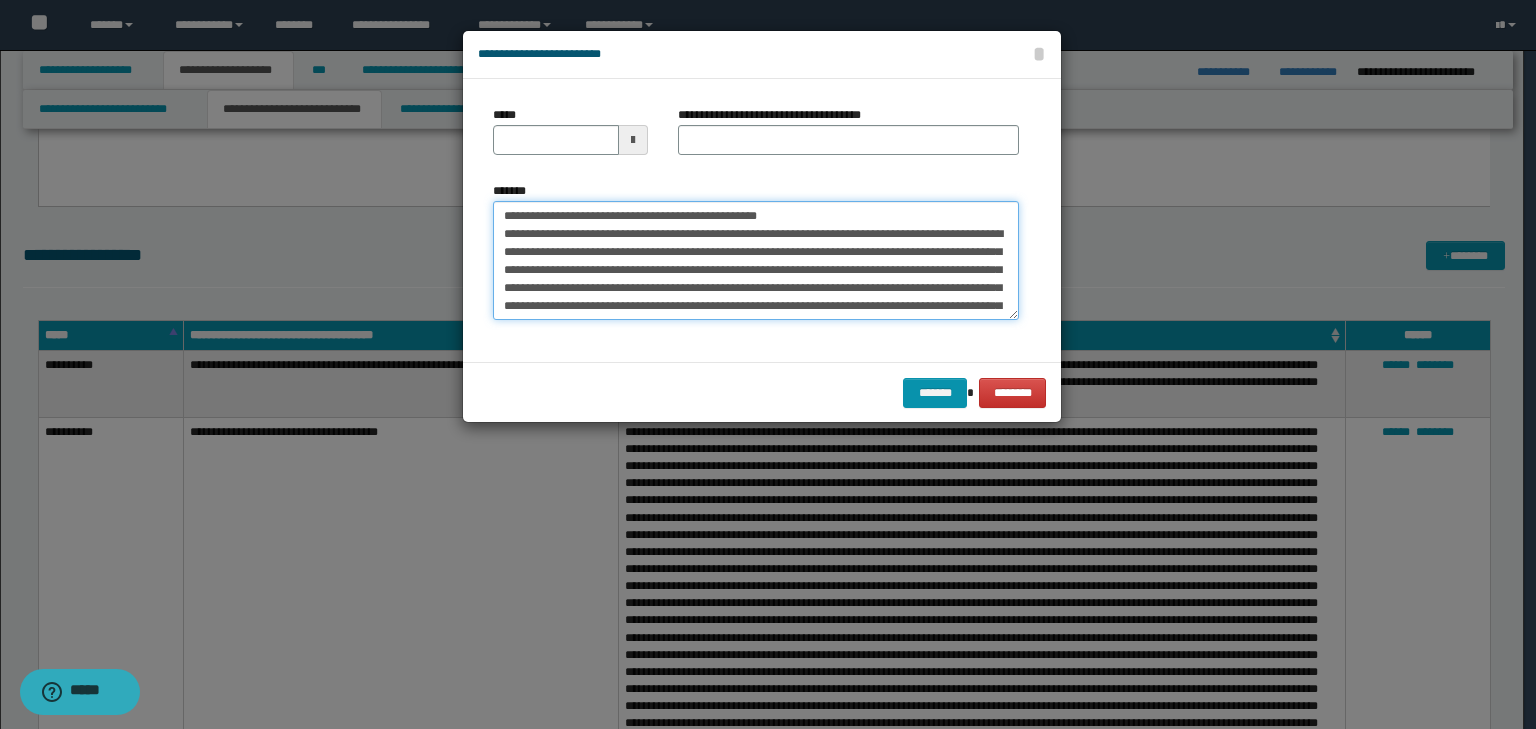 drag, startPoint x: 564, startPoint y: 216, endPoint x: 442, endPoint y: 201, distance: 122.91867 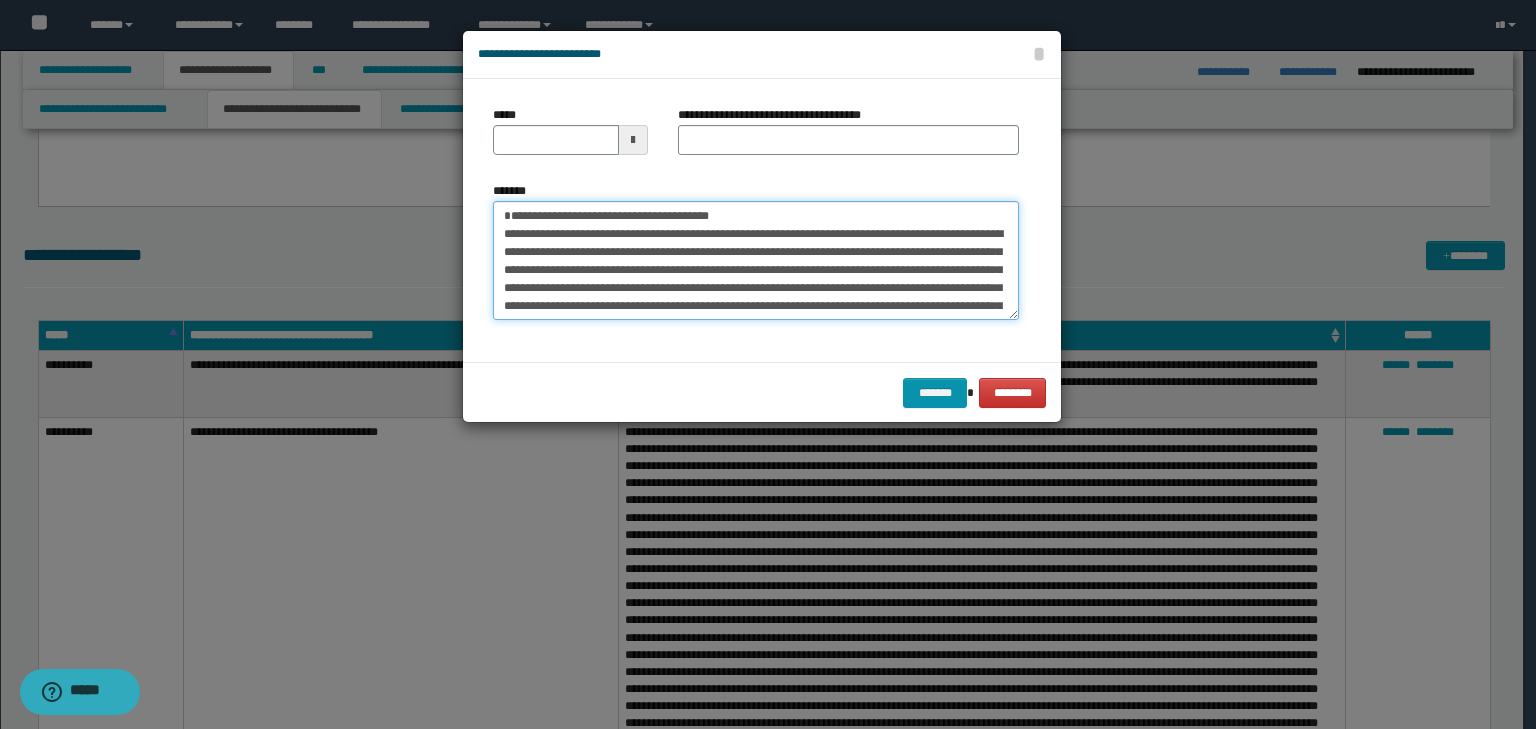 type 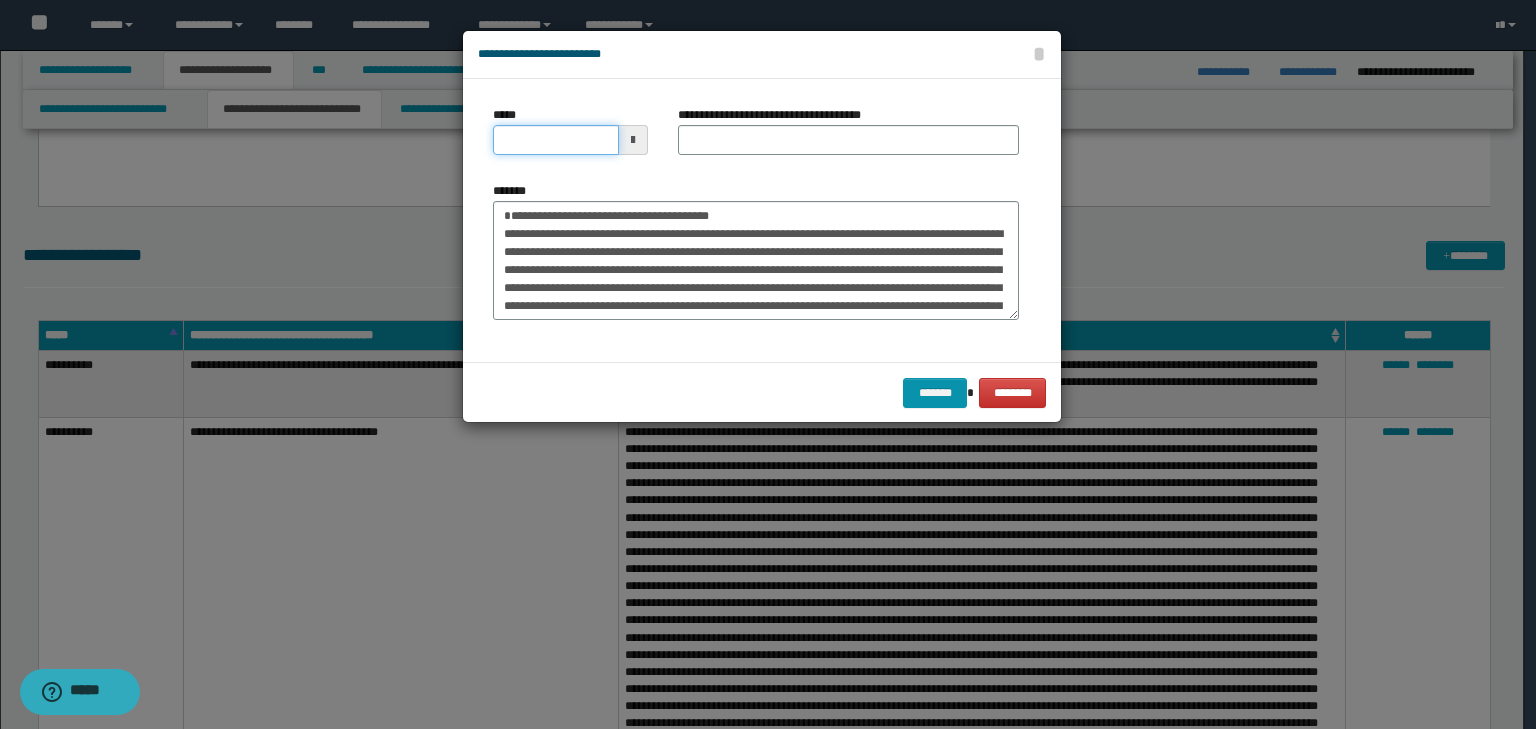 click on "*****" at bounding box center [556, 140] 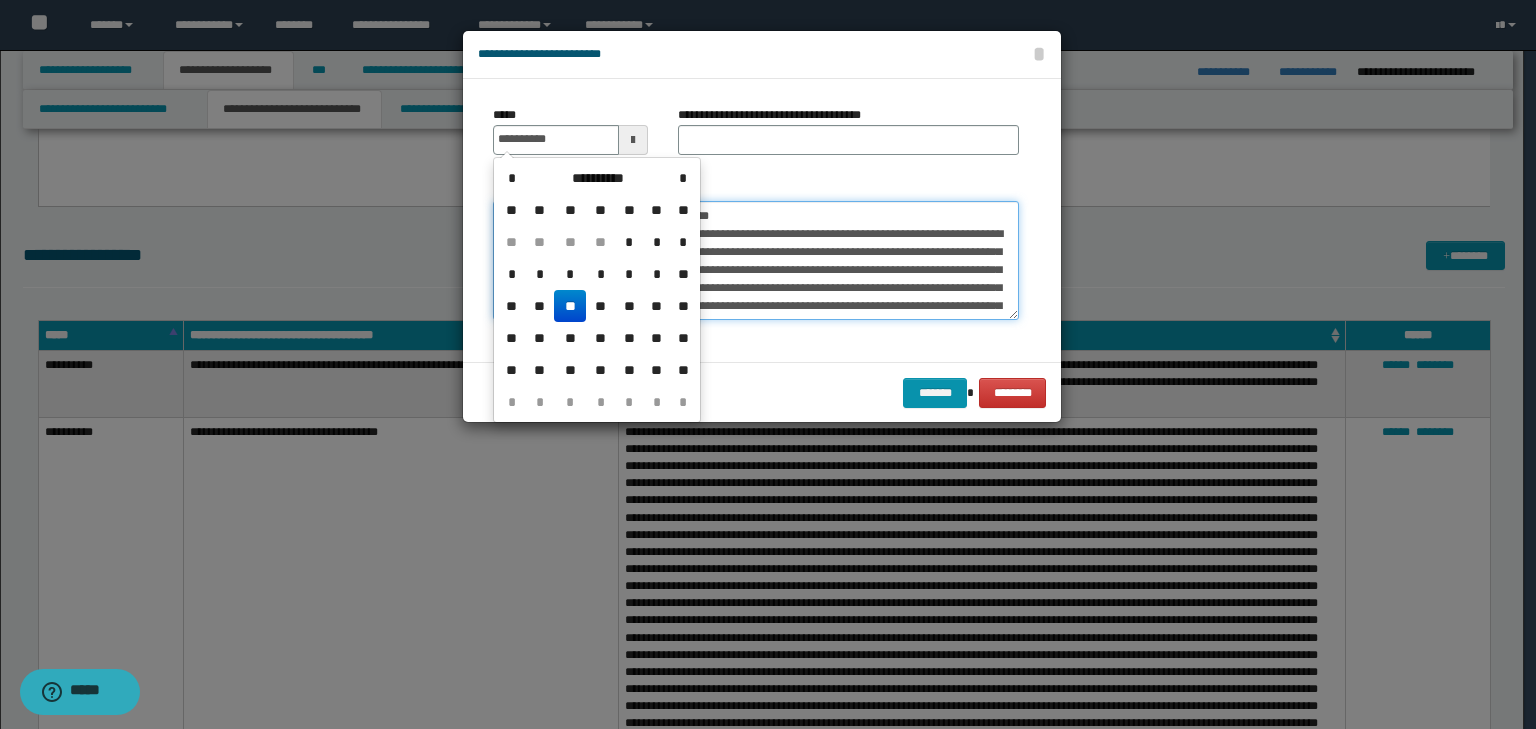 type on "**********" 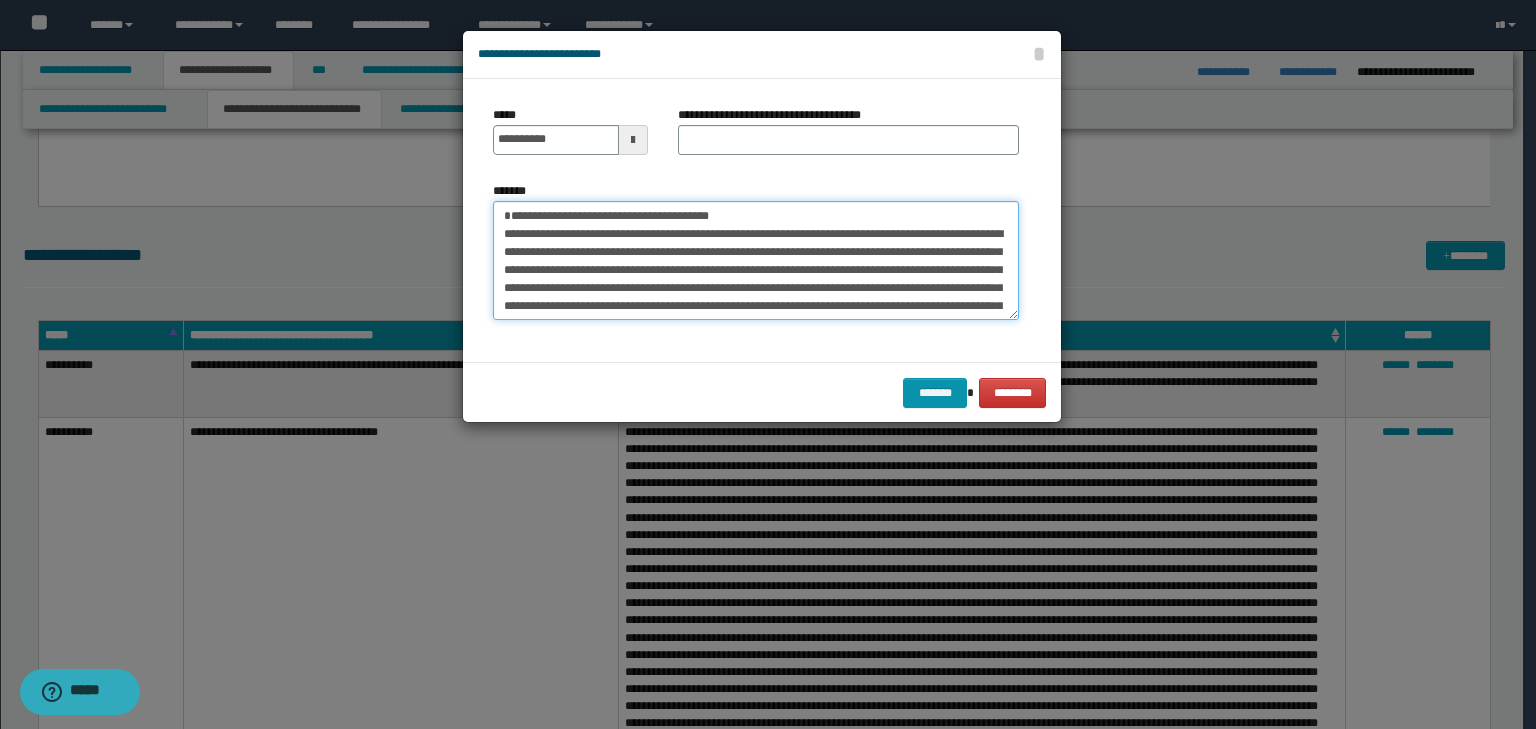 drag, startPoint x: 832, startPoint y: 213, endPoint x: 268, endPoint y: 188, distance: 564.55383 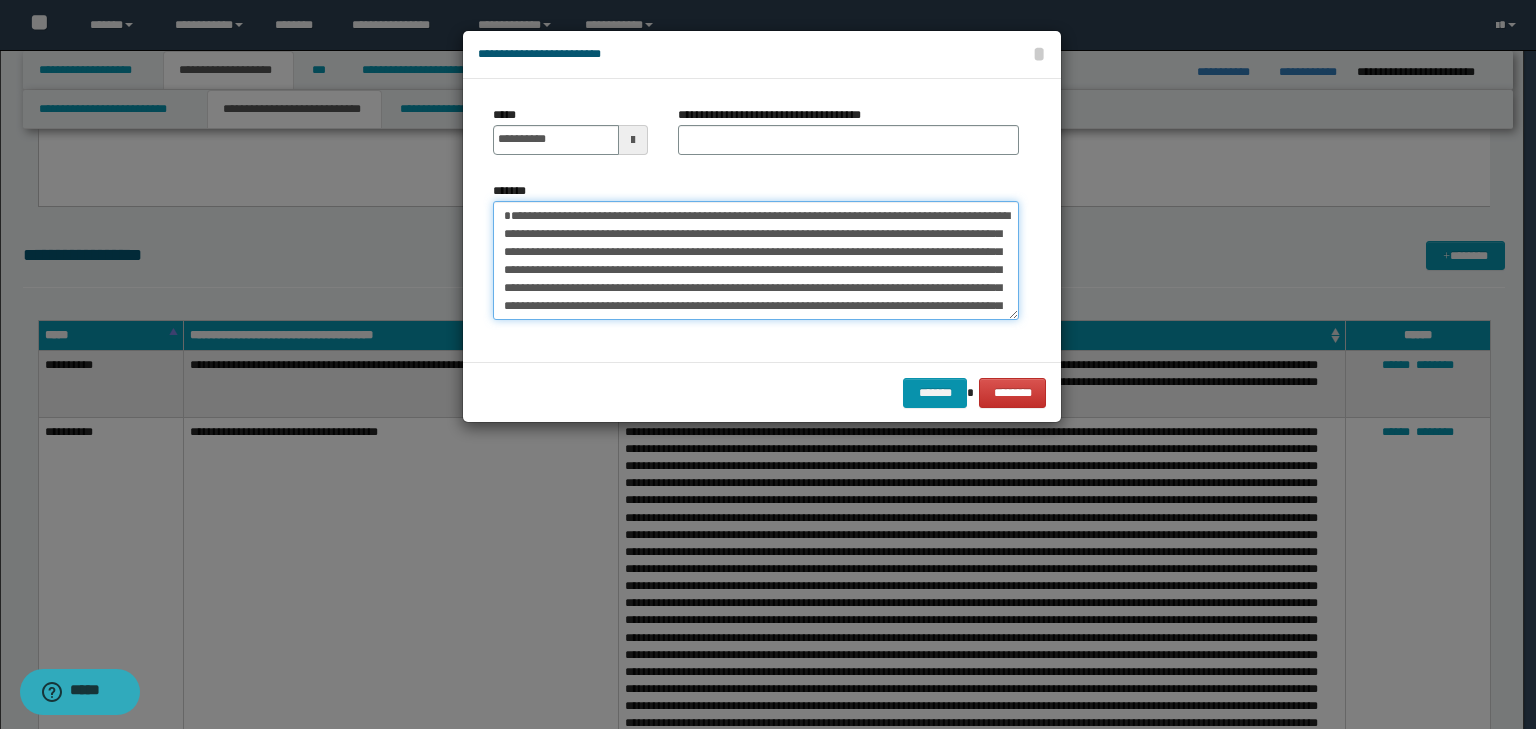 type on "**********" 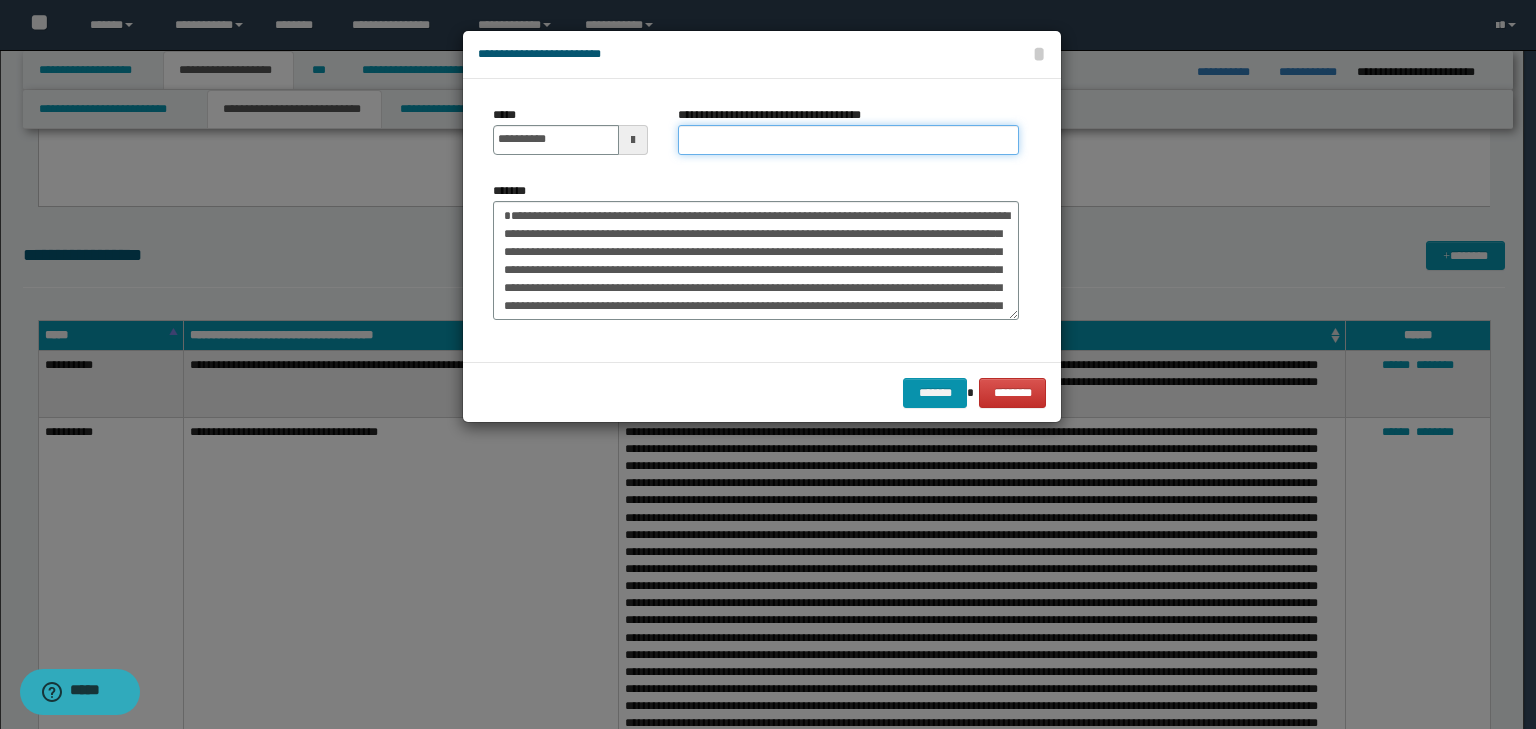 click on "**********" at bounding box center [848, 140] 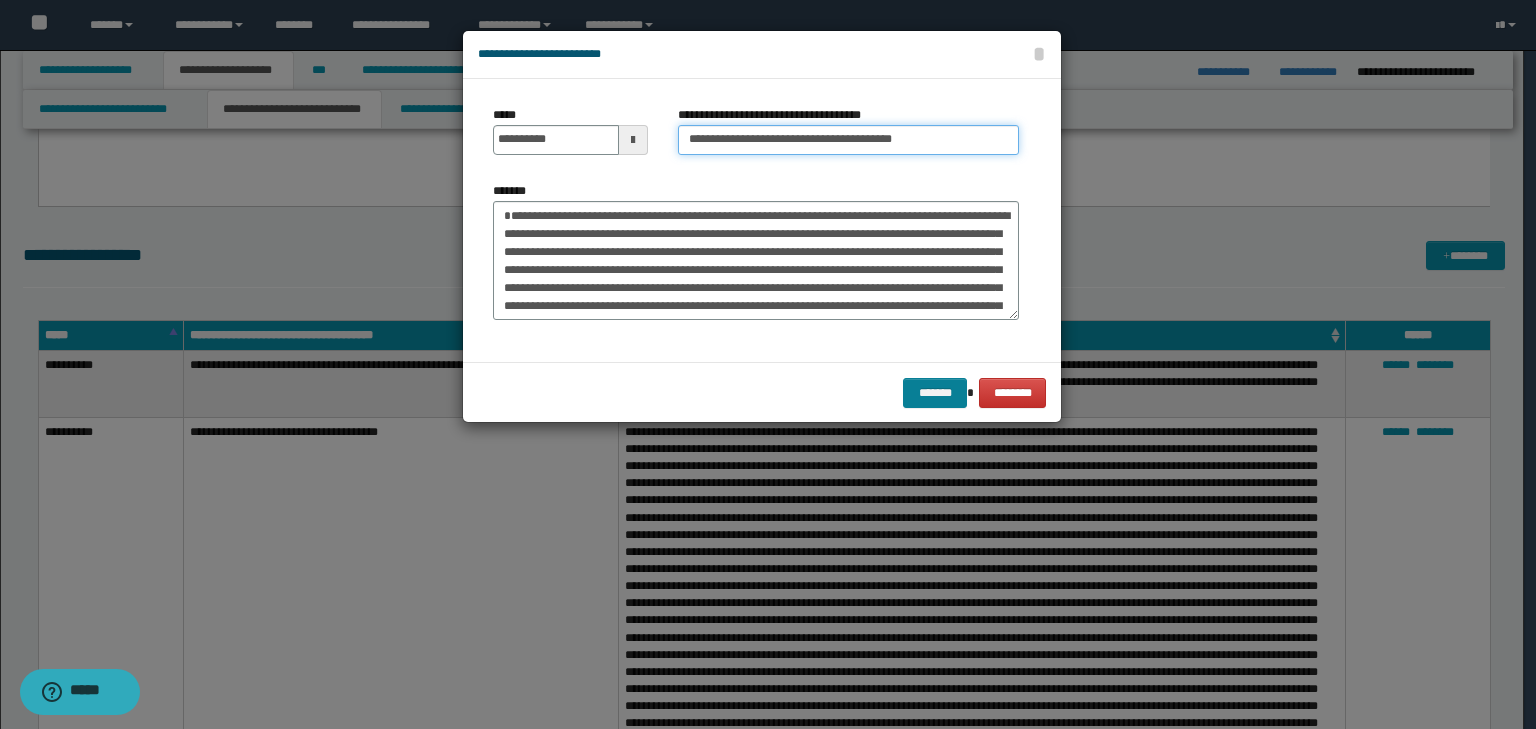 type on "**********" 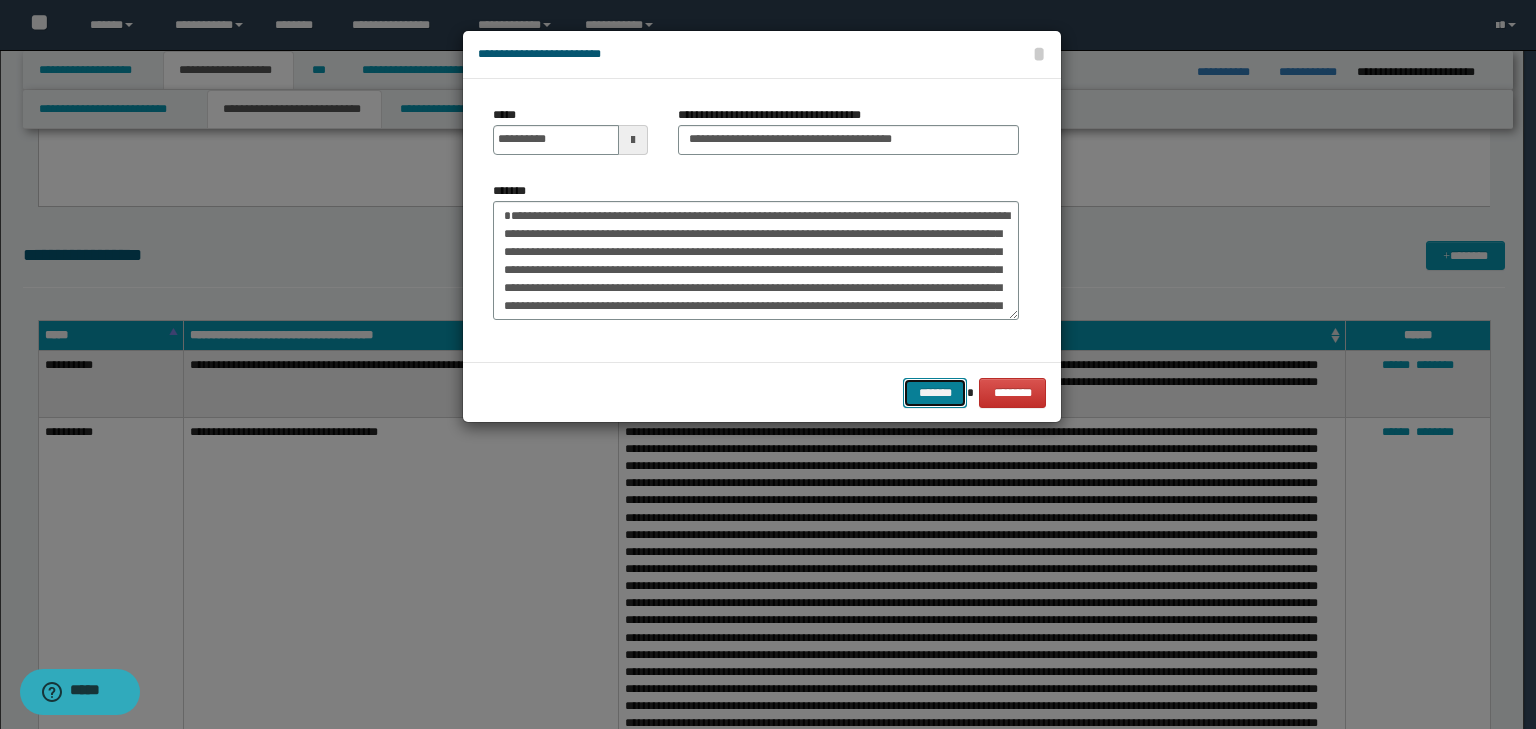 click on "*******" at bounding box center (935, 393) 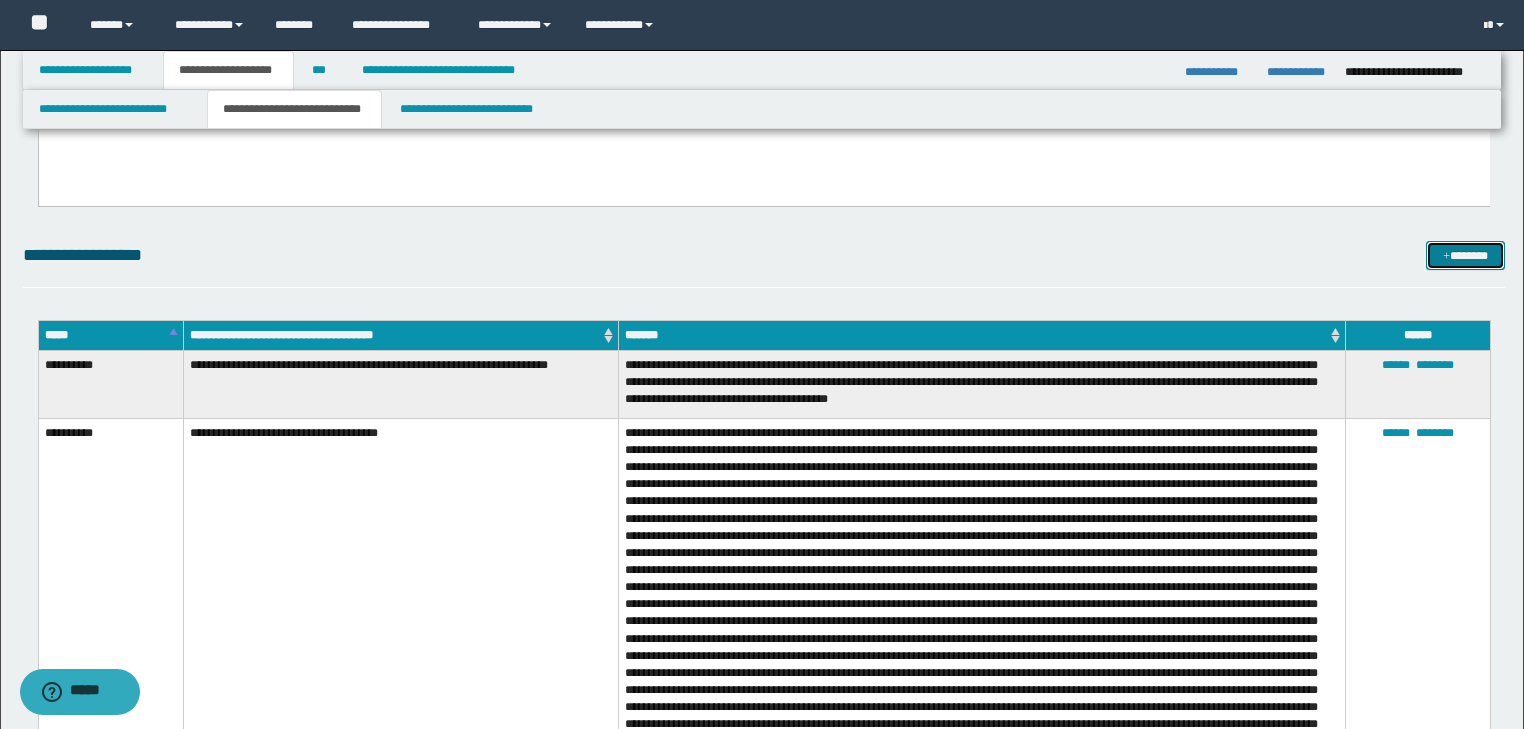 click on "*******" at bounding box center [1465, 256] 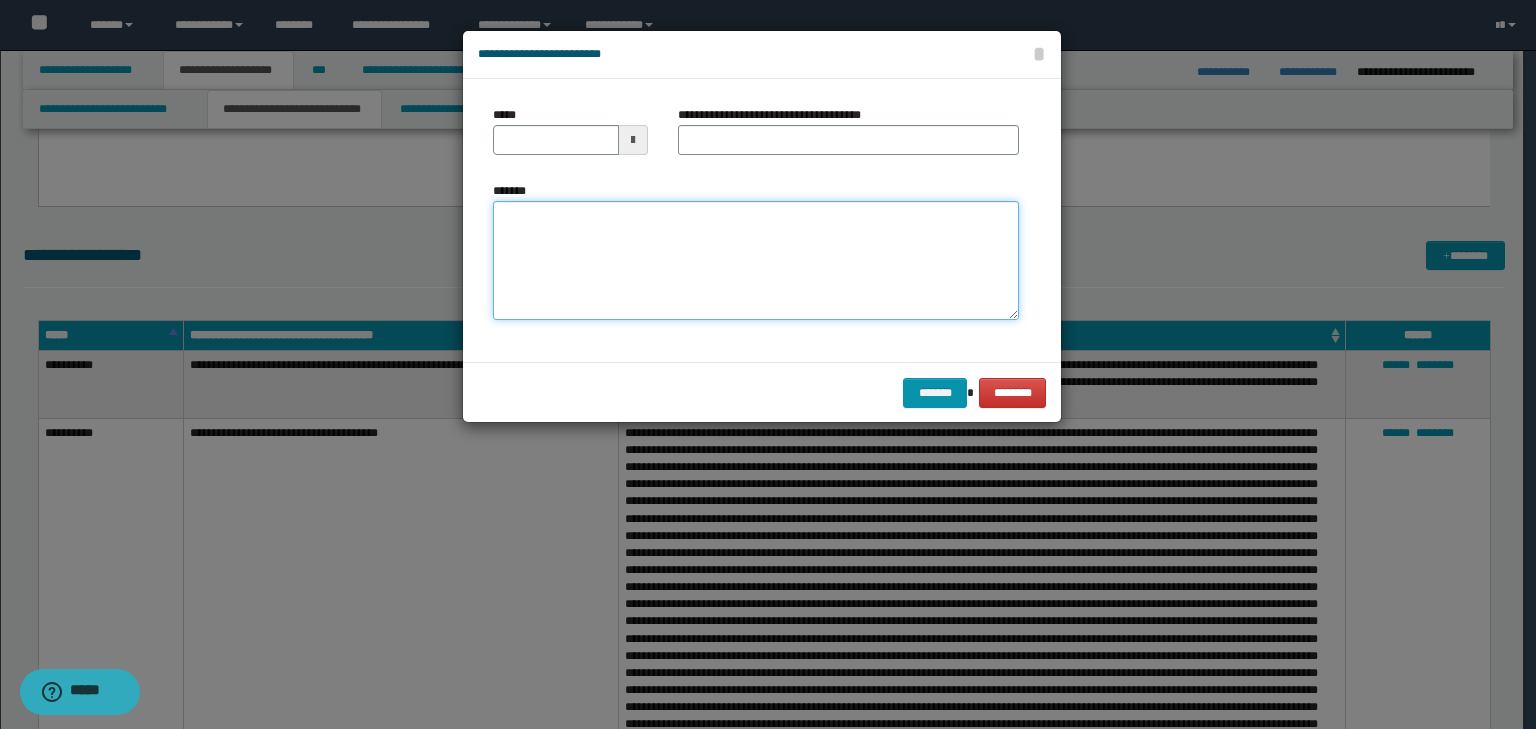 click on "*******" at bounding box center (756, 261) 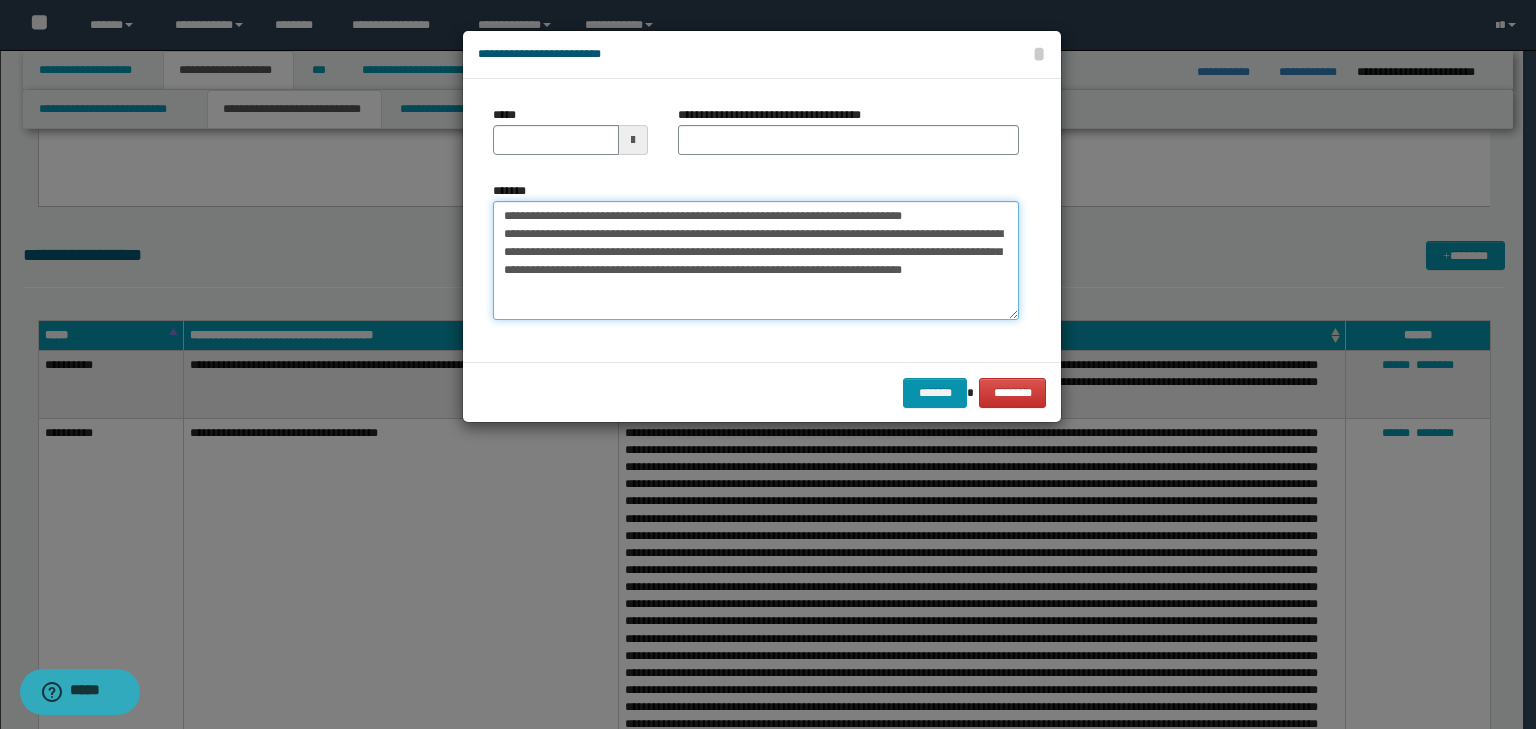 scroll, scrollTop: 0, scrollLeft: 0, axis: both 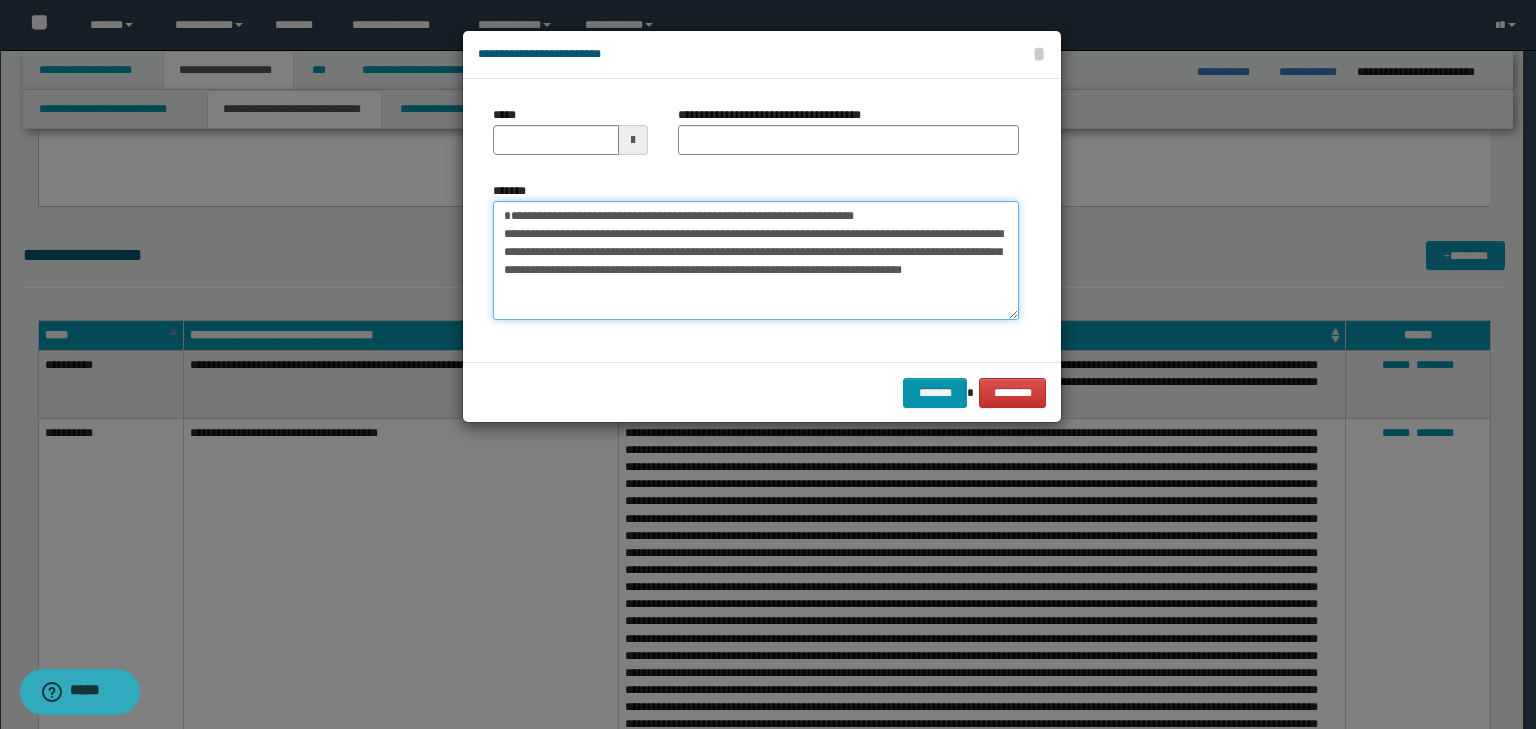 type 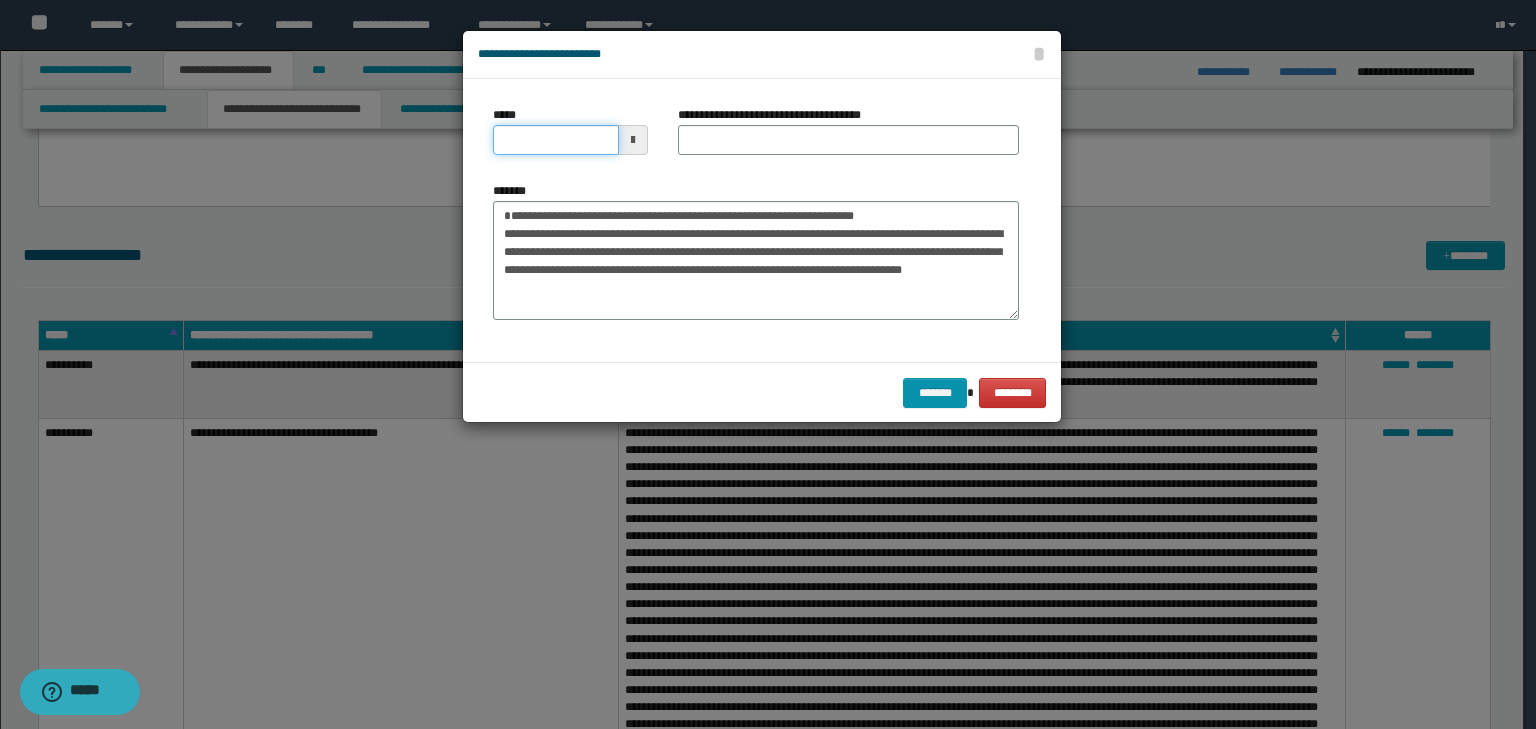 click on "*****" at bounding box center (556, 140) 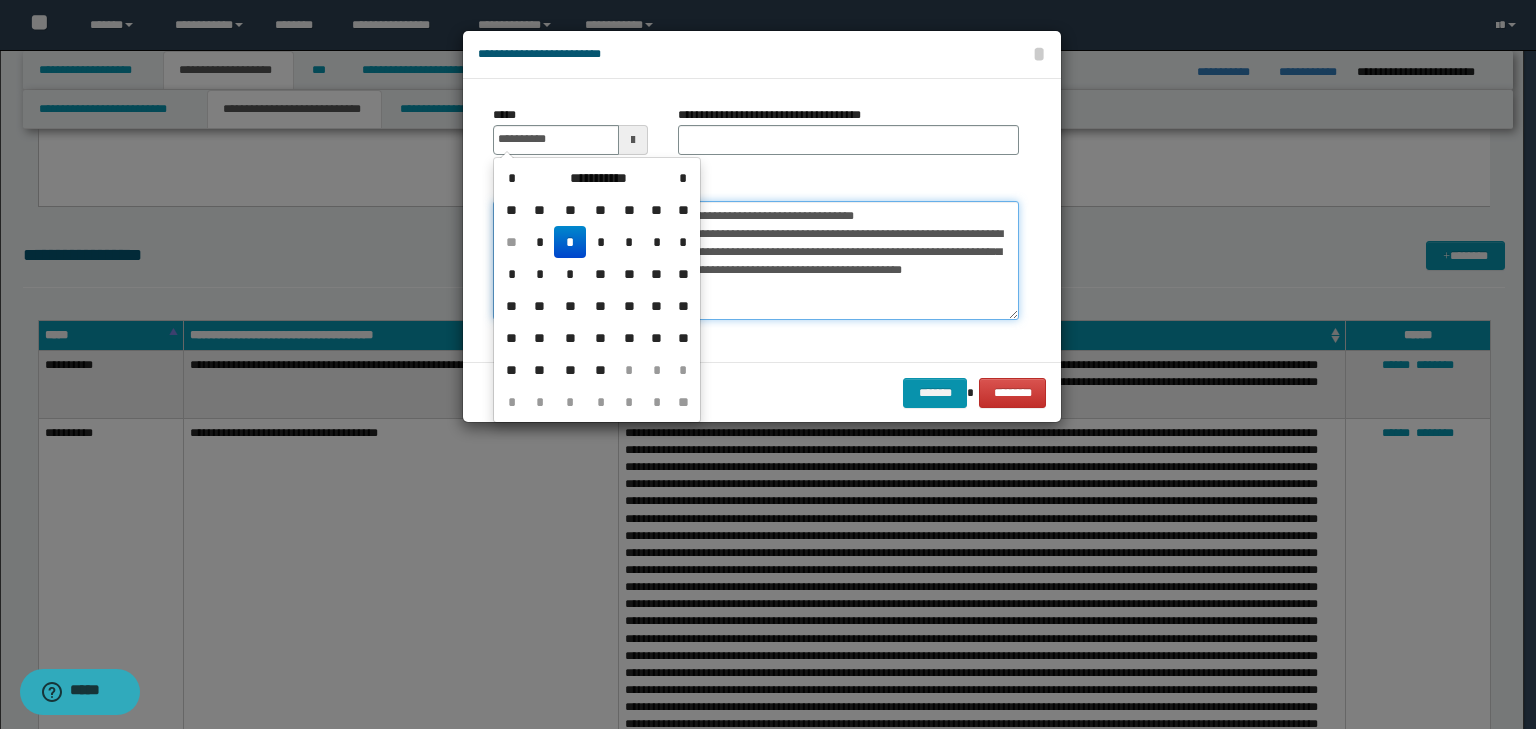 type on "**********" 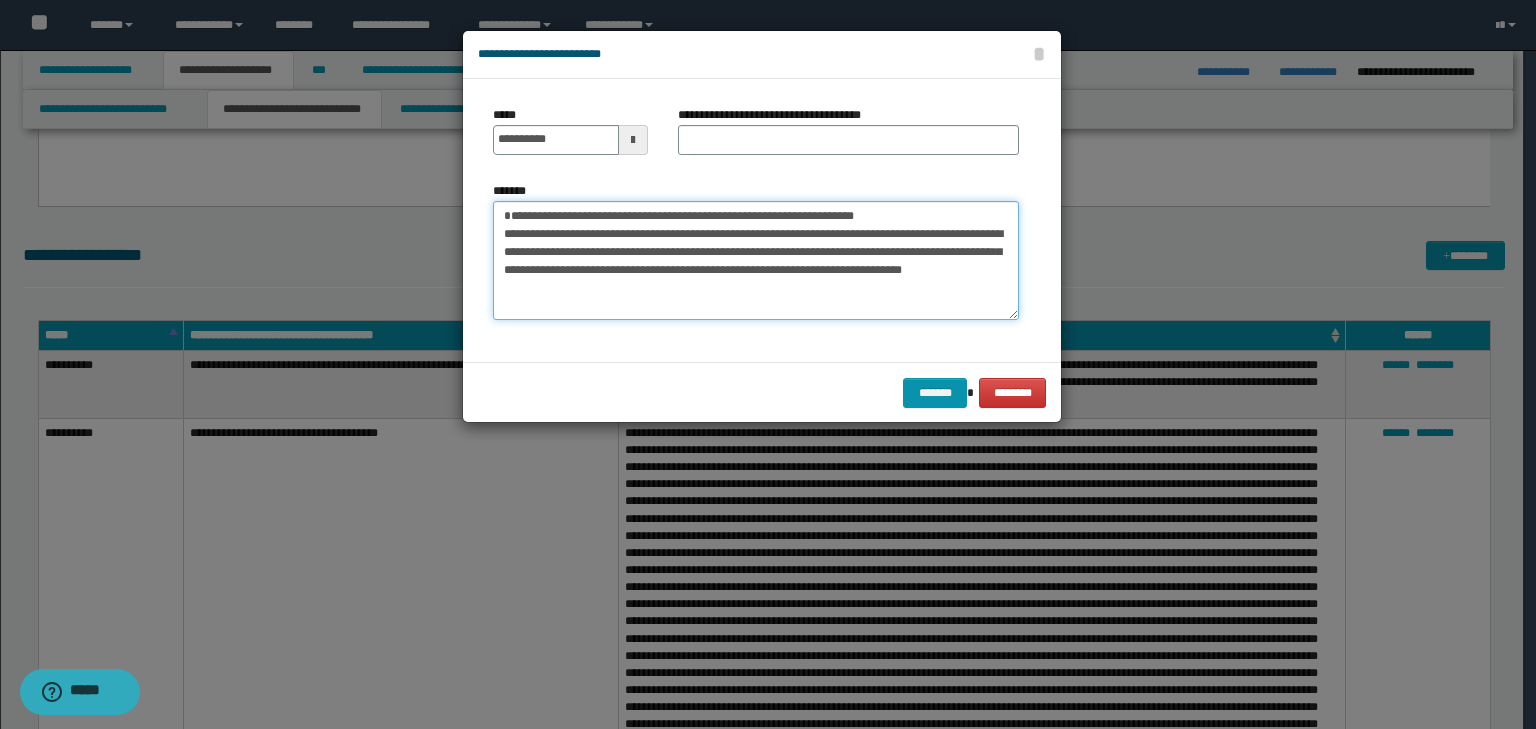 drag, startPoint x: 977, startPoint y: 206, endPoint x: 355, endPoint y: 157, distance: 623.92706 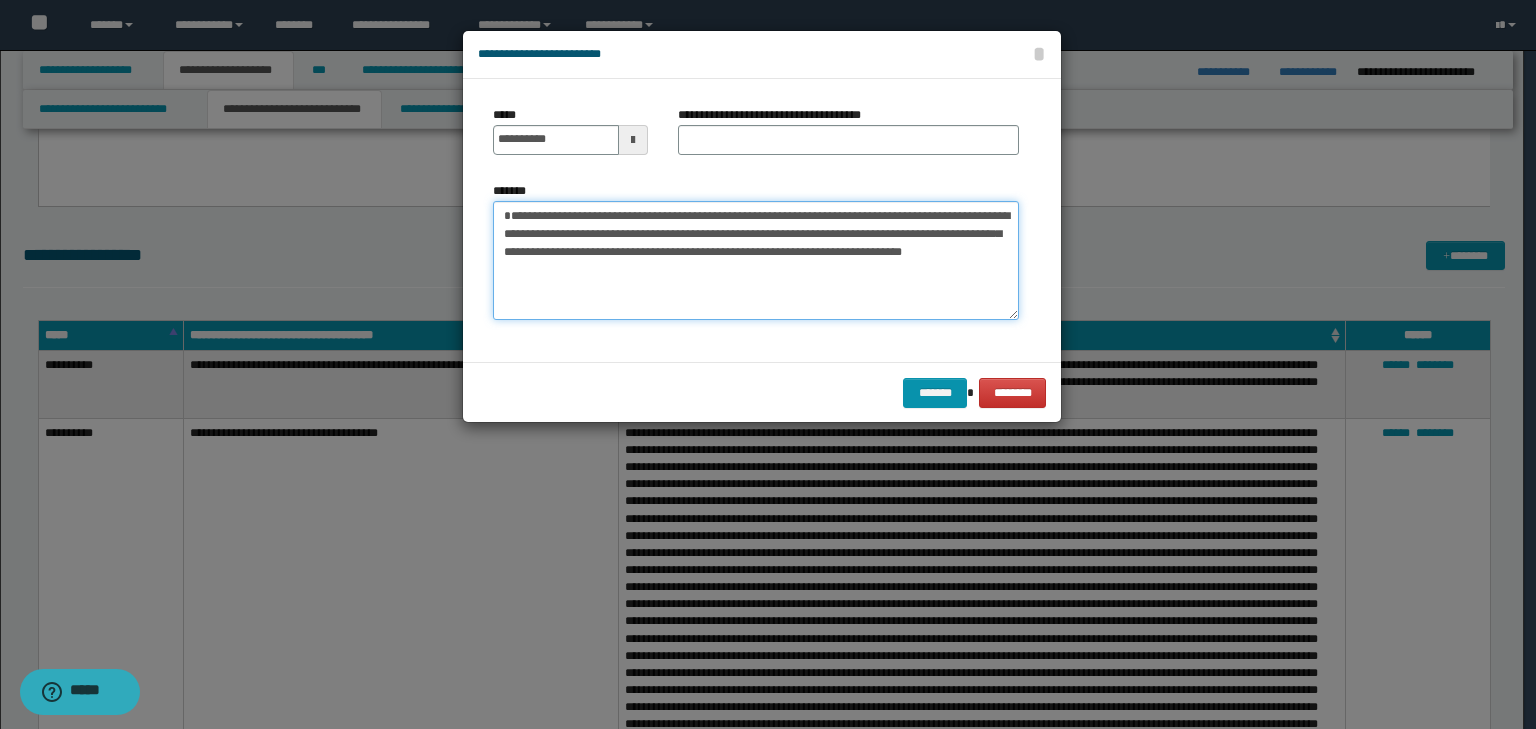 type on "**********" 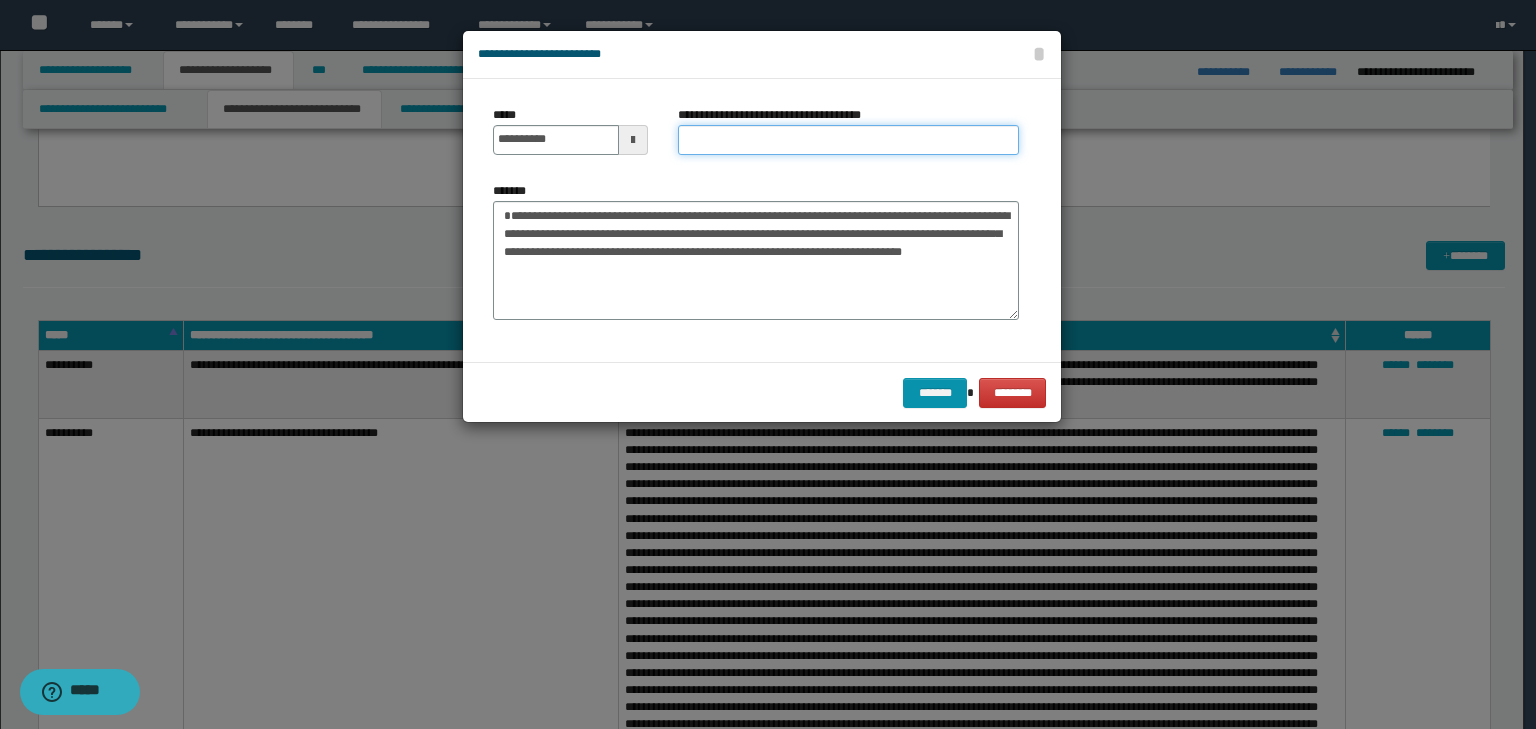click on "**********" at bounding box center (848, 140) 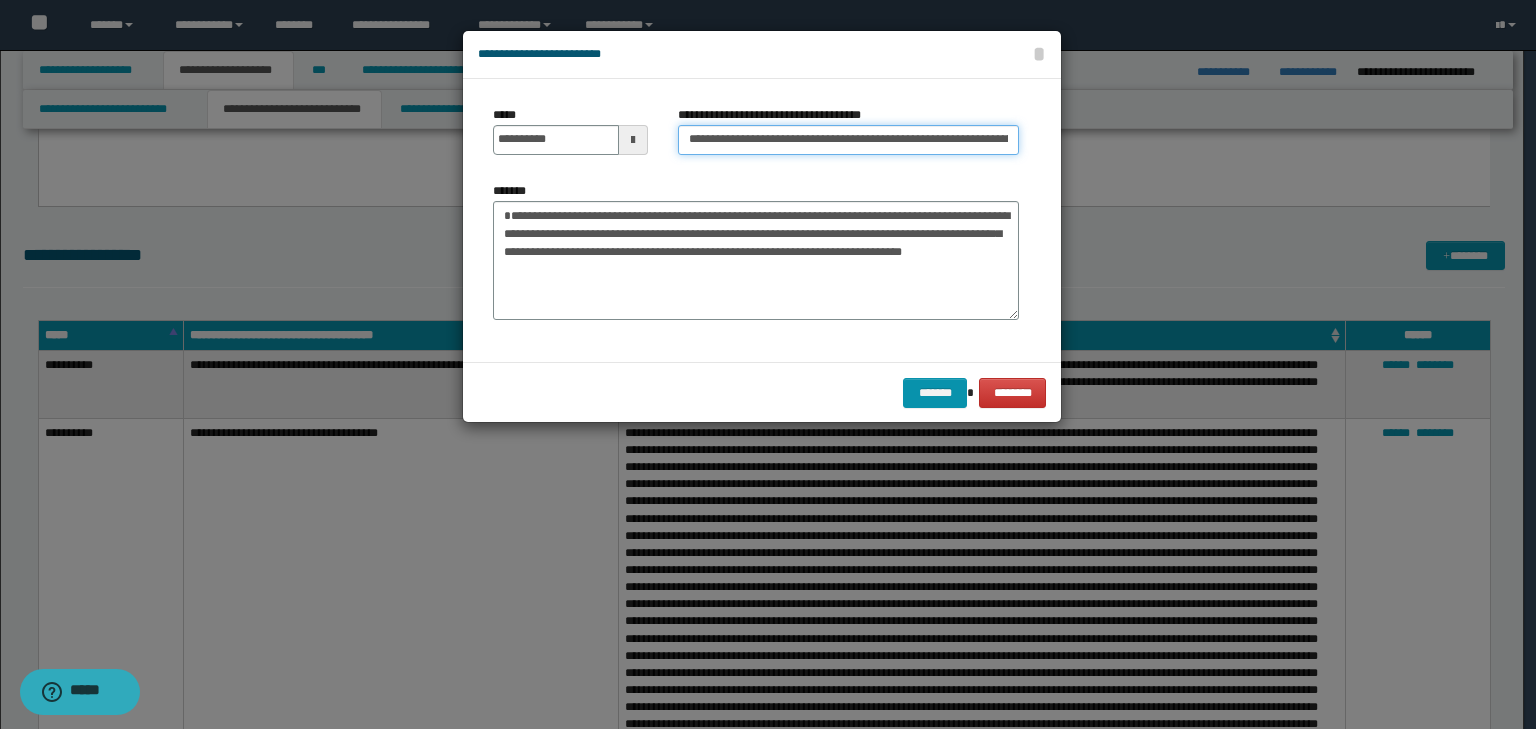 scroll, scrollTop: 0, scrollLeft: 136, axis: horizontal 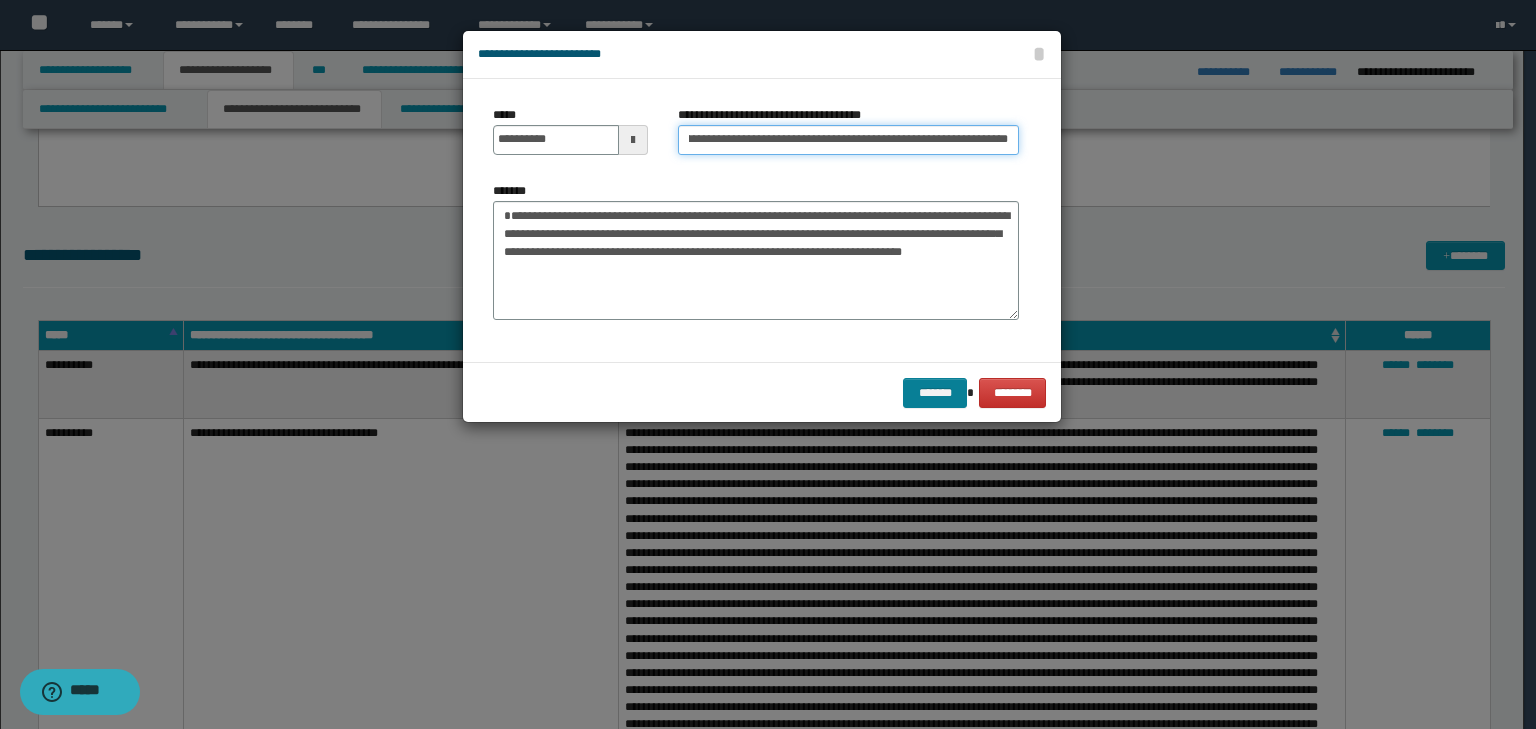 type on "**********" 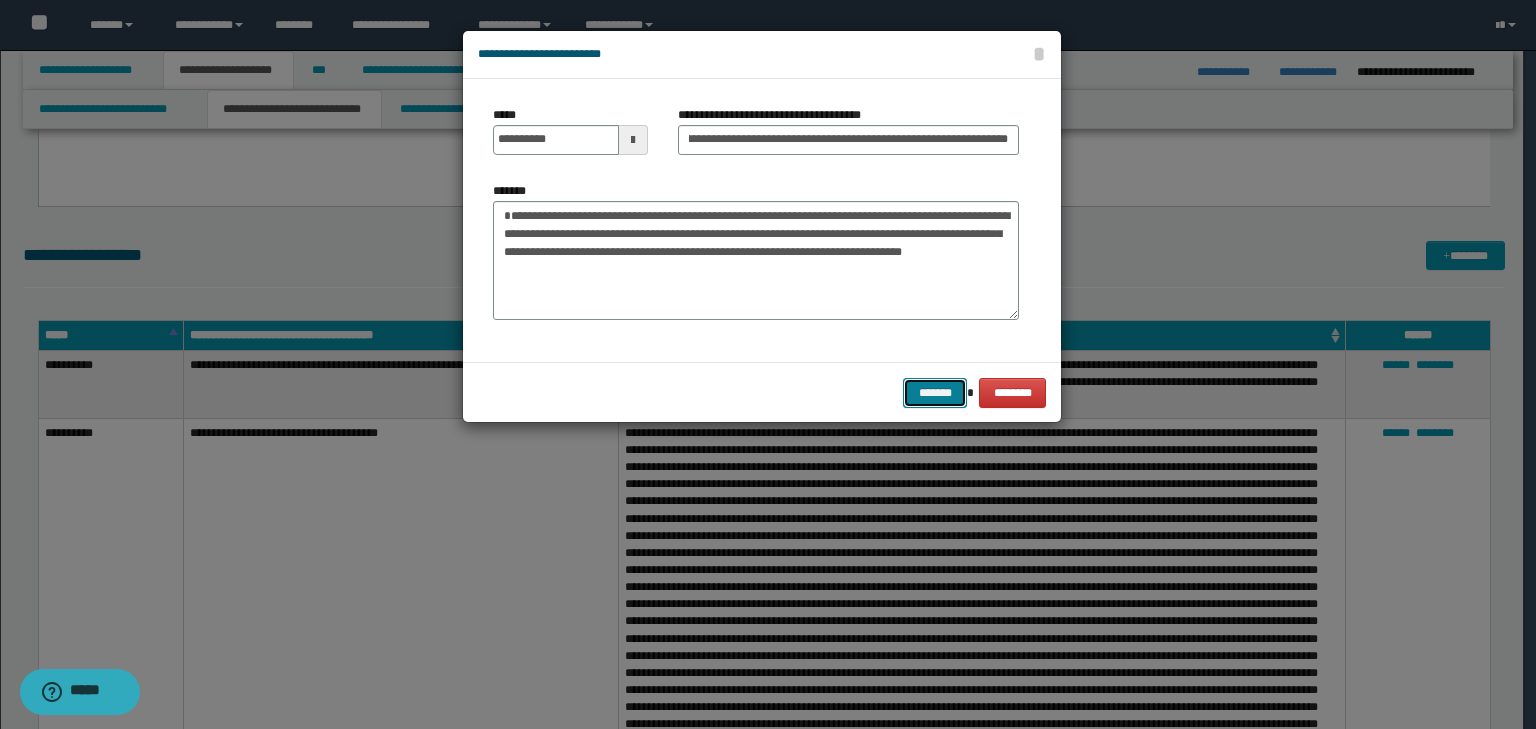 click on "*******" at bounding box center [935, 393] 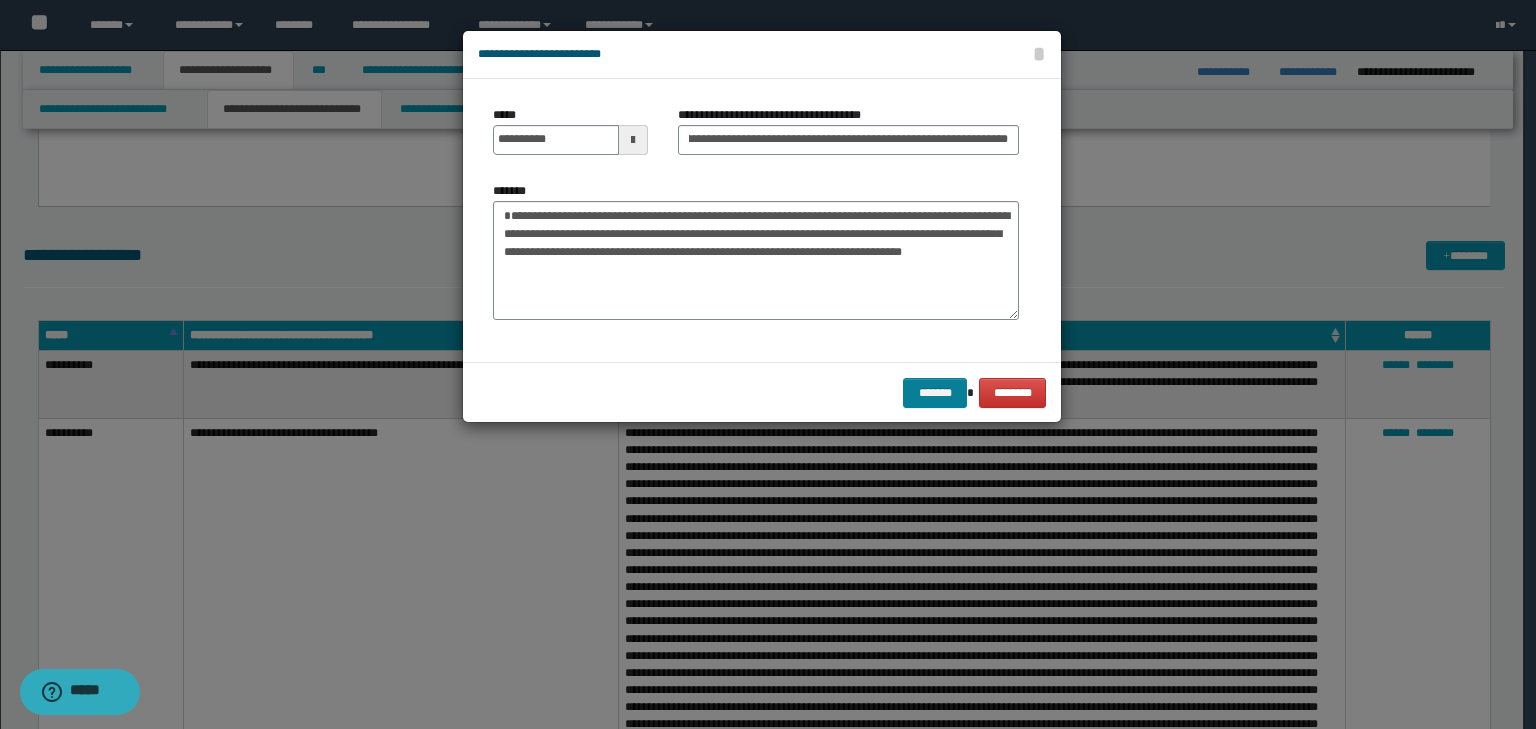 scroll, scrollTop: 0, scrollLeft: 0, axis: both 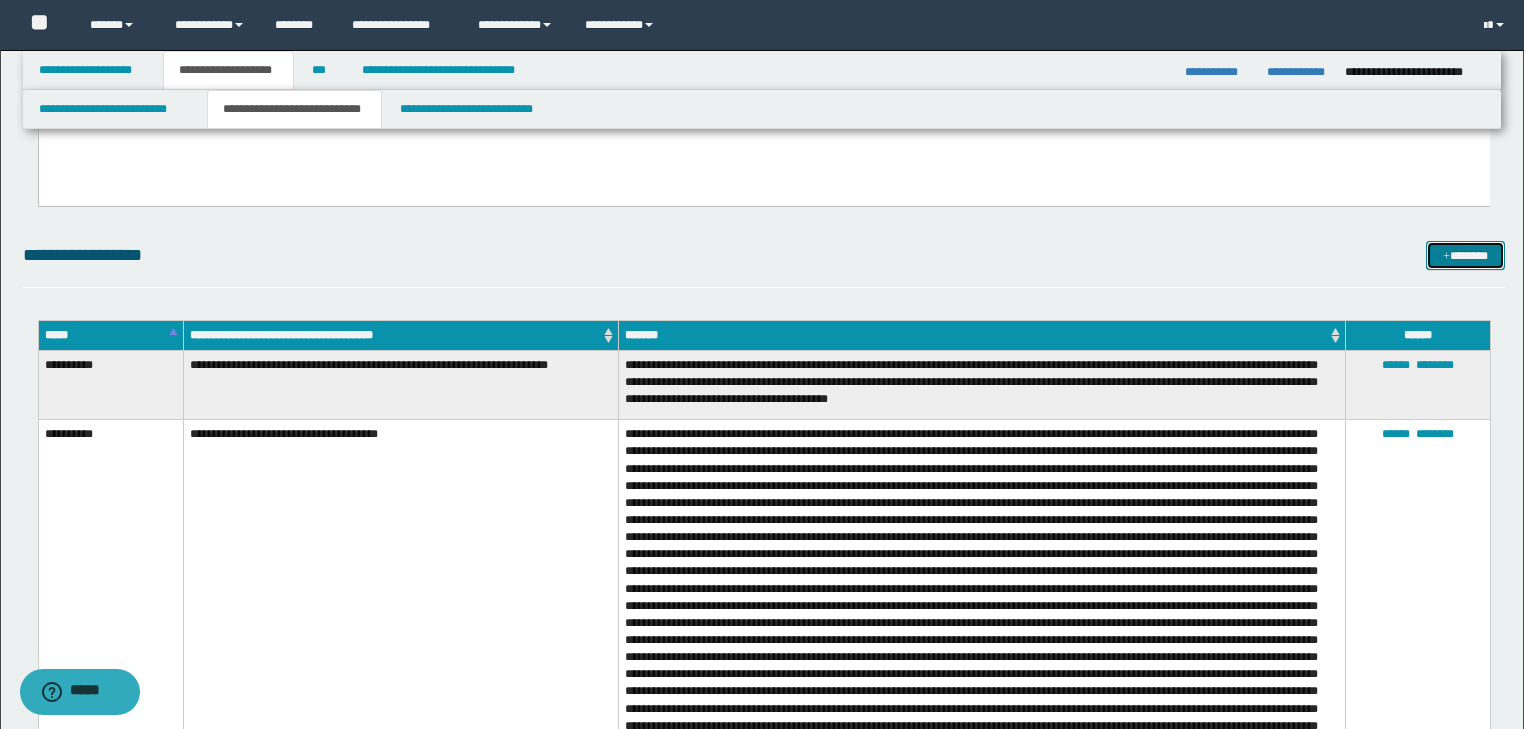 click on "*******" at bounding box center [1465, 256] 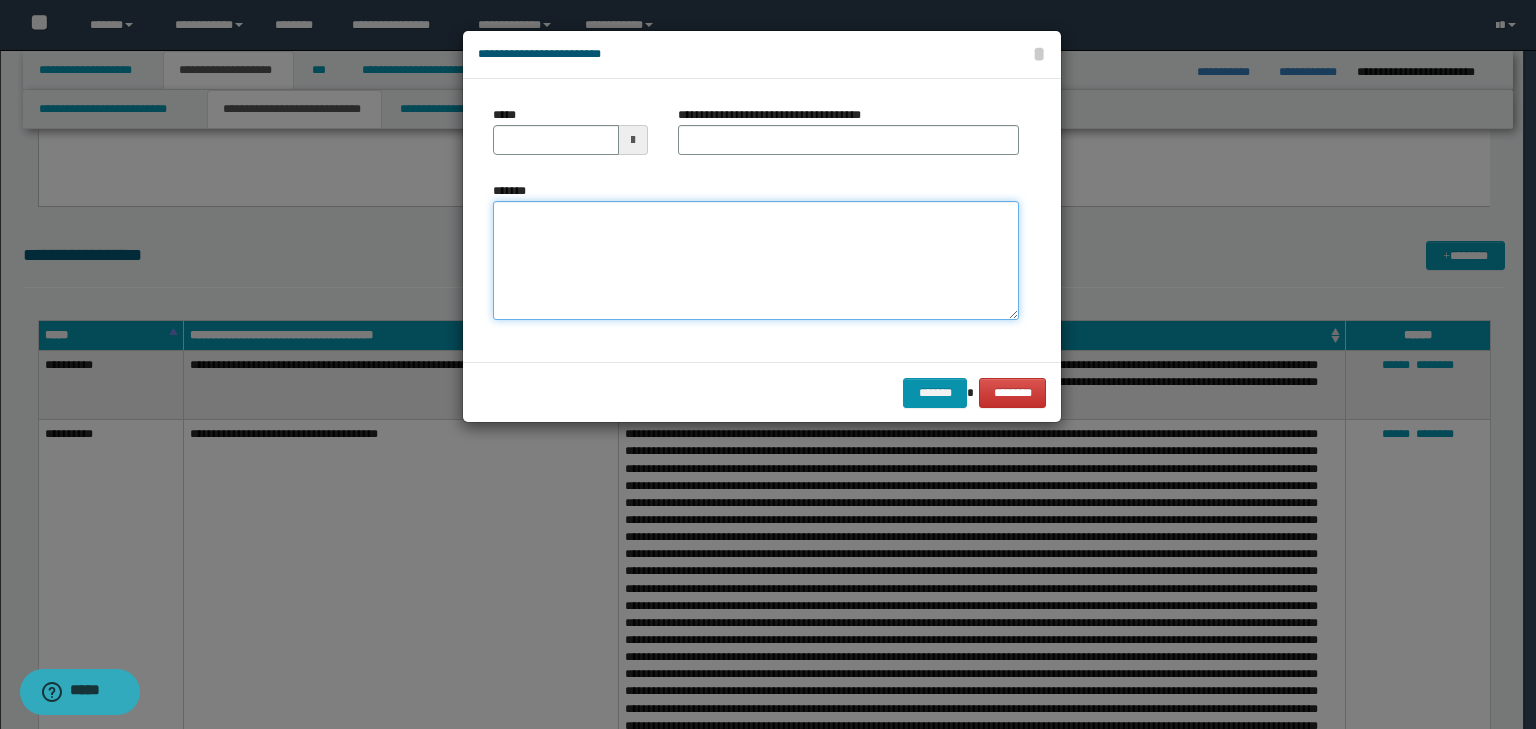 click on "*******" at bounding box center (756, 261) 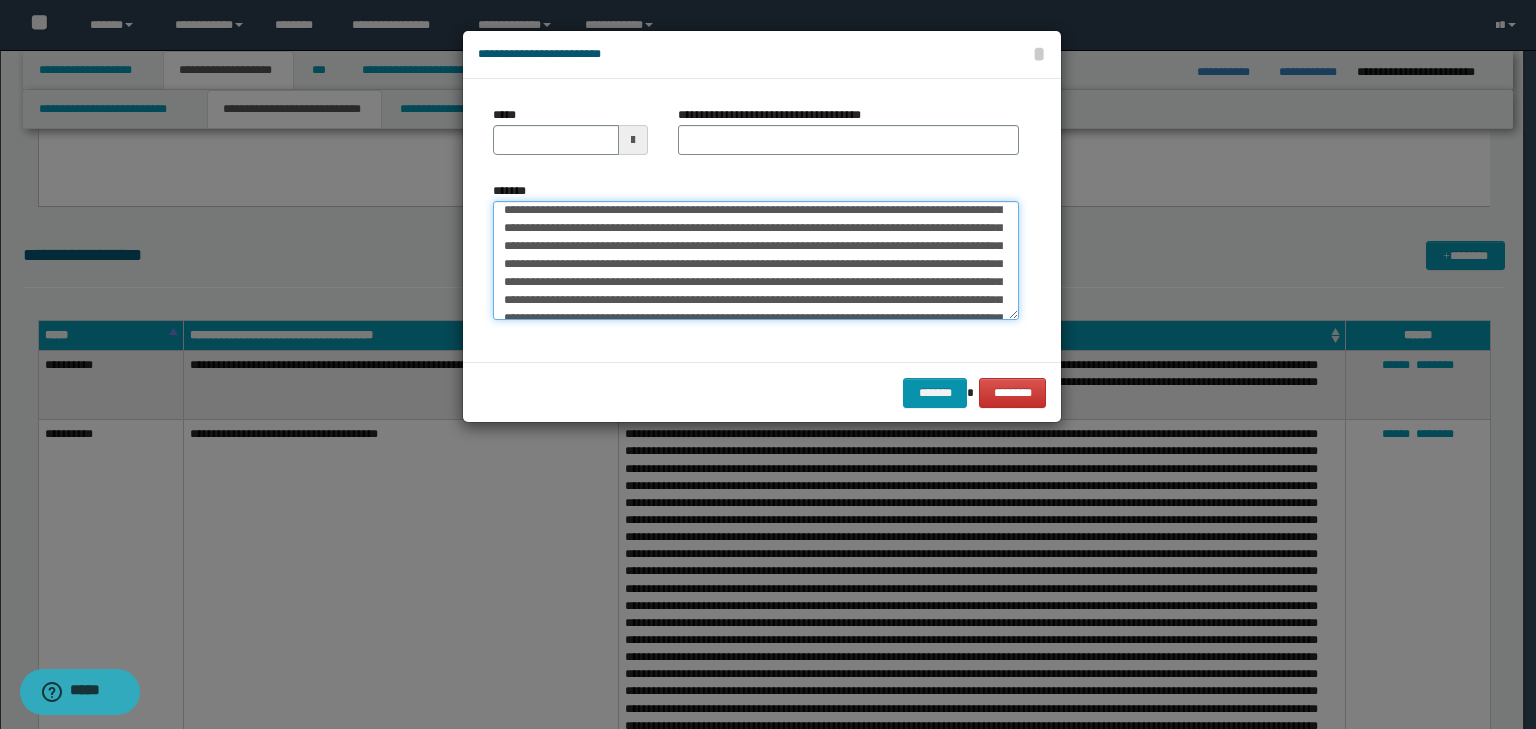 scroll, scrollTop: 0, scrollLeft: 0, axis: both 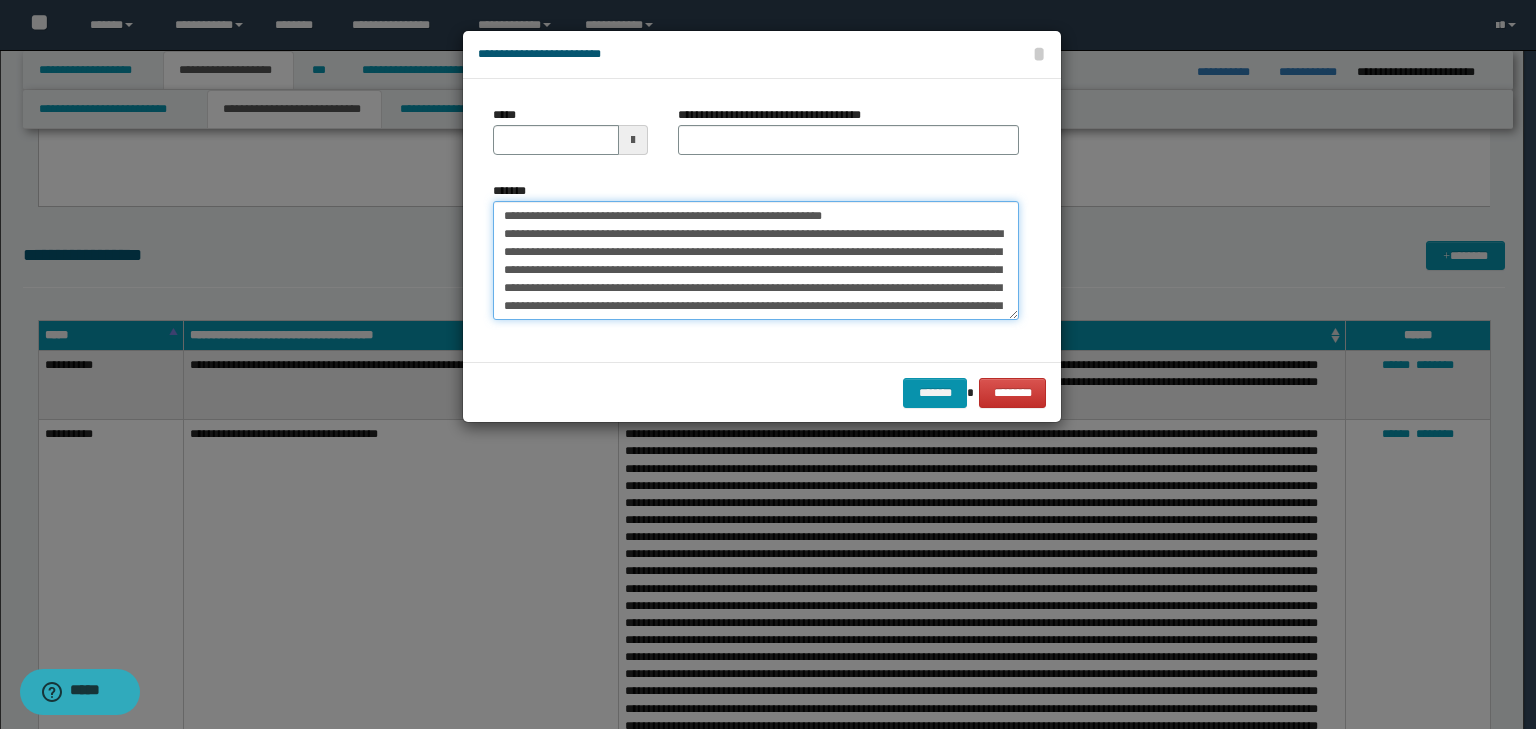drag, startPoint x: 565, startPoint y: 214, endPoint x: 406, endPoint y: 203, distance: 159.38005 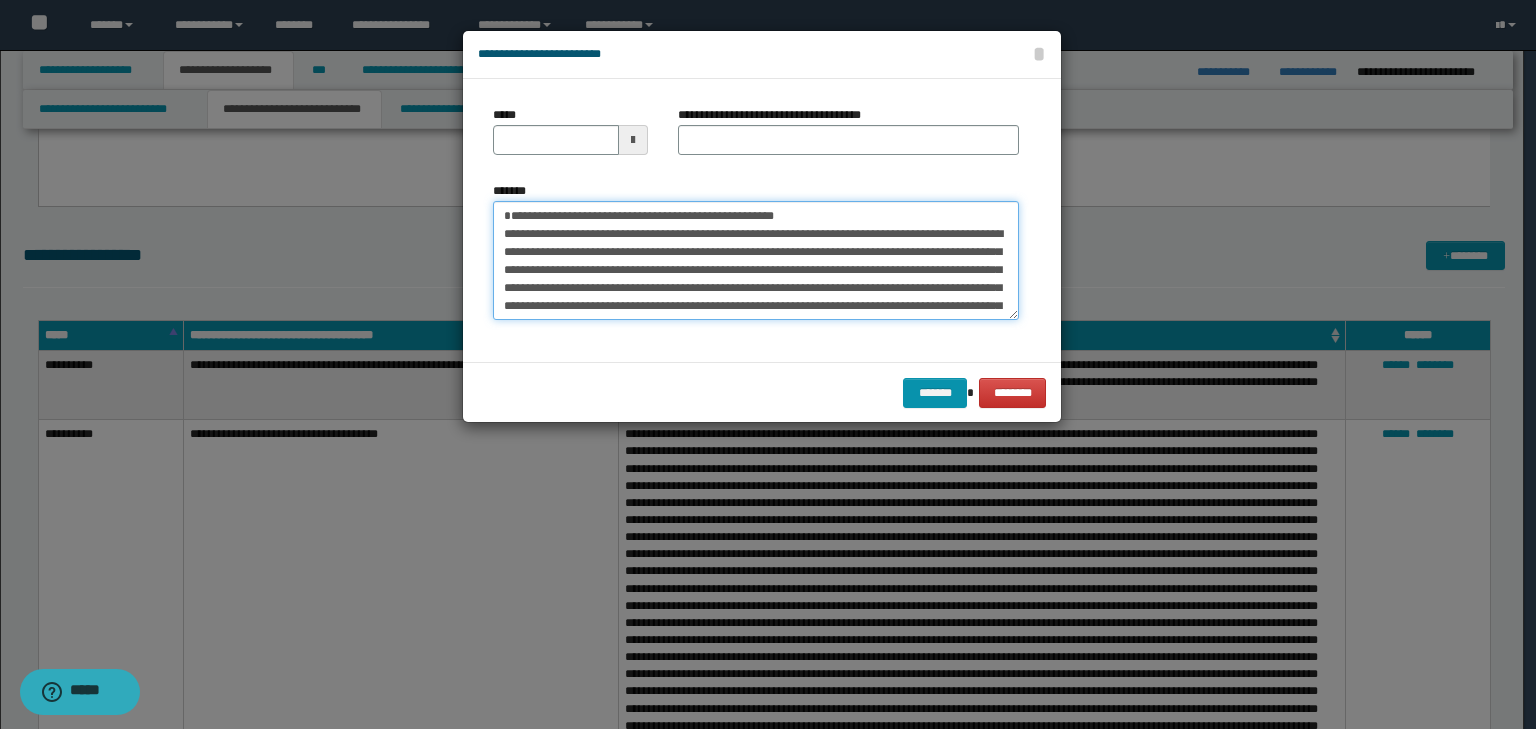 type 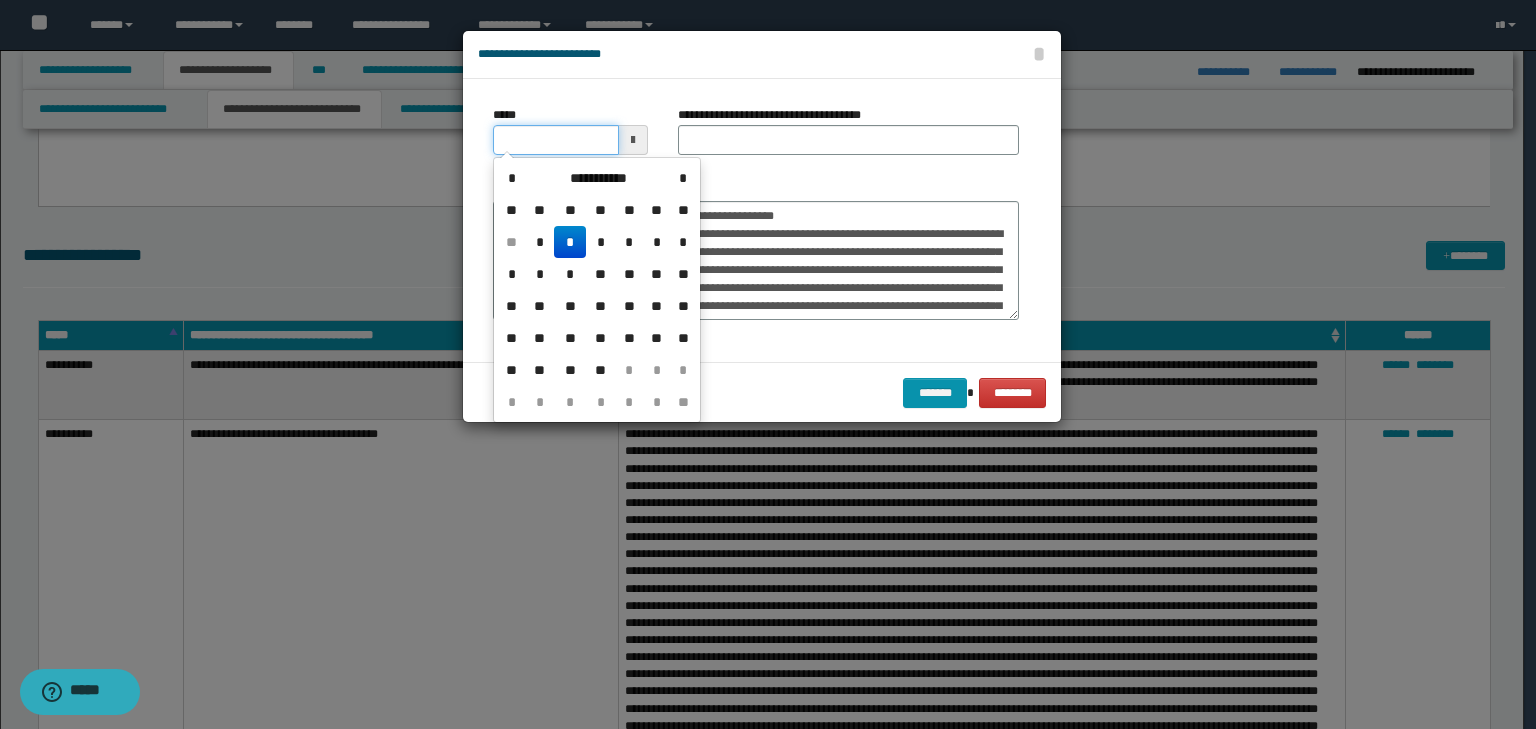 click on "*****" at bounding box center (556, 140) 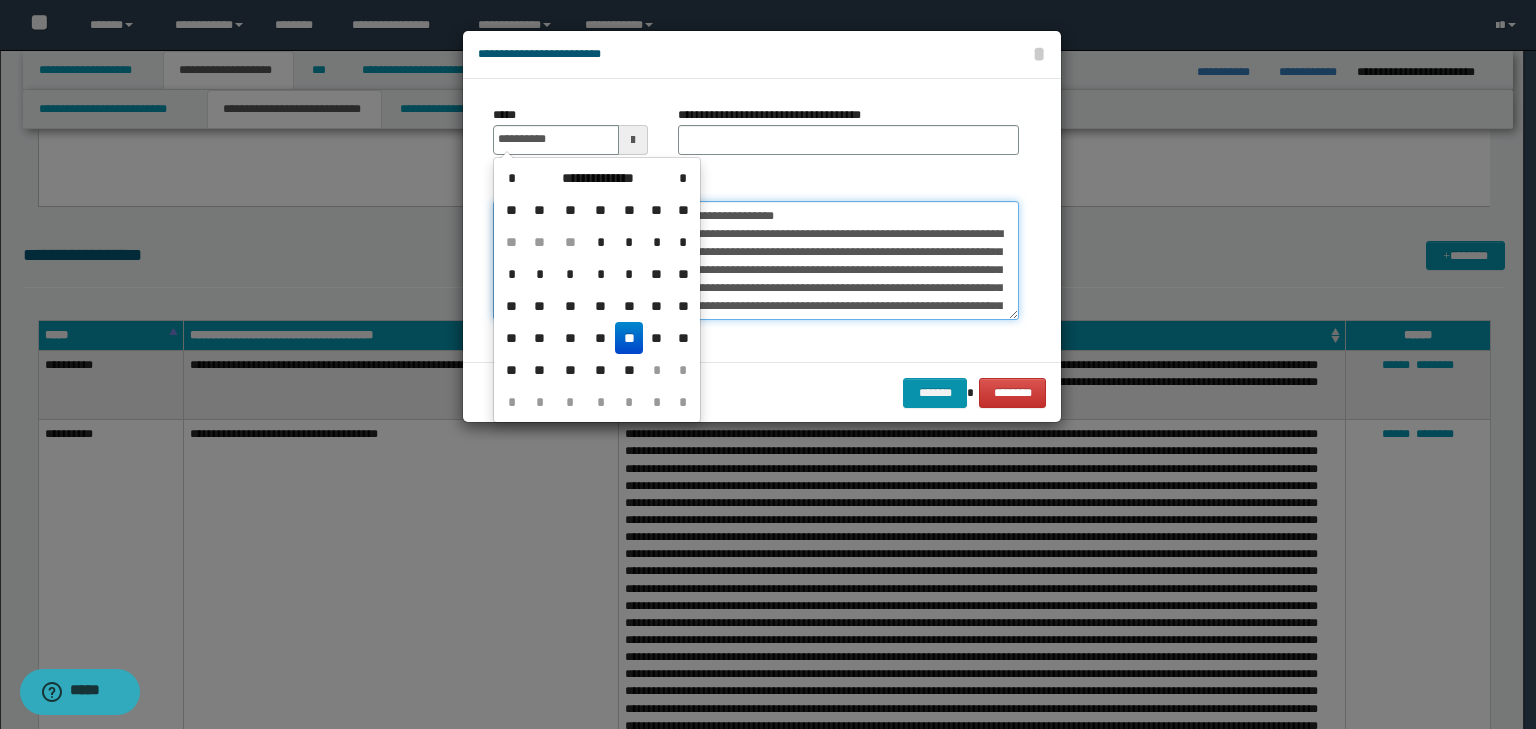 type on "**********" 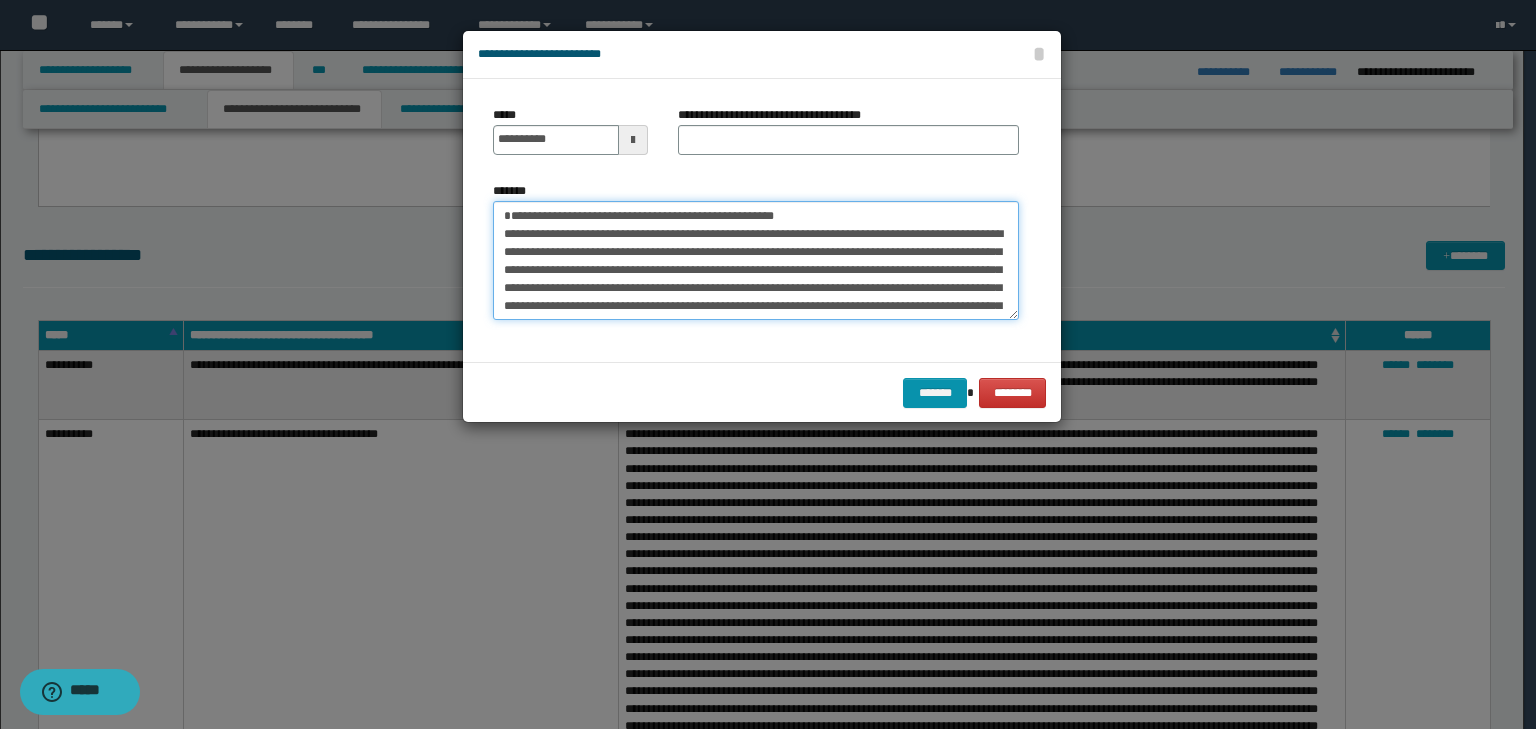 drag, startPoint x: 844, startPoint y: 208, endPoint x: 220, endPoint y: 159, distance: 625.9209 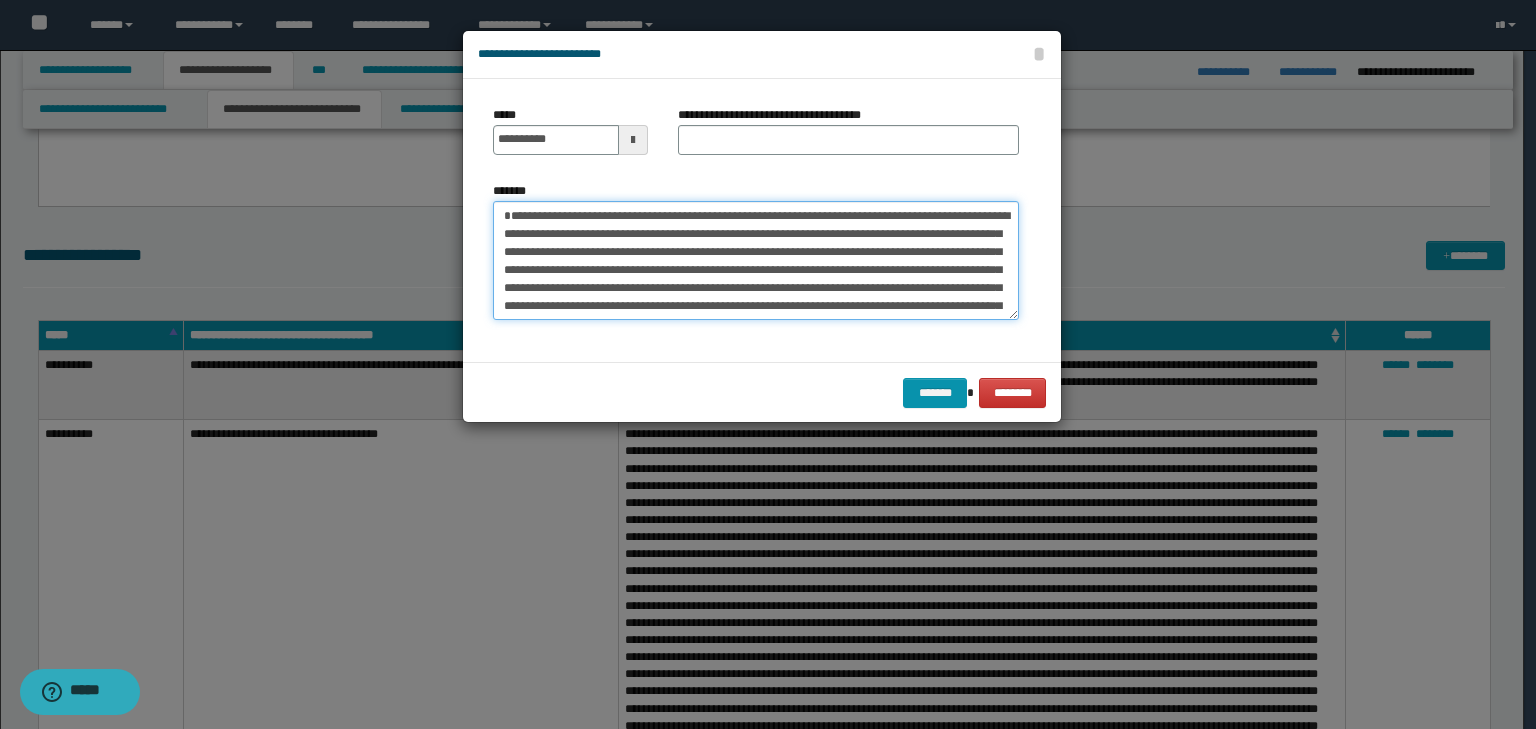 type on "**********" 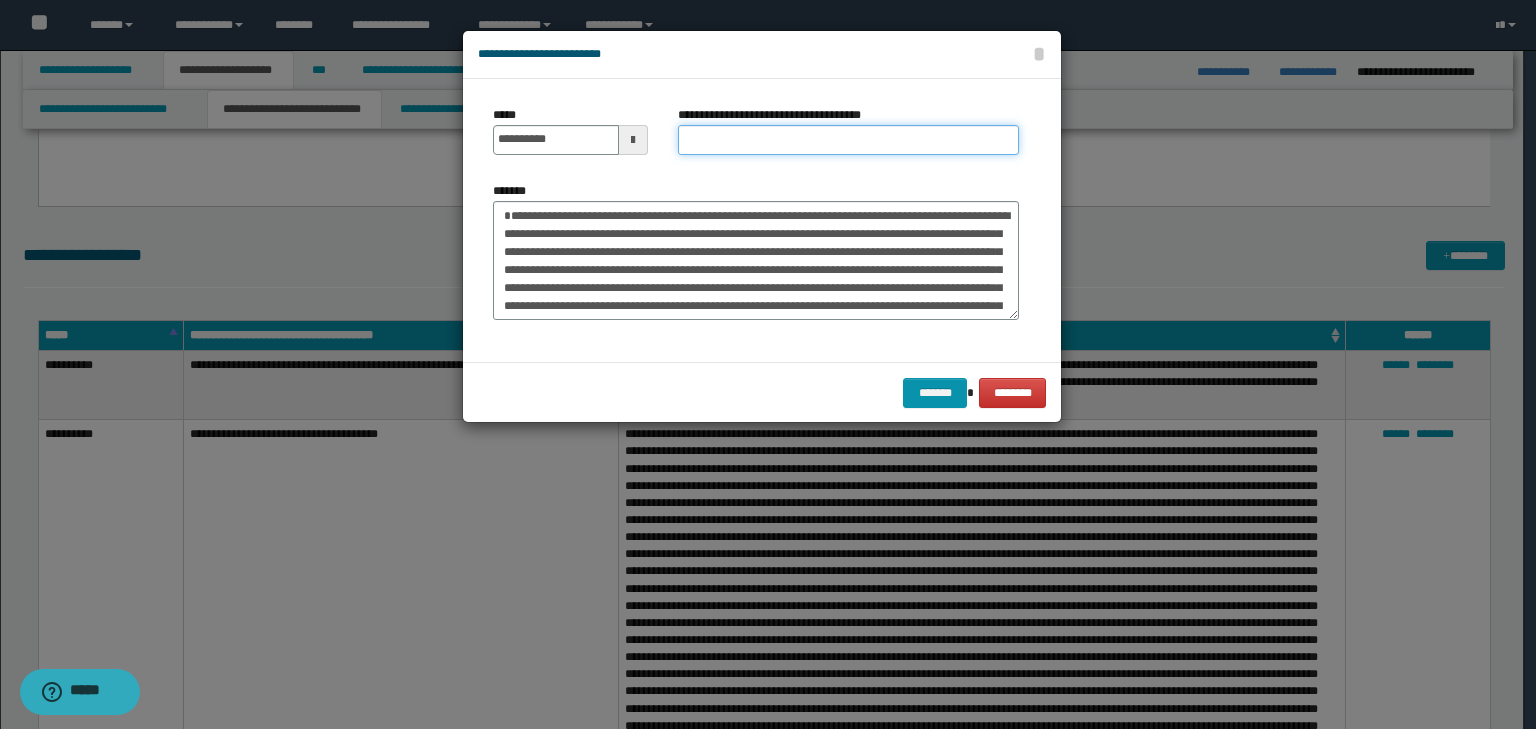 drag, startPoint x: 684, startPoint y: 133, endPoint x: 709, endPoint y: 139, distance: 25.70992 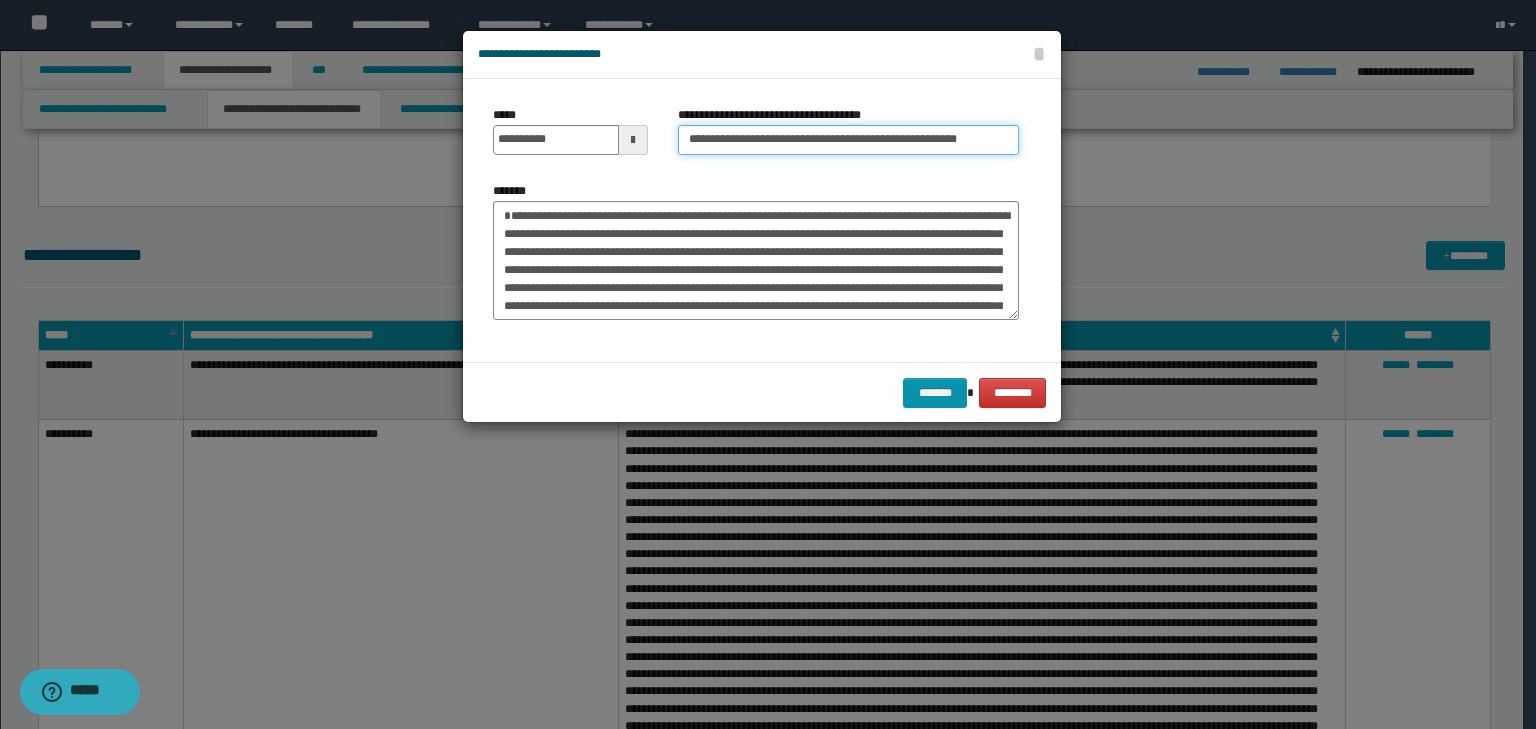 scroll, scrollTop: 0, scrollLeft: 26, axis: horizontal 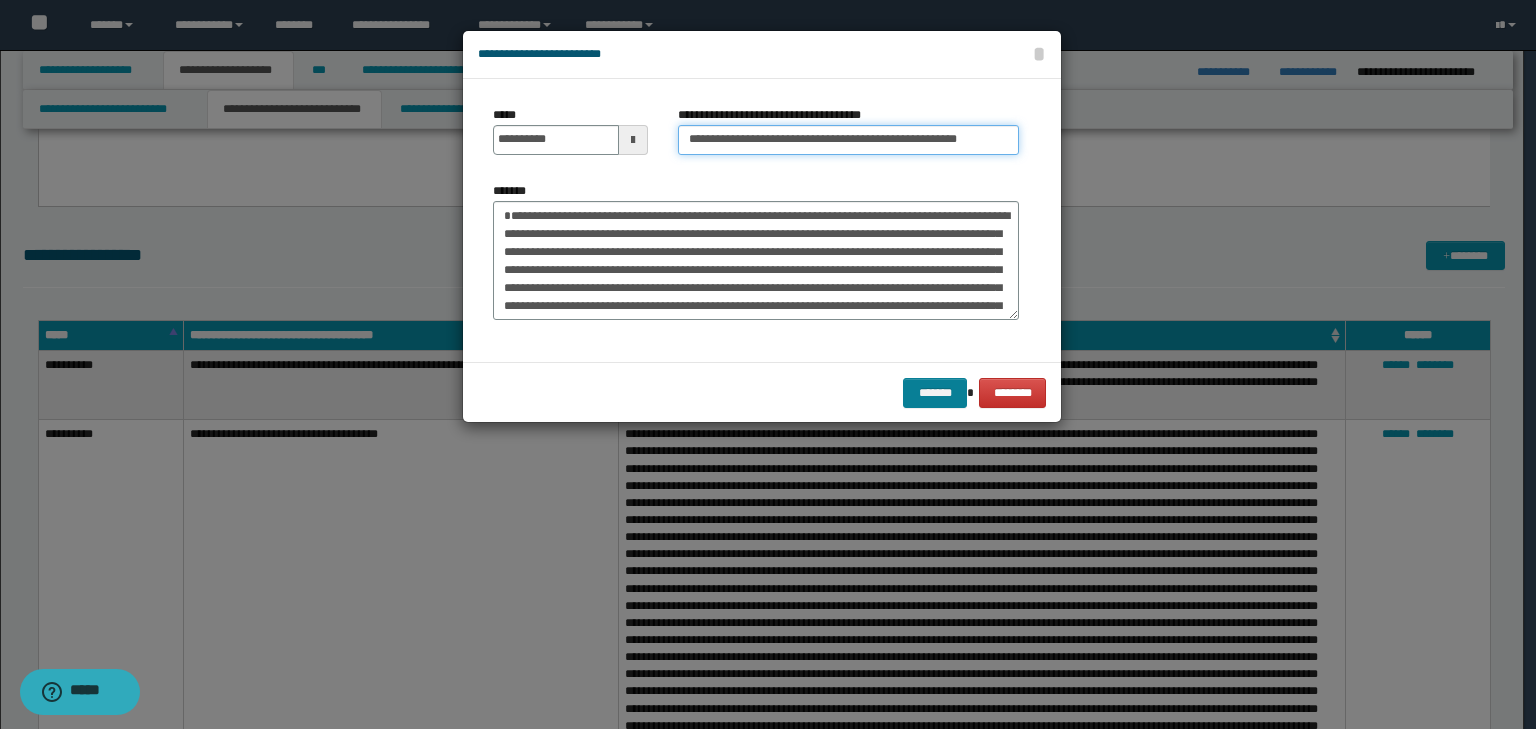 type on "**********" 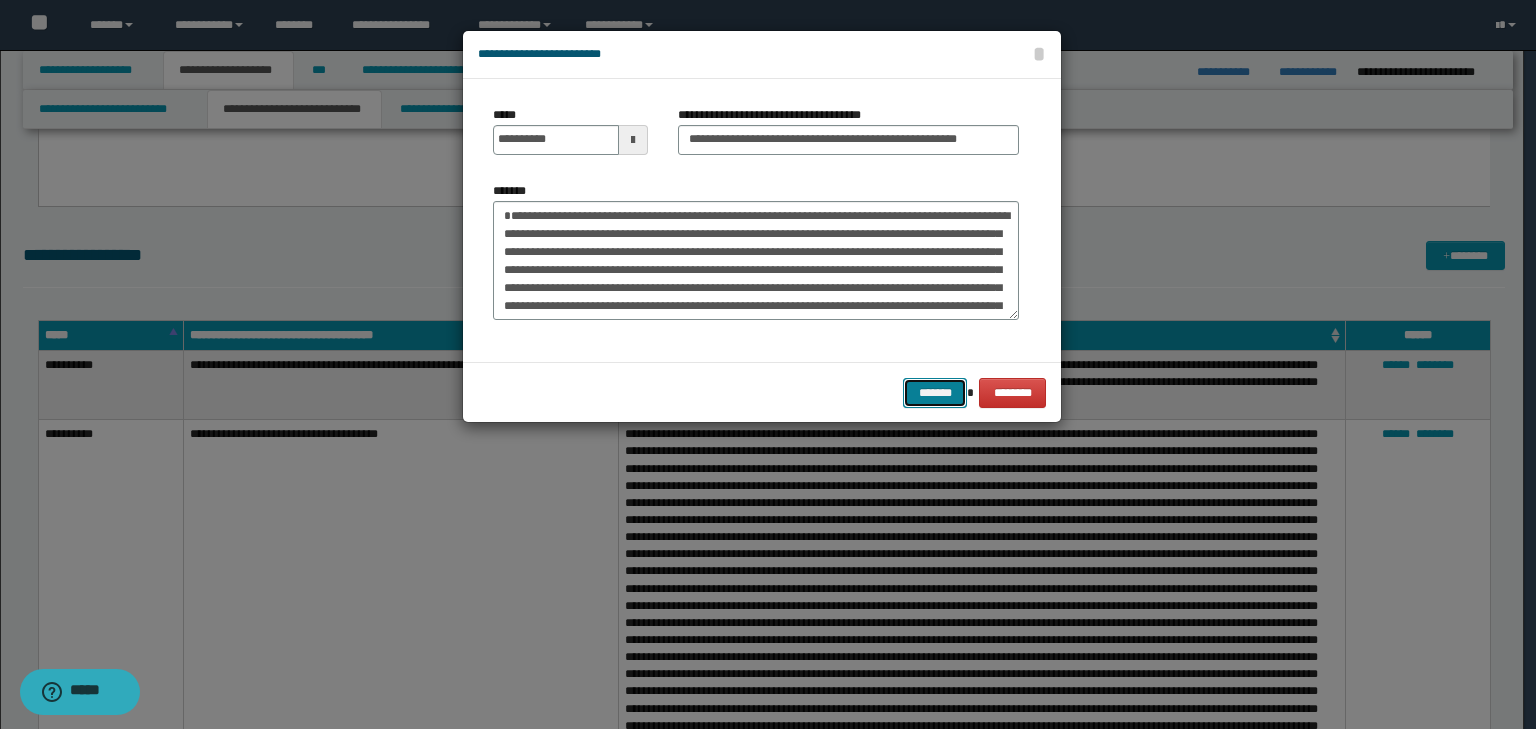 click on "*******" at bounding box center [935, 393] 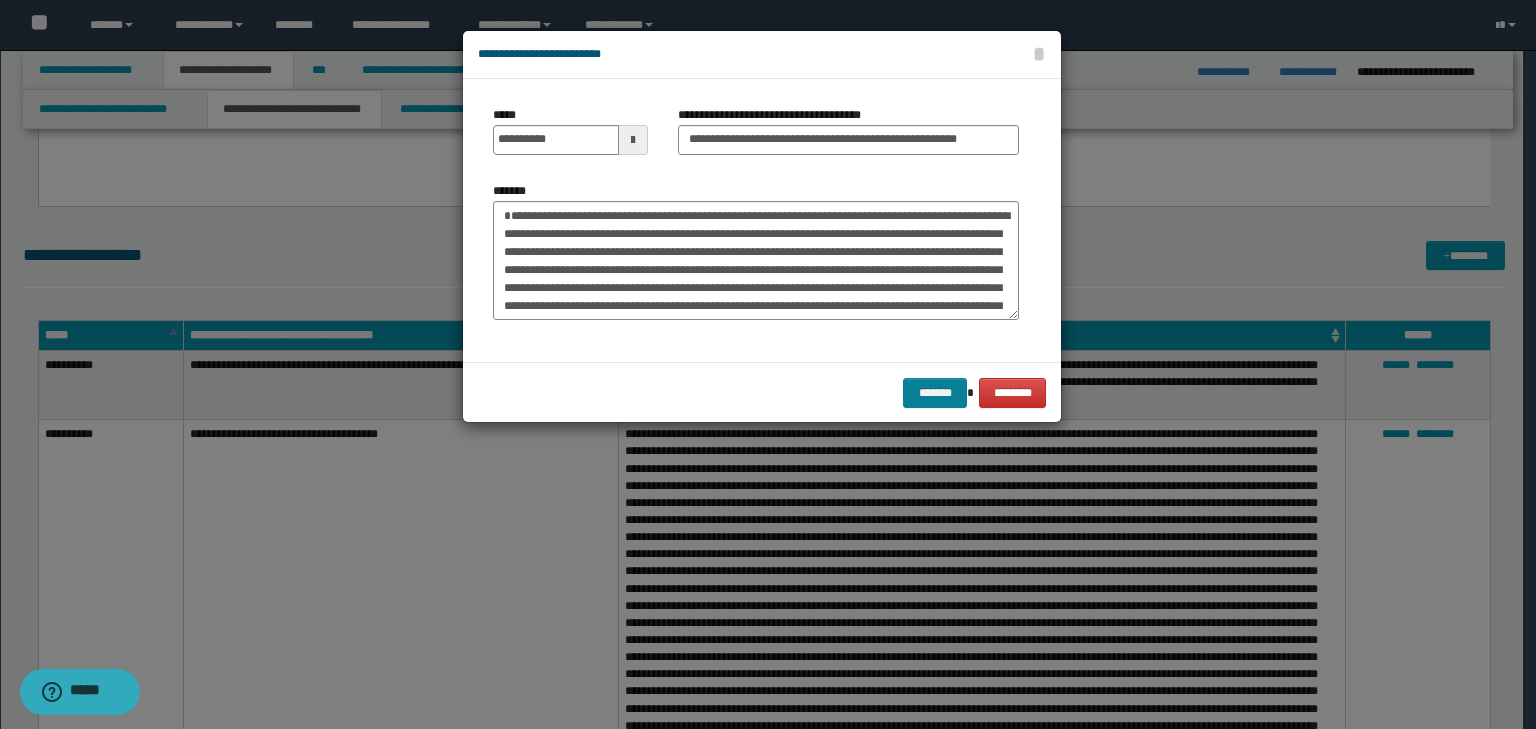 scroll, scrollTop: 0, scrollLeft: 0, axis: both 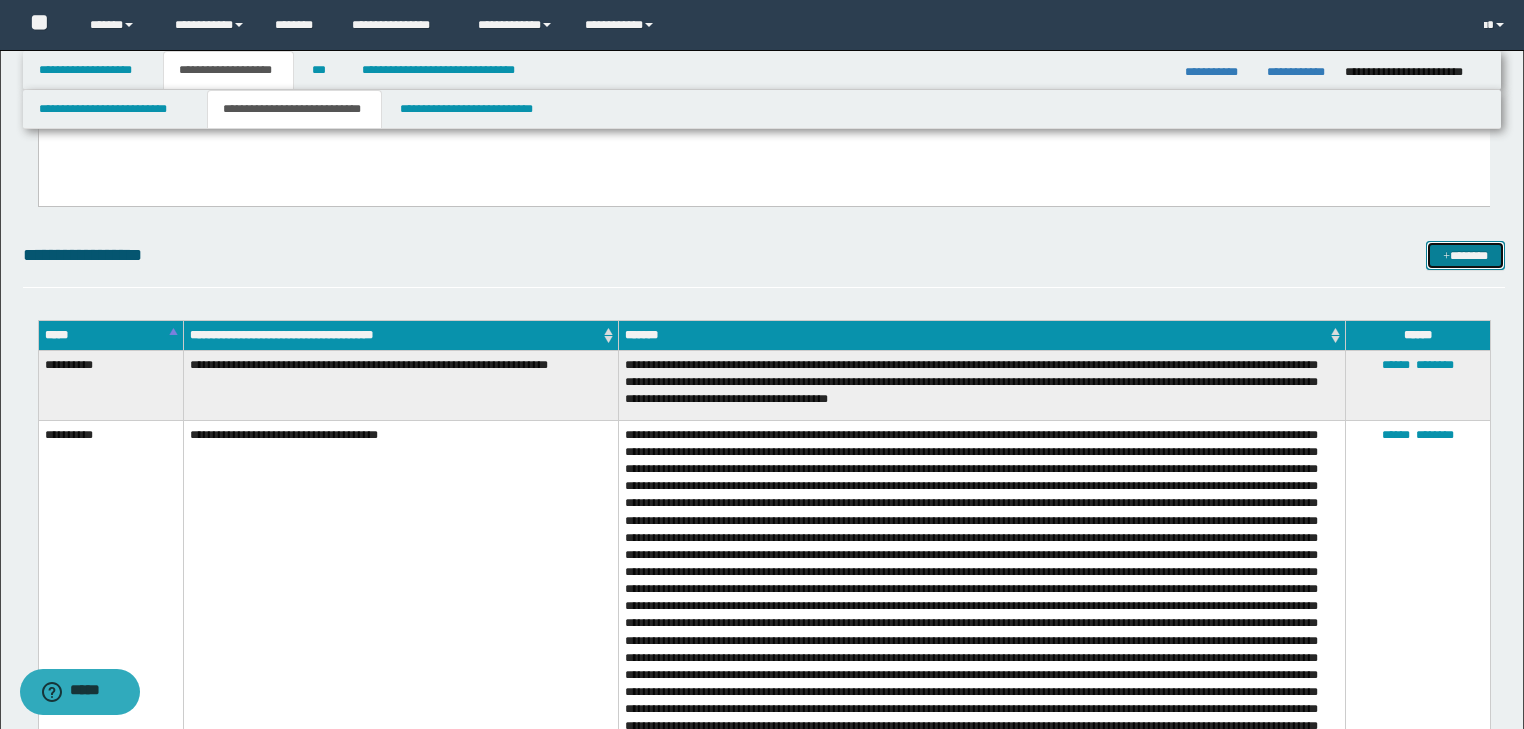 click on "*******" at bounding box center (1465, 256) 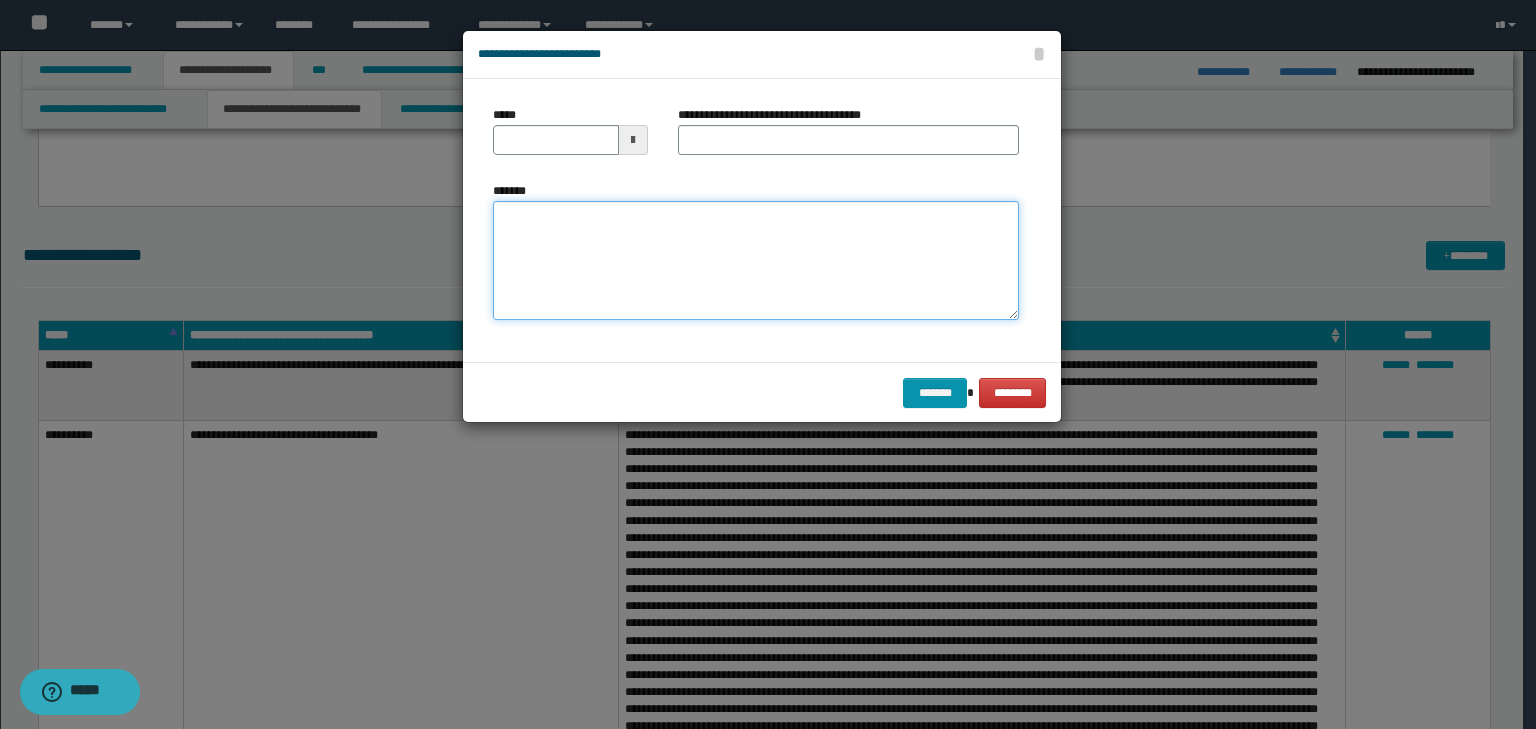 click on "*******" at bounding box center (756, 261) 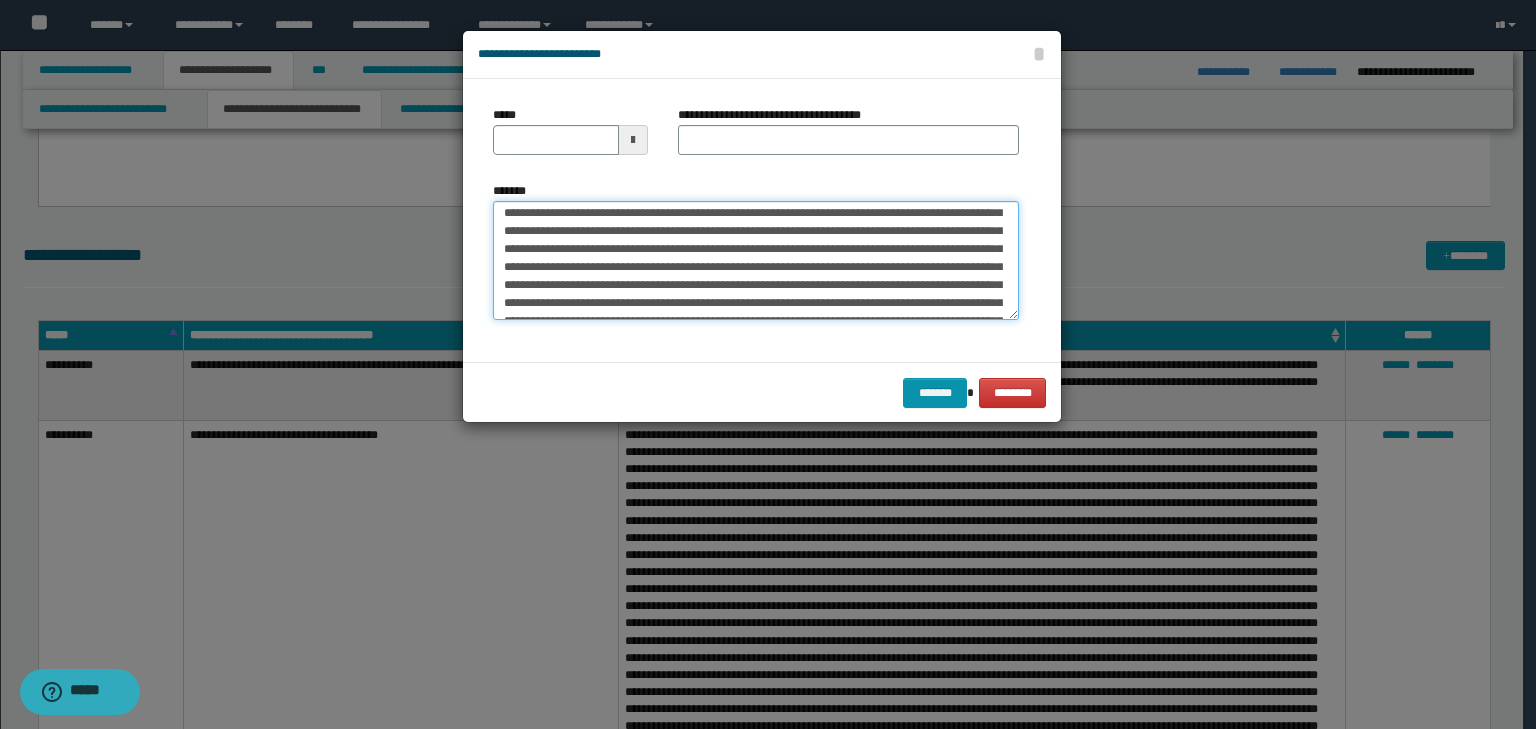 scroll, scrollTop: 0, scrollLeft: 0, axis: both 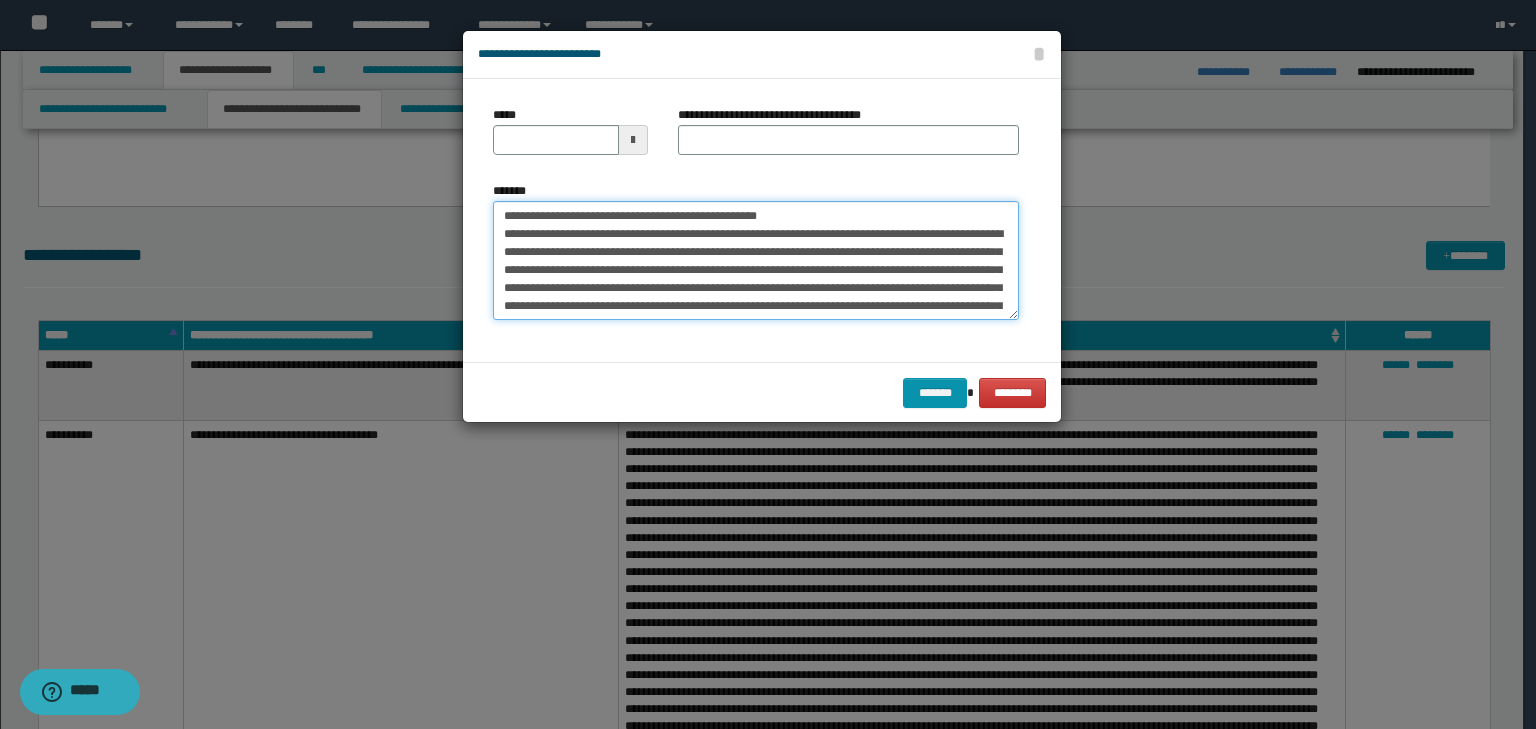 drag, startPoint x: 563, startPoint y: 217, endPoint x: 469, endPoint y: 217, distance: 94 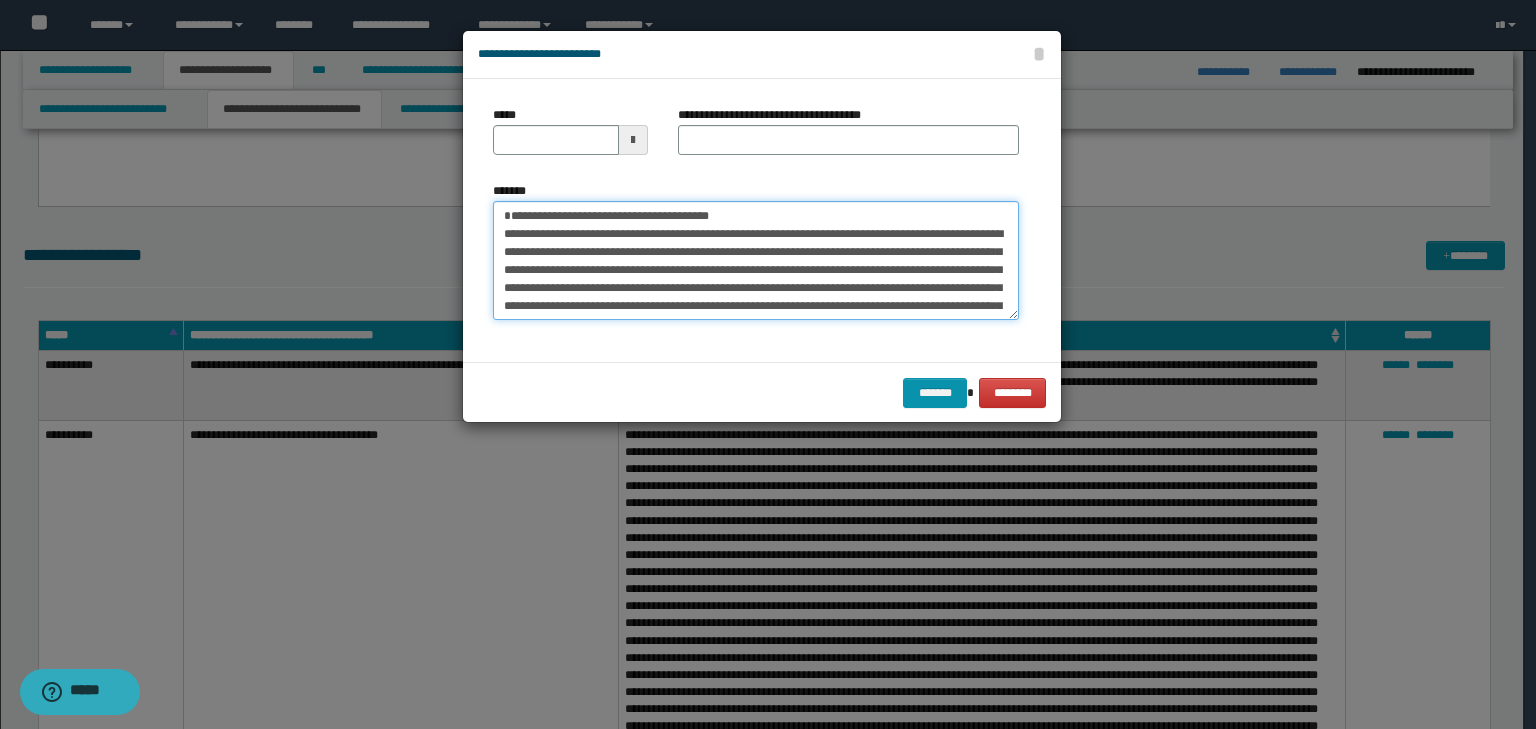 type 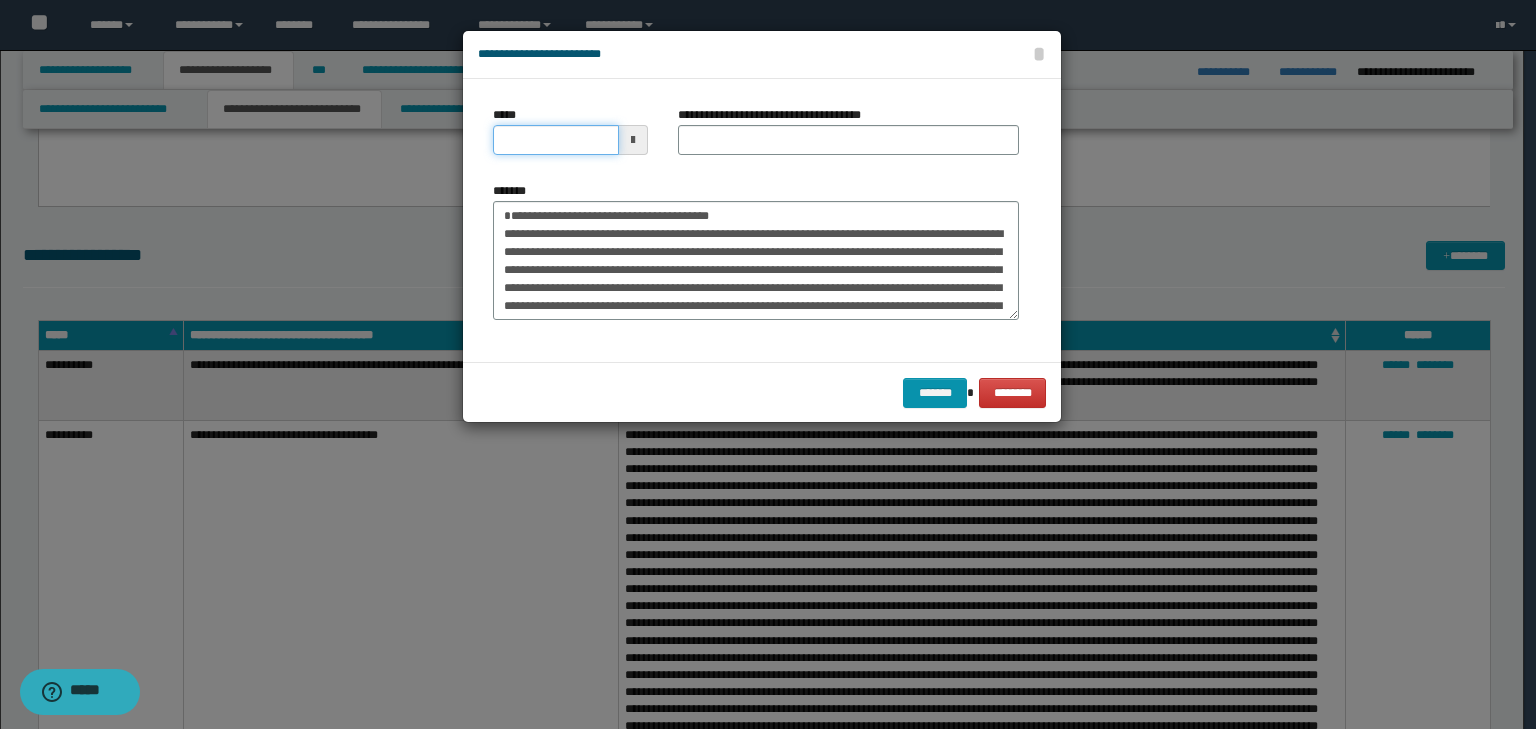 click on "*****" at bounding box center (556, 140) 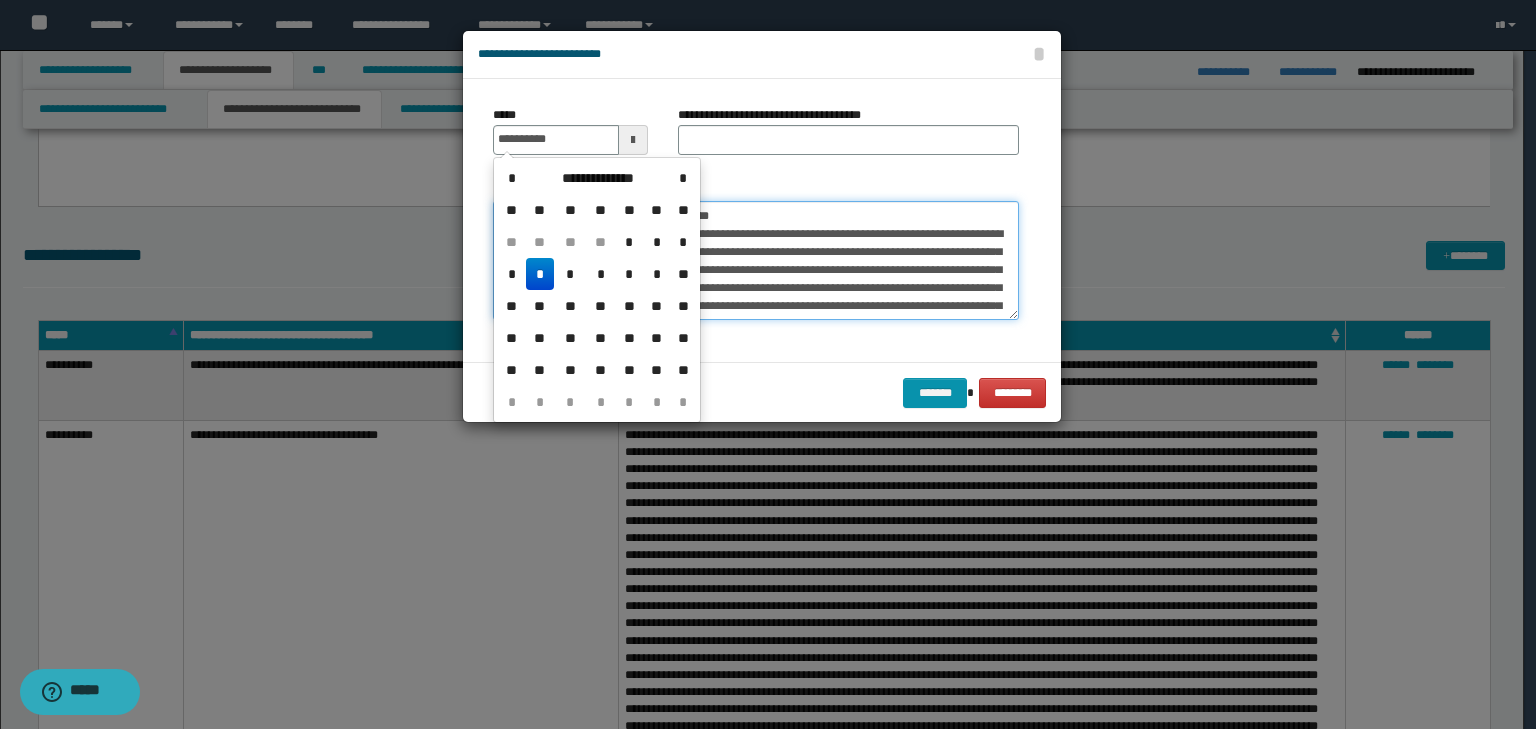 type on "**********" 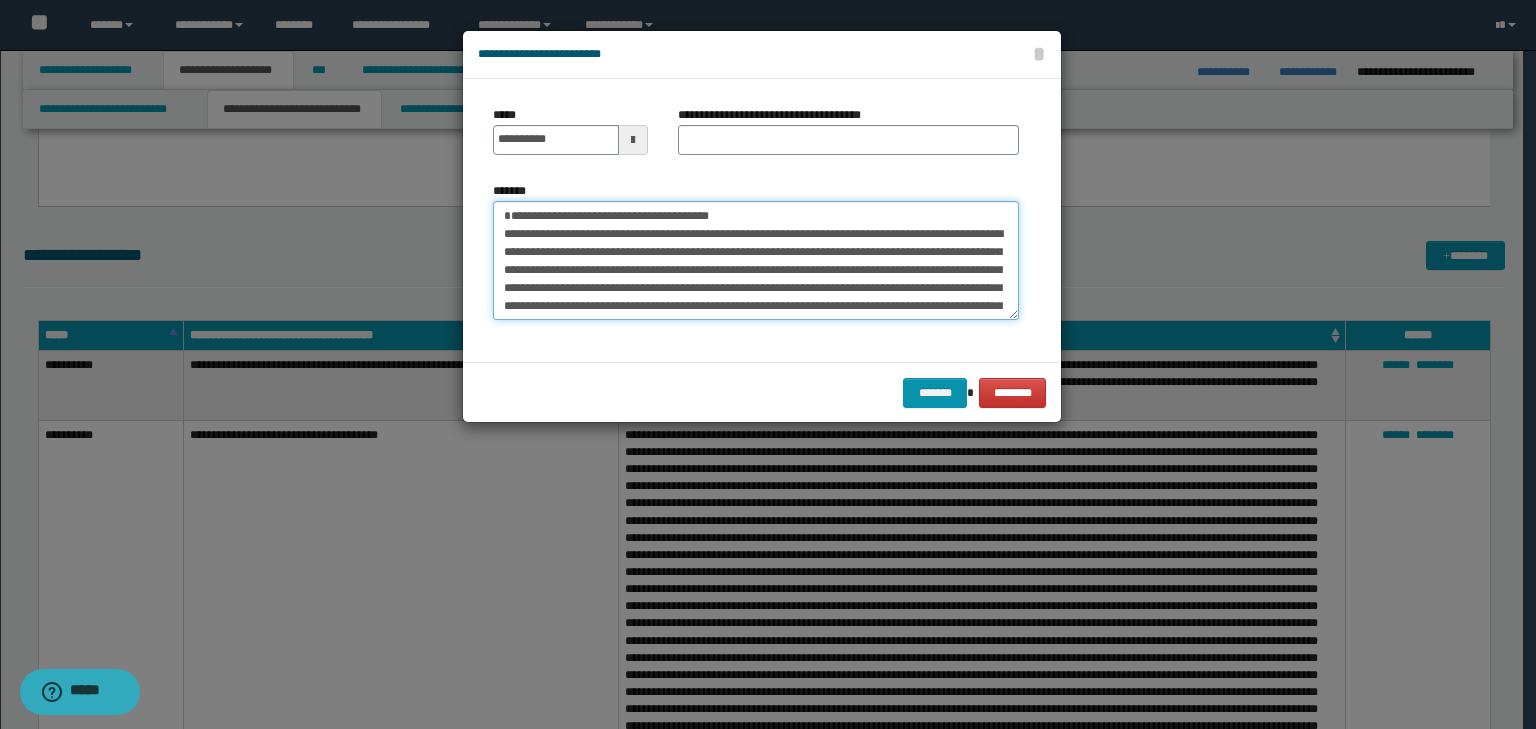 drag, startPoint x: 842, startPoint y: 213, endPoint x: 287, endPoint y: 204, distance: 555.073 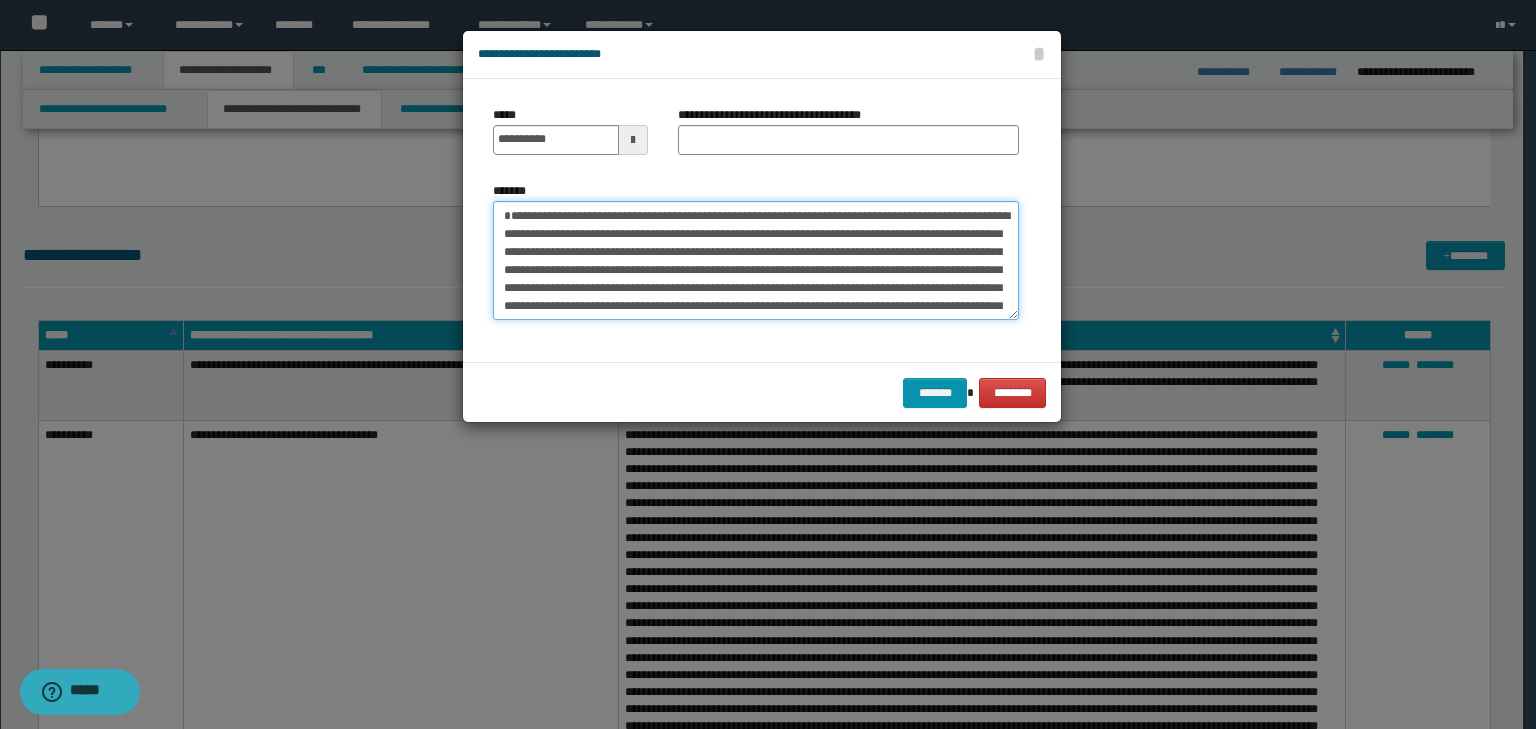 type on "**********" 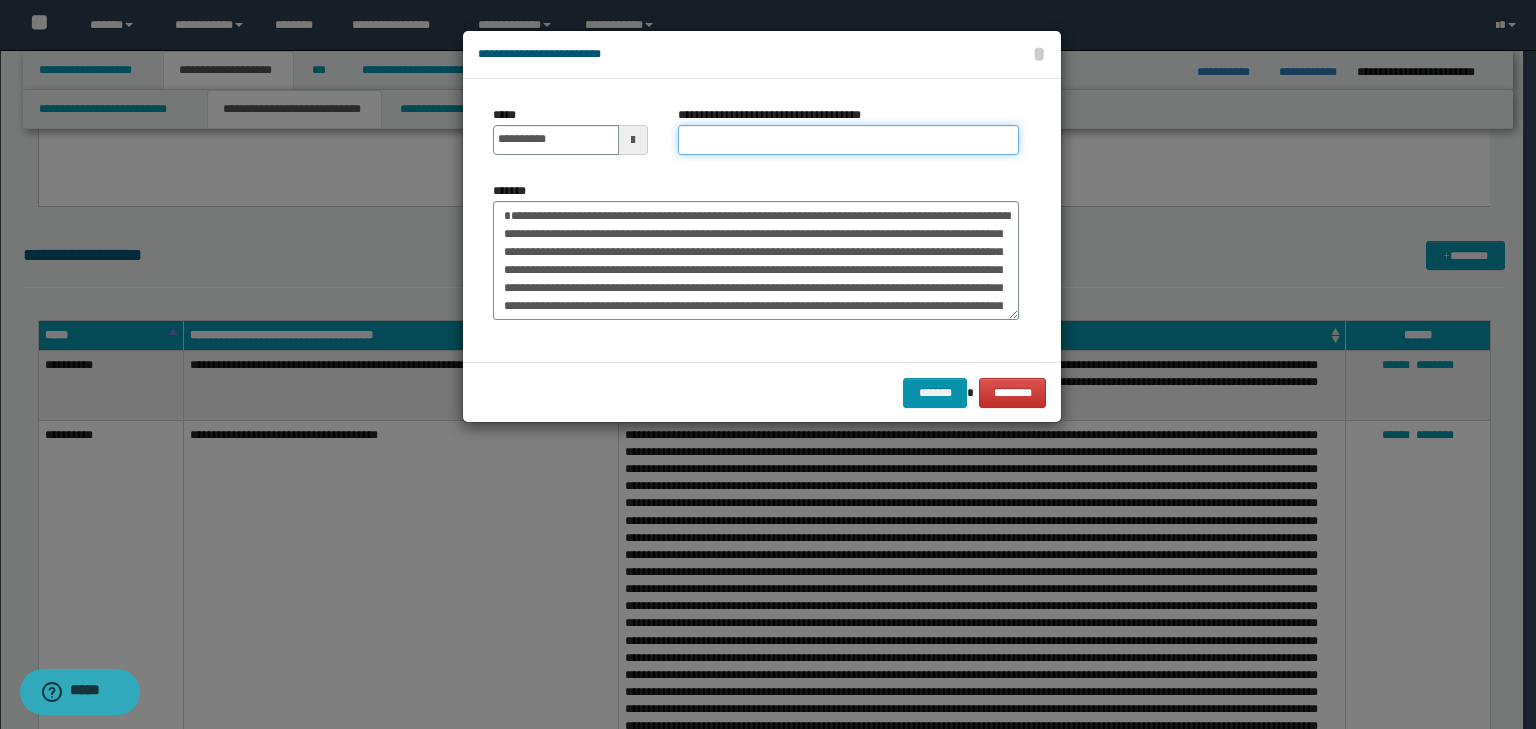 click on "**********" at bounding box center [848, 140] 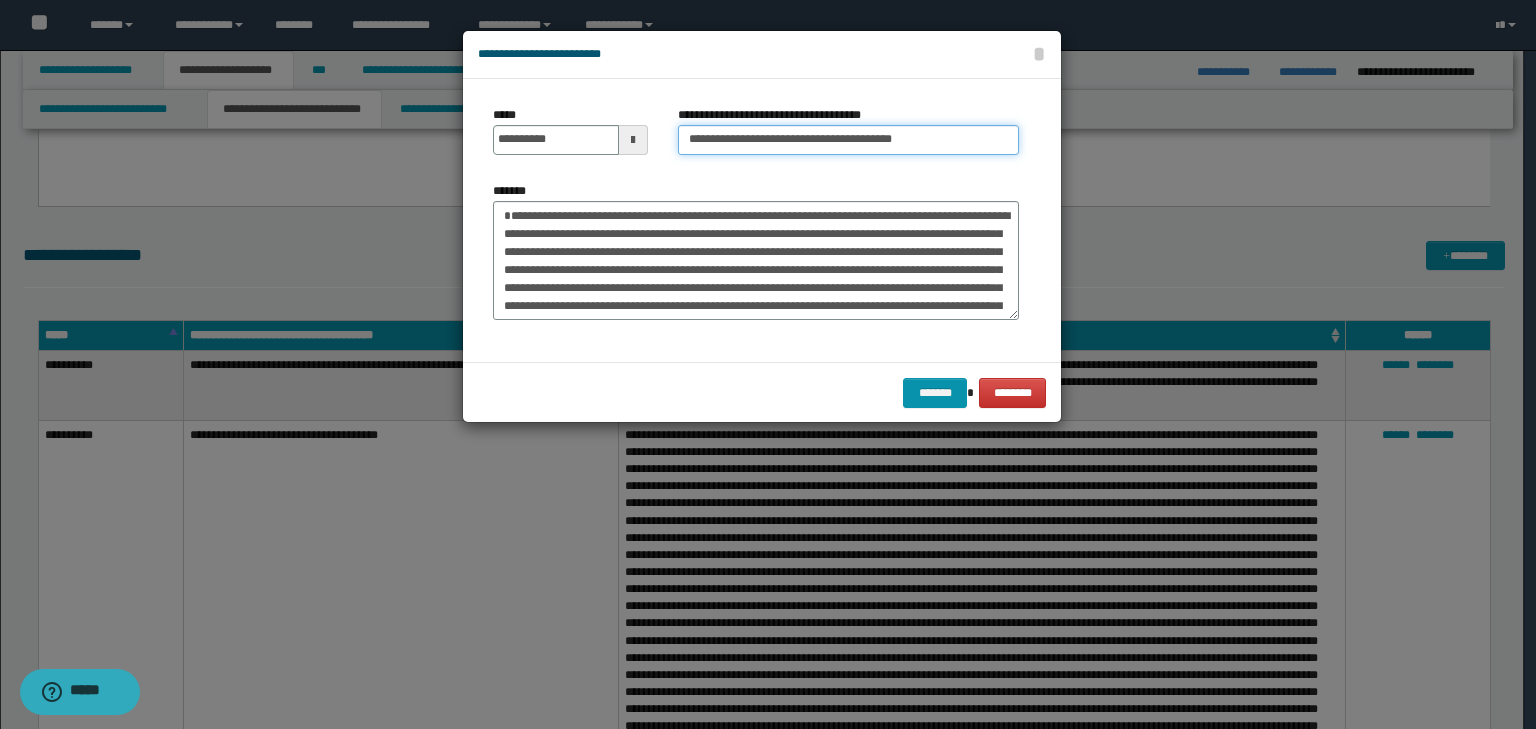 type on "**********" 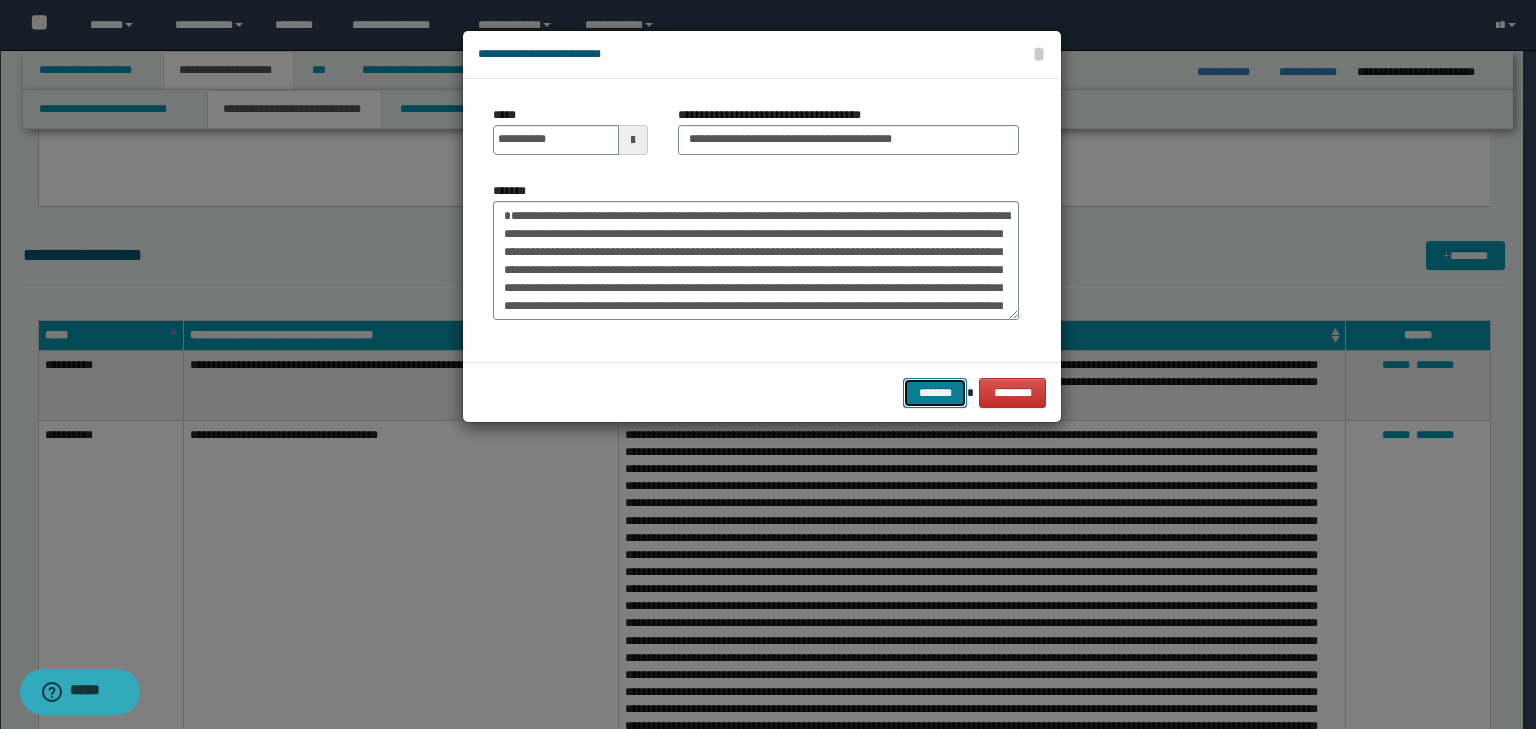 click on "*******" at bounding box center [935, 393] 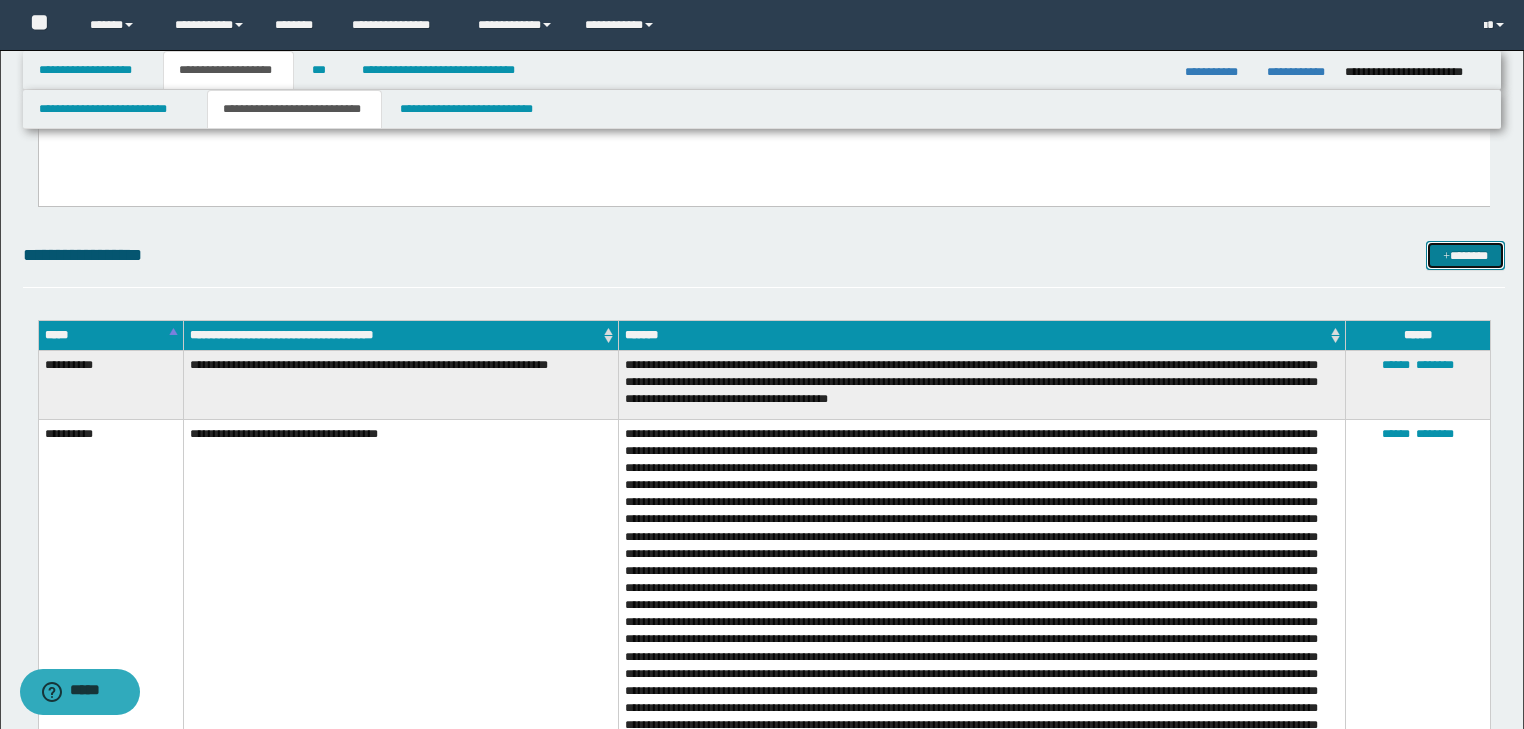 click on "*******" at bounding box center (1465, 256) 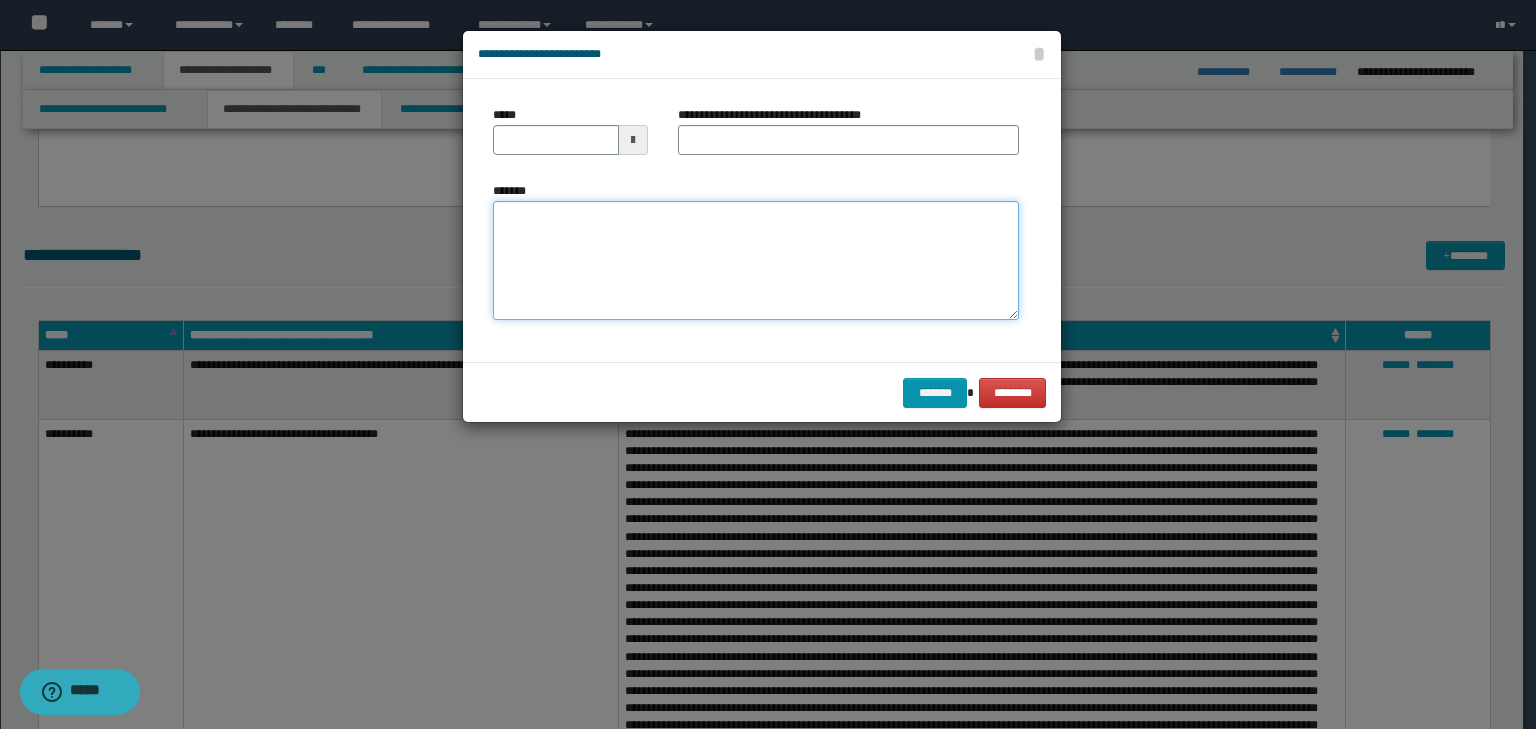 click on "*******" at bounding box center [756, 261] 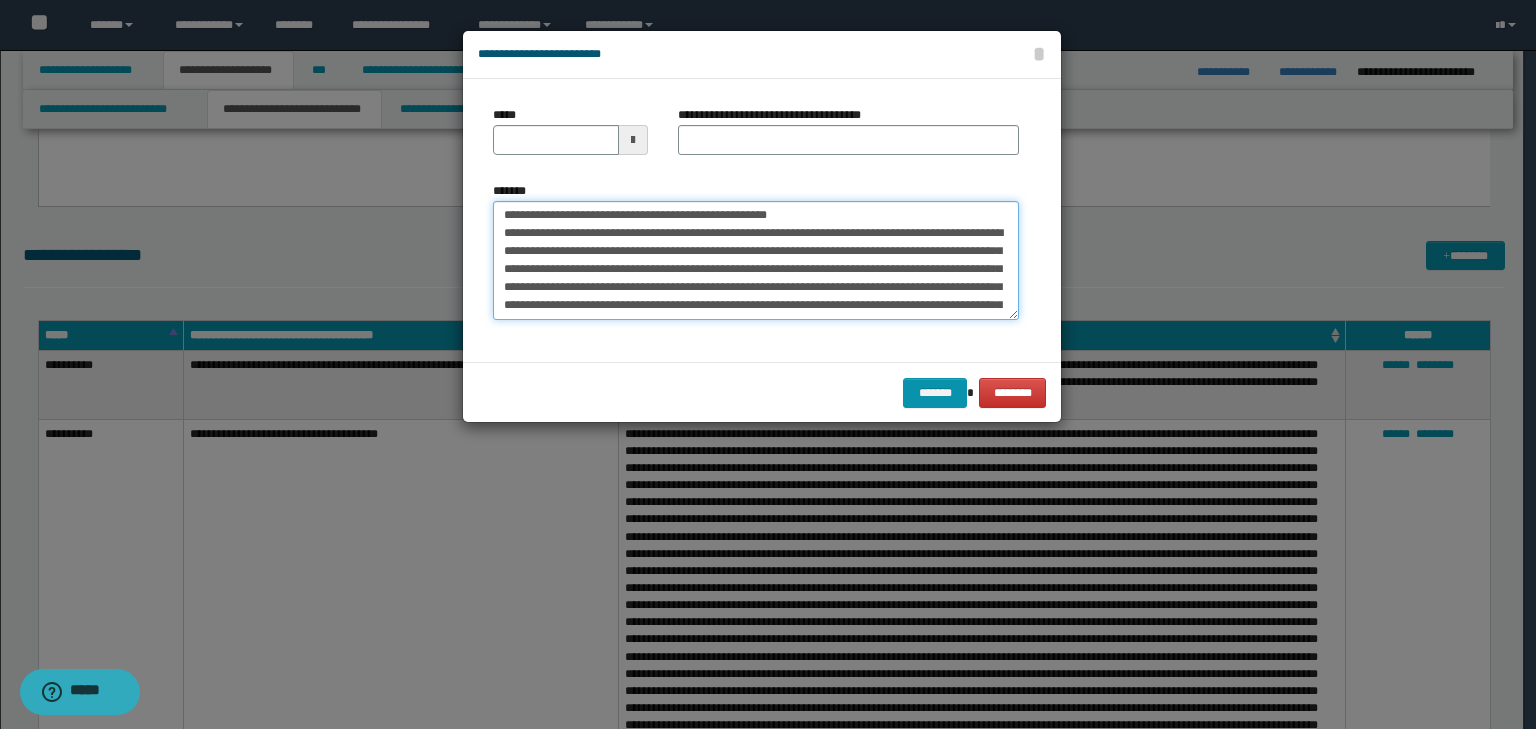 scroll, scrollTop: 0, scrollLeft: 0, axis: both 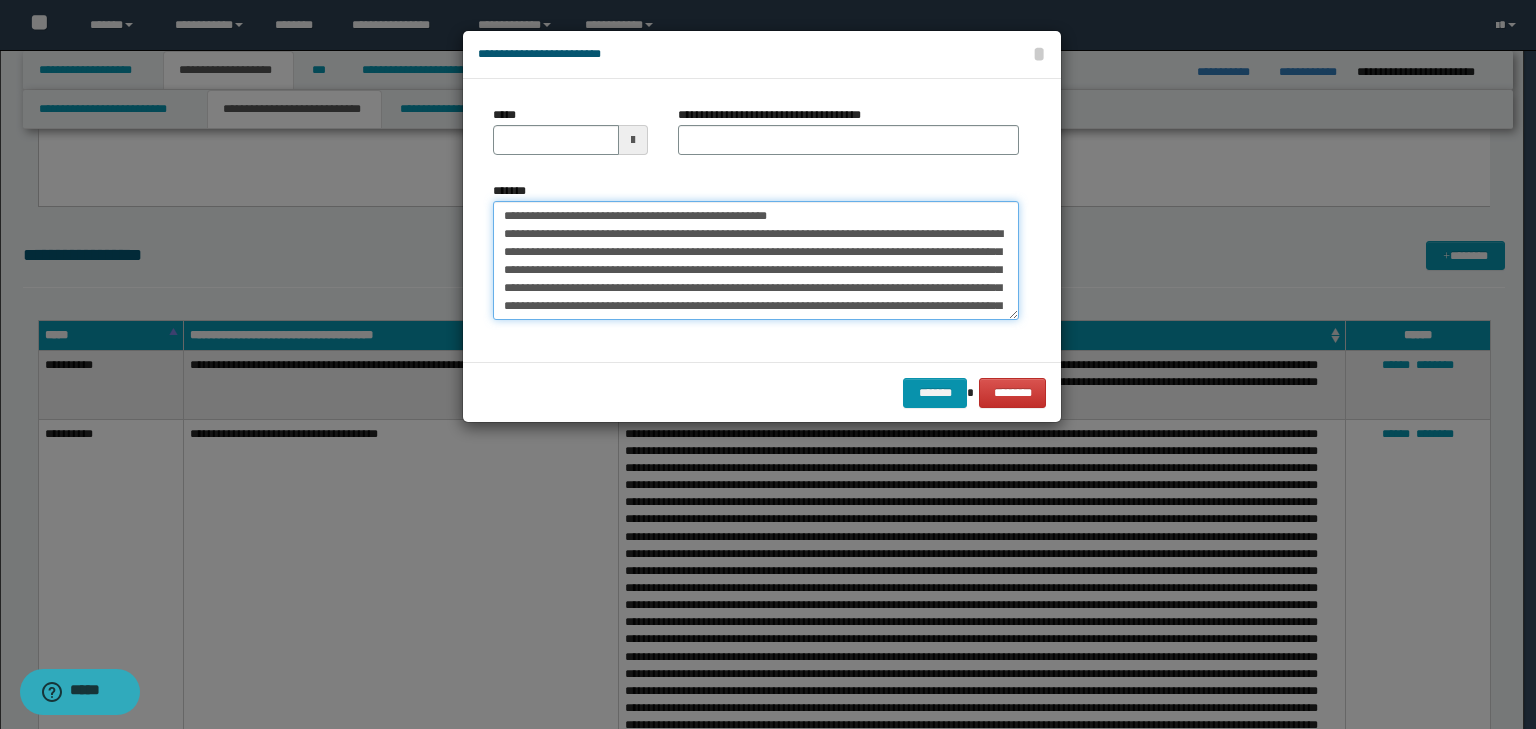drag, startPoint x: 566, startPoint y: 217, endPoint x: 445, endPoint y: 204, distance: 121.69634 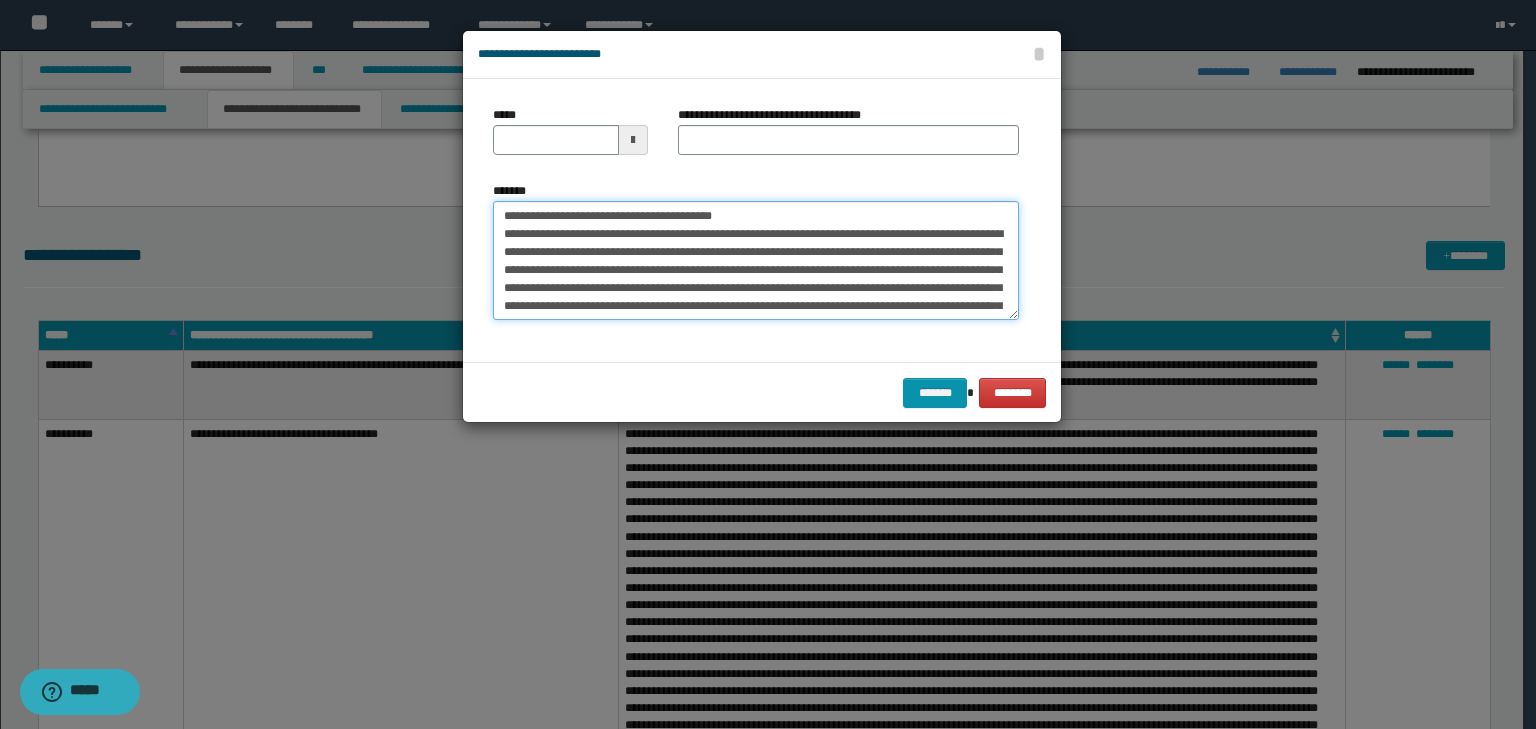 type 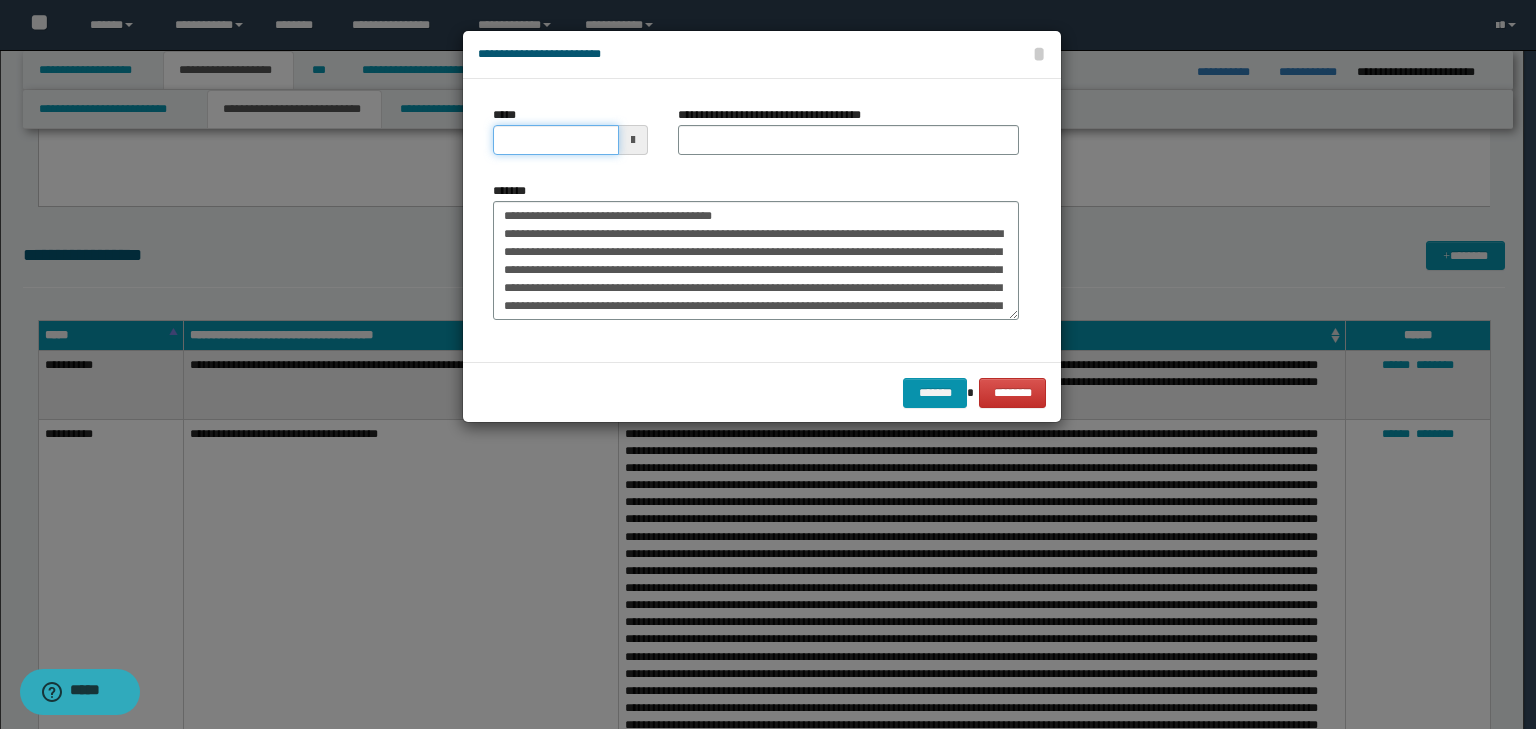 drag, startPoint x: 536, startPoint y: 140, endPoint x: 547, endPoint y: 132, distance: 13.601471 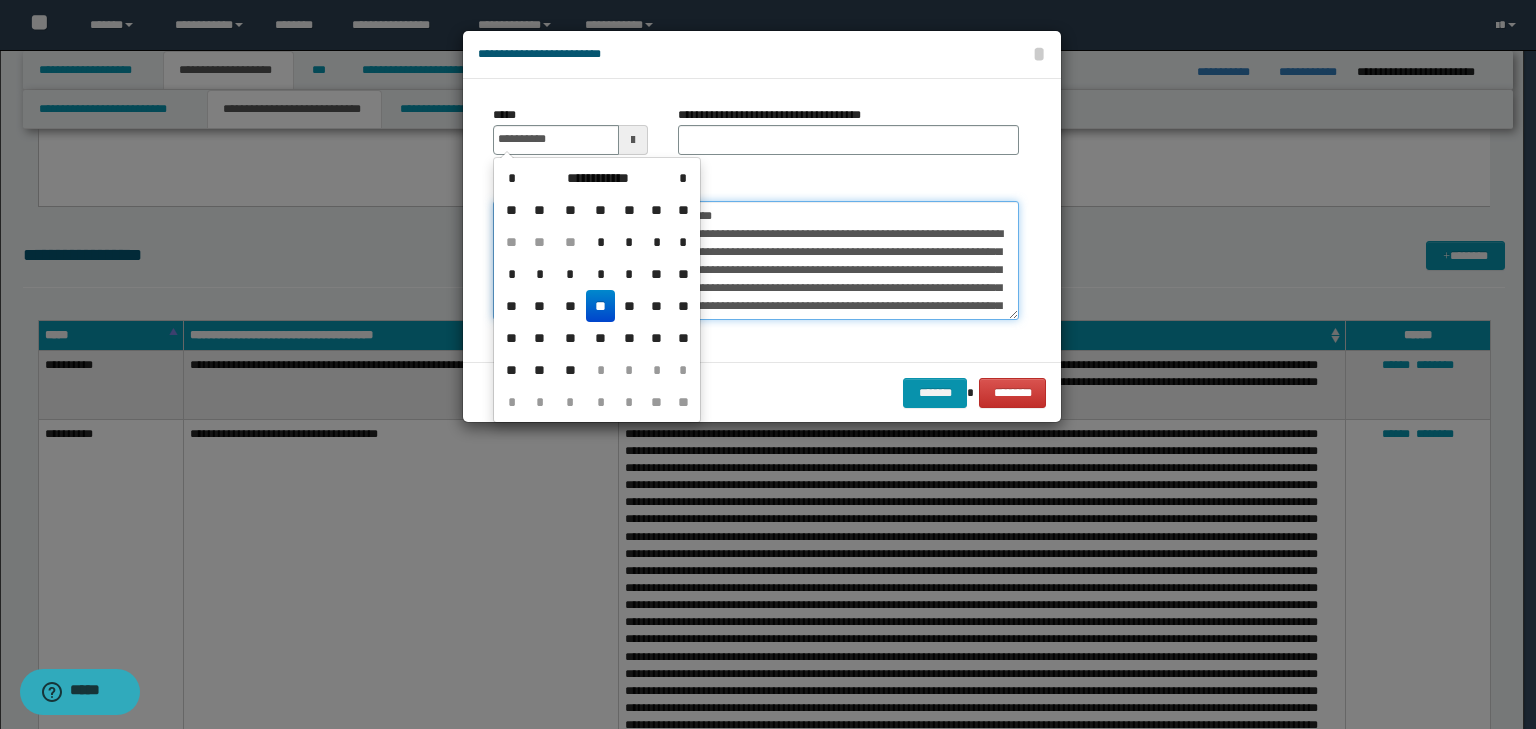 type on "**********" 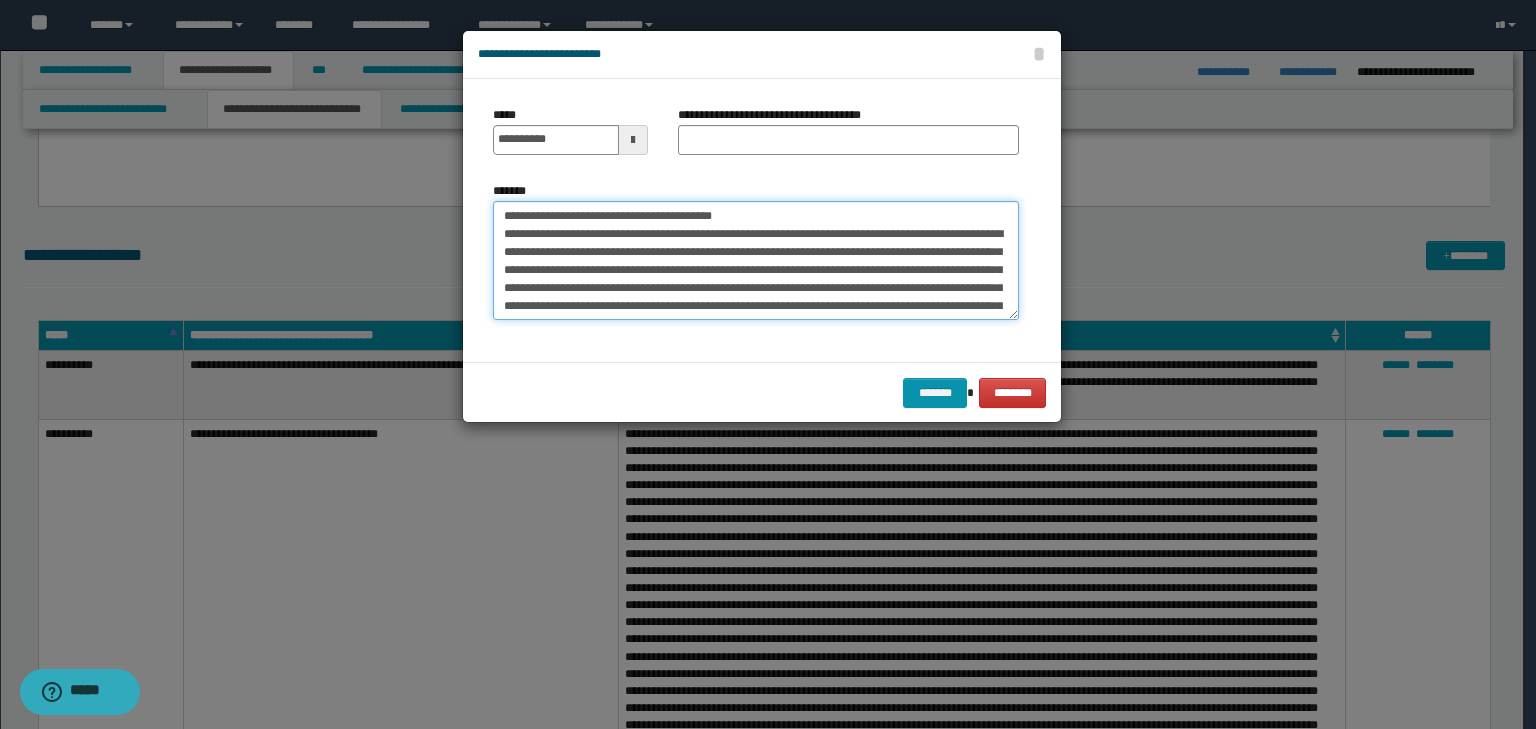 drag, startPoint x: 828, startPoint y: 214, endPoint x: 316, endPoint y: 200, distance: 512.19135 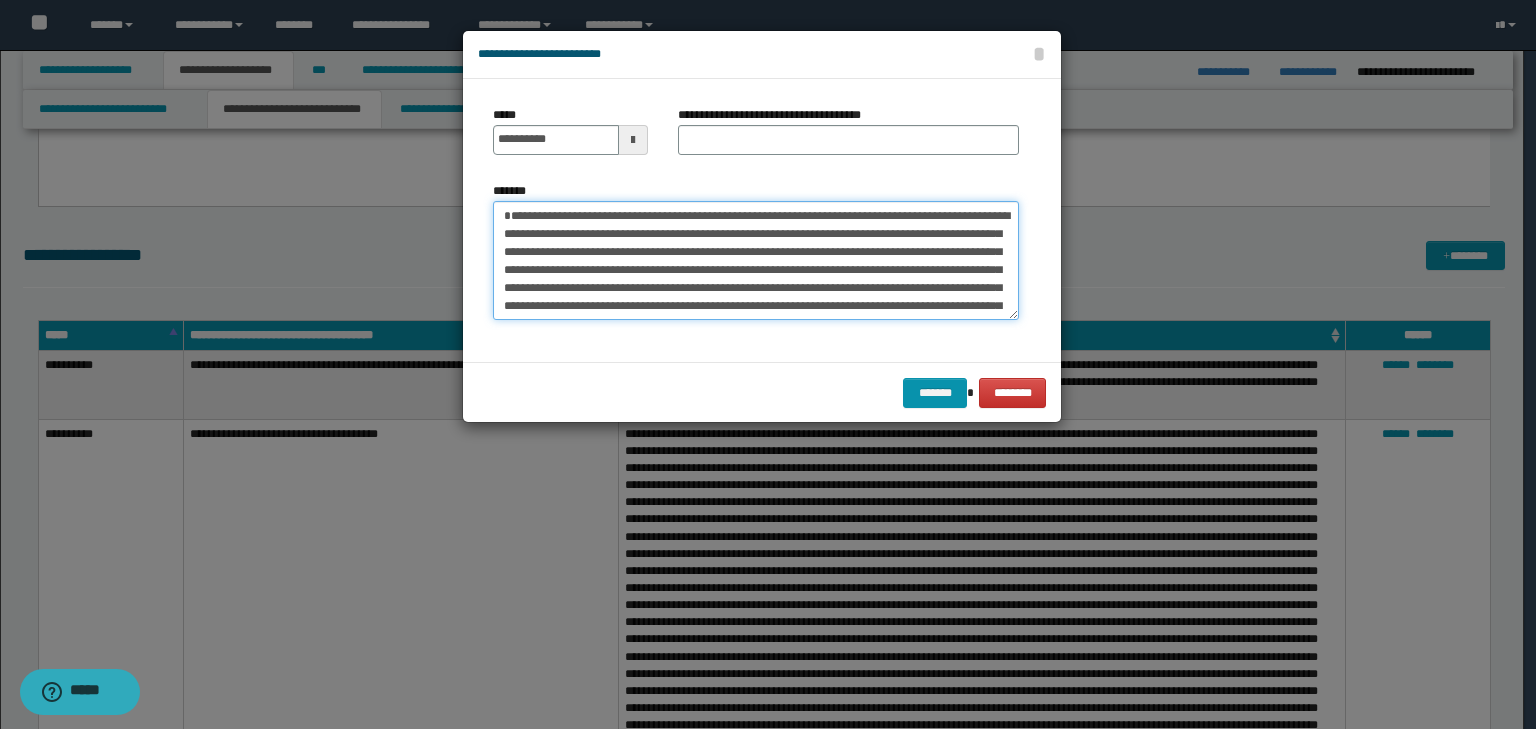 type on "**********" 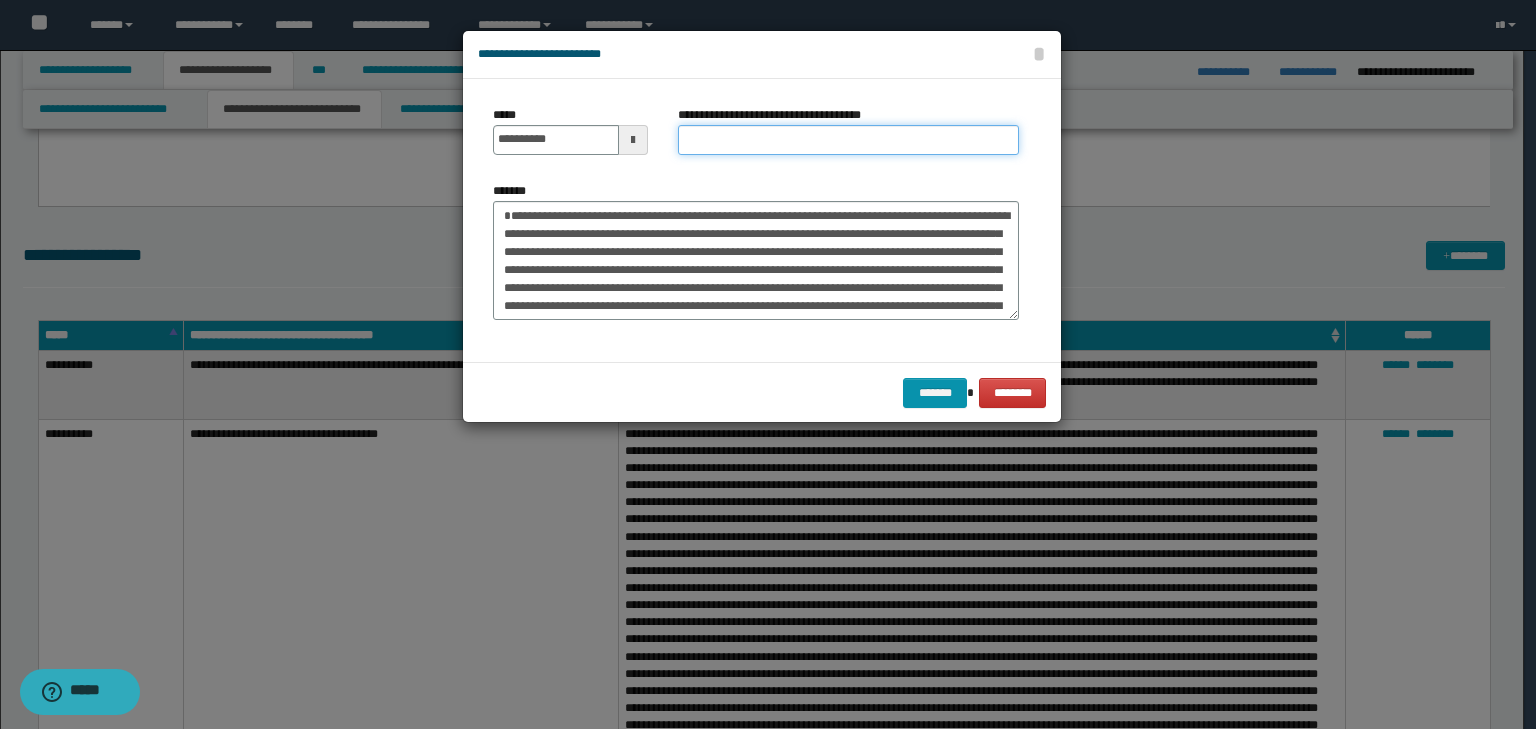 click on "**********" at bounding box center (848, 140) 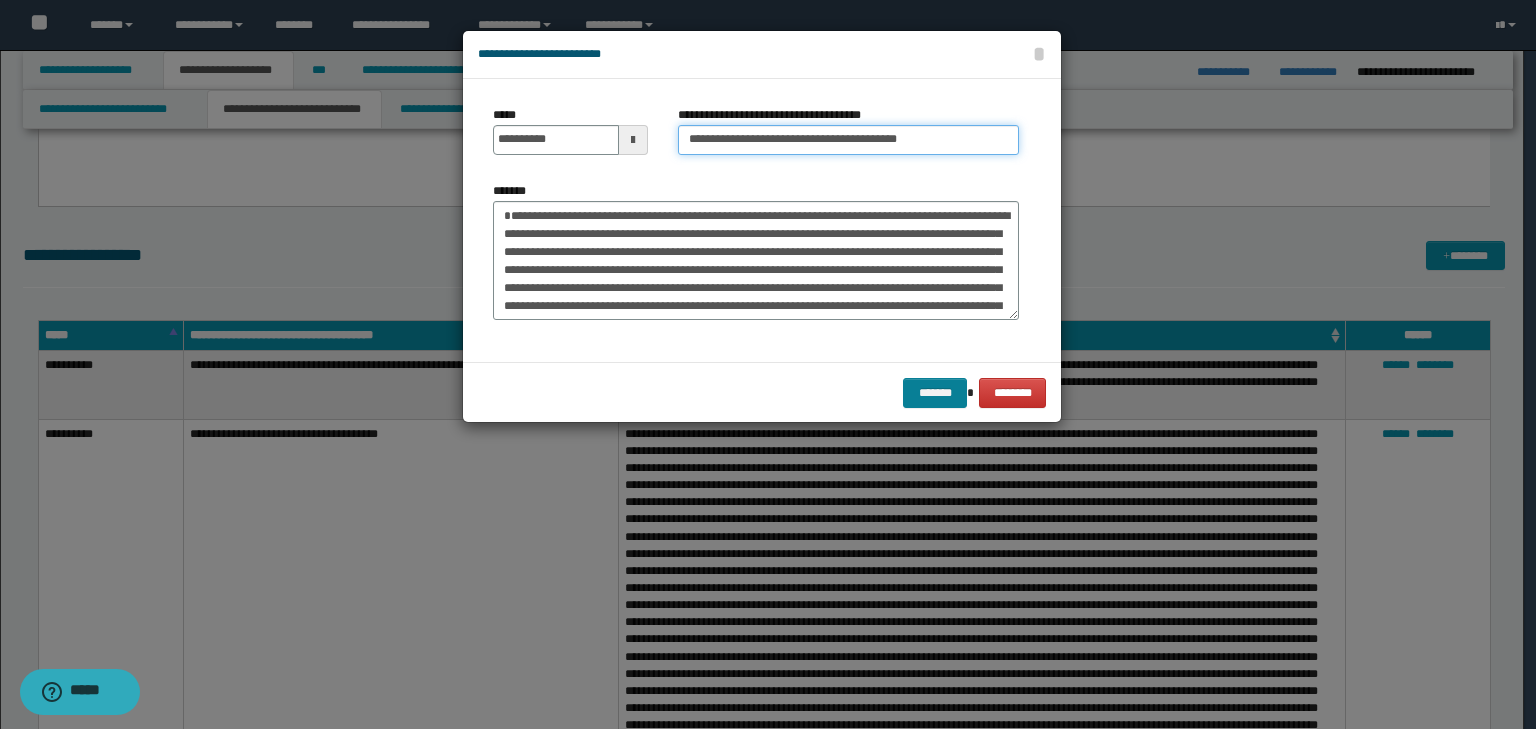 type on "**********" 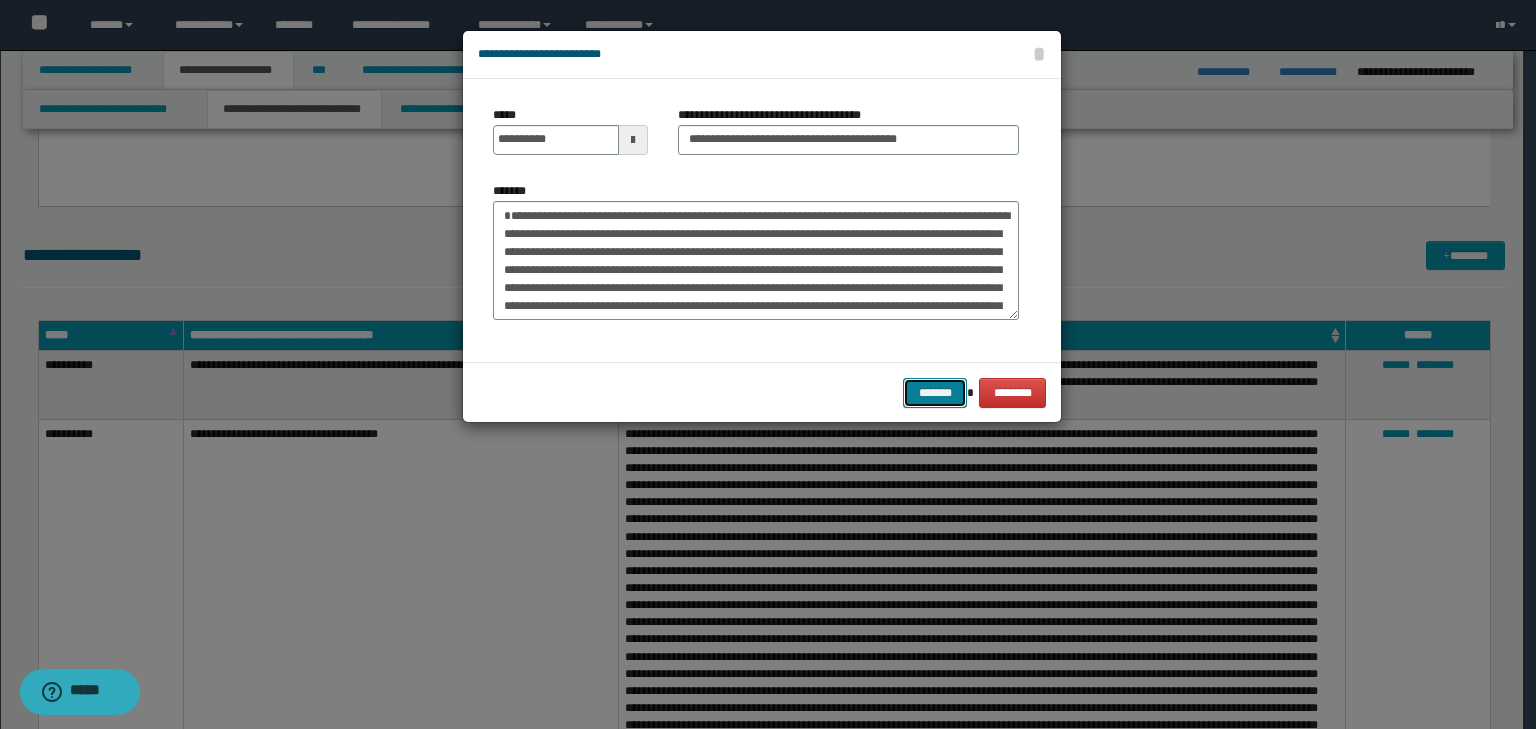 click on "*******" at bounding box center (935, 393) 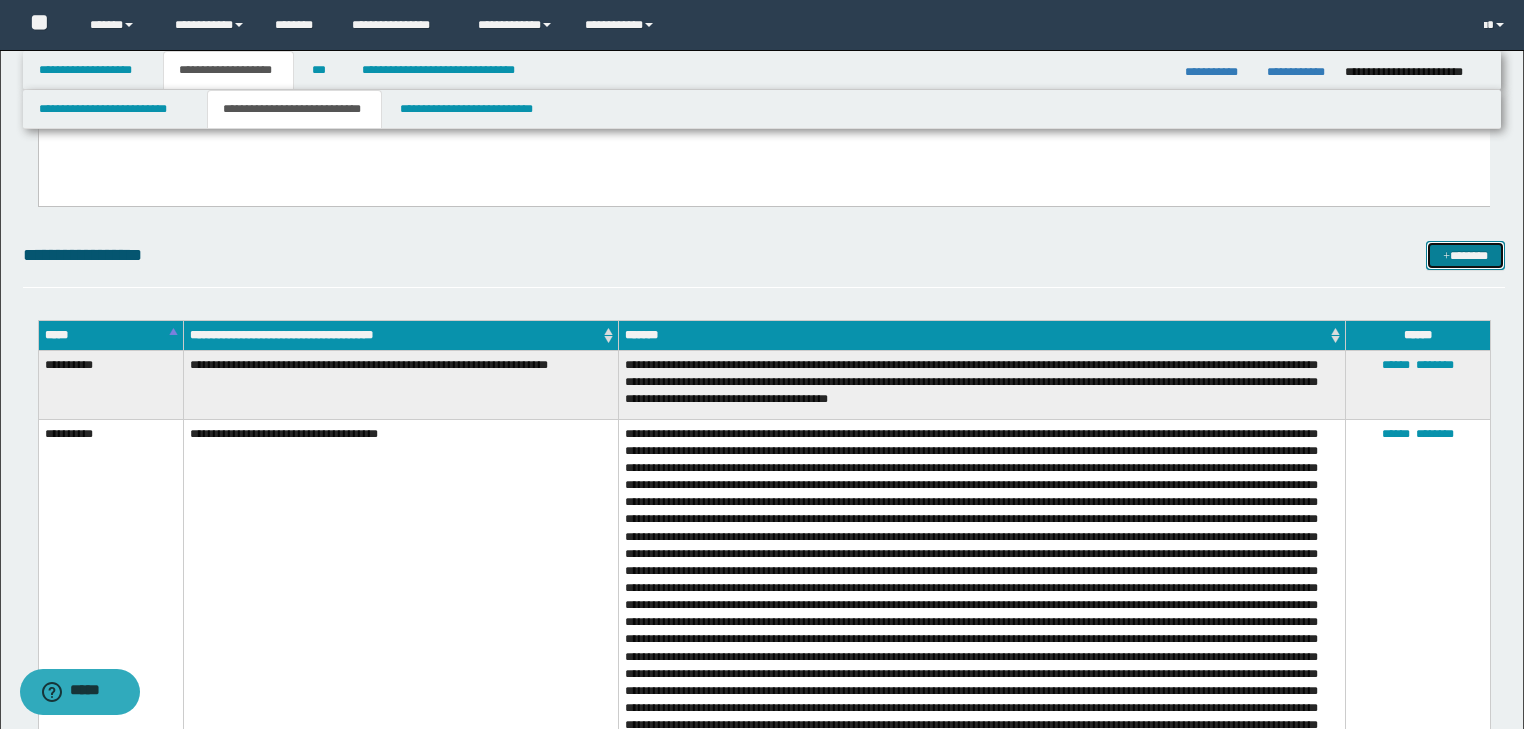 click on "*******" at bounding box center [1465, 256] 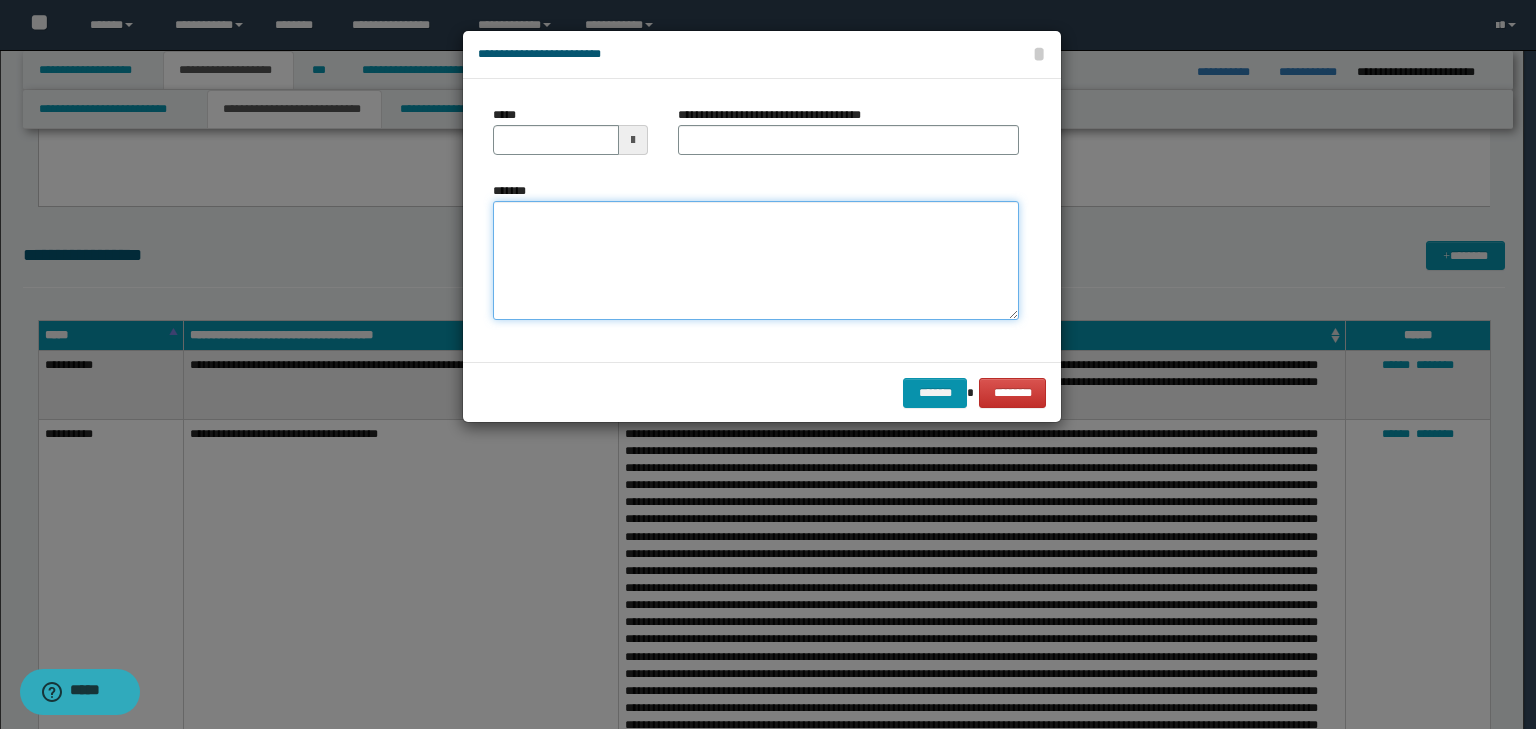 click on "*******" at bounding box center (756, 261) 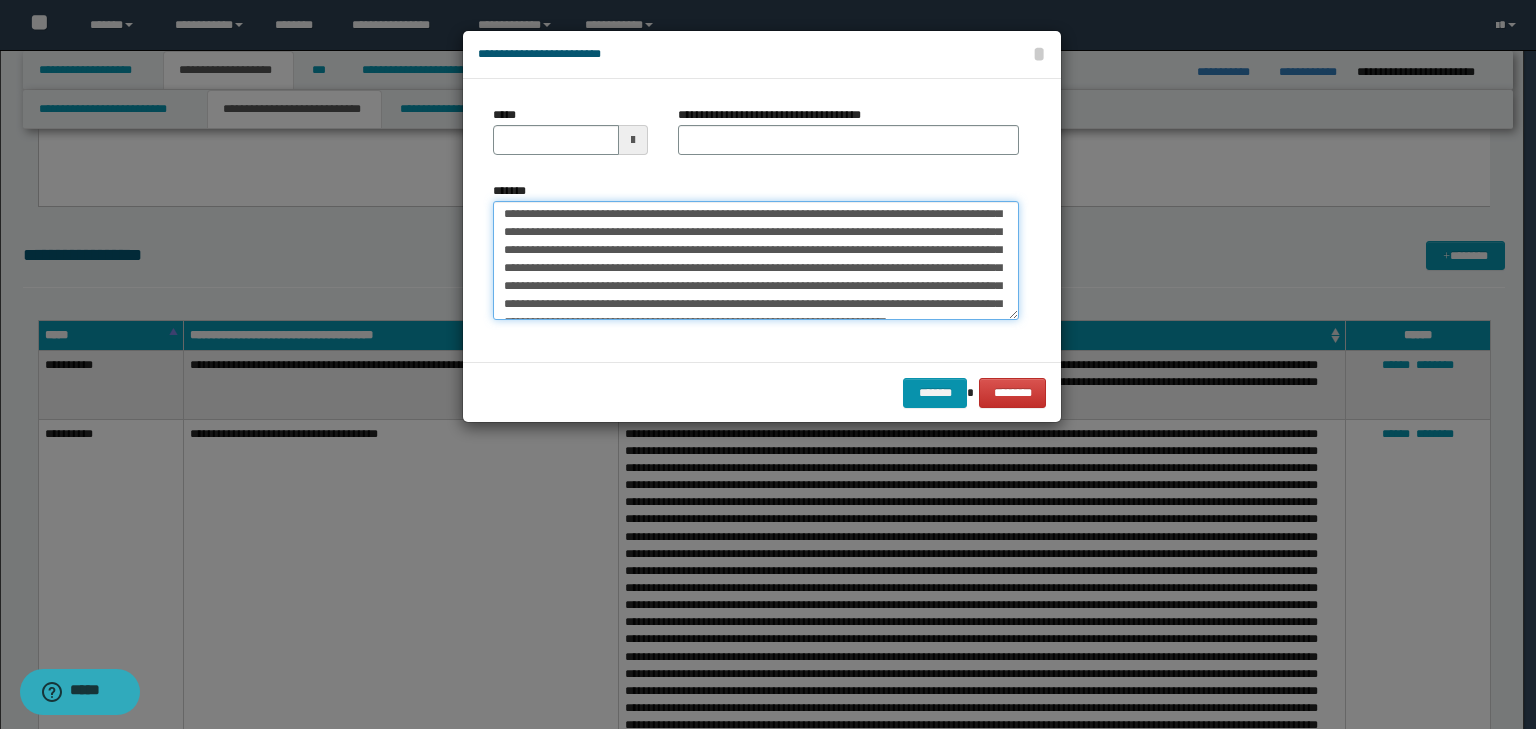 scroll, scrollTop: 0, scrollLeft: 0, axis: both 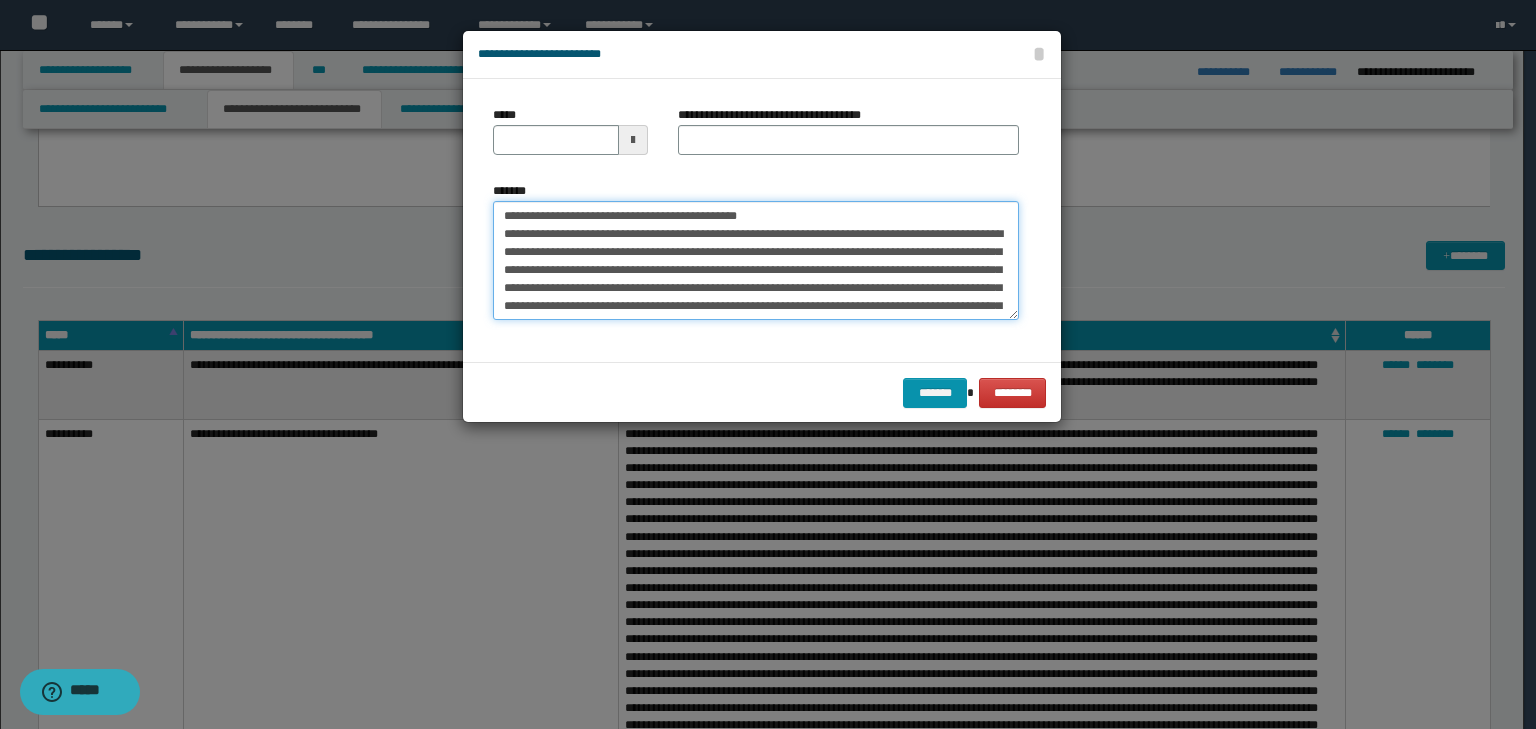 drag, startPoint x: 564, startPoint y: 216, endPoint x: 418, endPoint y: 199, distance: 146.98639 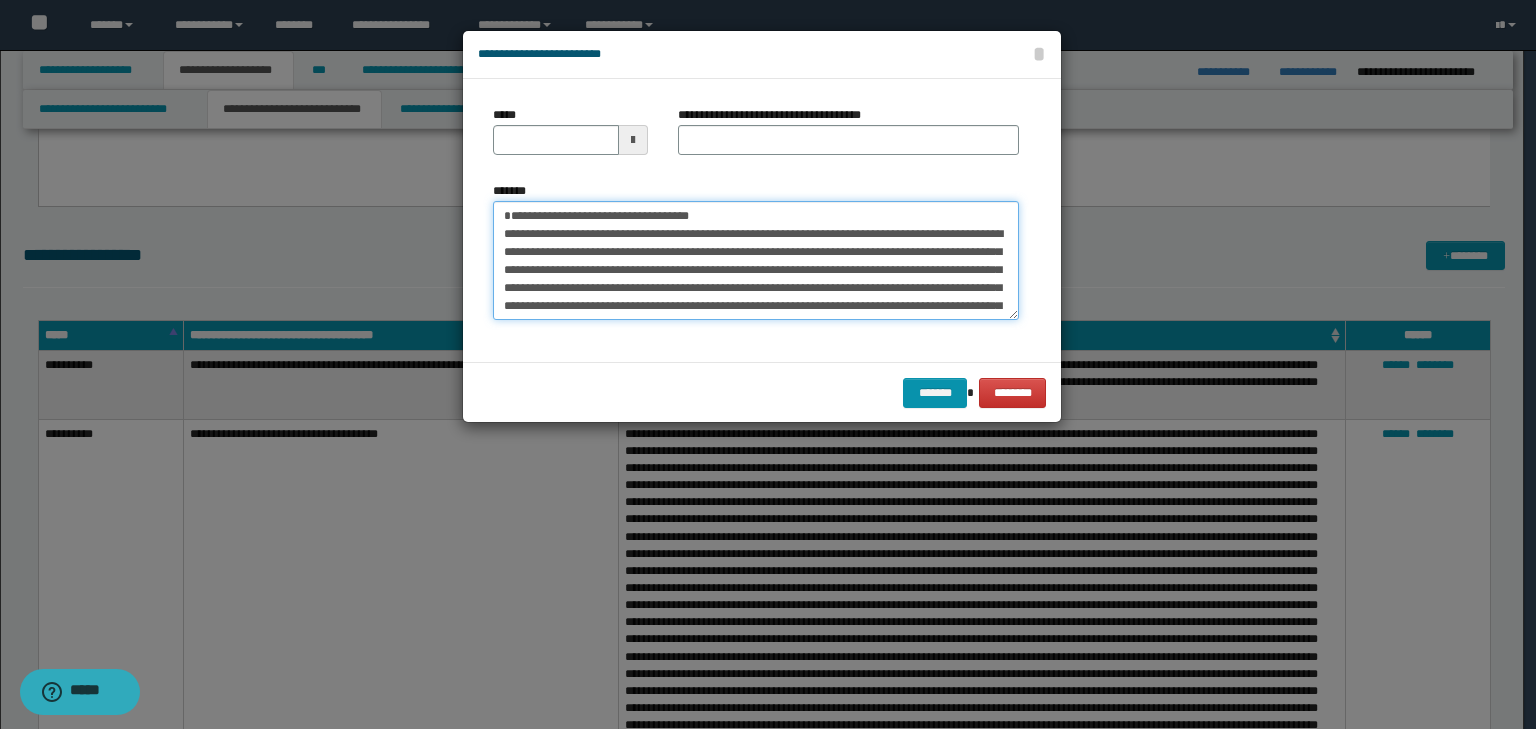 type 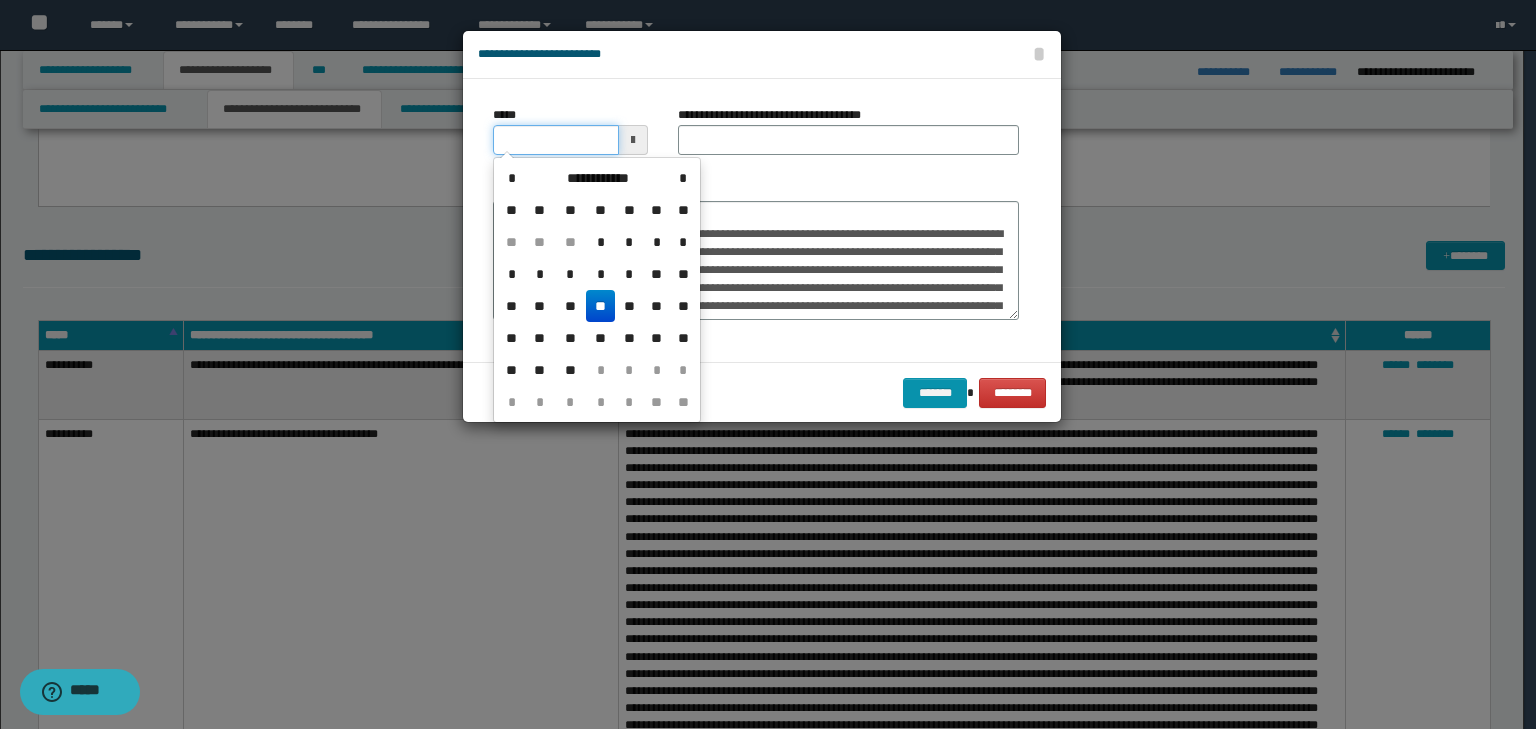 click on "*****" at bounding box center (556, 140) 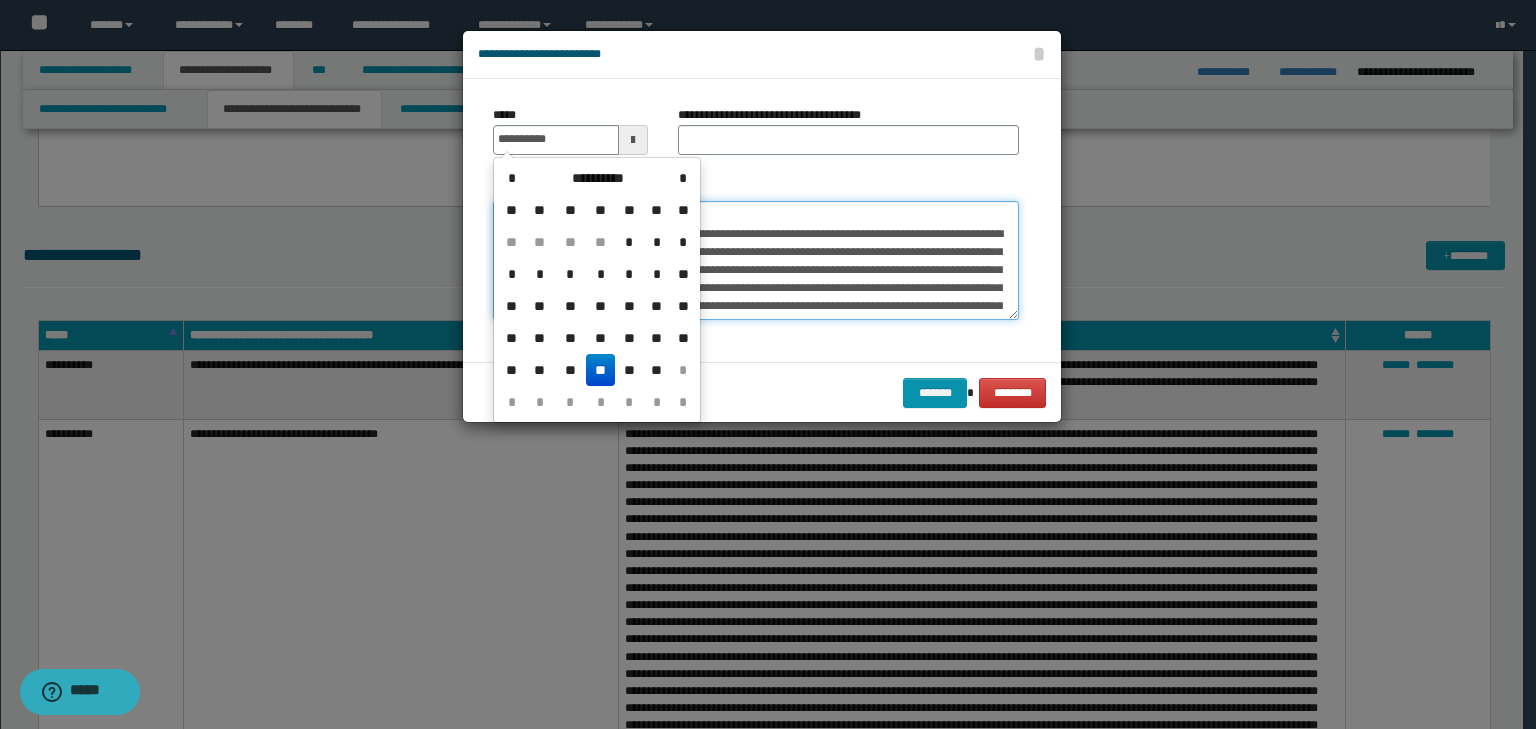 type on "**********" 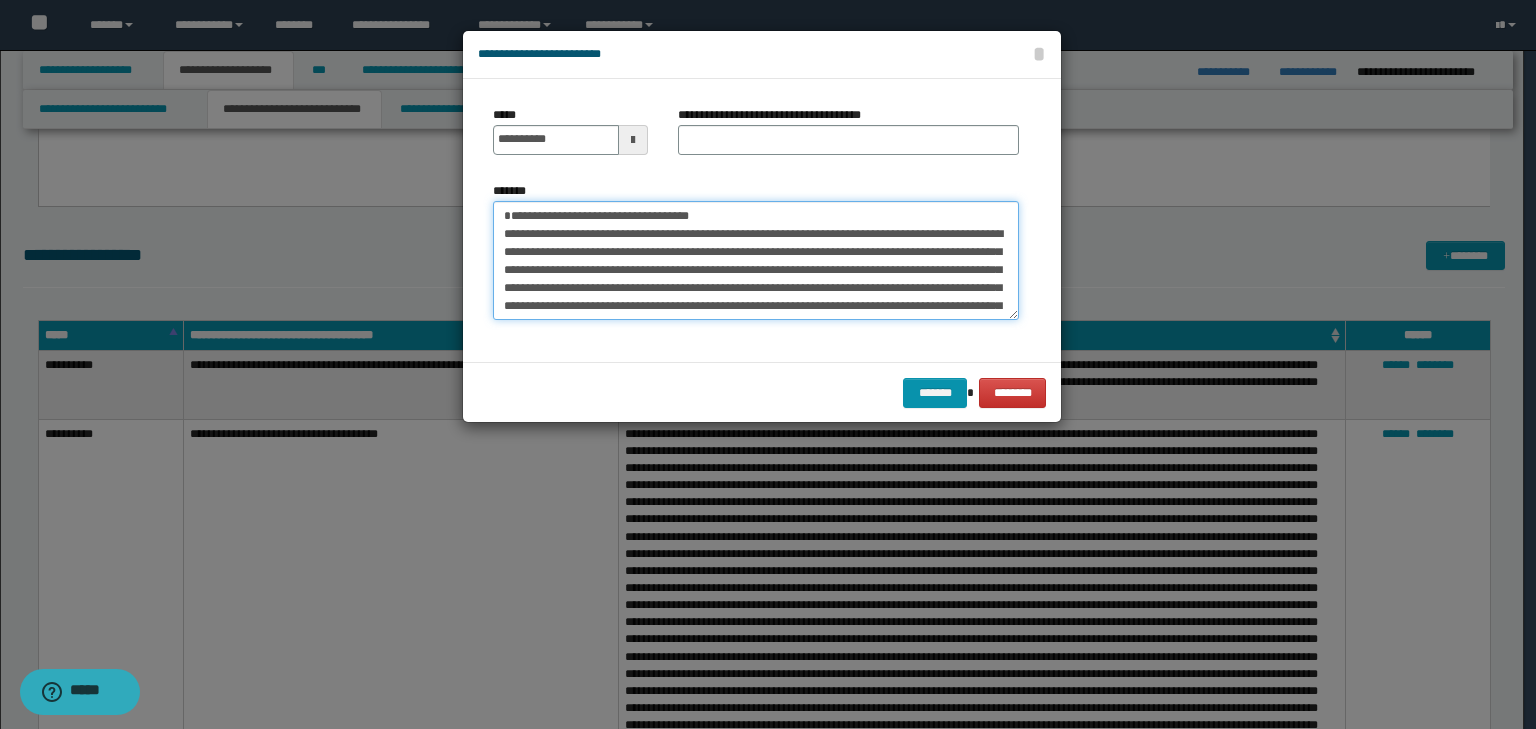 drag, startPoint x: 789, startPoint y: 216, endPoint x: 212, endPoint y: 192, distance: 577.4989 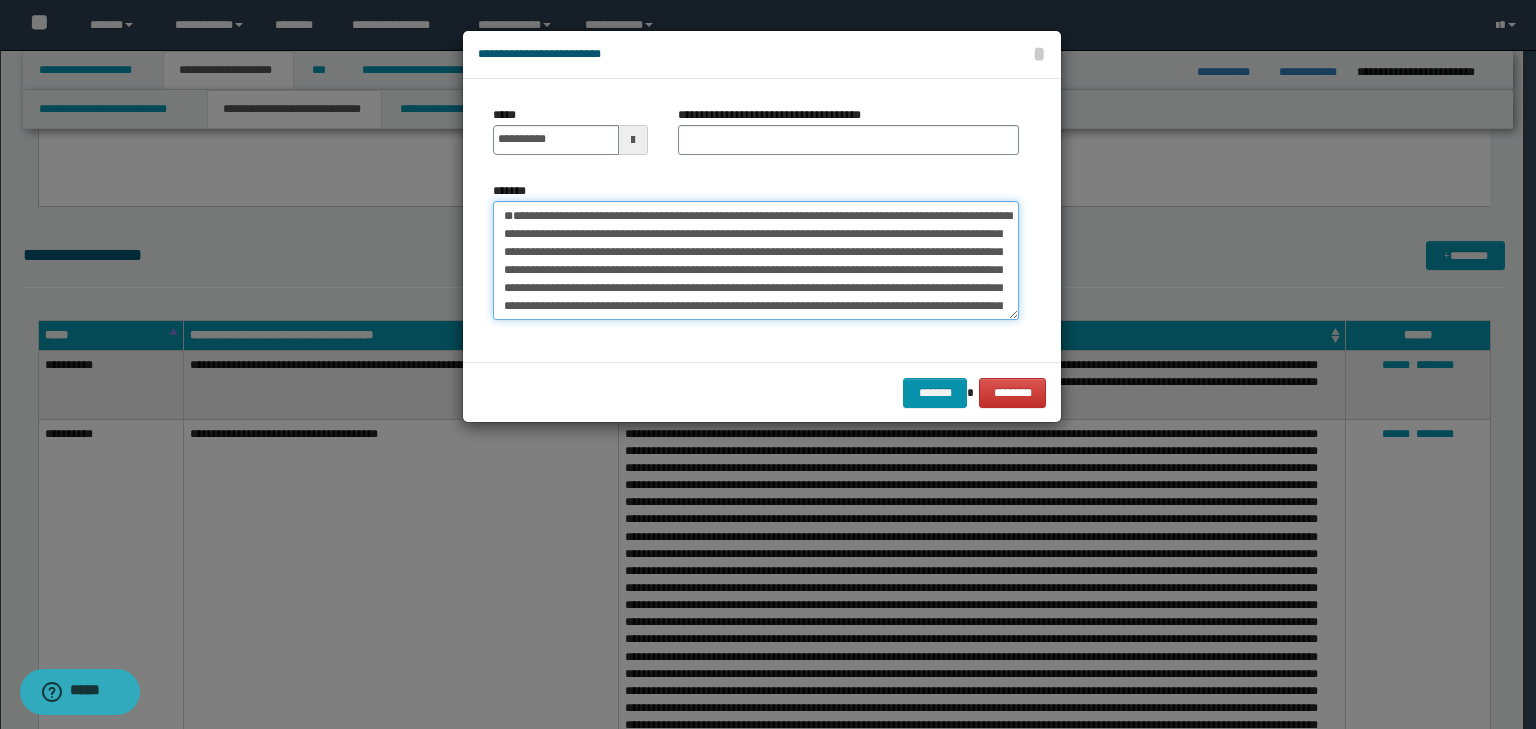 type on "**********" 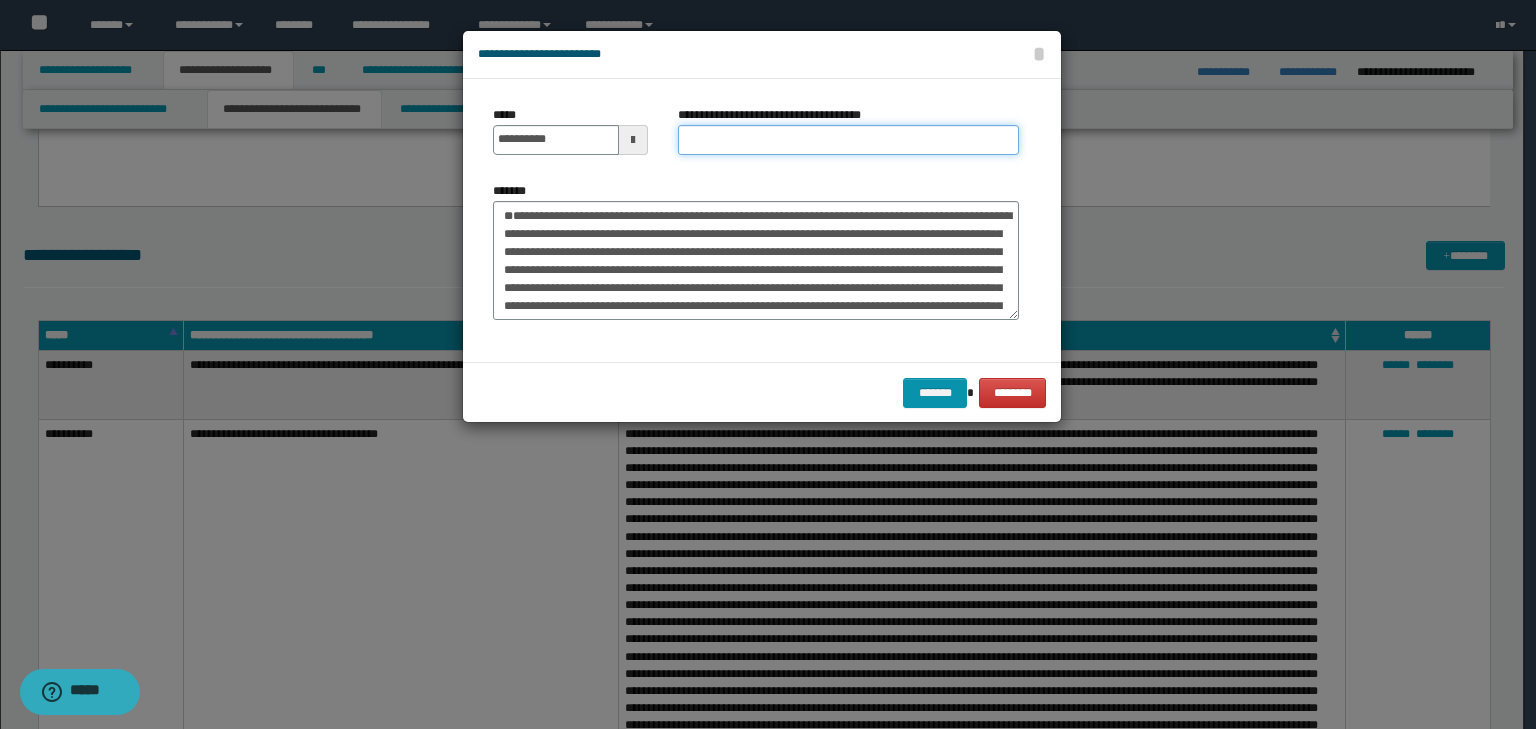 click on "**********" at bounding box center [848, 140] 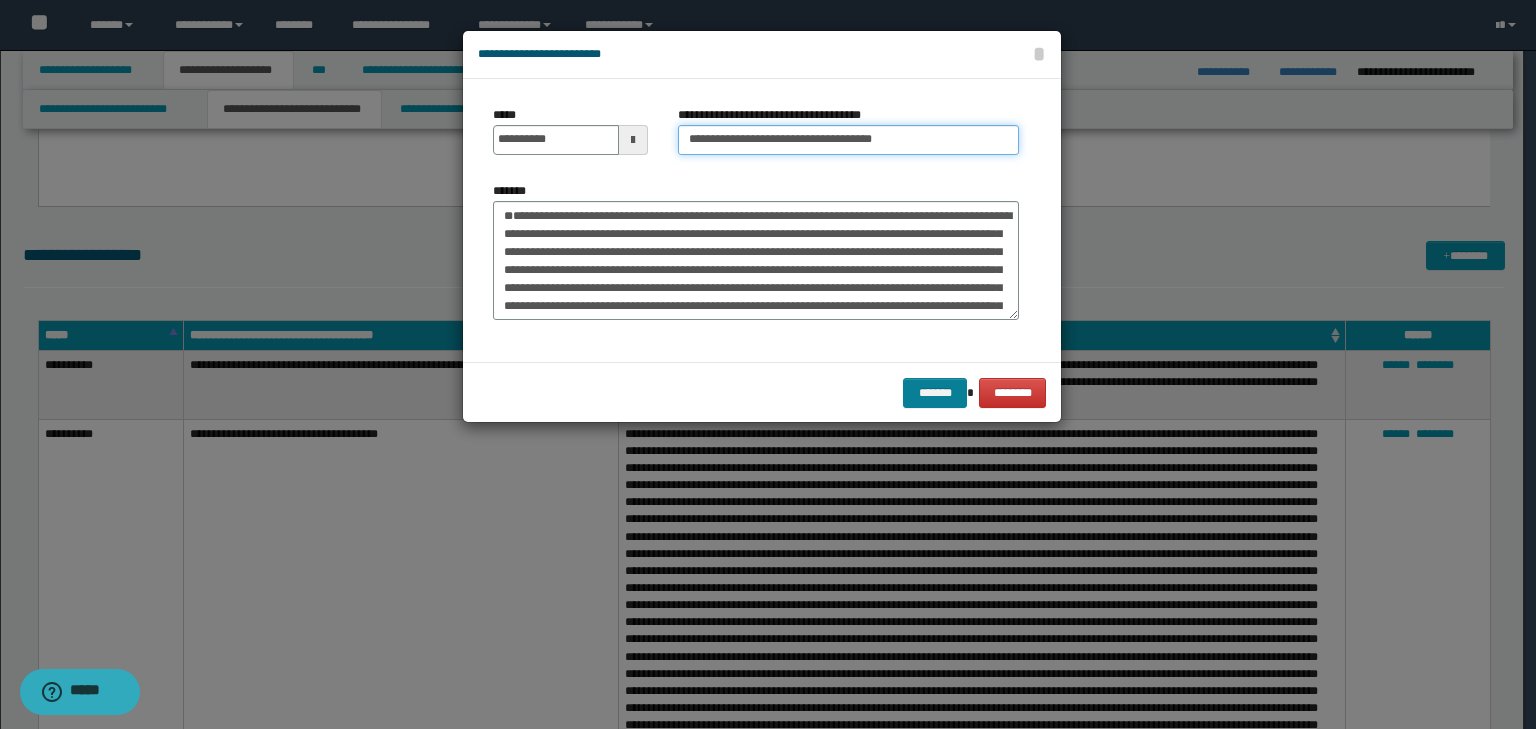 type on "**********" 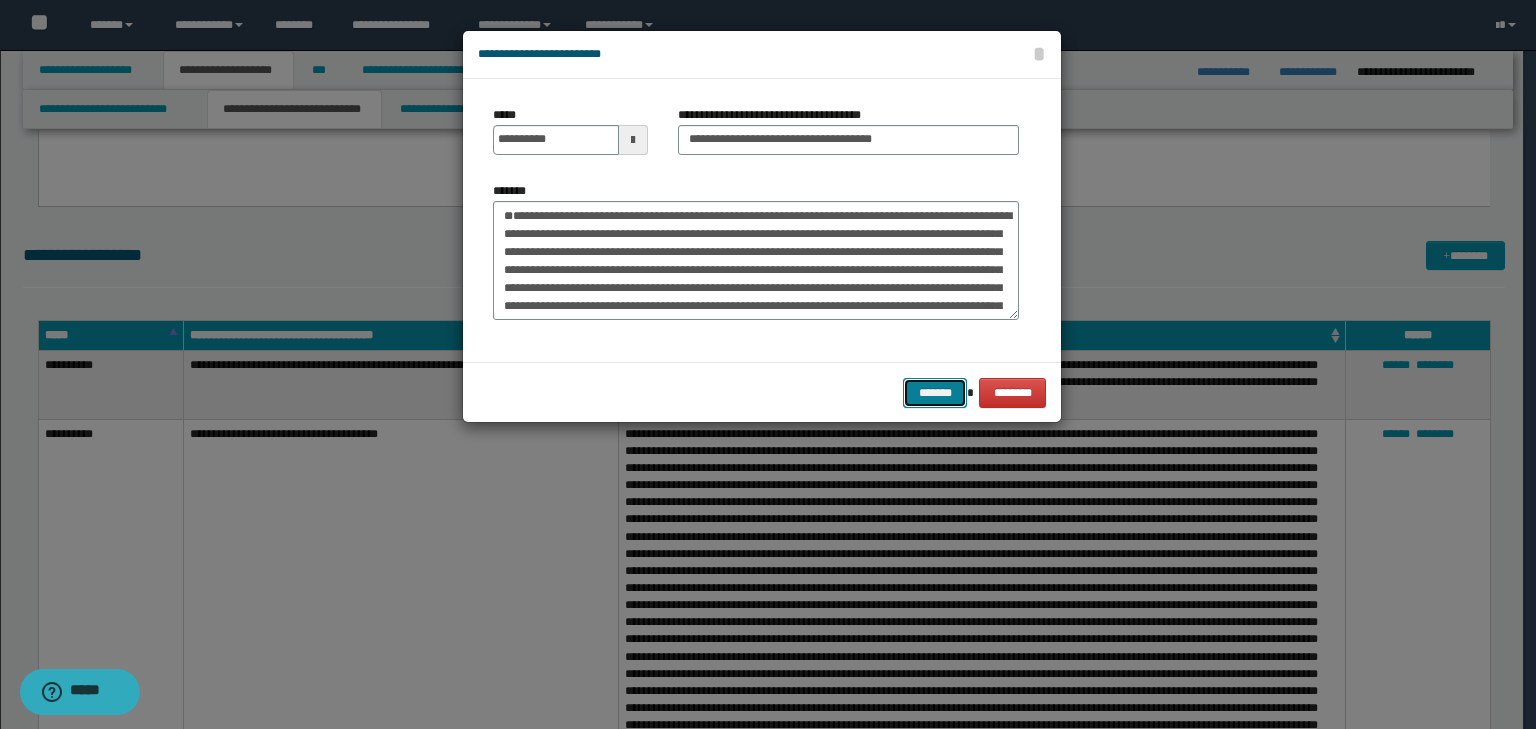 click on "*******" at bounding box center (935, 393) 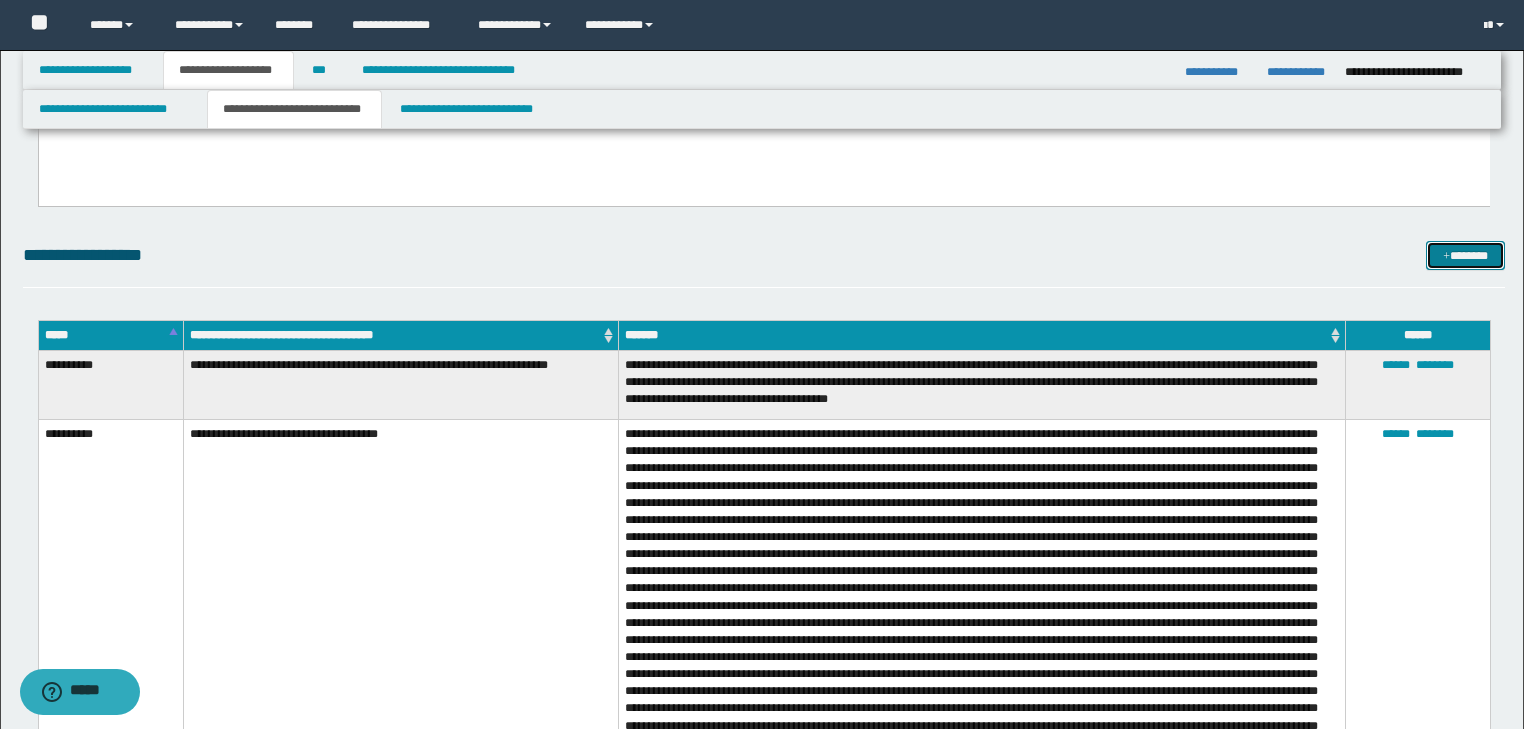 click at bounding box center [1446, 257] 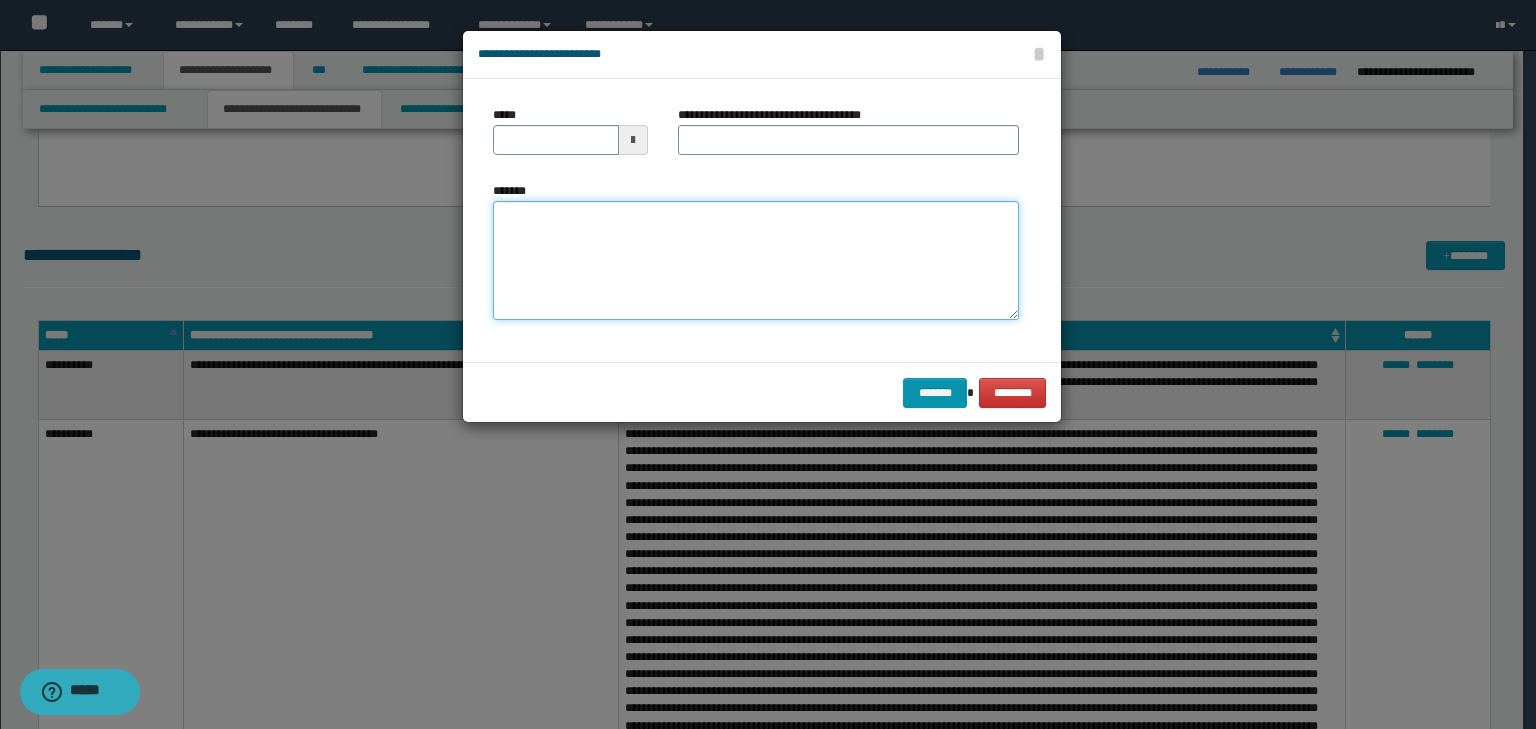 click on "*******" at bounding box center [756, 261] 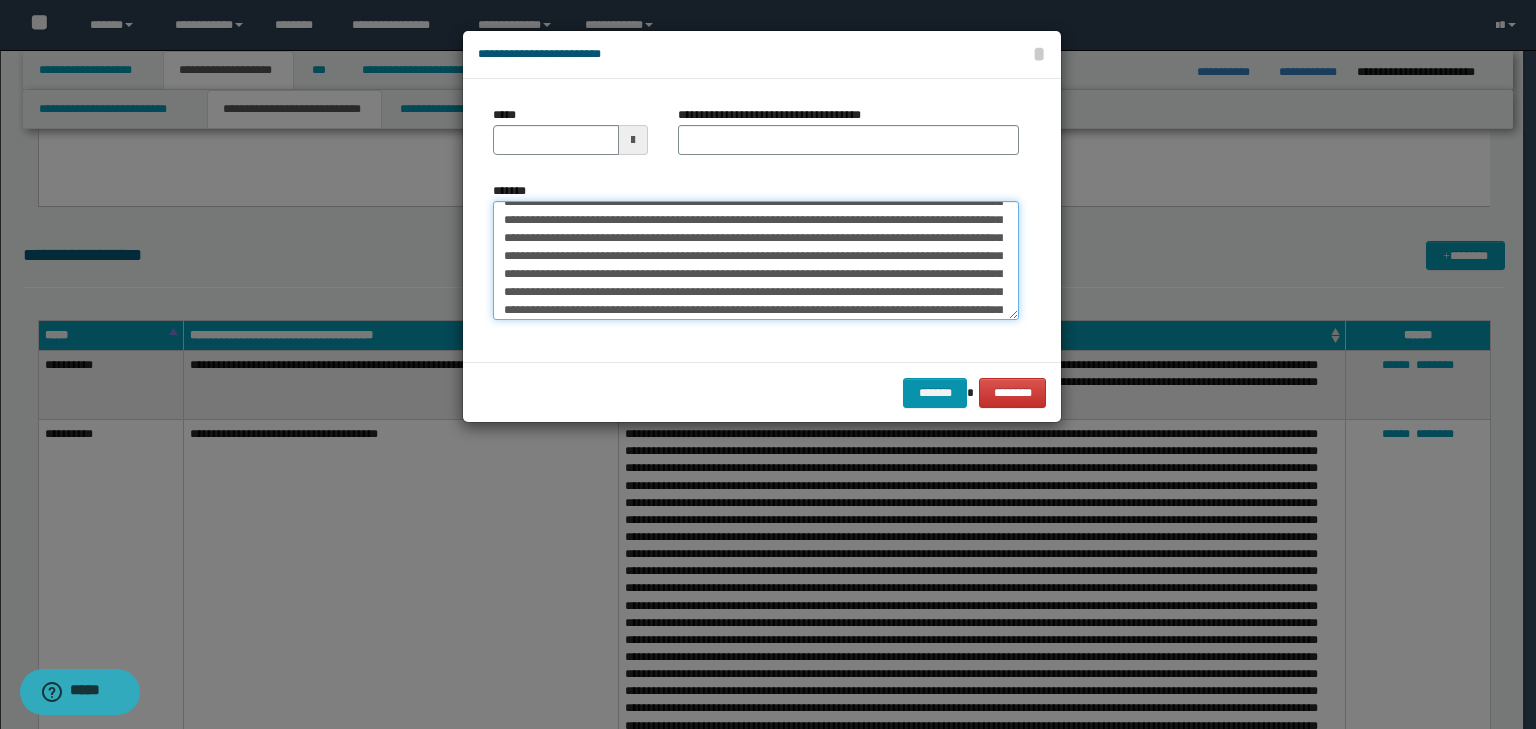 scroll, scrollTop: 0, scrollLeft: 0, axis: both 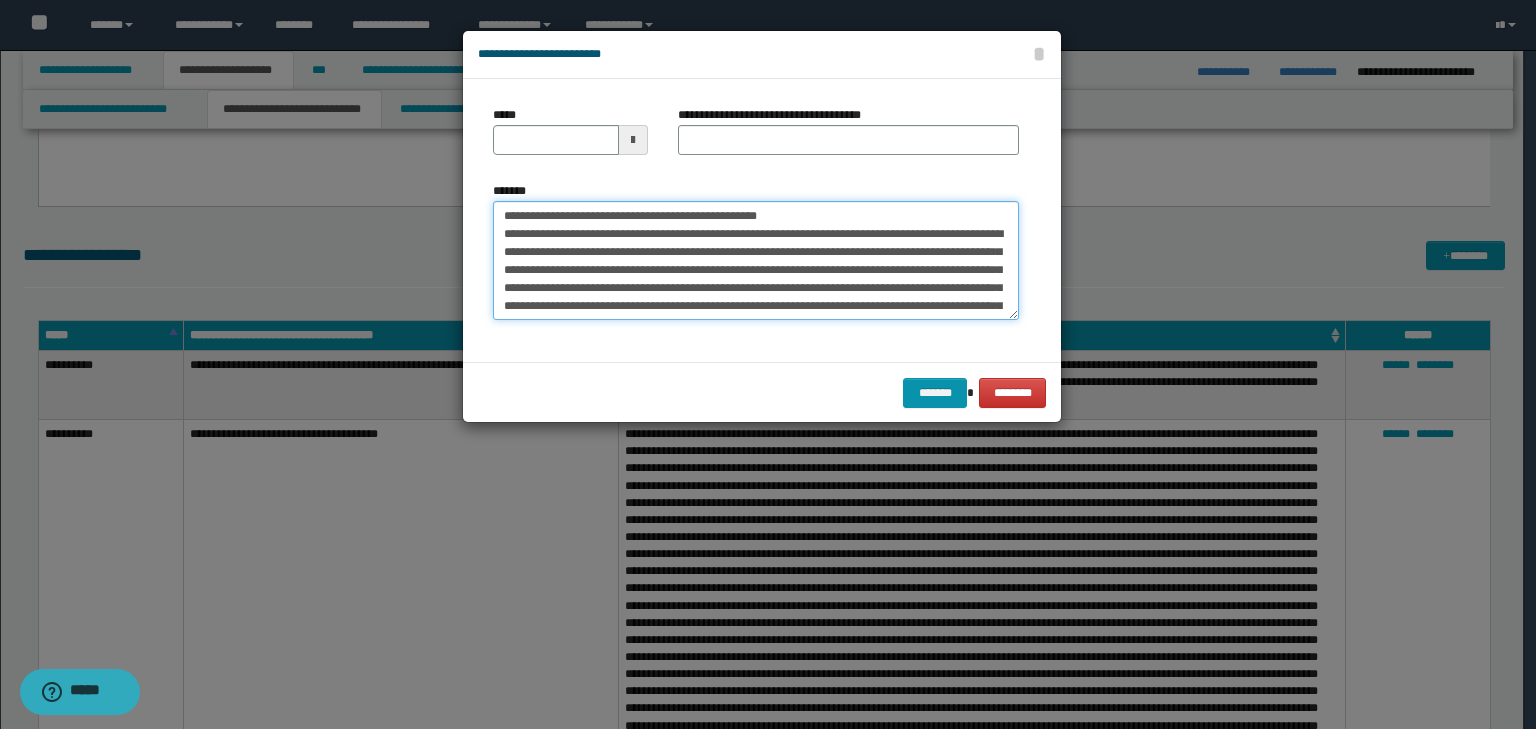 drag, startPoint x: 566, startPoint y: 215, endPoint x: 456, endPoint y: 188, distance: 113.265175 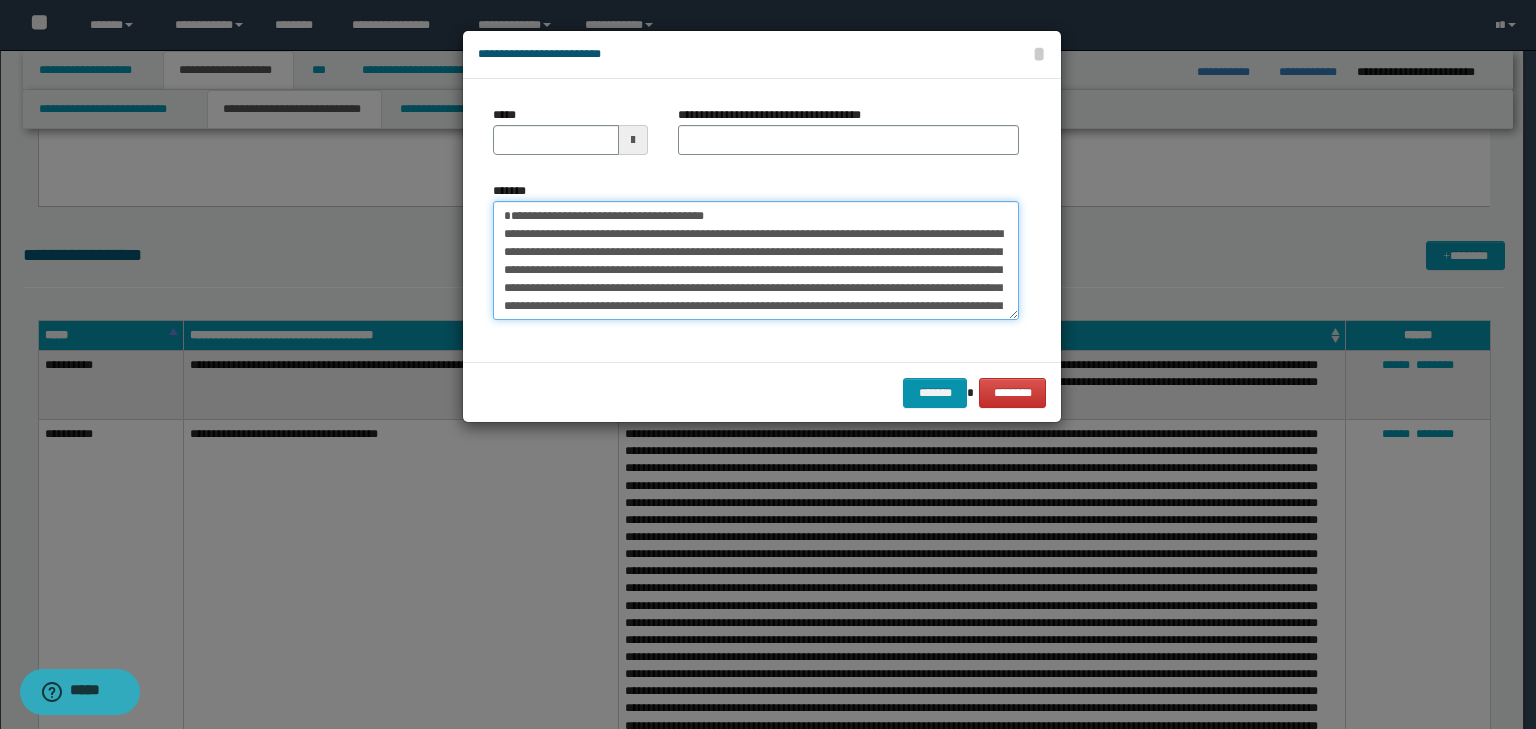 type 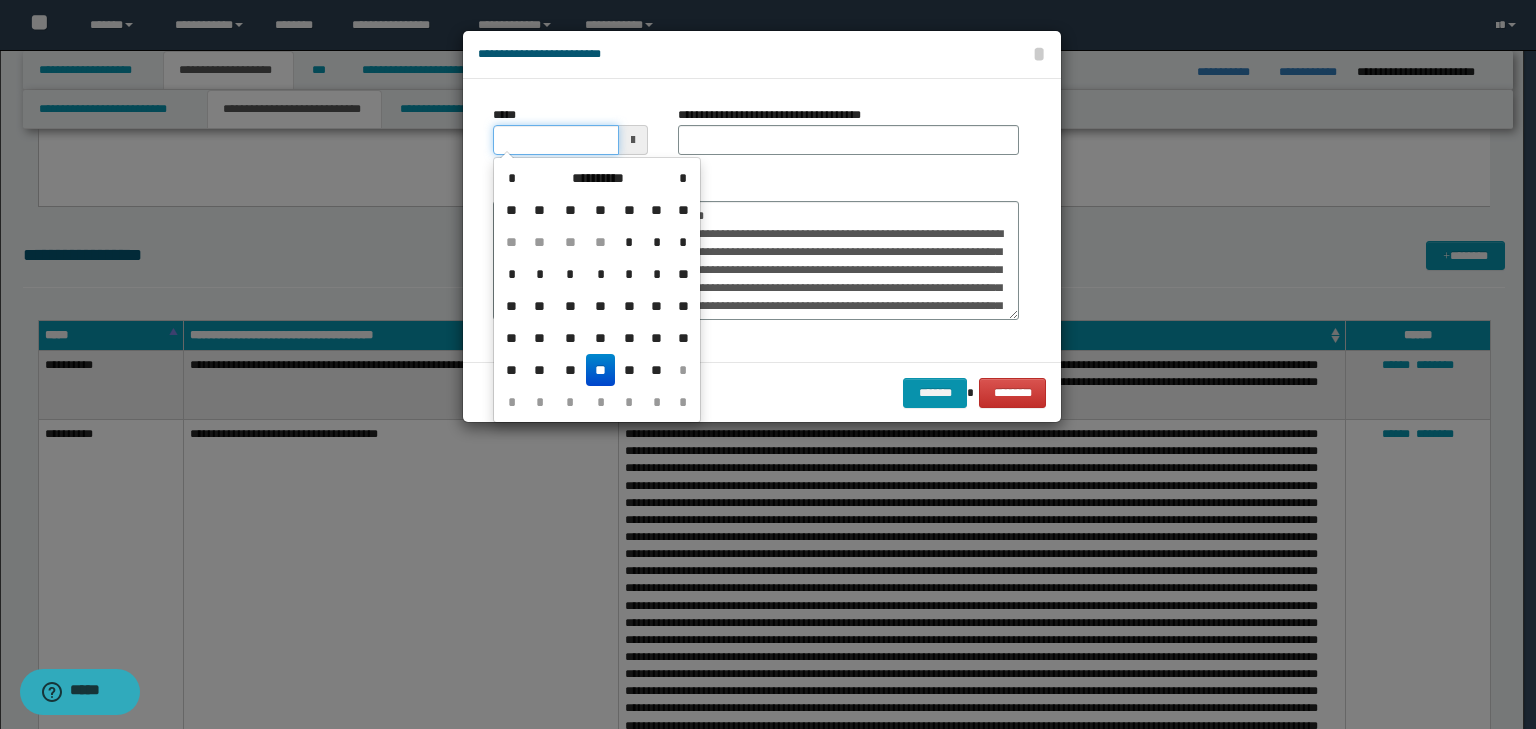 click on "*****" at bounding box center (556, 140) 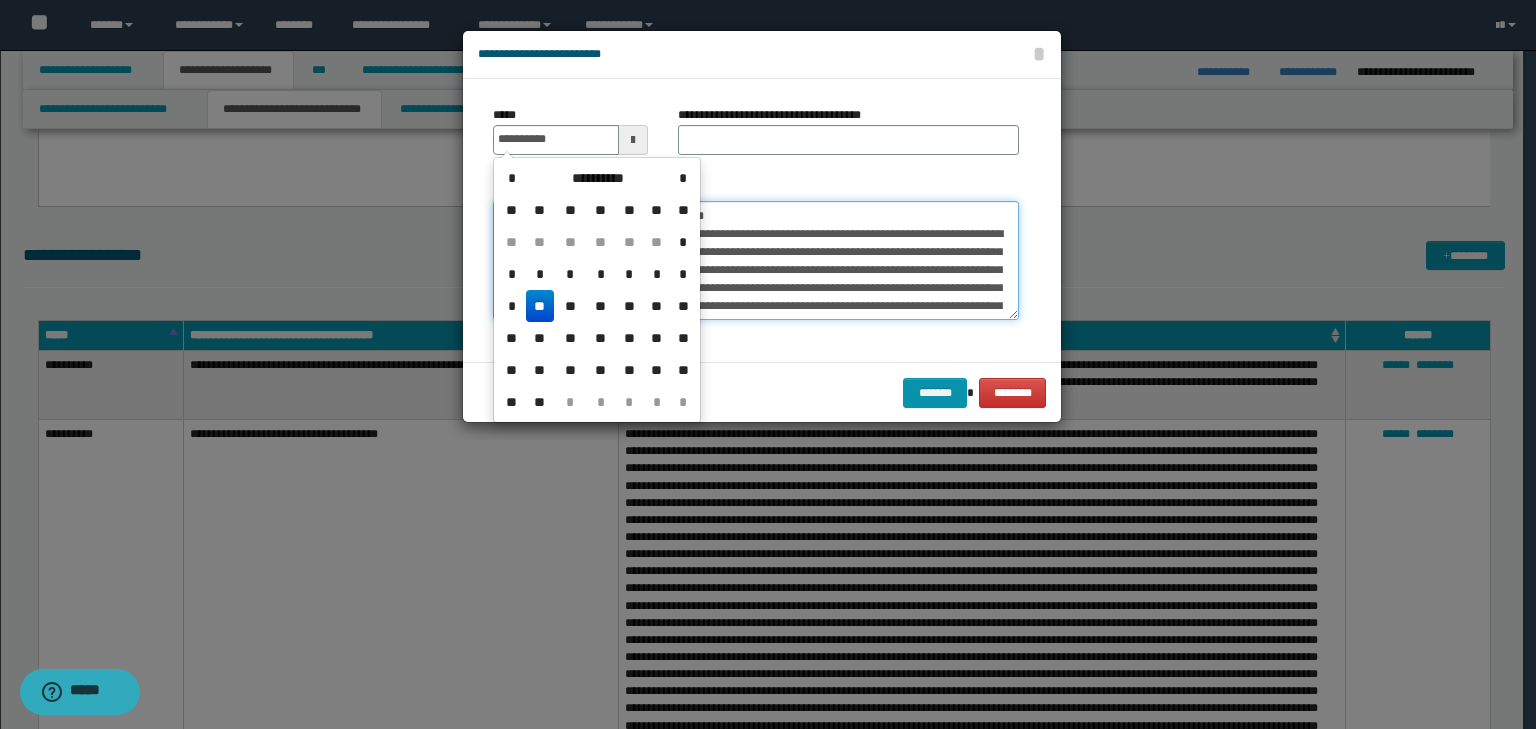 type on "**********" 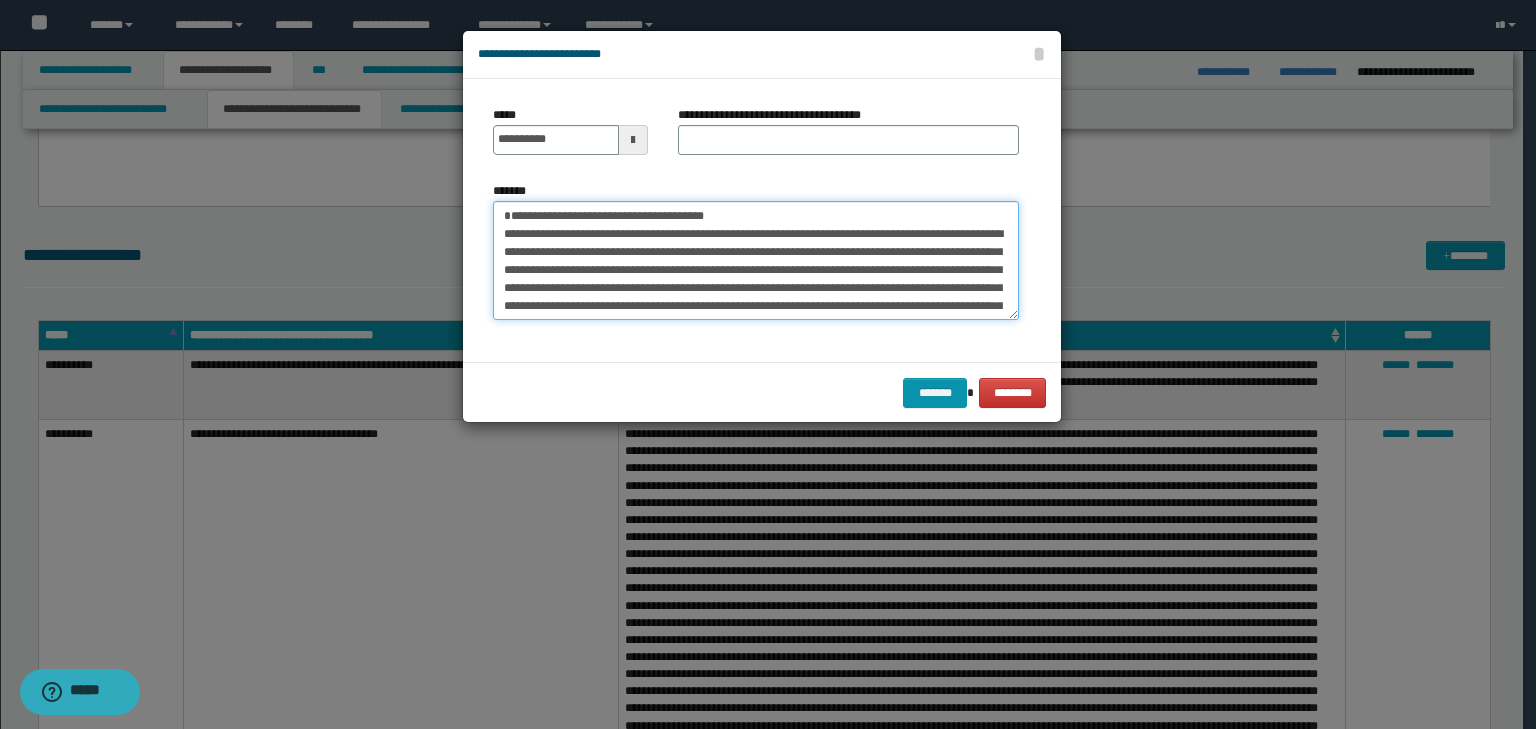 drag, startPoint x: 773, startPoint y: 210, endPoint x: 389, endPoint y: 171, distance: 385.9754 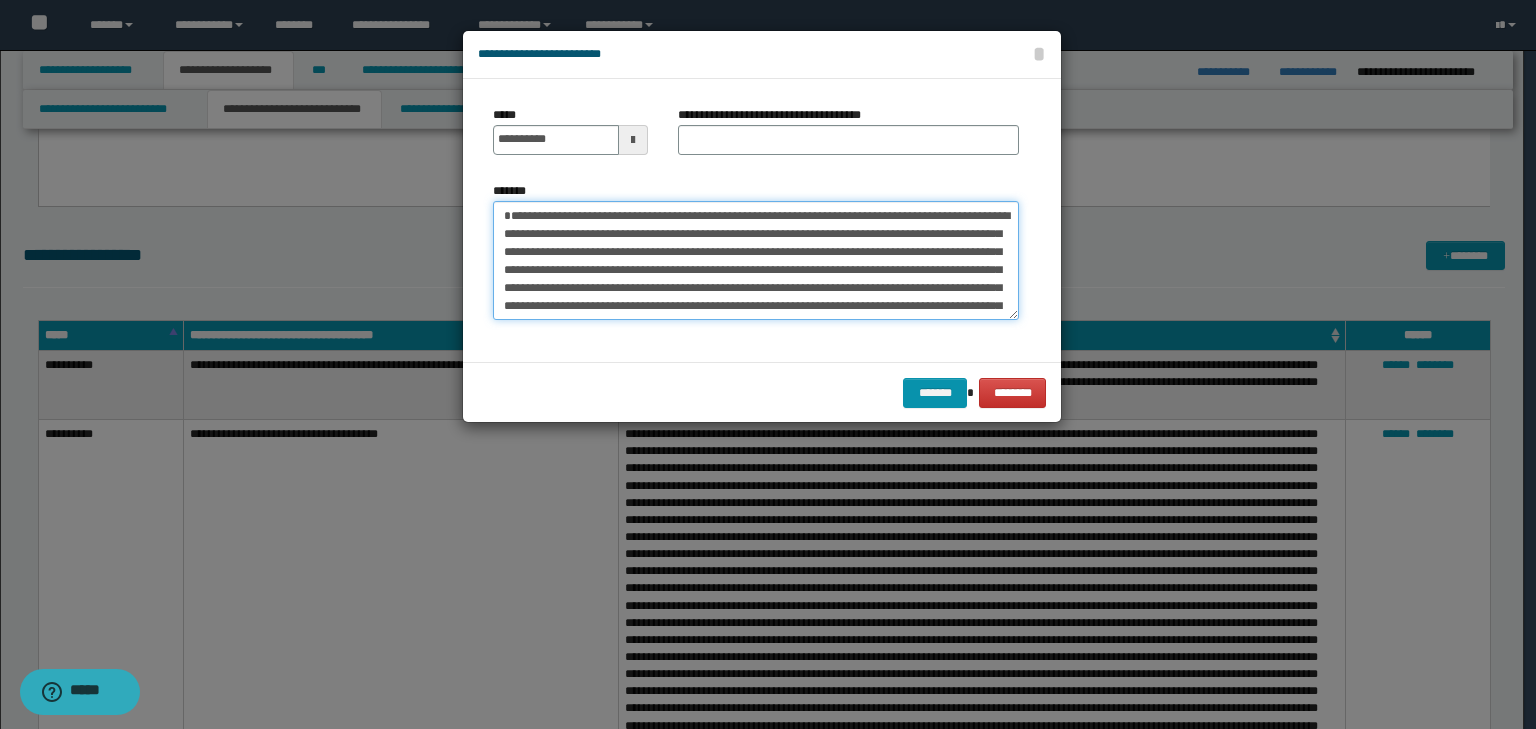 type on "**********" 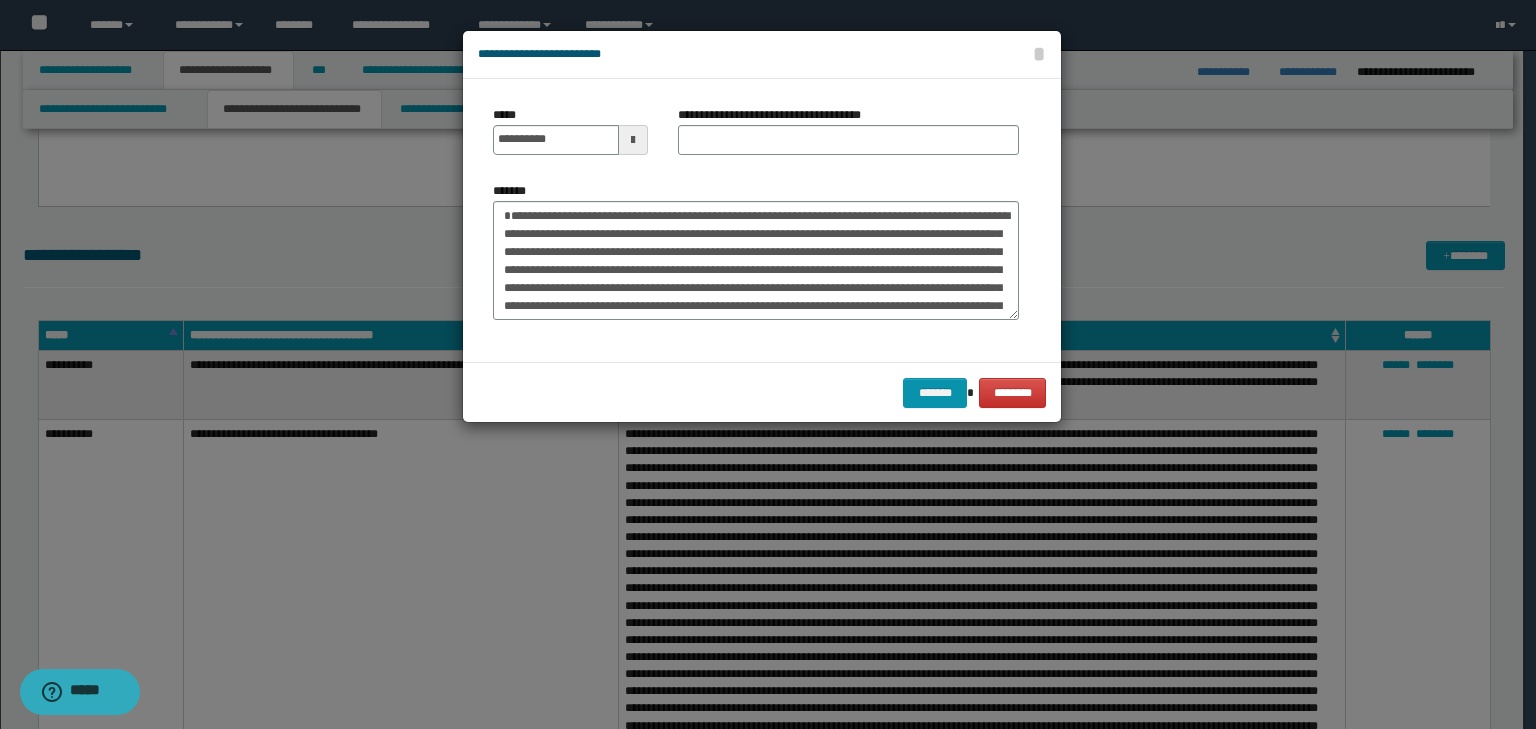 click on "**********" at bounding box center (777, 115) 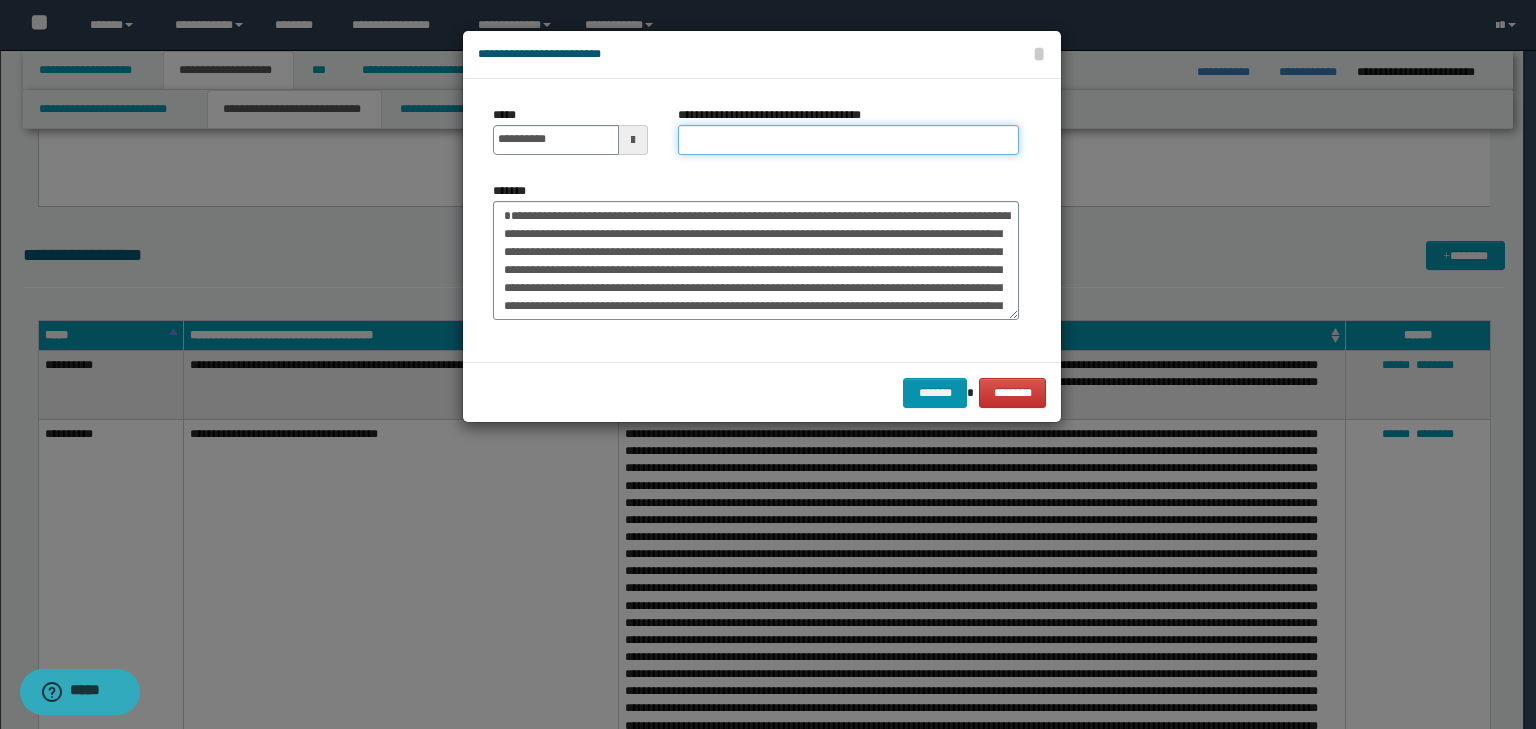 click on "**********" at bounding box center (848, 140) 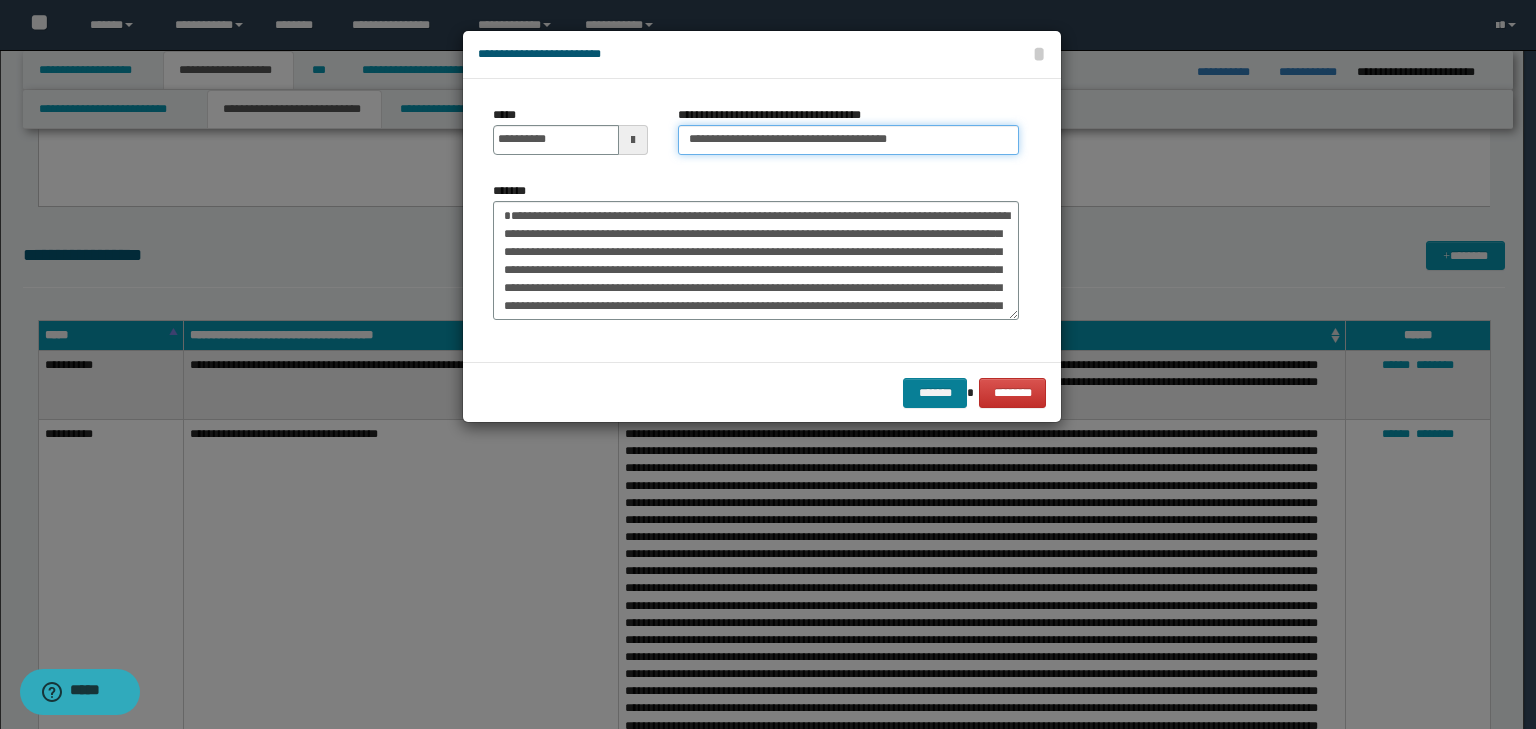 type on "**********" 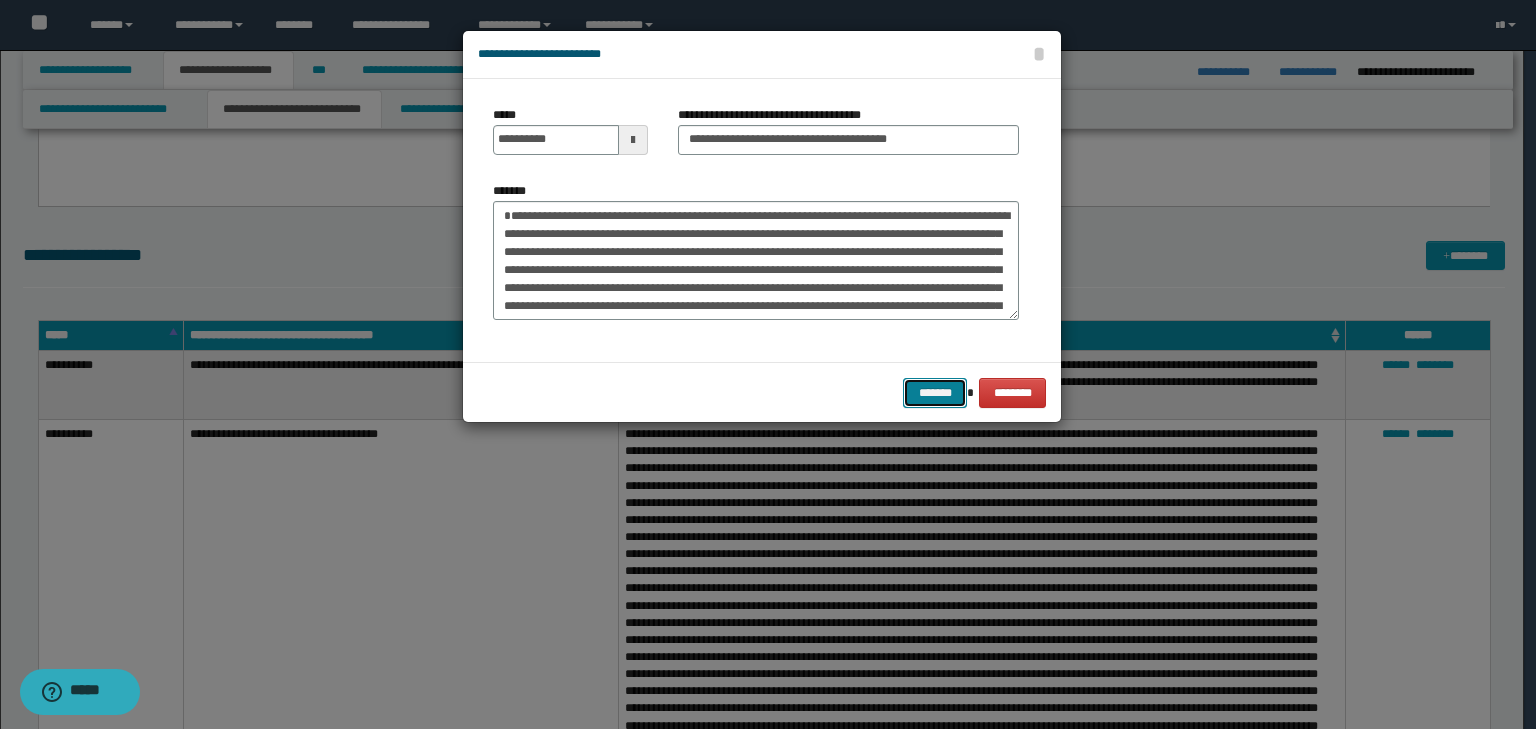 click on "*******" at bounding box center (935, 393) 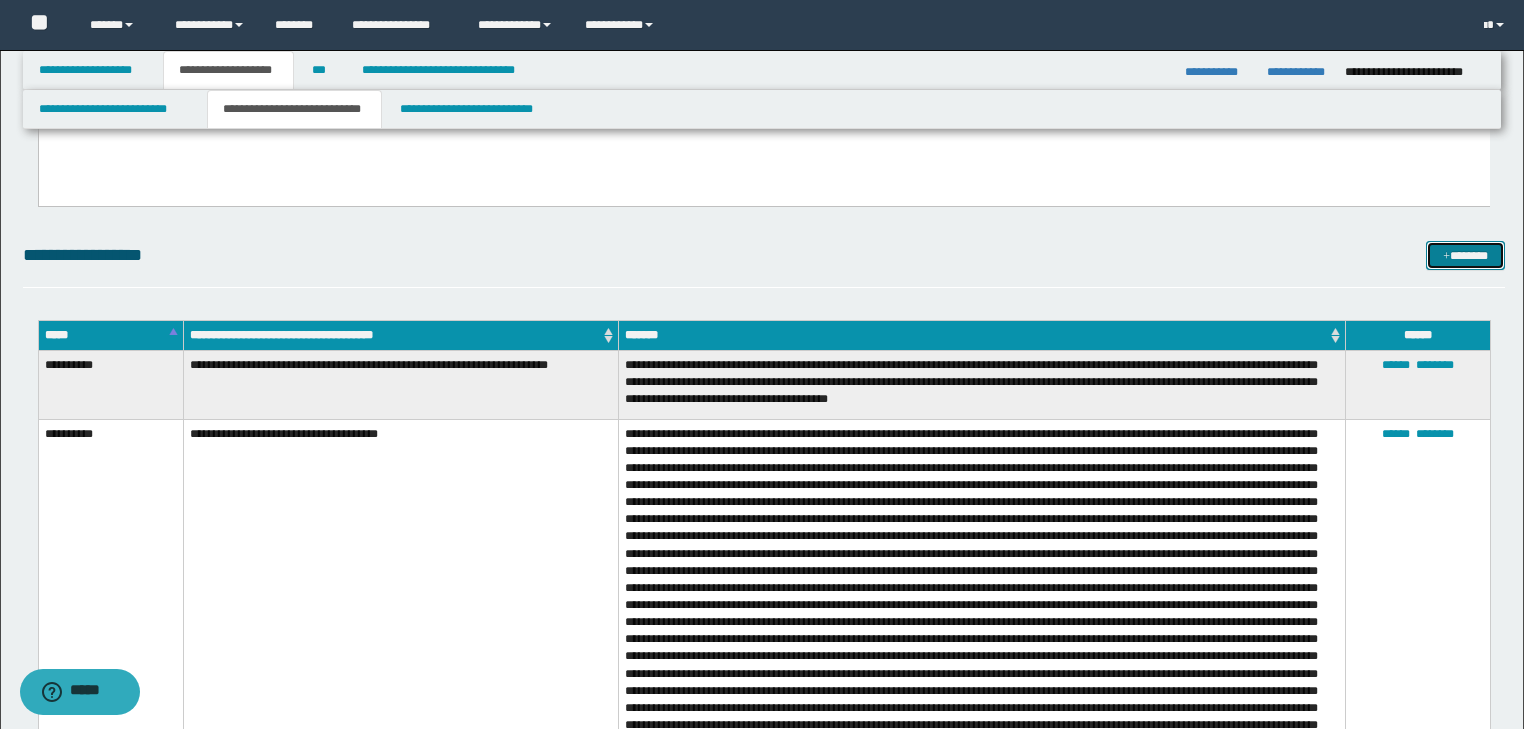 click on "*******" at bounding box center [1465, 256] 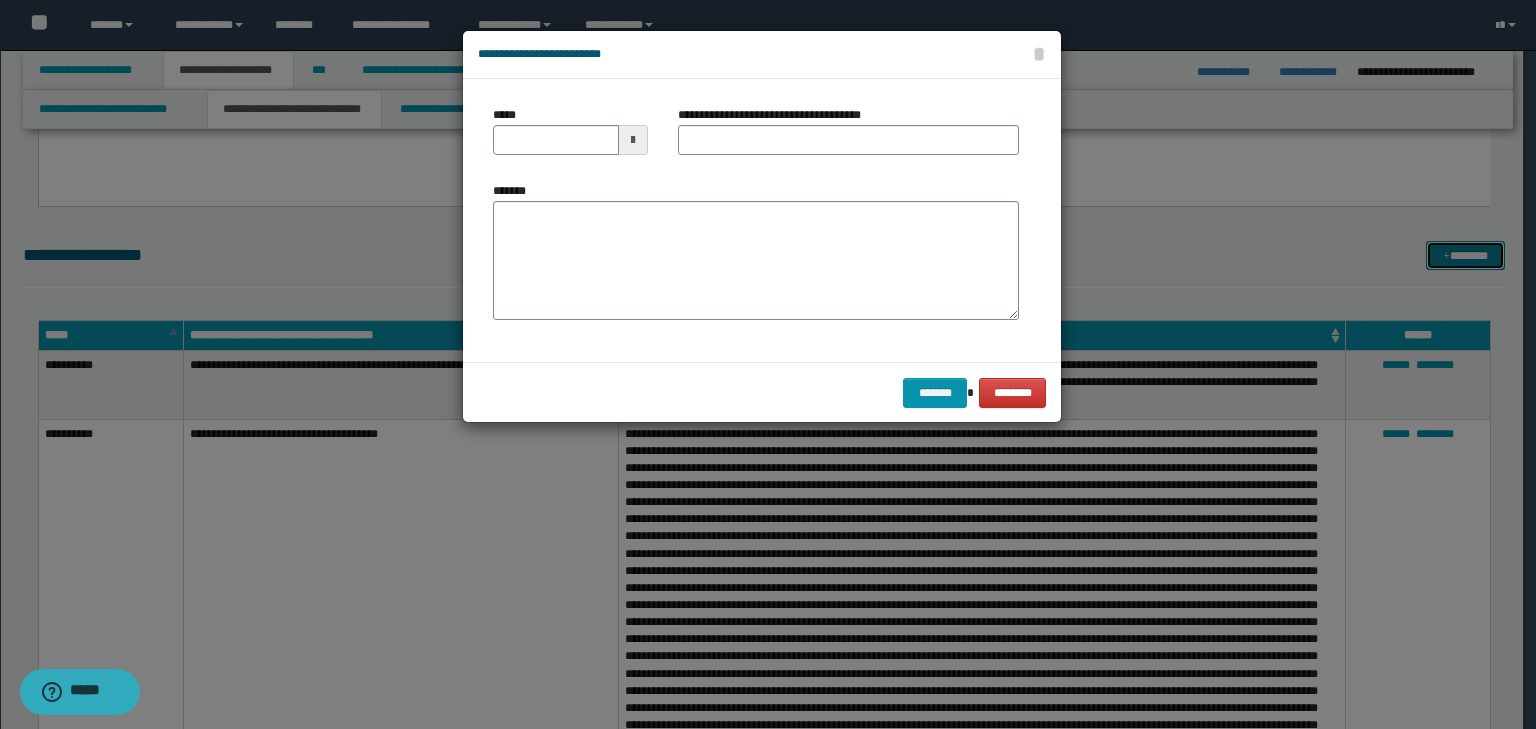 type 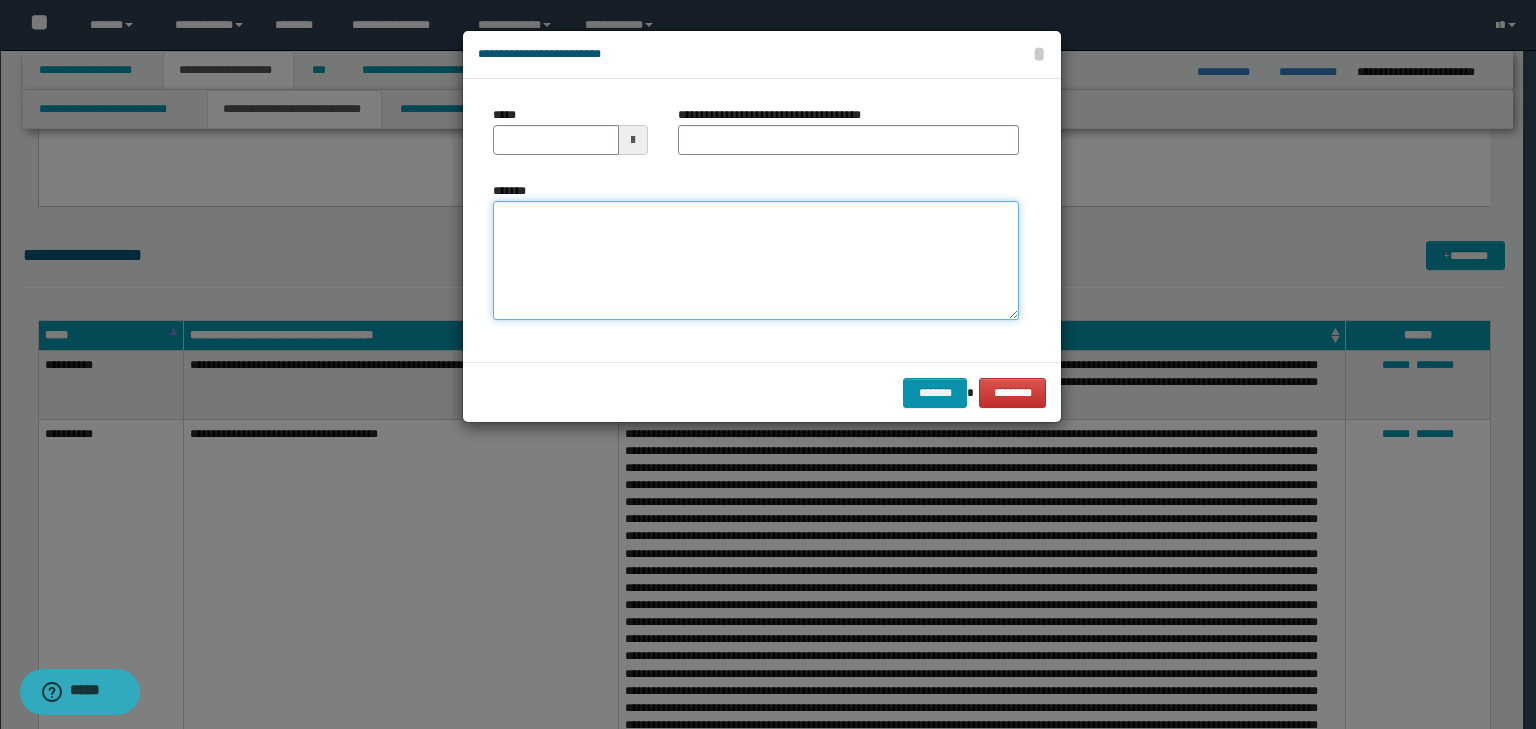 click on "*******" at bounding box center (756, 261) 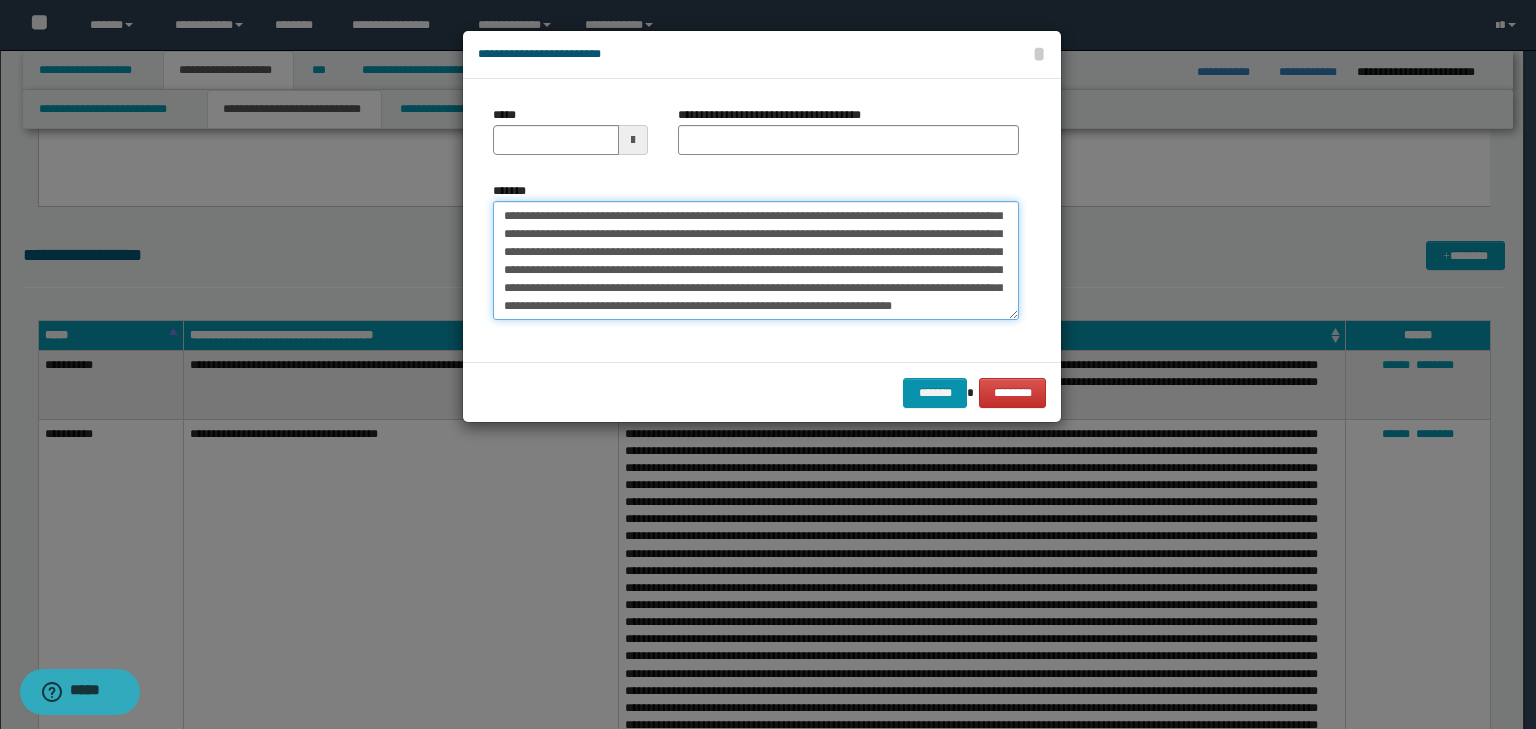 scroll, scrollTop: 0, scrollLeft: 0, axis: both 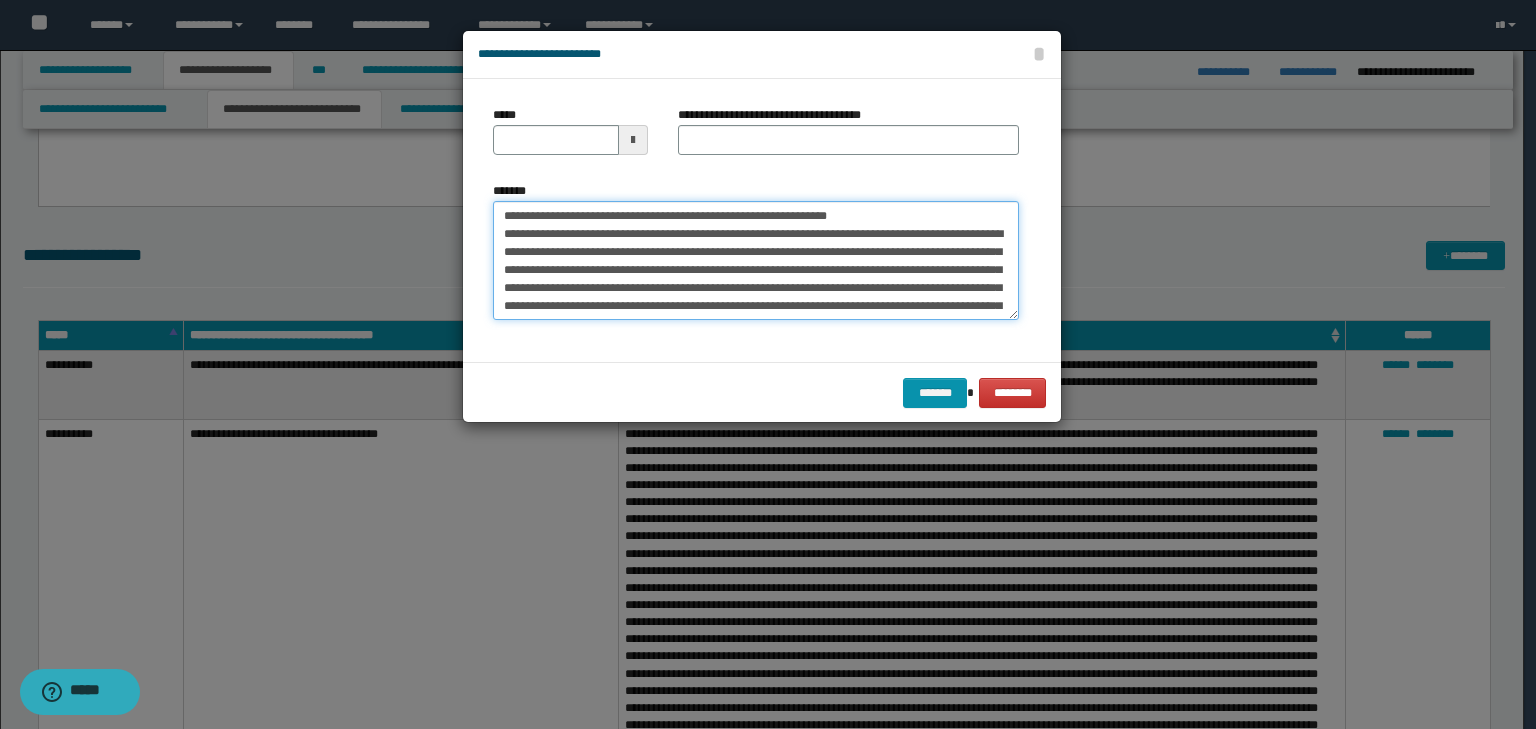 drag, startPoint x: 567, startPoint y: 214, endPoint x: 471, endPoint y: 197, distance: 97.49359 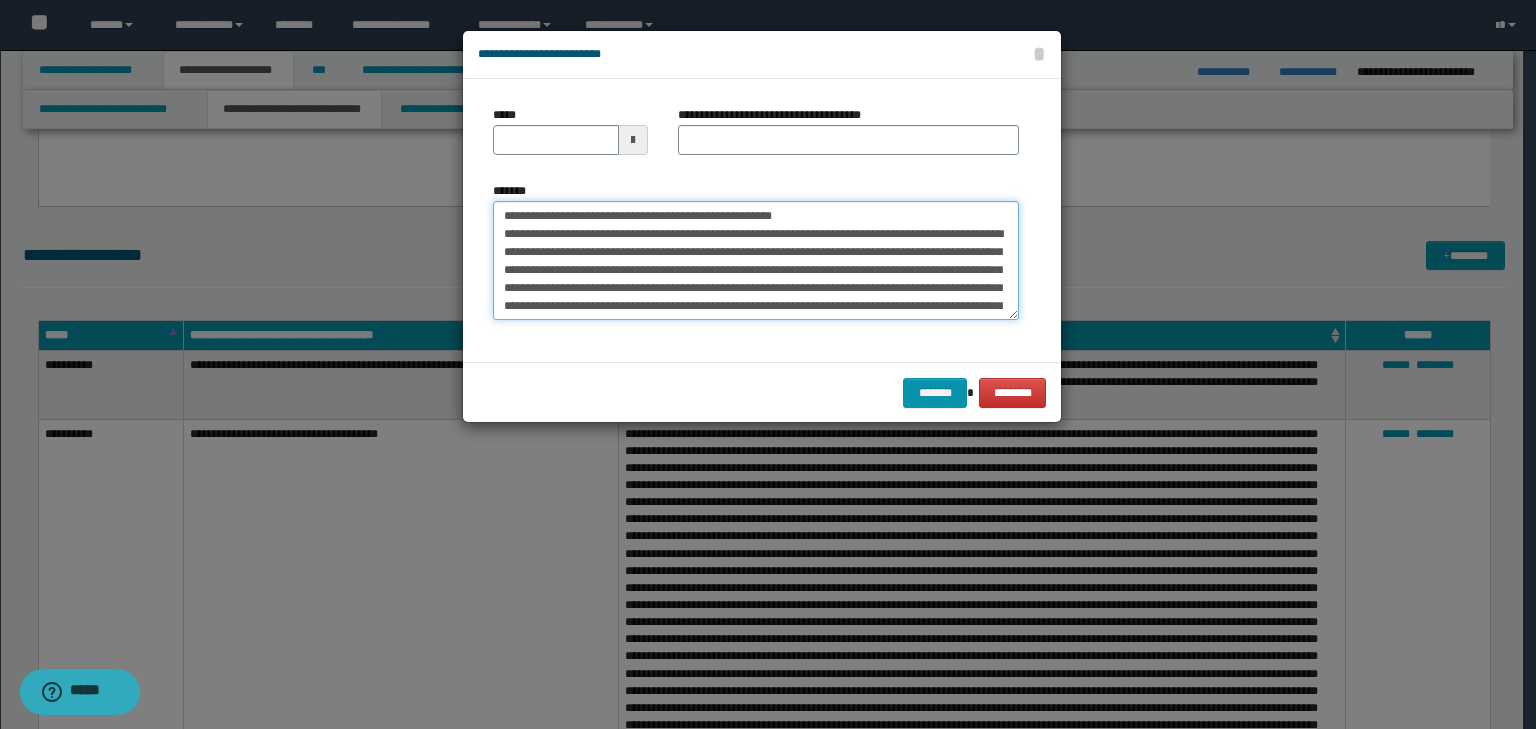 type 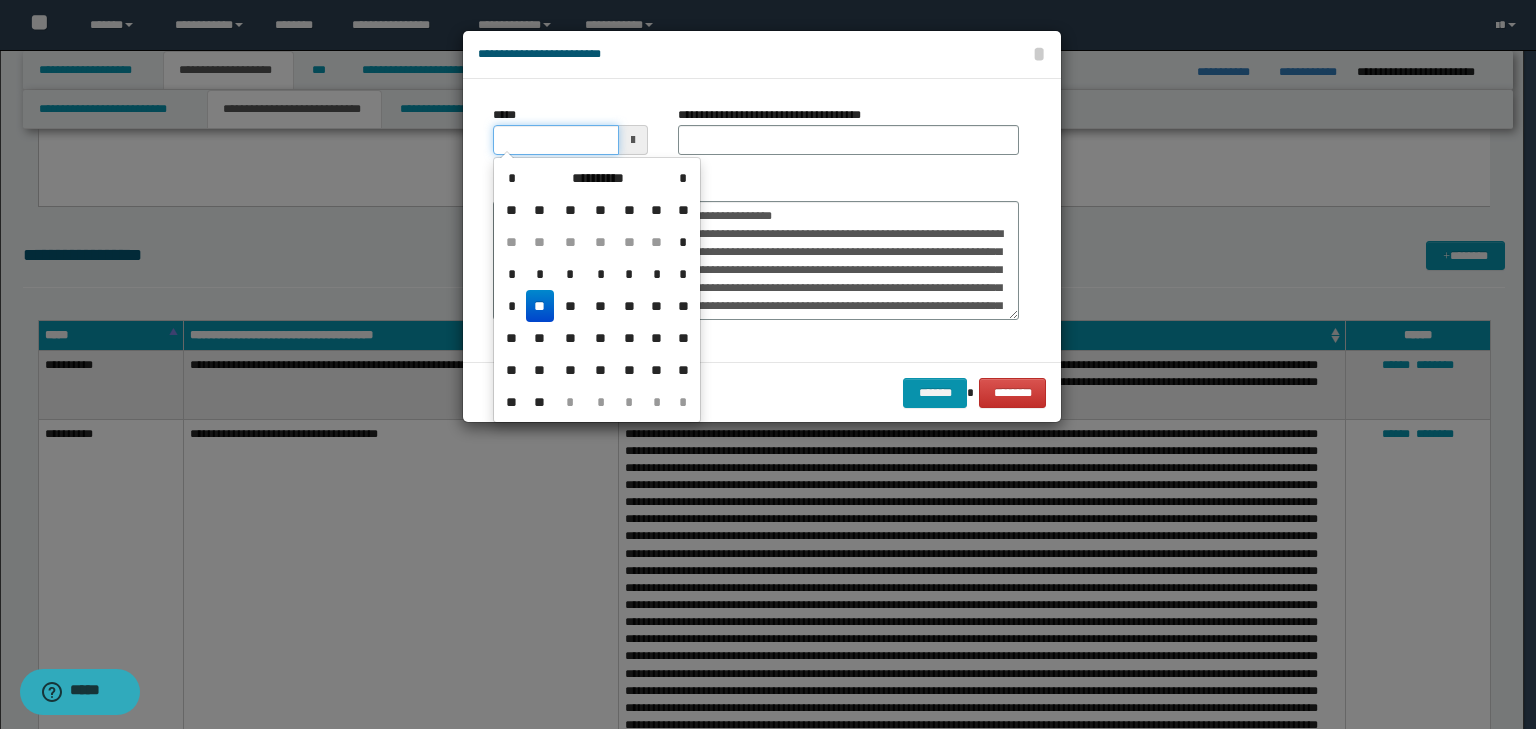 click on "*****" at bounding box center (556, 140) 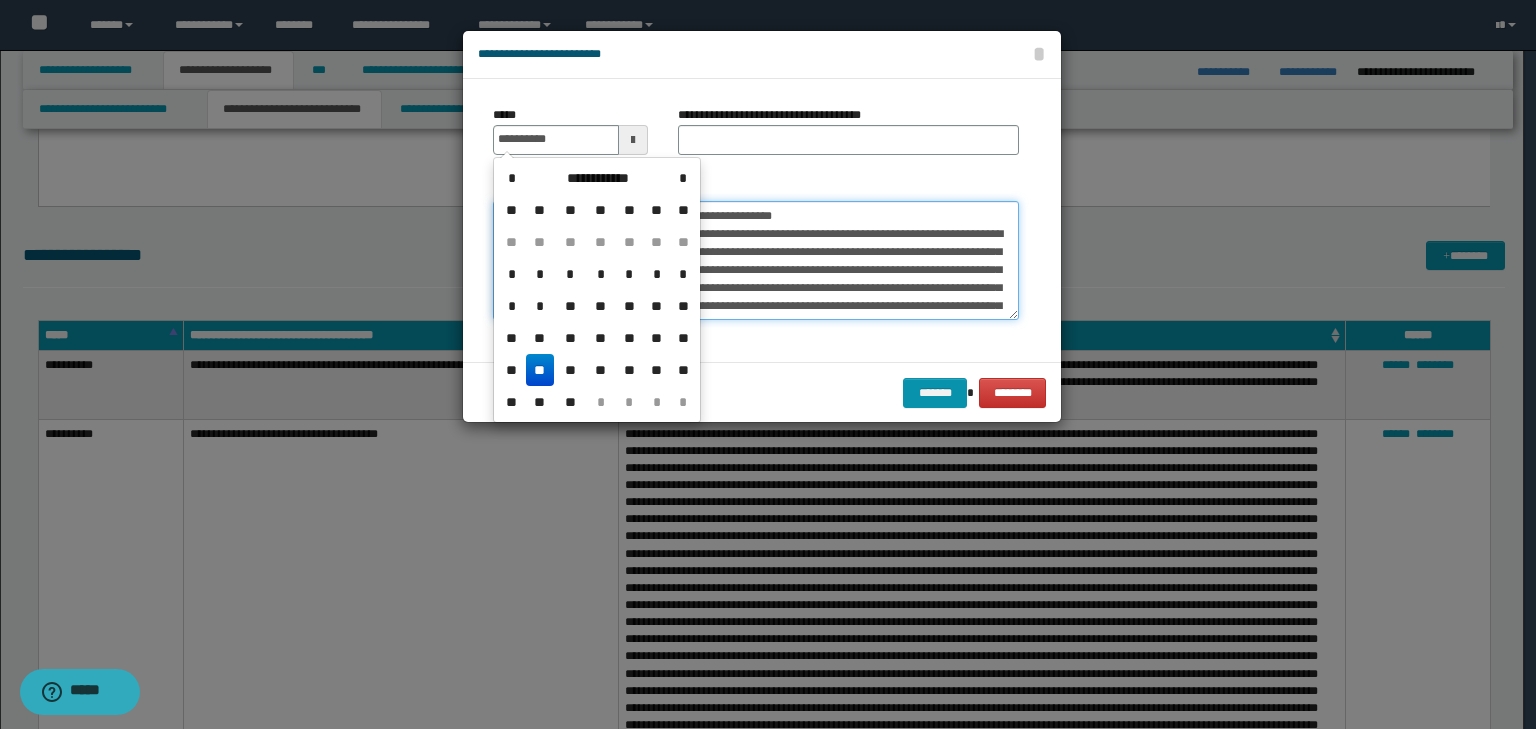 type on "**********" 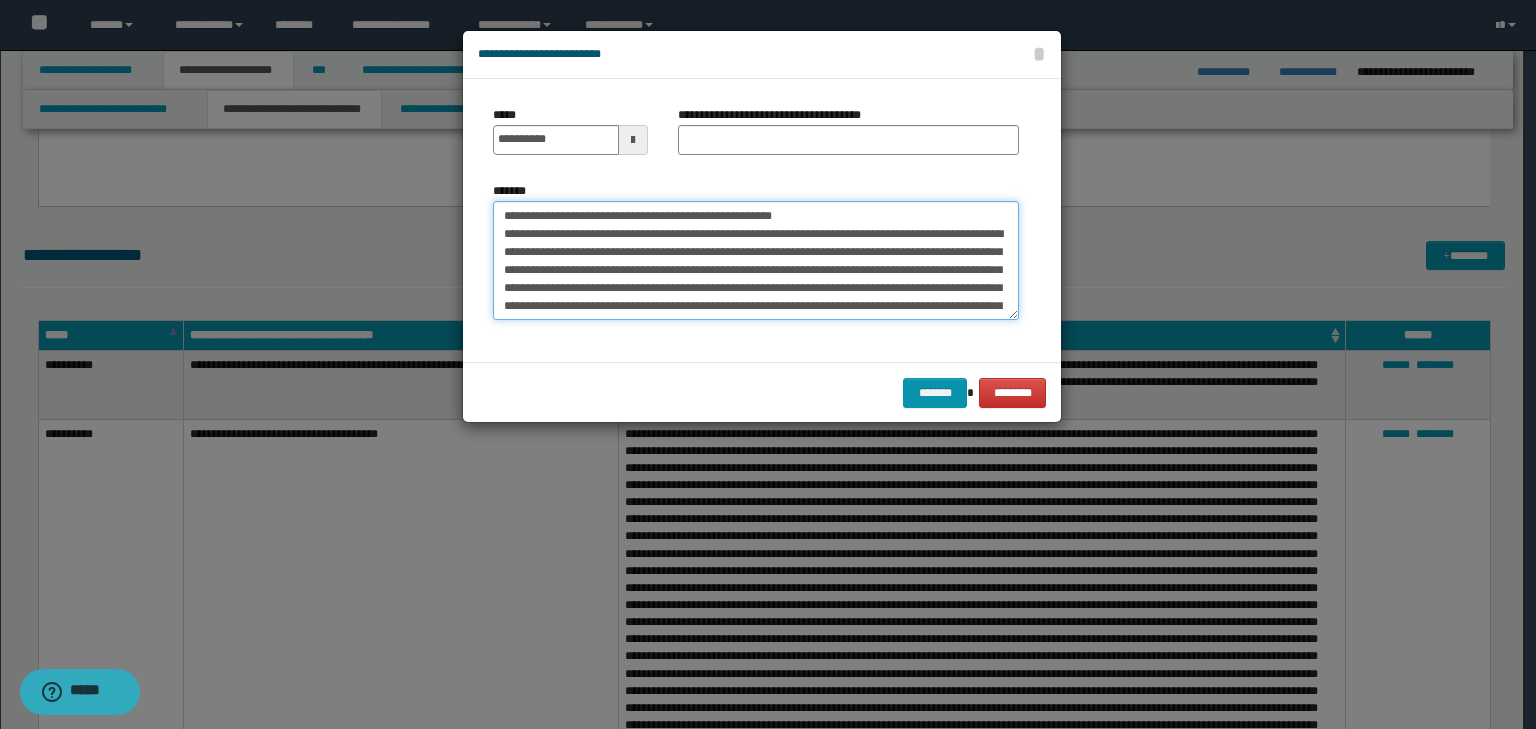 drag, startPoint x: 866, startPoint y: 210, endPoint x: 377, endPoint y: 184, distance: 489.6907 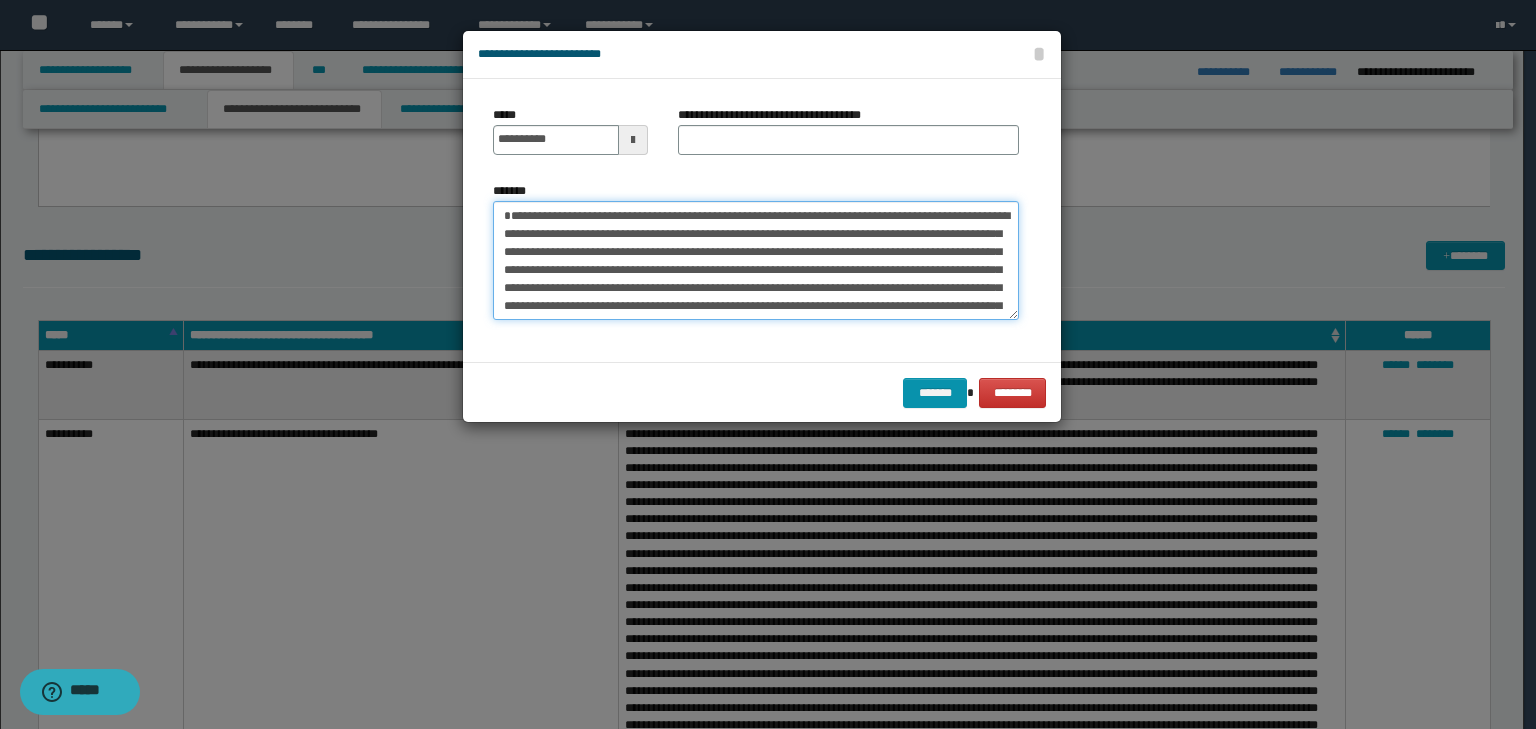 type on "**********" 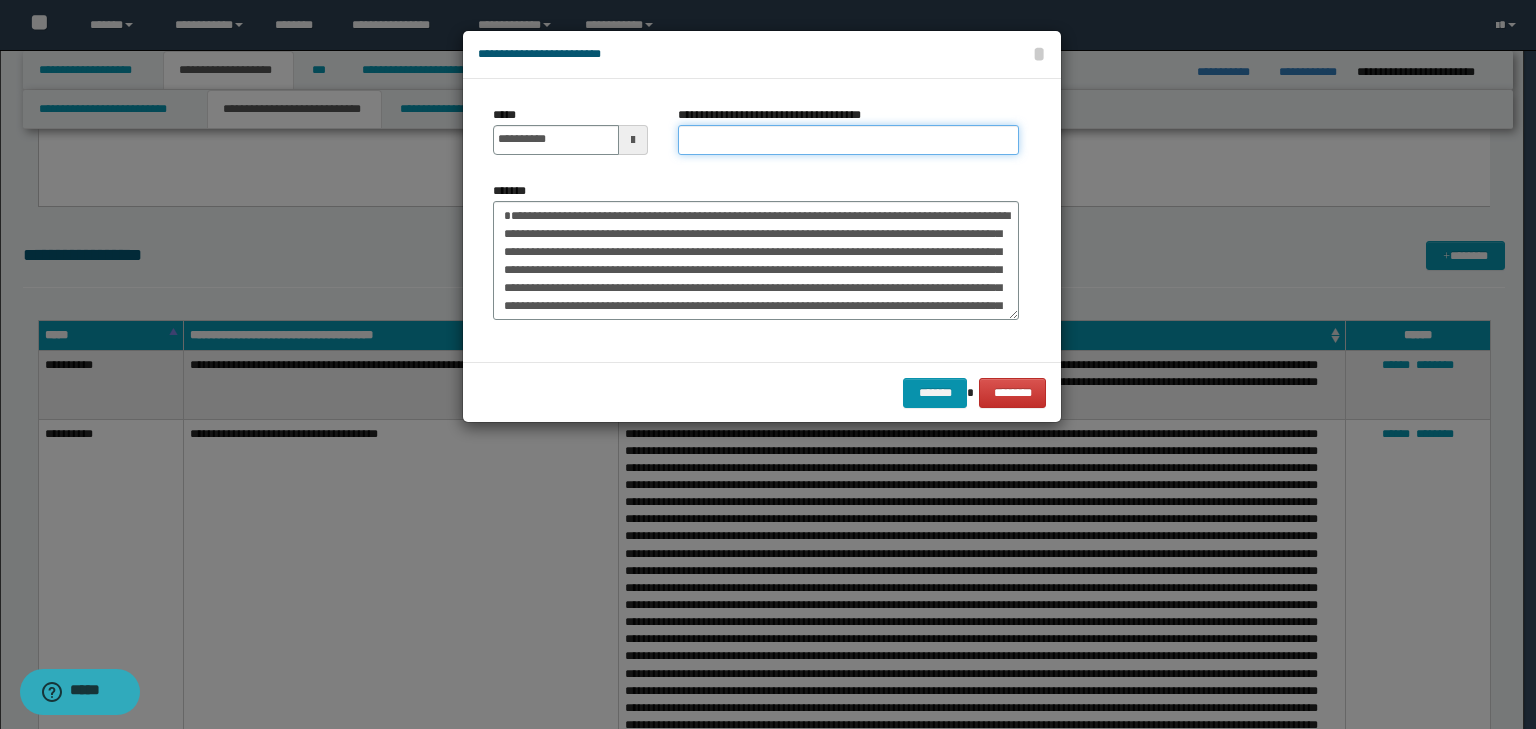 click on "**********" at bounding box center (848, 140) 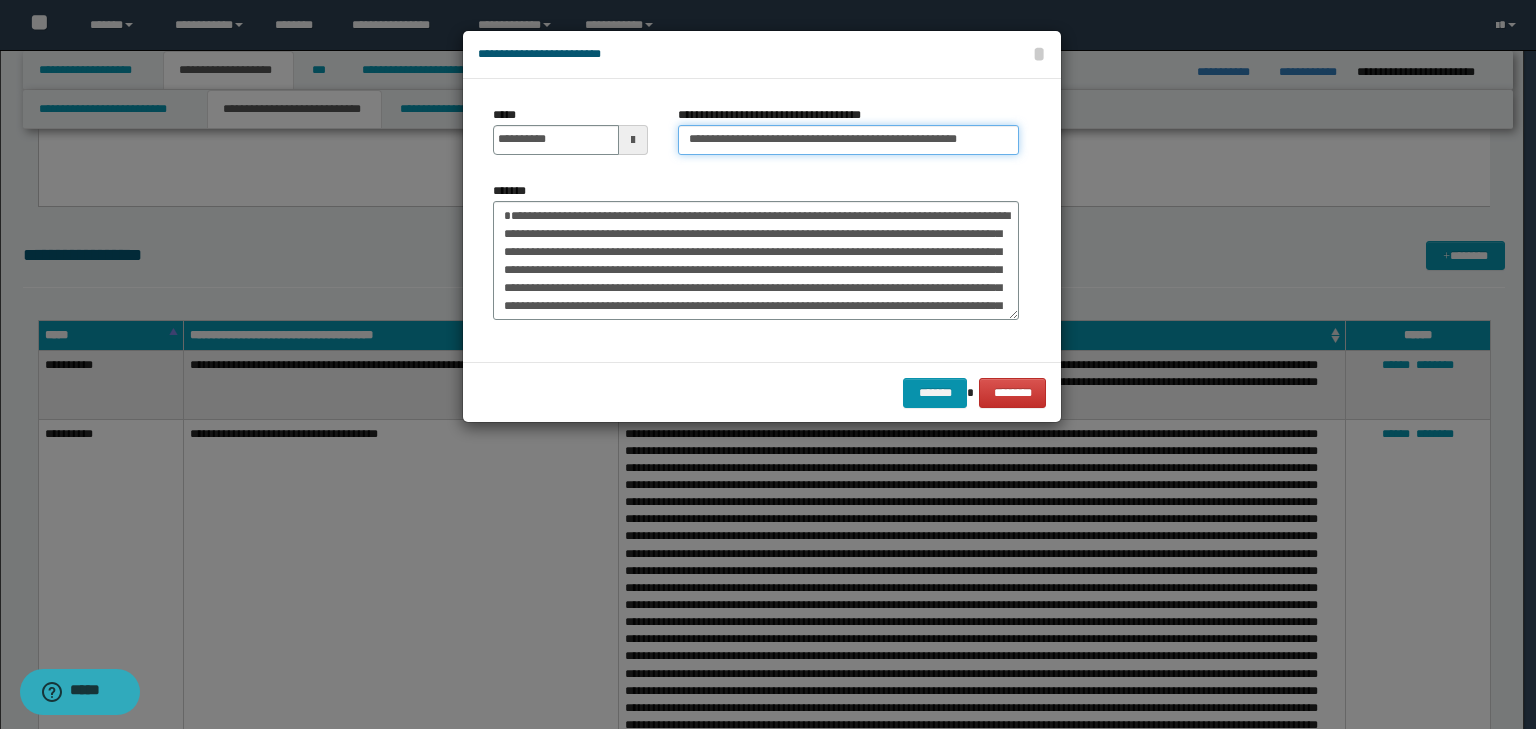 scroll, scrollTop: 0, scrollLeft: 26, axis: horizontal 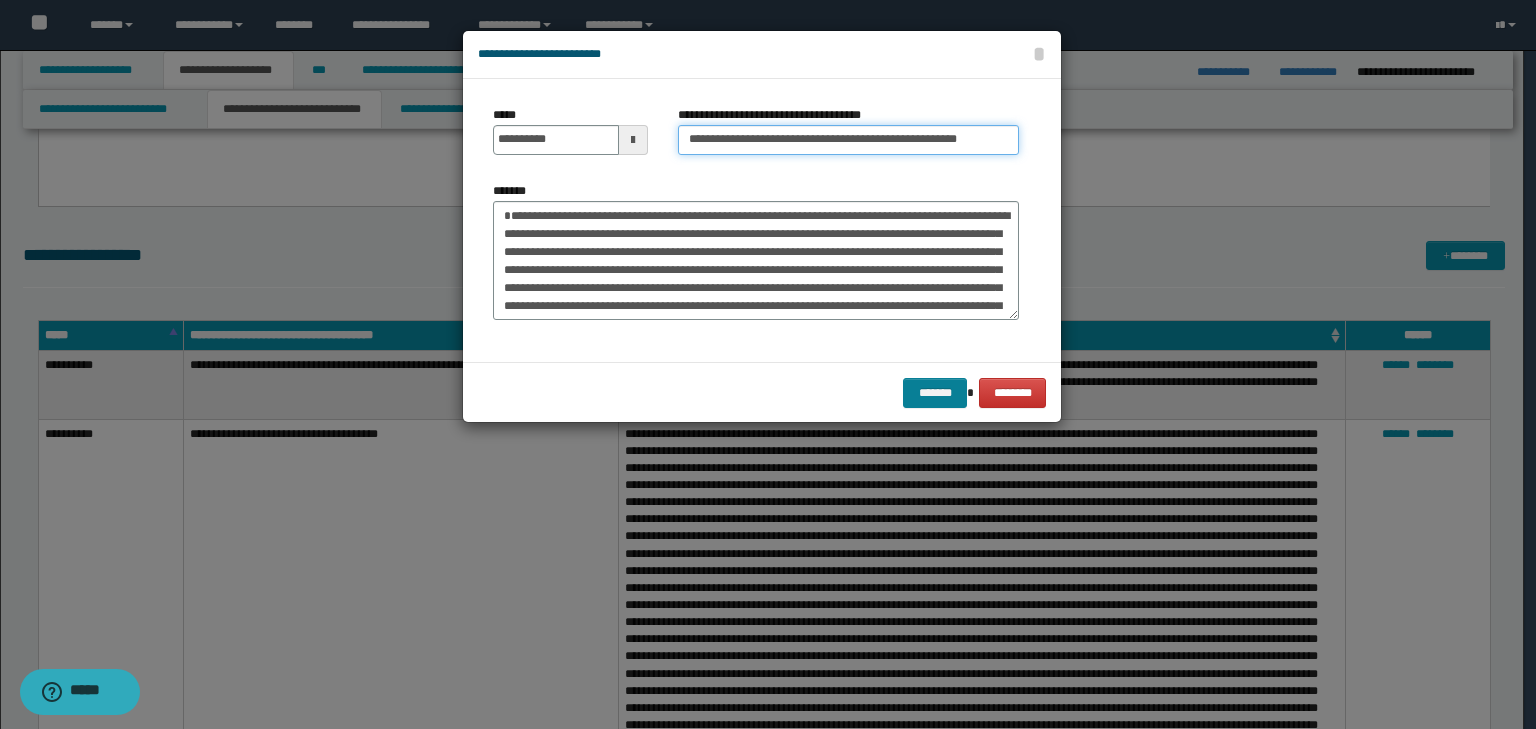 type on "**********" 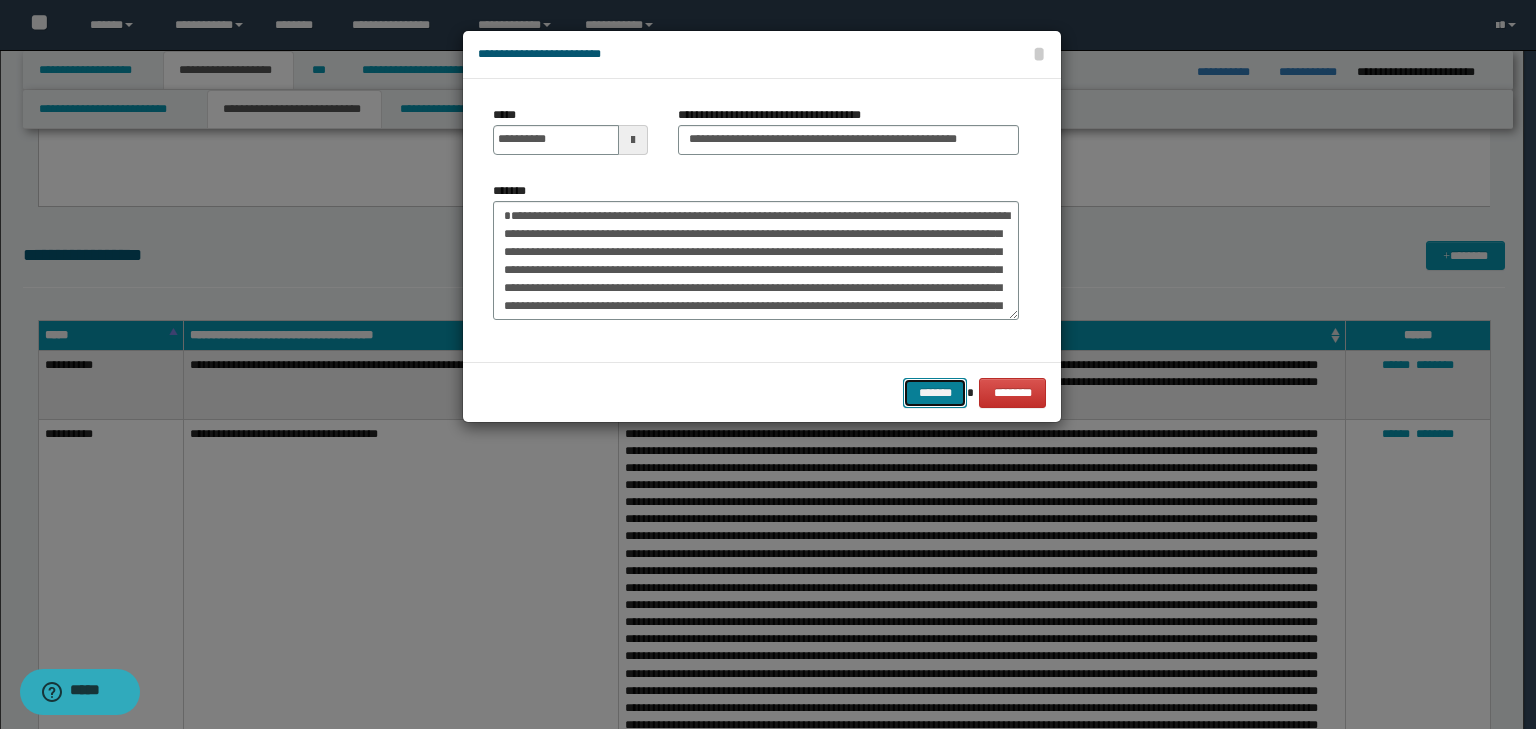 click on "*******" at bounding box center (935, 393) 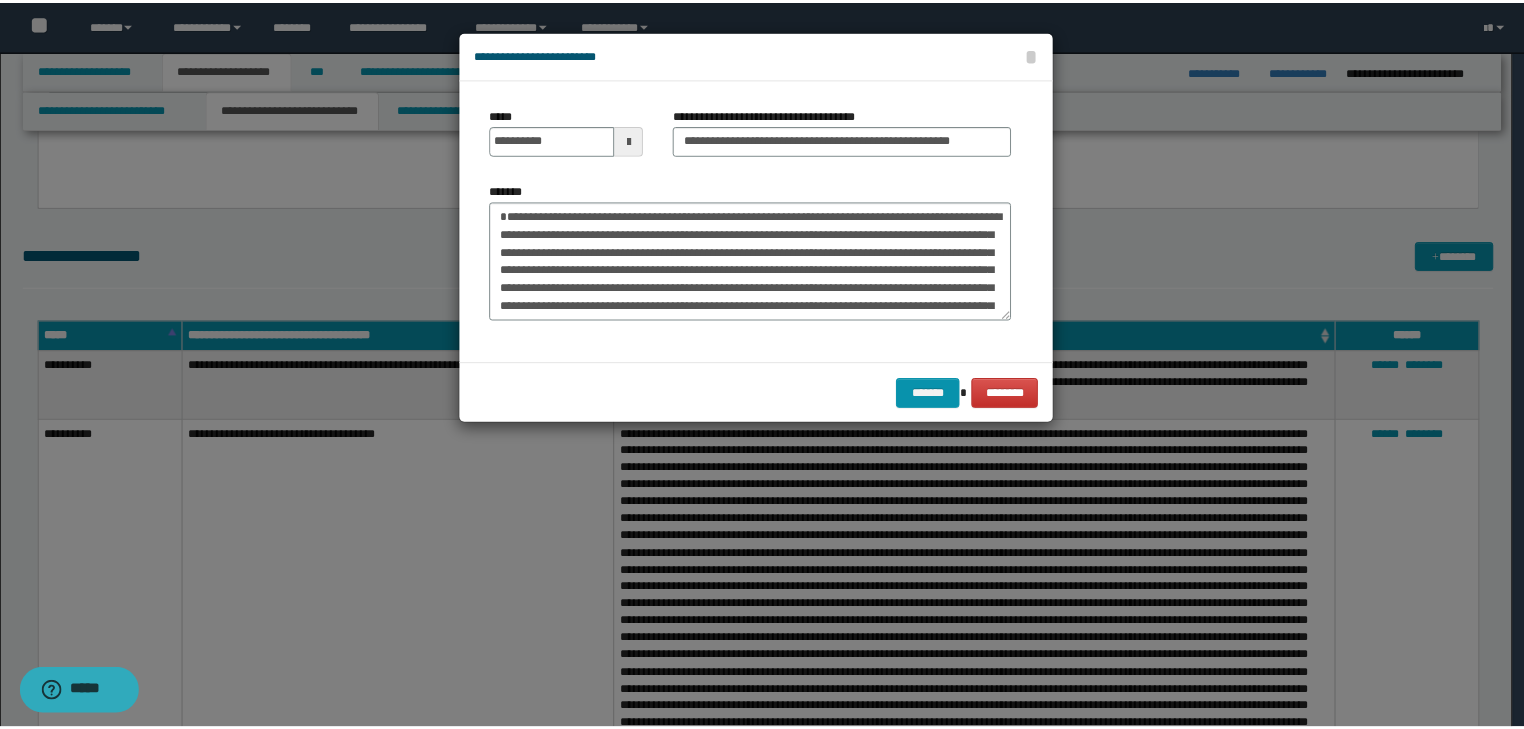 scroll, scrollTop: 0, scrollLeft: 0, axis: both 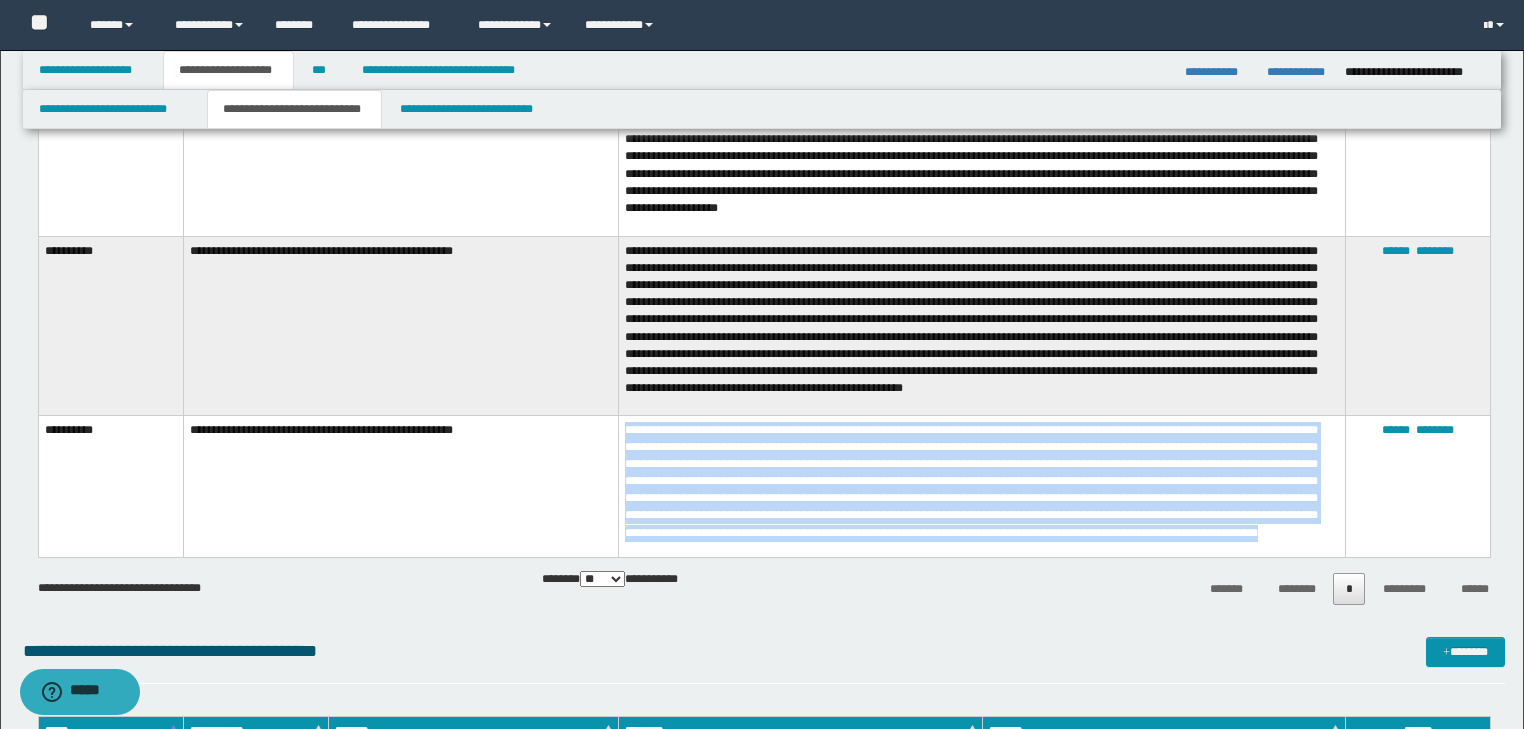 drag, startPoint x: 624, startPoint y: 426, endPoint x: 924, endPoint y: 542, distance: 321.64578 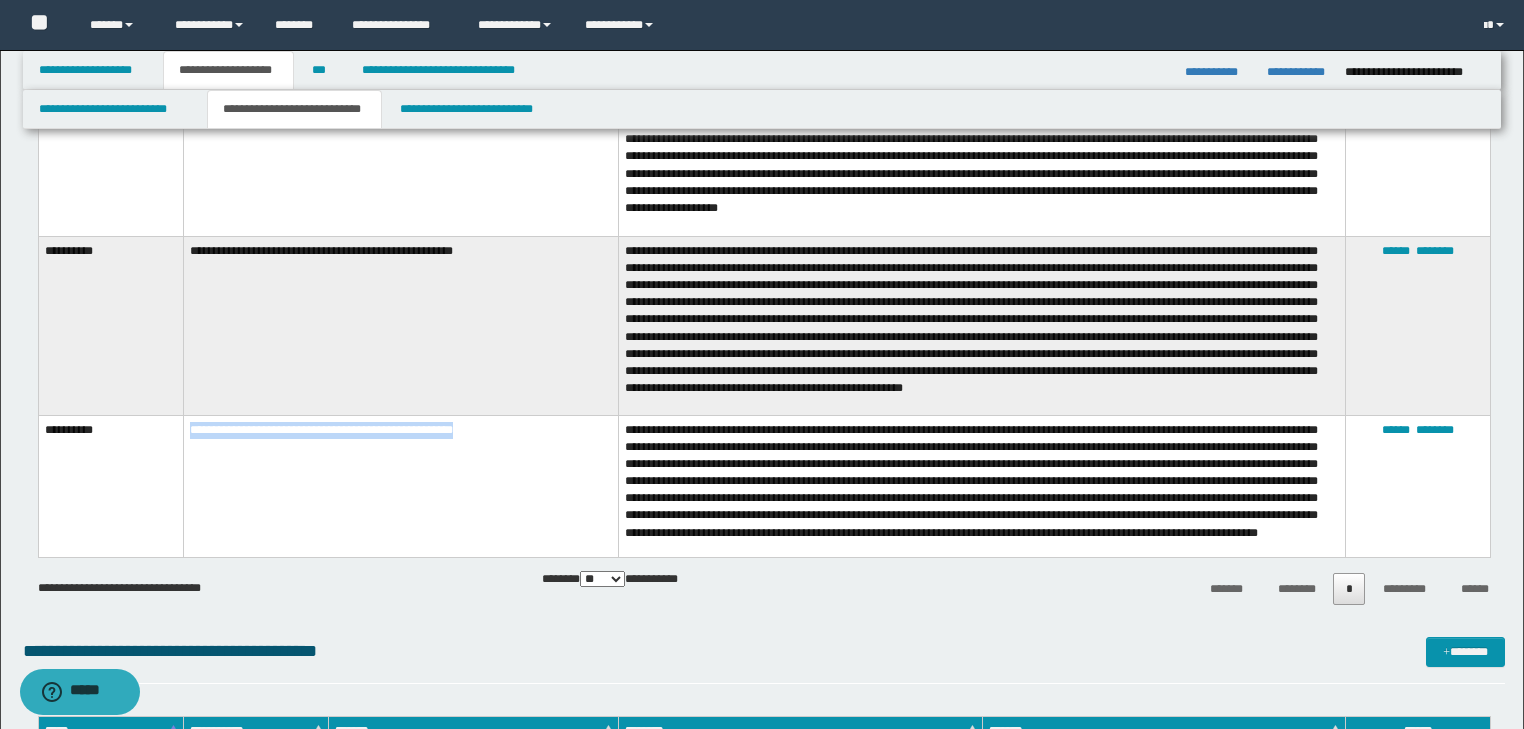 drag, startPoint x: 192, startPoint y: 417, endPoint x: 536, endPoint y: 415, distance: 344.00583 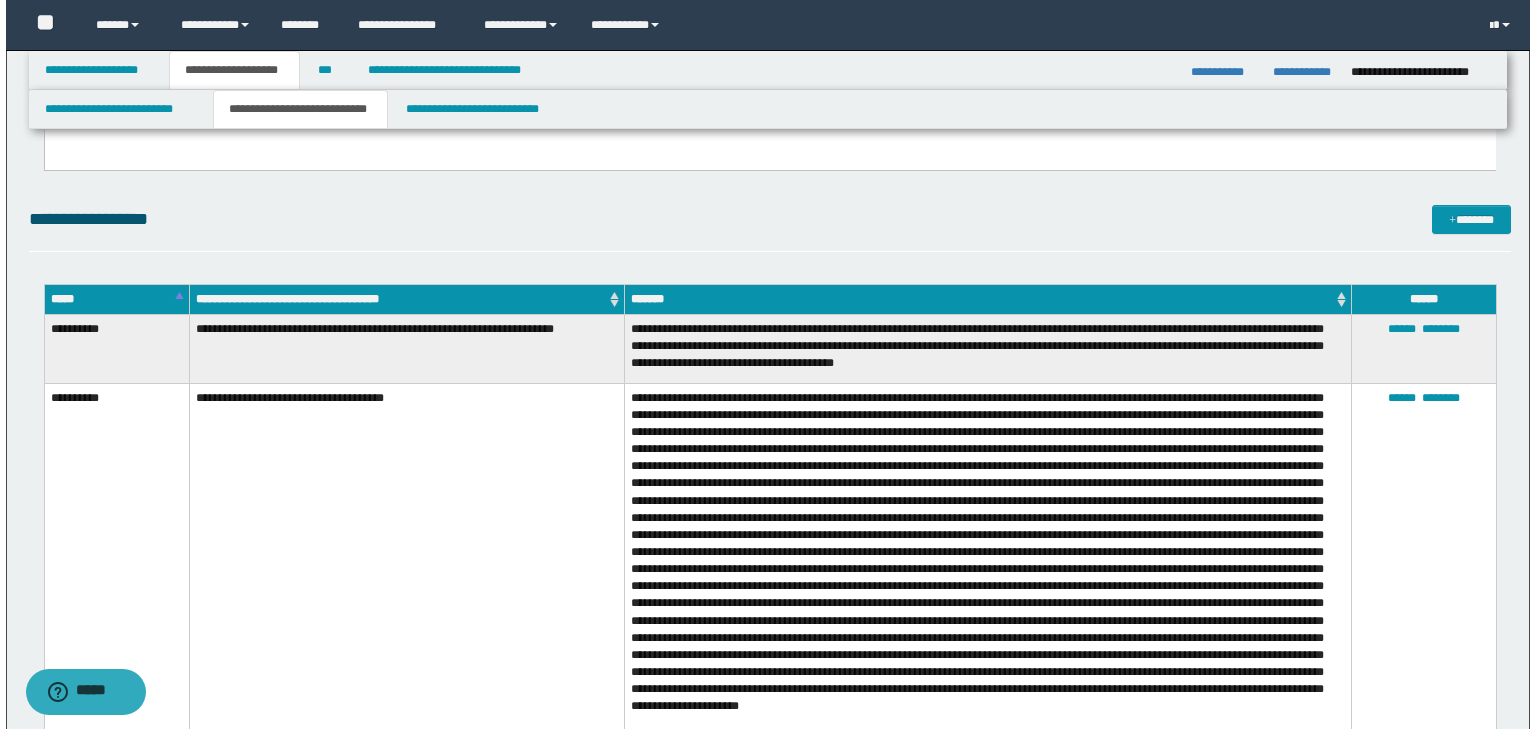 scroll, scrollTop: 1680, scrollLeft: 0, axis: vertical 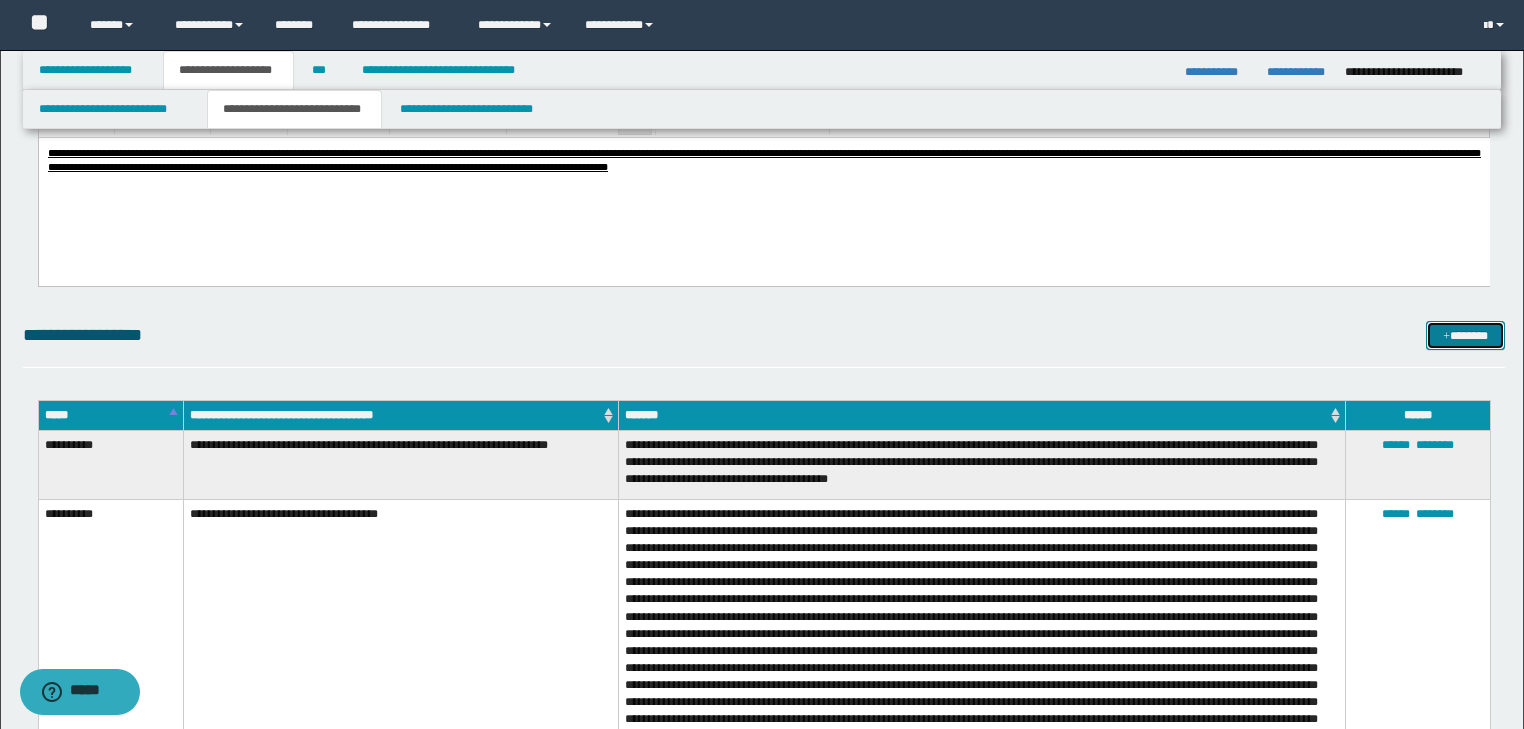 click on "*******" at bounding box center (1465, 336) 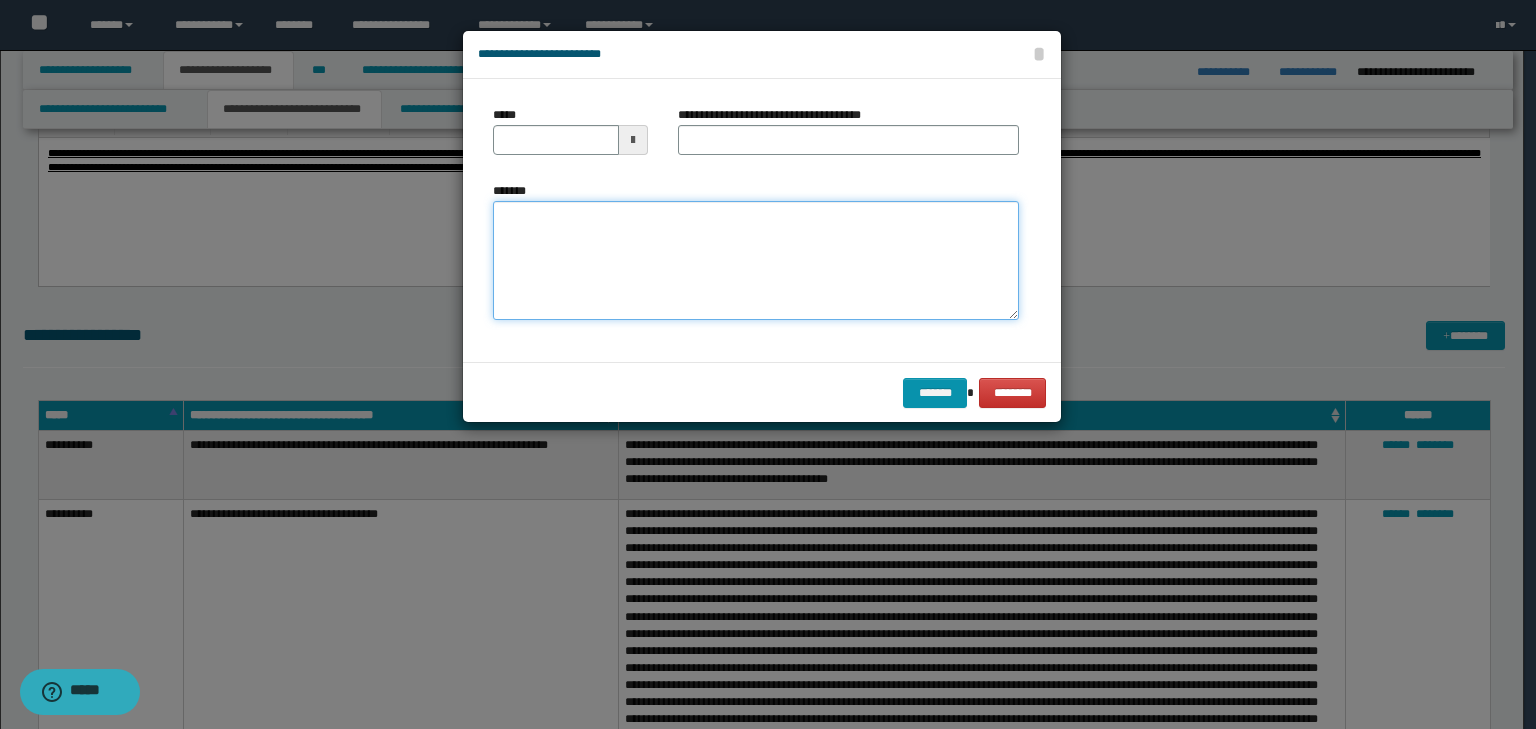 click on "*******" at bounding box center [756, 261] 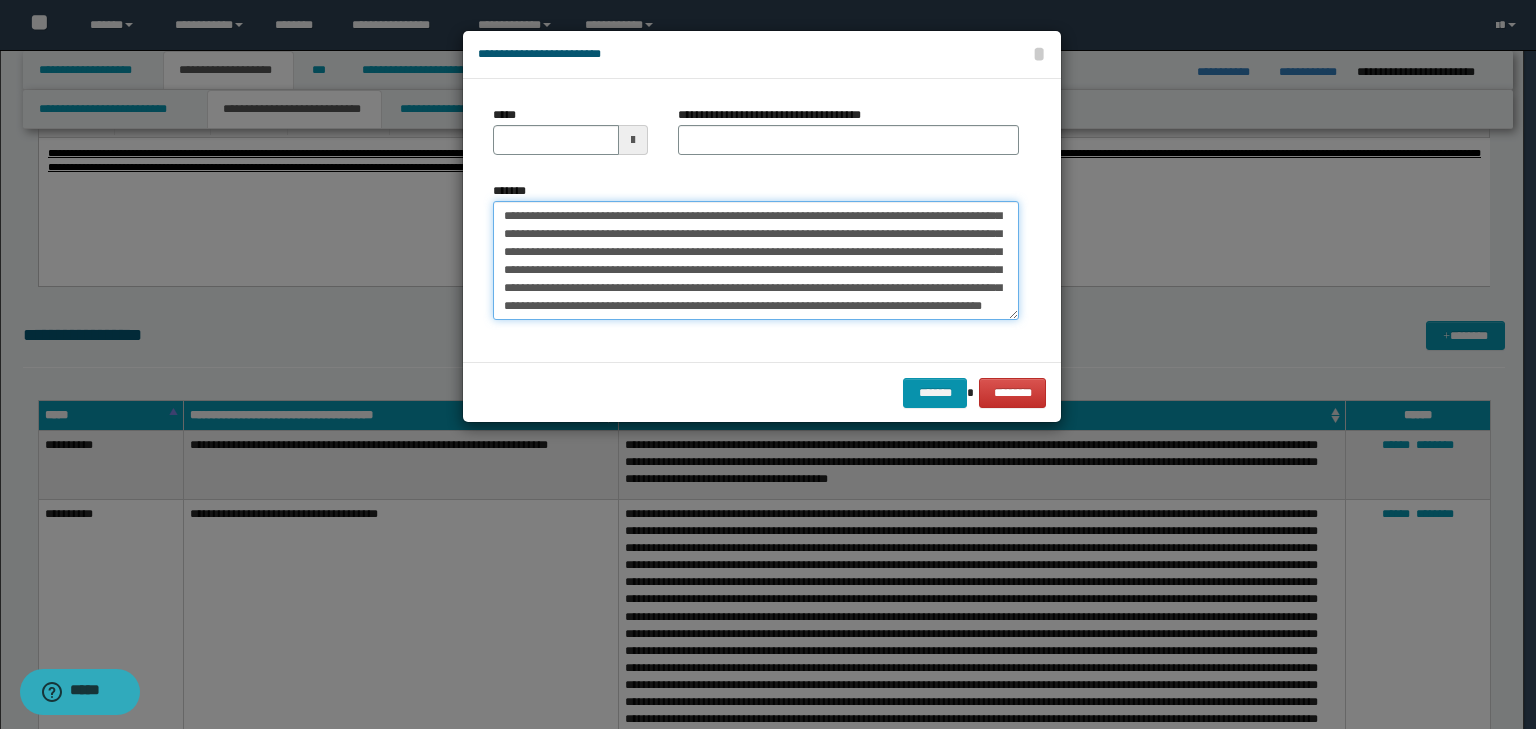 scroll, scrollTop: 0, scrollLeft: 0, axis: both 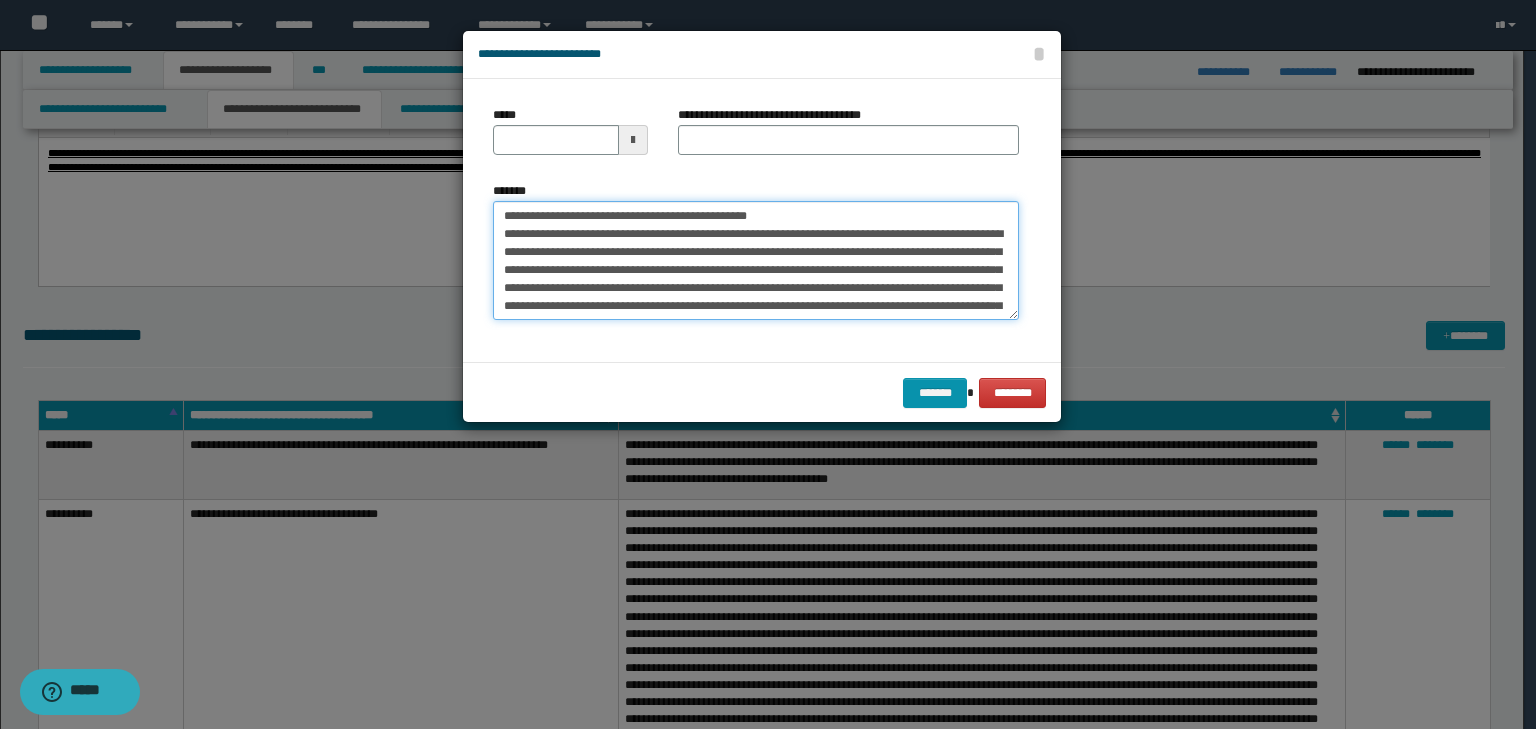 drag, startPoint x: 565, startPoint y: 213, endPoint x: 400, endPoint y: 194, distance: 166.09033 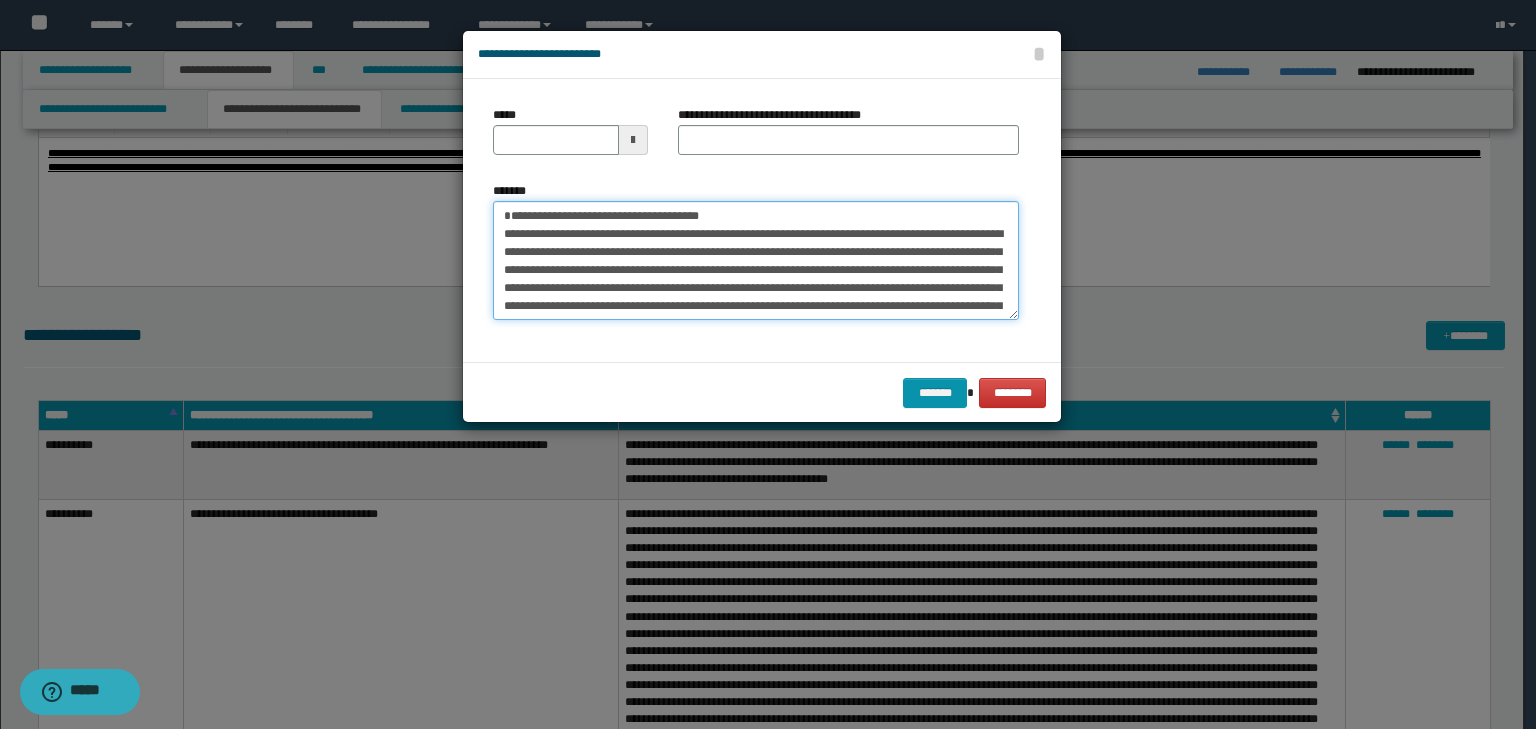 type 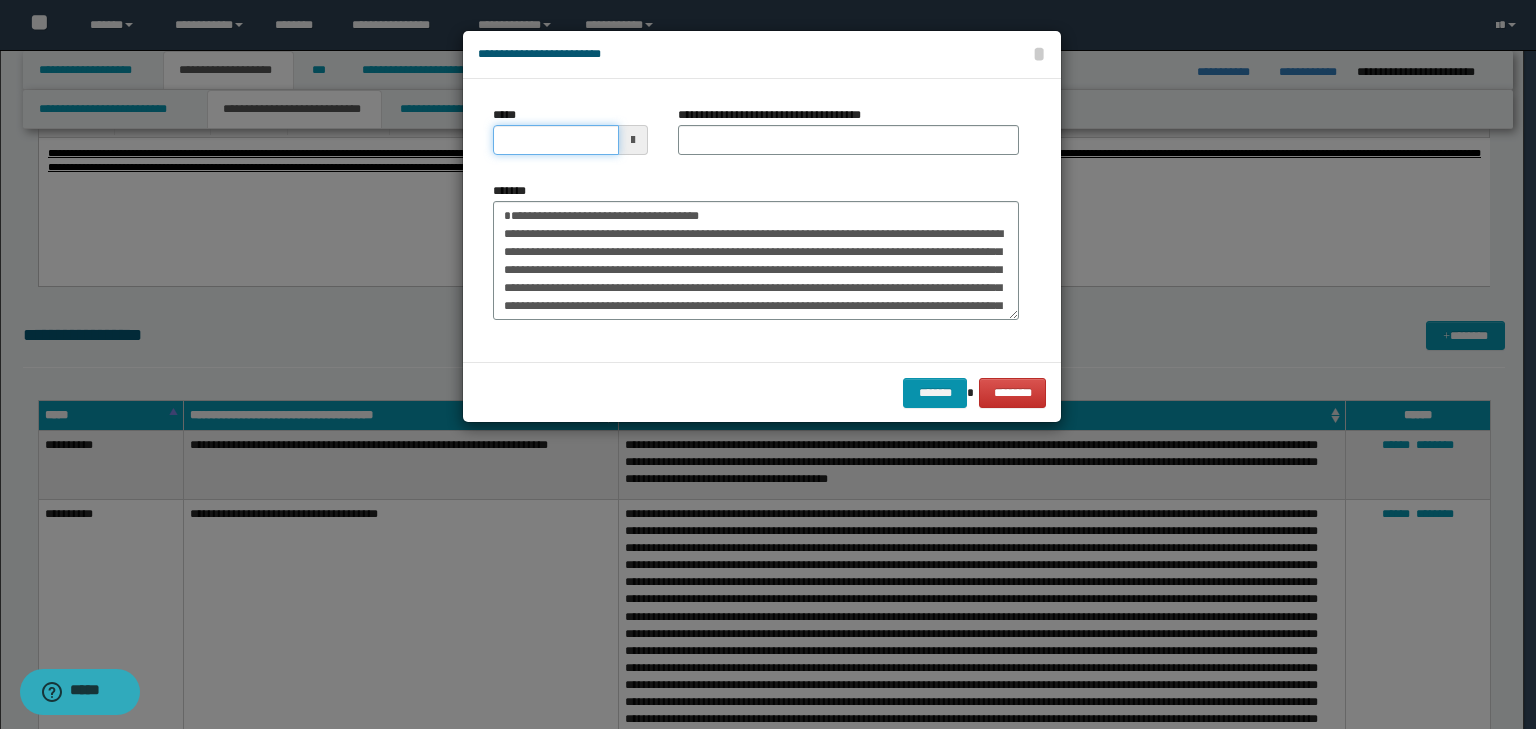 click on "*****" at bounding box center [556, 140] 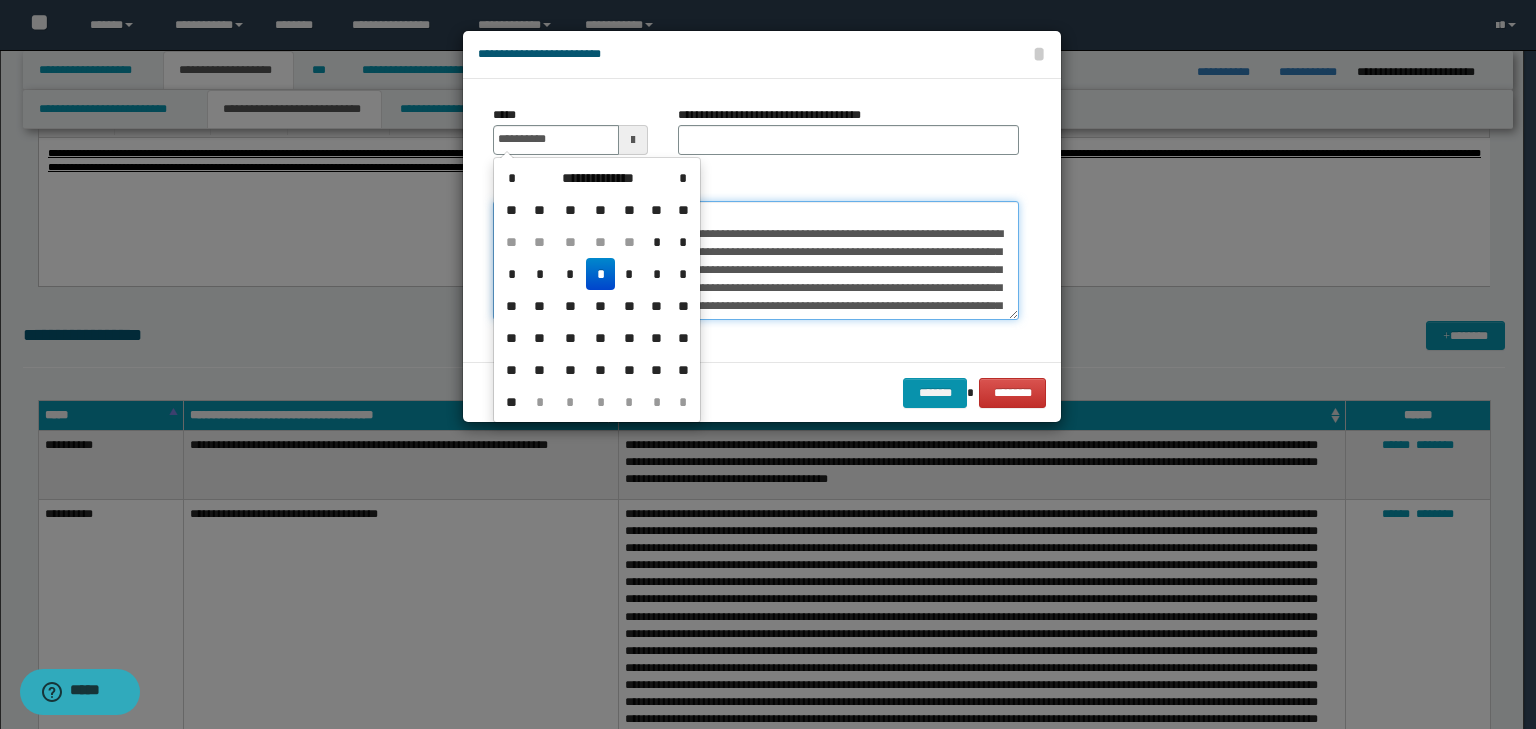 type on "**********" 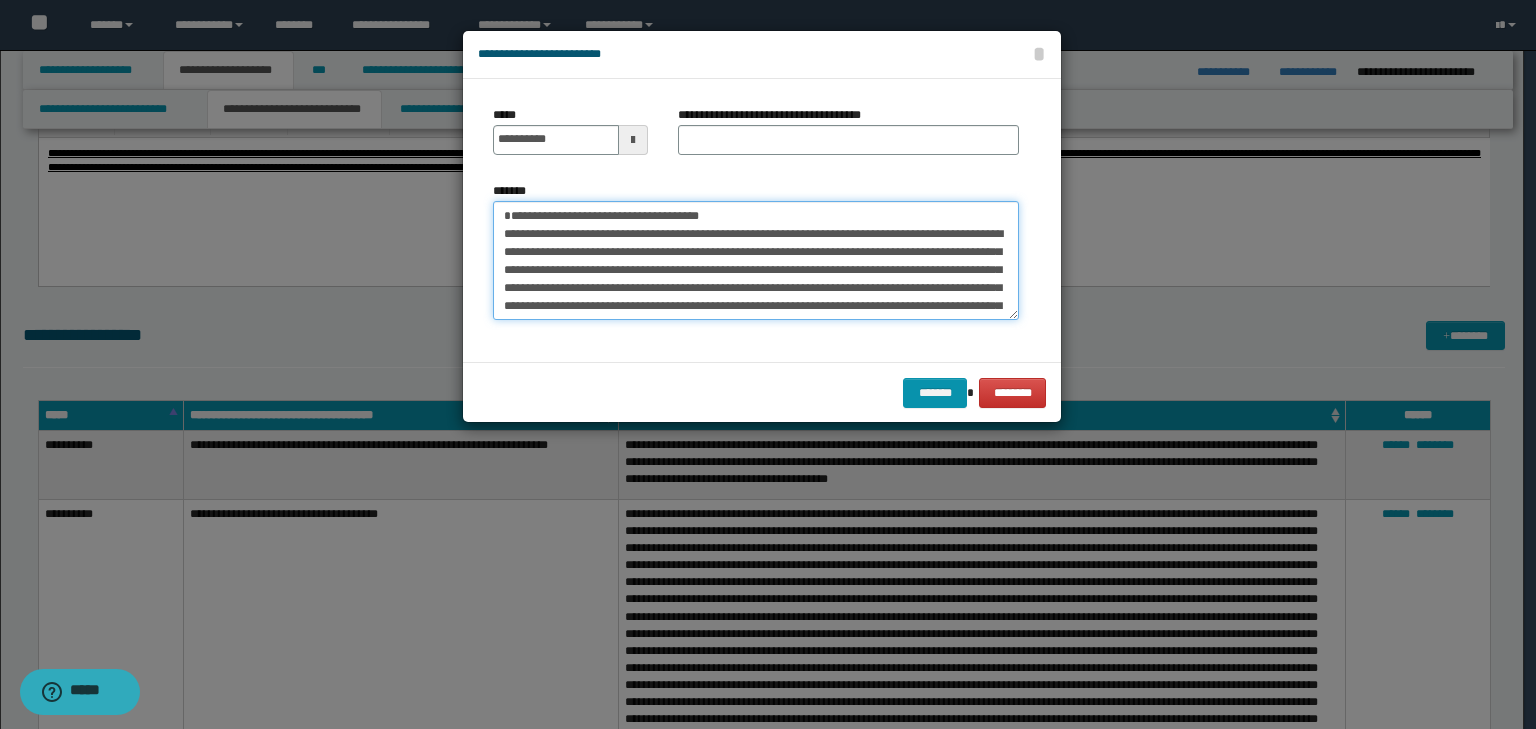 drag, startPoint x: 783, startPoint y: 204, endPoint x: 394, endPoint y: 192, distance: 389.18506 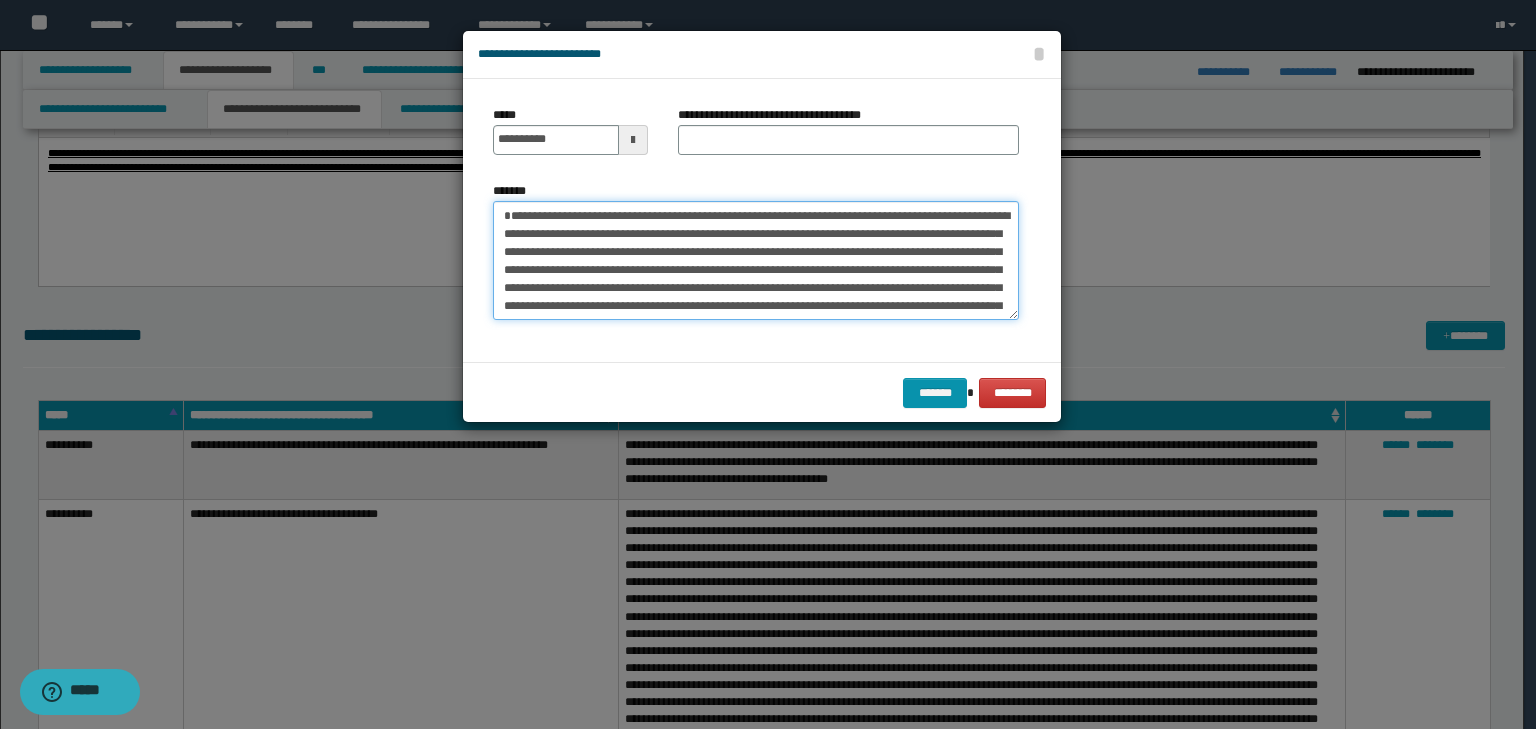 type on "**********" 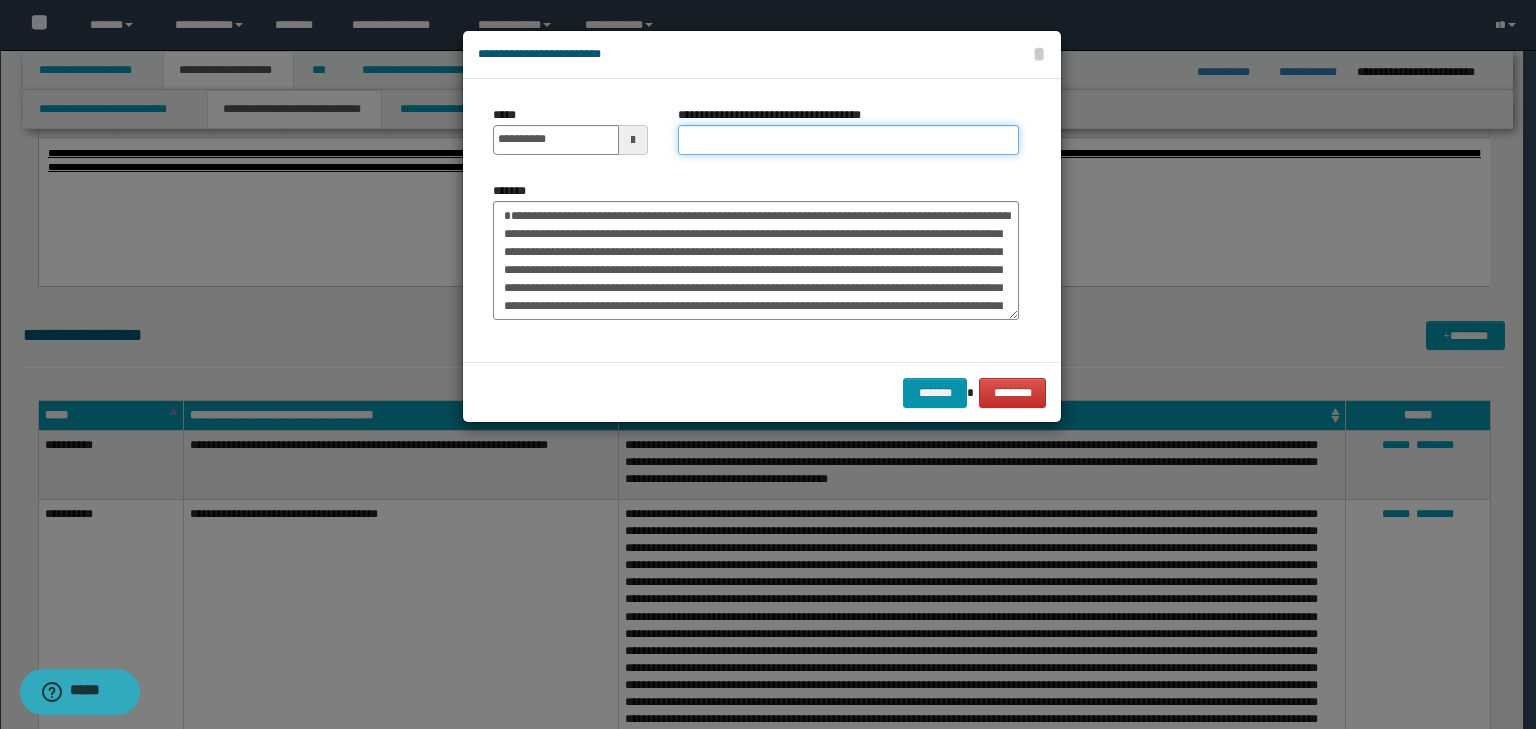 click on "**********" at bounding box center [848, 140] 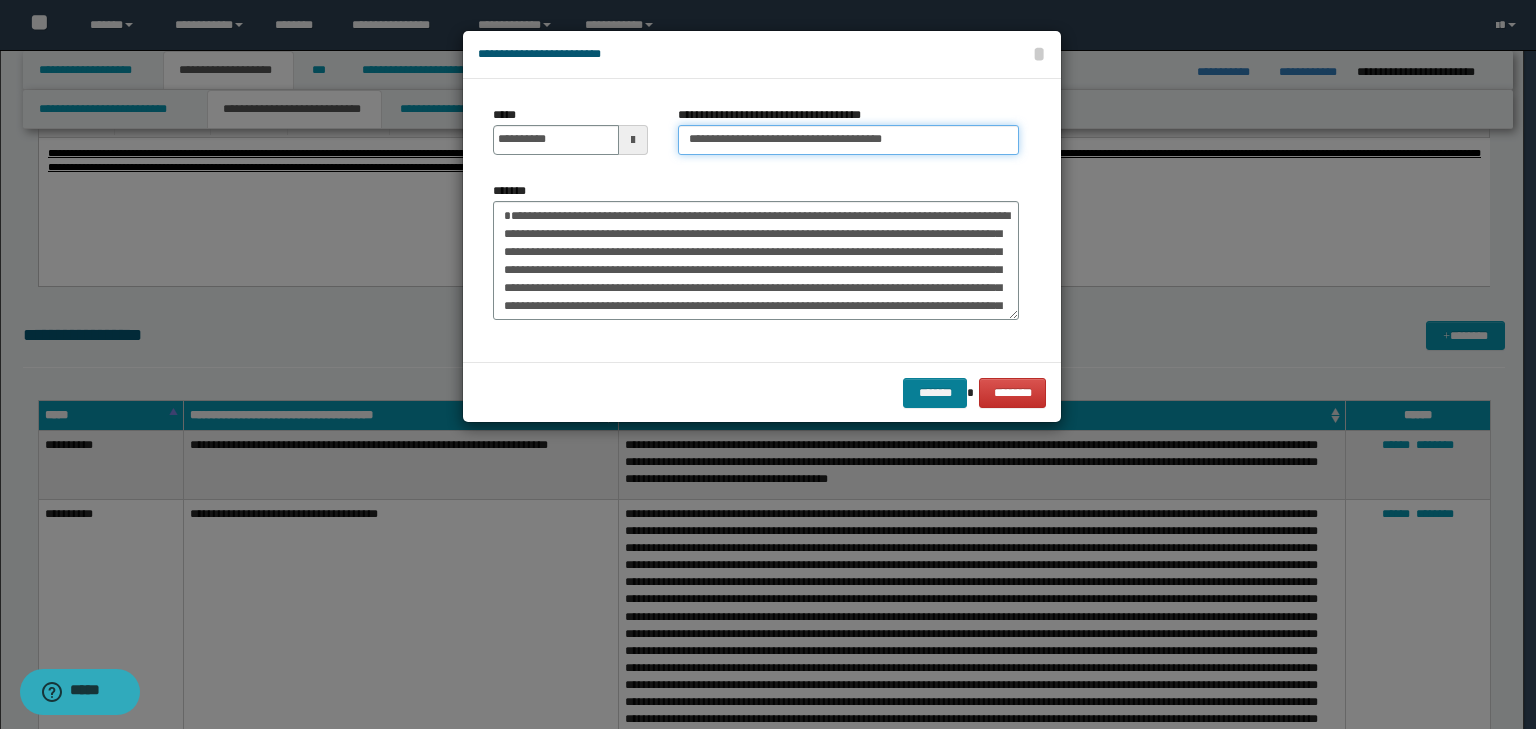 type on "**********" 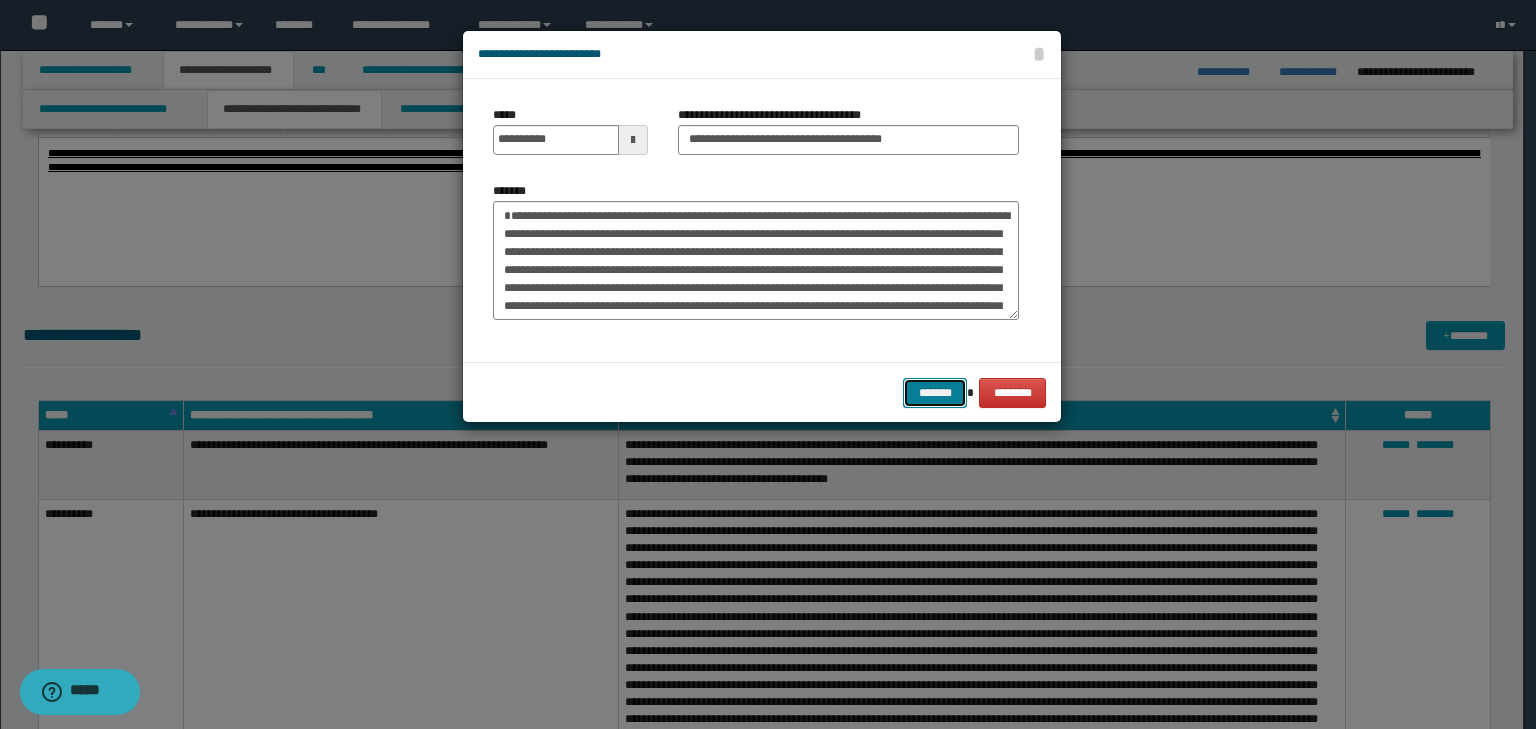 click on "*******" at bounding box center [935, 393] 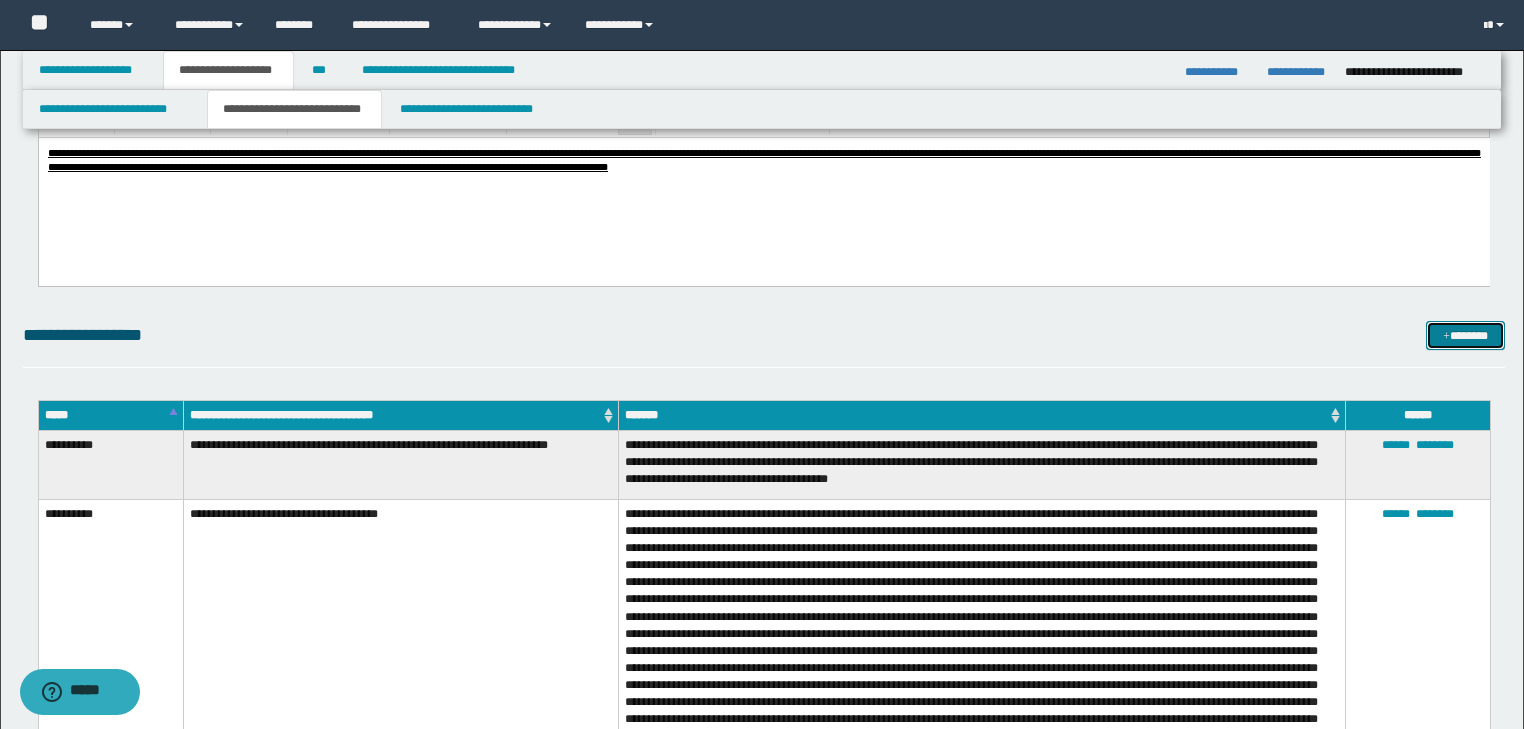 click on "*******" at bounding box center [1465, 336] 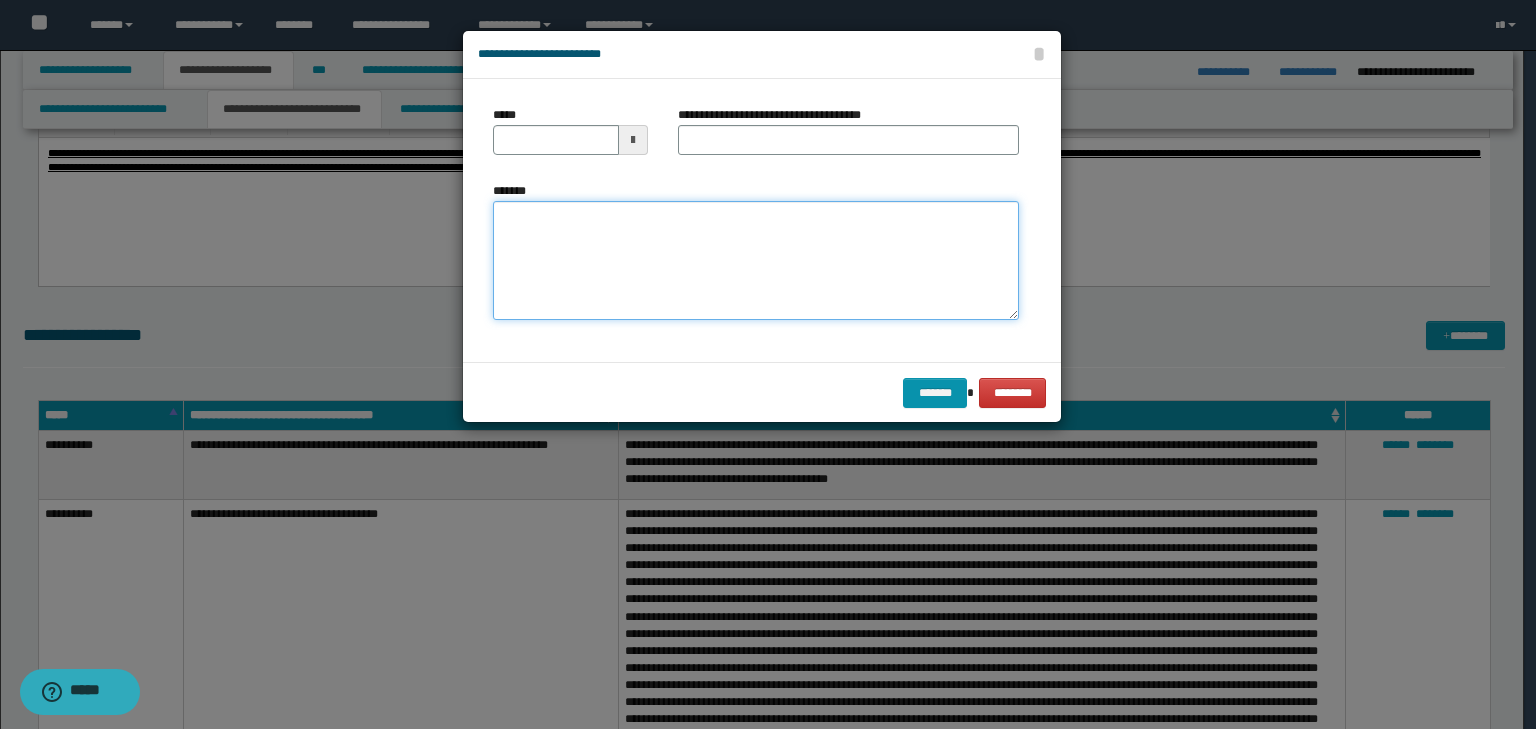 click on "*******" at bounding box center (756, 261) 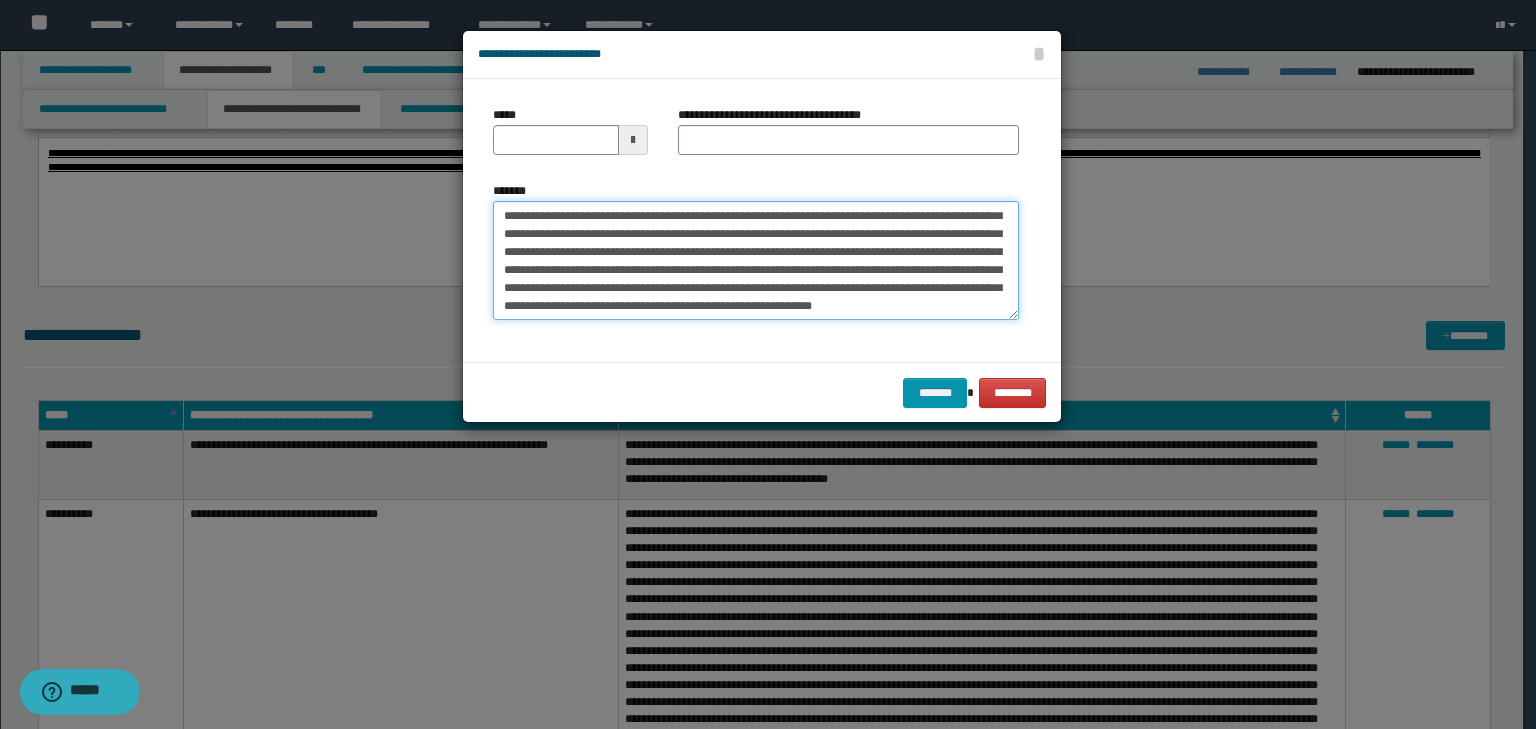 scroll, scrollTop: 0, scrollLeft: 0, axis: both 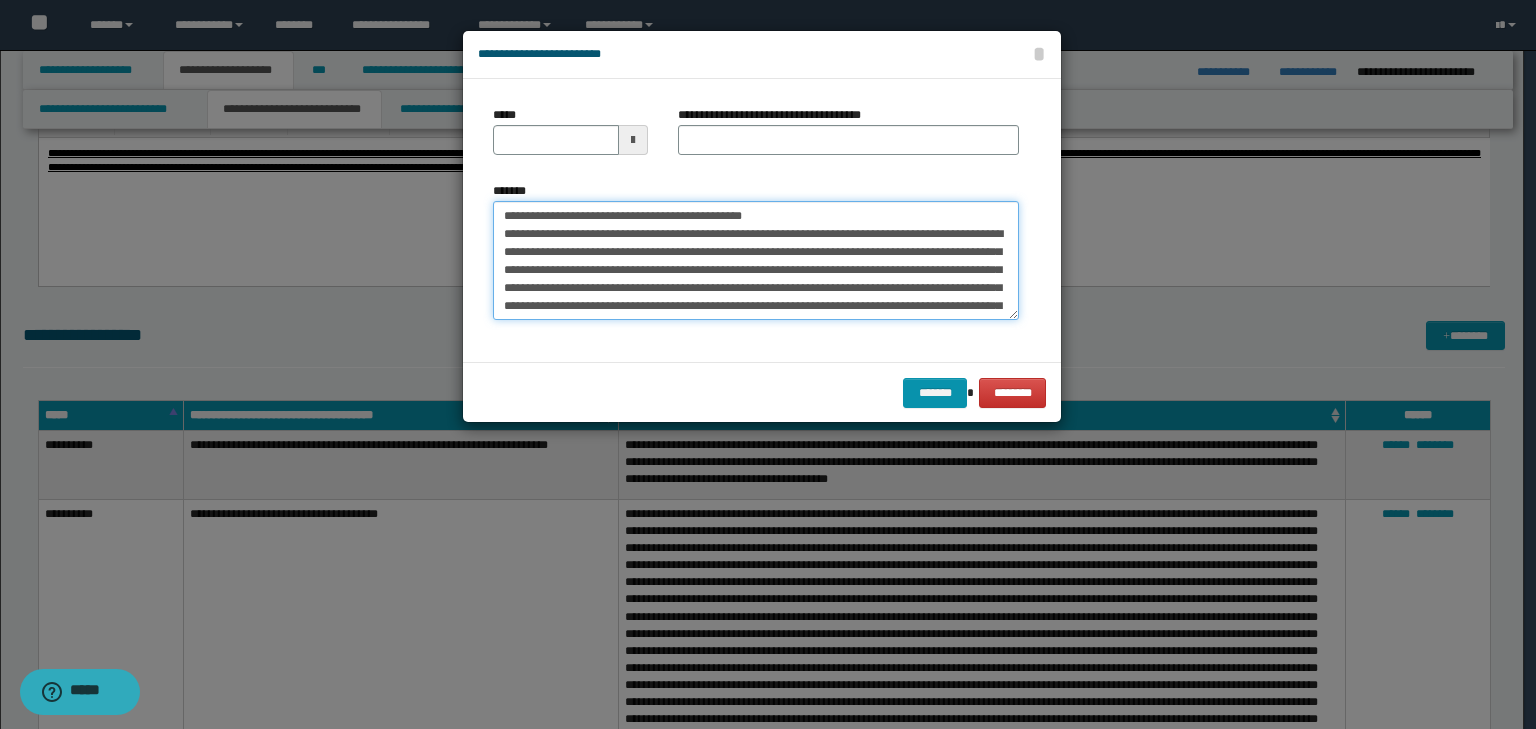 drag, startPoint x: 571, startPoint y: 212, endPoint x: 463, endPoint y: 205, distance: 108.226616 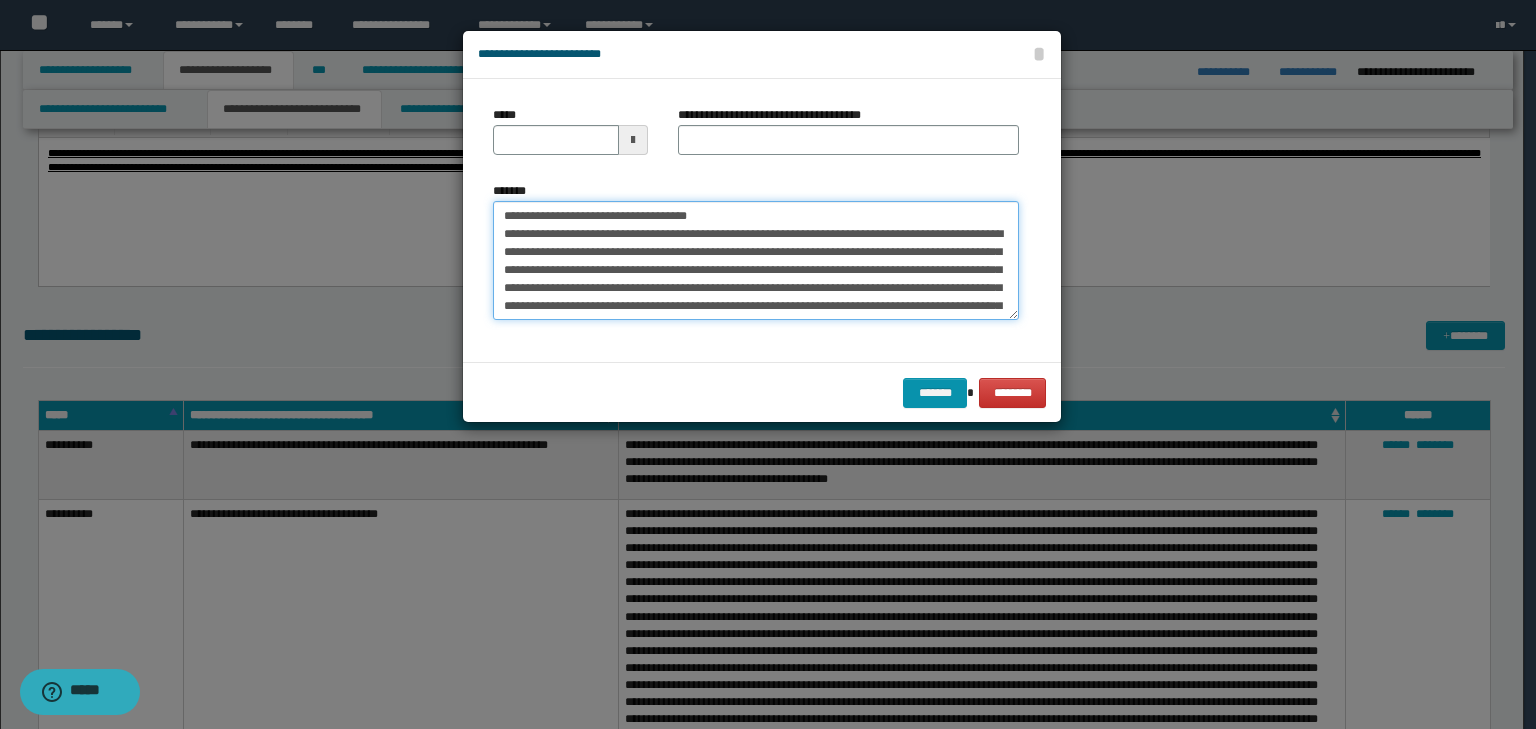 type 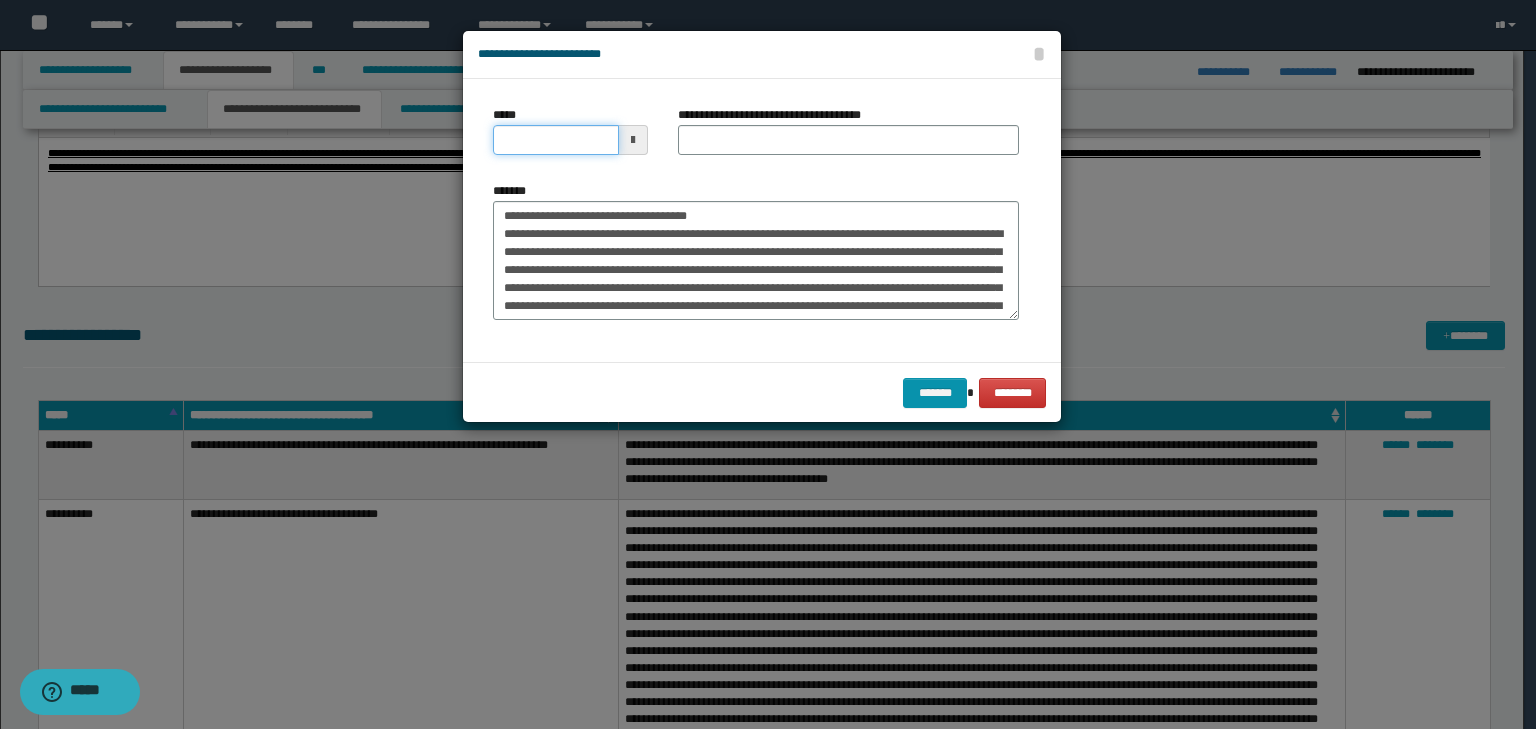 click on "*****" at bounding box center [556, 140] 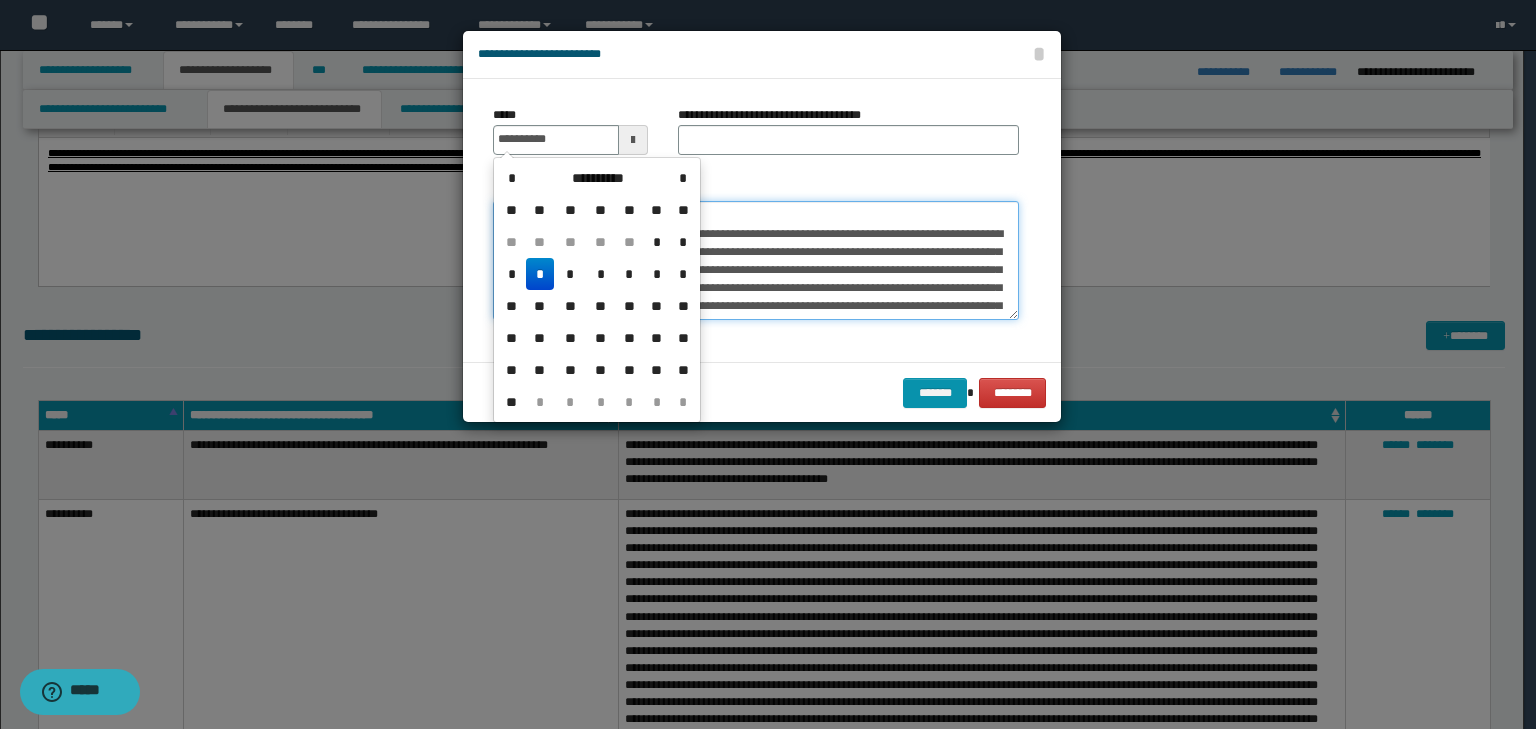 type on "**********" 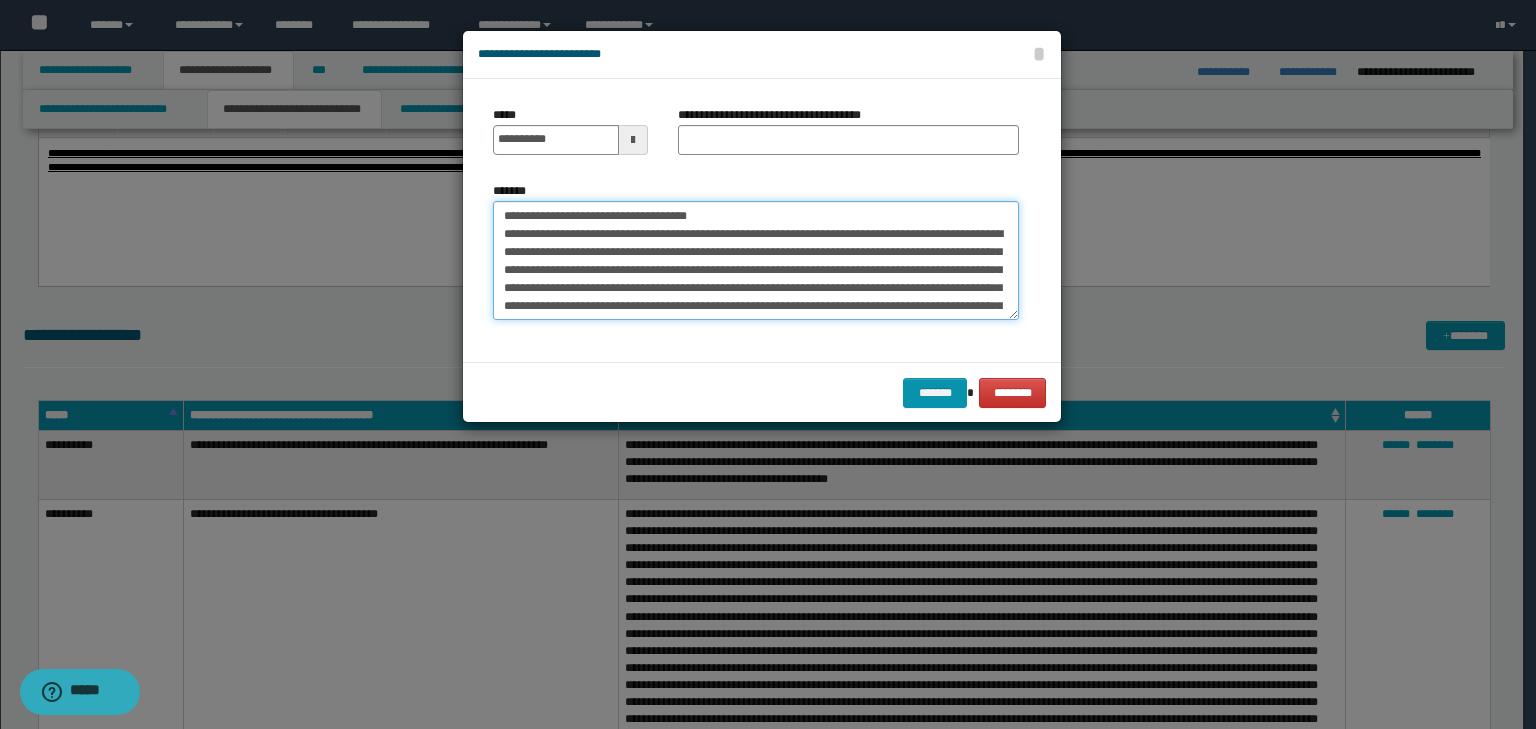 drag, startPoint x: 796, startPoint y: 210, endPoint x: 353, endPoint y: 200, distance: 443.11285 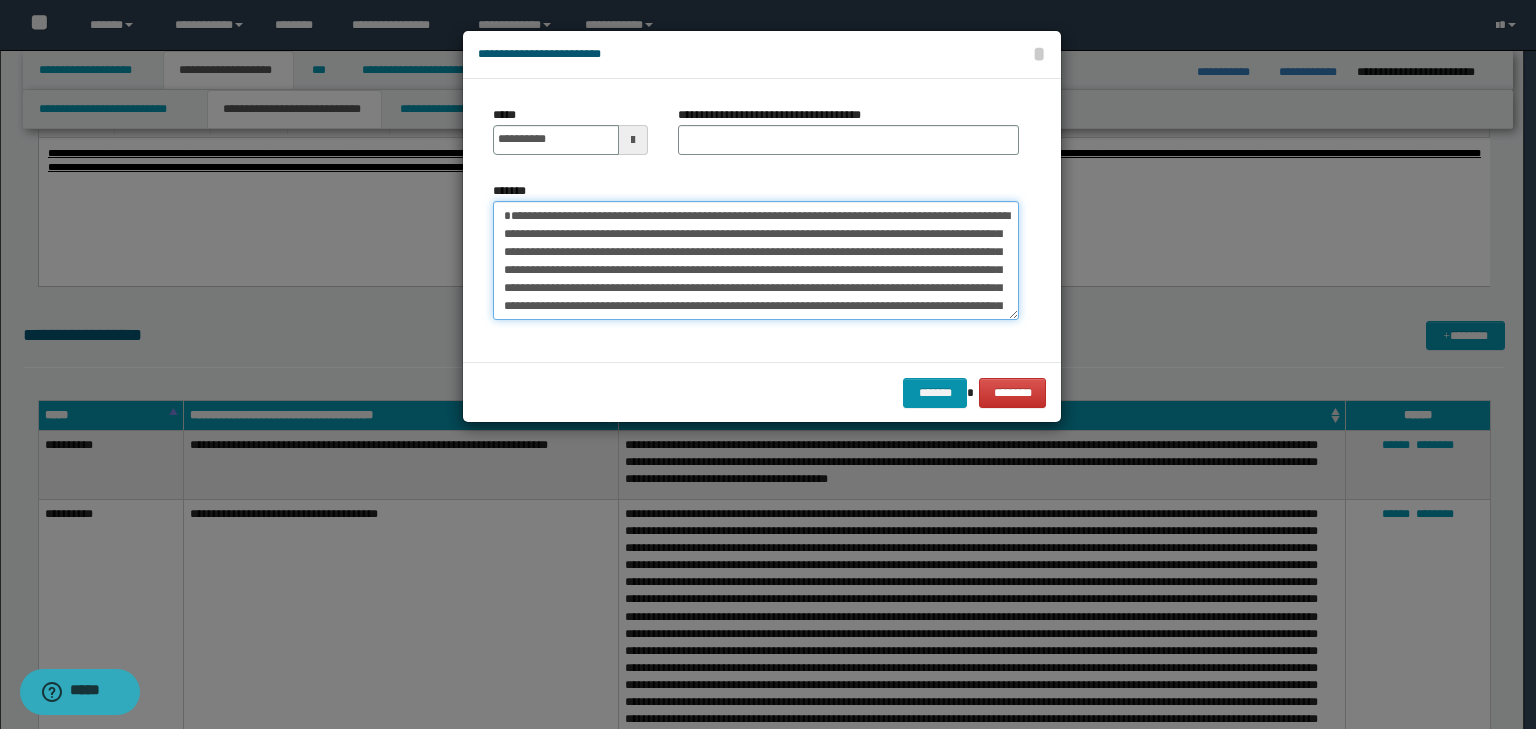 type on "**********" 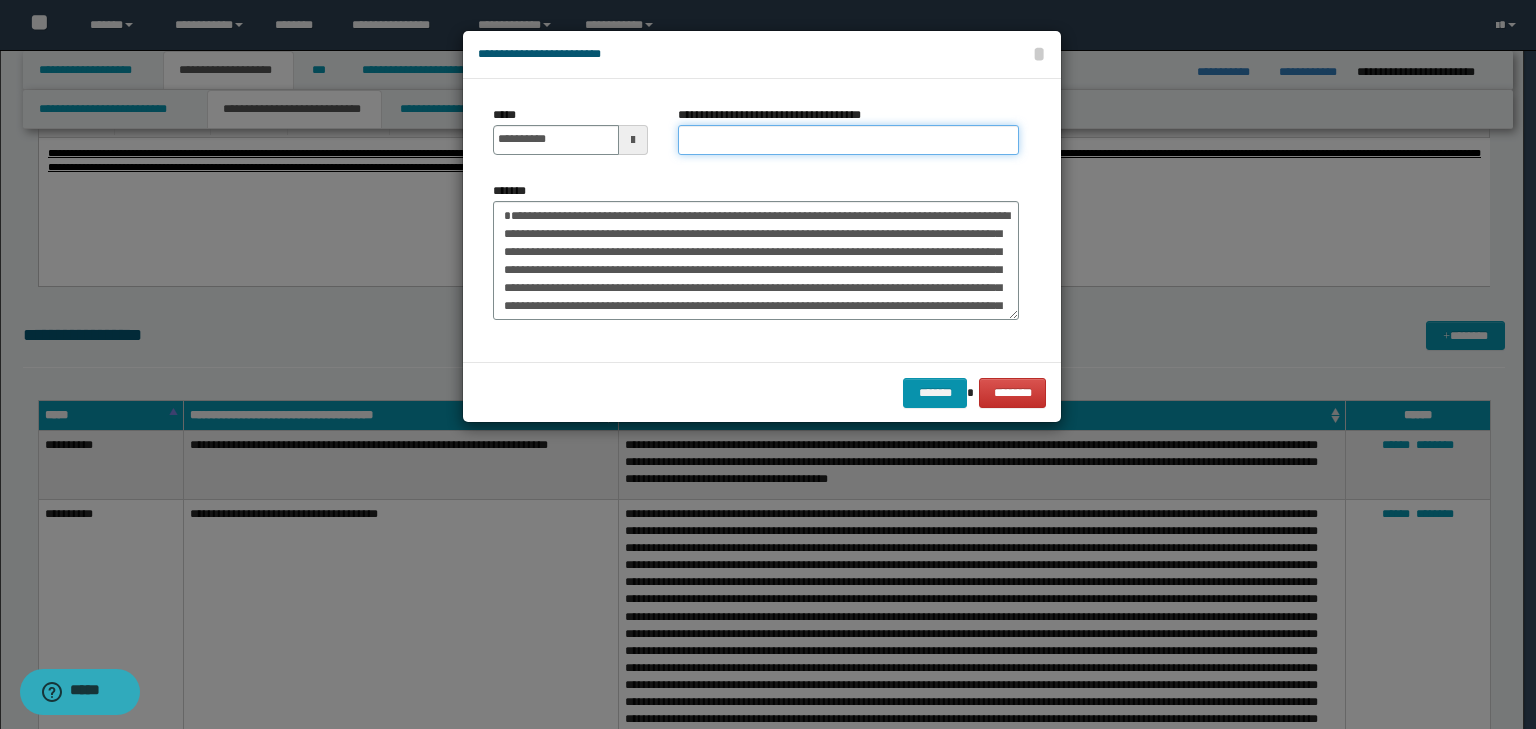click on "**********" at bounding box center [848, 140] 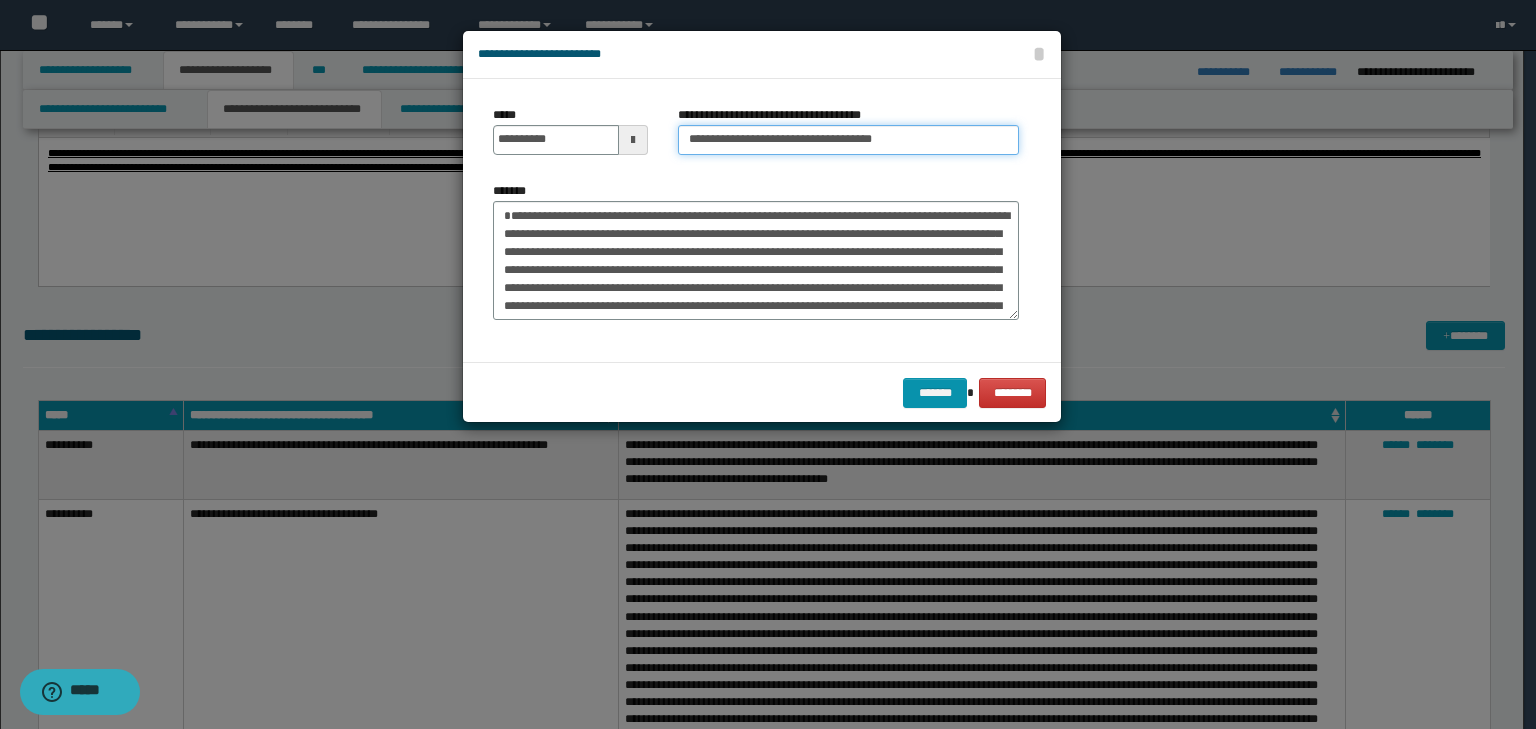 type on "**********" 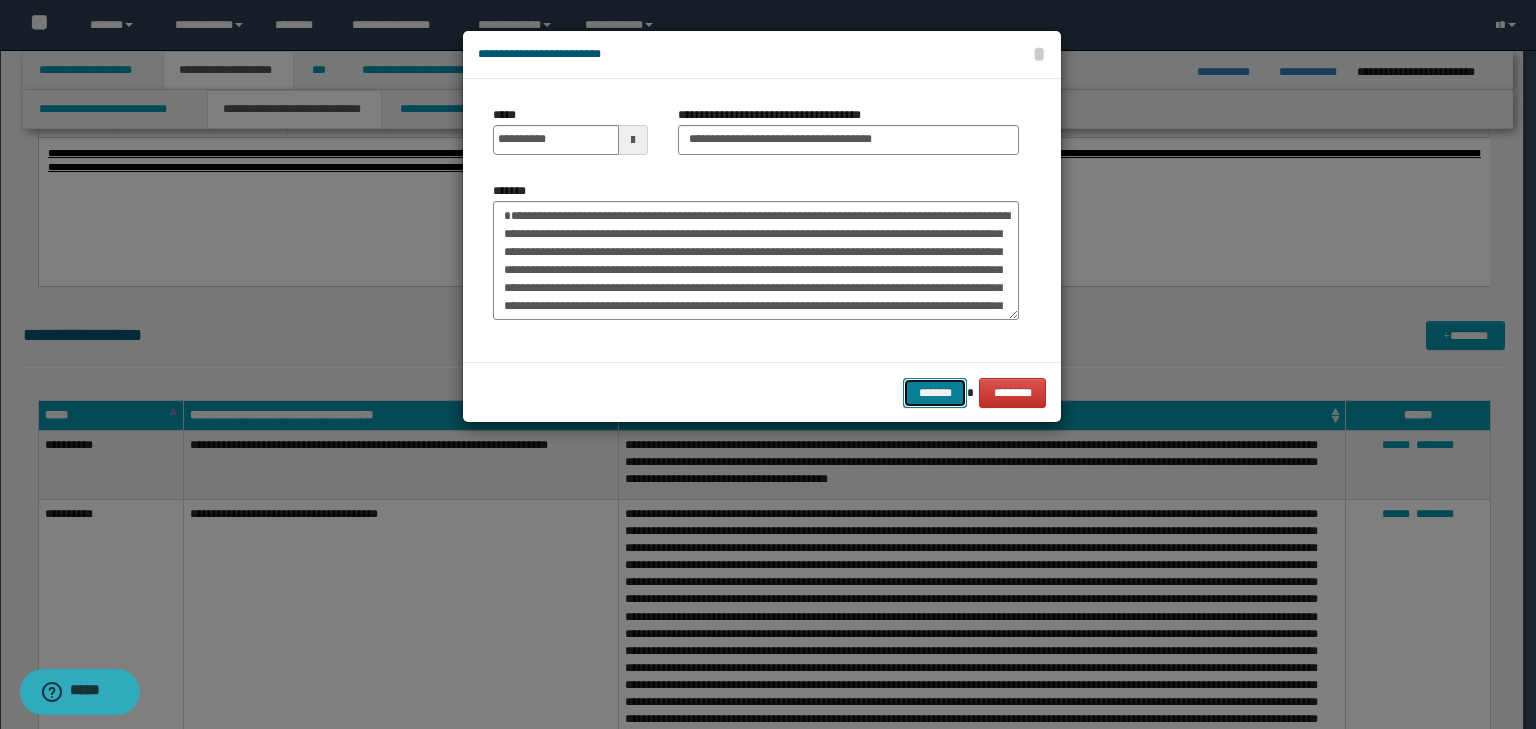 click on "*******" at bounding box center [935, 393] 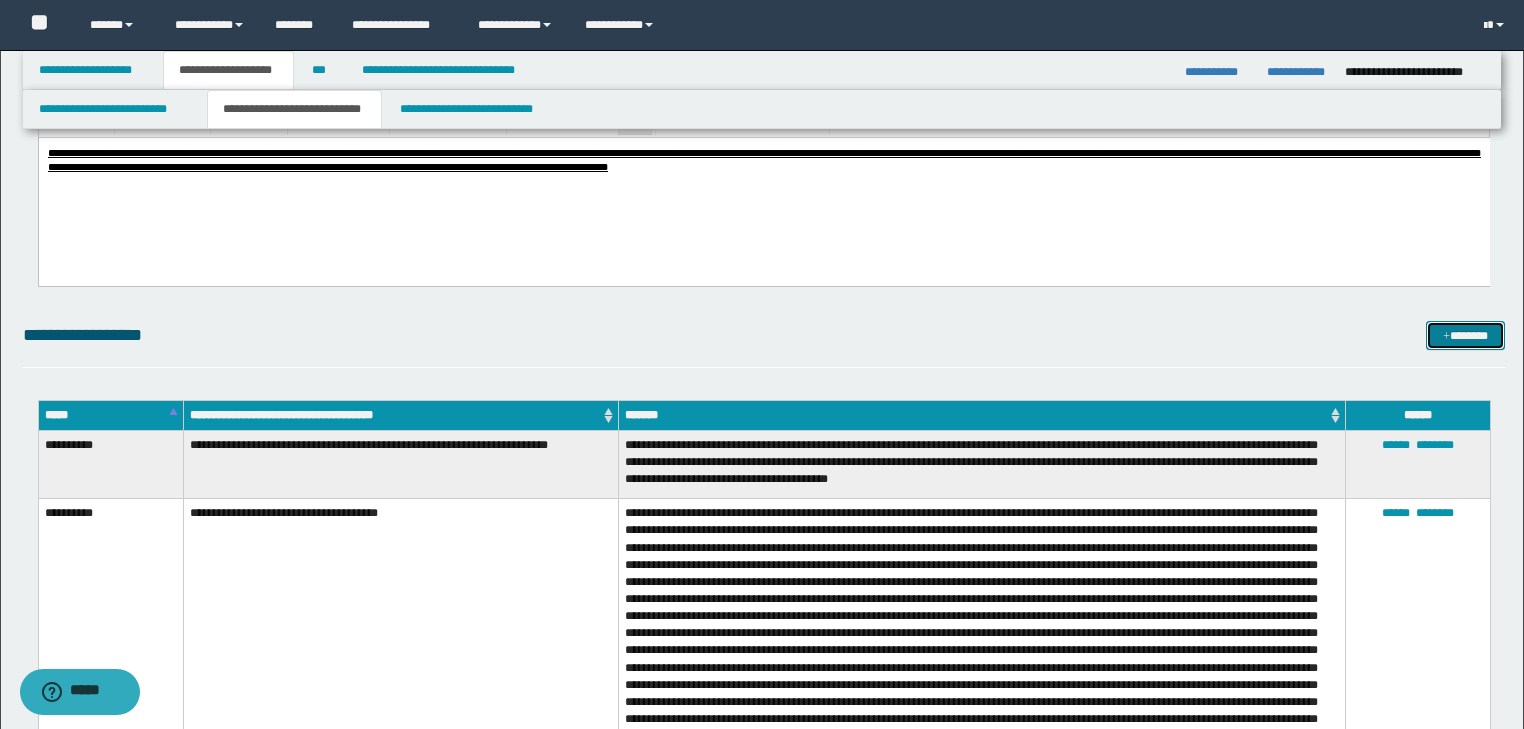 click on "*******" at bounding box center (1465, 336) 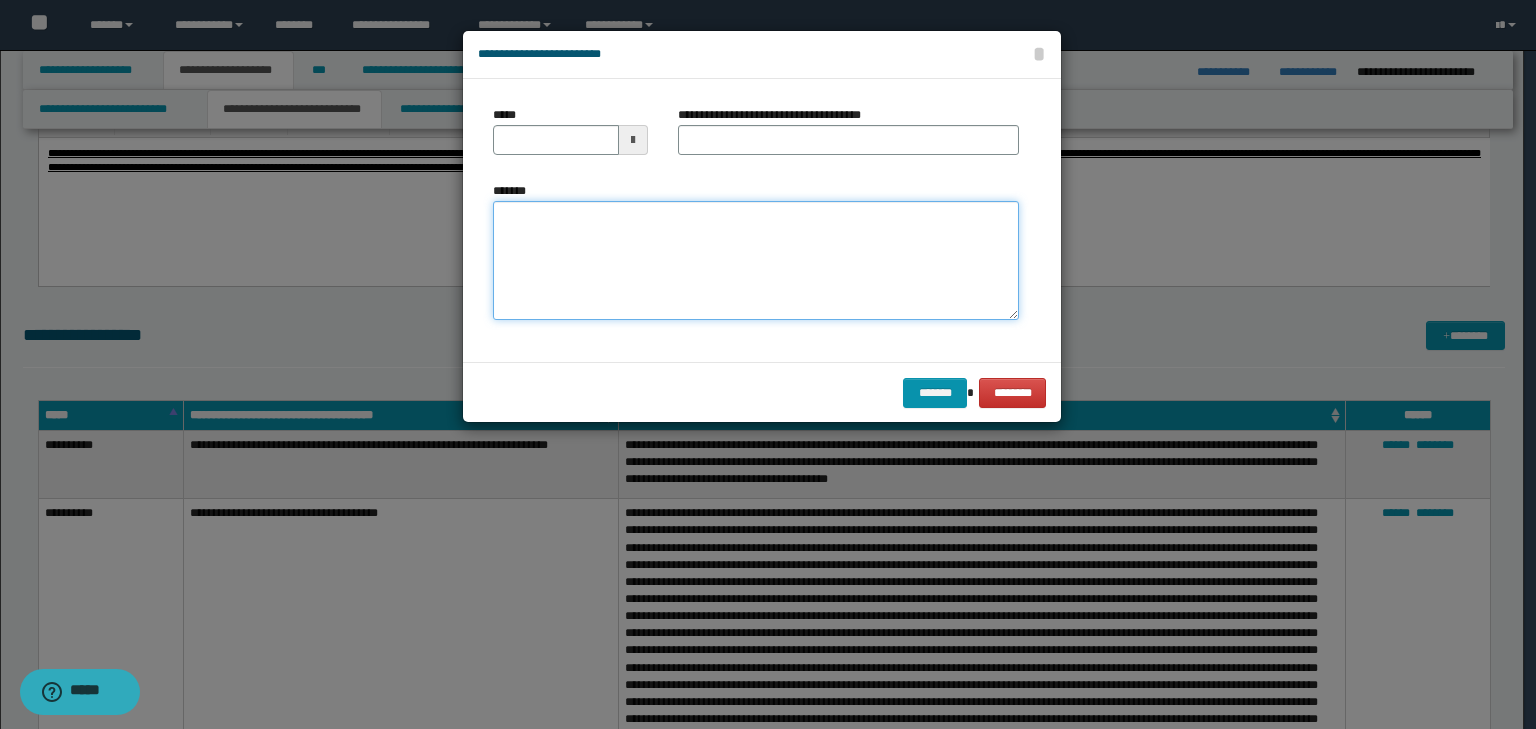 click on "*******" at bounding box center [756, 261] 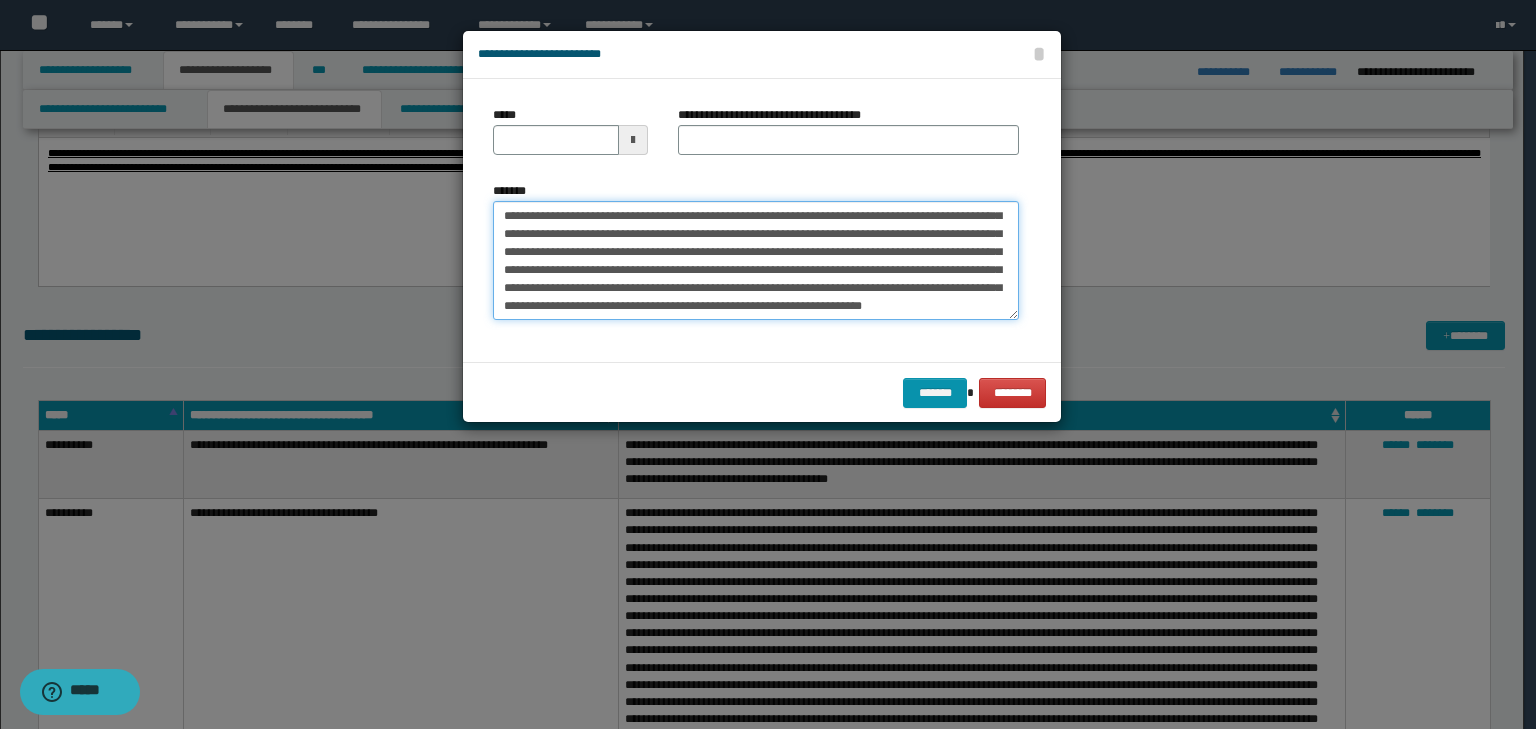 scroll, scrollTop: 0, scrollLeft: 0, axis: both 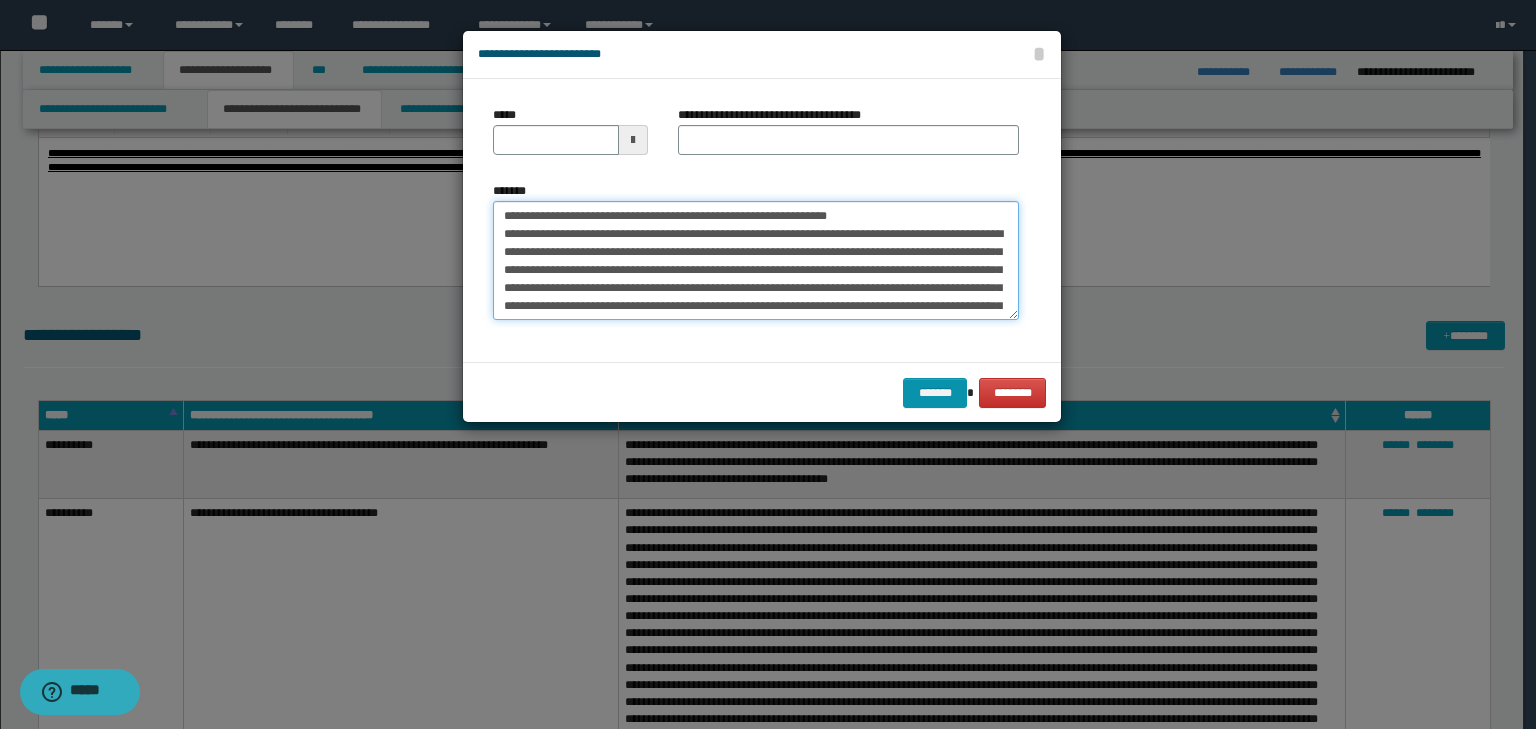 drag, startPoint x: 566, startPoint y: 213, endPoint x: 437, endPoint y: 190, distance: 131.03435 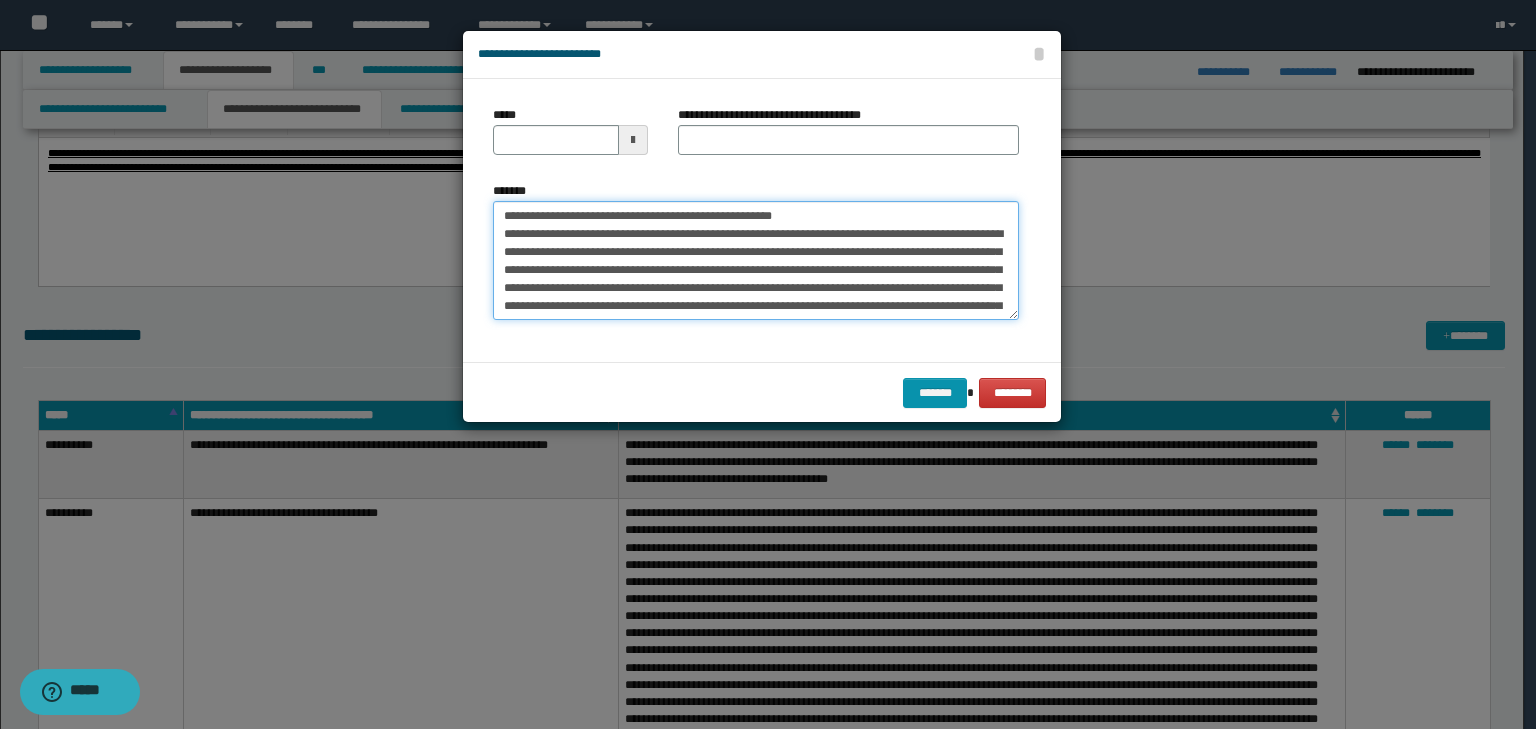 type 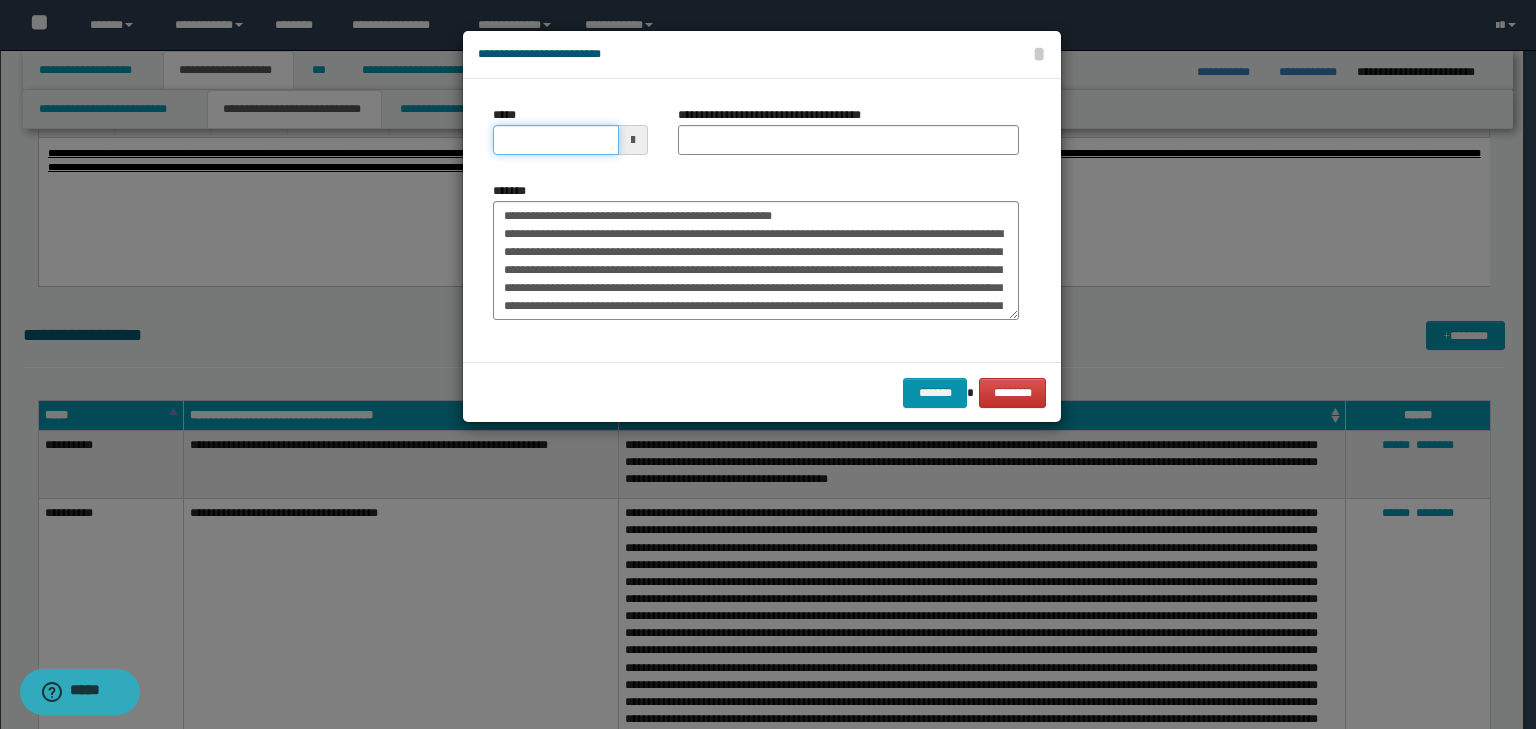 click on "*****" at bounding box center (556, 140) 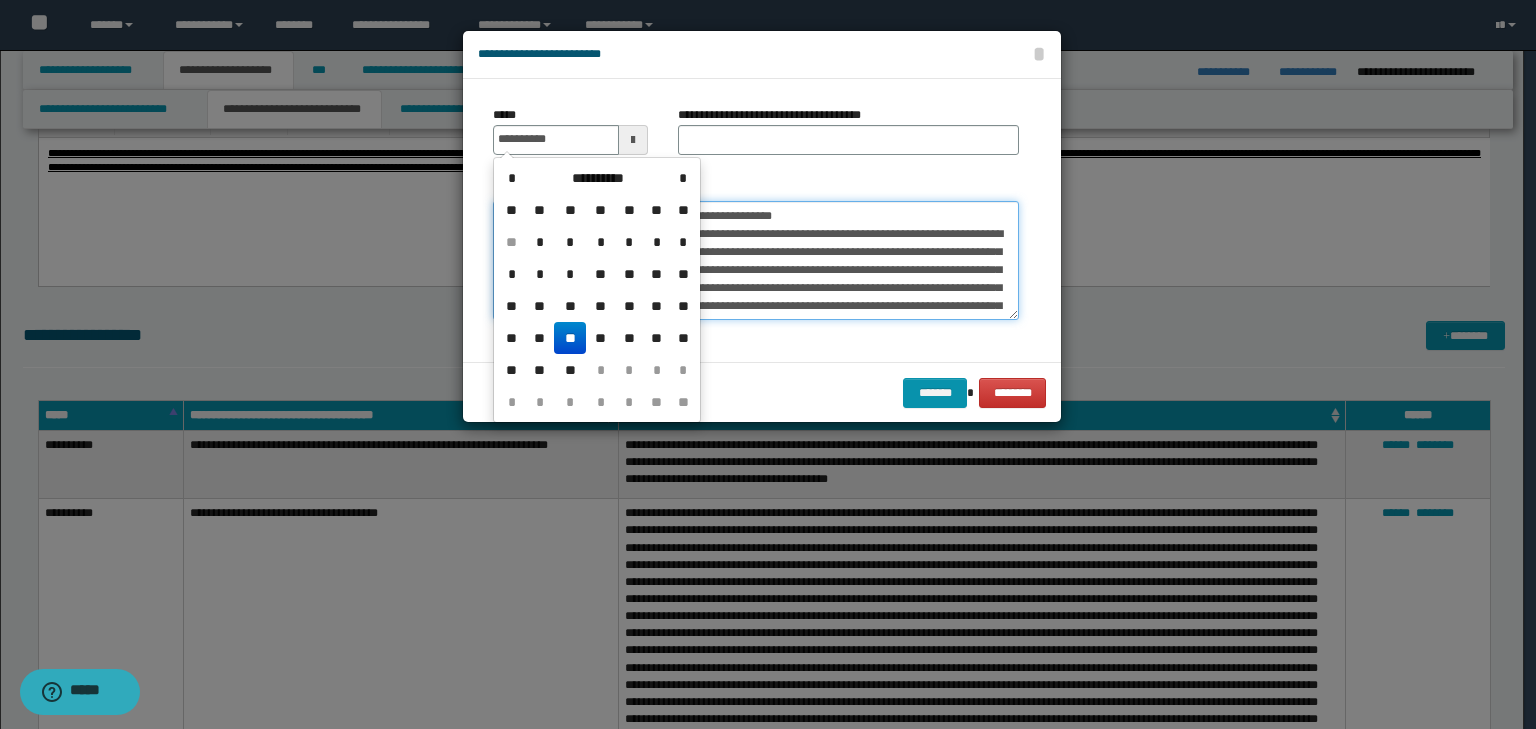 type on "**********" 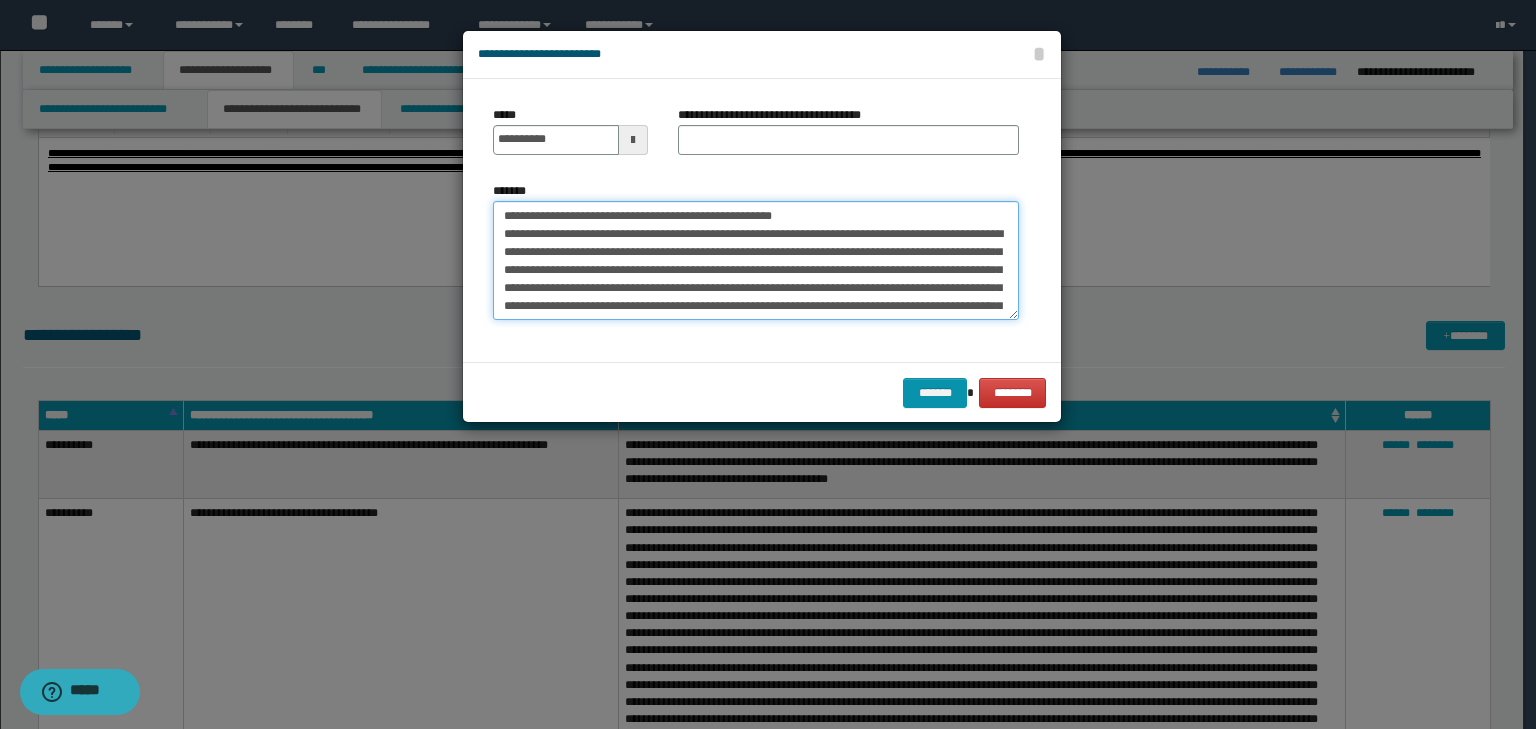 drag, startPoint x: 856, startPoint y: 213, endPoint x: 371, endPoint y: 203, distance: 485.1031 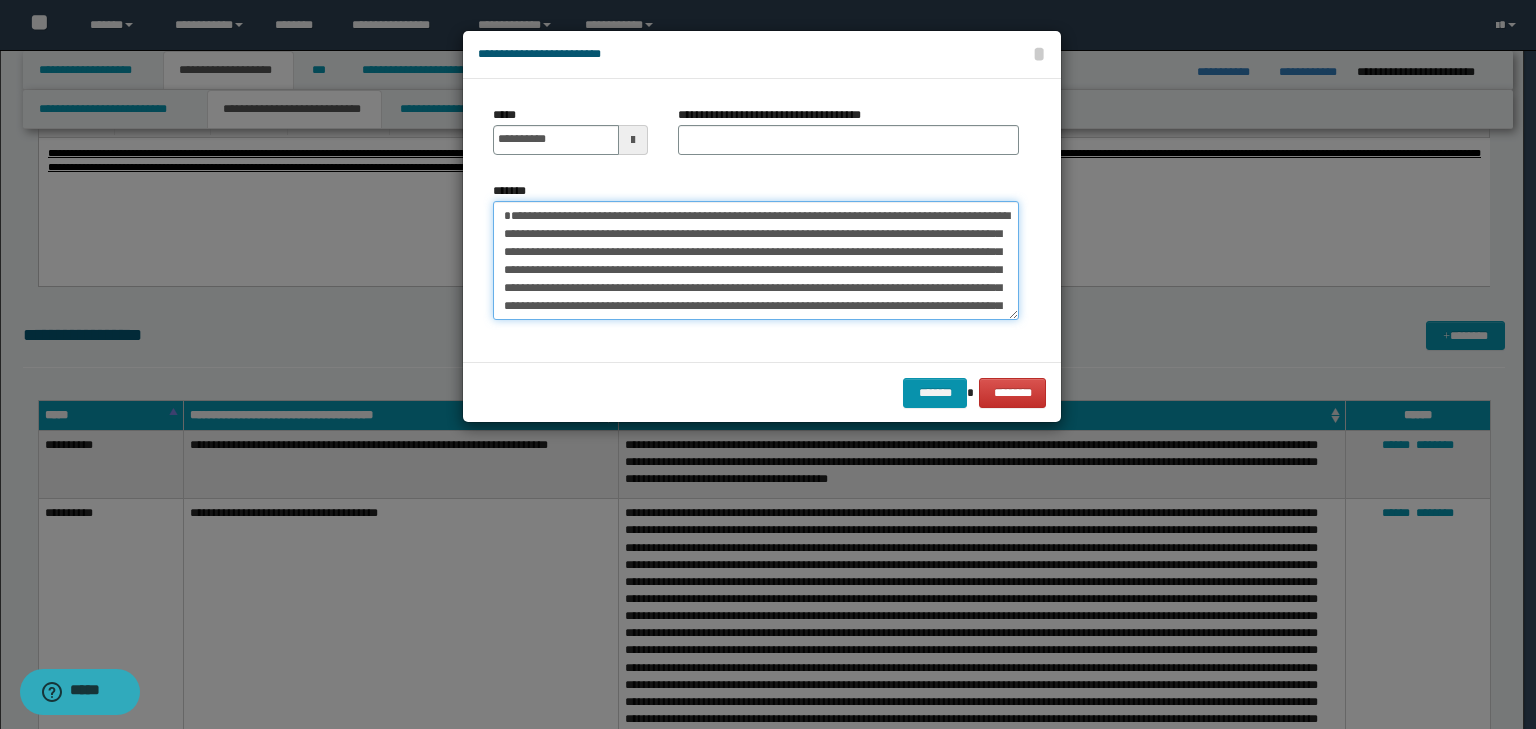 type on "**********" 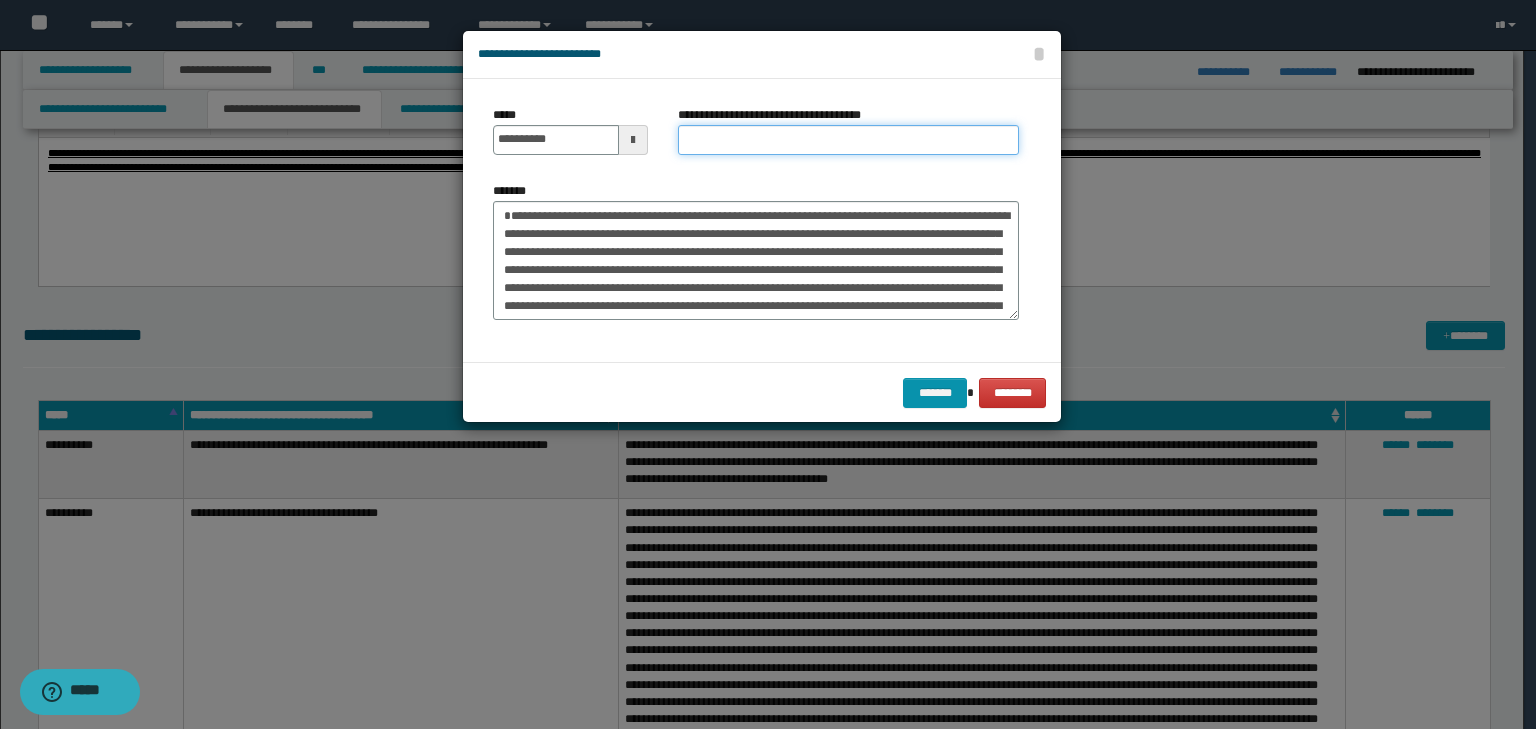 click on "**********" at bounding box center [848, 140] 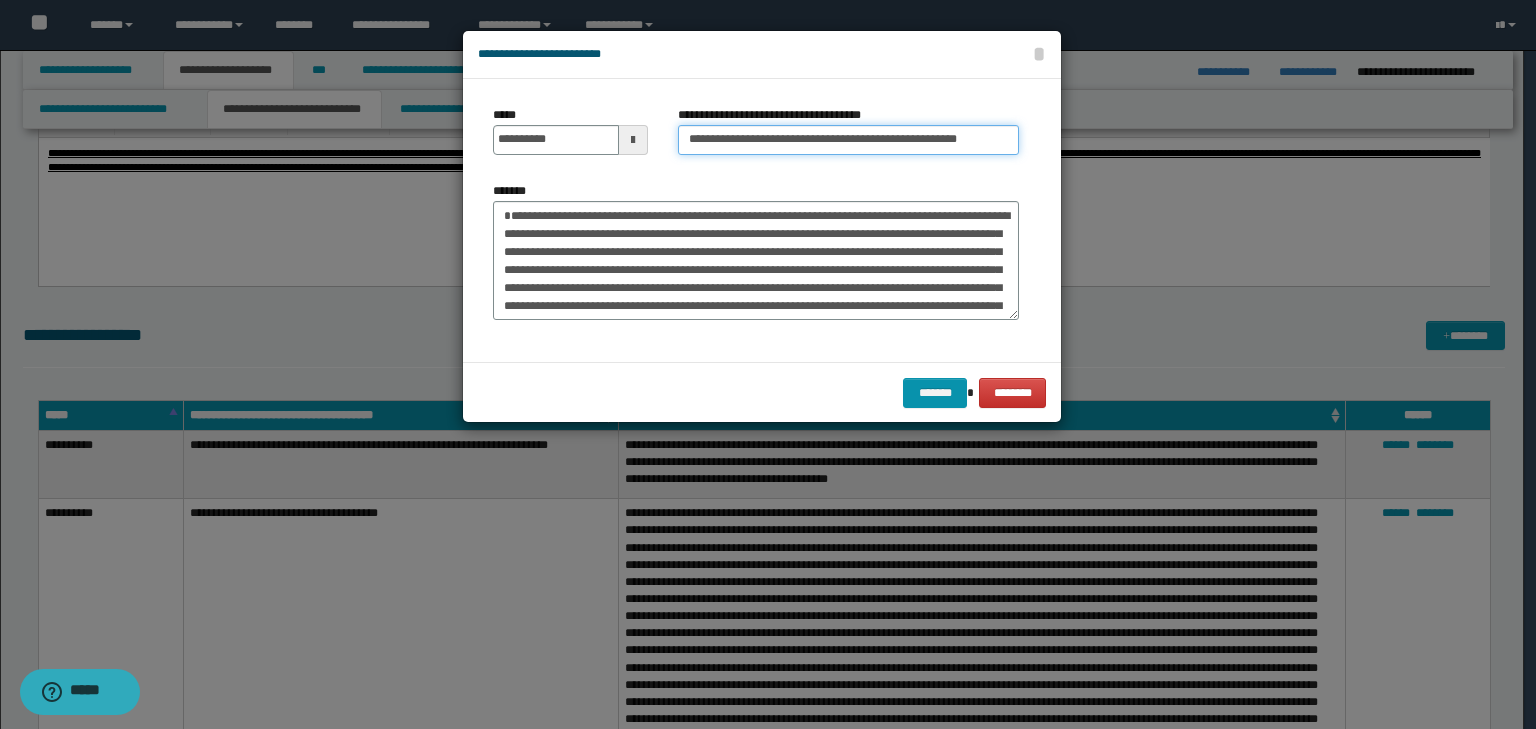 scroll, scrollTop: 0, scrollLeft: 18, axis: horizontal 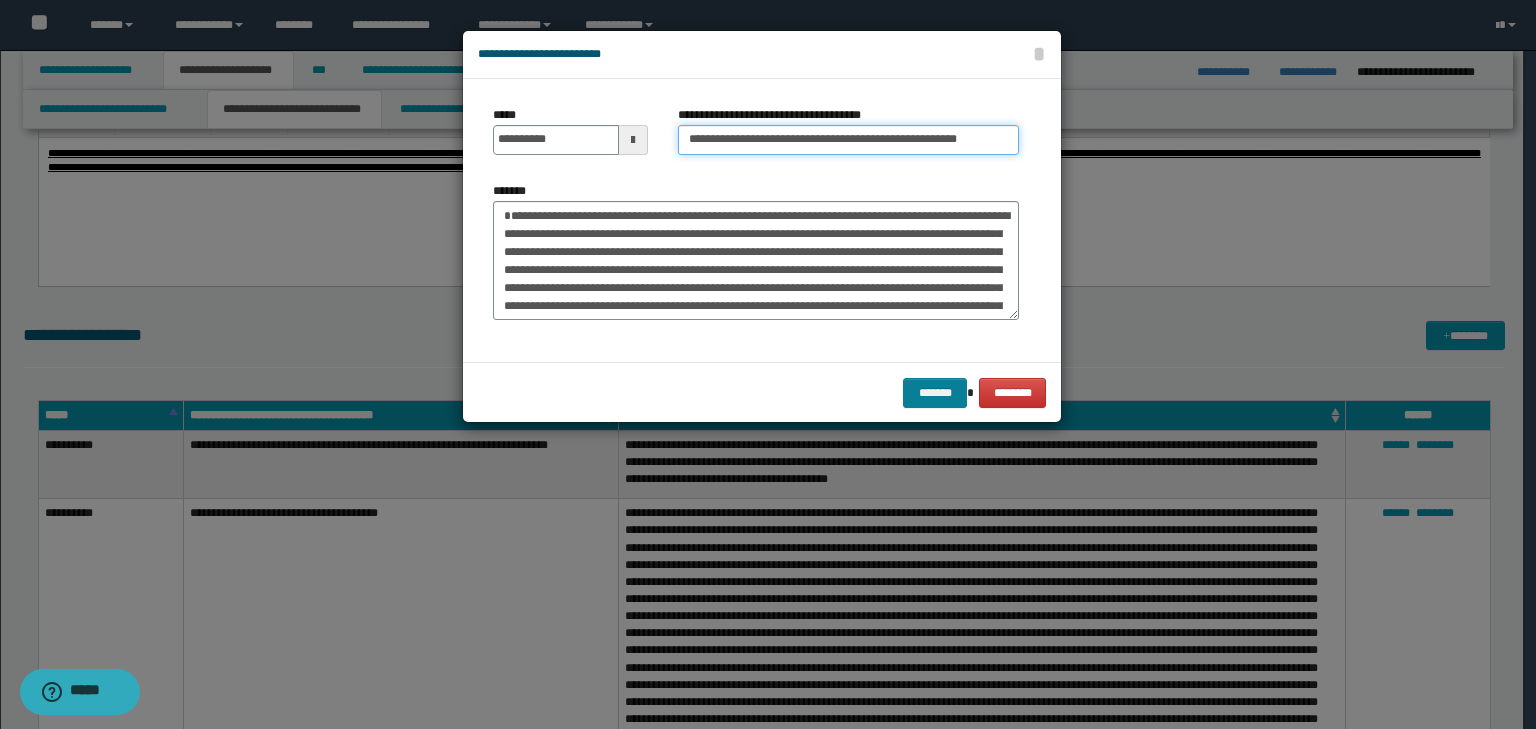 type on "**********" 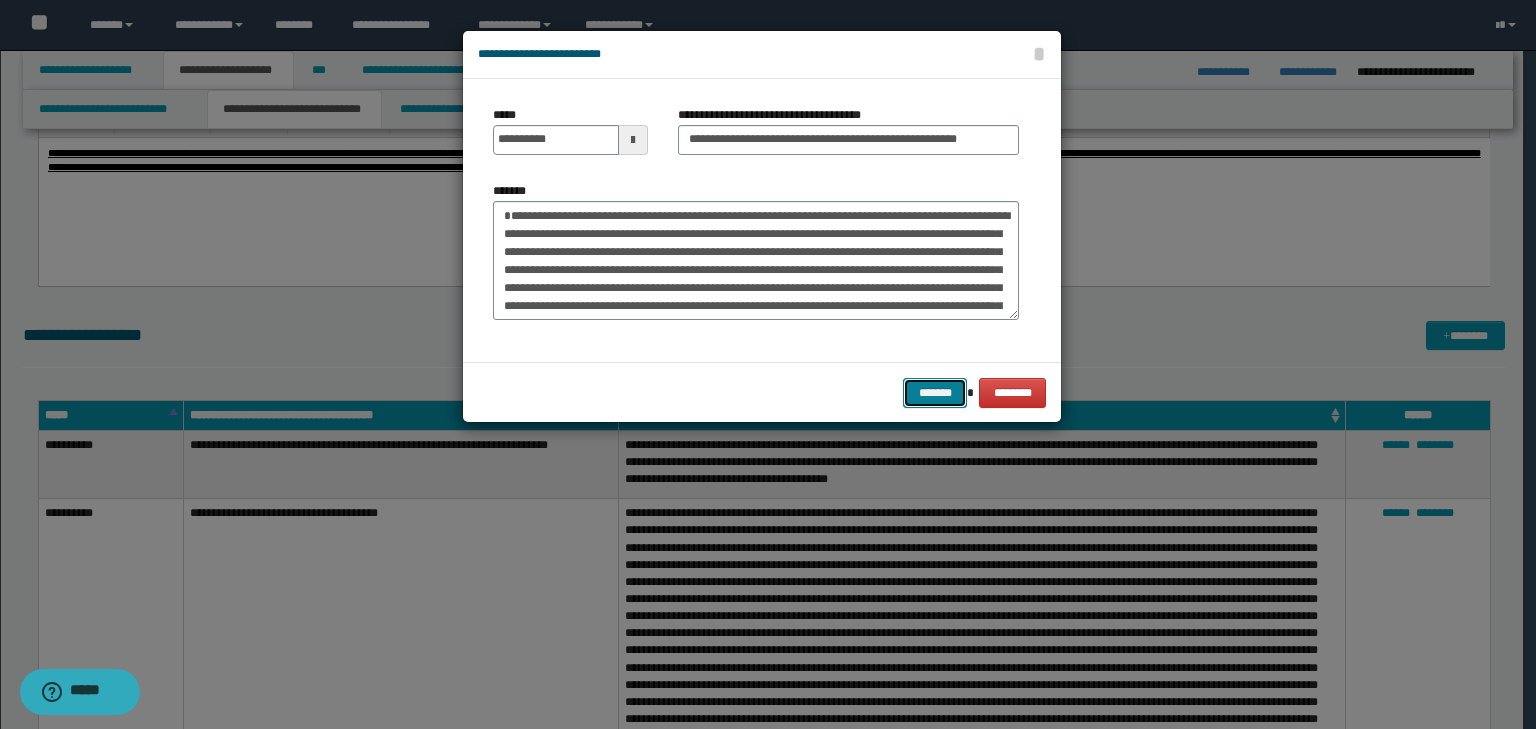 click on "*******" at bounding box center [935, 393] 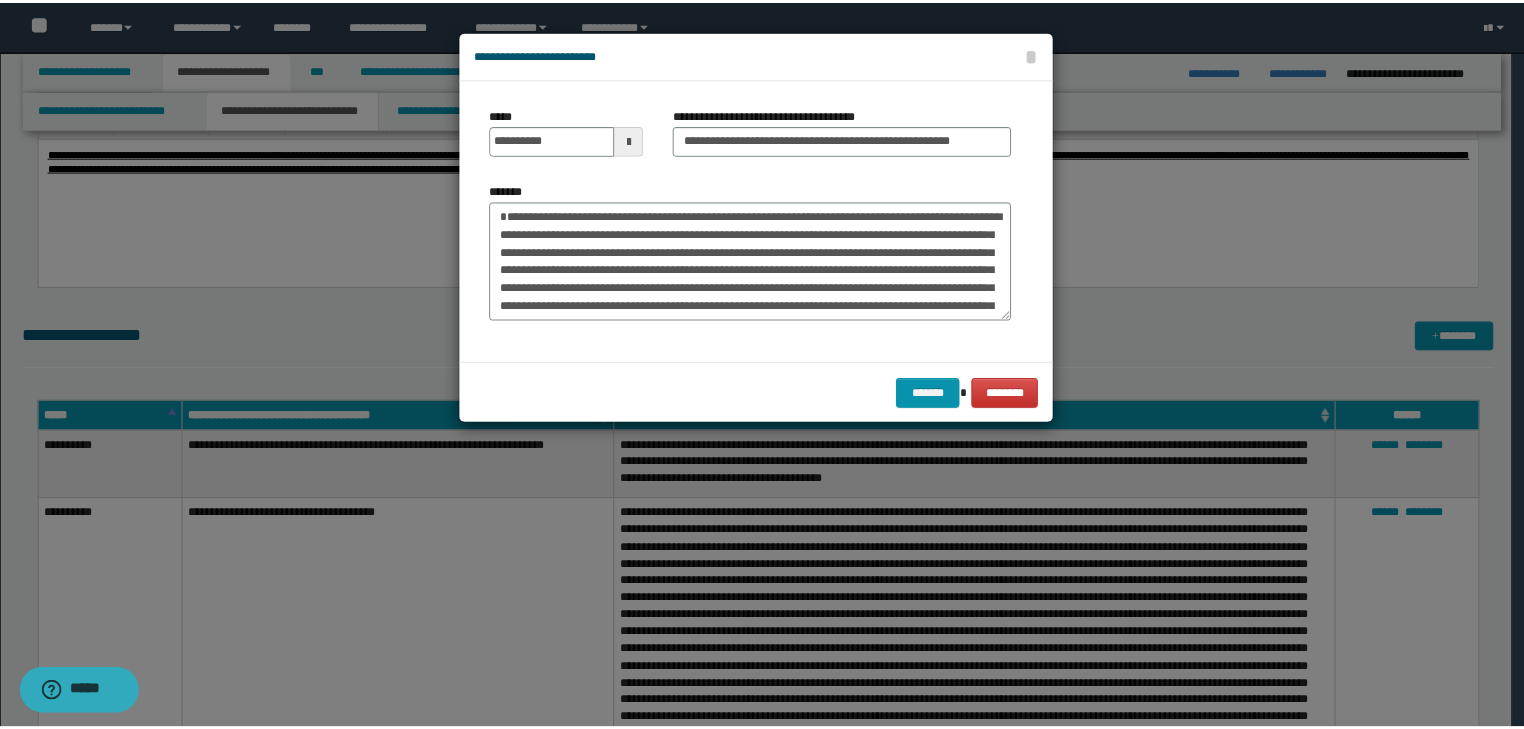 scroll, scrollTop: 0, scrollLeft: 0, axis: both 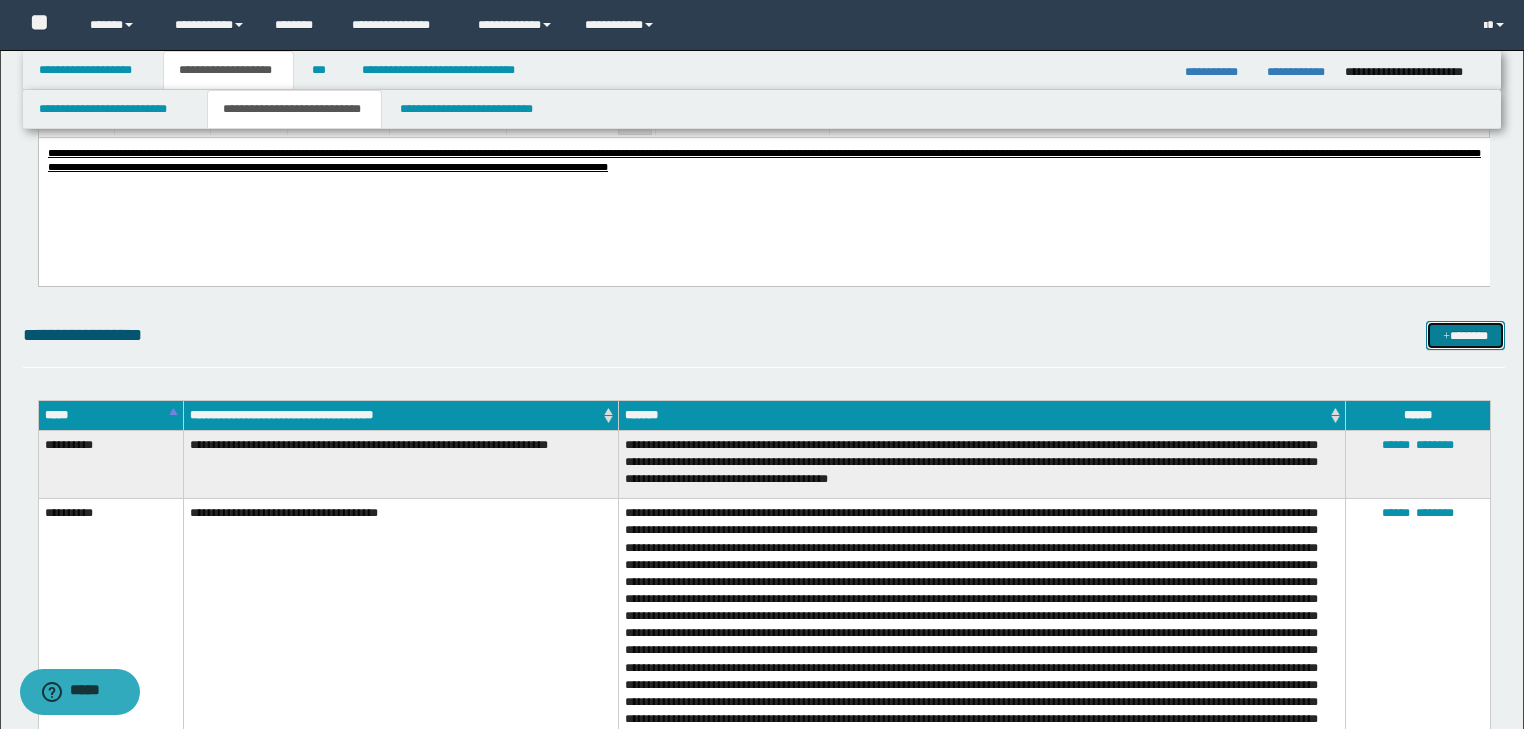 click on "*******" at bounding box center (1465, 336) 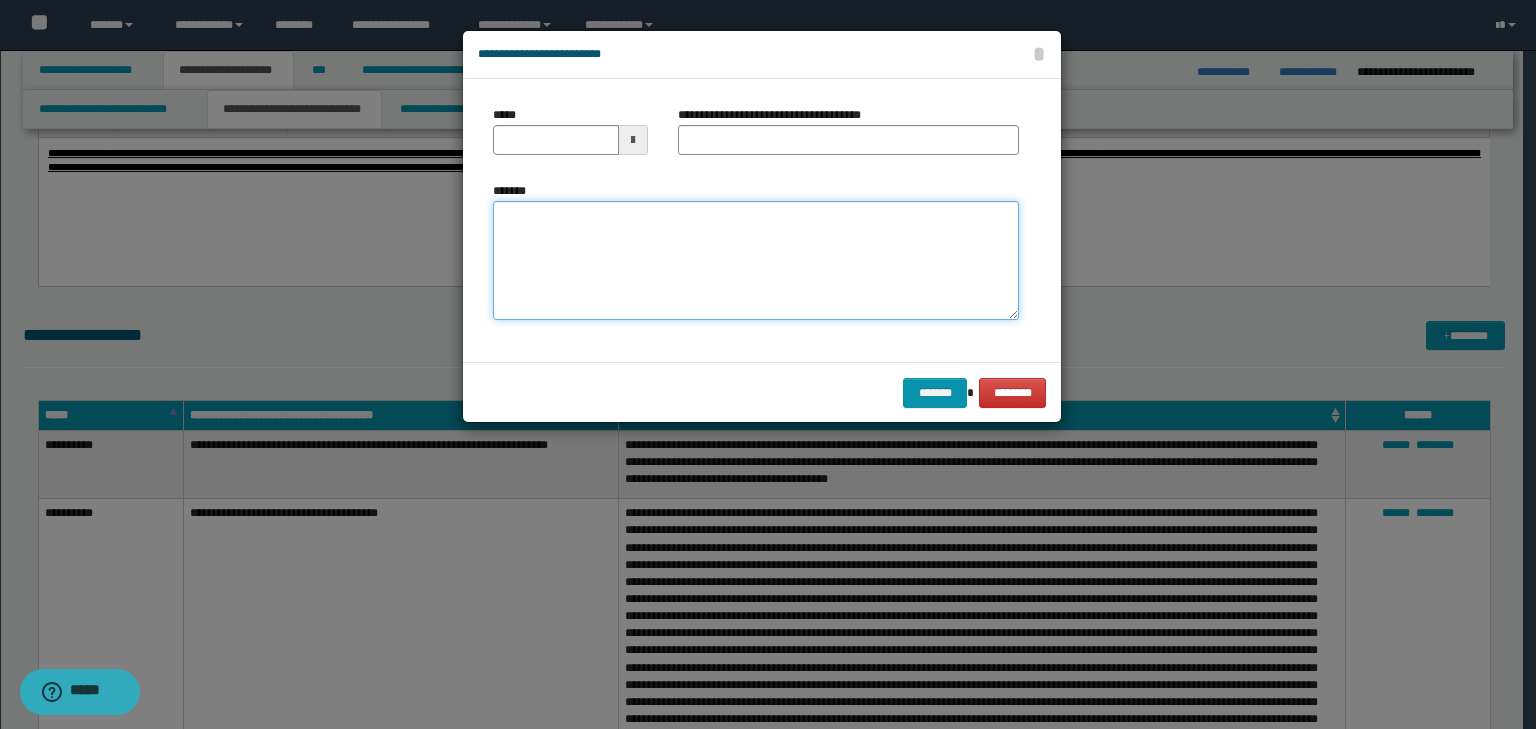 click on "*******" at bounding box center (756, 261) 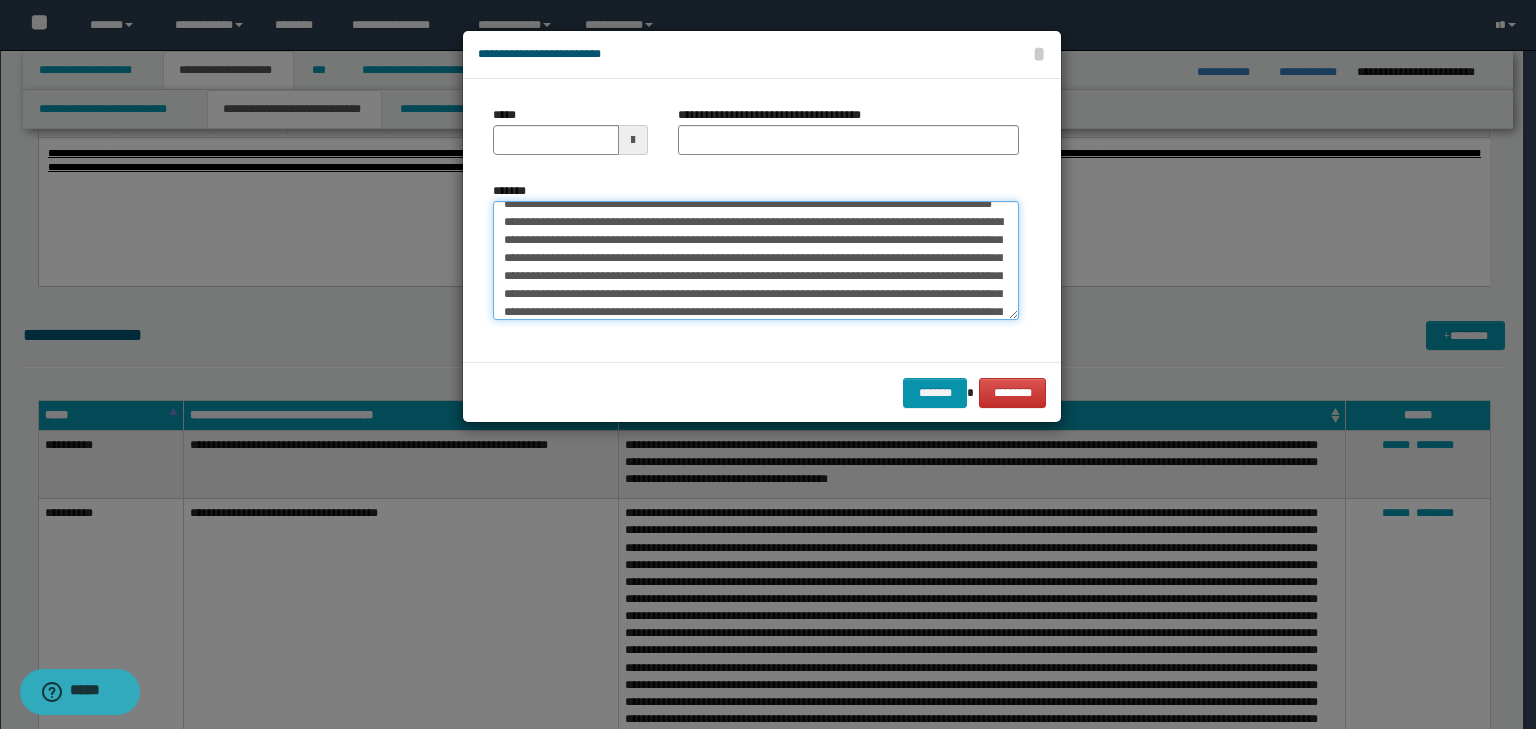 scroll, scrollTop: 0, scrollLeft: 0, axis: both 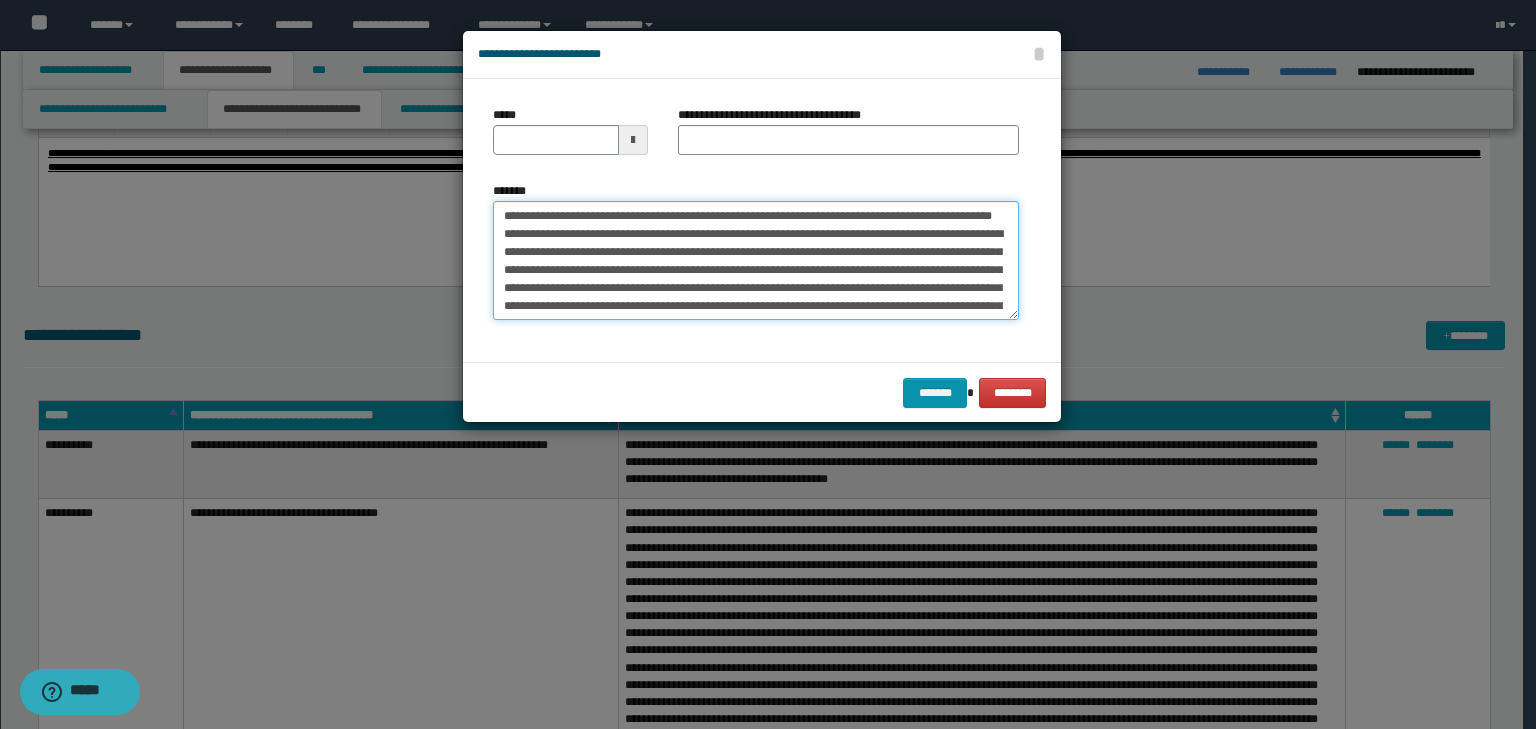 drag, startPoint x: 567, startPoint y: 216, endPoint x: 423, endPoint y: 196, distance: 145.38225 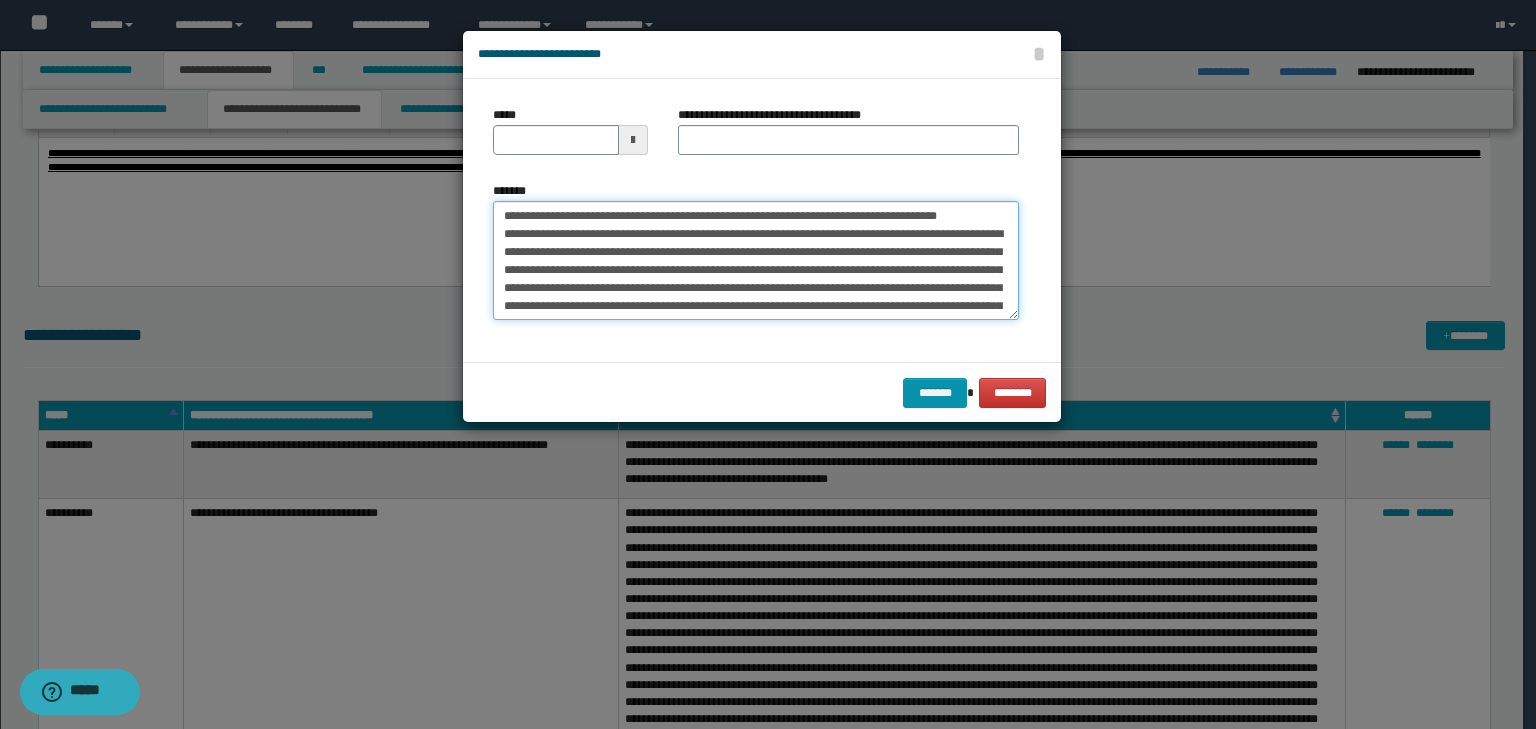 type 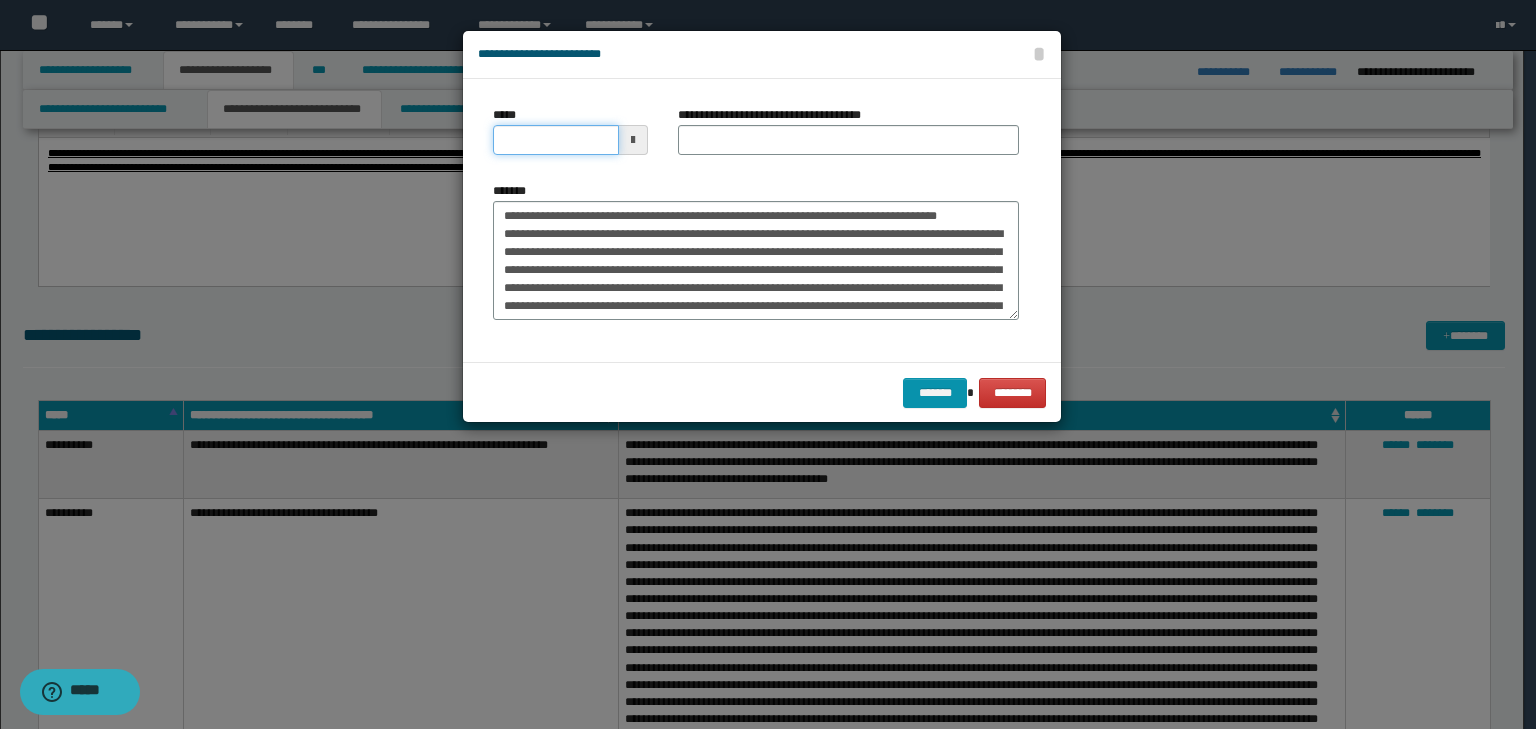 click on "*****" at bounding box center (556, 140) 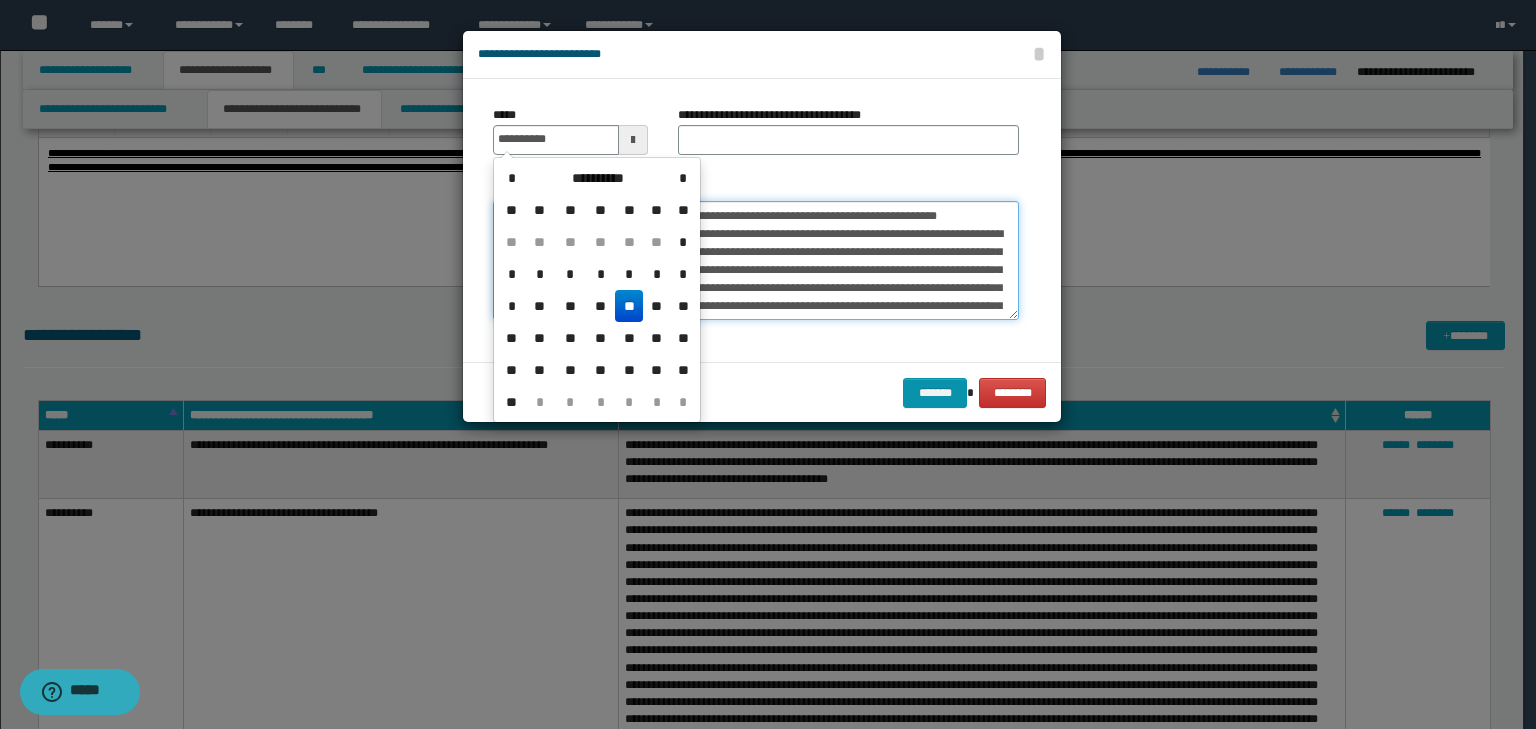 type on "**********" 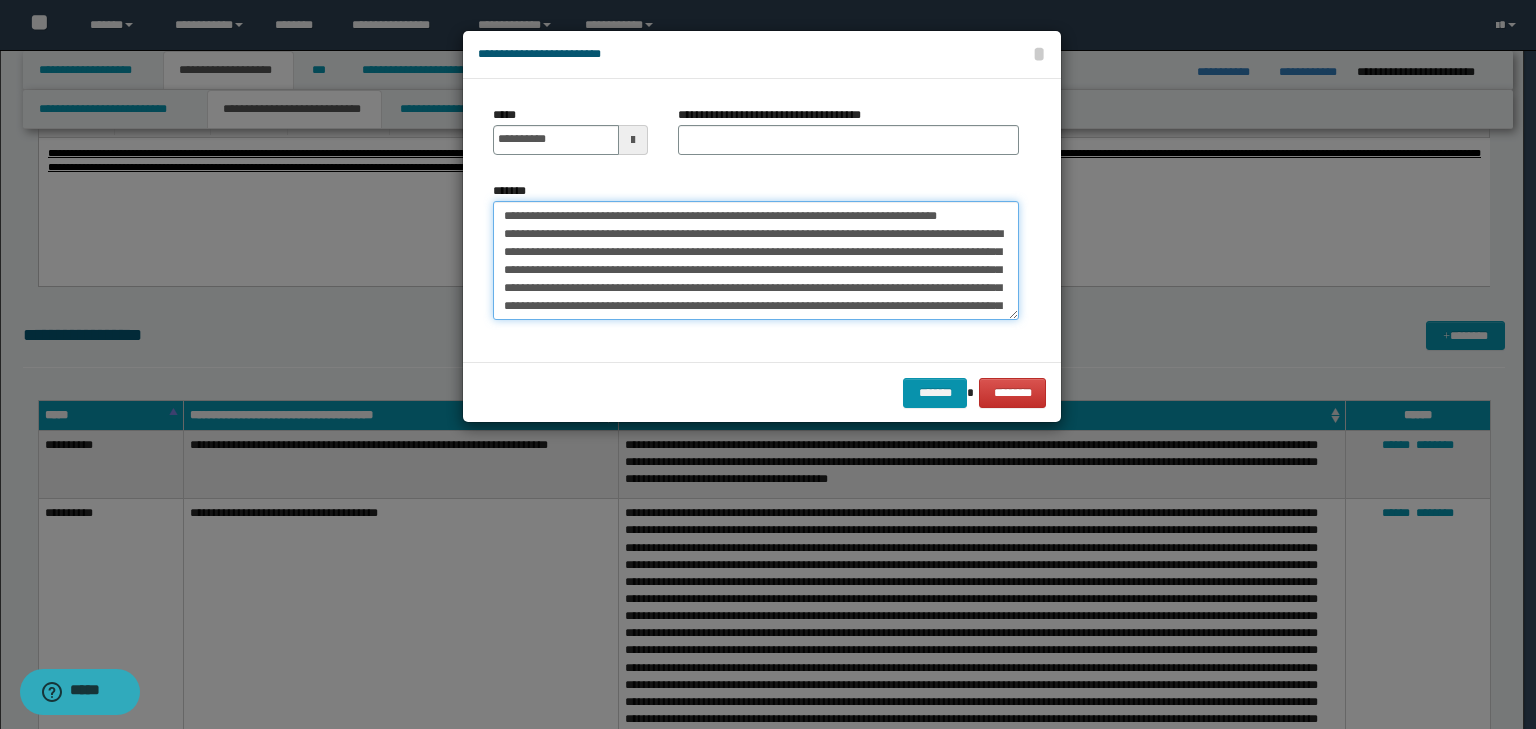 drag, startPoint x: 927, startPoint y: 229, endPoint x: 384, endPoint y: 196, distance: 544.00183 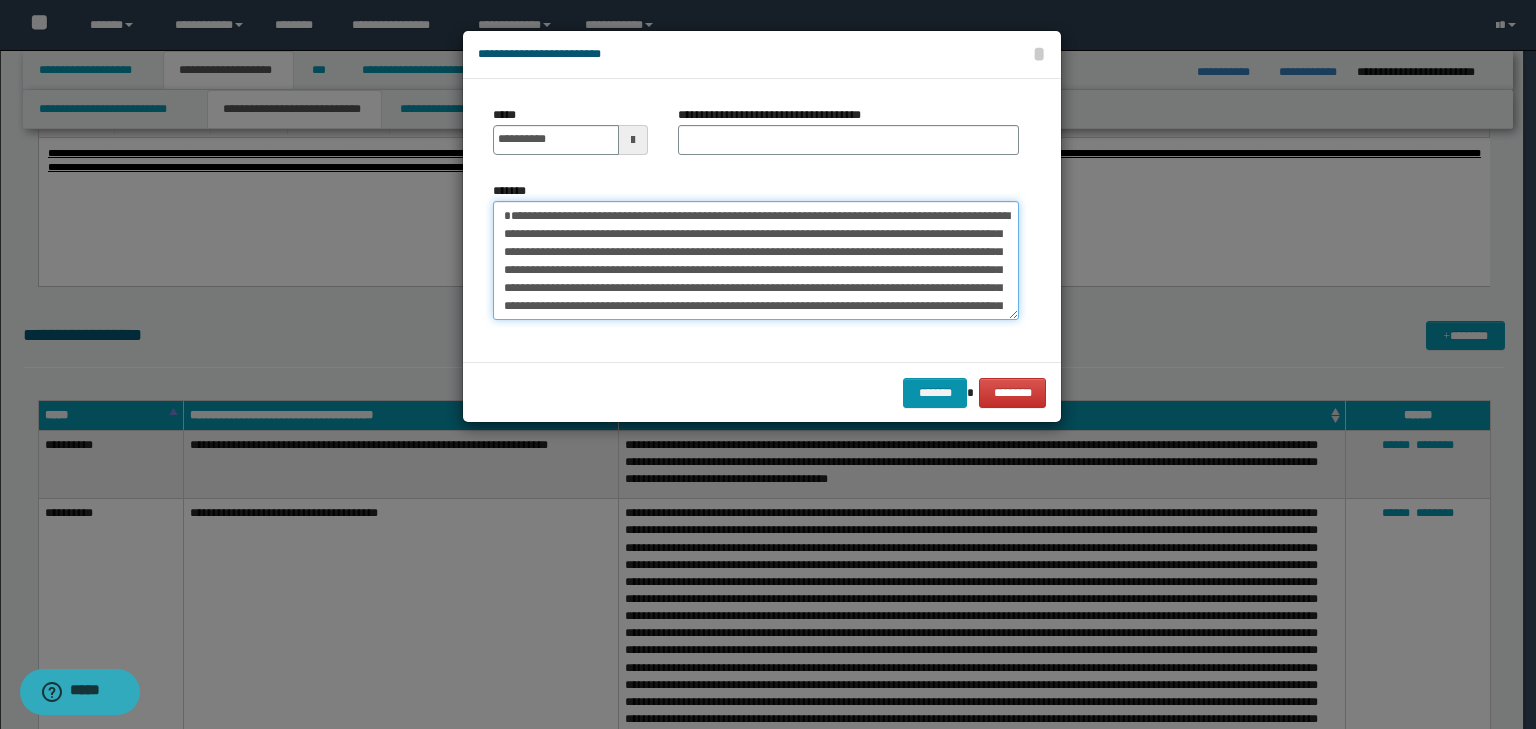 type on "**********" 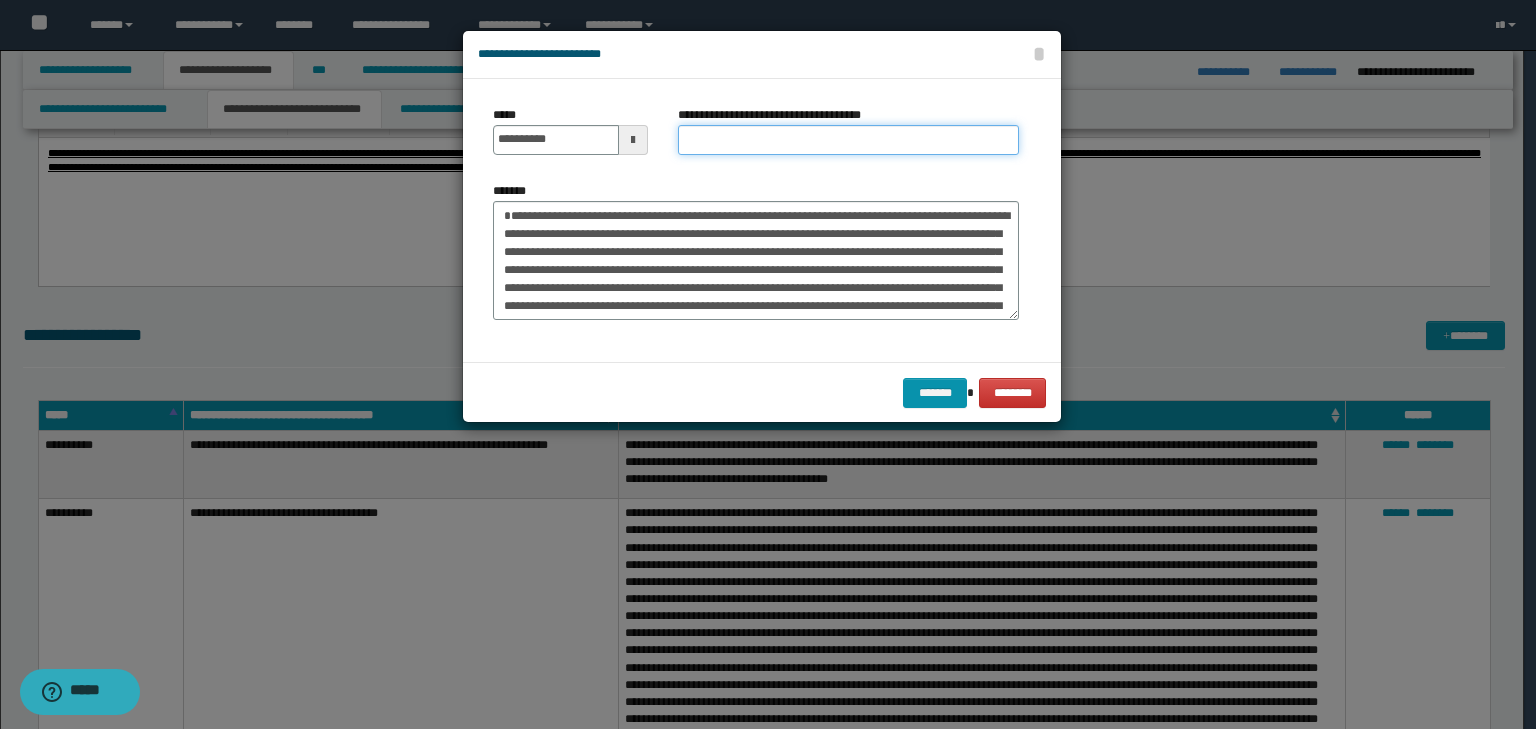 click on "**********" at bounding box center (848, 140) 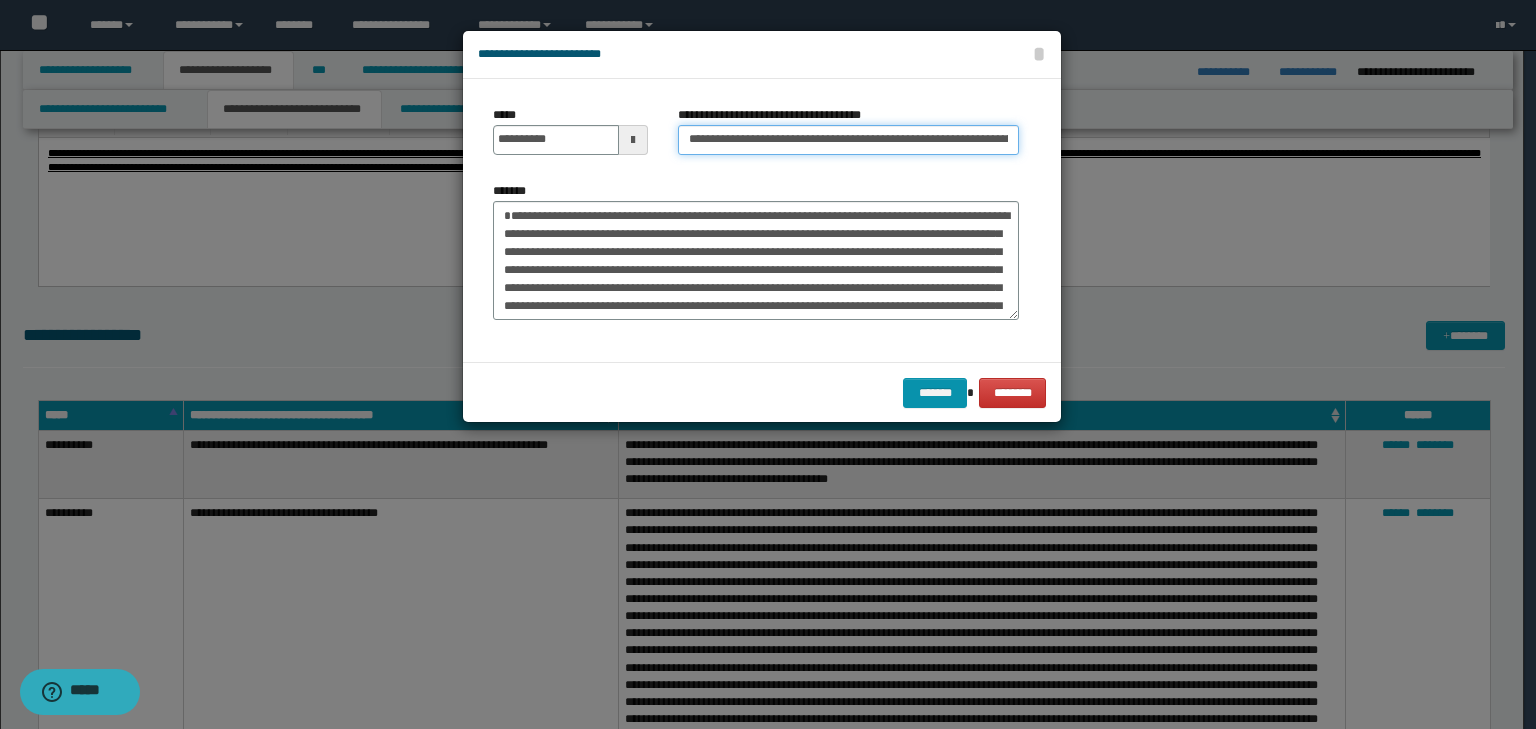 scroll, scrollTop: 0, scrollLeft: 232, axis: horizontal 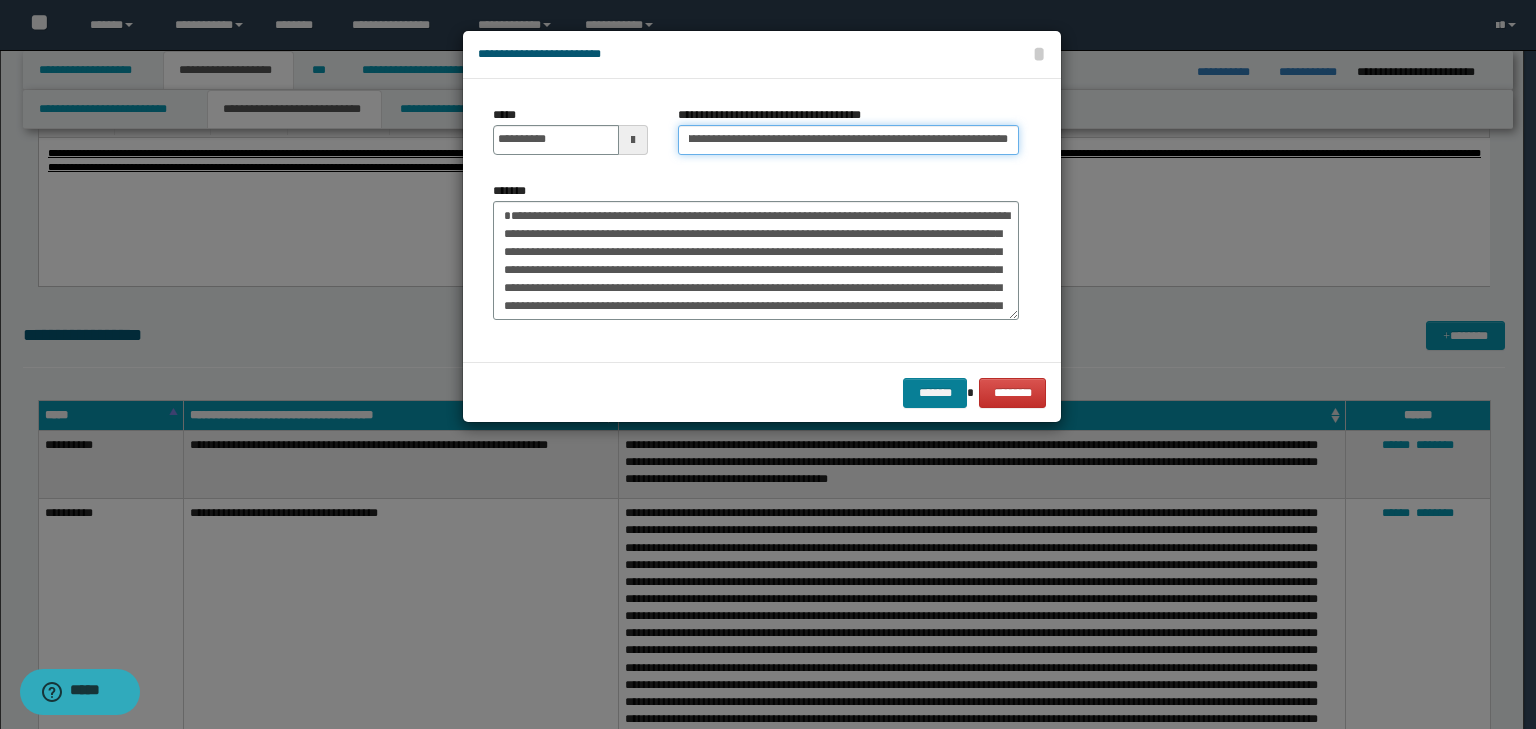 type on "**********" 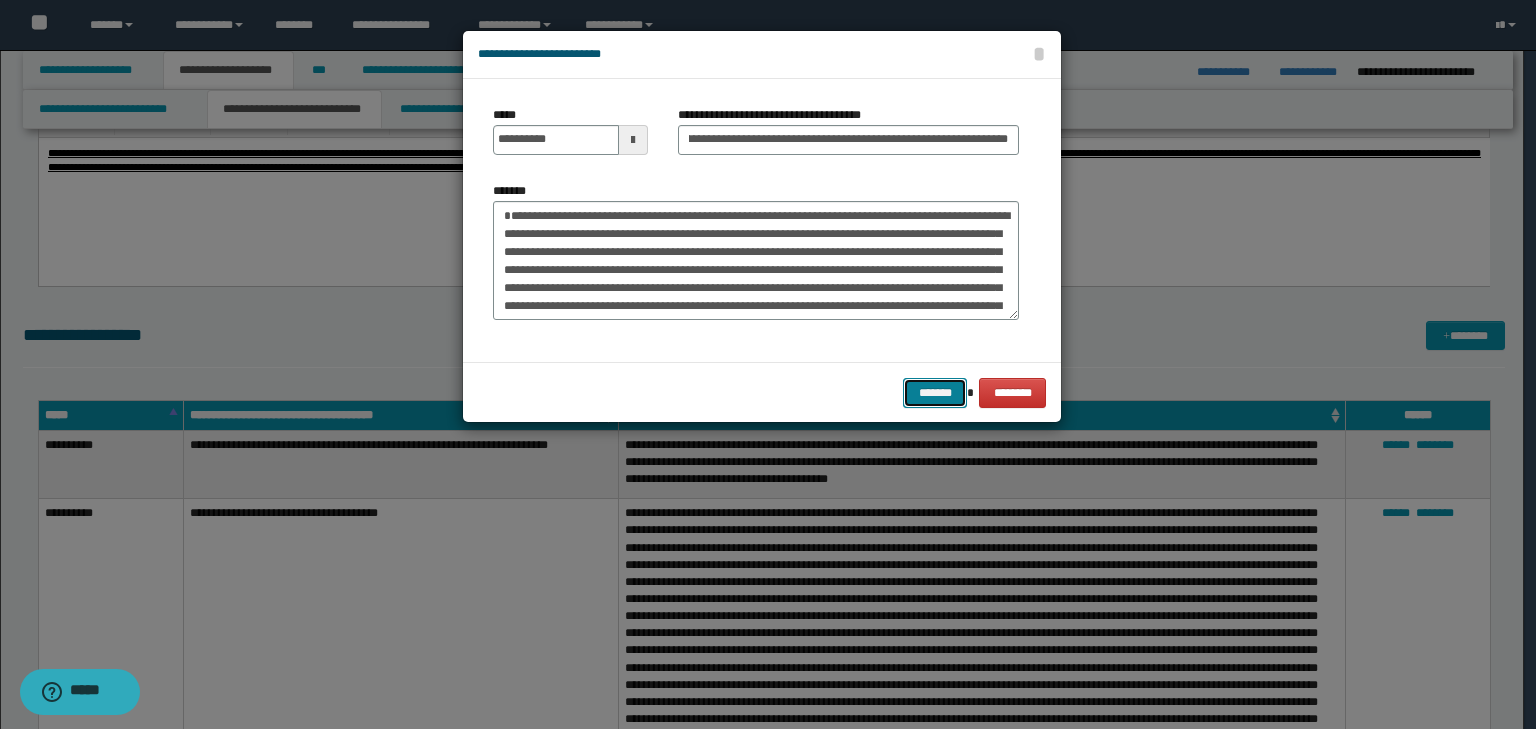 scroll, scrollTop: 0, scrollLeft: 0, axis: both 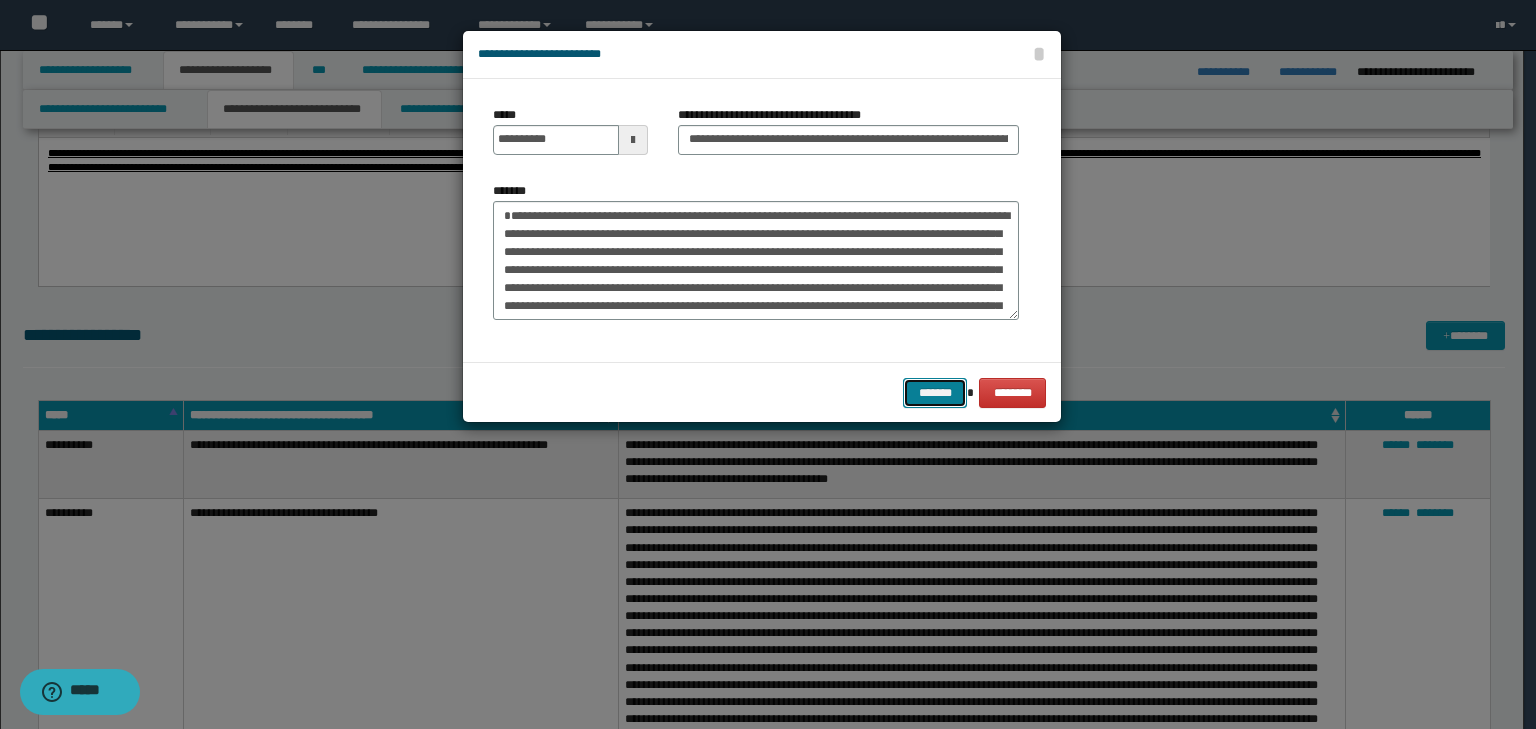 click on "*******" at bounding box center (935, 393) 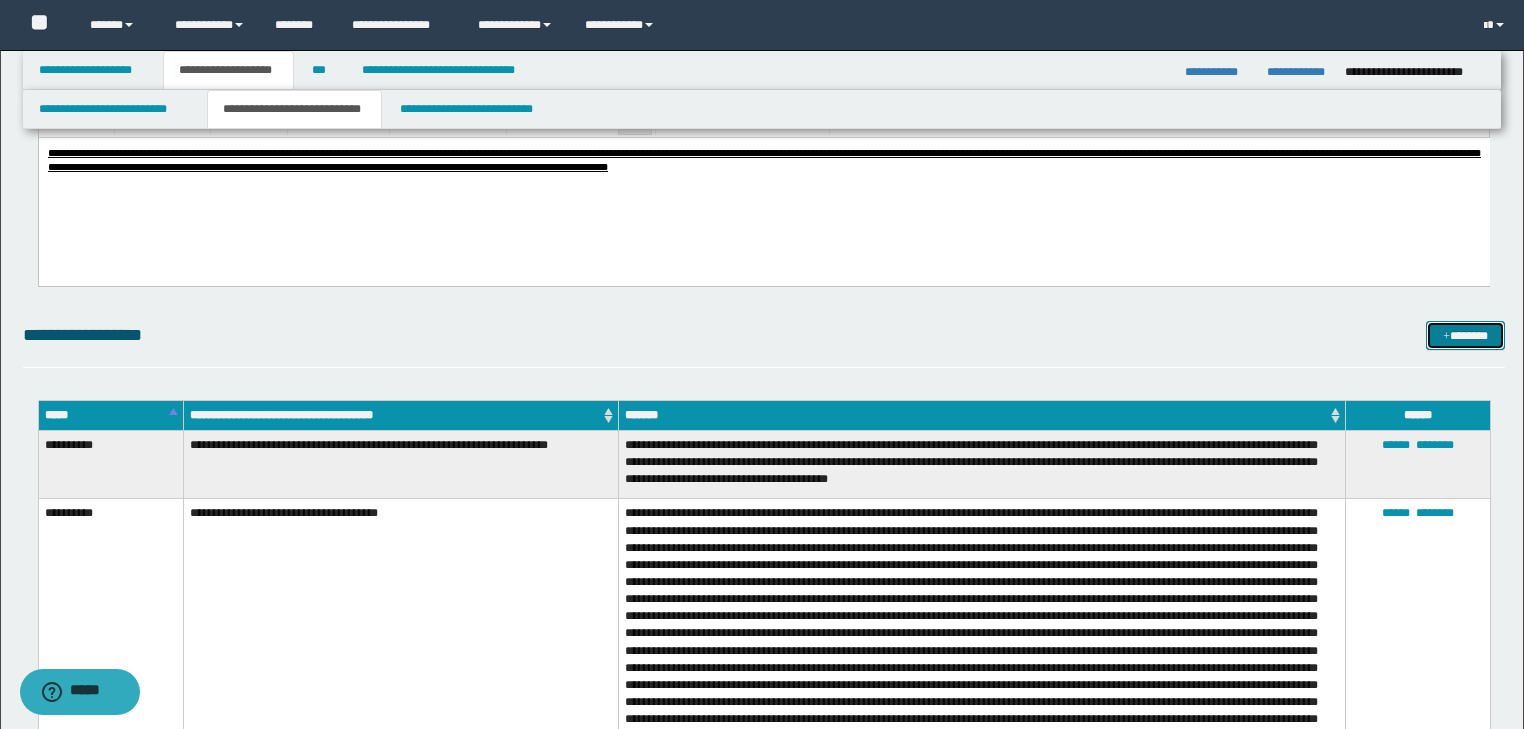 click at bounding box center (1446, 337) 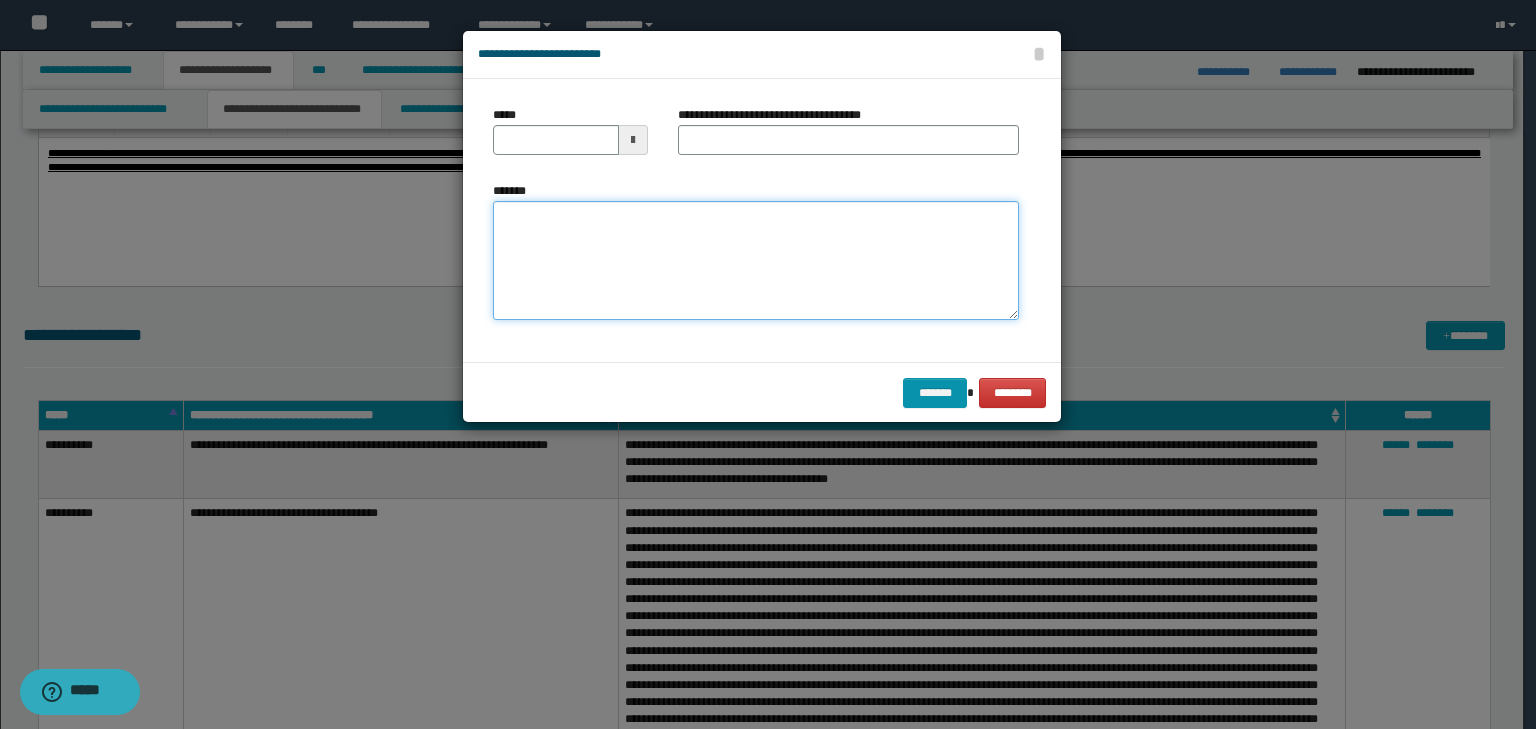 drag, startPoint x: 724, startPoint y: 265, endPoint x: 710, endPoint y: 258, distance: 15.652476 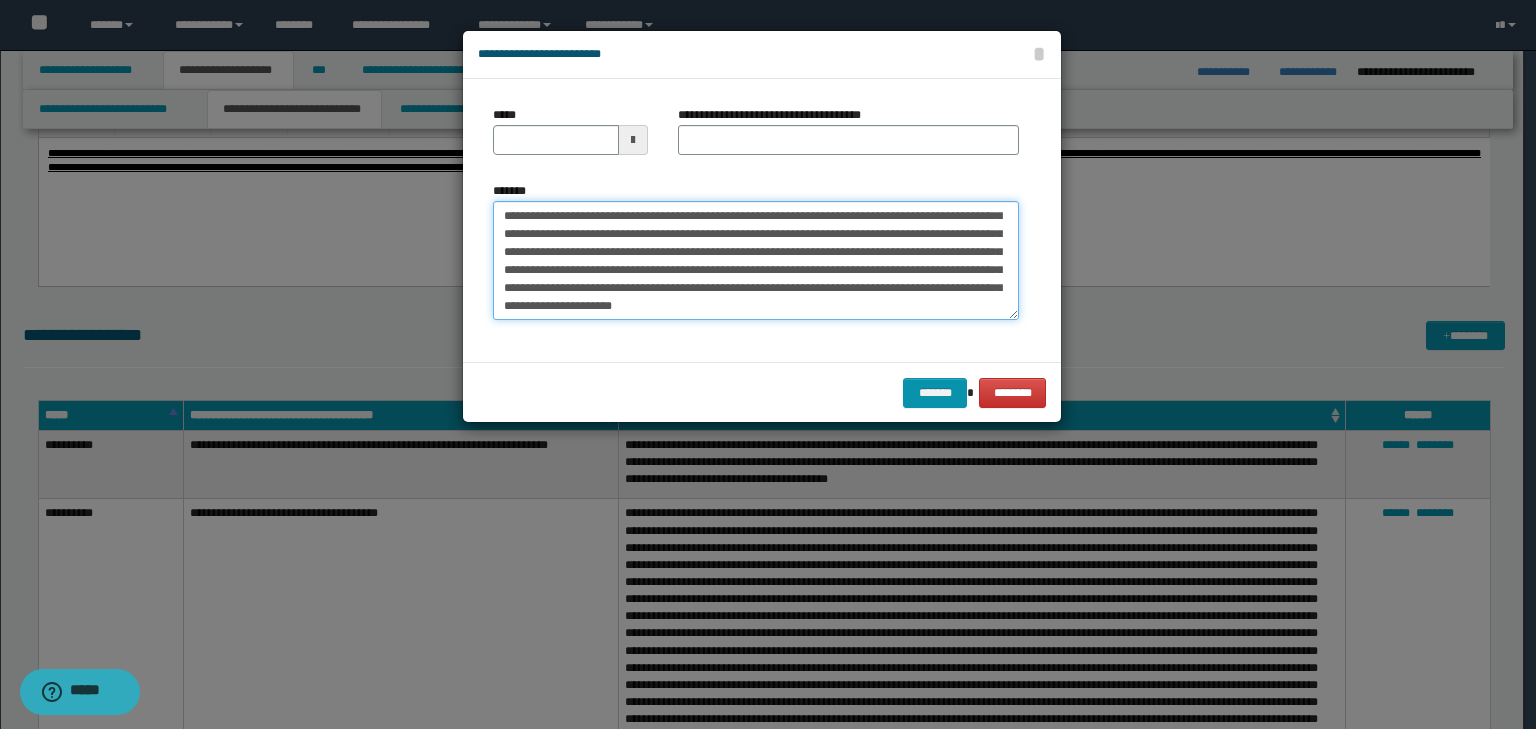 scroll, scrollTop: 0, scrollLeft: 0, axis: both 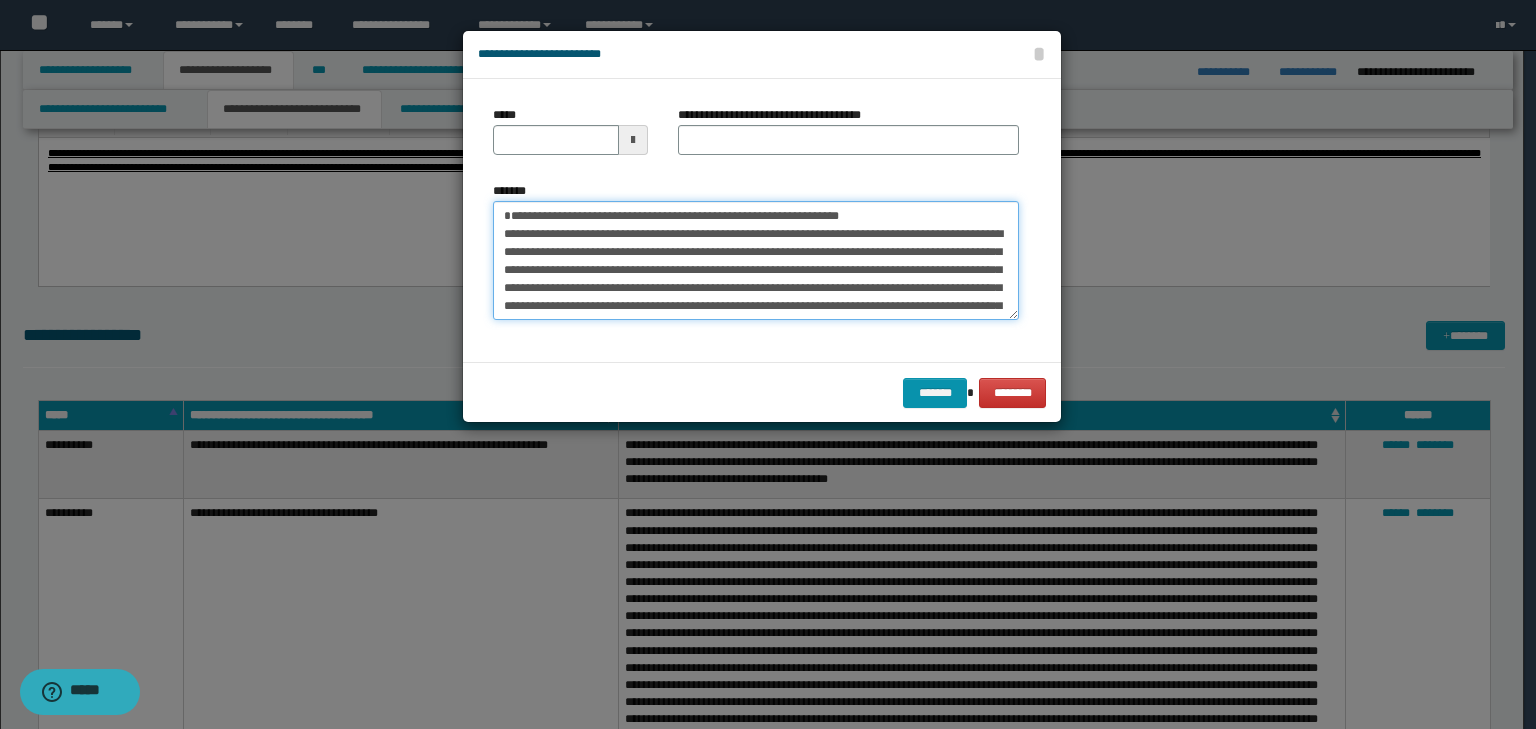 drag, startPoint x: 569, startPoint y: 212, endPoint x: 459, endPoint y: 196, distance: 111.15755 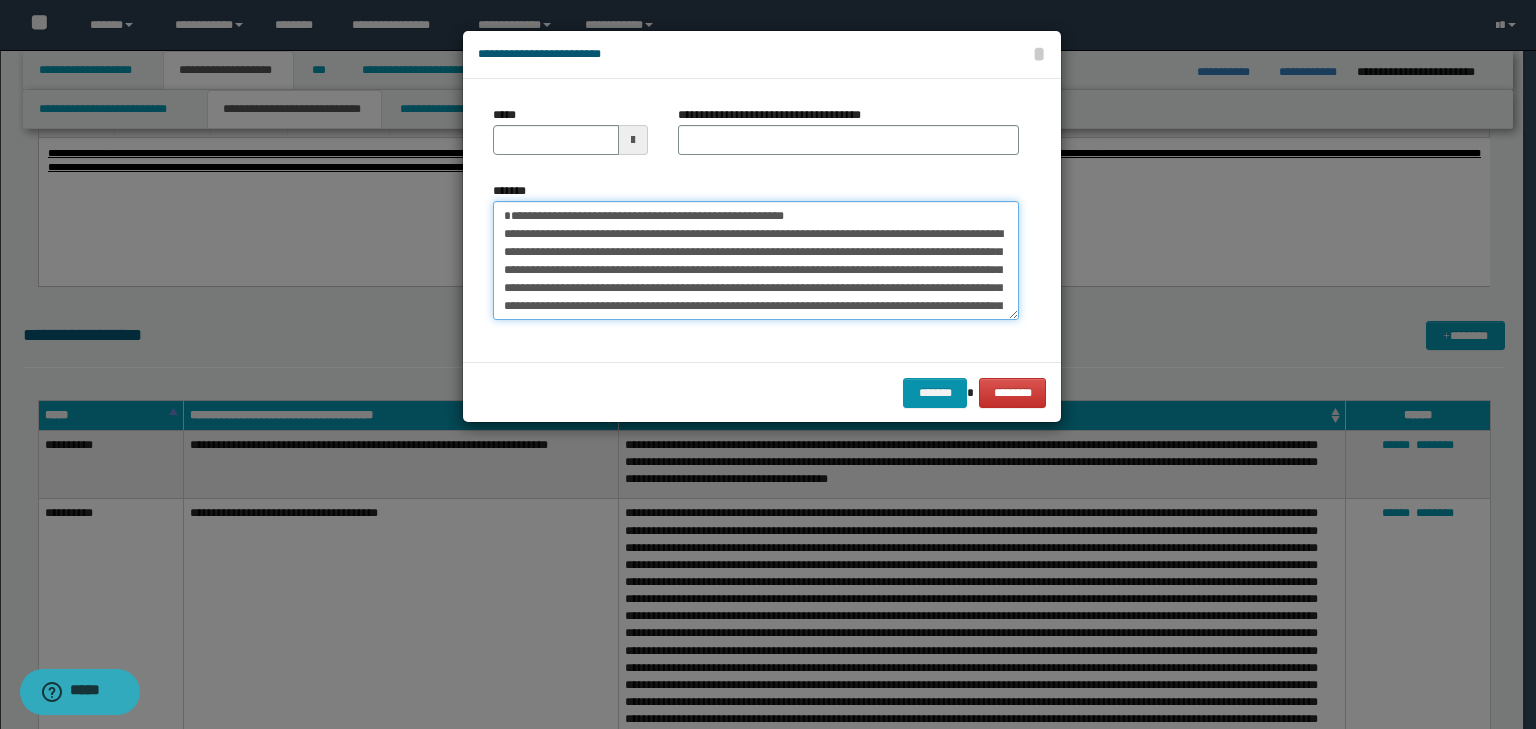 type 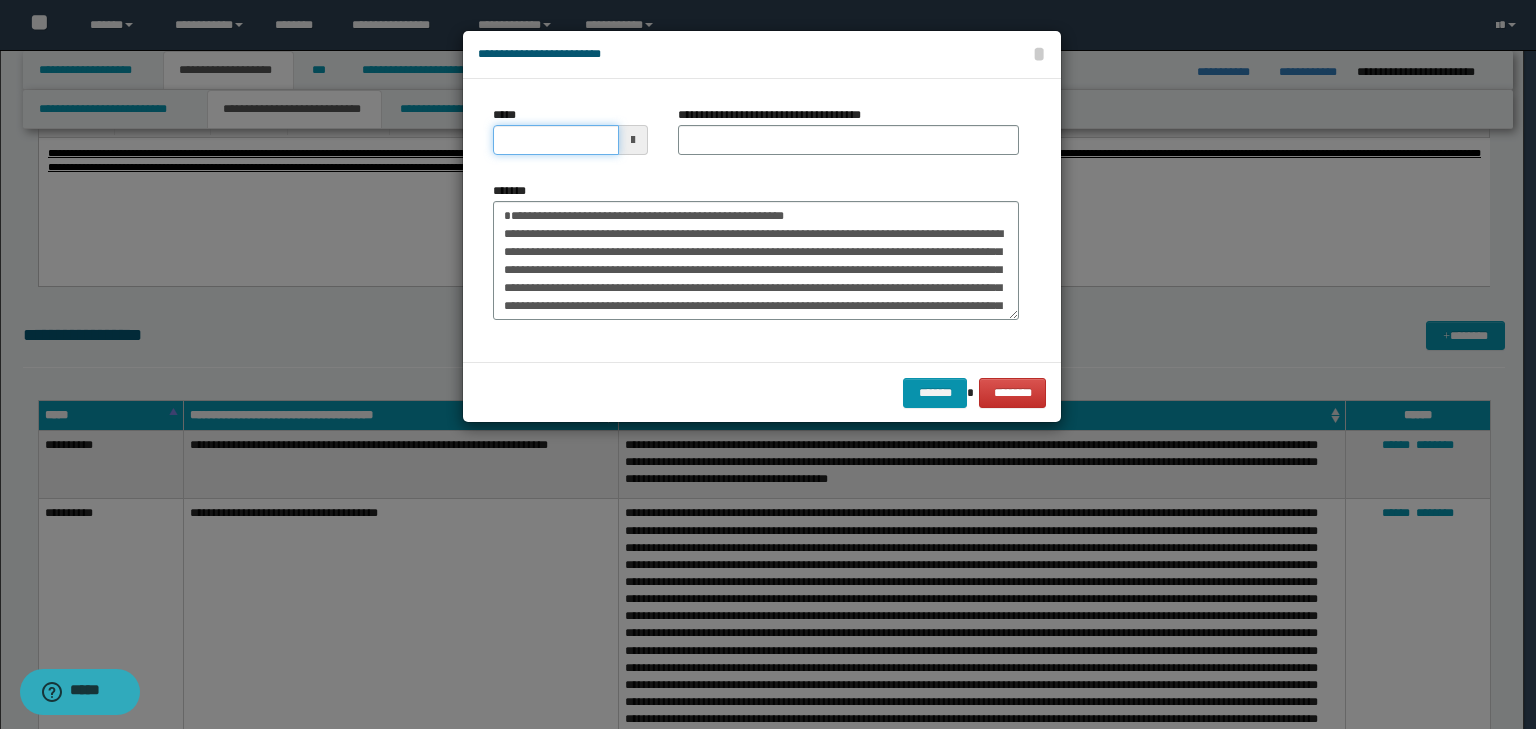 click on "*****" at bounding box center (556, 140) 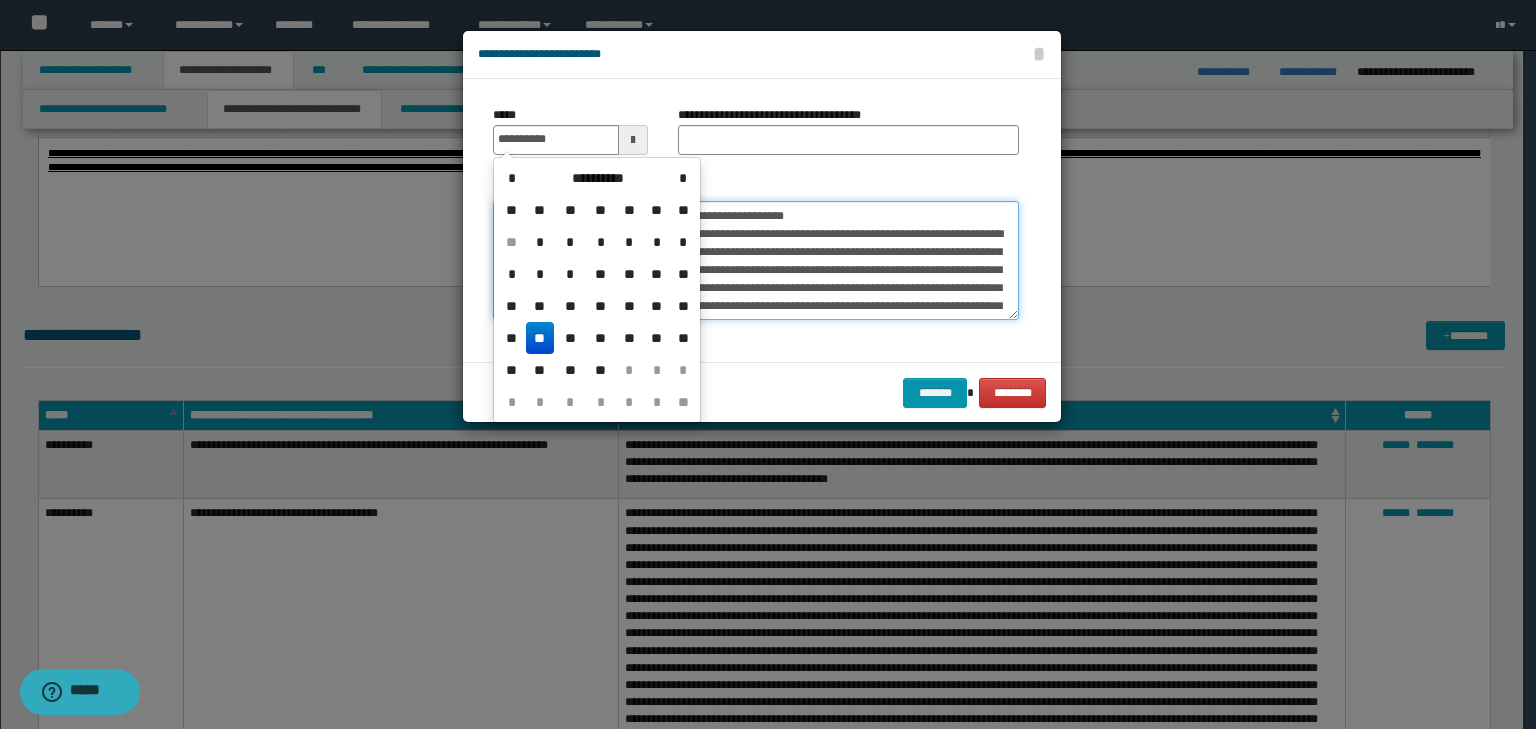 type on "**********" 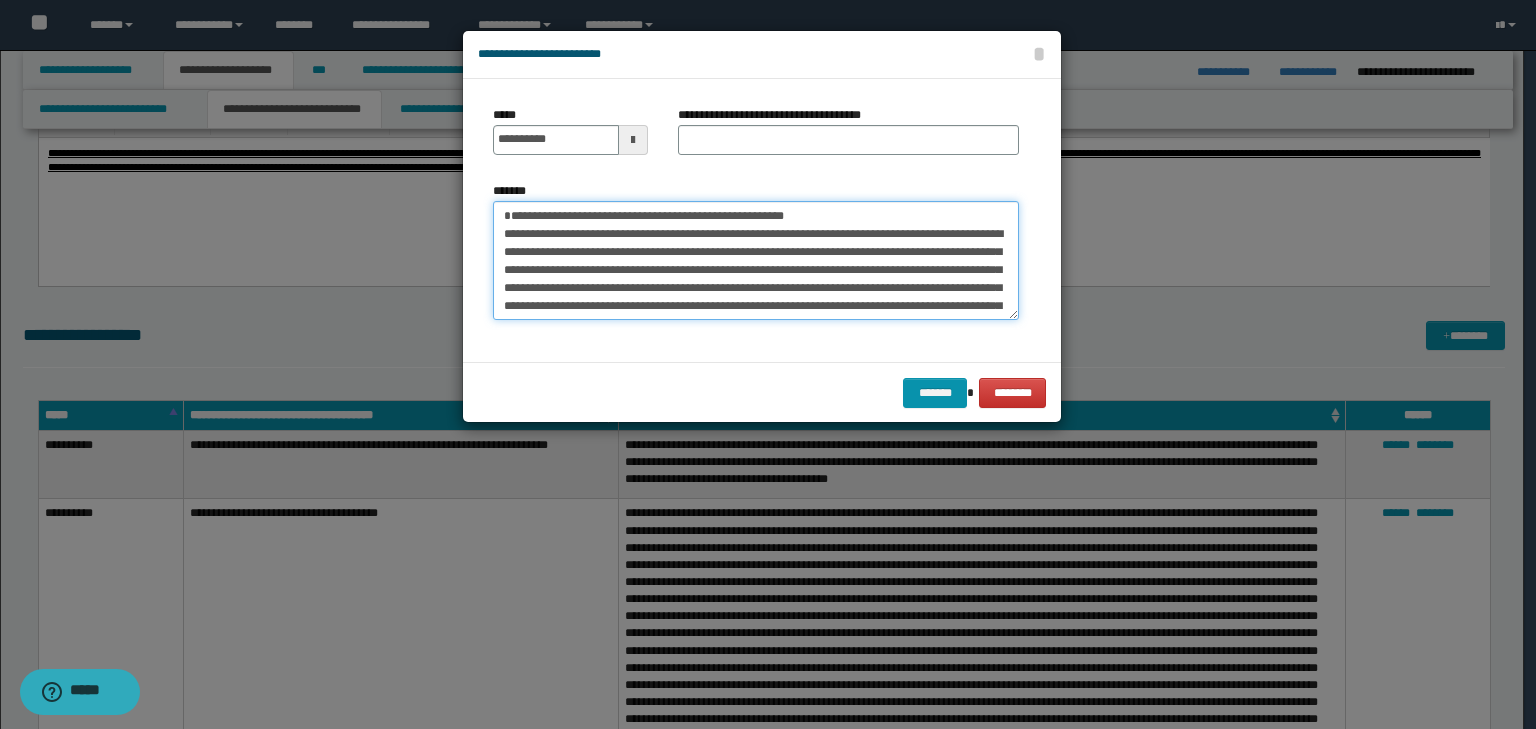 drag, startPoint x: 858, startPoint y: 208, endPoint x: 207, endPoint y: 163, distance: 652.55347 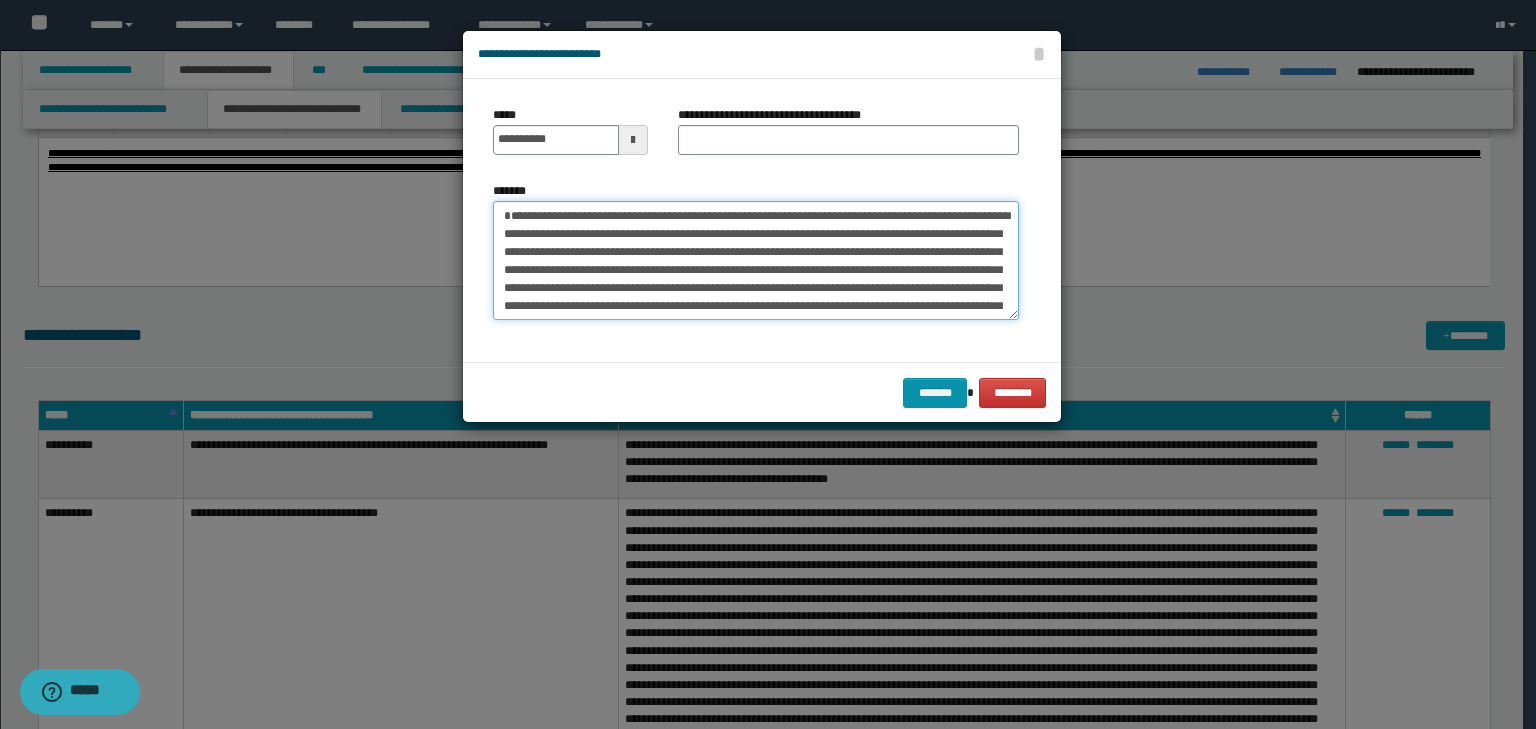 type on "**********" 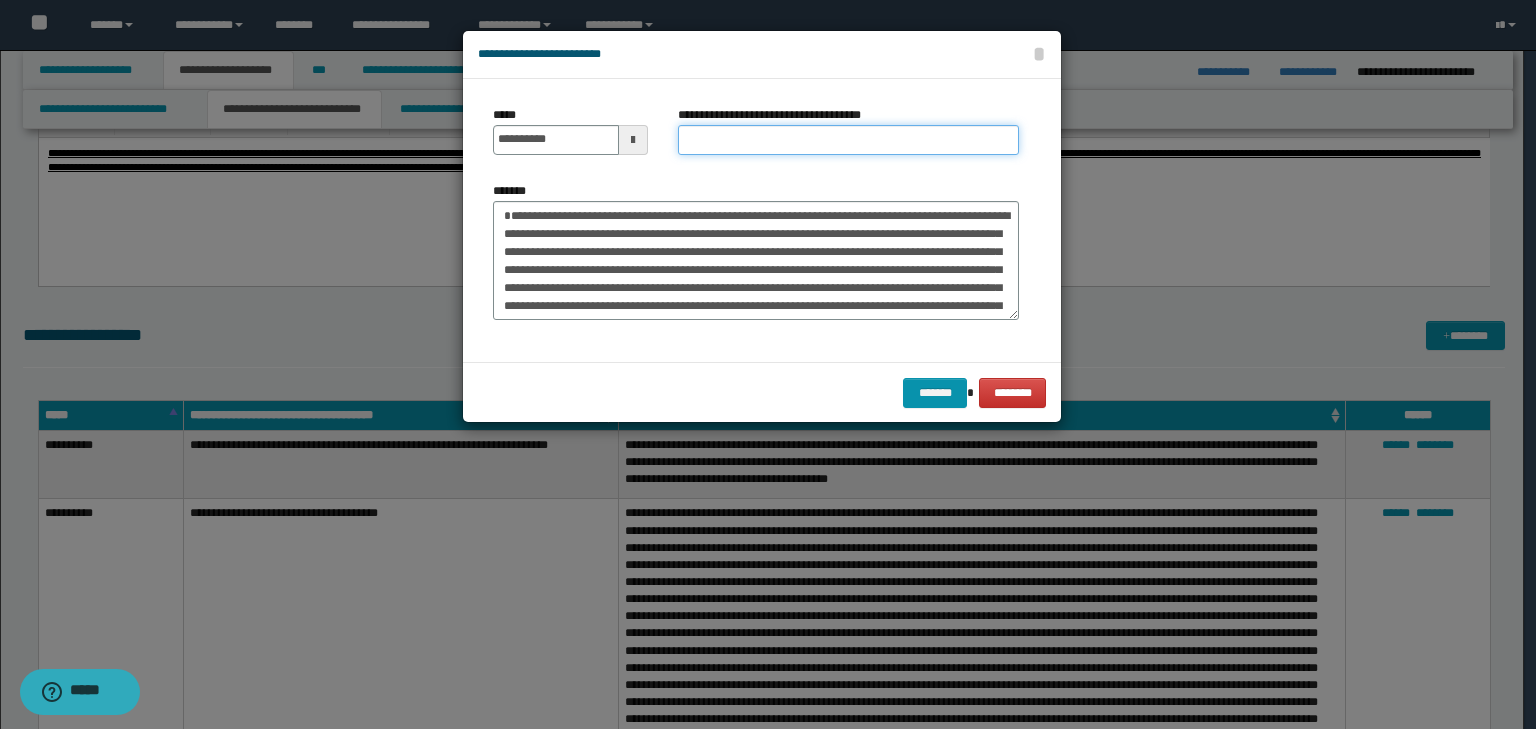 click on "**********" at bounding box center [848, 140] 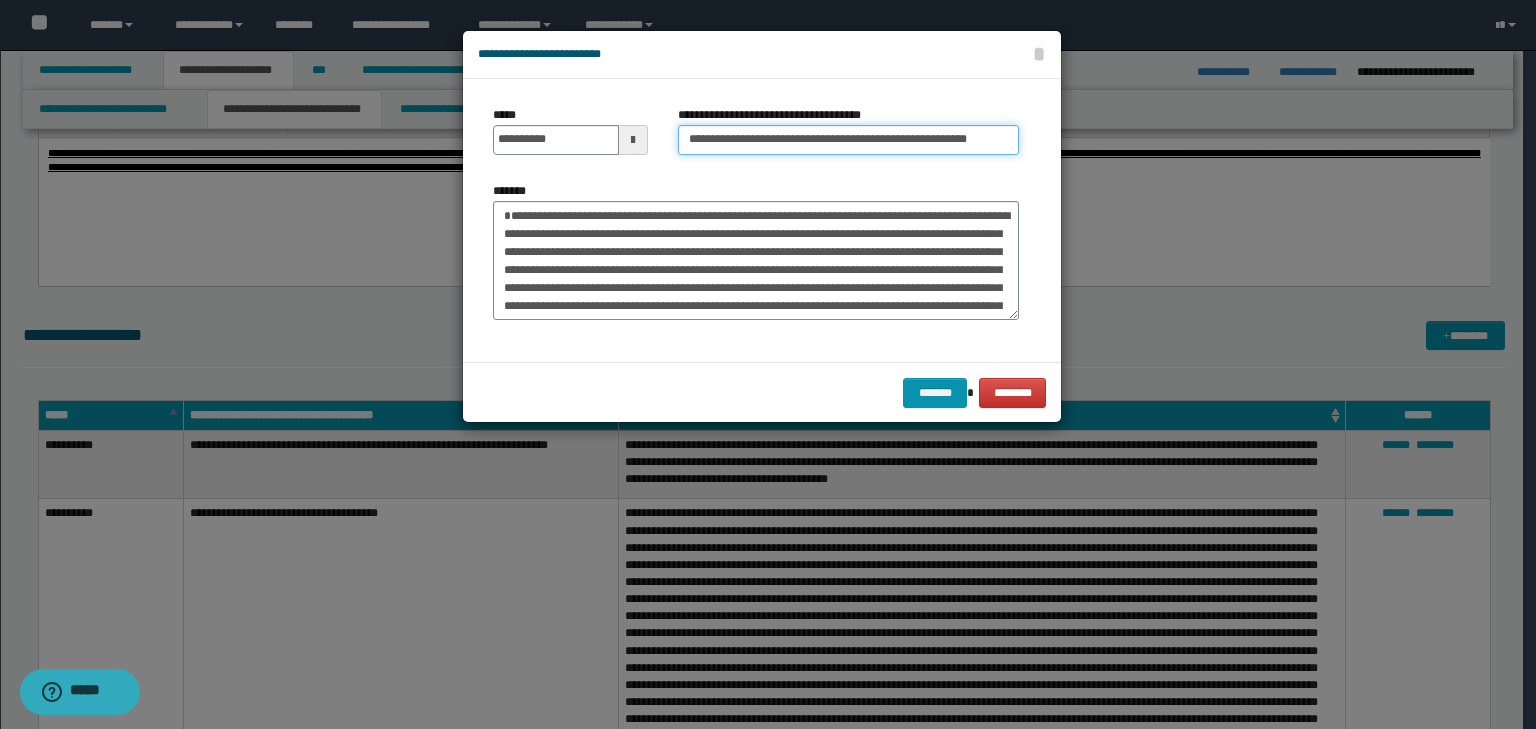 scroll, scrollTop: 0, scrollLeft: 29, axis: horizontal 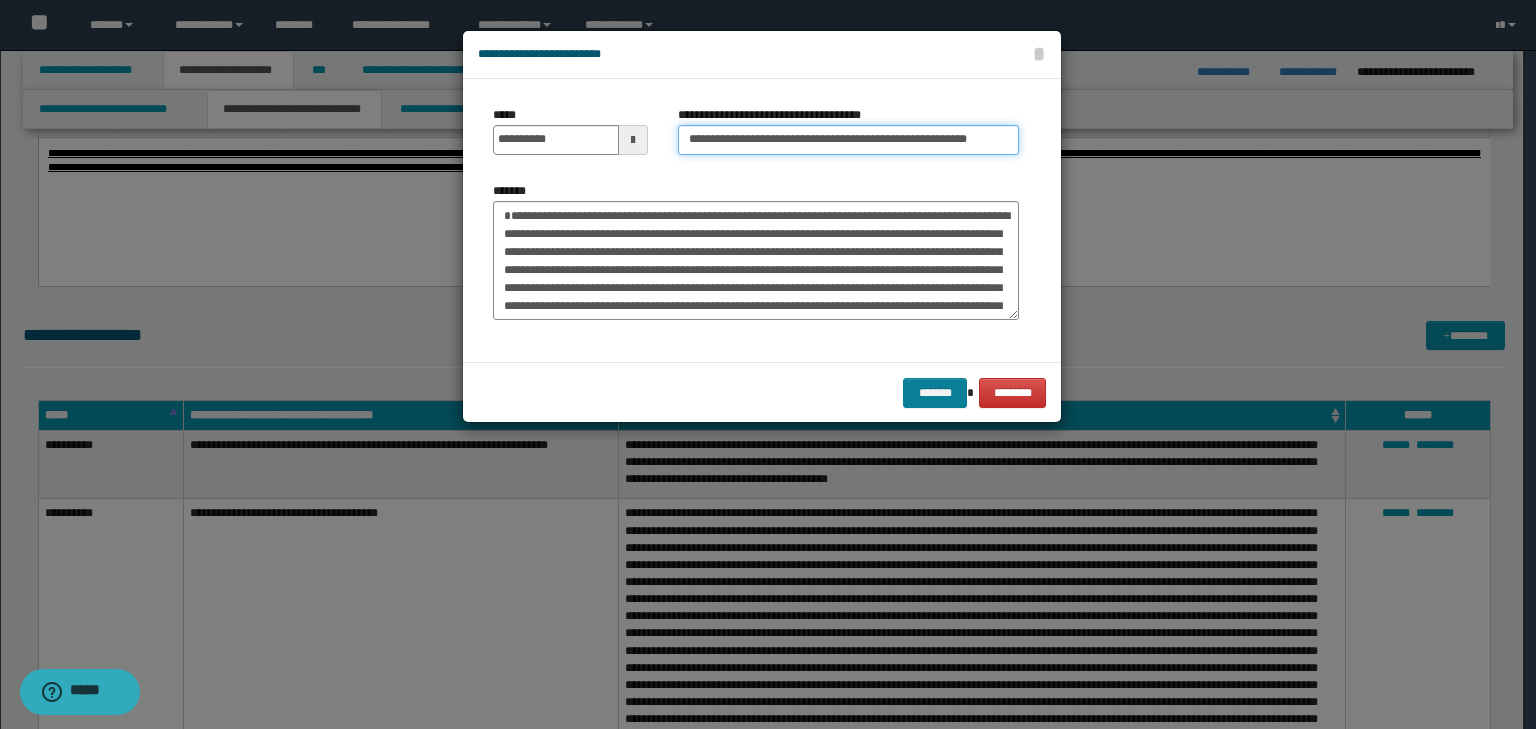 type on "**********" 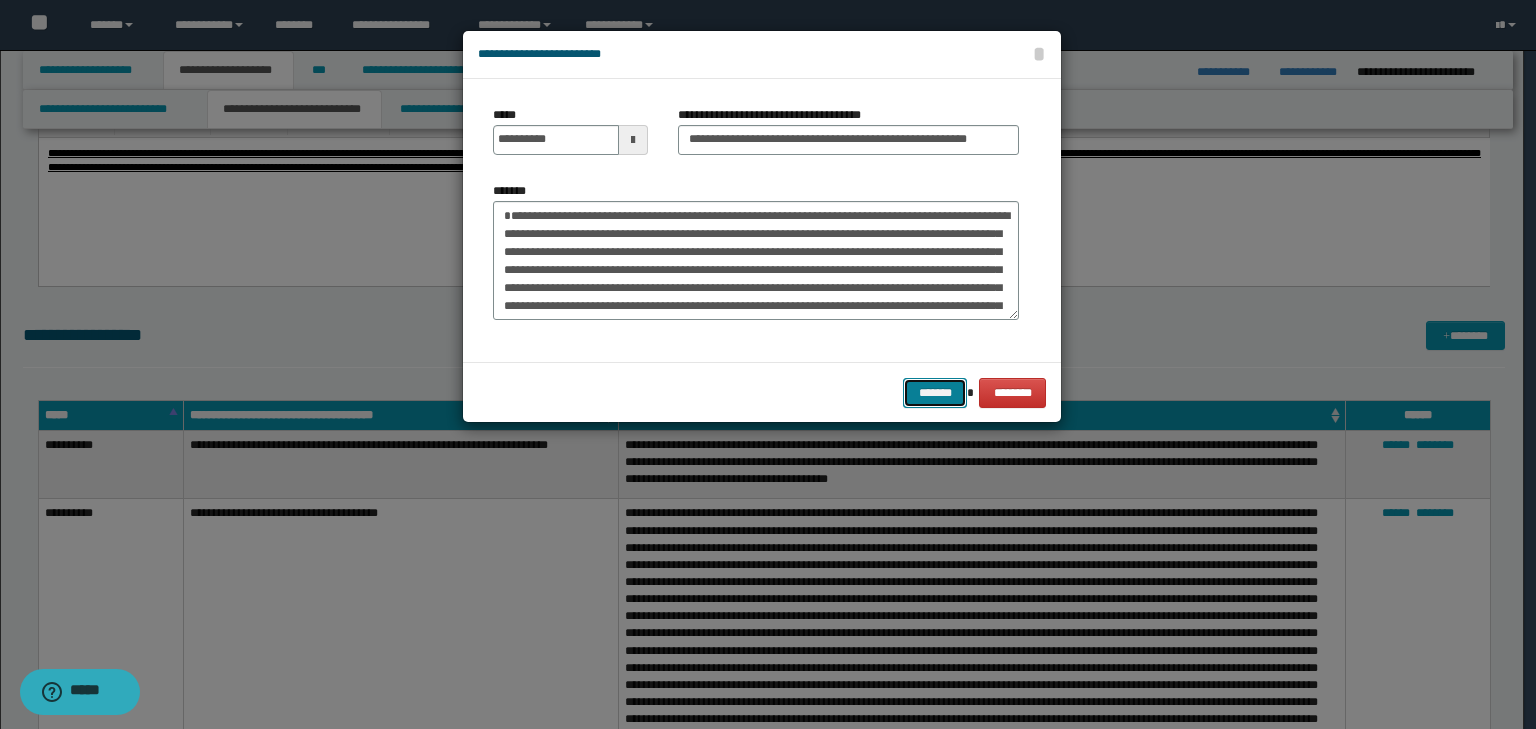scroll, scrollTop: 0, scrollLeft: 0, axis: both 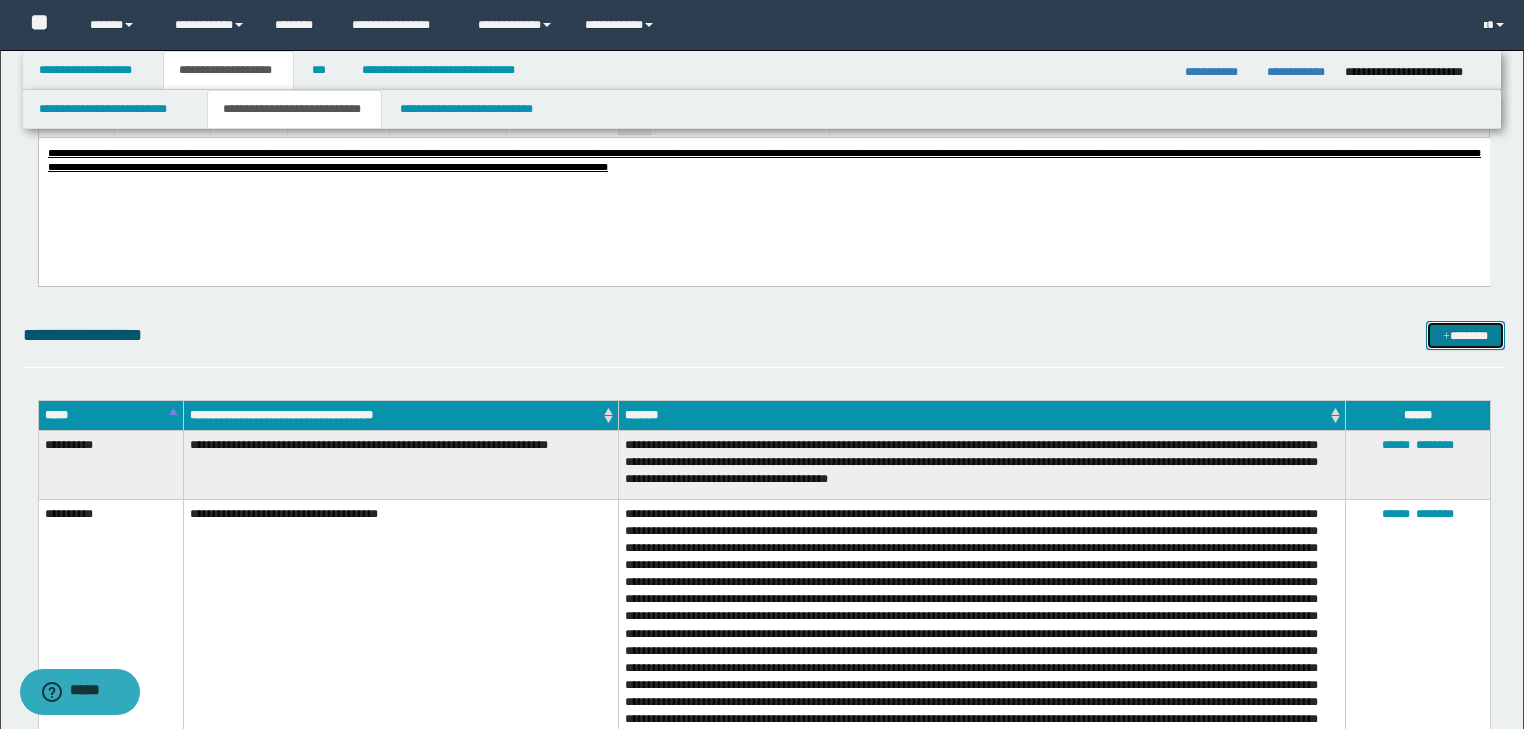 click on "*******" at bounding box center [1465, 336] 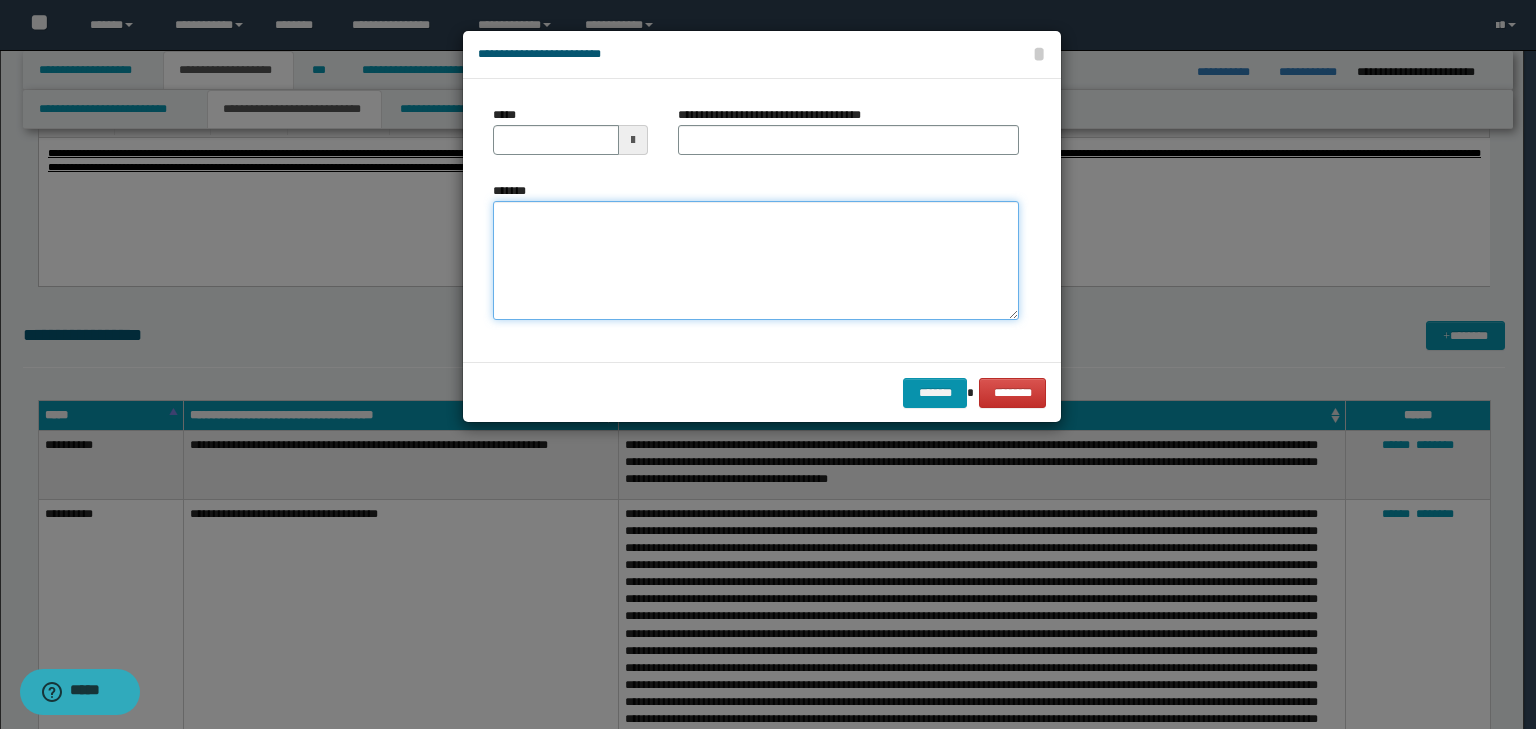 click on "*******" at bounding box center [756, 261] 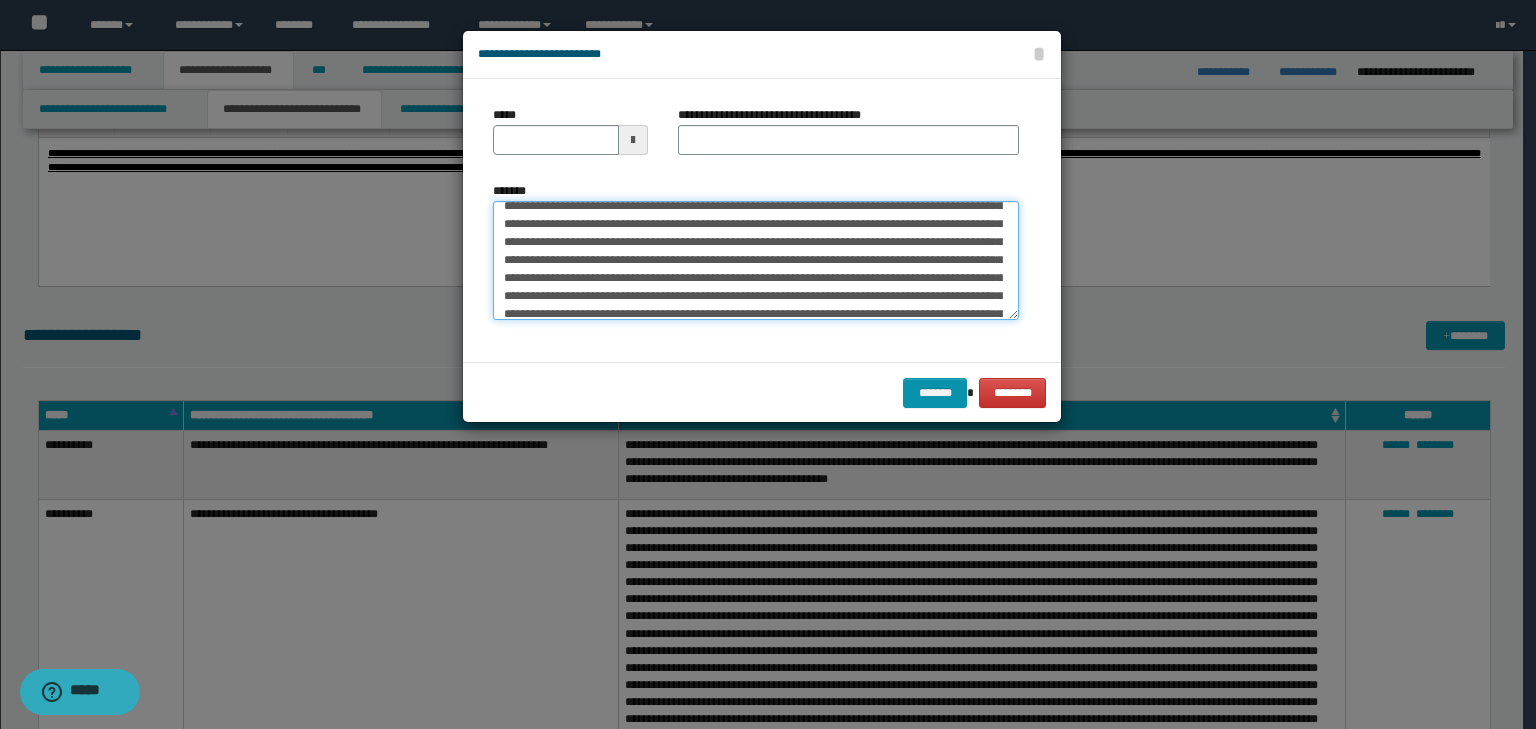 scroll, scrollTop: 0, scrollLeft: 0, axis: both 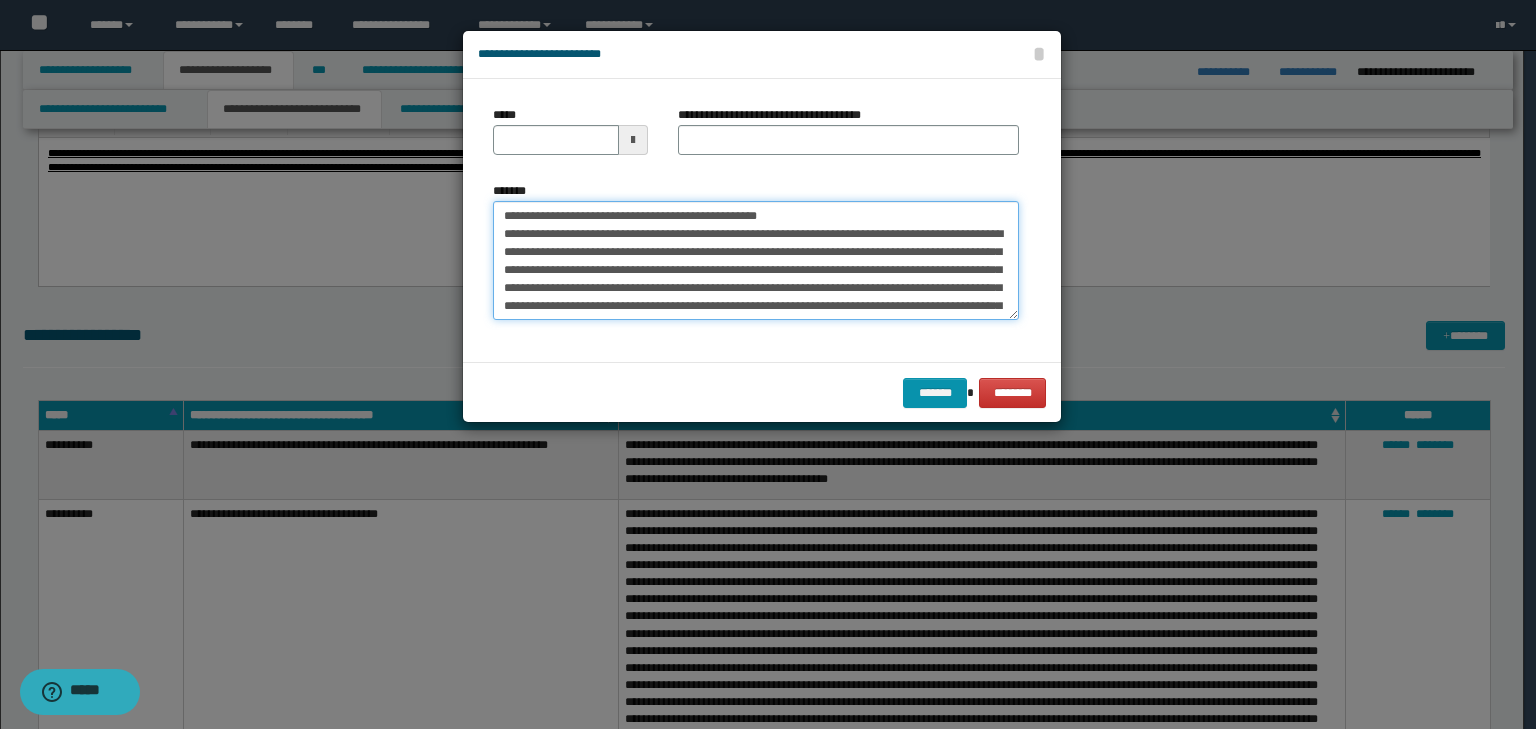 drag, startPoint x: 565, startPoint y: 215, endPoint x: 449, endPoint y: 188, distance: 119.1008 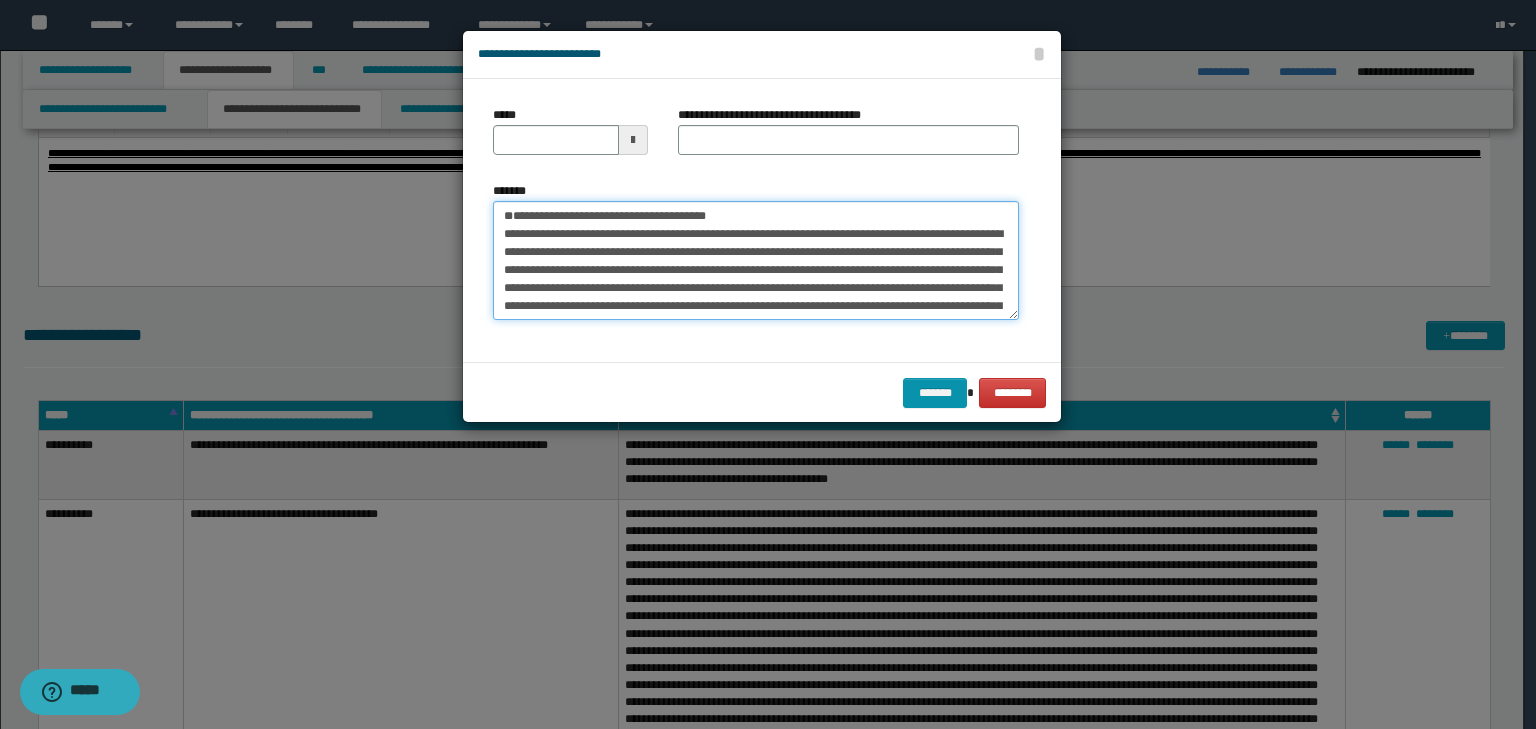 type 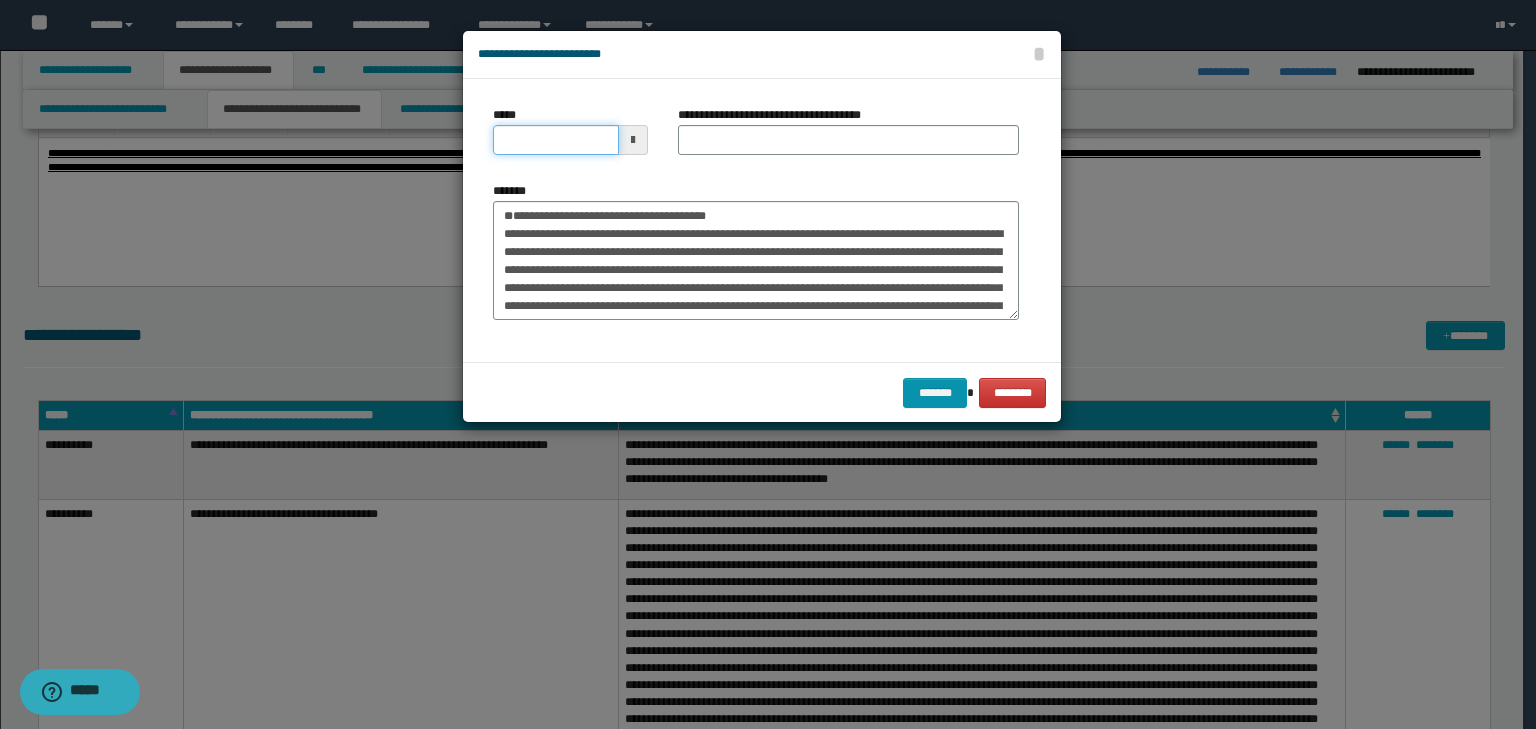 click on "*****" at bounding box center (556, 140) 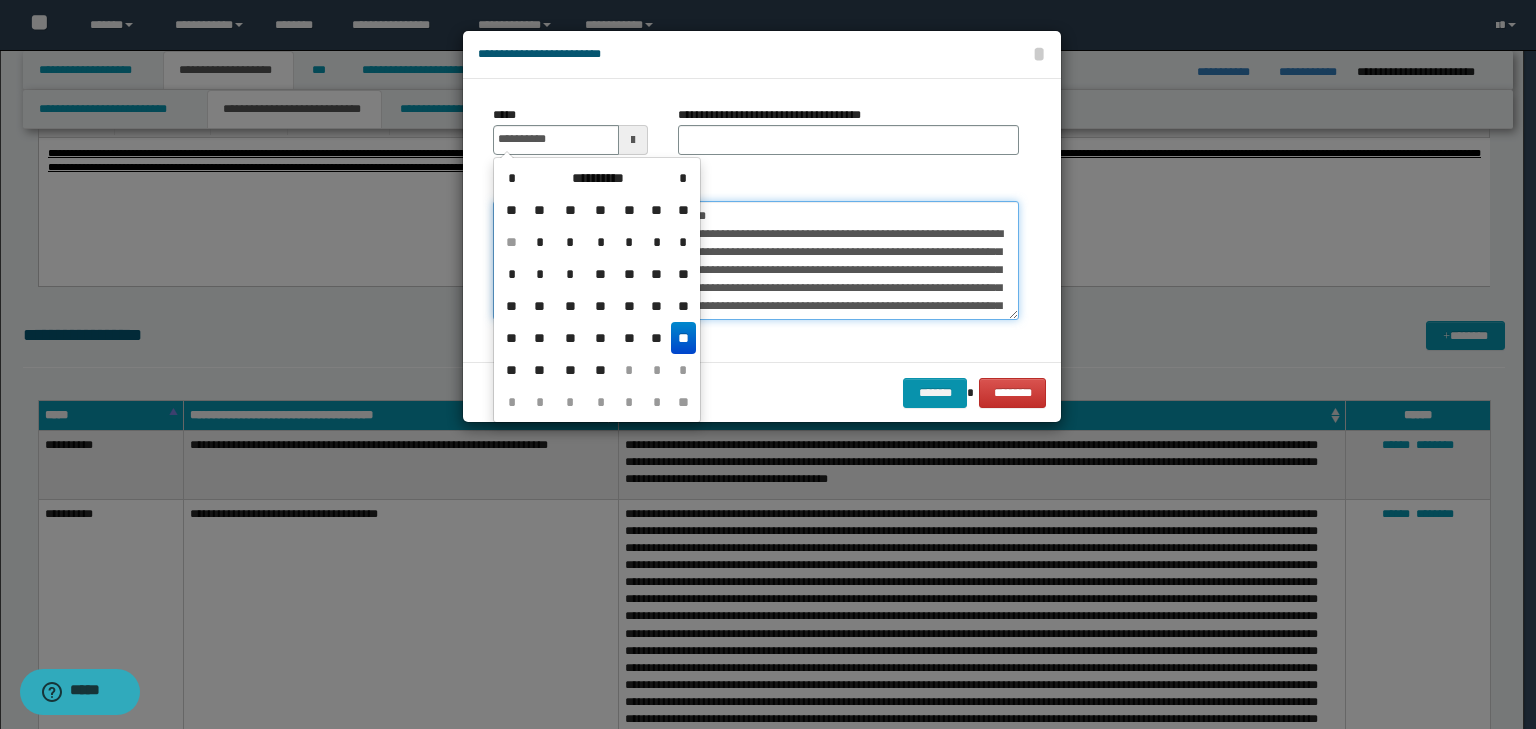 type on "**********" 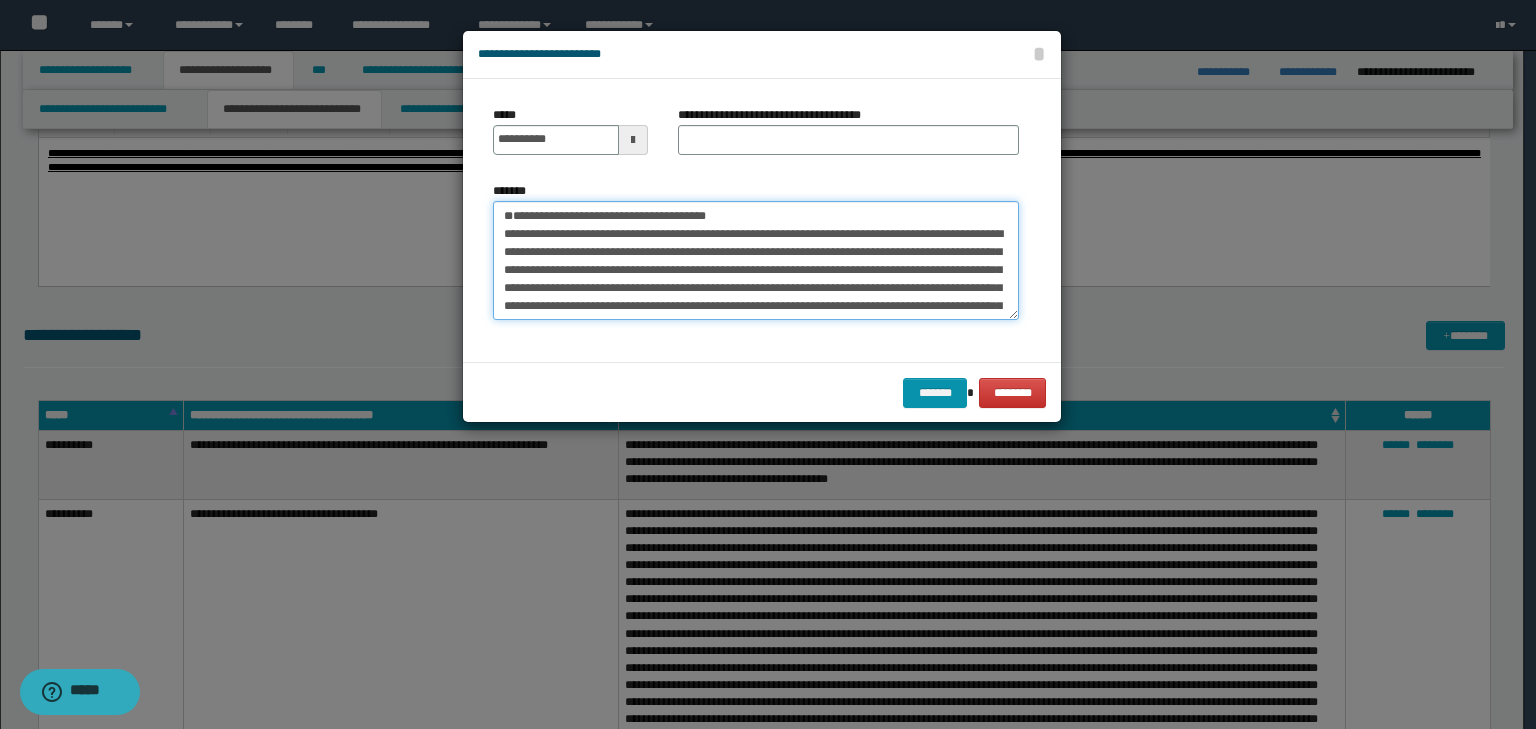 drag, startPoint x: 668, startPoint y: 198, endPoint x: 392, endPoint y: 192, distance: 276.06522 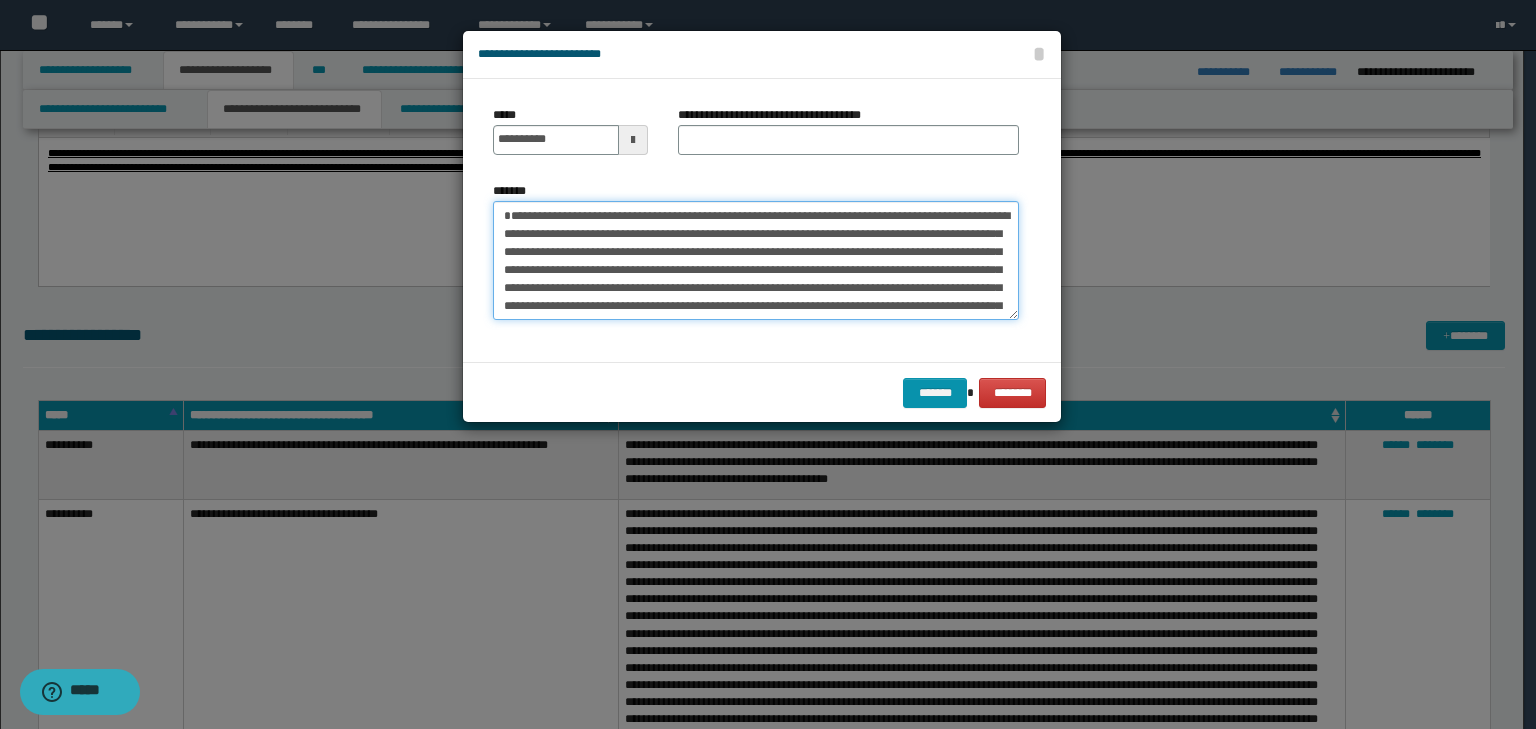 type on "**********" 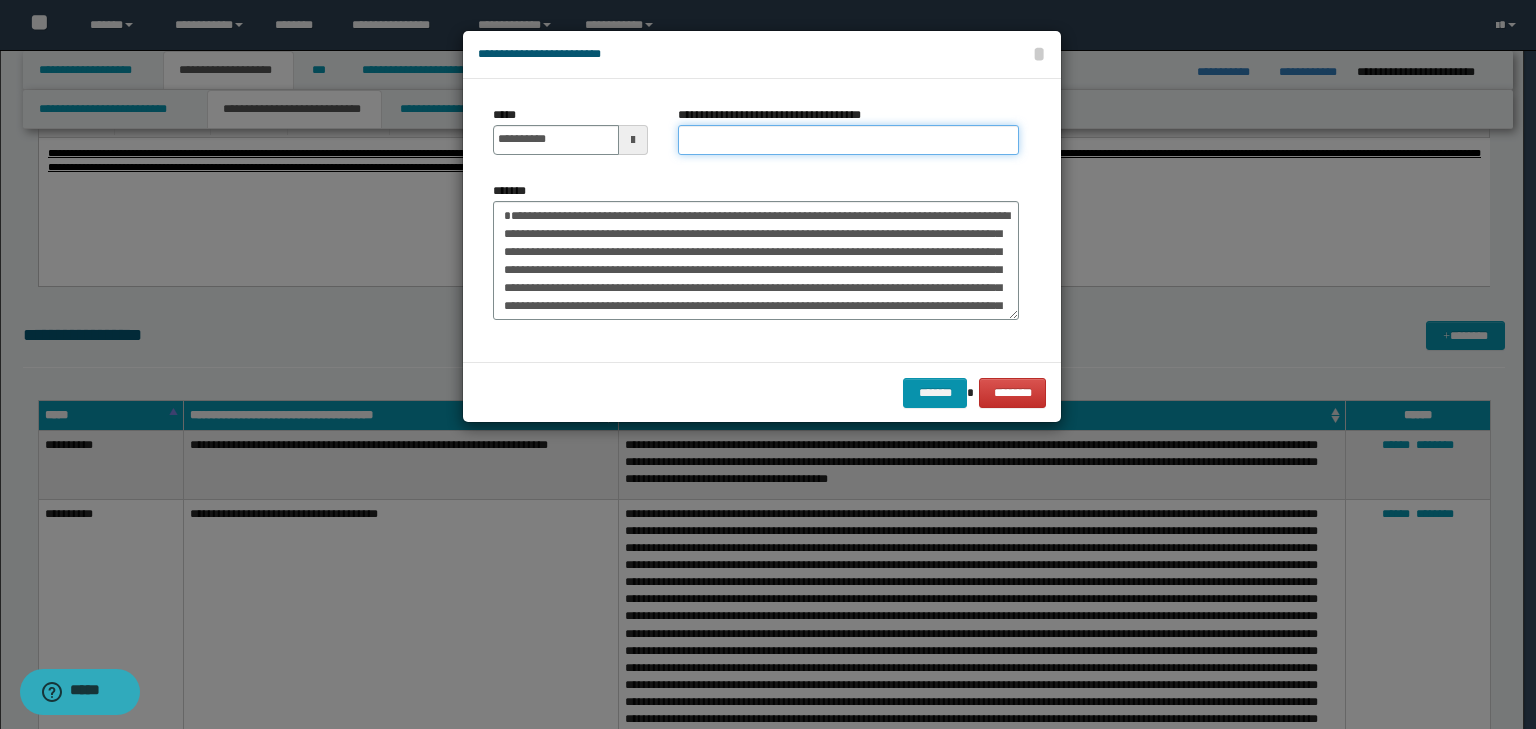 click on "**********" at bounding box center (848, 140) 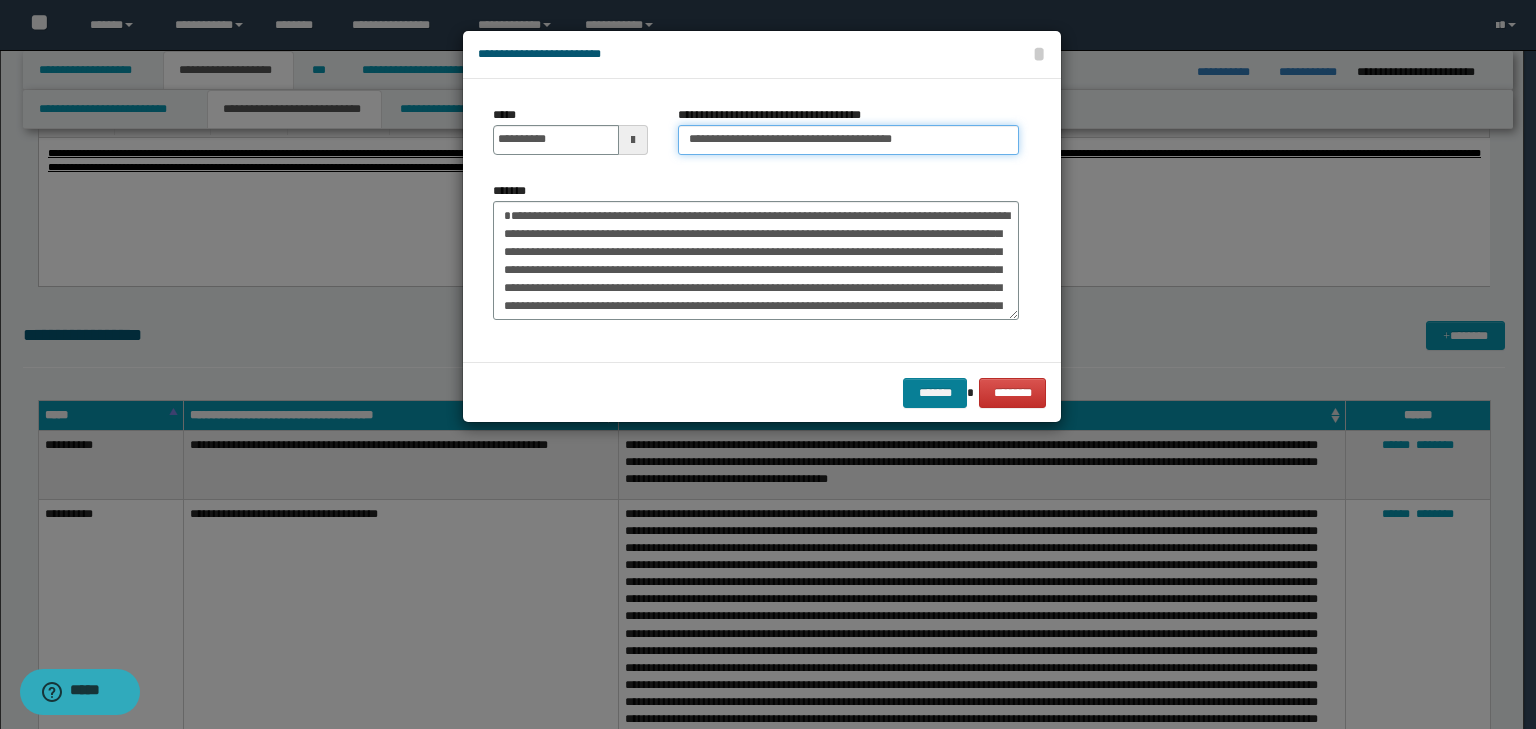 type on "**********" 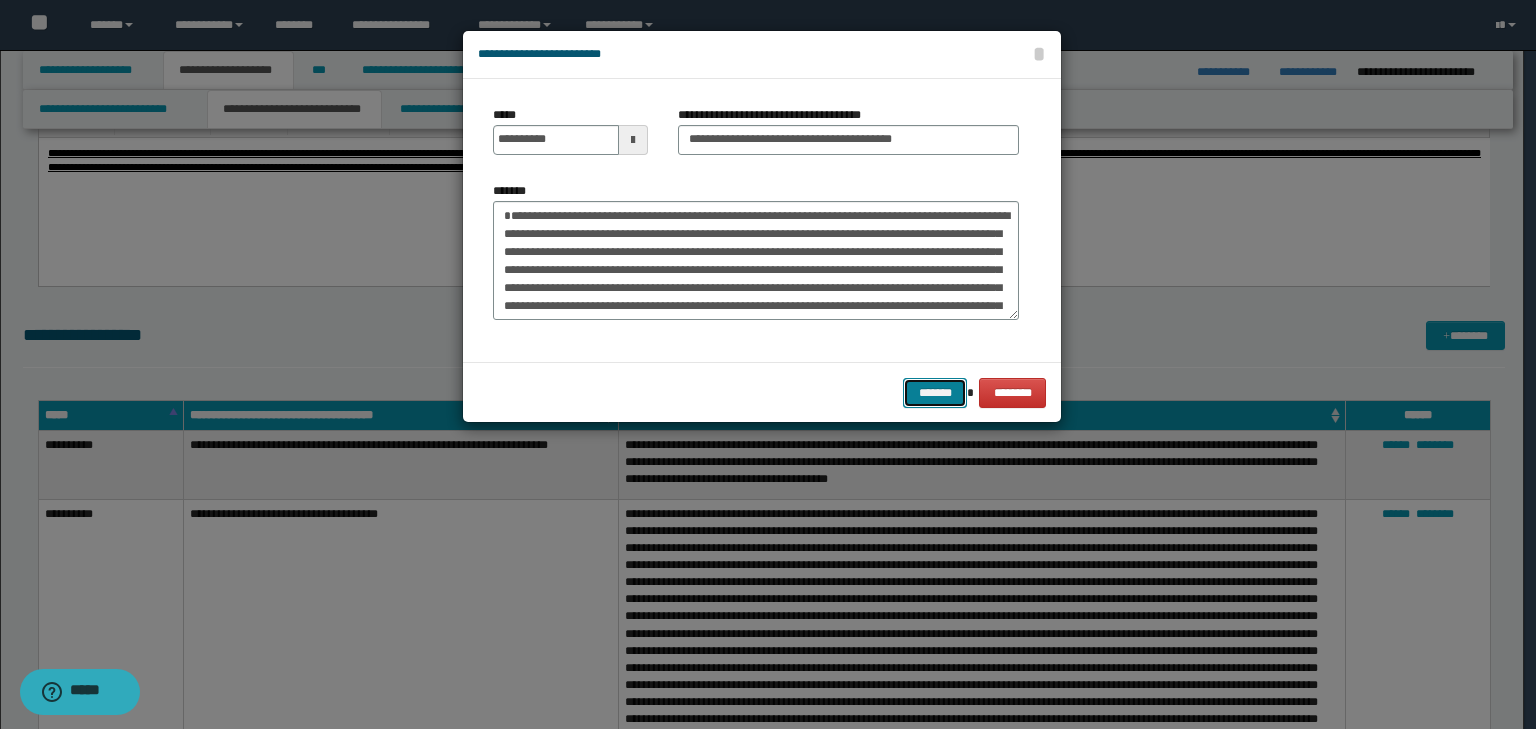 click on "*******" at bounding box center [935, 393] 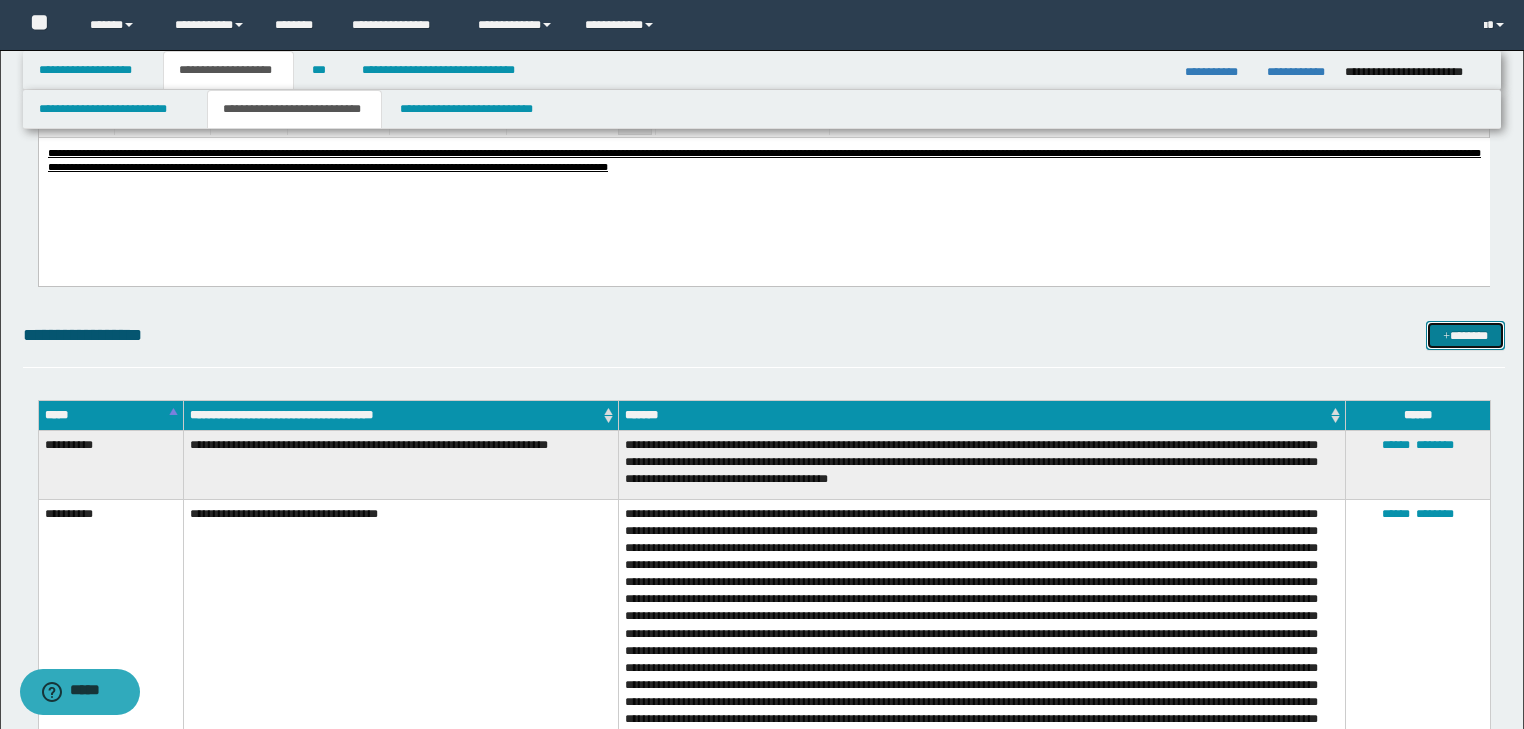 click on "*******" at bounding box center [1465, 336] 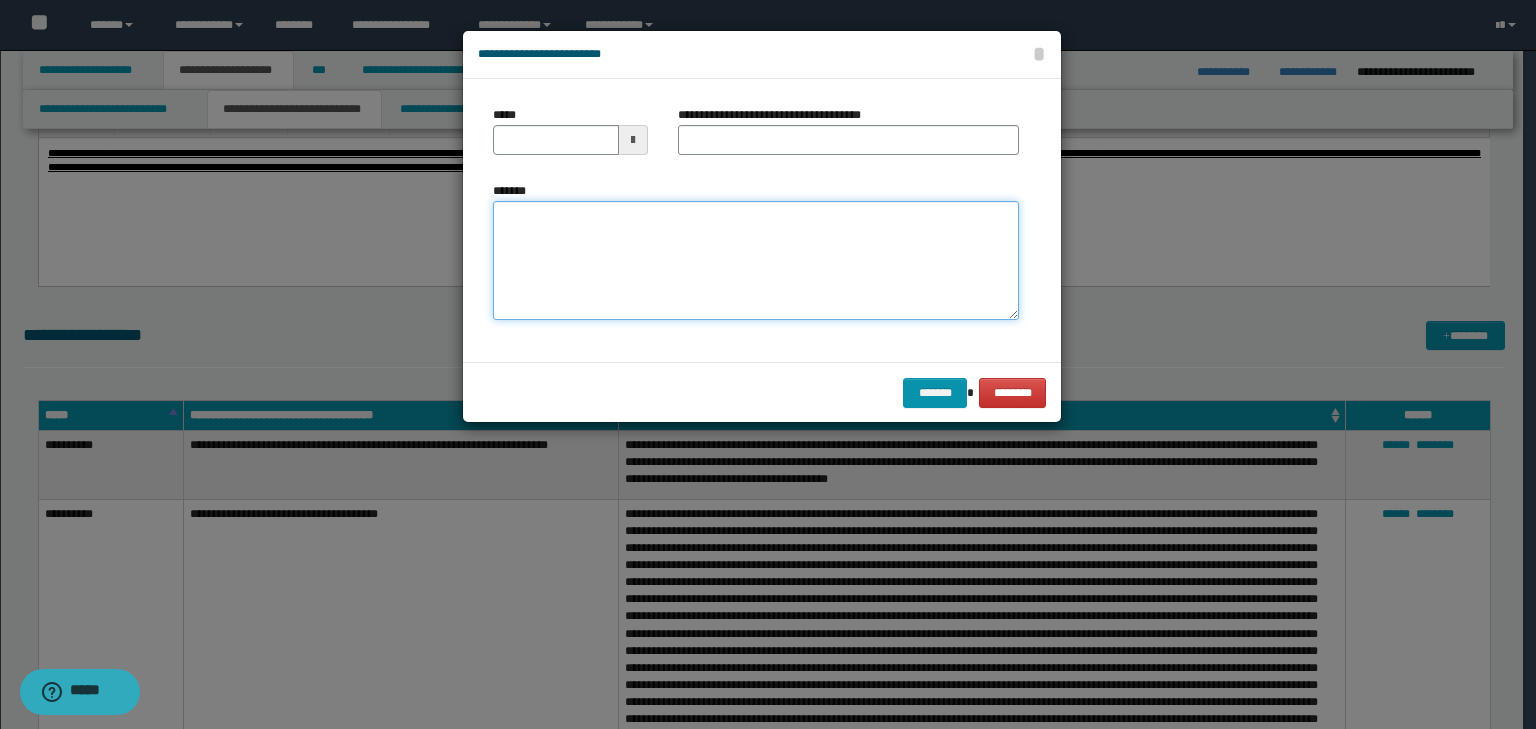 click on "*******" at bounding box center (756, 261) 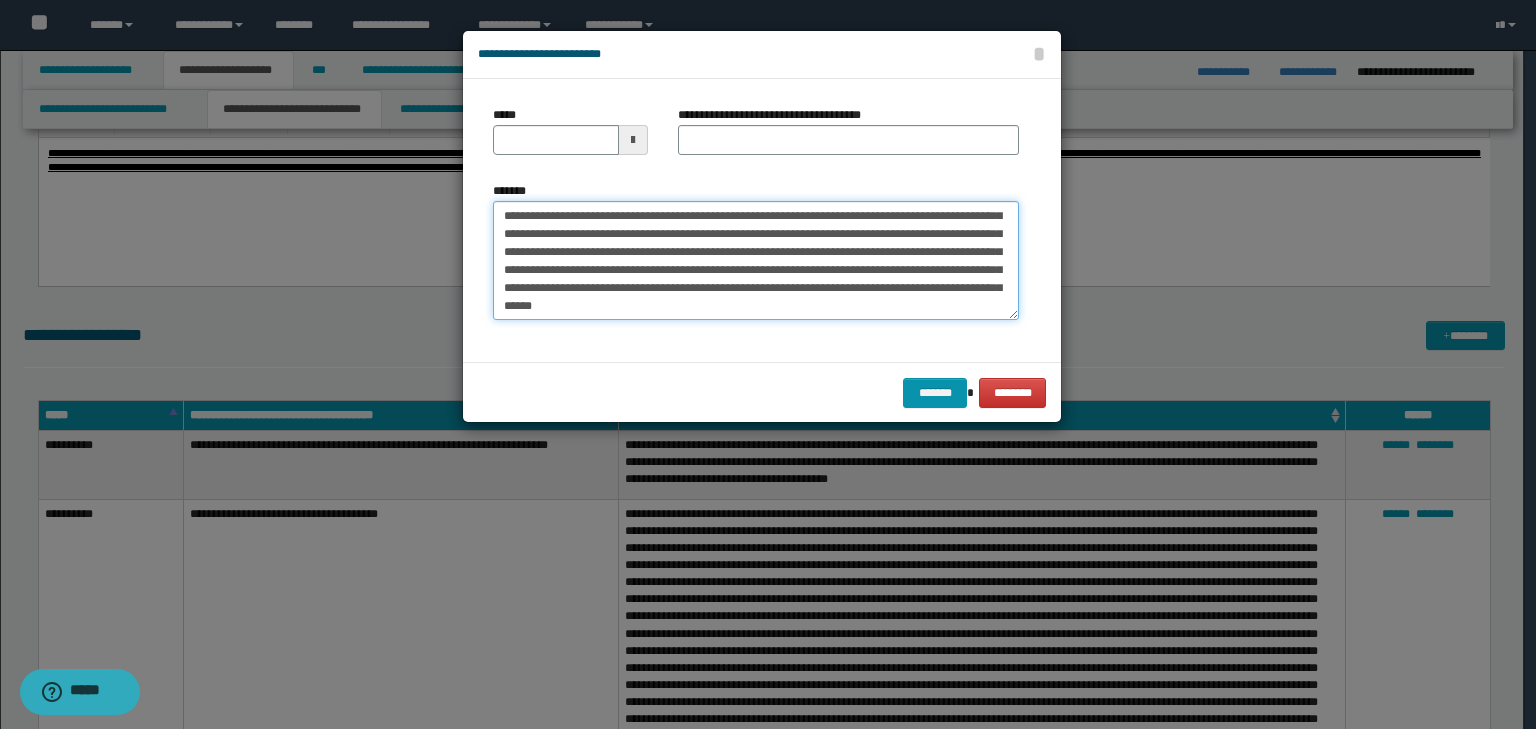scroll, scrollTop: 0, scrollLeft: 0, axis: both 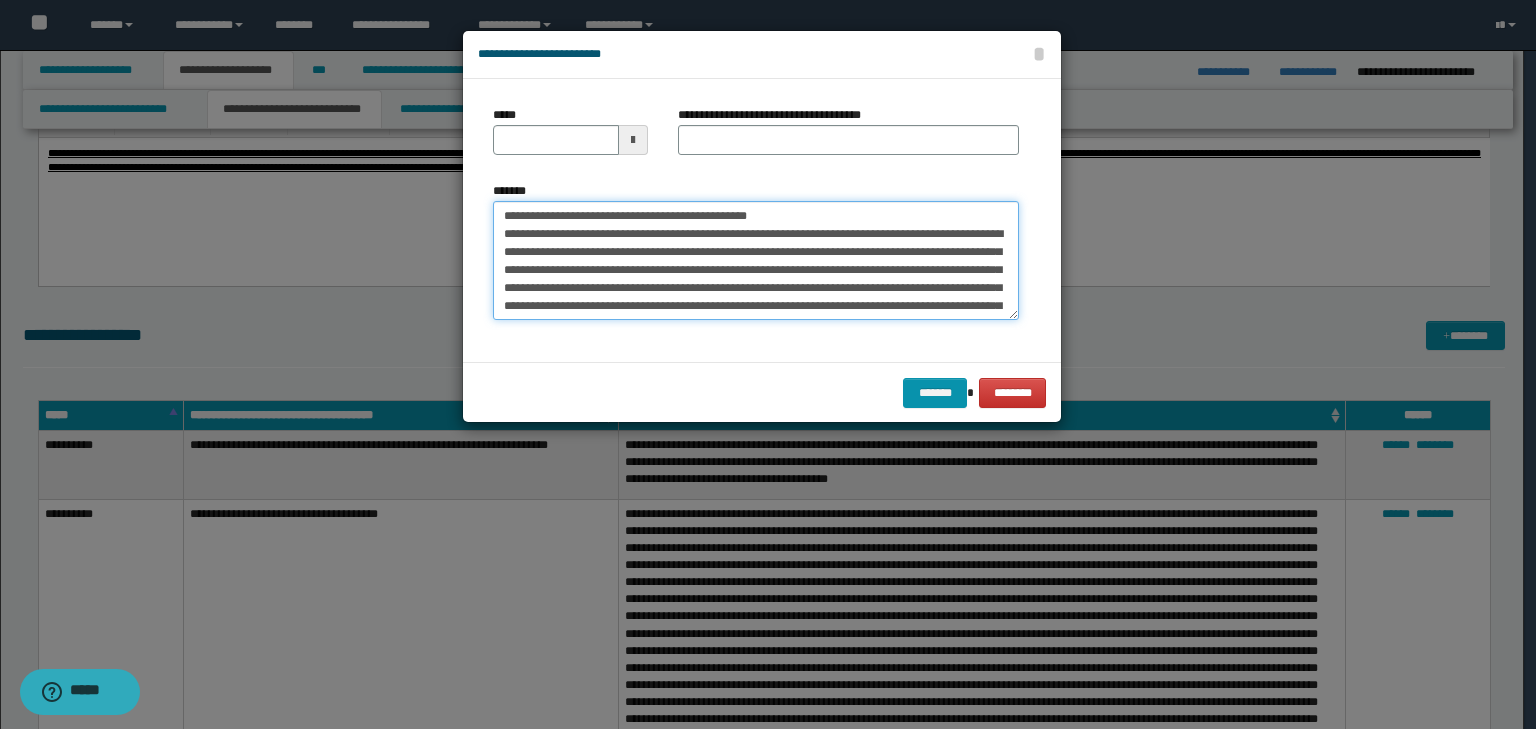 drag, startPoint x: 564, startPoint y: 220, endPoint x: 408, endPoint y: 180, distance: 161.04657 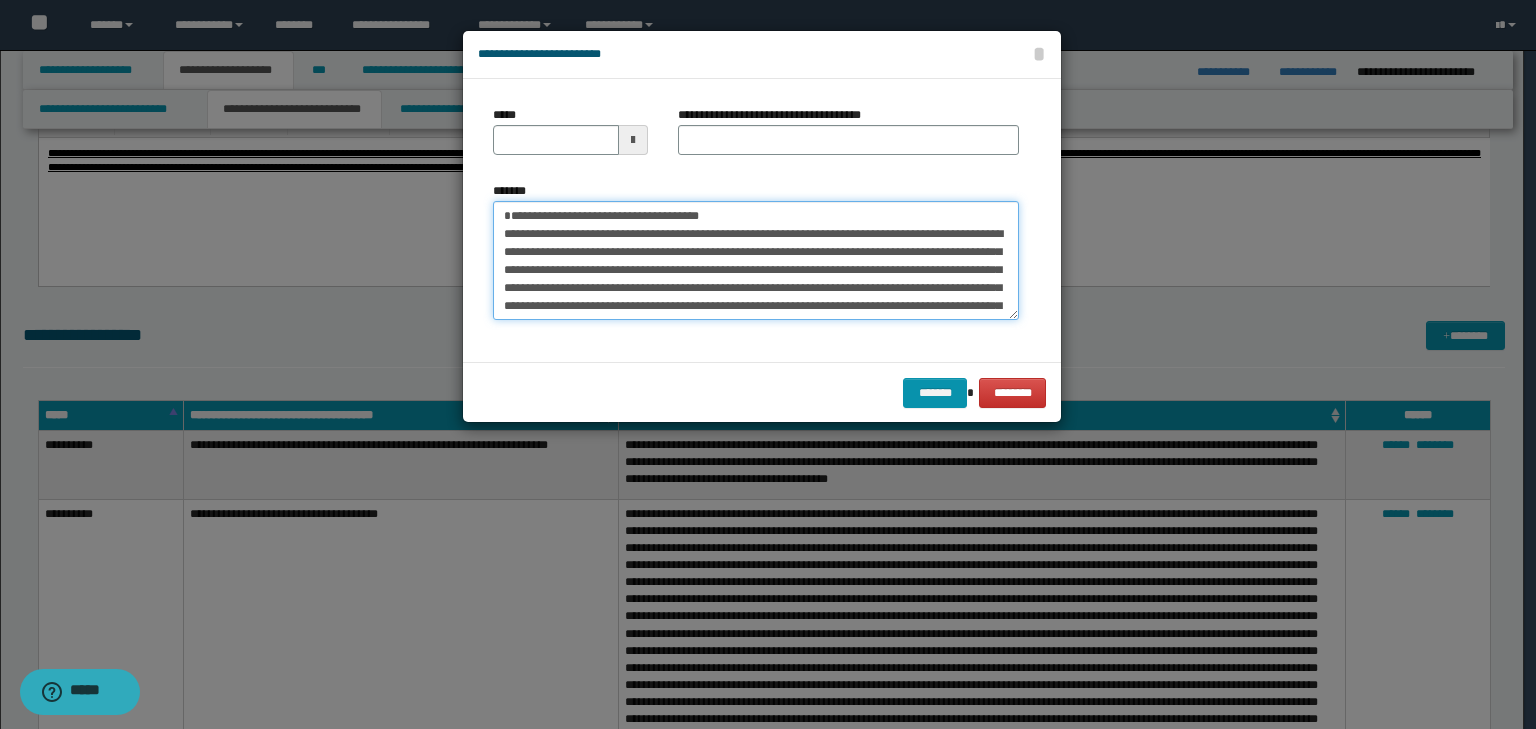 type 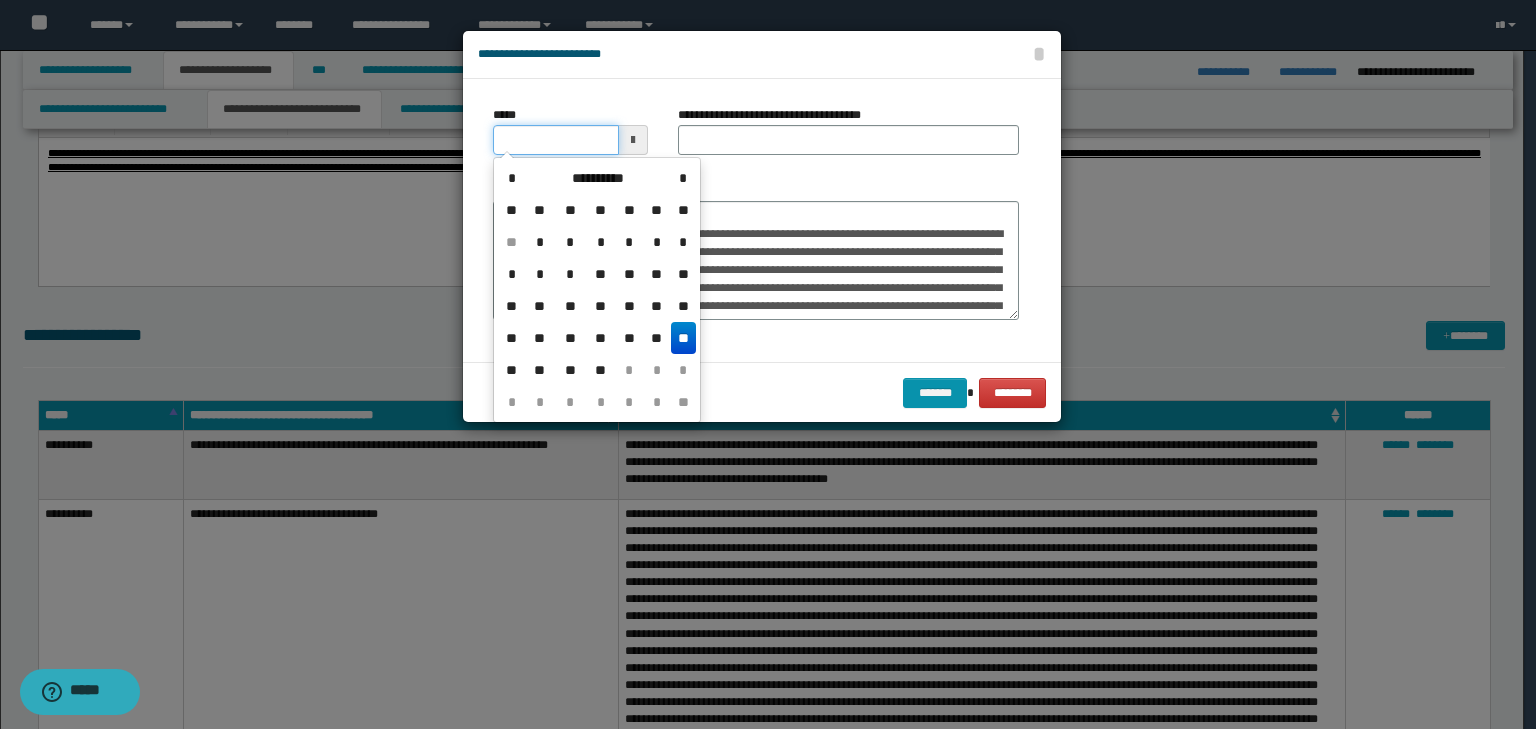 click on "*****" at bounding box center [556, 140] 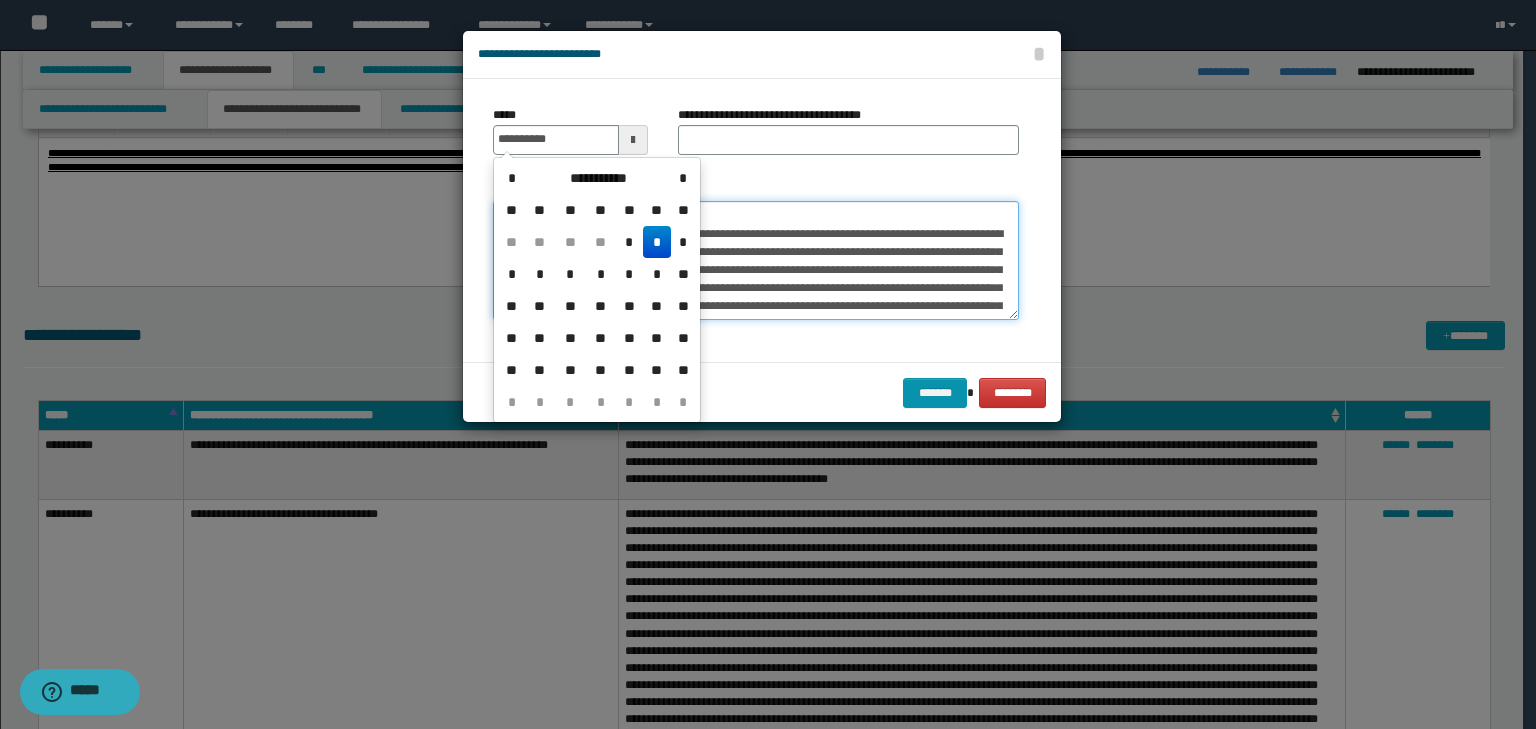 type on "**********" 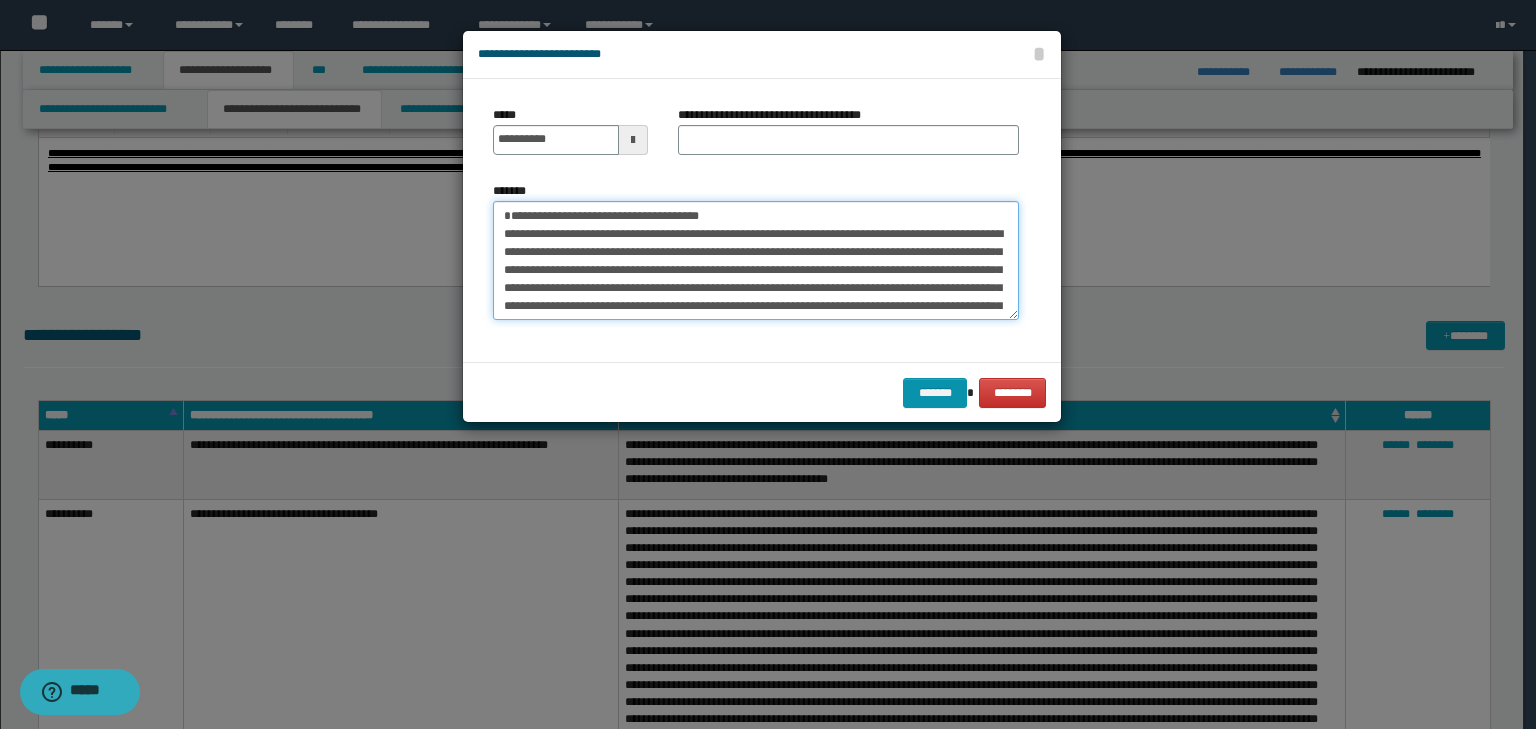 drag, startPoint x: 672, startPoint y: 198, endPoint x: 257, endPoint y: 169, distance: 416.01202 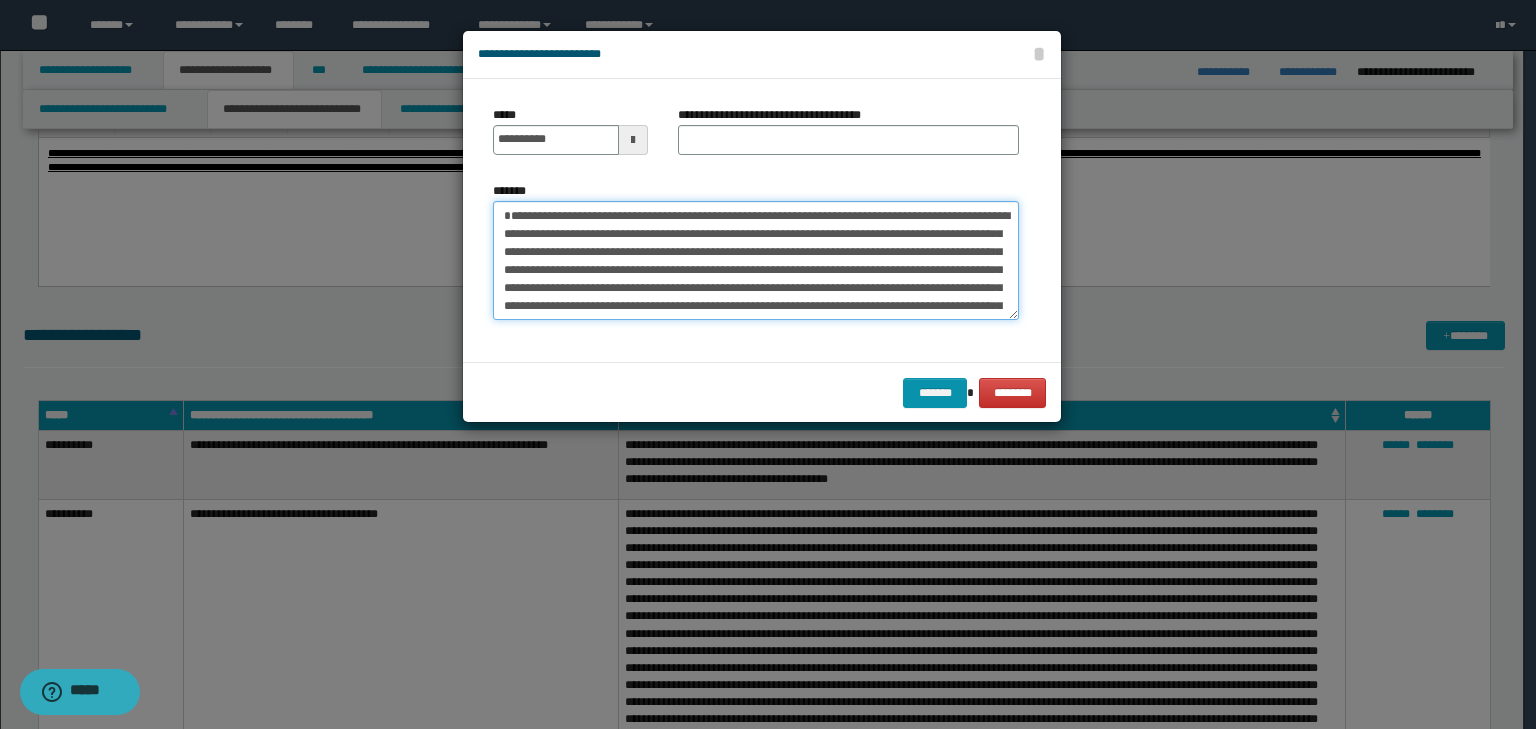 type on "**********" 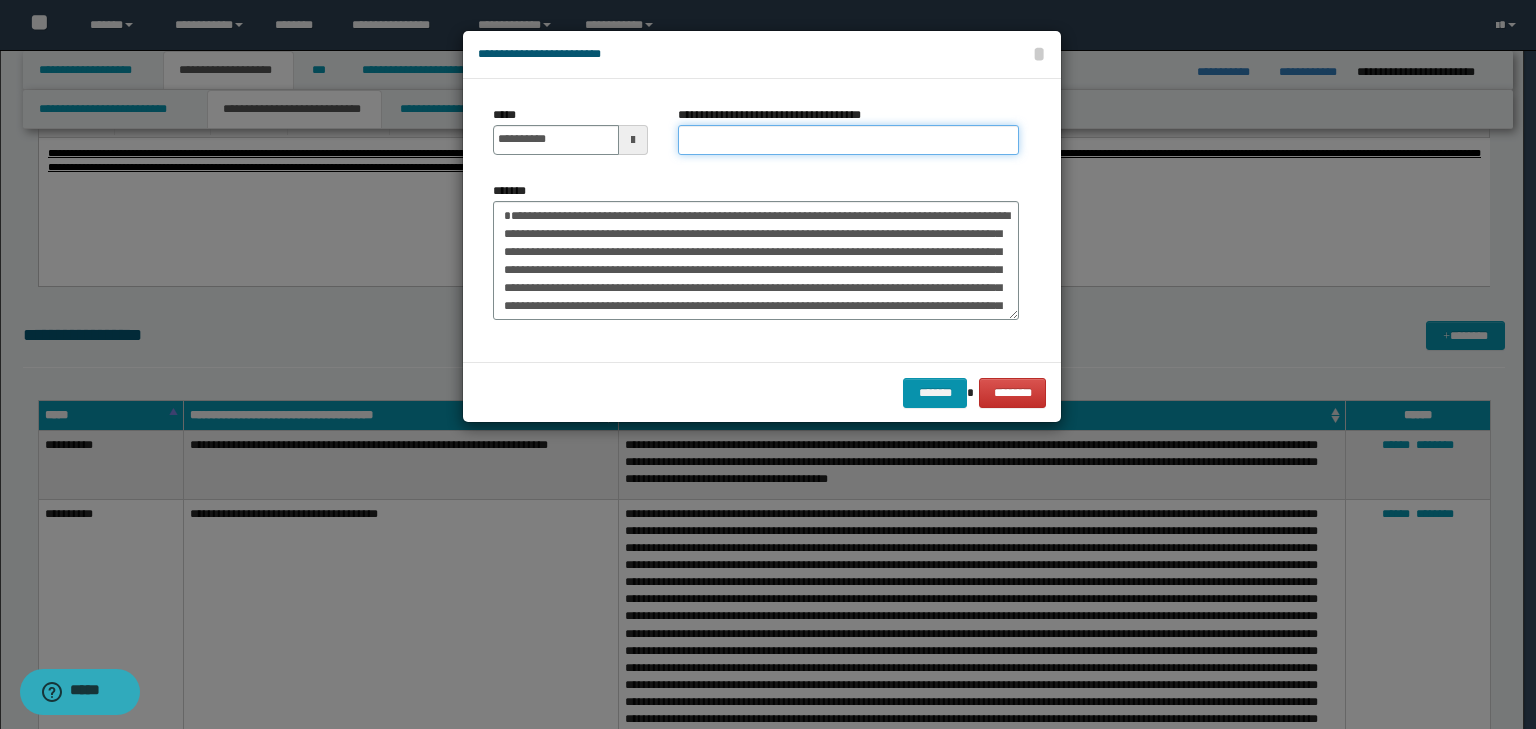click on "**********" at bounding box center (848, 140) 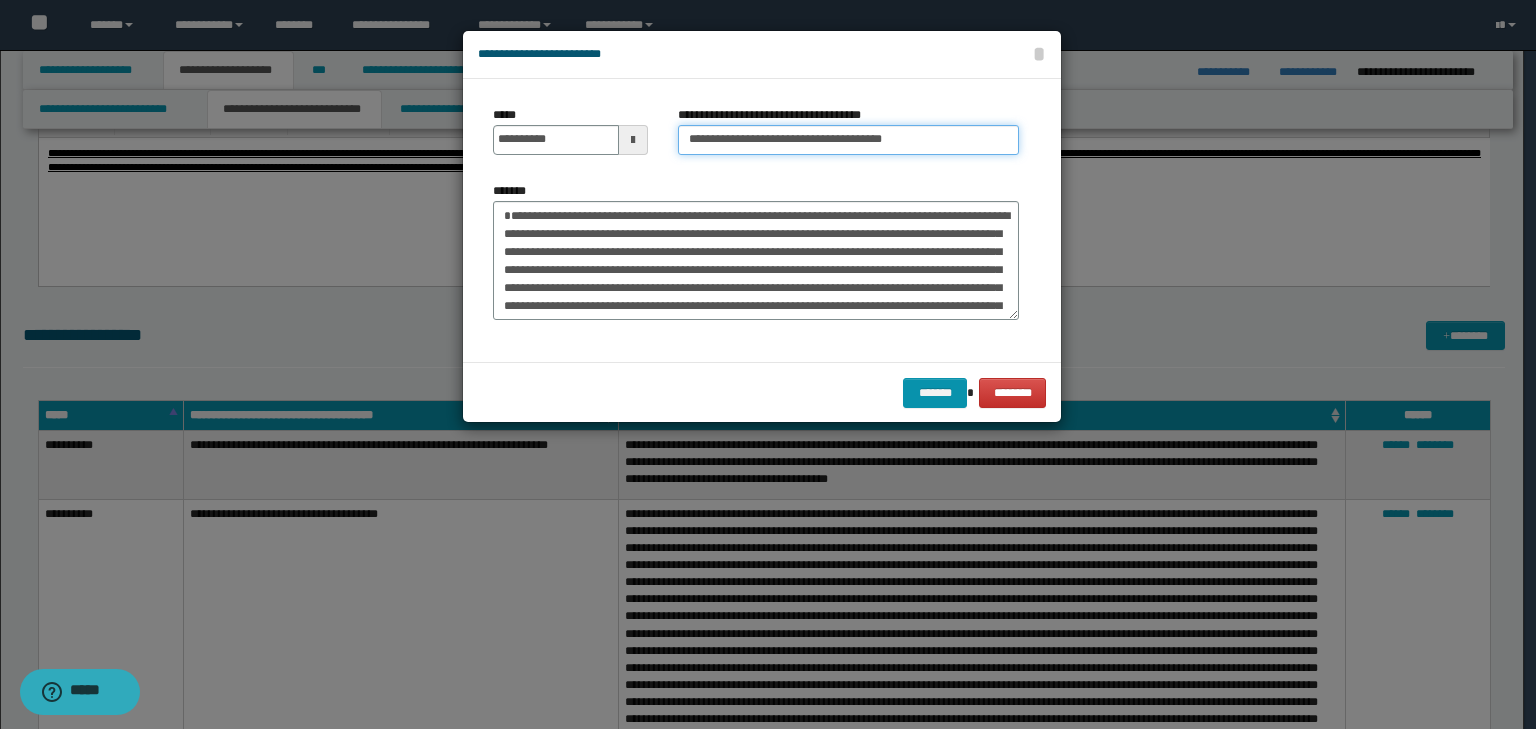 type on "**********" 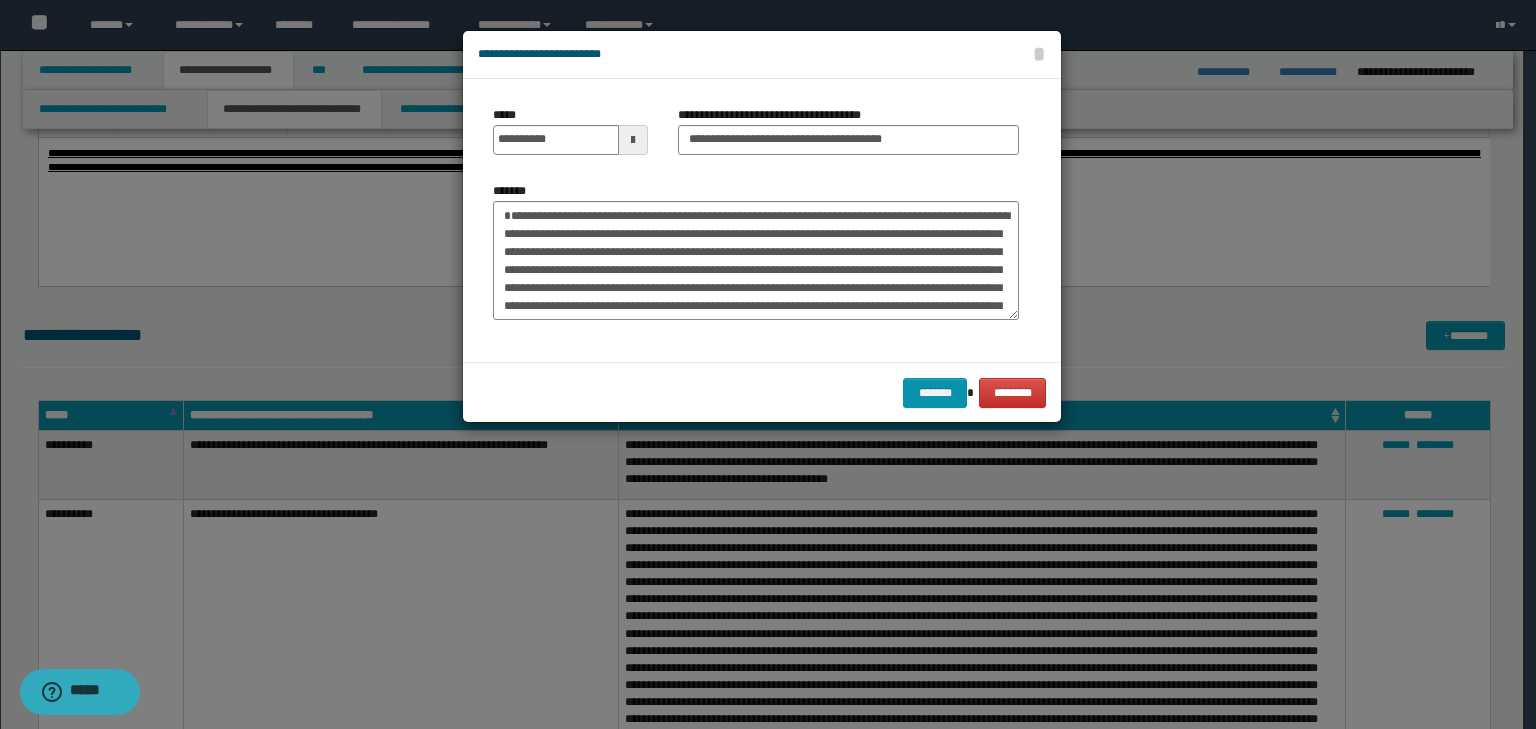 click on "*******
********" at bounding box center (762, 392) 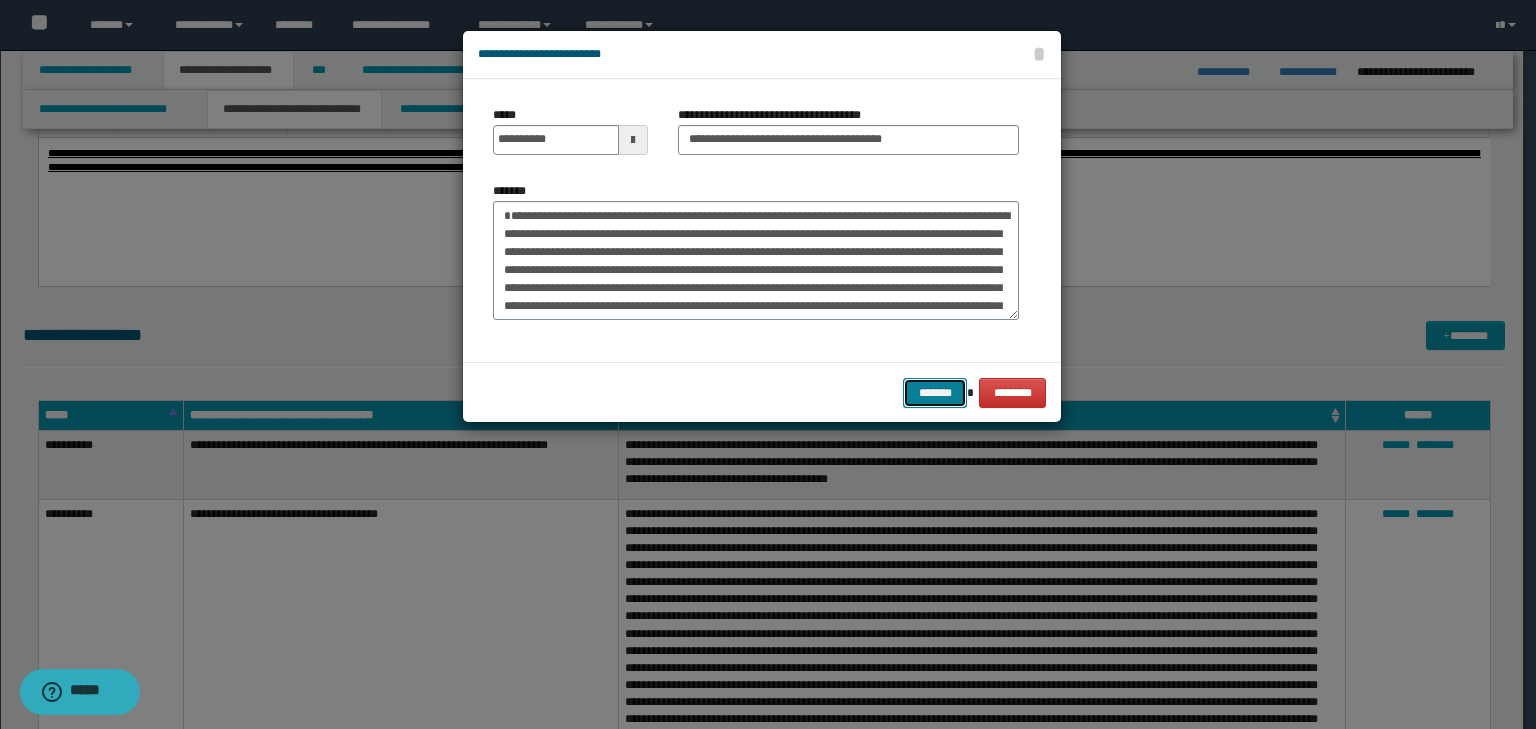 click on "*******" at bounding box center [935, 393] 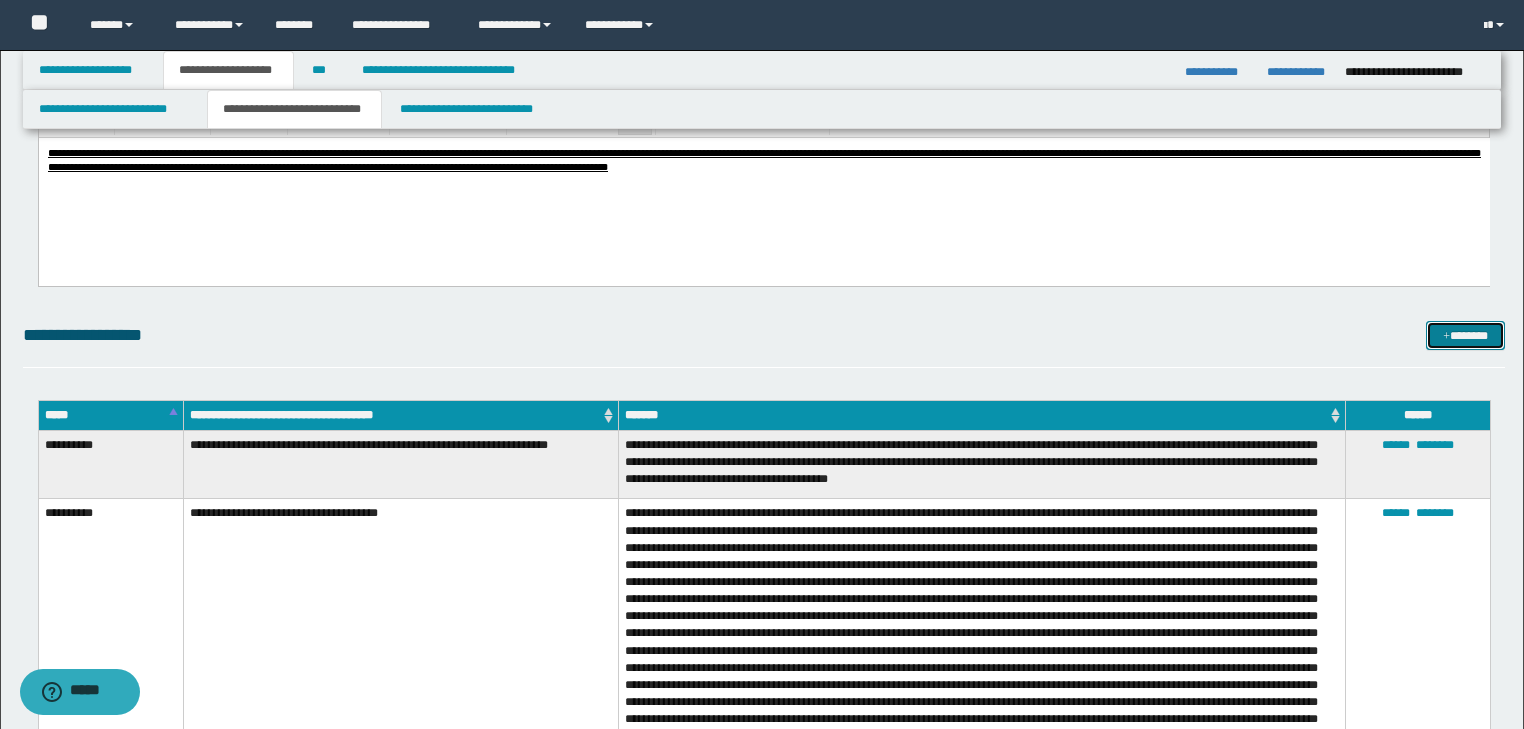 click on "*******" at bounding box center (1465, 336) 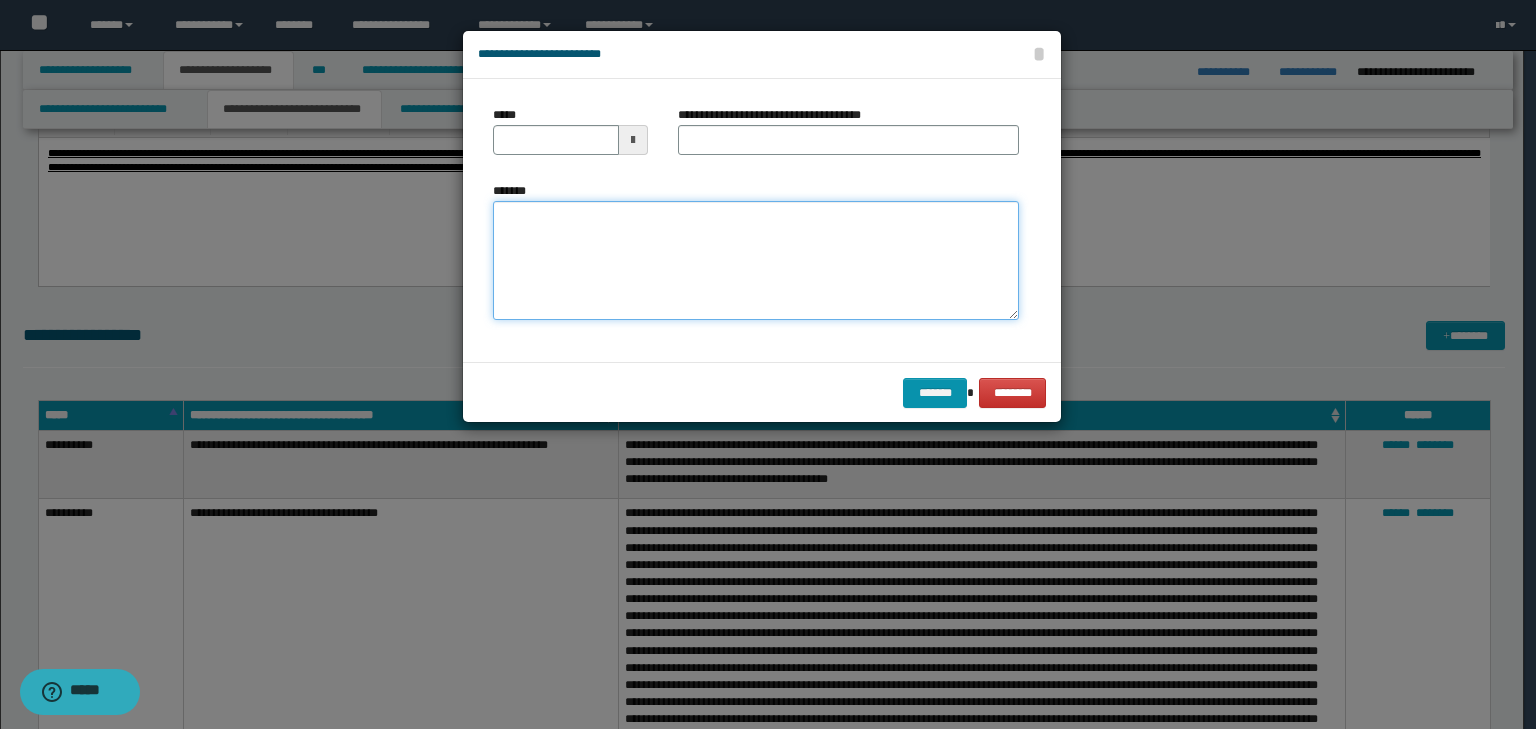 drag, startPoint x: 540, startPoint y: 215, endPoint x: 532, endPoint y: 224, distance: 12.0415945 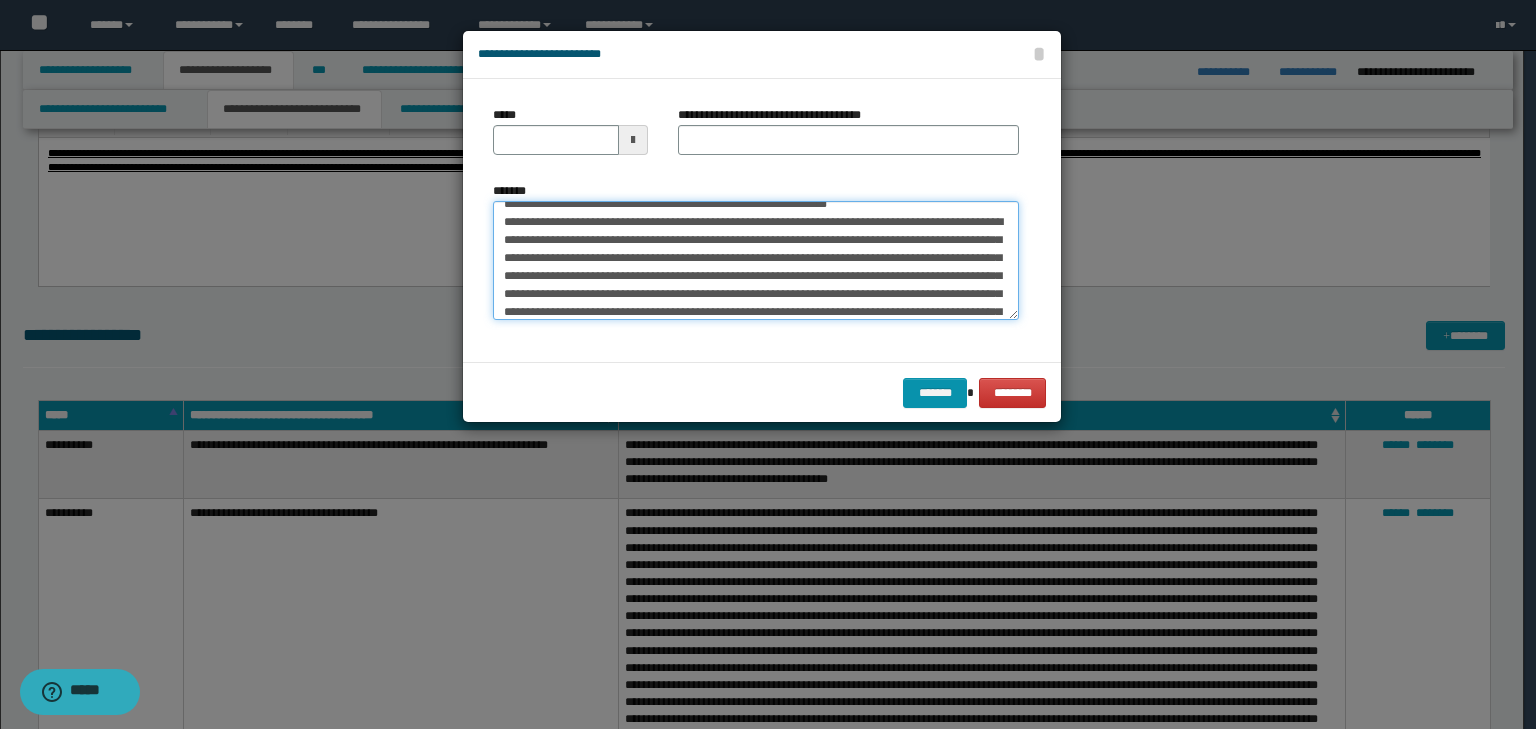 scroll, scrollTop: 0, scrollLeft: 0, axis: both 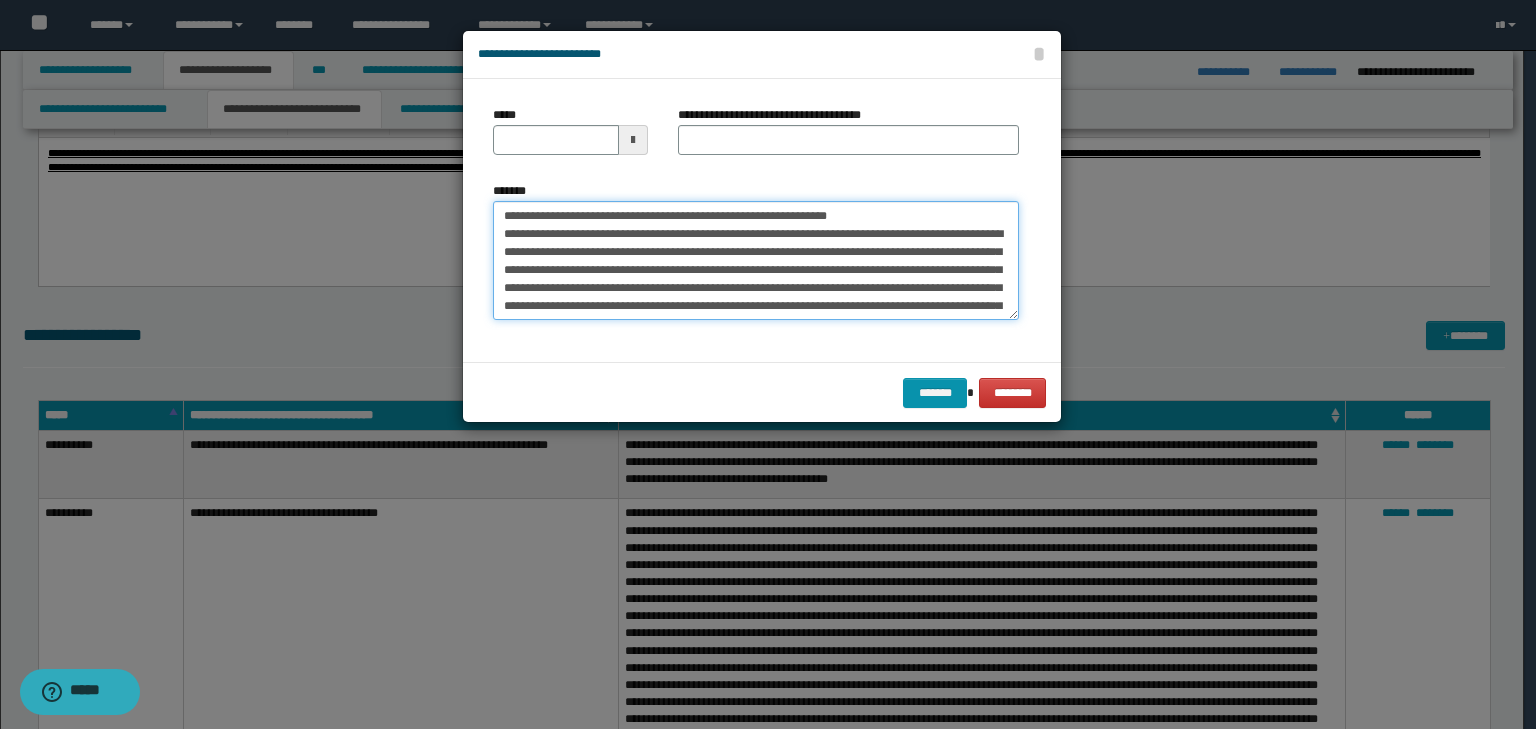 drag, startPoint x: 564, startPoint y: 219, endPoint x: 477, endPoint y: 205, distance: 88.11924 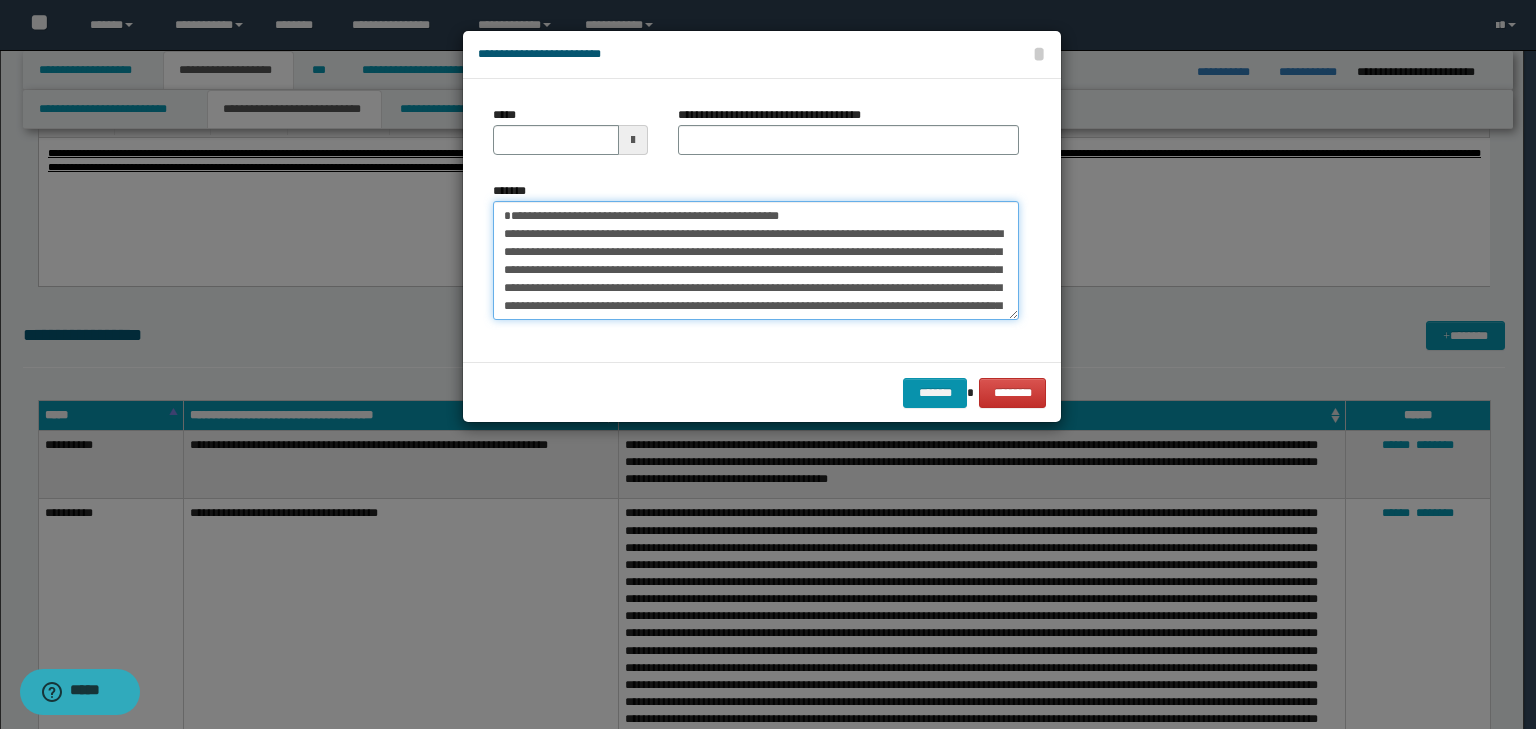 type 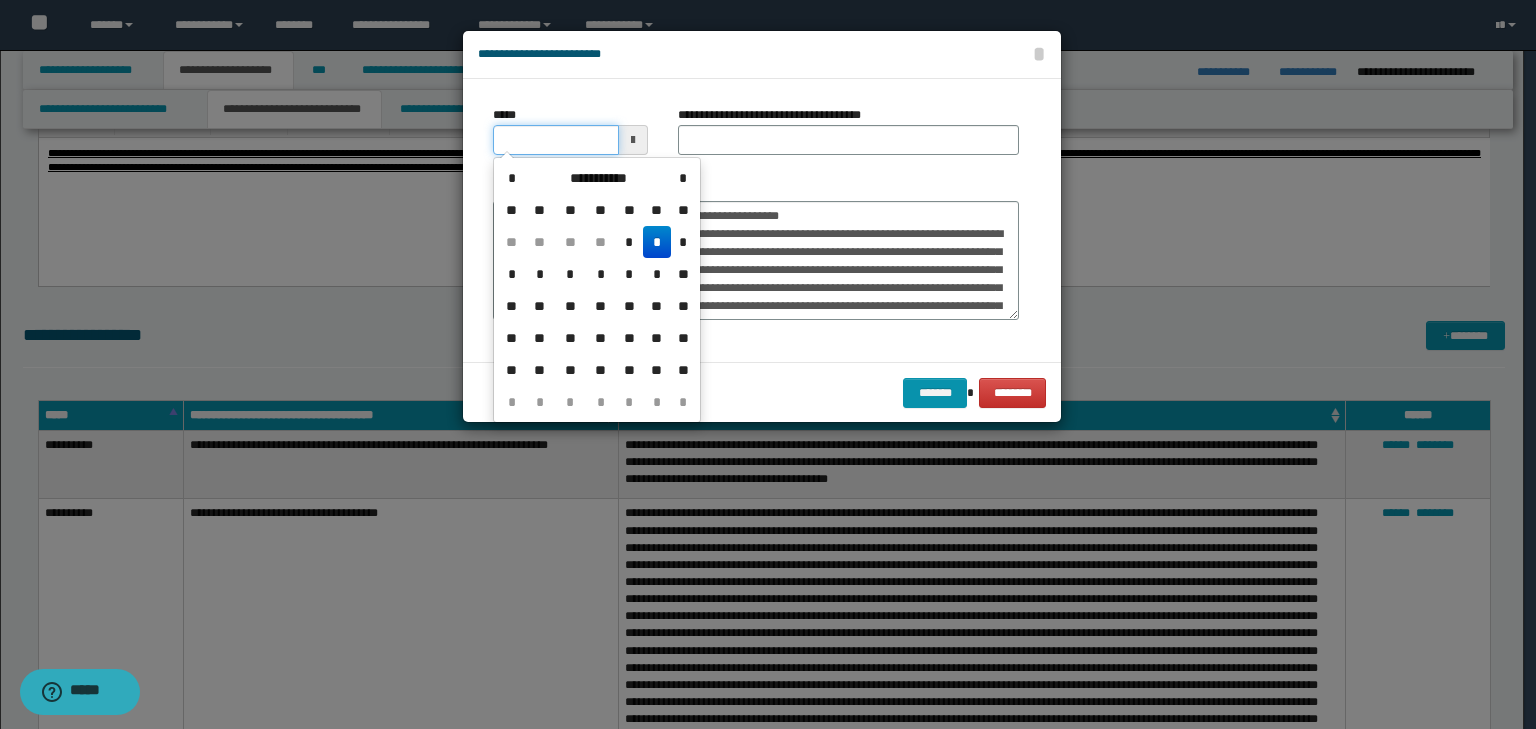 click on "*****" at bounding box center [556, 140] 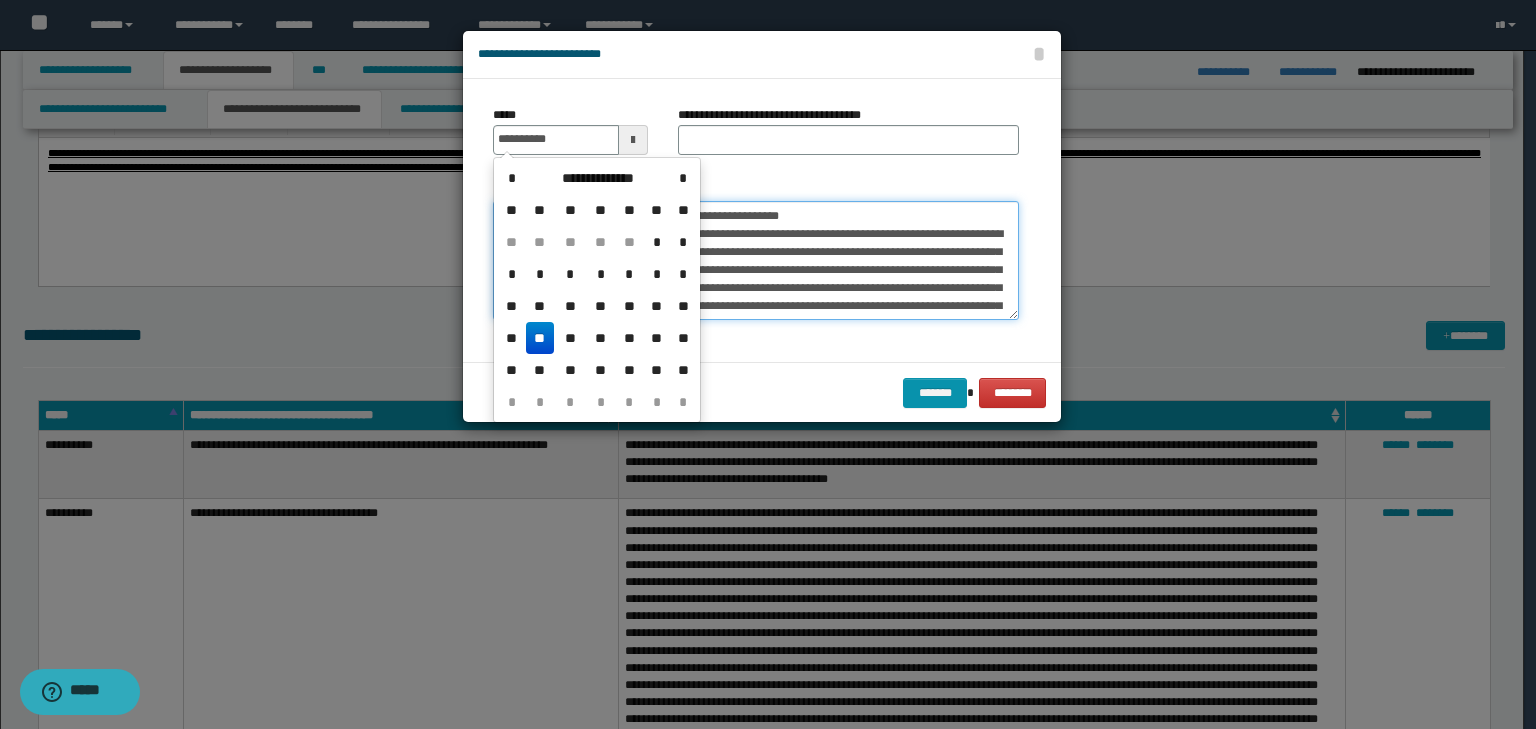 type on "**********" 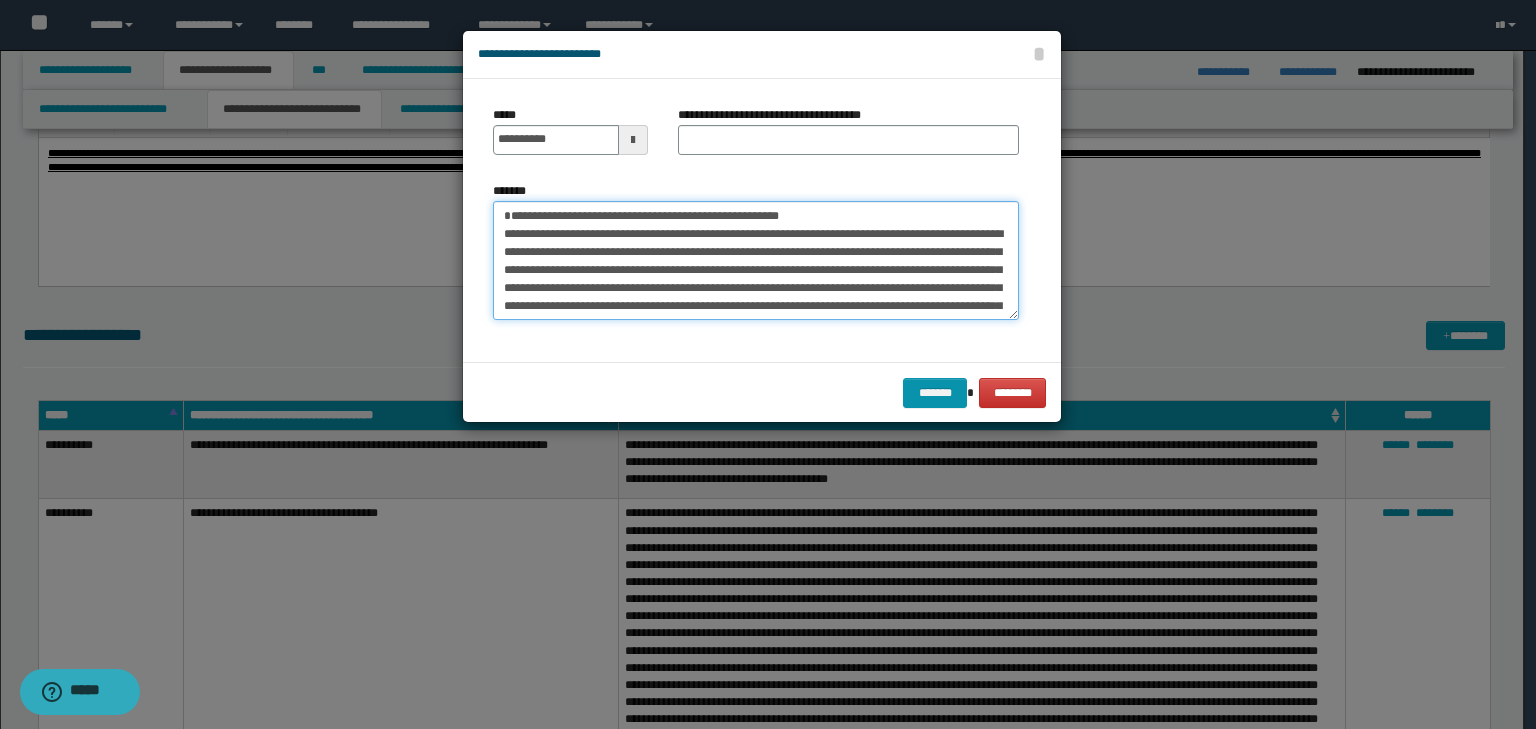 drag, startPoint x: 644, startPoint y: 185, endPoint x: 285, endPoint y: 158, distance: 360.0139 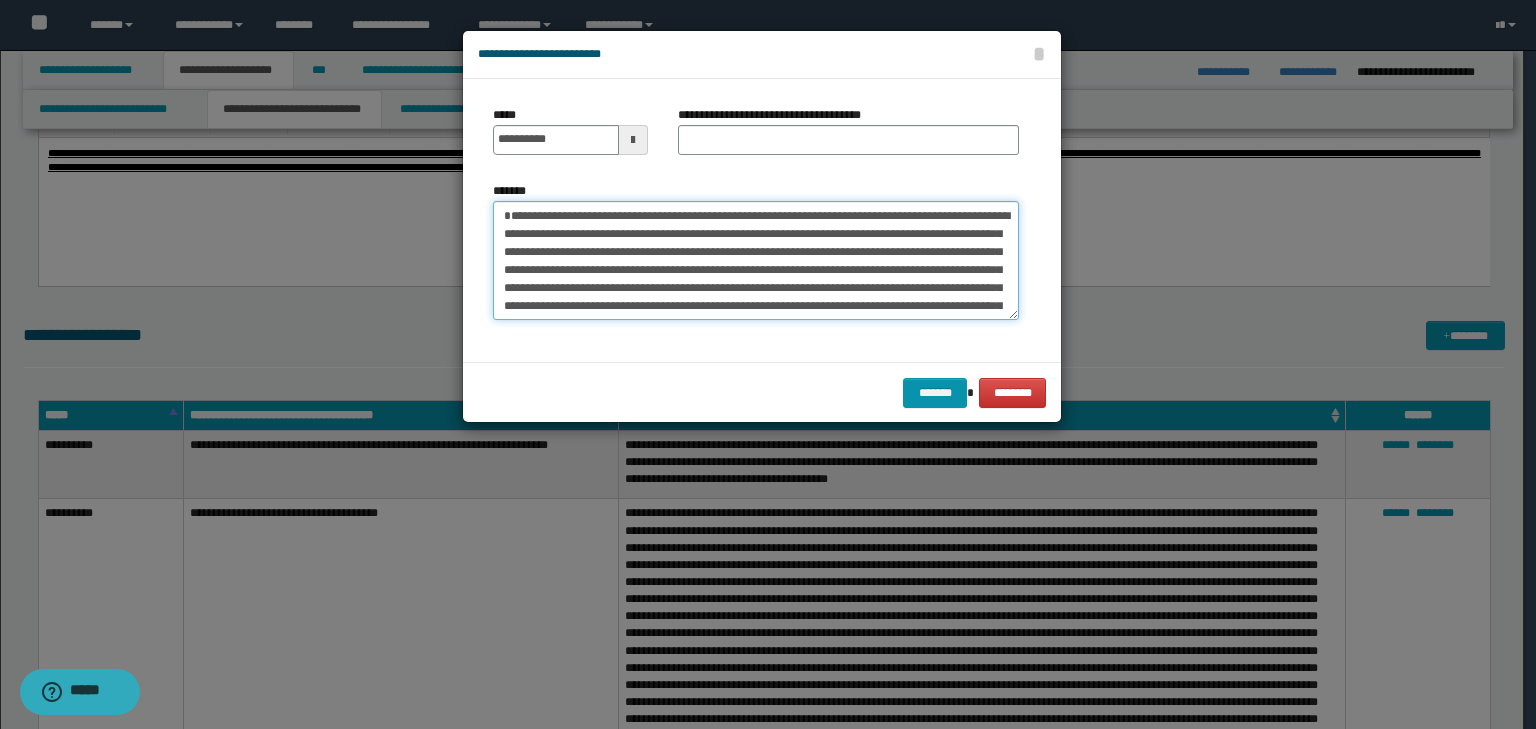 type on "**********" 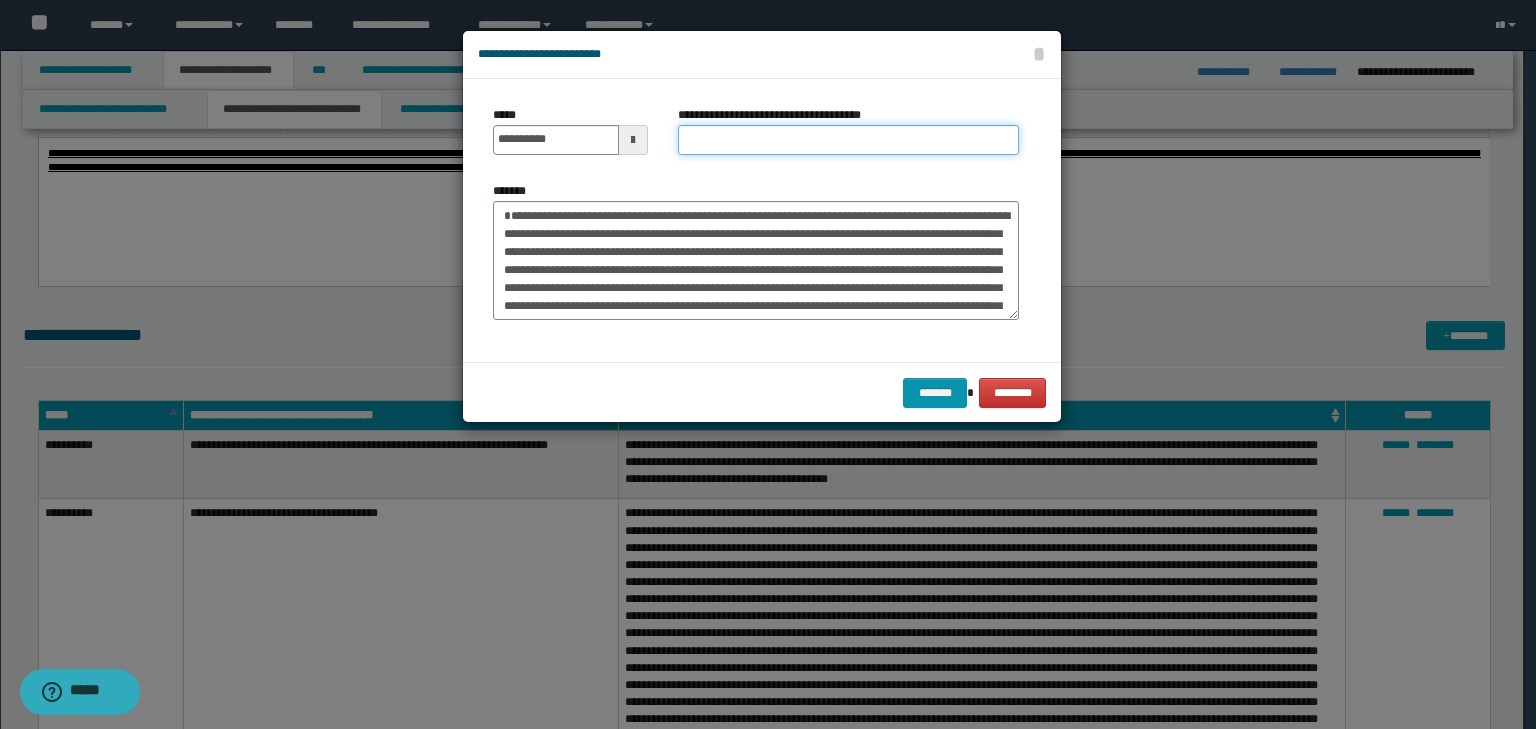 click on "**********" at bounding box center [848, 140] 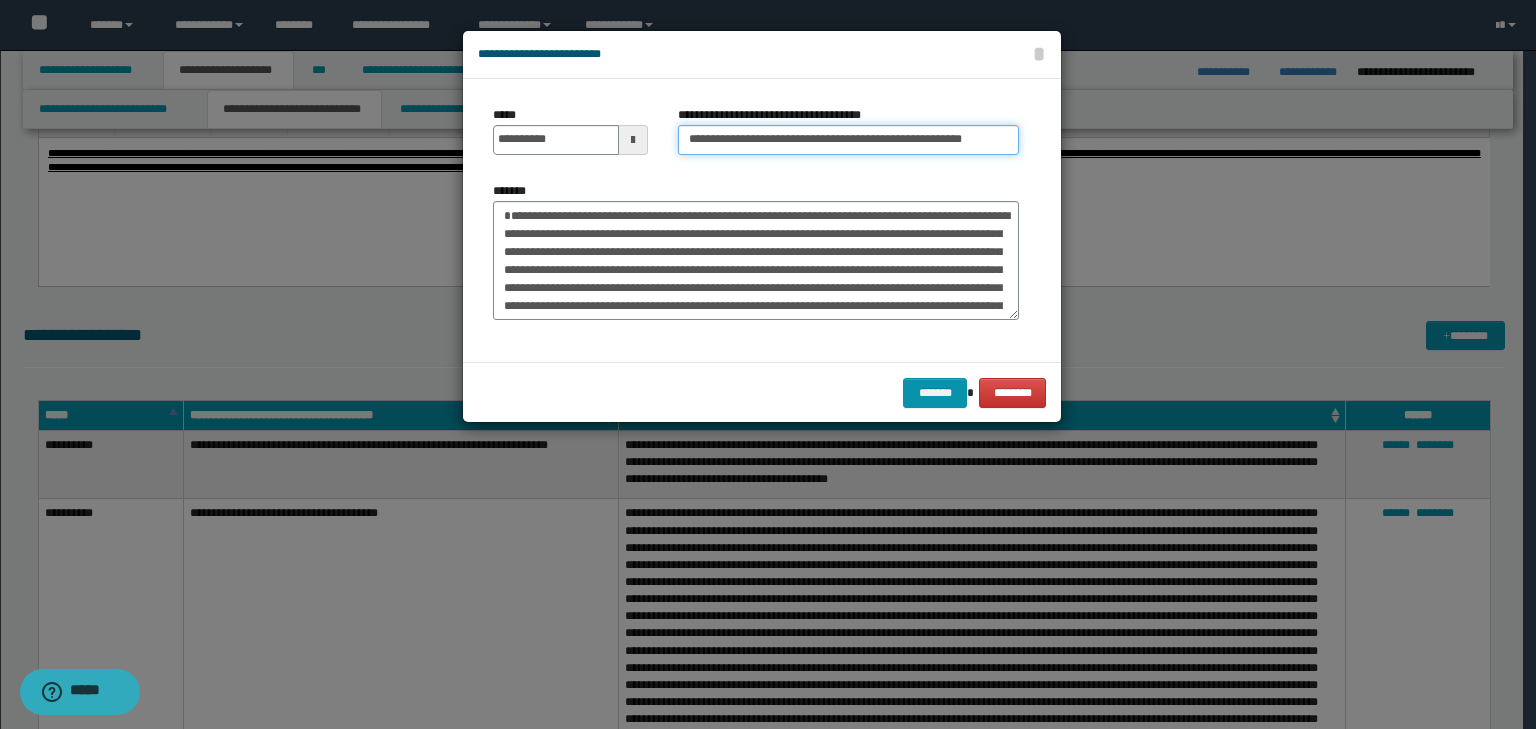 scroll, scrollTop: 0, scrollLeft: 26, axis: horizontal 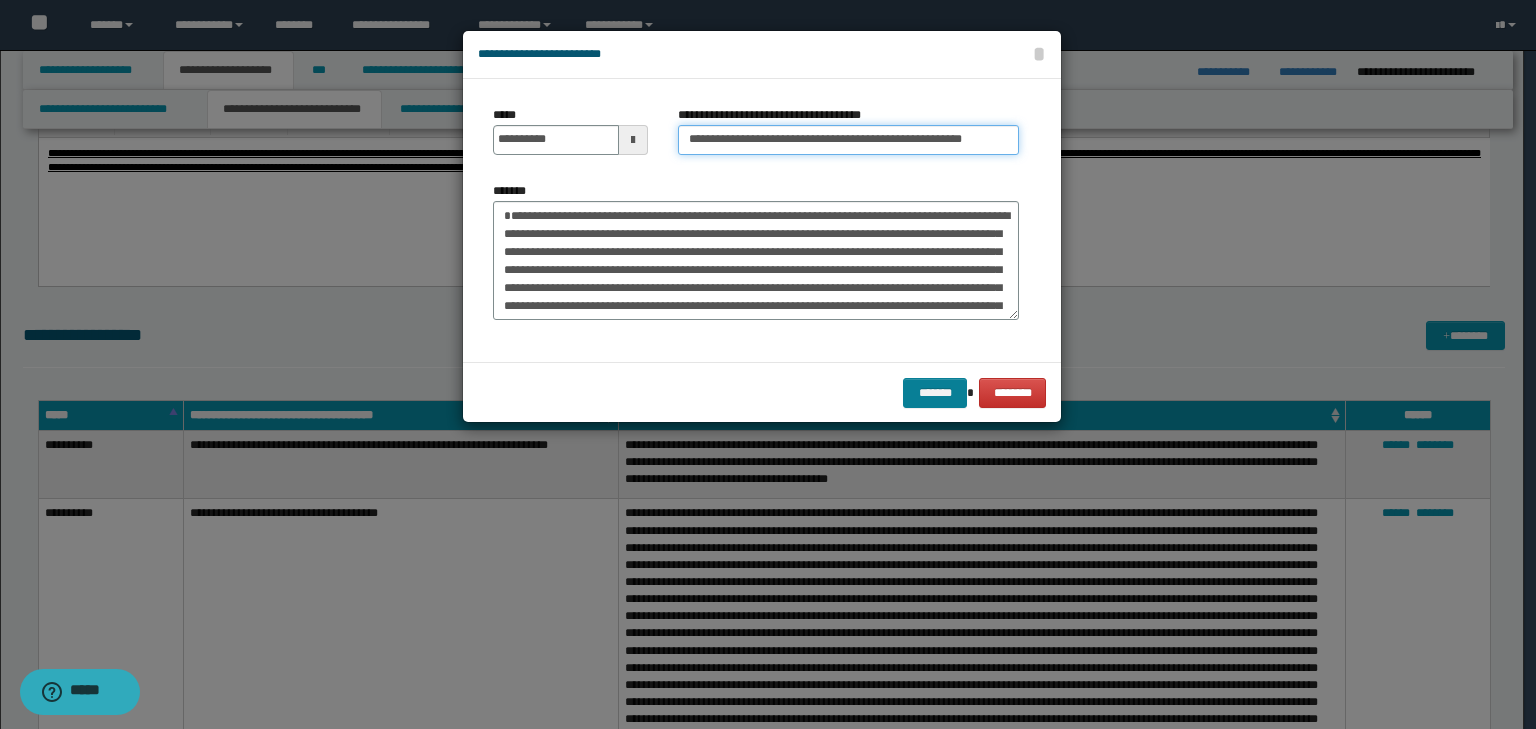 type on "**********" 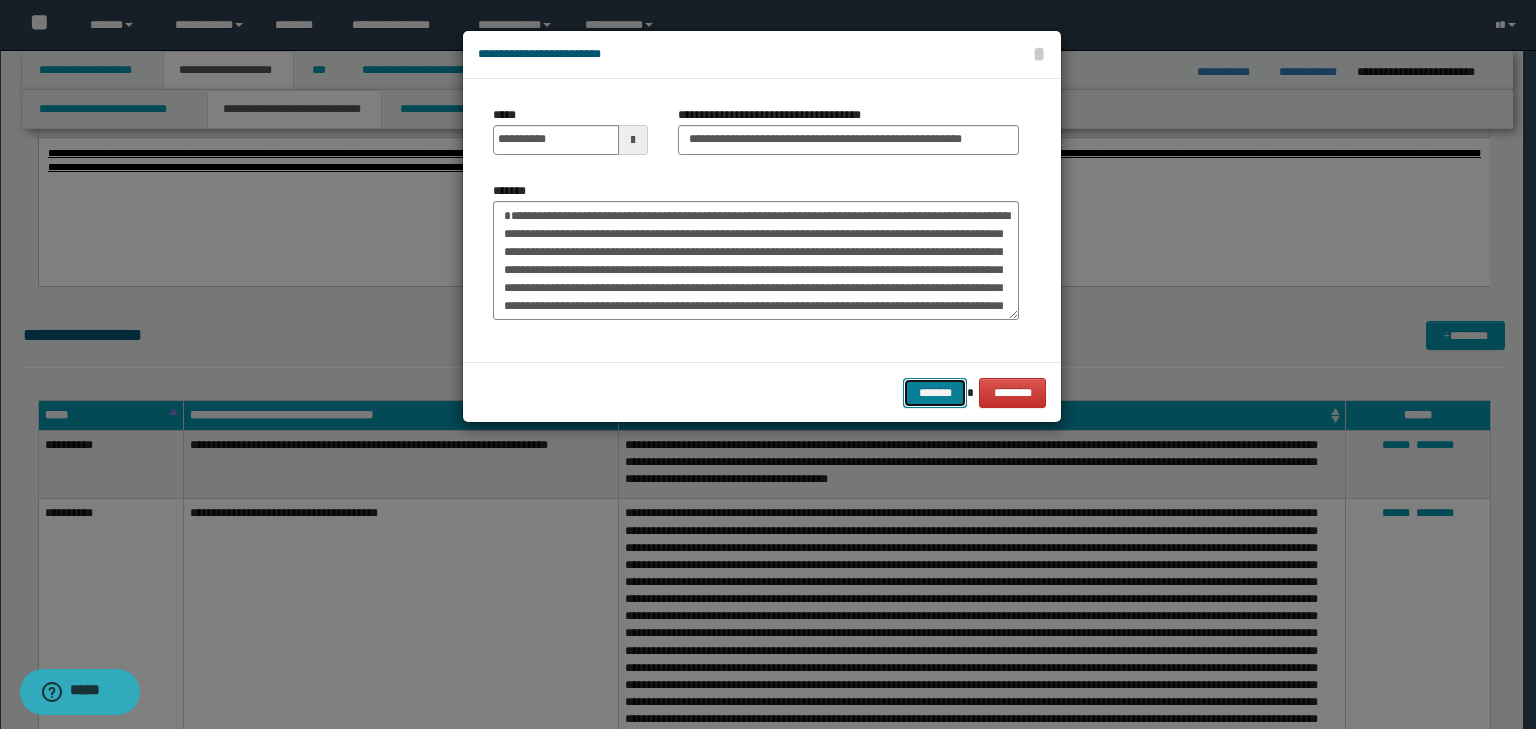 click on "*******" at bounding box center [935, 393] 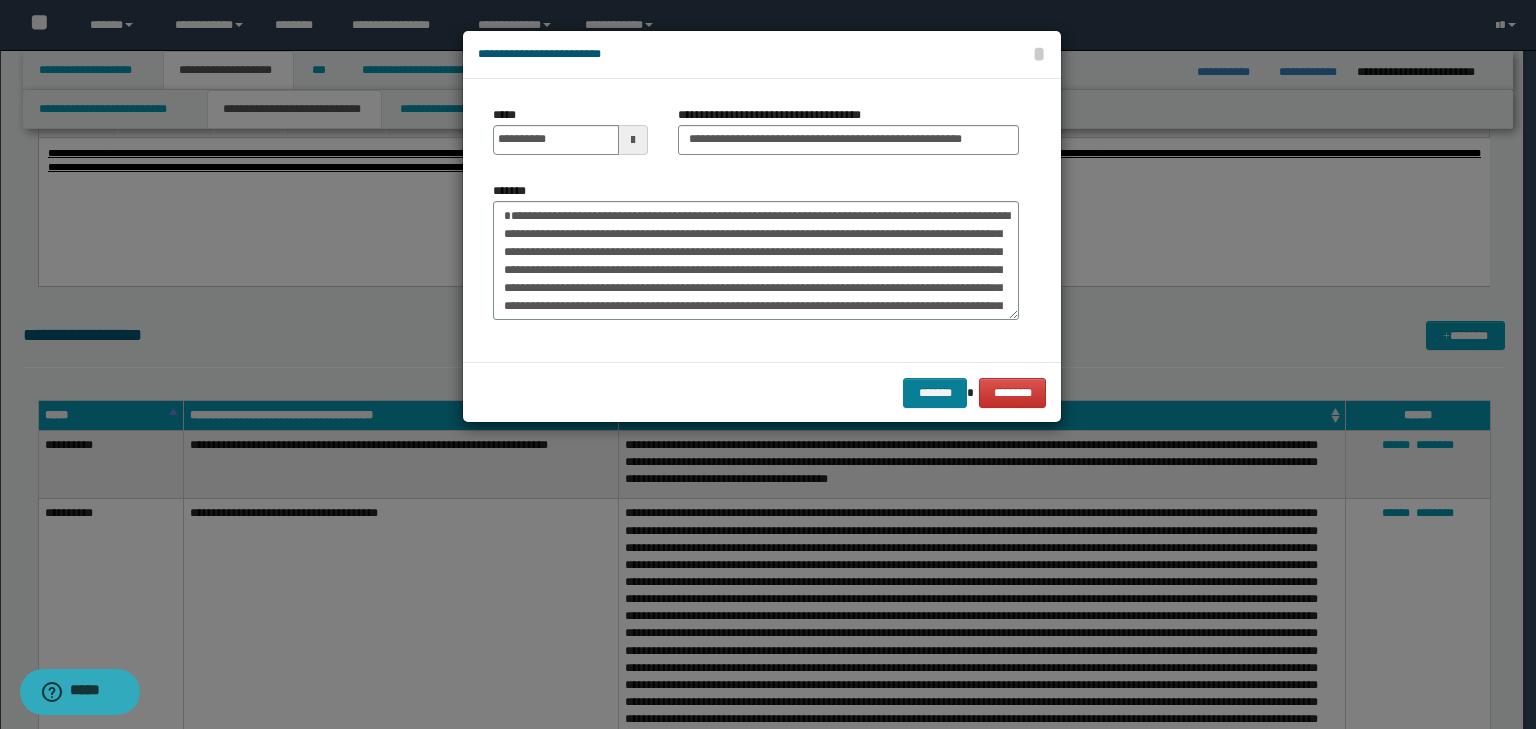 scroll, scrollTop: 0, scrollLeft: 0, axis: both 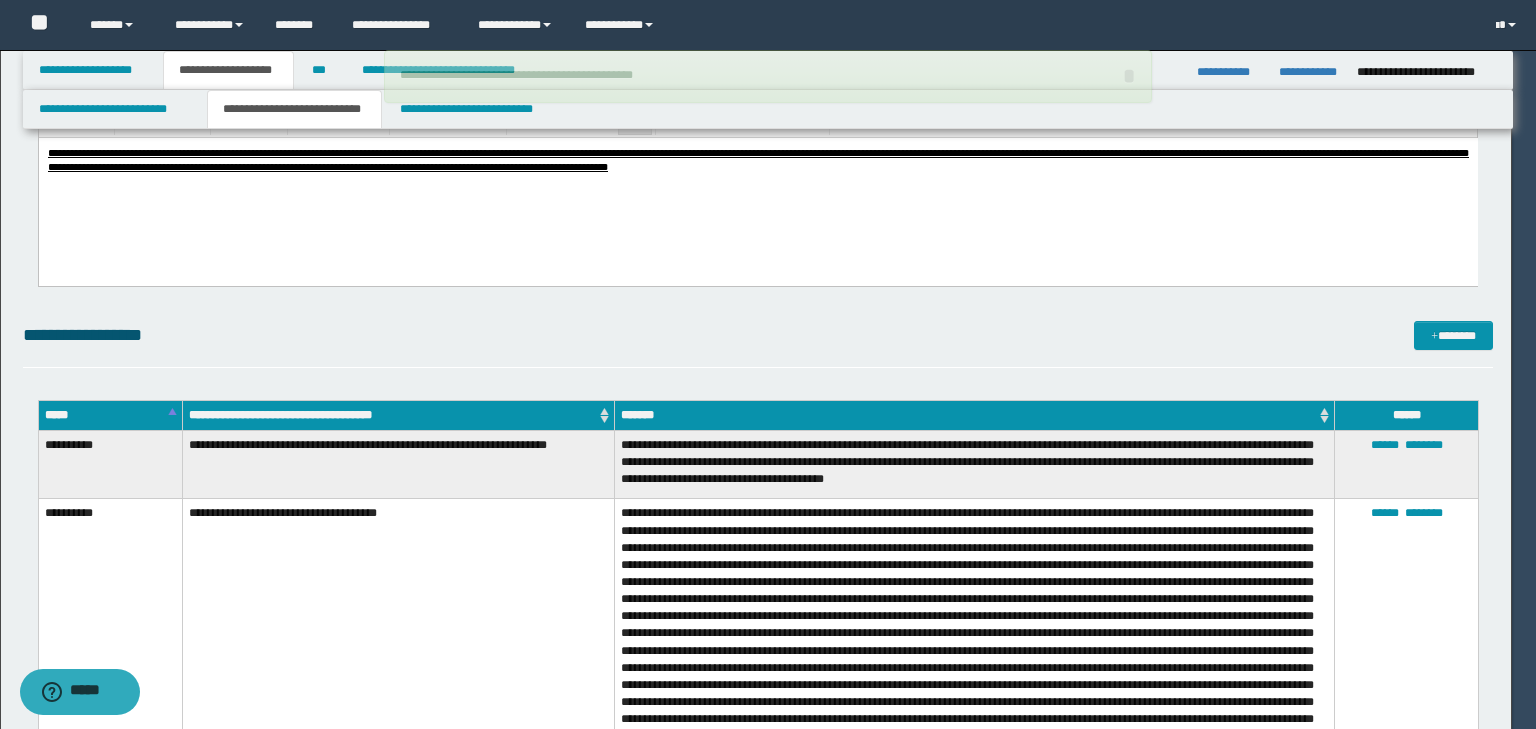 type 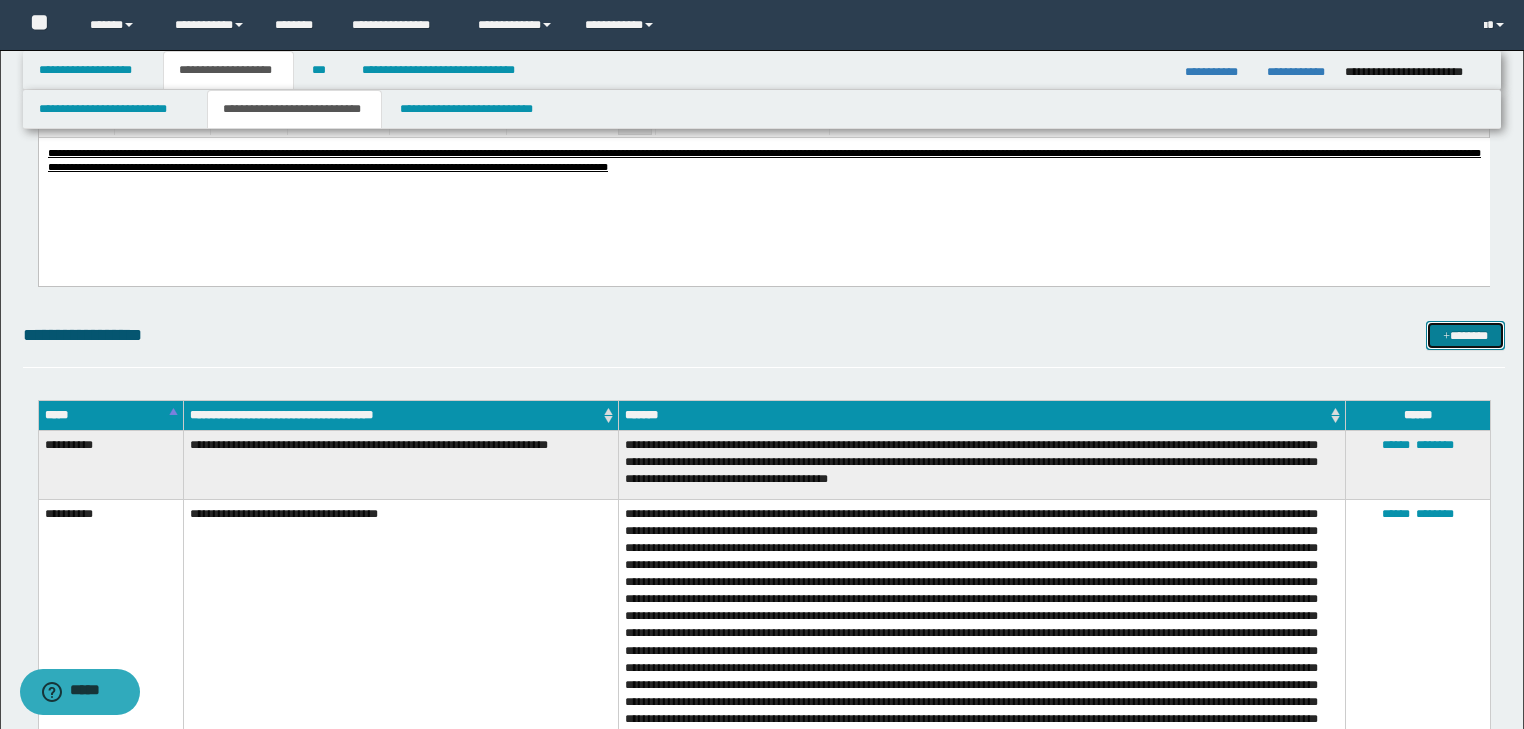 click on "*******" at bounding box center [1465, 336] 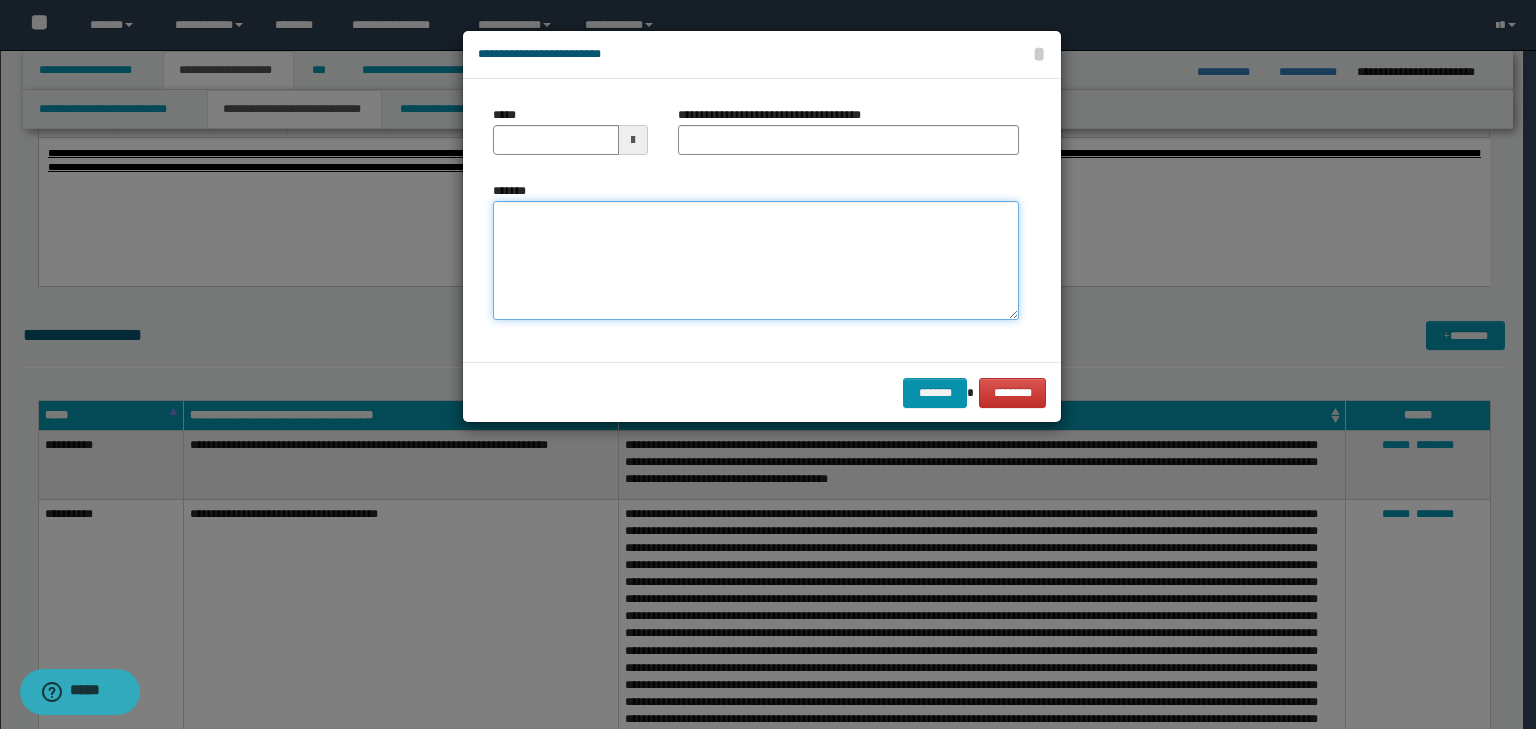 click on "*******" at bounding box center (756, 261) 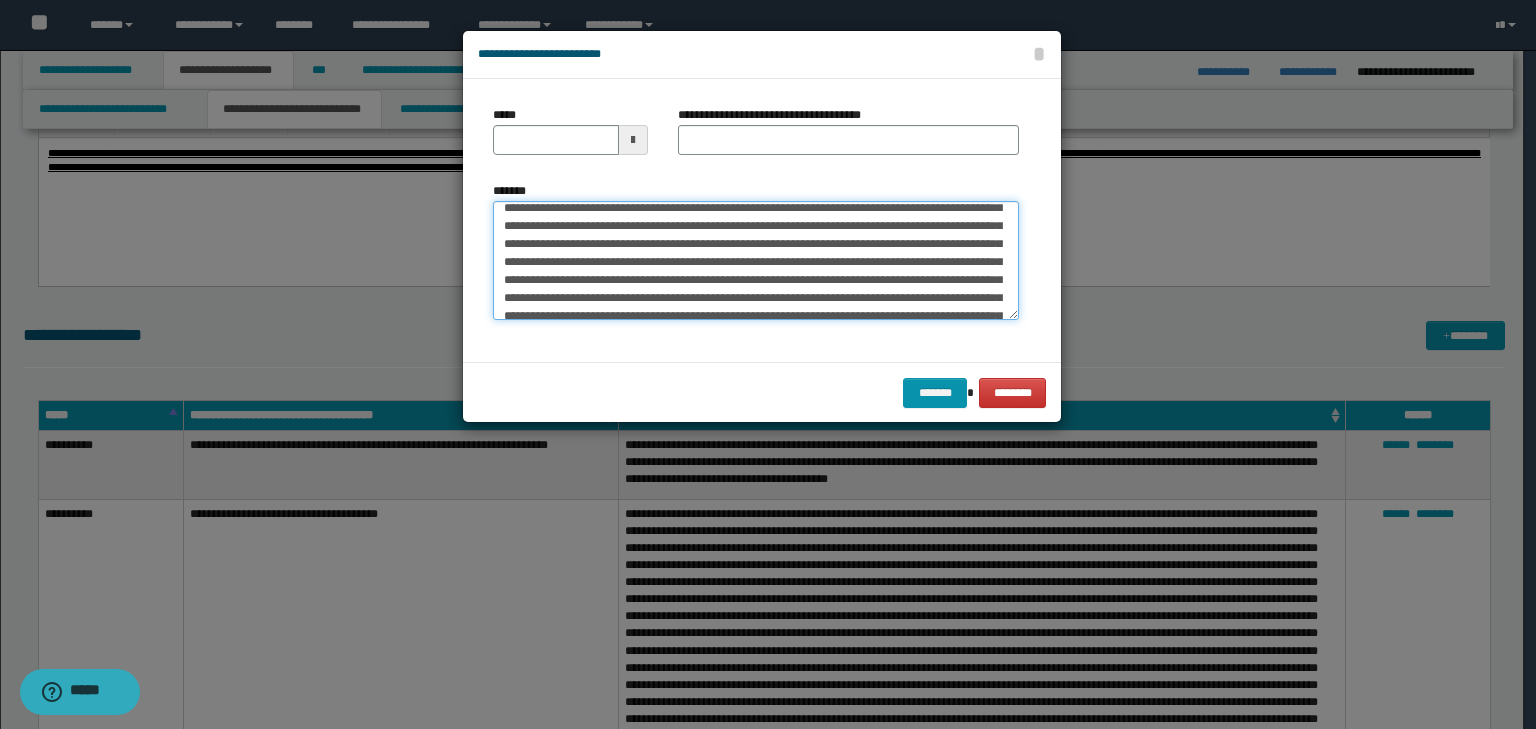 scroll, scrollTop: 0, scrollLeft: 0, axis: both 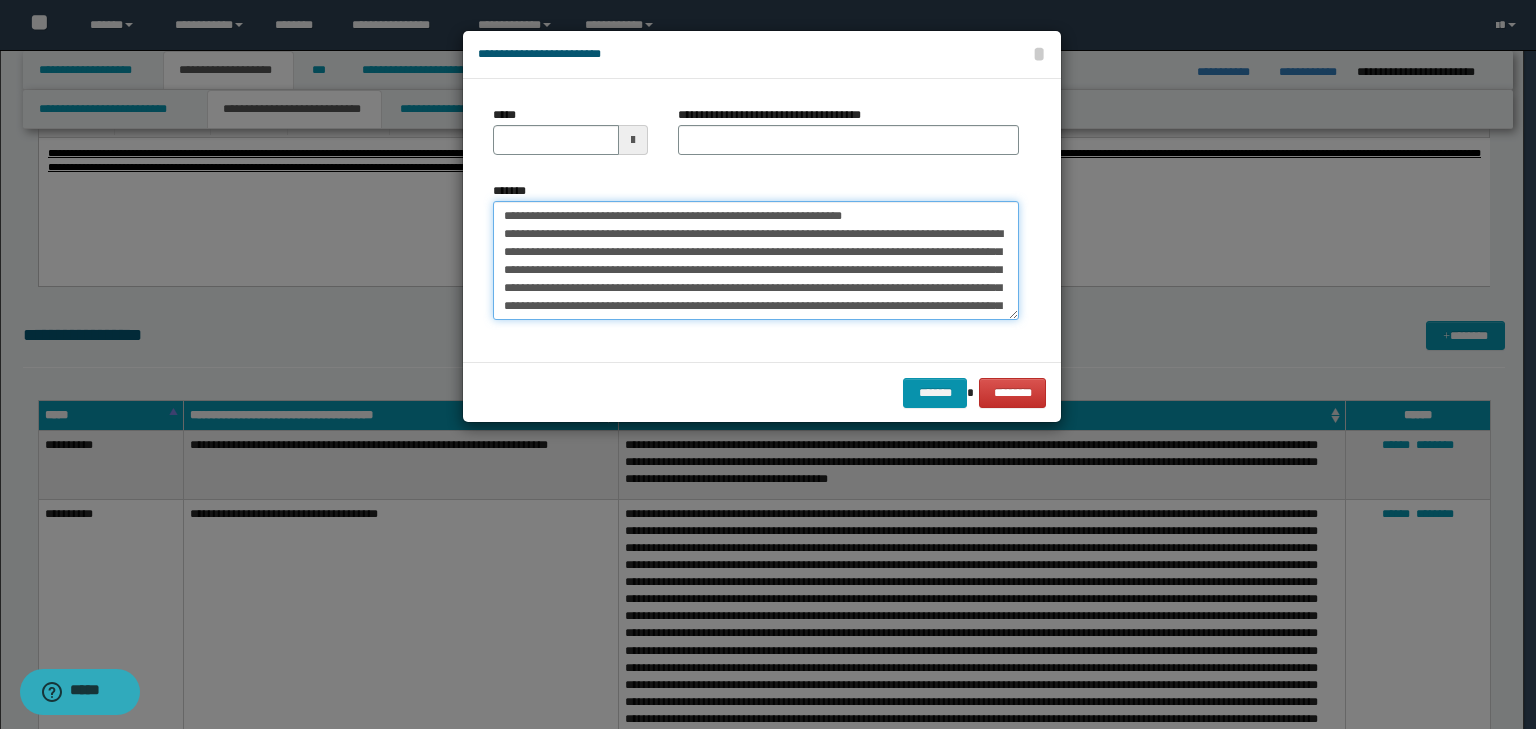 drag, startPoint x: 564, startPoint y: 220, endPoint x: 438, endPoint y: 201, distance: 127.424484 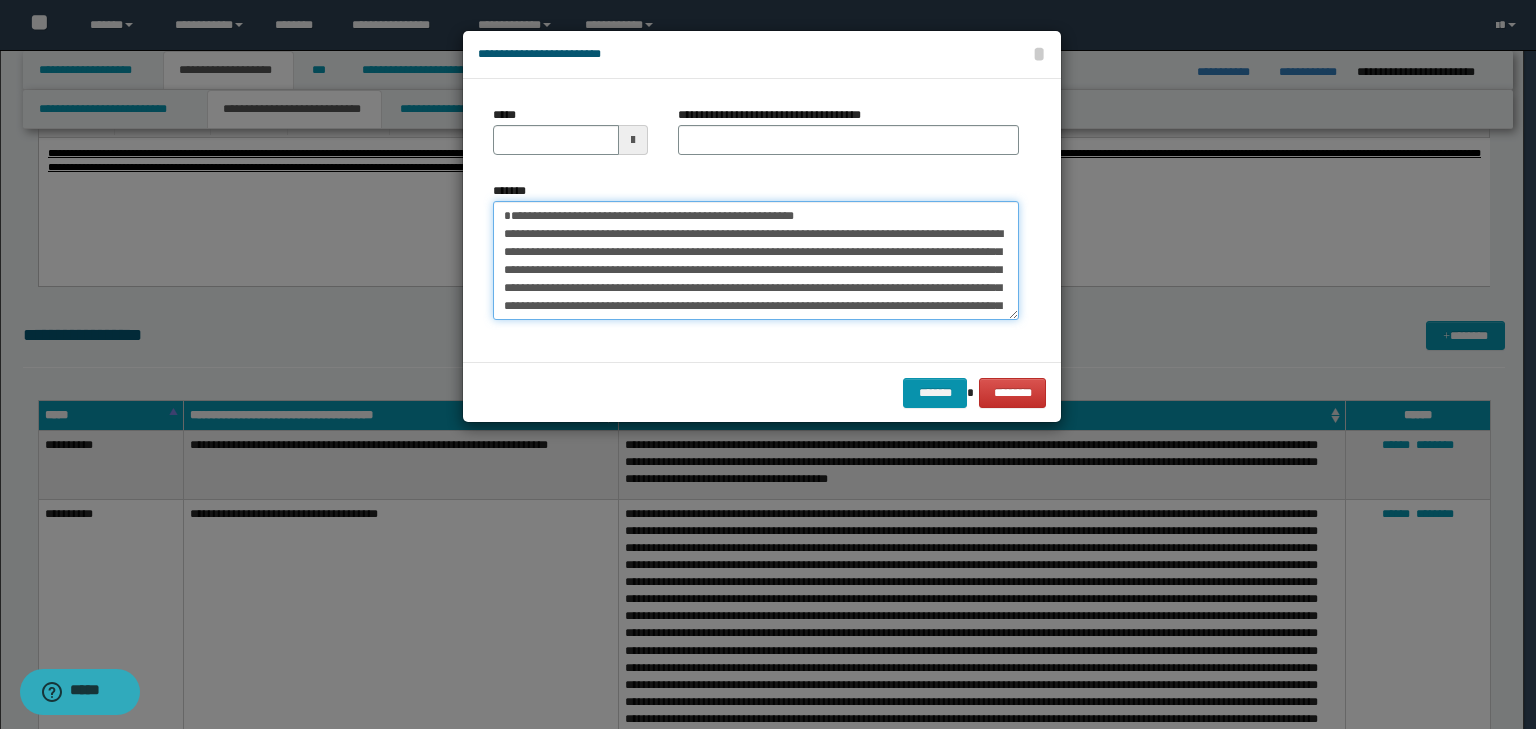 type 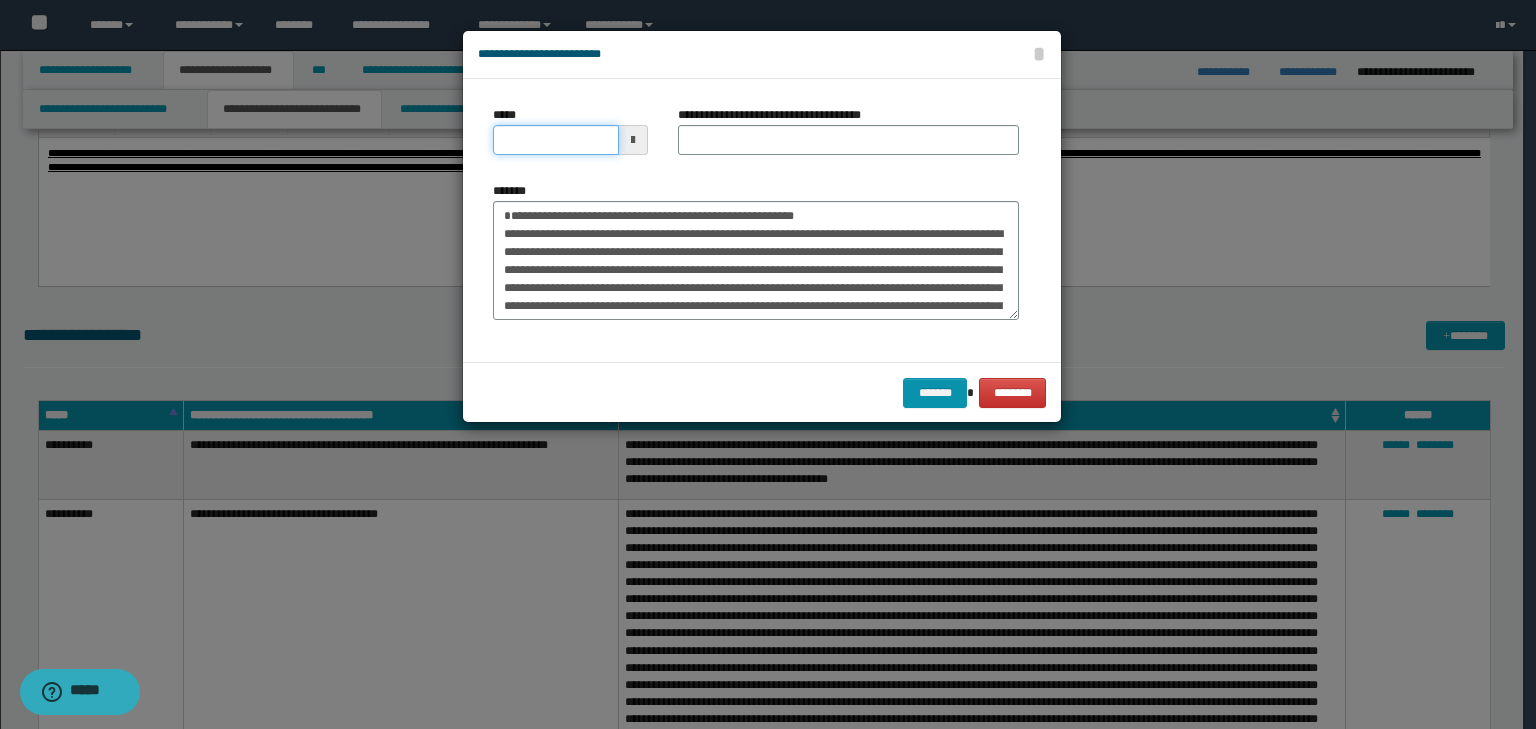 click on "*****" at bounding box center [556, 140] 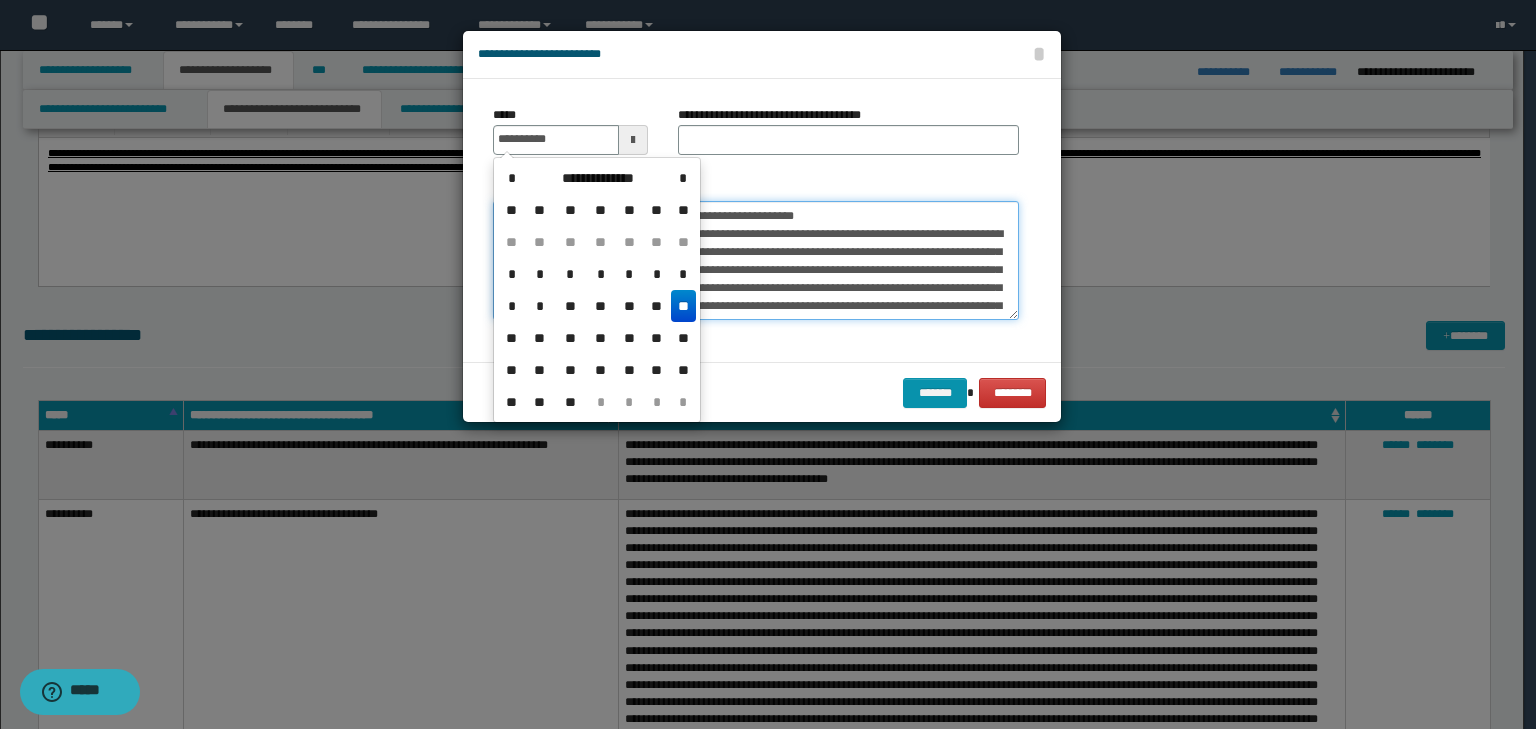type on "**********" 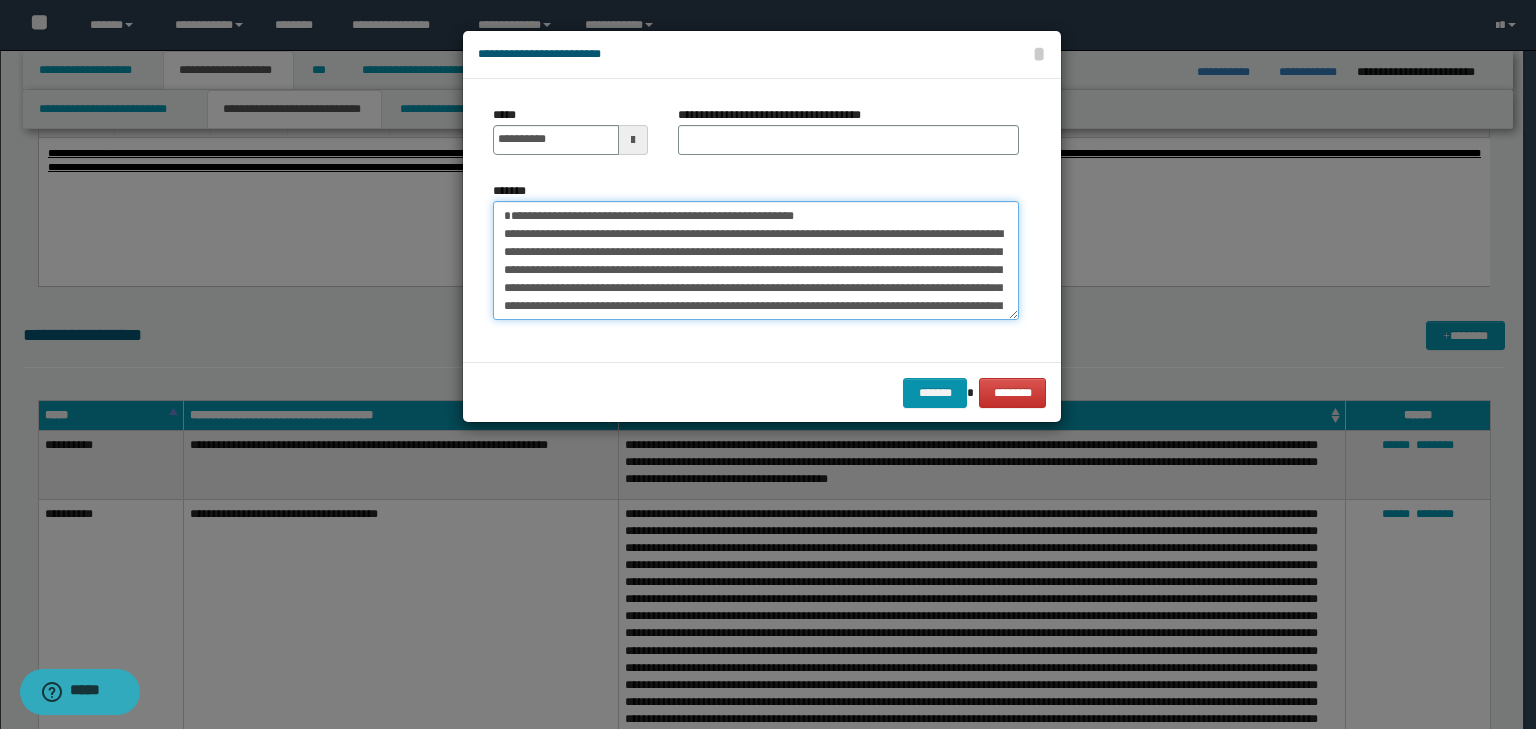 drag, startPoint x: 844, startPoint y: 200, endPoint x: 430, endPoint y: 186, distance: 414.23663 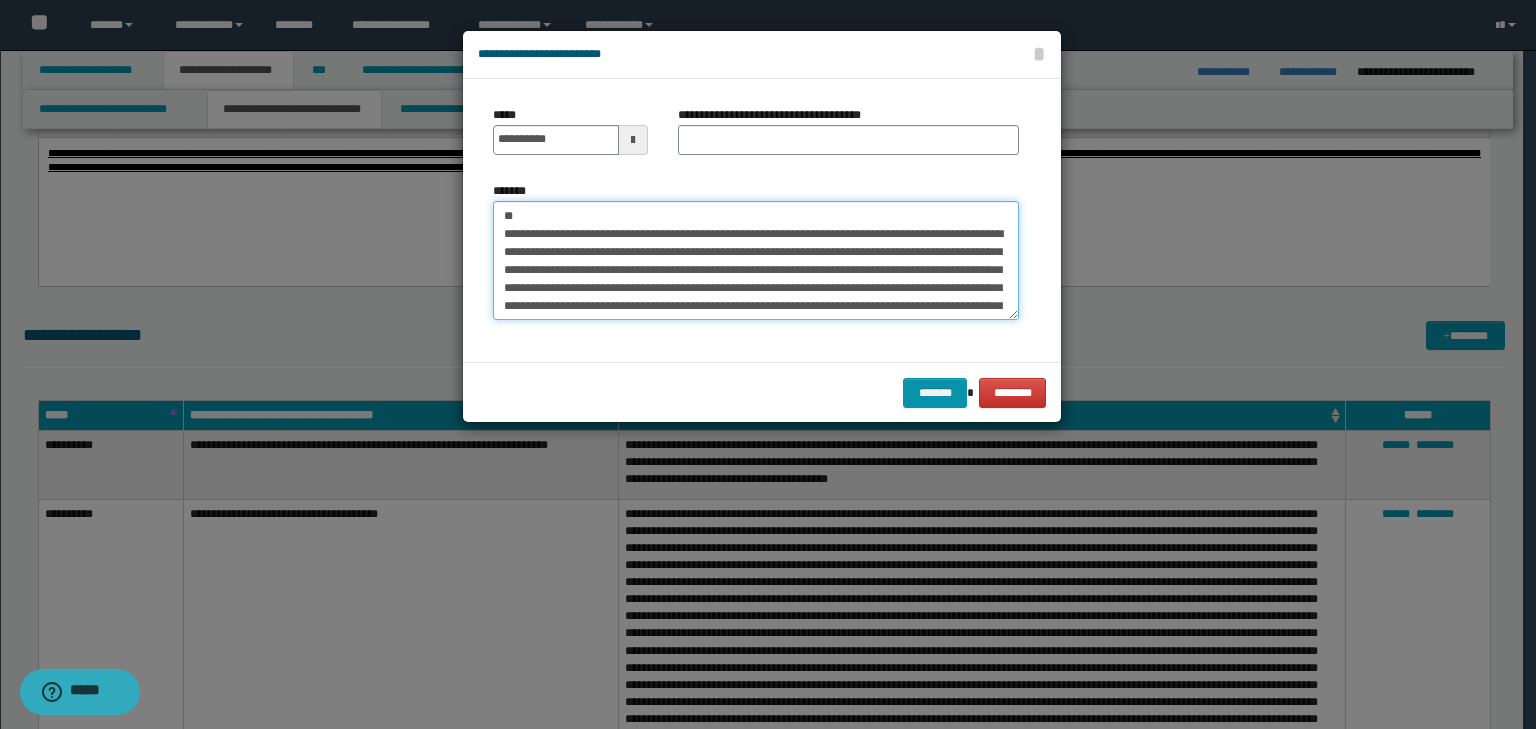 type on "**********" 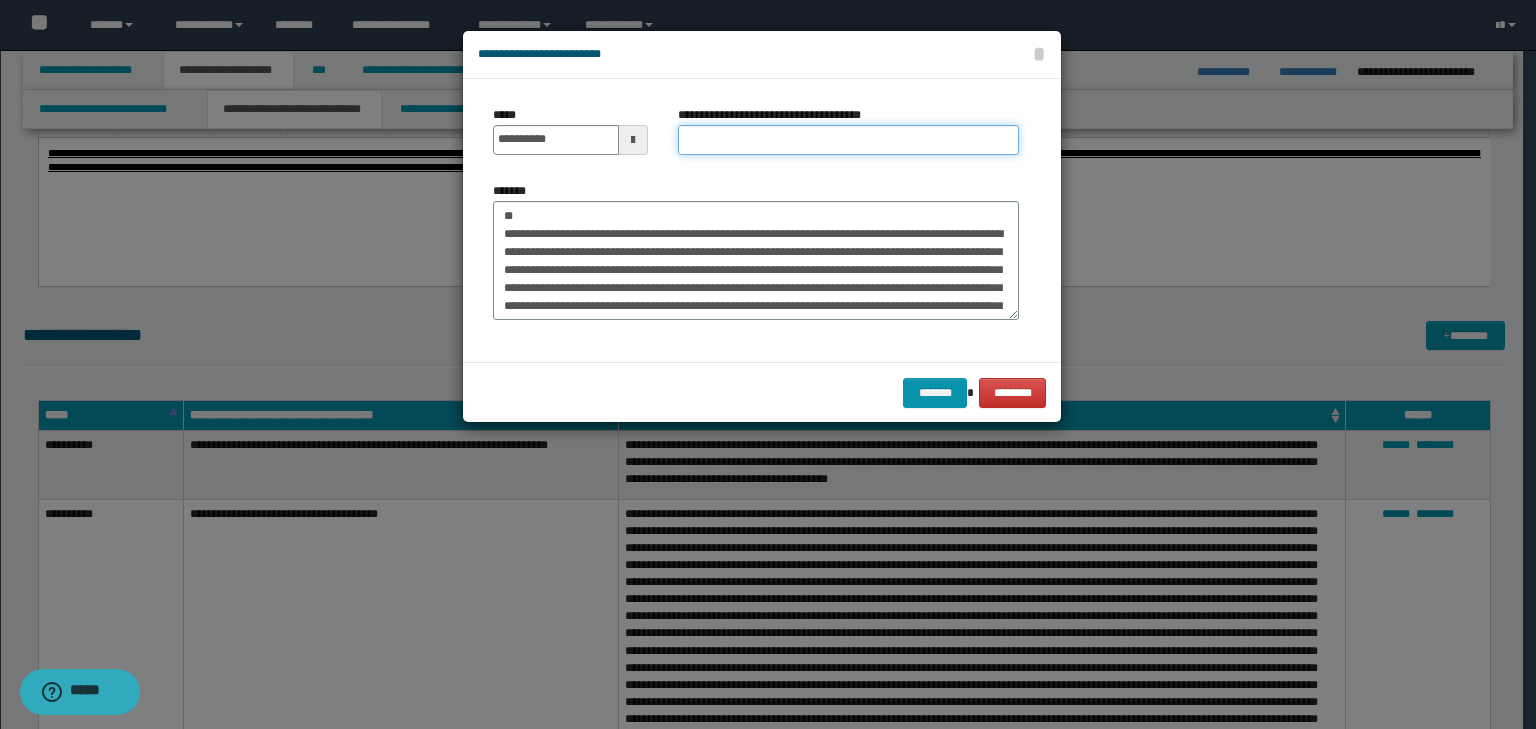 click on "**********" at bounding box center (848, 140) 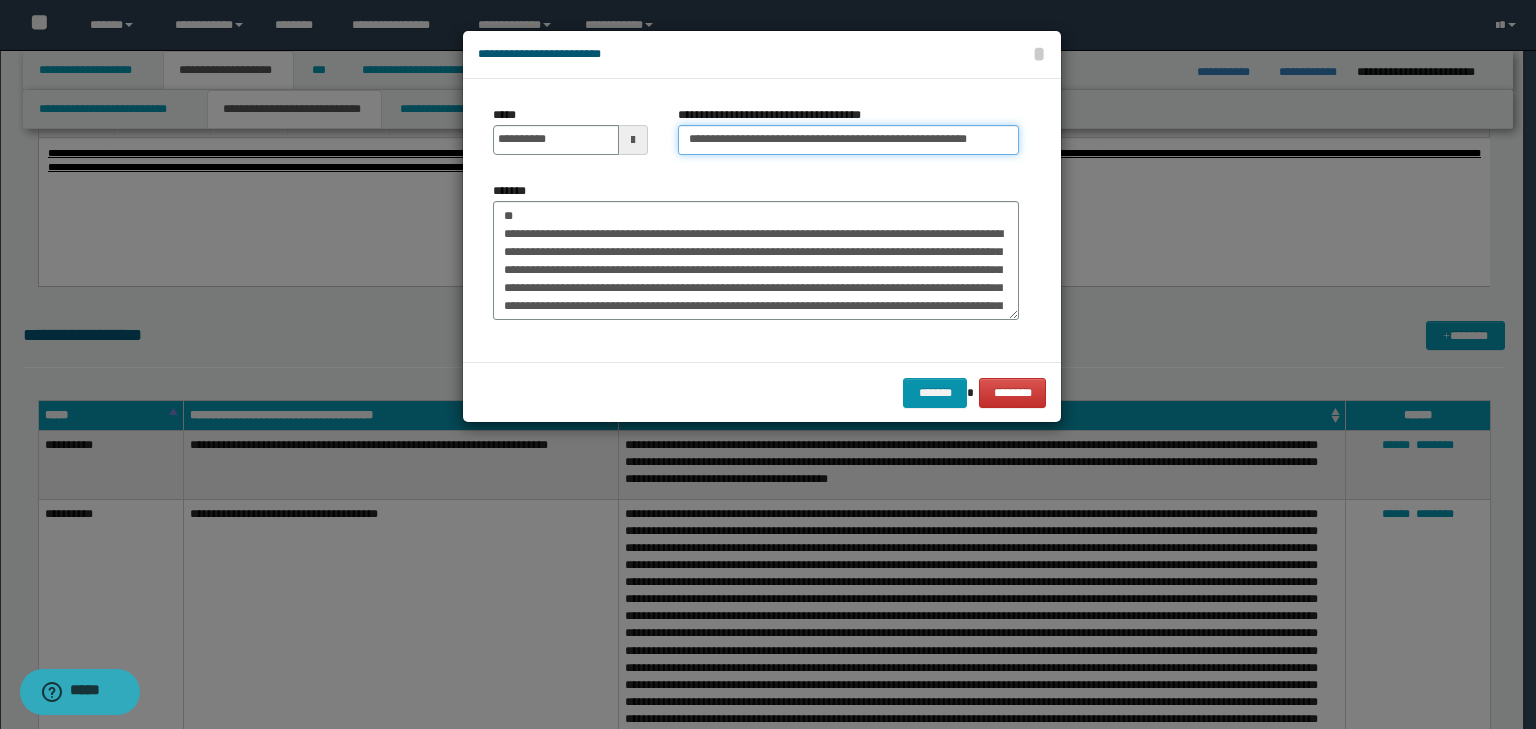 scroll, scrollTop: 0, scrollLeft: 40, axis: horizontal 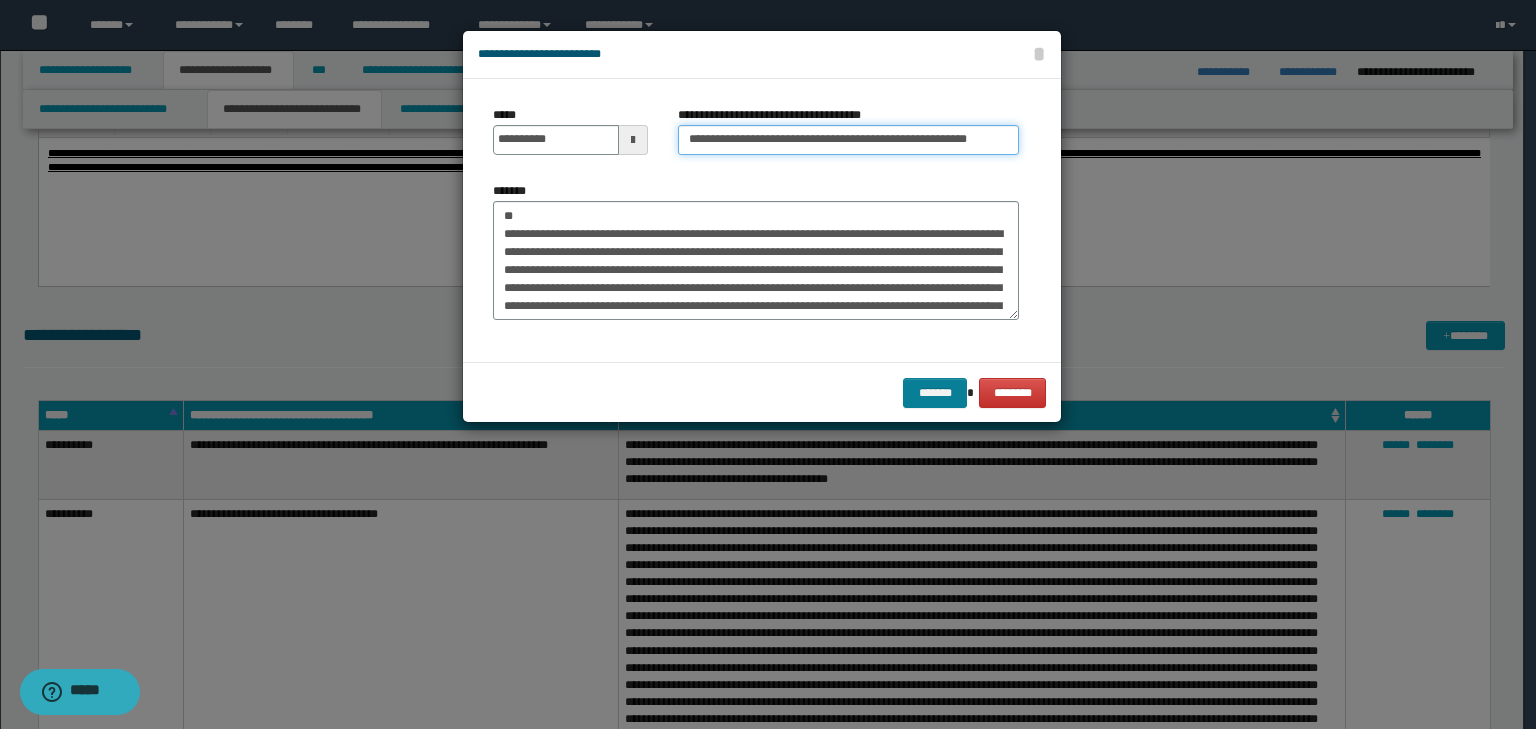 type on "**********" 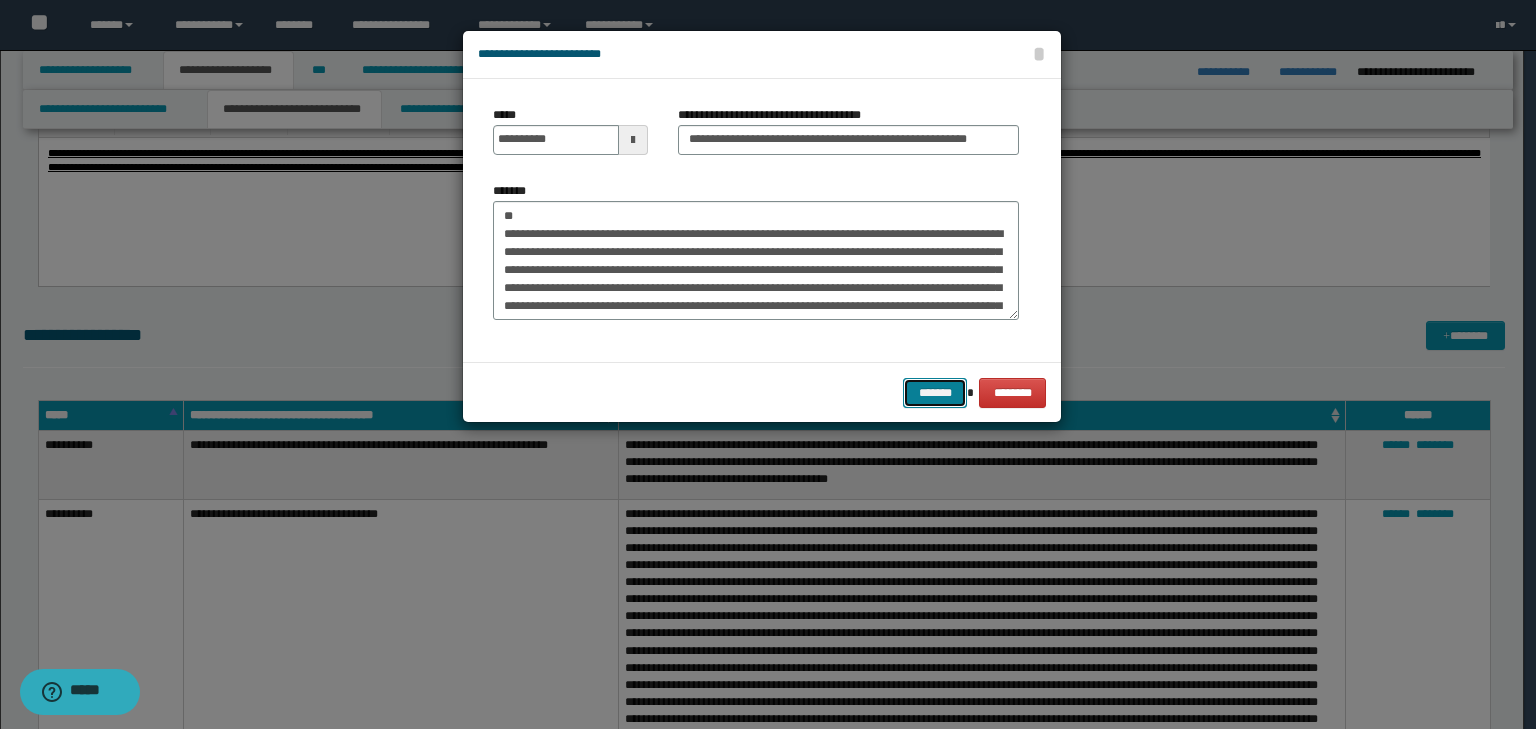 click on "*******" at bounding box center [935, 393] 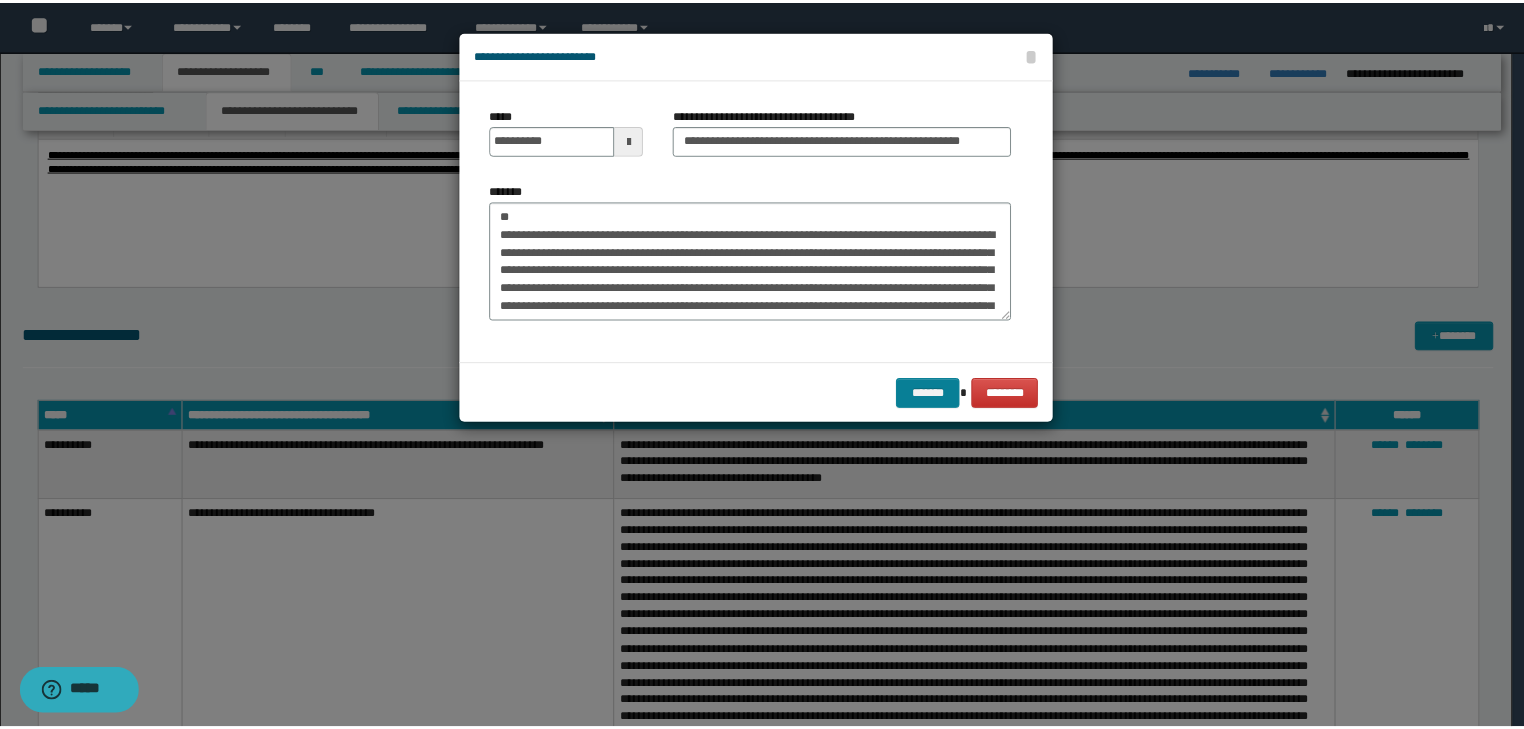 scroll, scrollTop: 0, scrollLeft: 0, axis: both 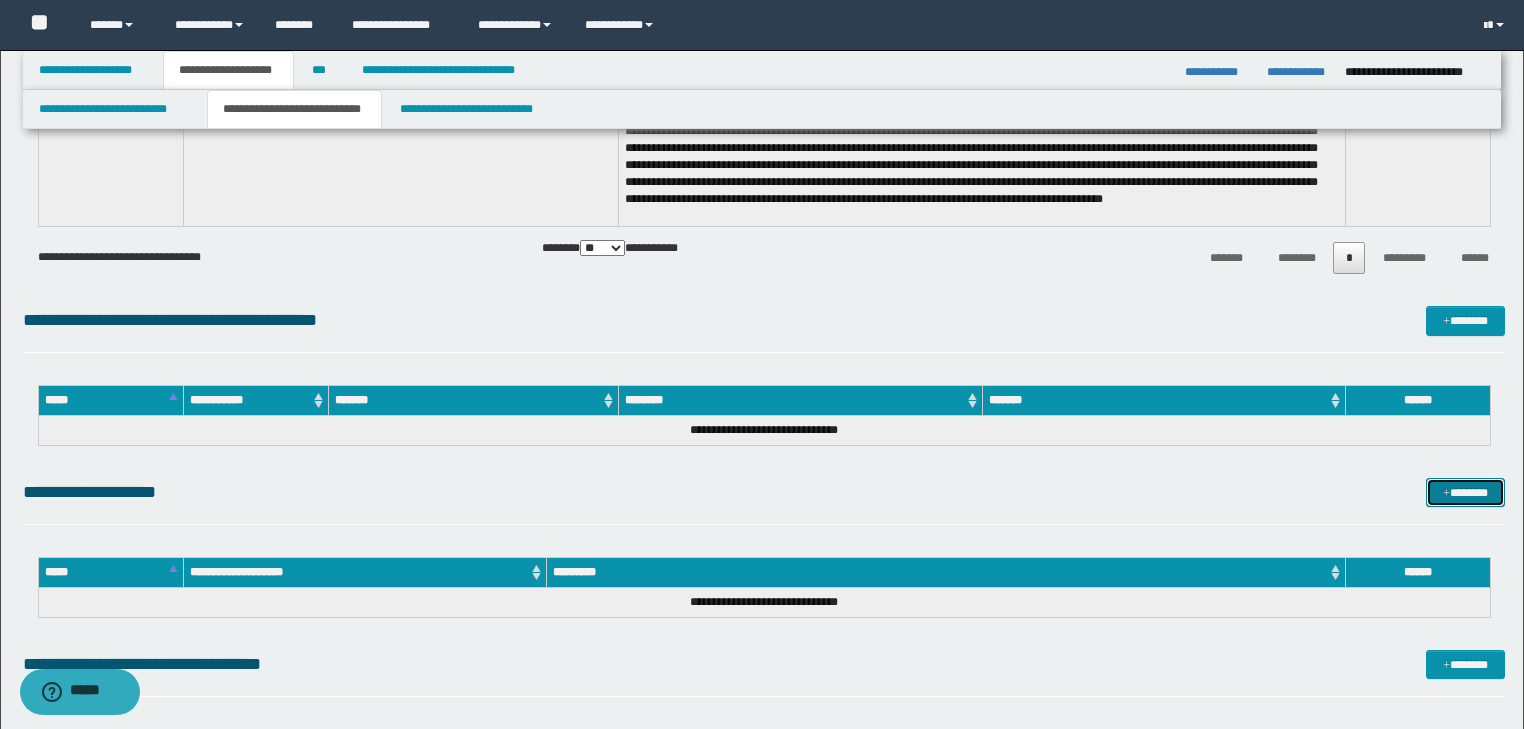 click on "*******" at bounding box center (1465, 493) 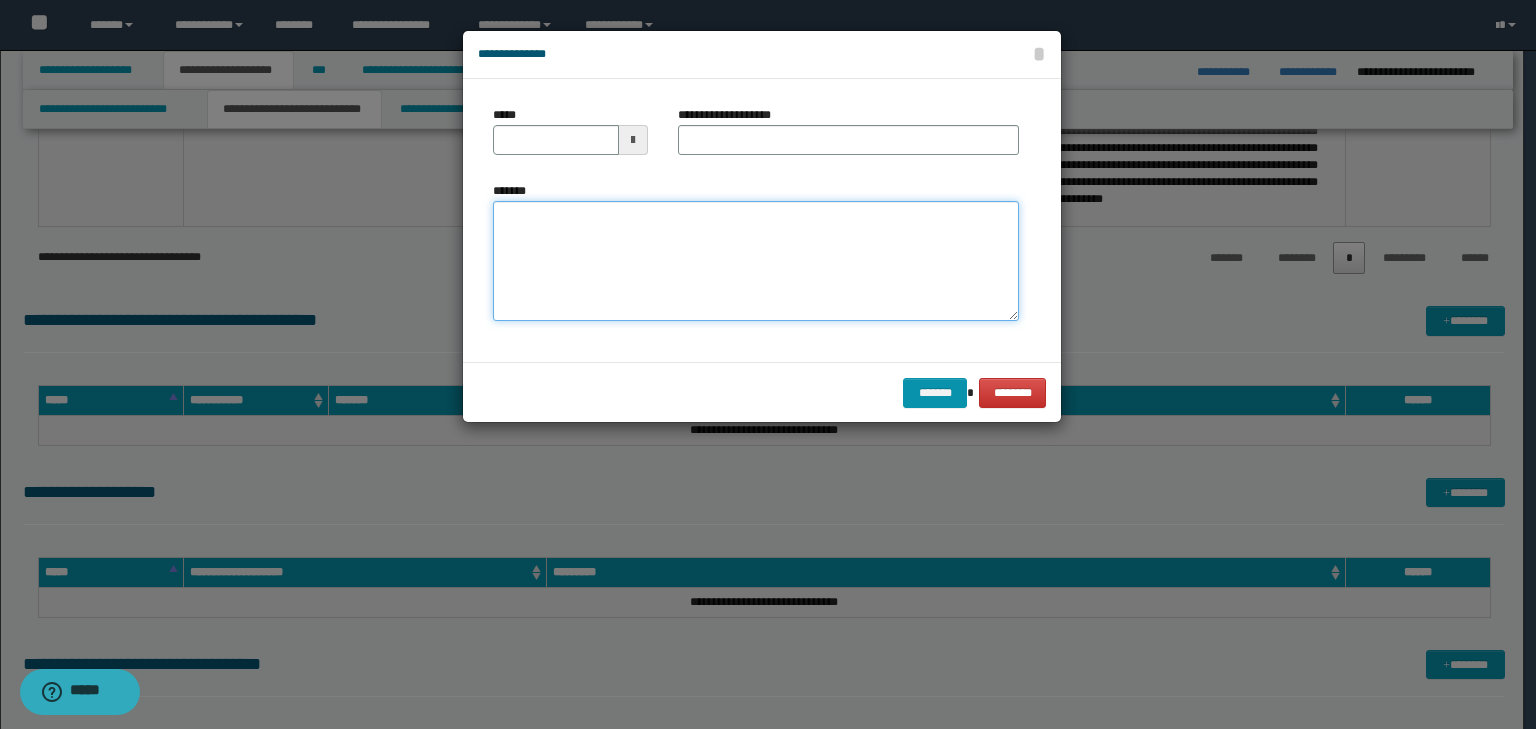 click on "*******" at bounding box center (756, 261) 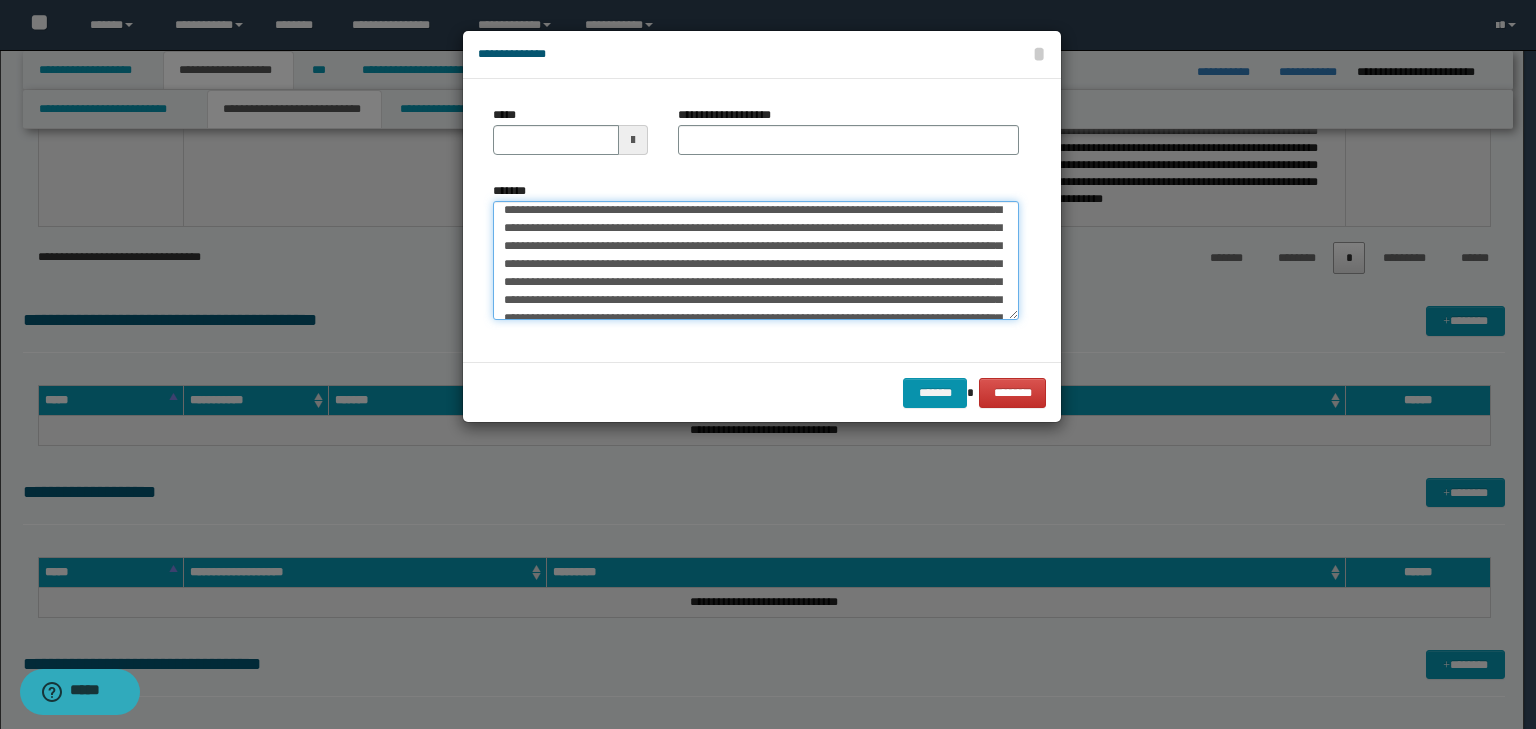 scroll, scrollTop: 0, scrollLeft: 0, axis: both 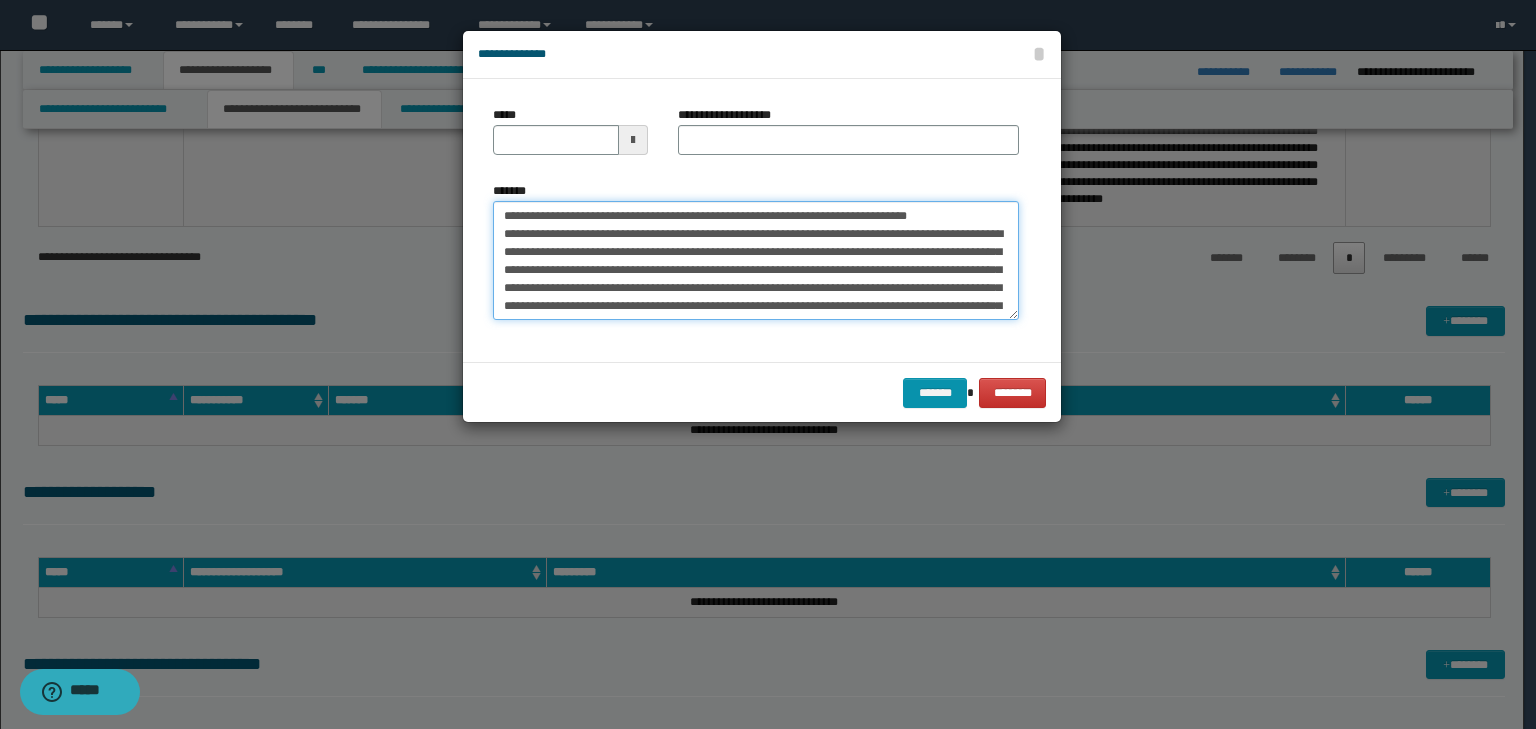 drag, startPoint x: 563, startPoint y: 213, endPoint x: 478, endPoint y: 203, distance: 85.58621 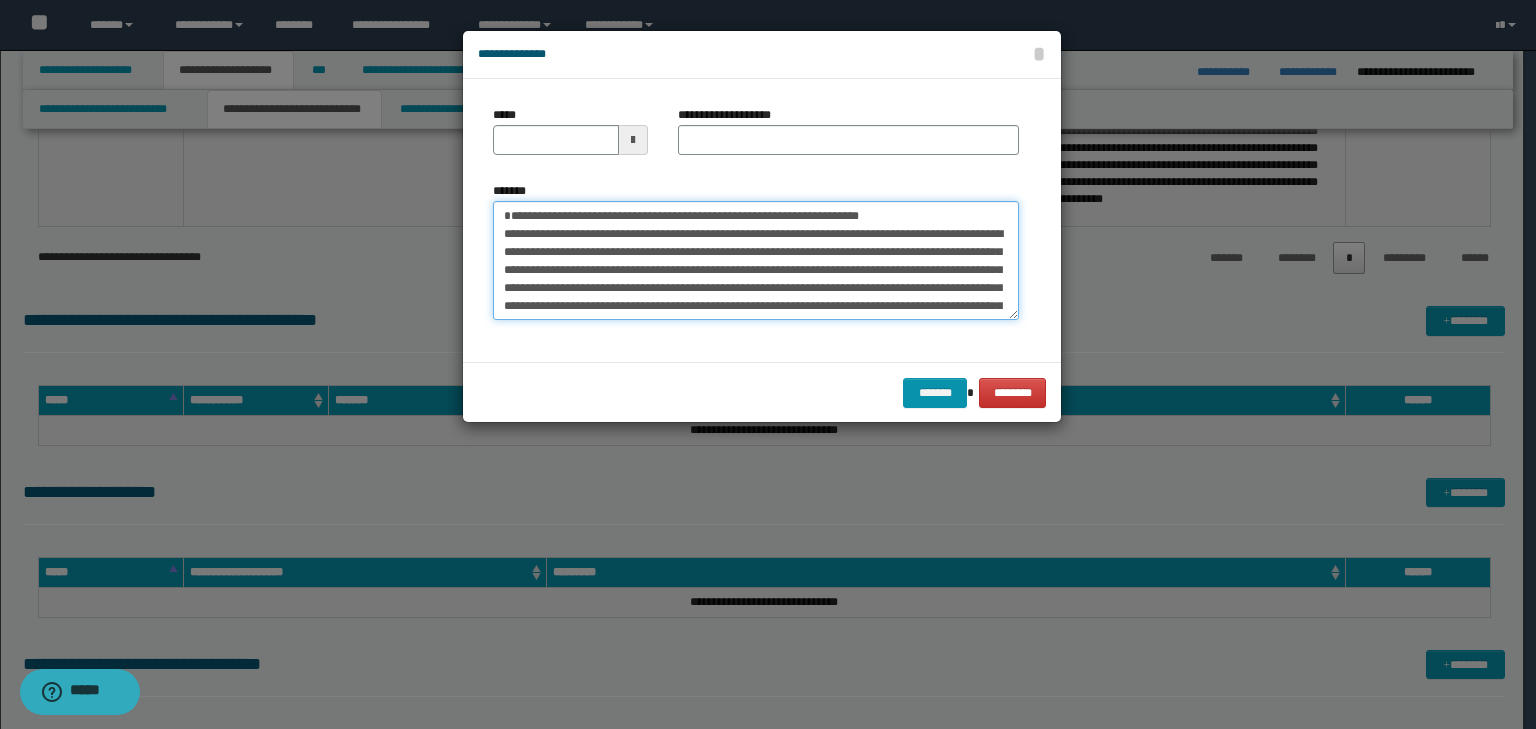 type 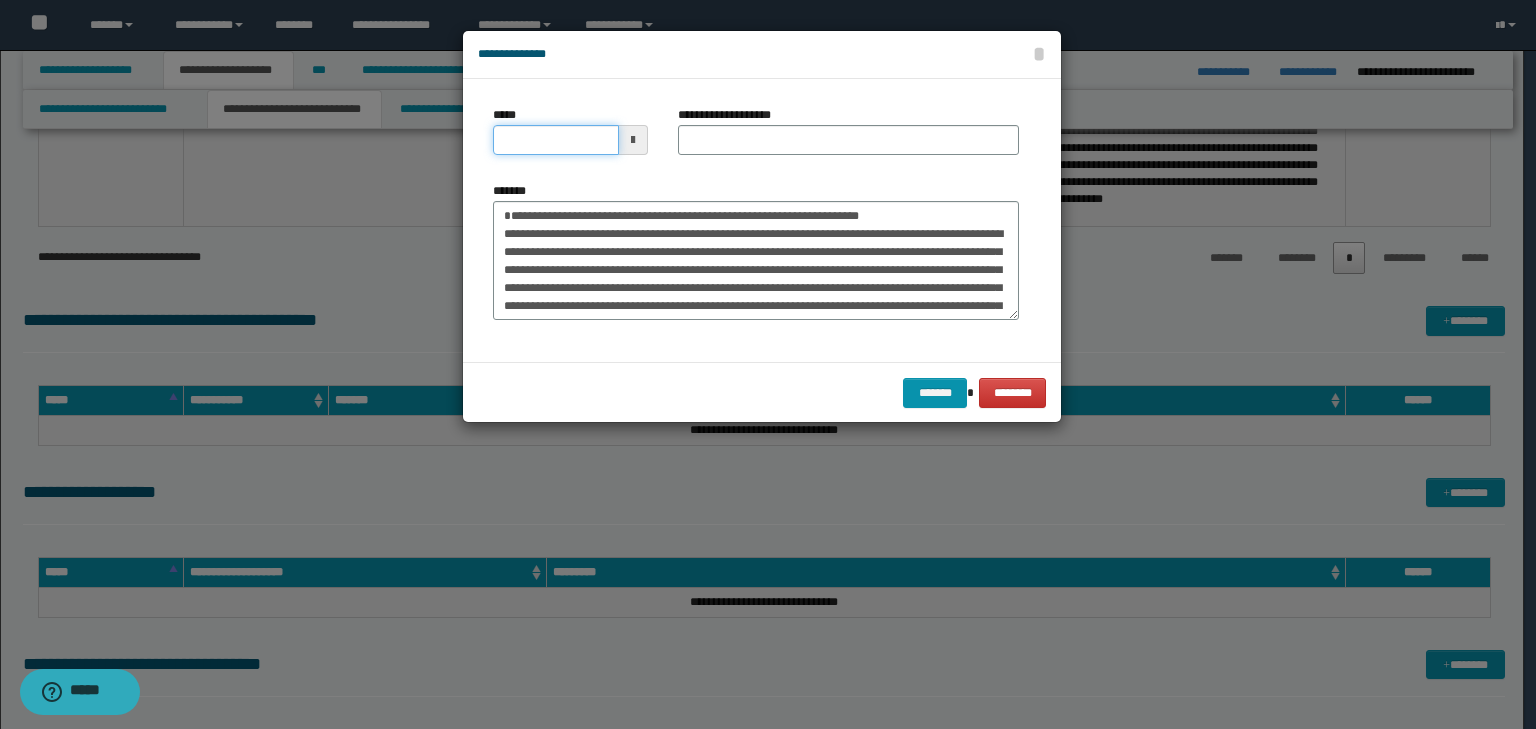 click on "*****" at bounding box center [556, 140] 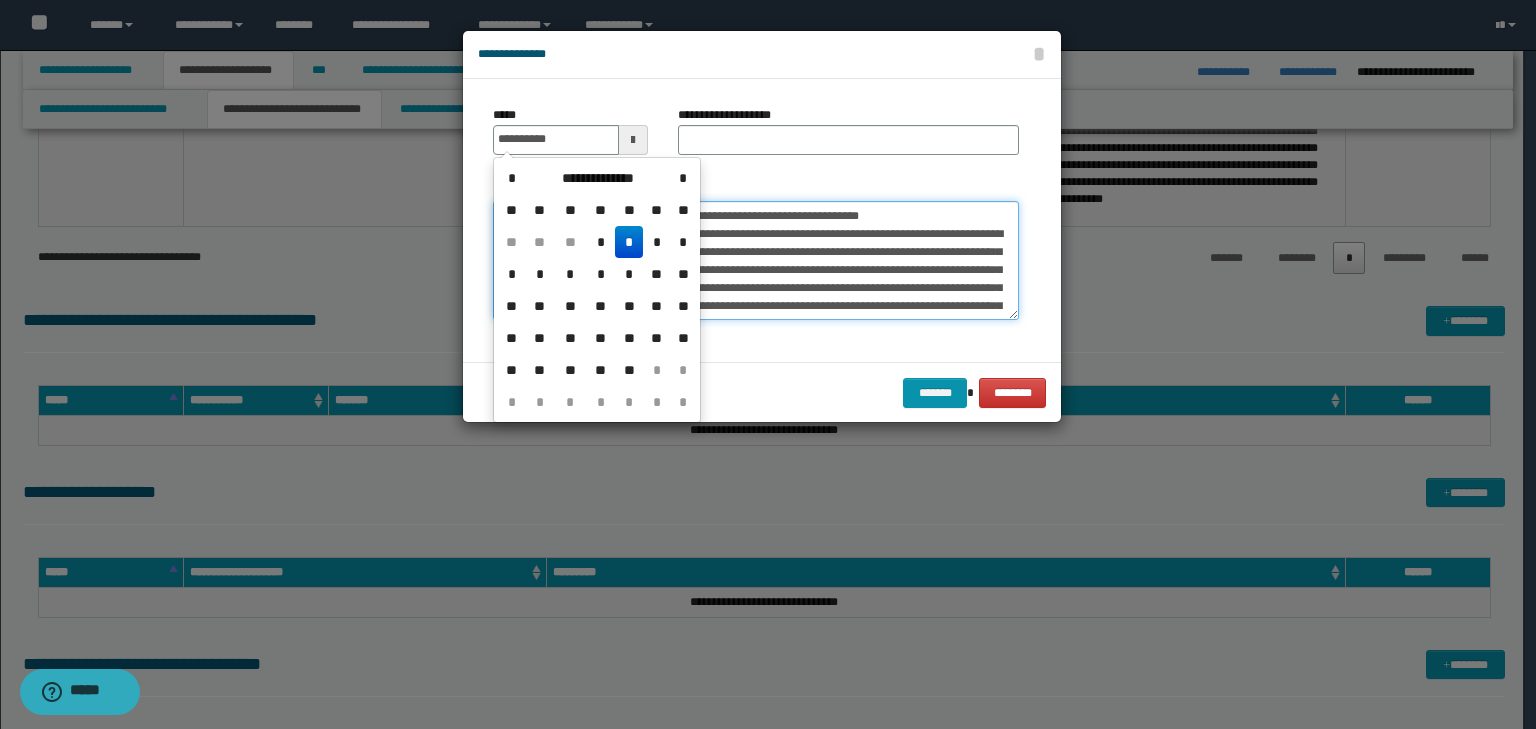 type on "**********" 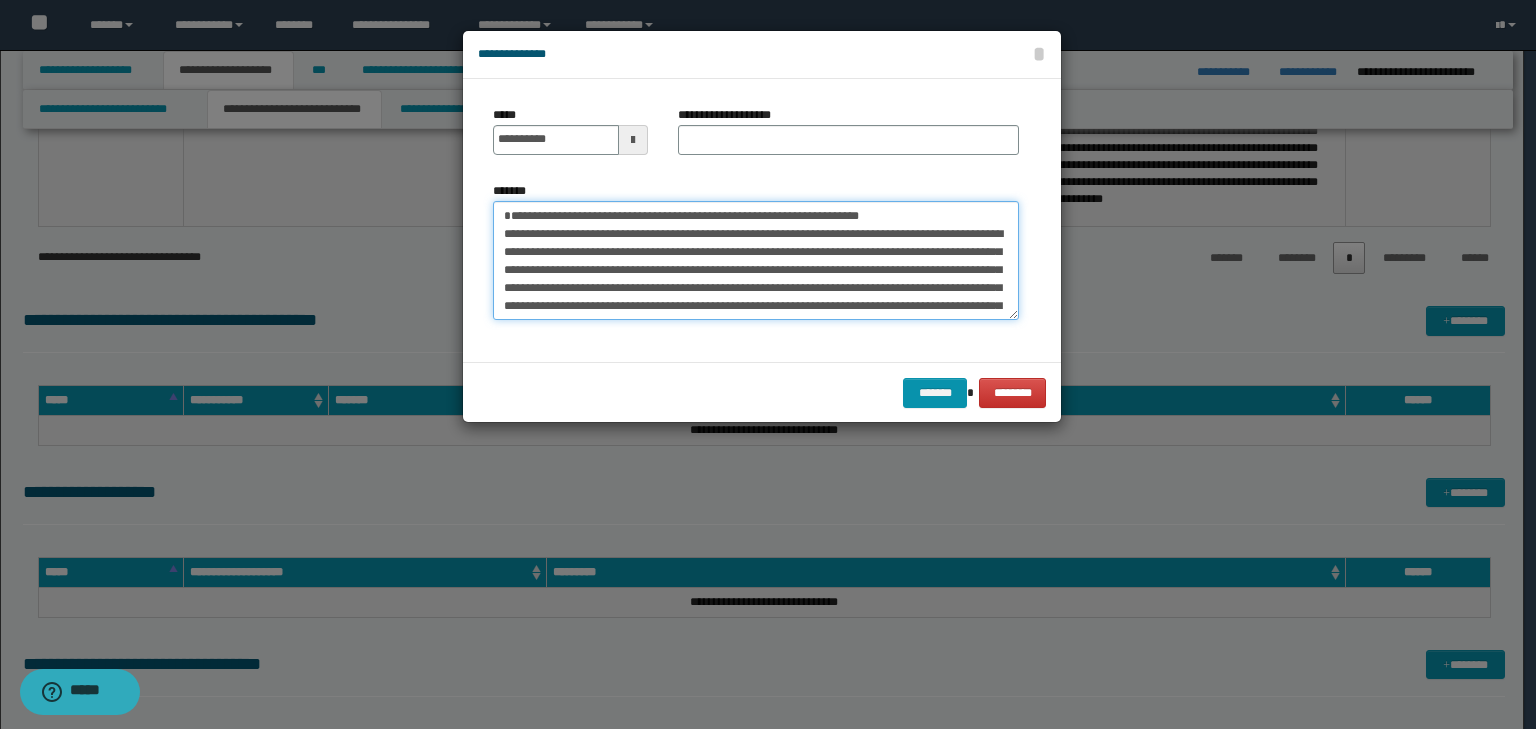 drag, startPoint x: 966, startPoint y: 218, endPoint x: 331, endPoint y: 182, distance: 636.01965 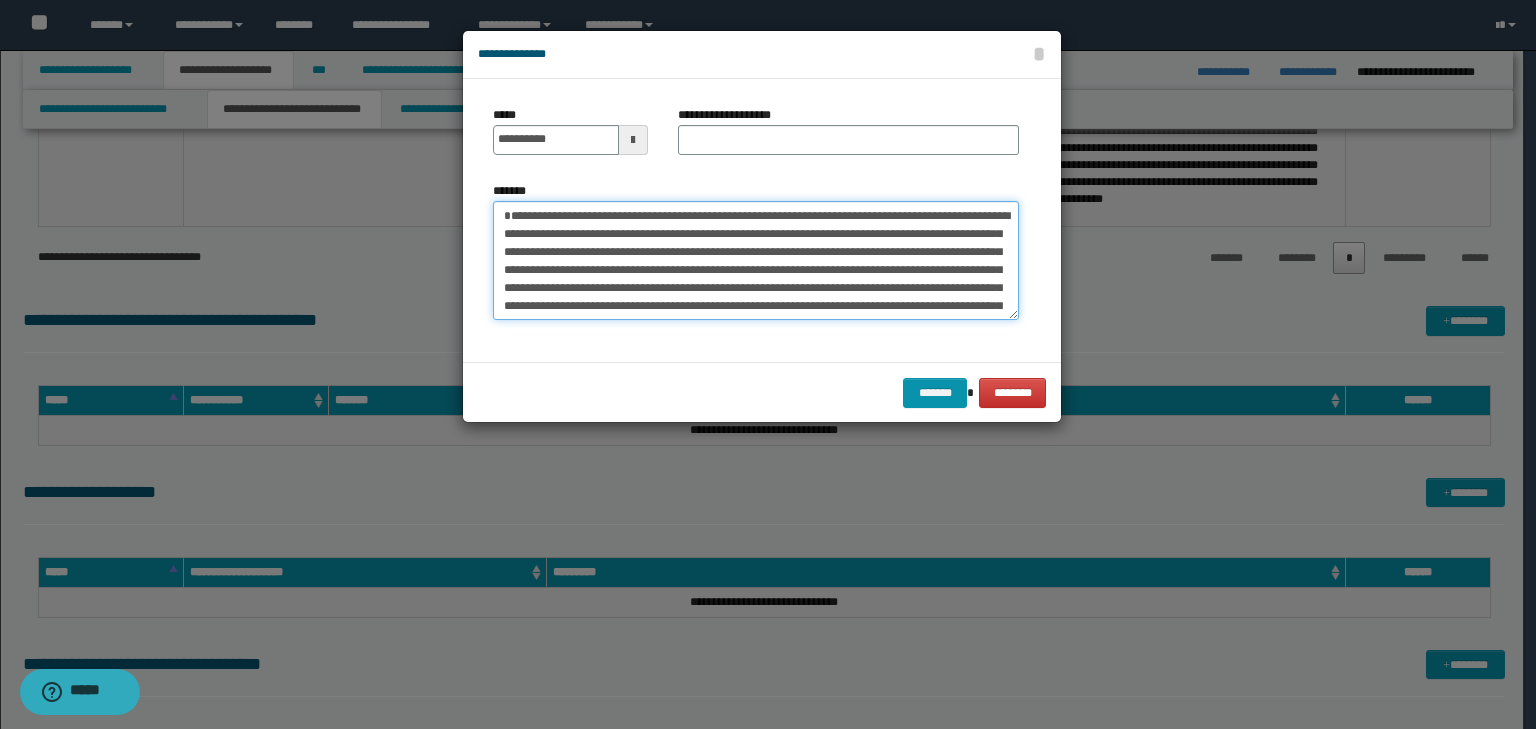 type on "**********" 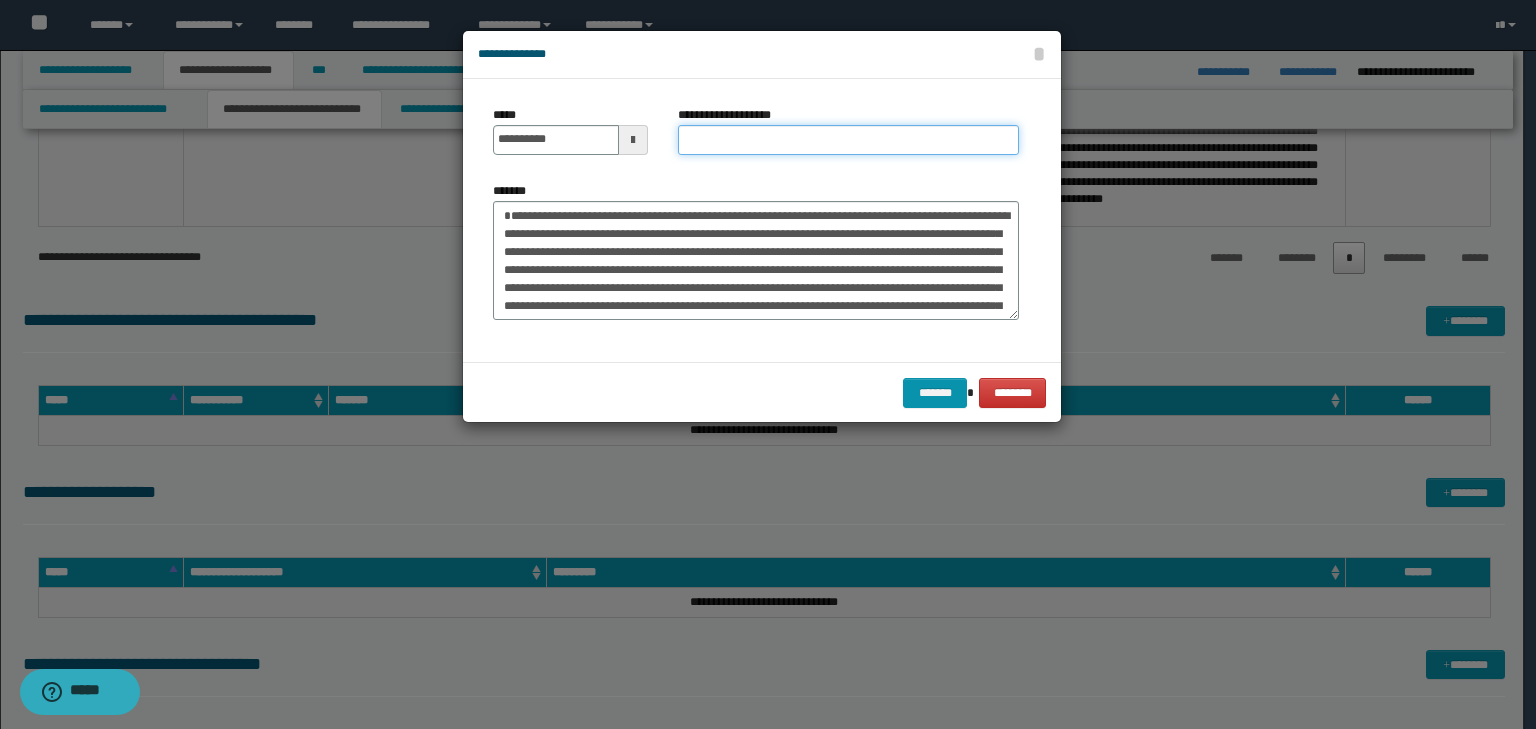click on "**********" at bounding box center [848, 140] 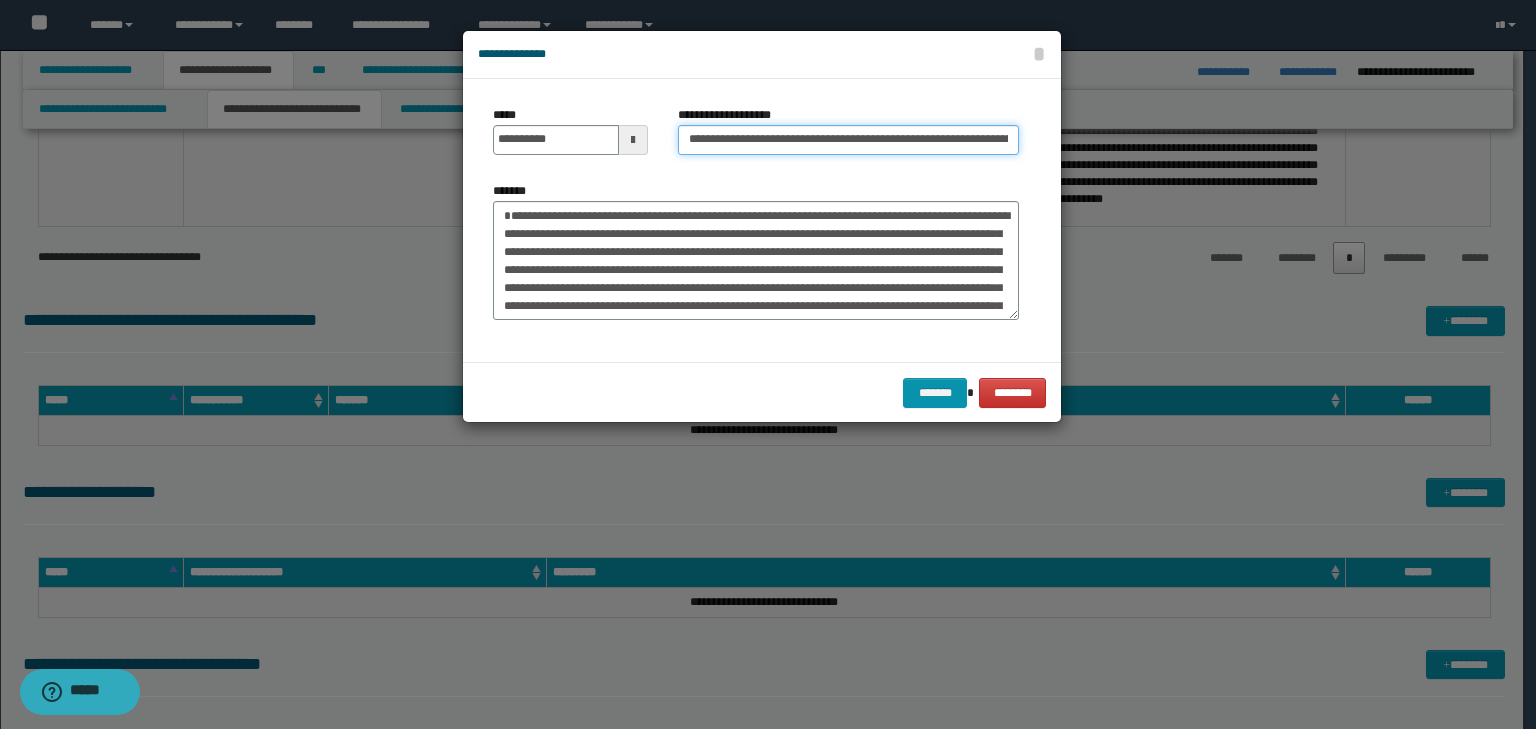 scroll, scrollTop: 0, scrollLeft: 136, axis: horizontal 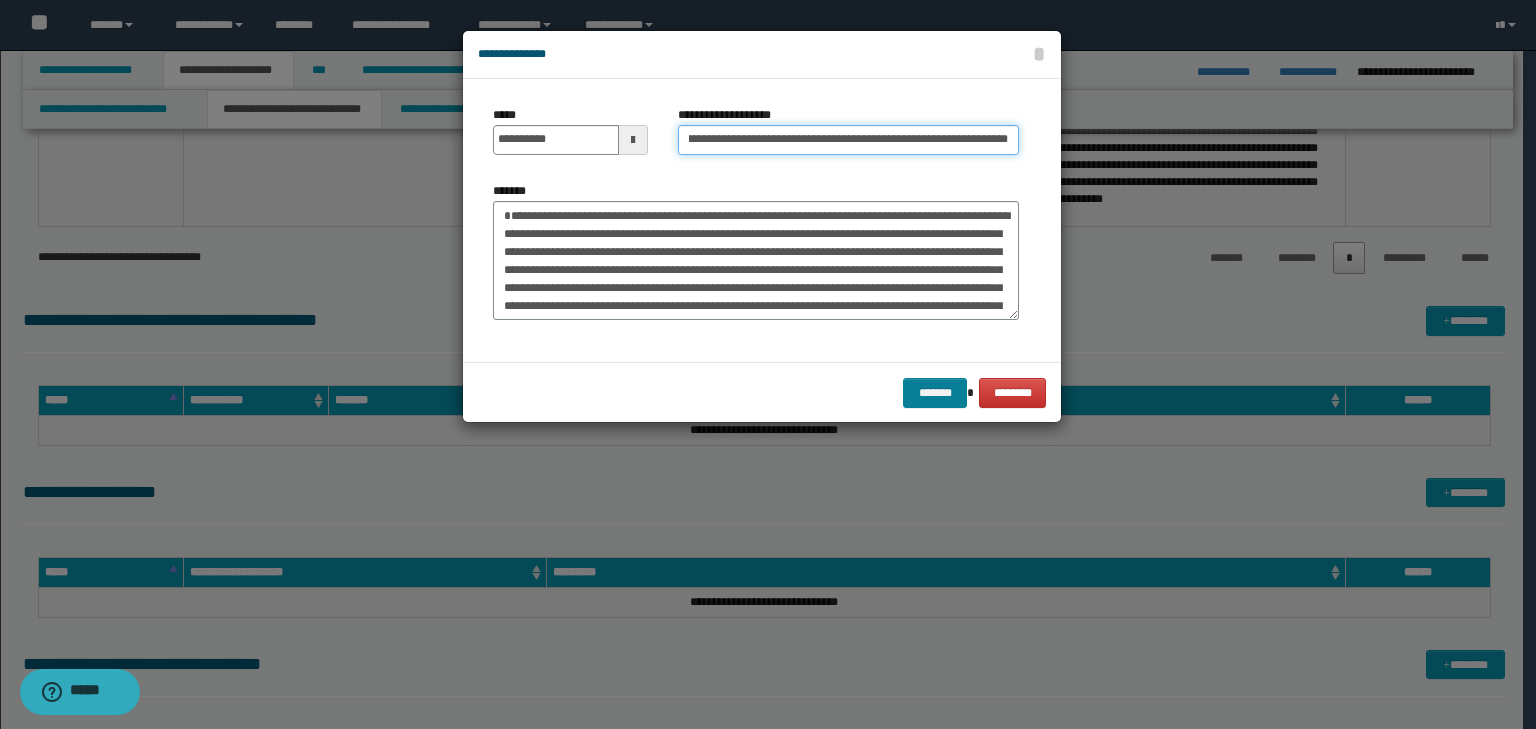 type on "**********" 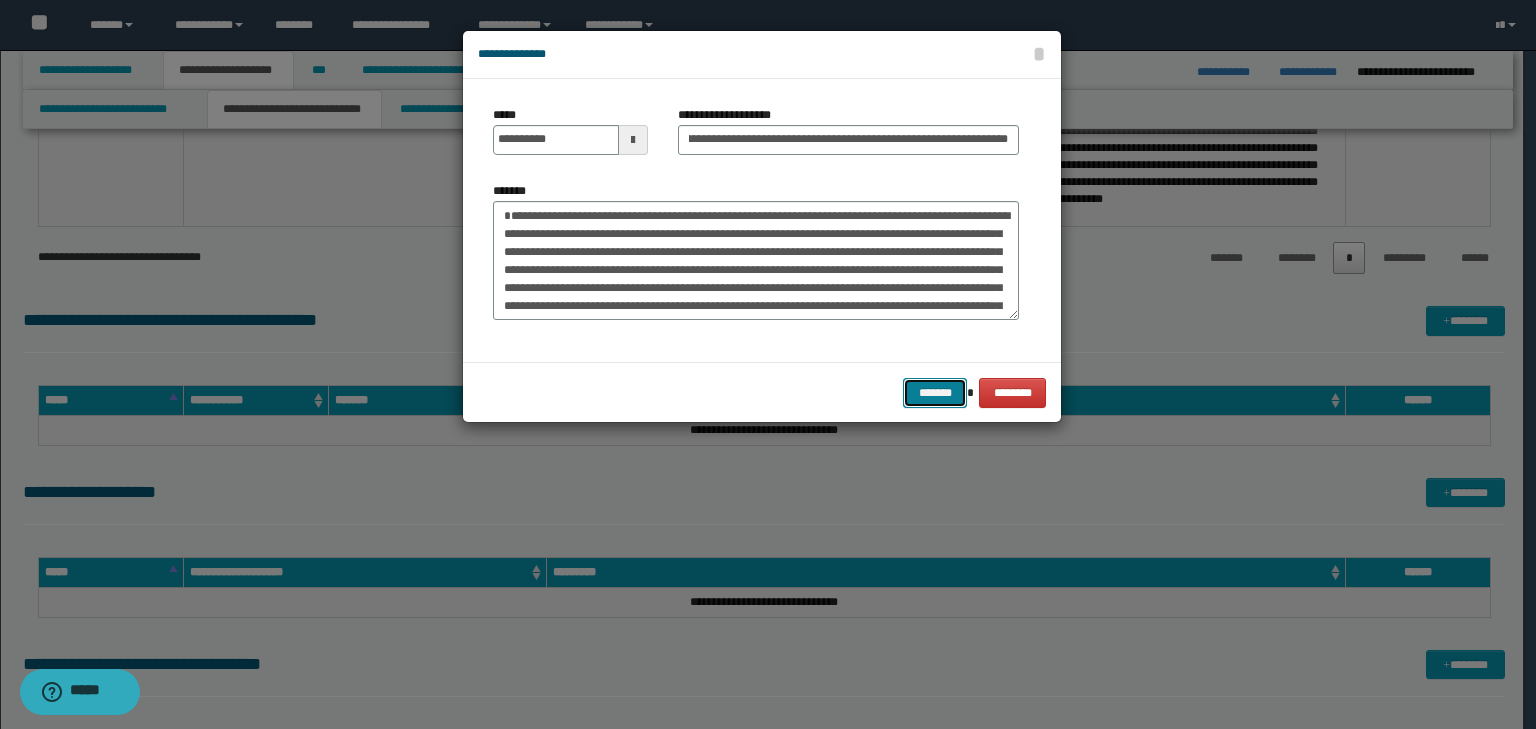 click on "*******" at bounding box center (935, 393) 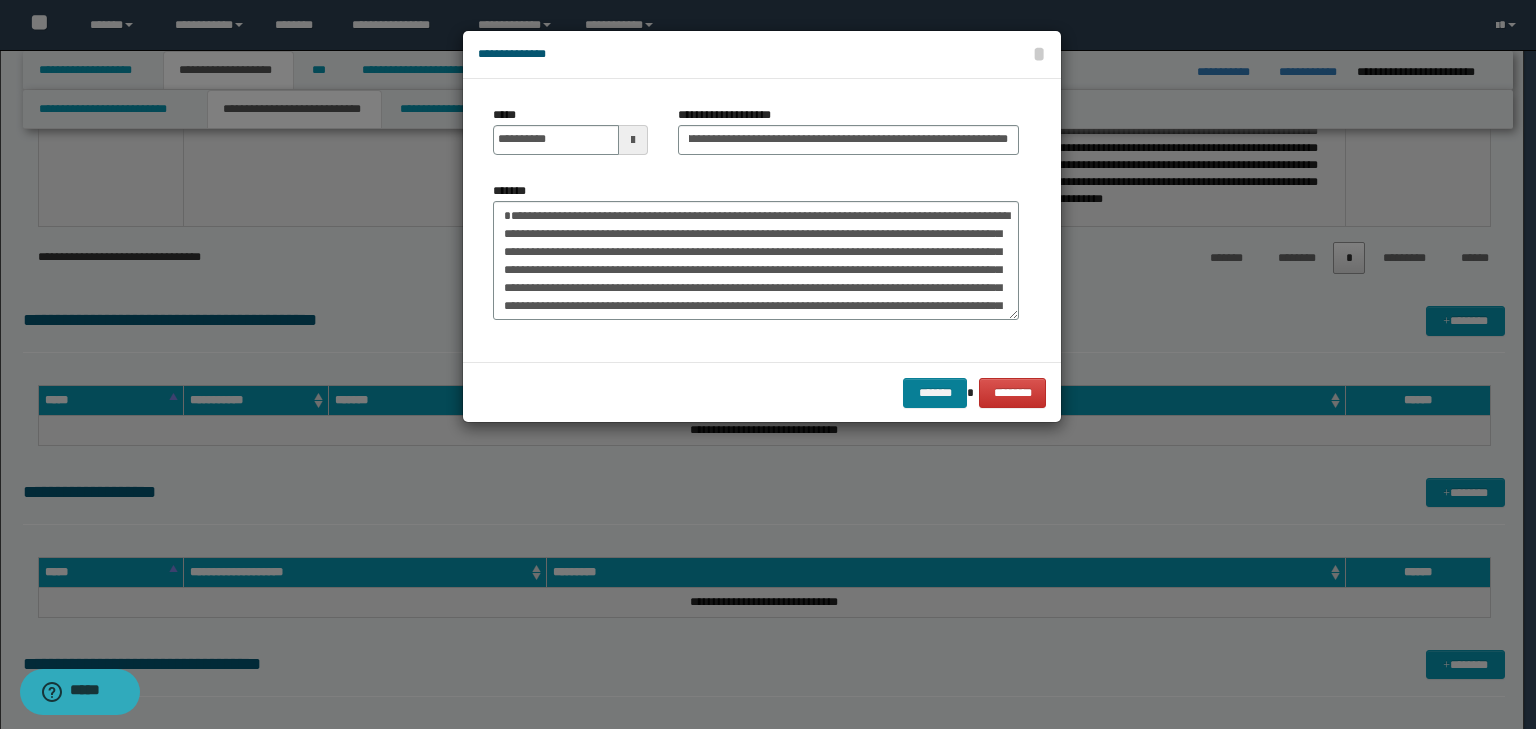 scroll, scrollTop: 0, scrollLeft: 0, axis: both 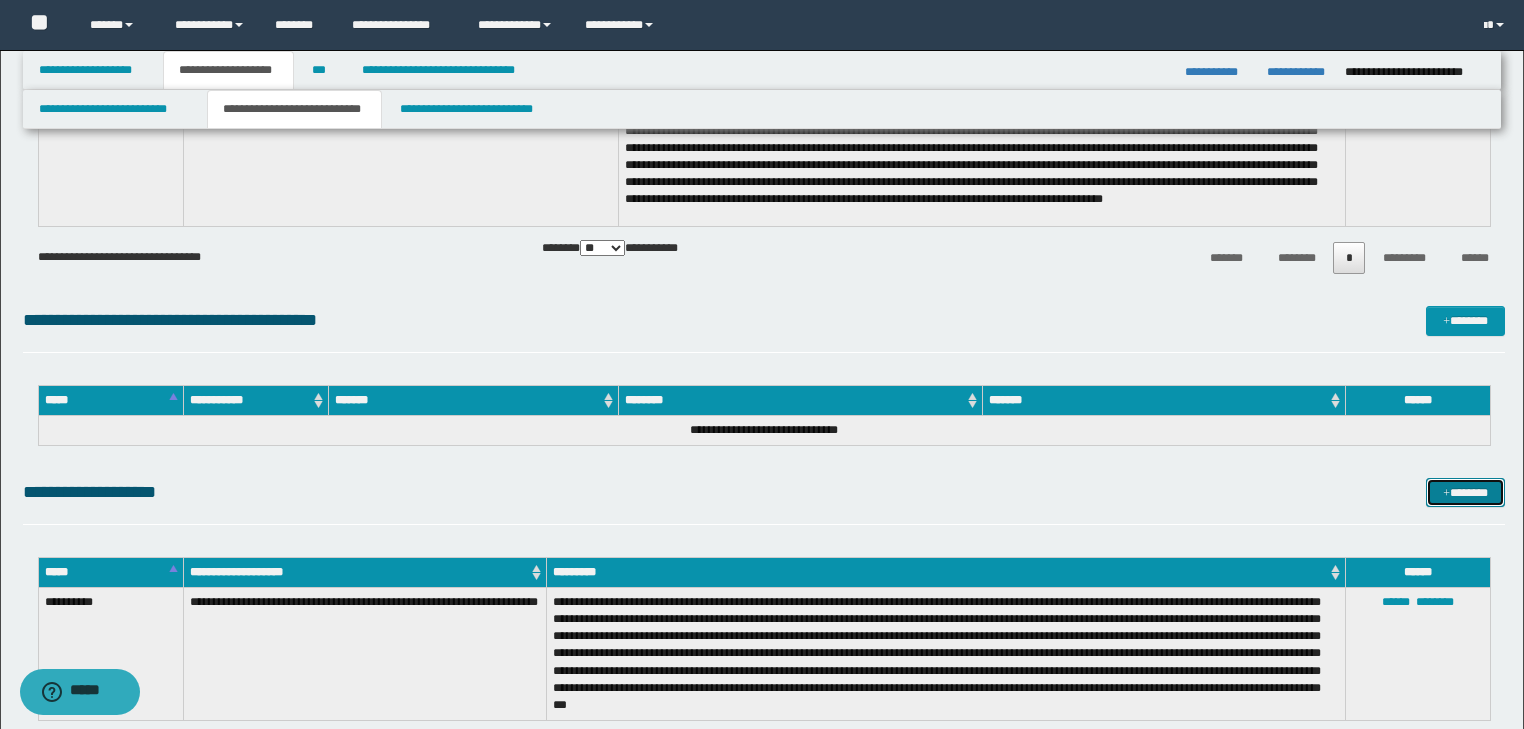 click on "*******" at bounding box center (1465, 493) 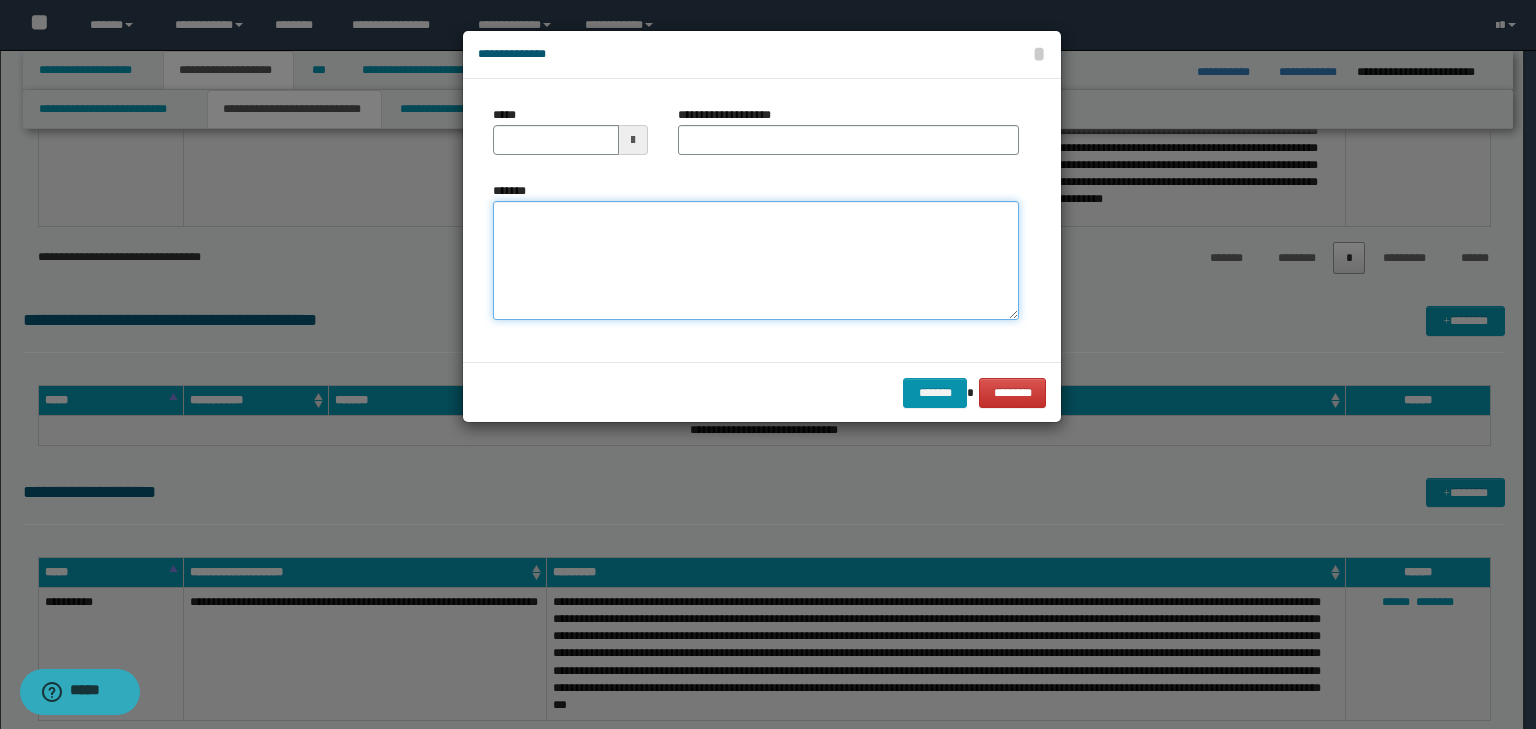 click on "*******" at bounding box center [756, 261] 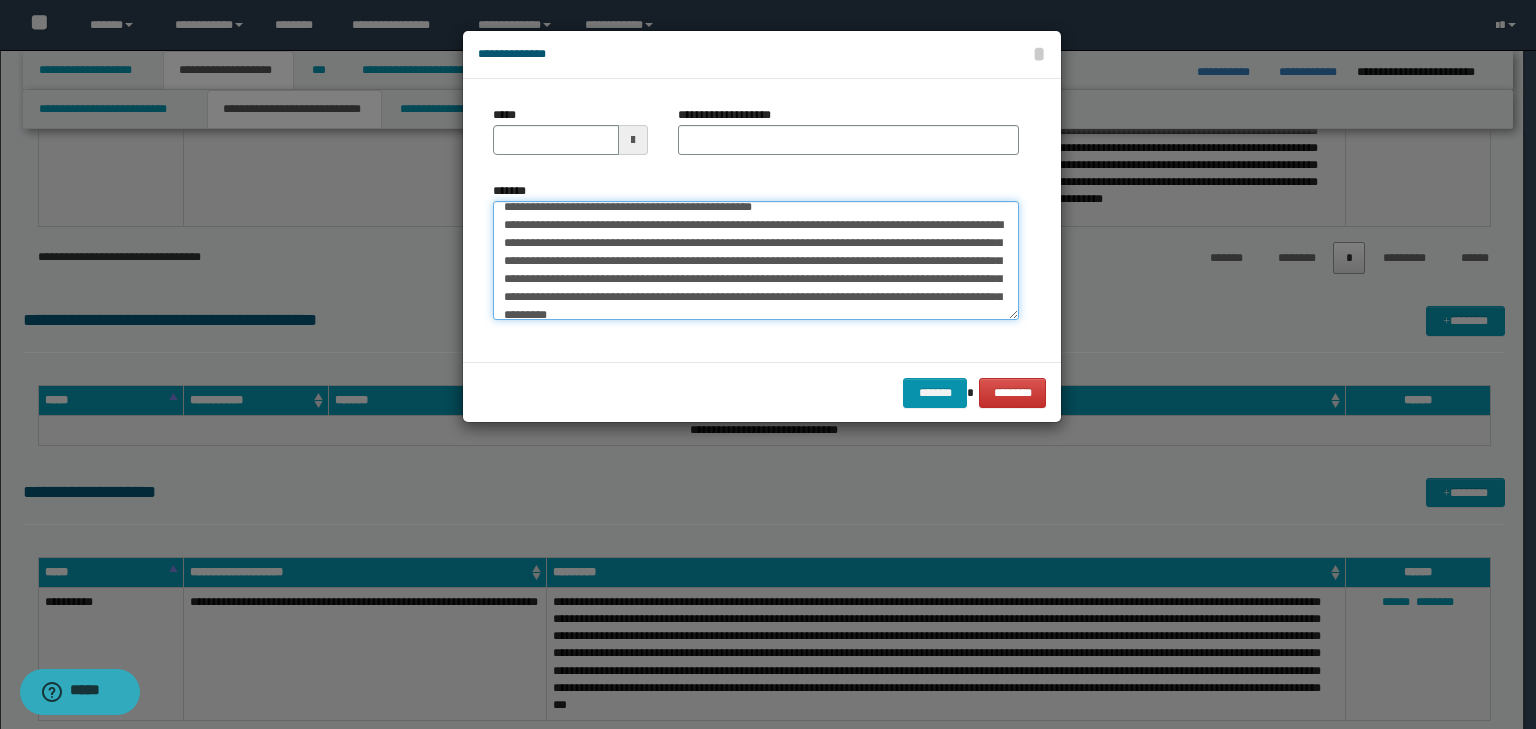 scroll, scrollTop: 0, scrollLeft: 0, axis: both 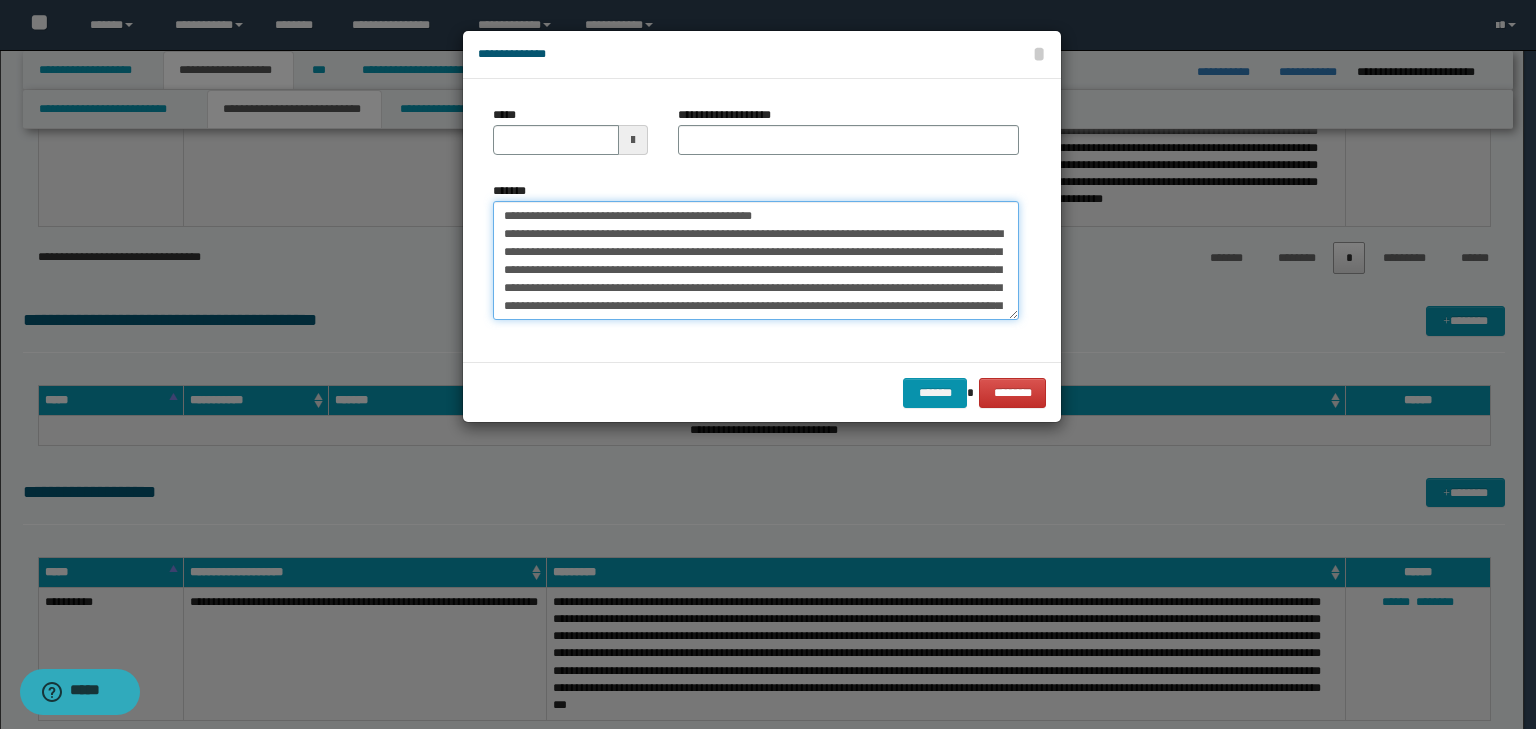 drag, startPoint x: 562, startPoint y: 220, endPoint x: 400, endPoint y: 192, distance: 164.40195 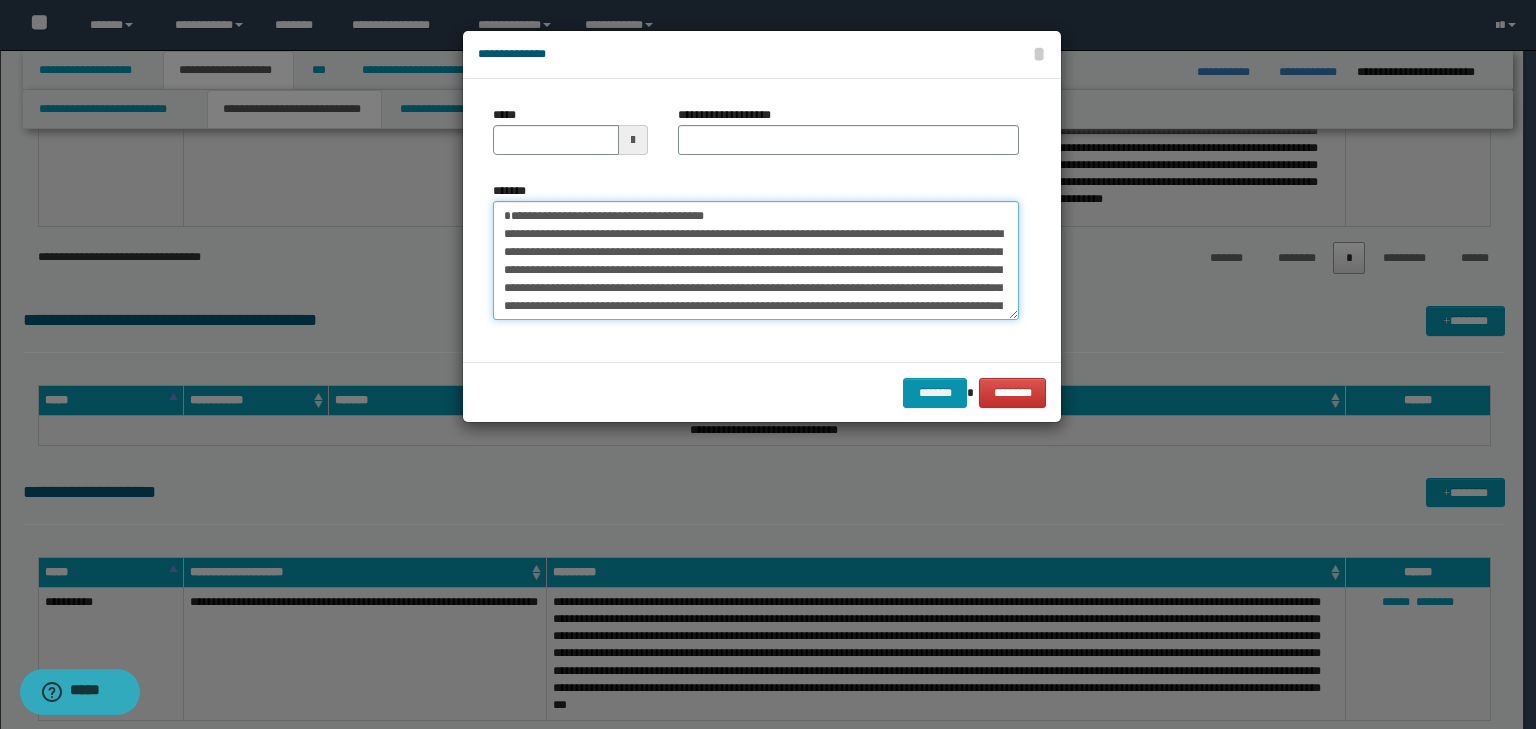 type 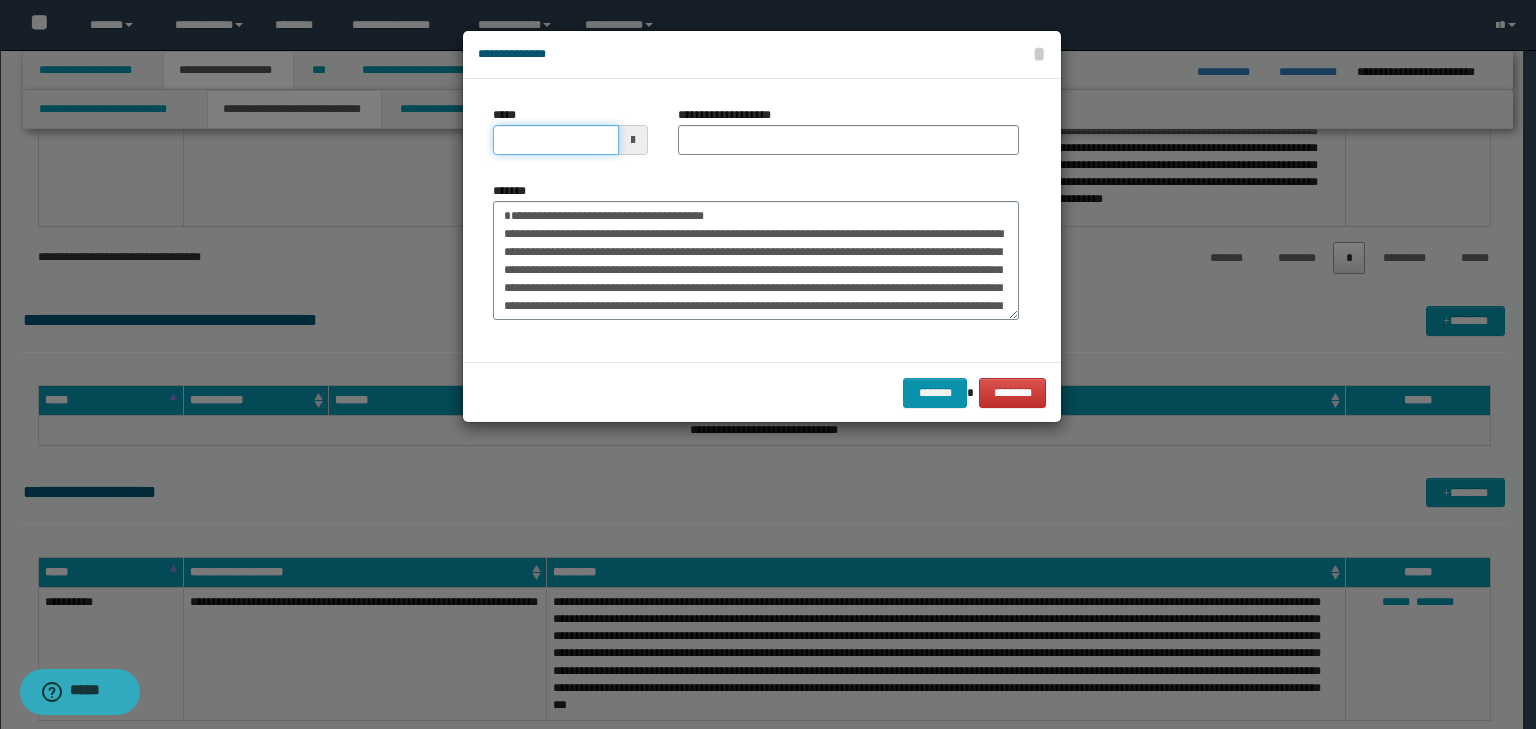click on "*****" at bounding box center [556, 140] 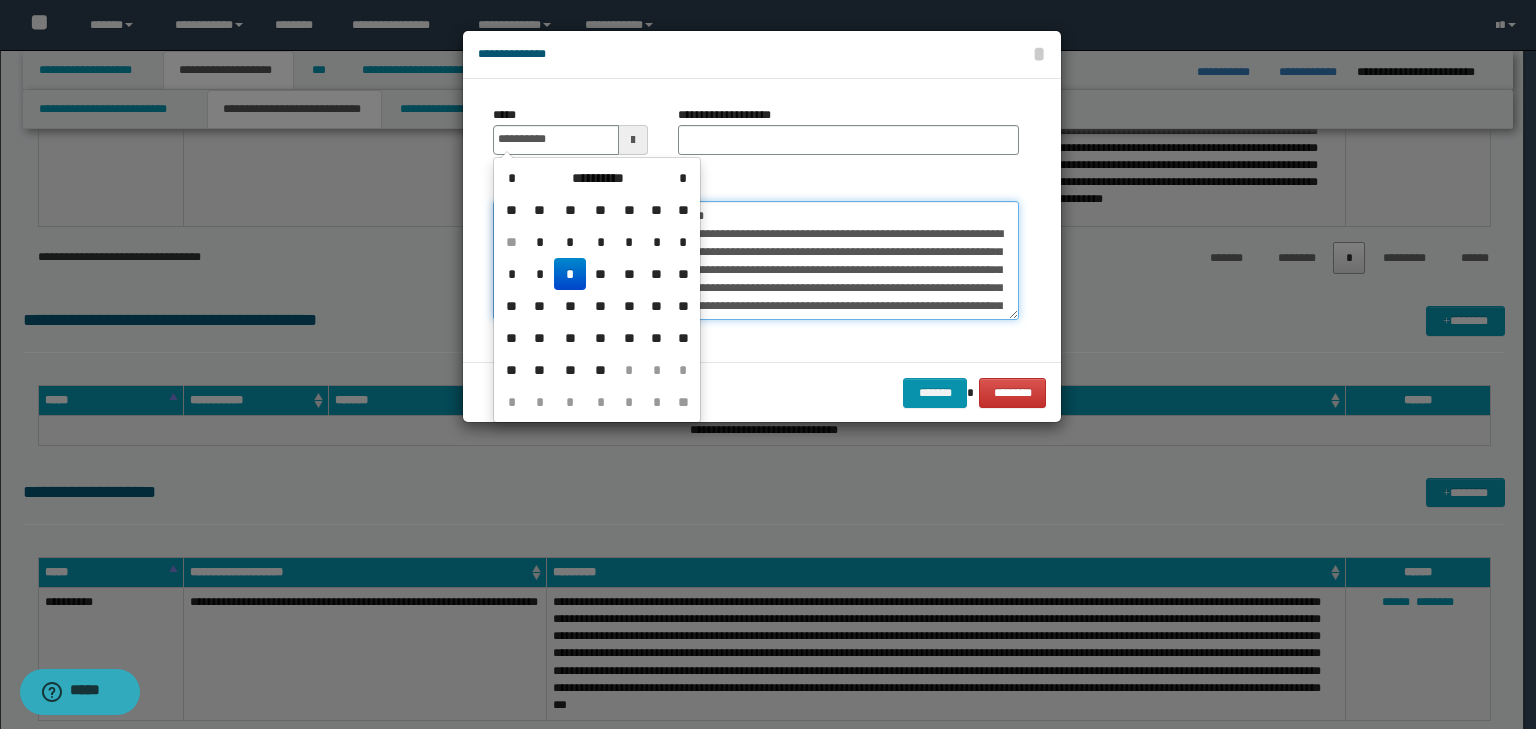 type on "**********" 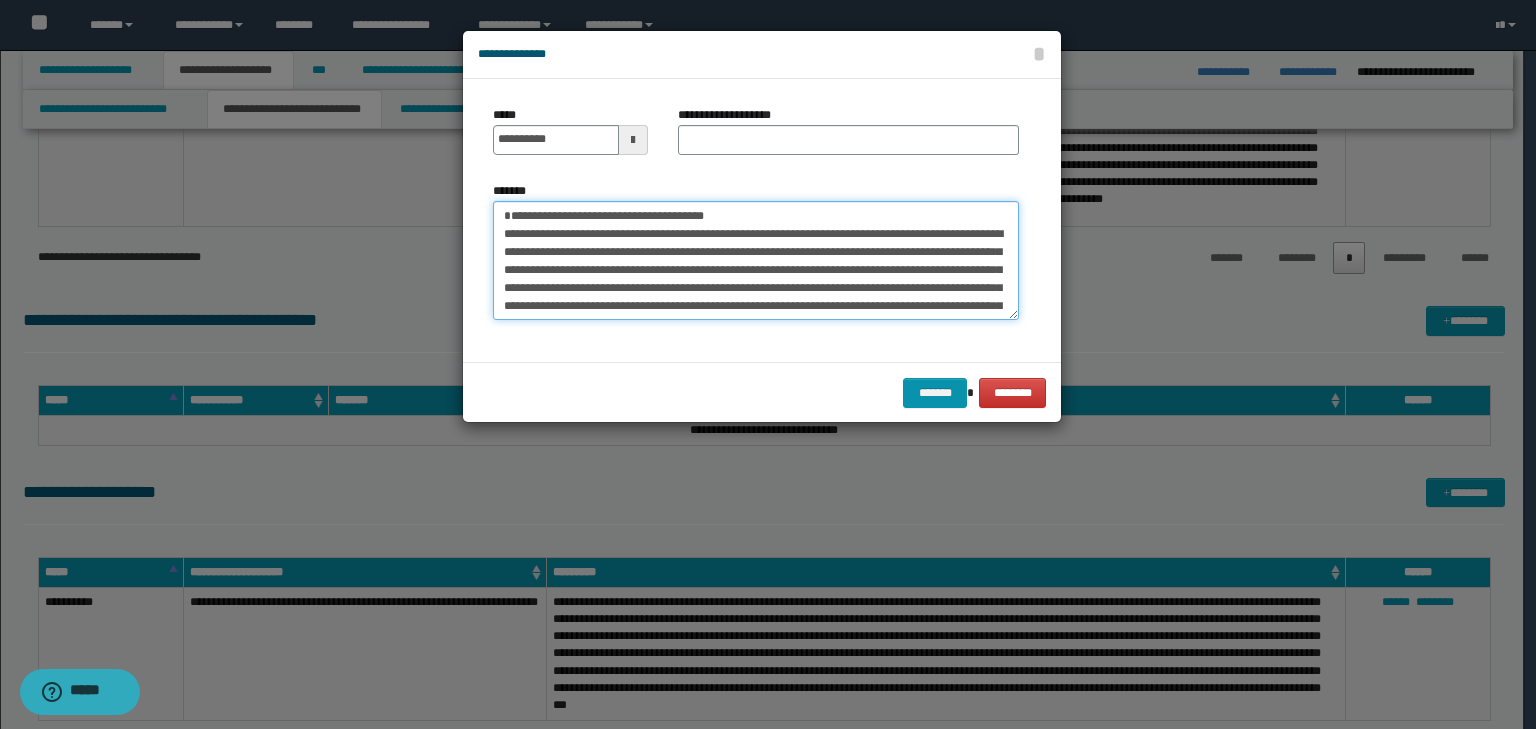 drag, startPoint x: 804, startPoint y: 215, endPoint x: 228, endPoint y: 180, distance: 577.0624 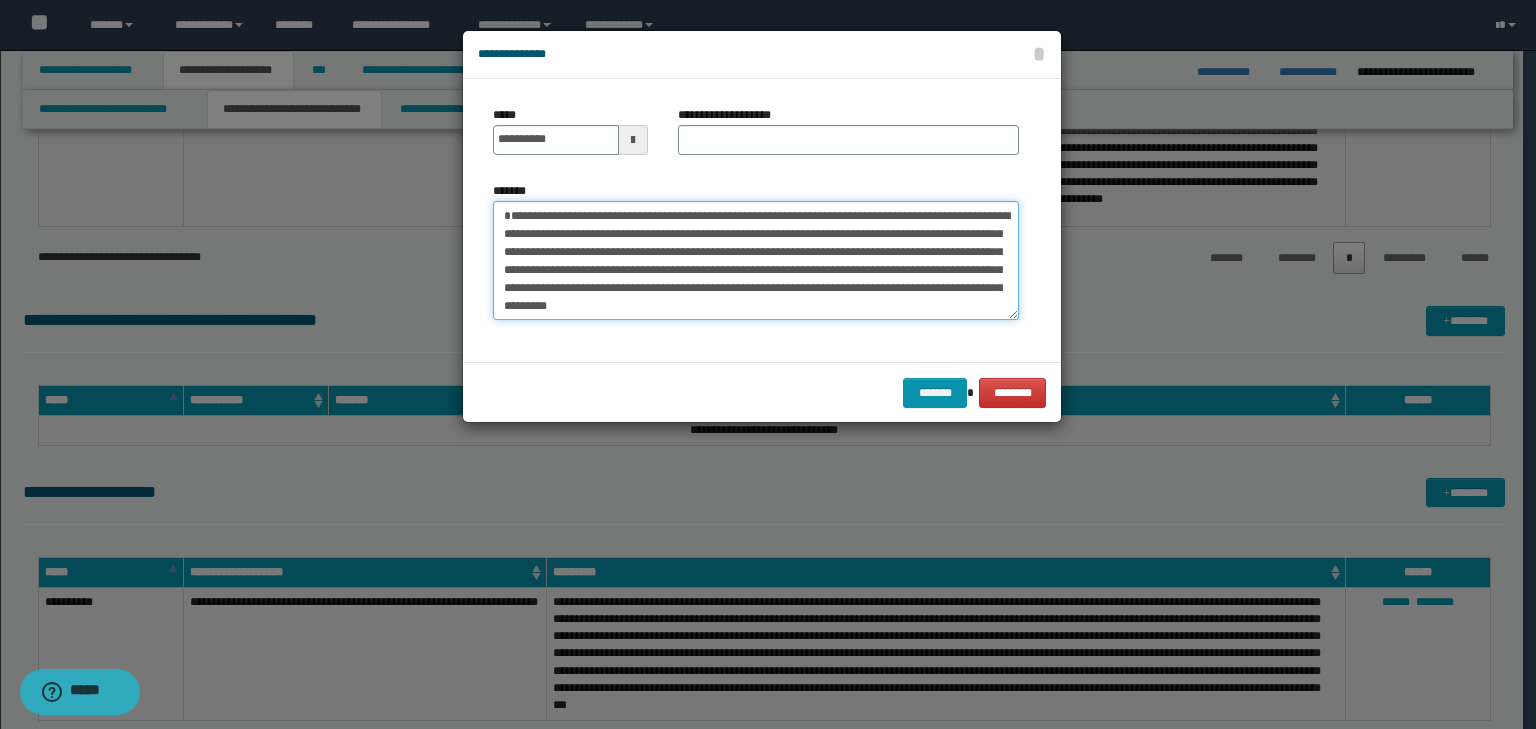 type on "**********" 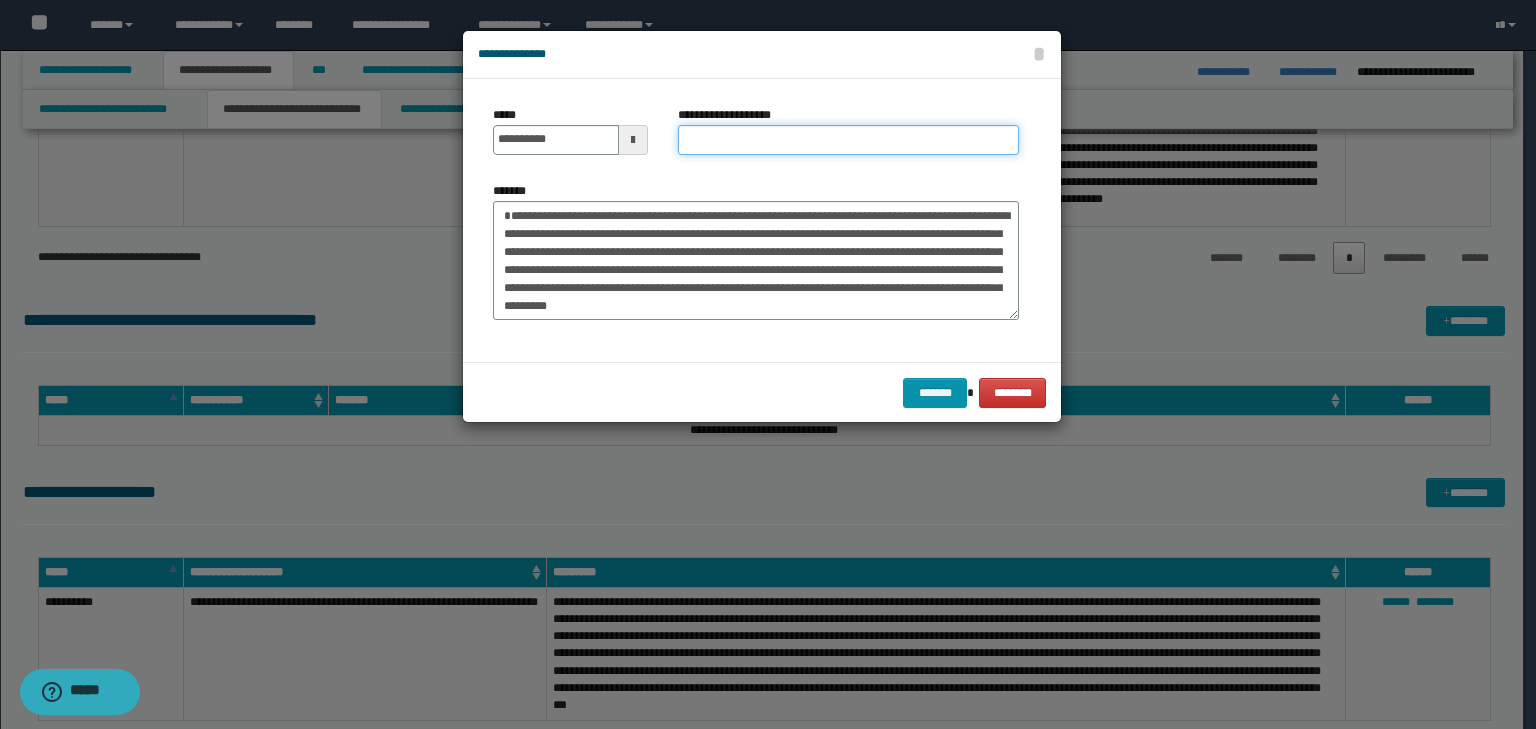 click on "**********" at bounding box center [848, 140] 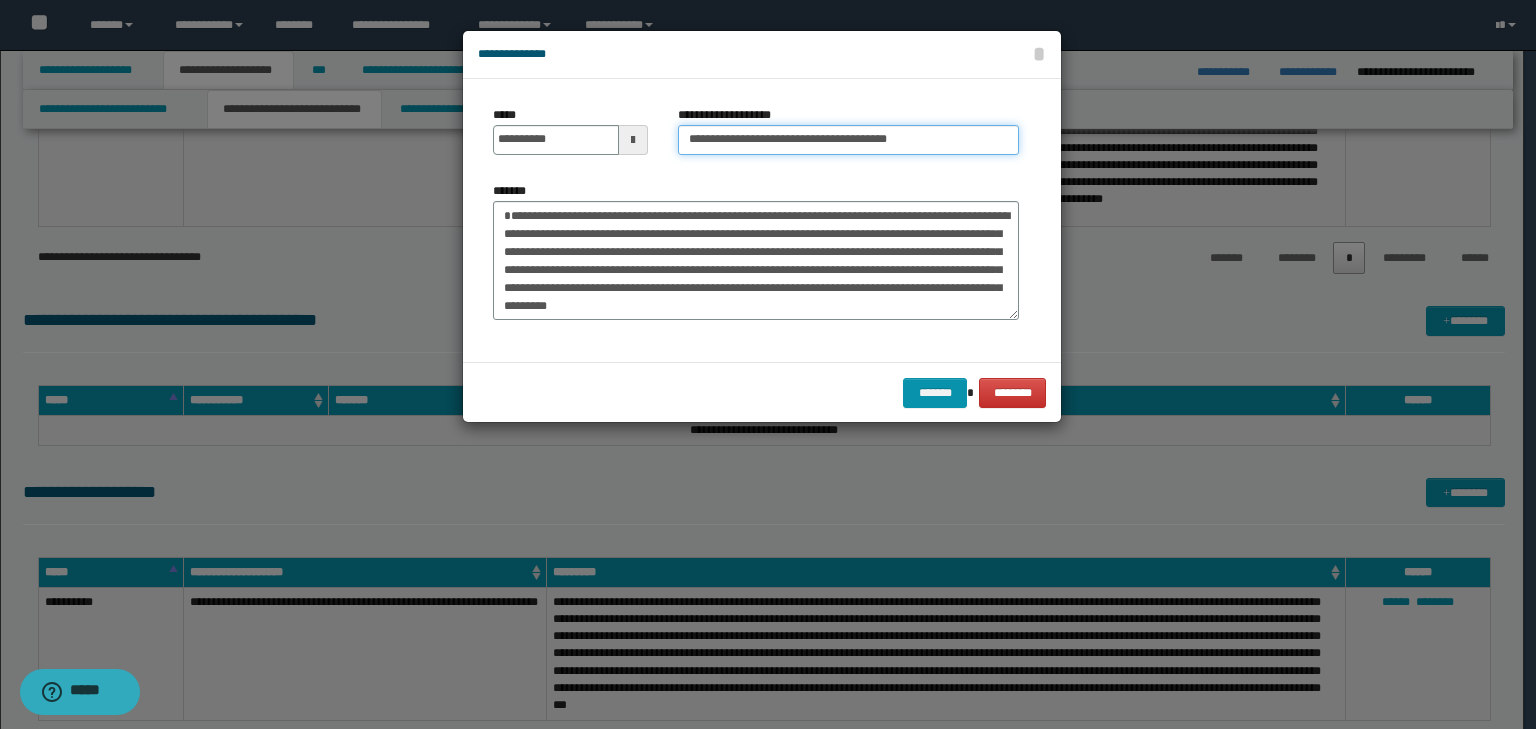 type on "**********" 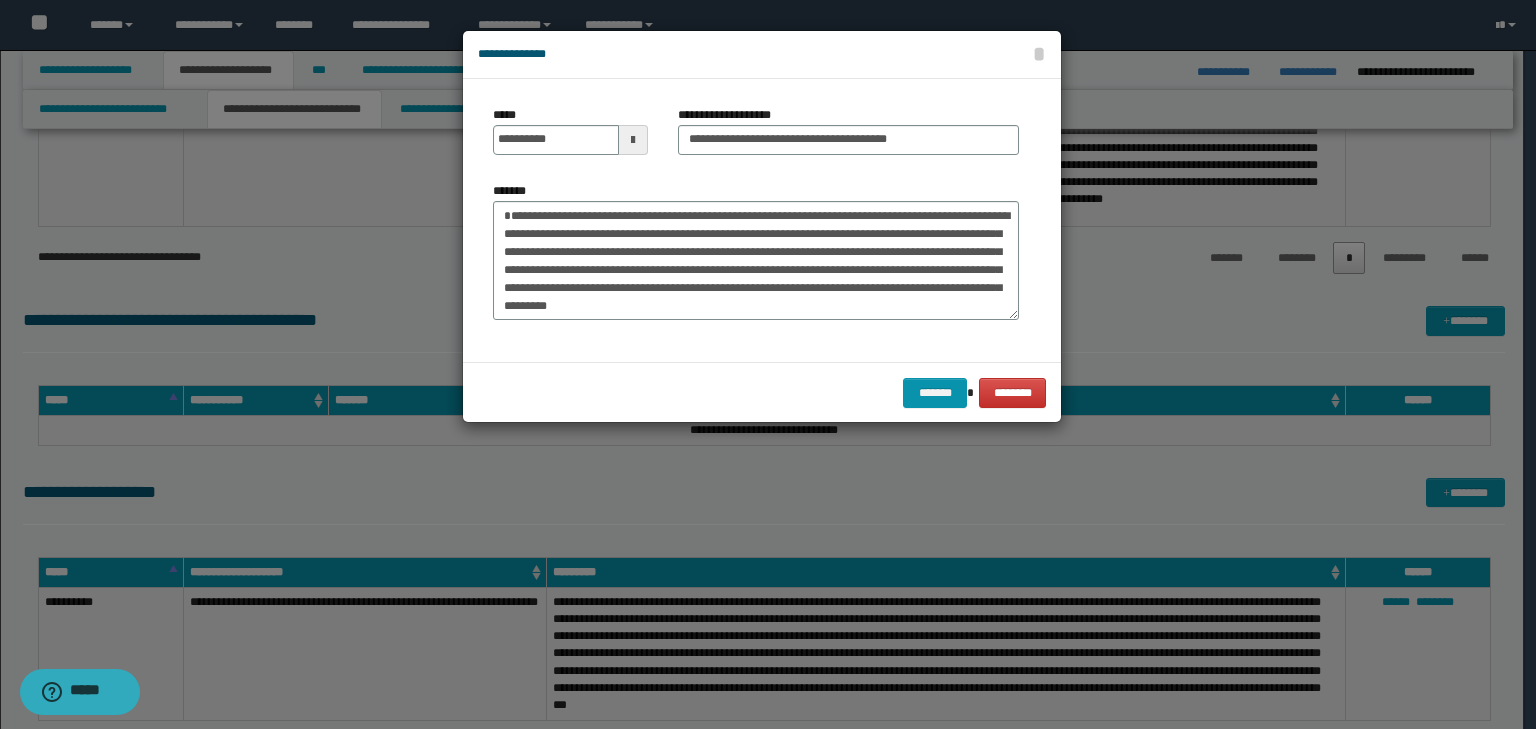click on "*******
********" at bounding box center (762, 392) 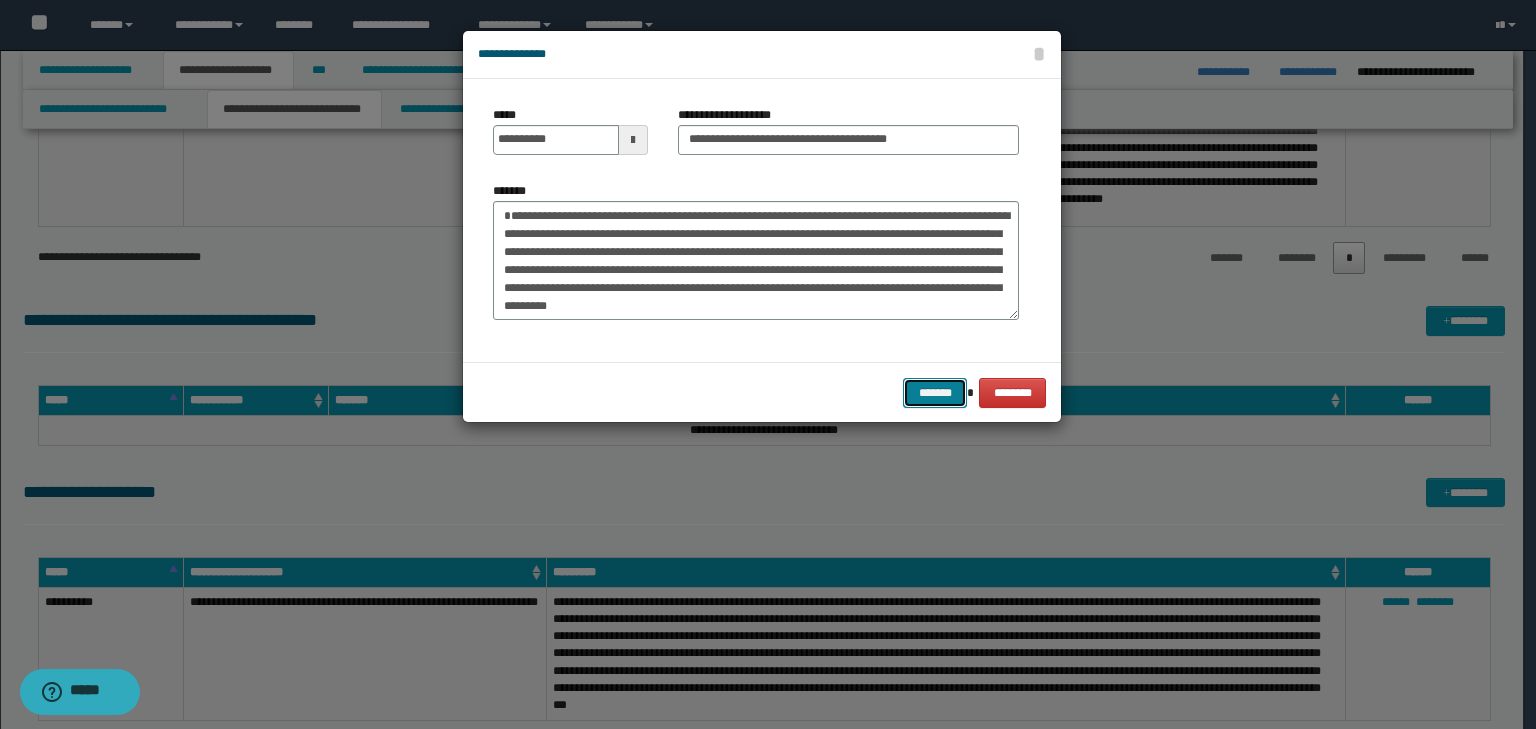 click on "*******" at bounding box center (935, 393) 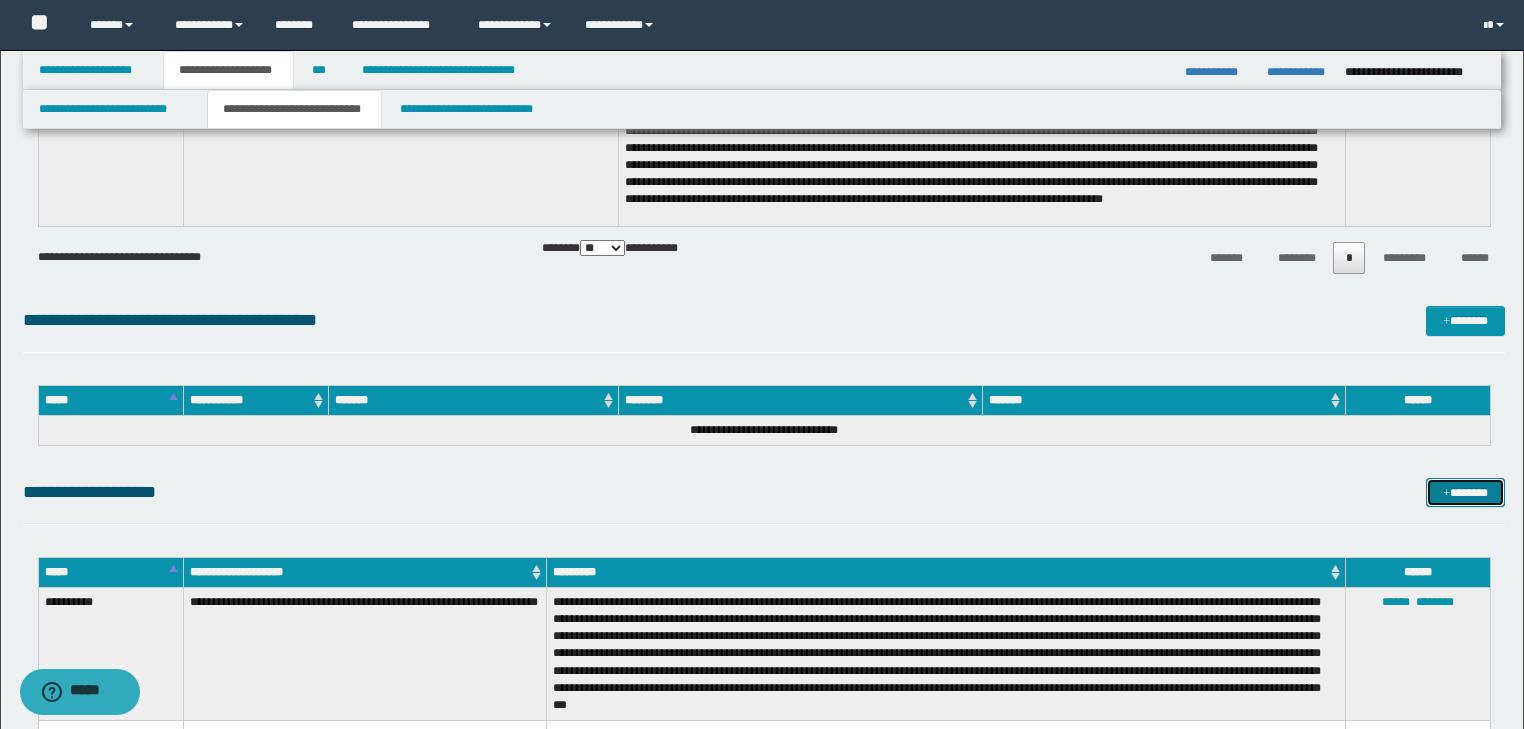 click at bounding box center [1446, 494] 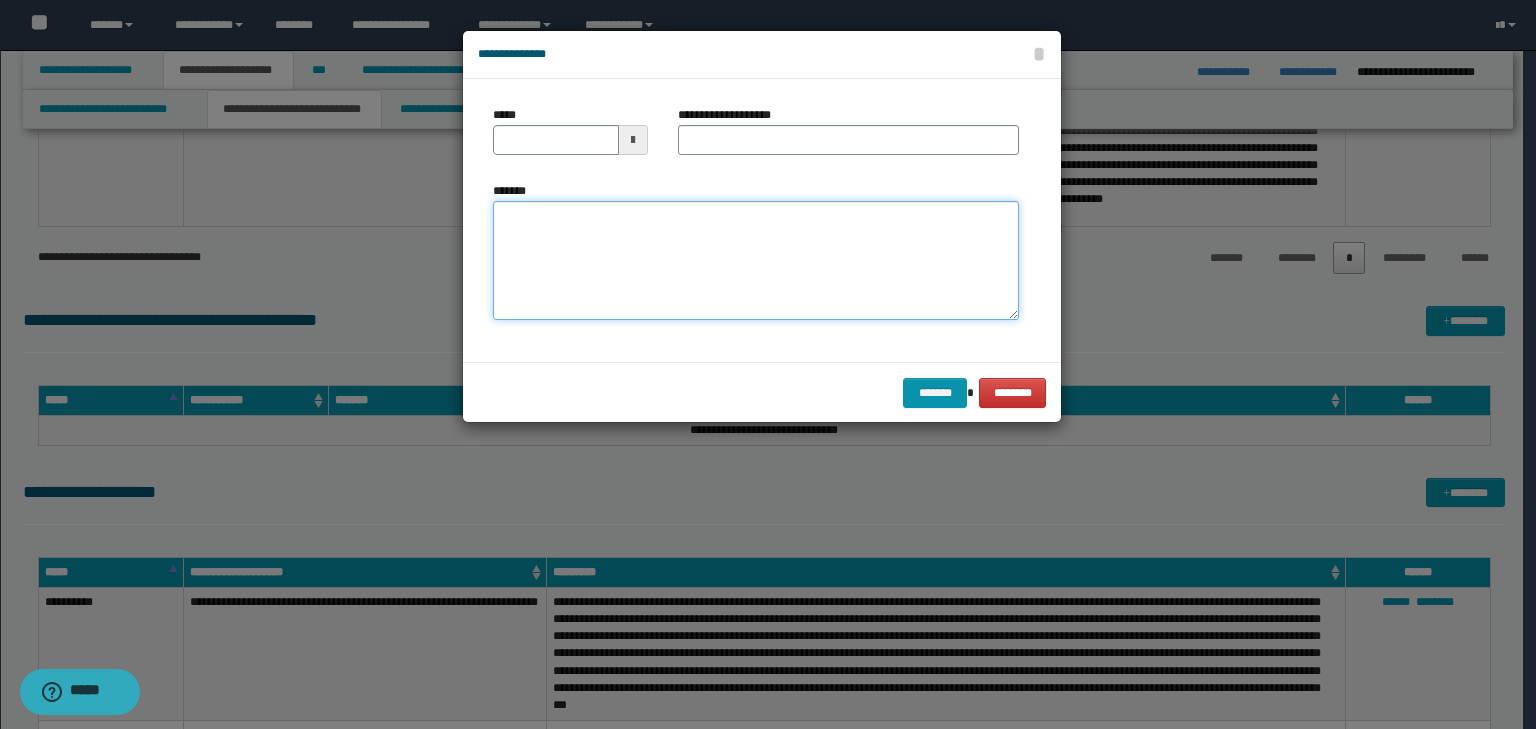 click on "*******" at bounding box center (756, 261) 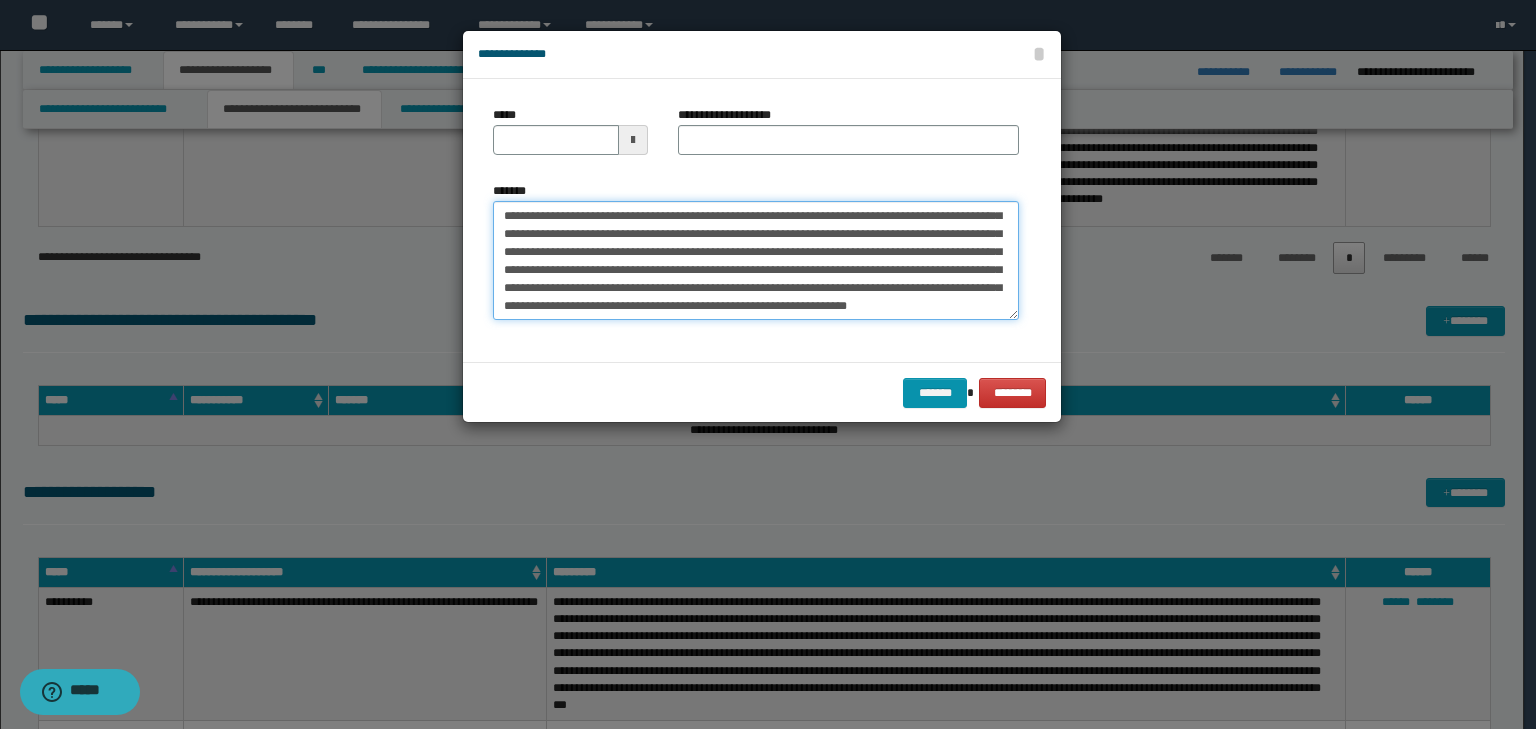 scroll, scrollTop: 0, scrollLeft: 0, axis: both 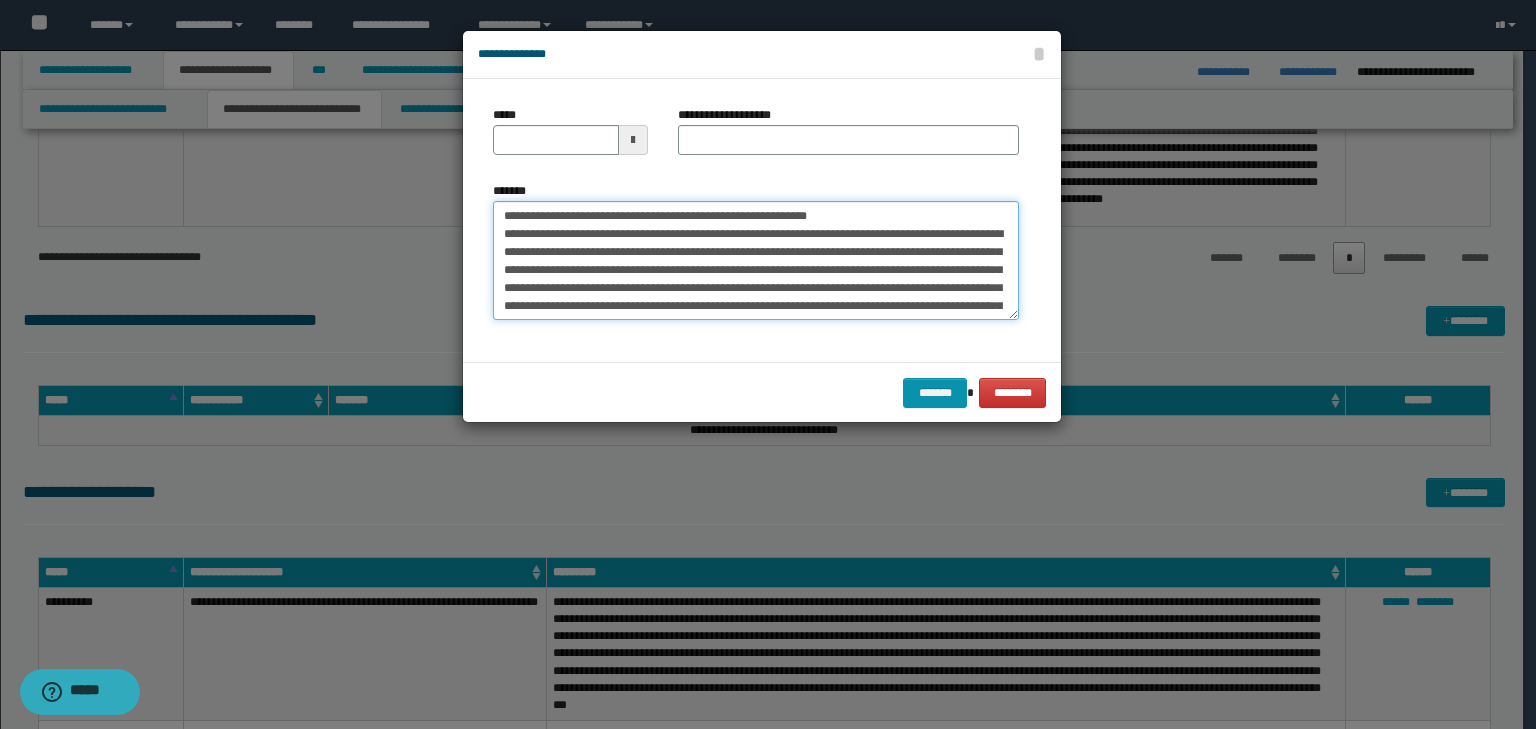 drag, startPoint x: 570, startPoint y: 216, endPoint x: 492, endPoint y: 212, distance: 78.10249 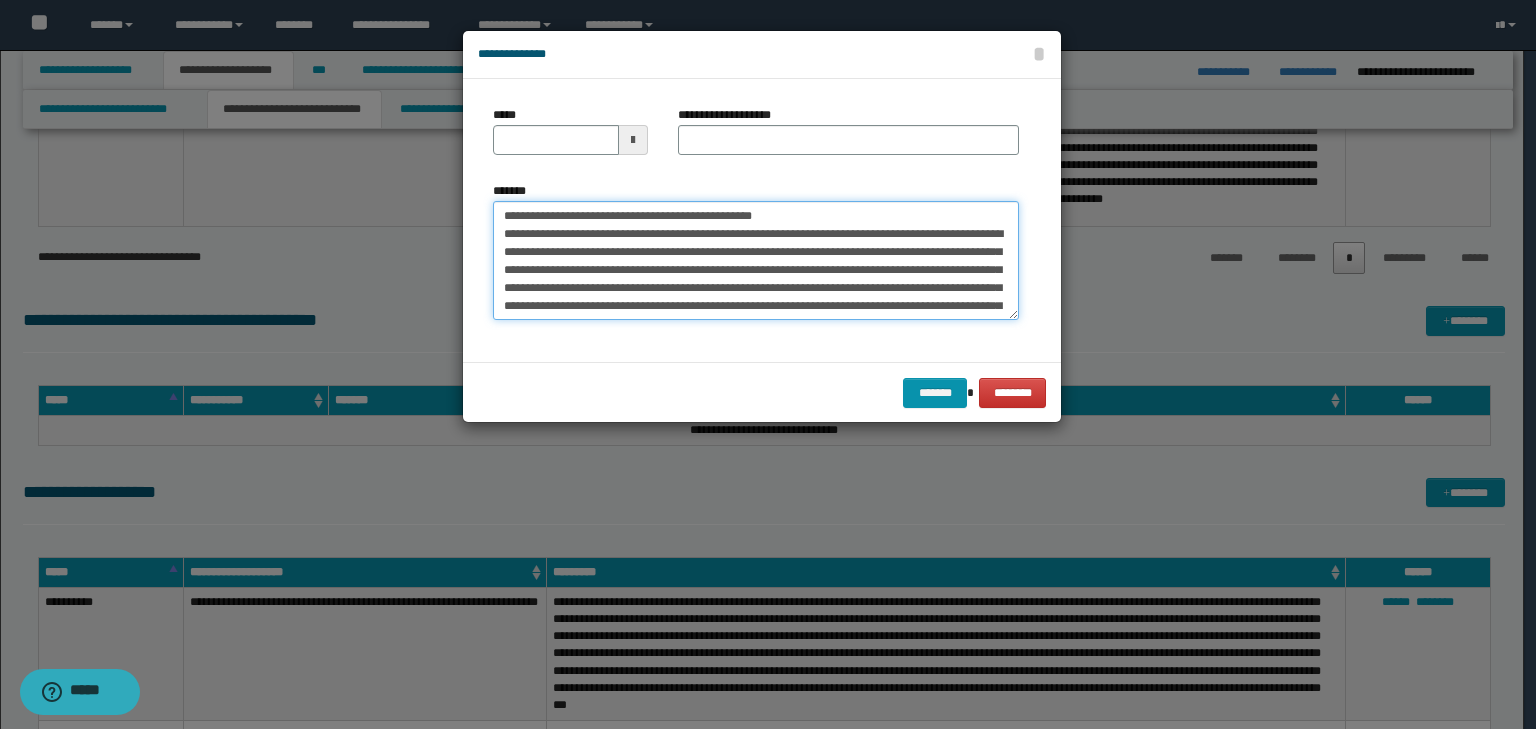 type 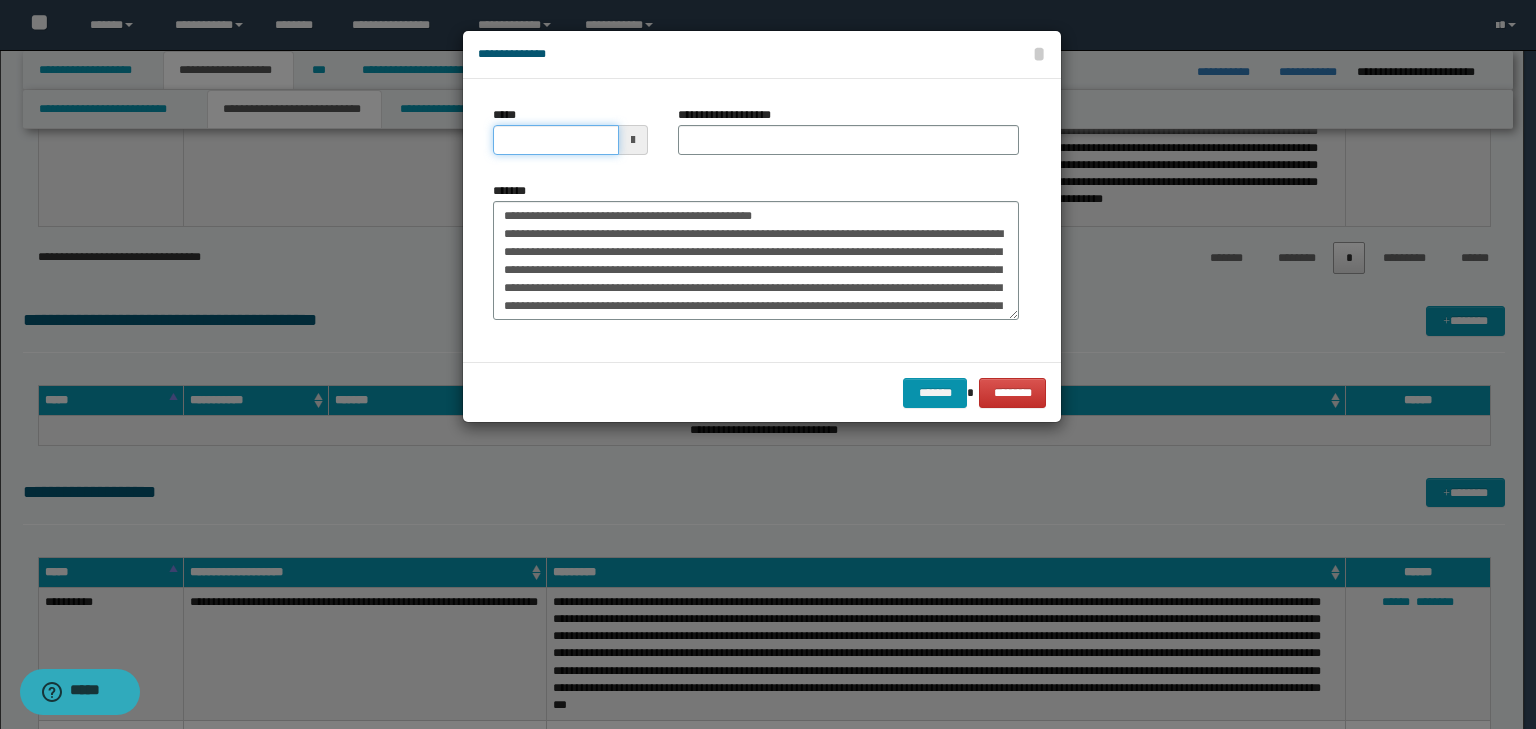 click on "*****" at bounding box center [556, 140] 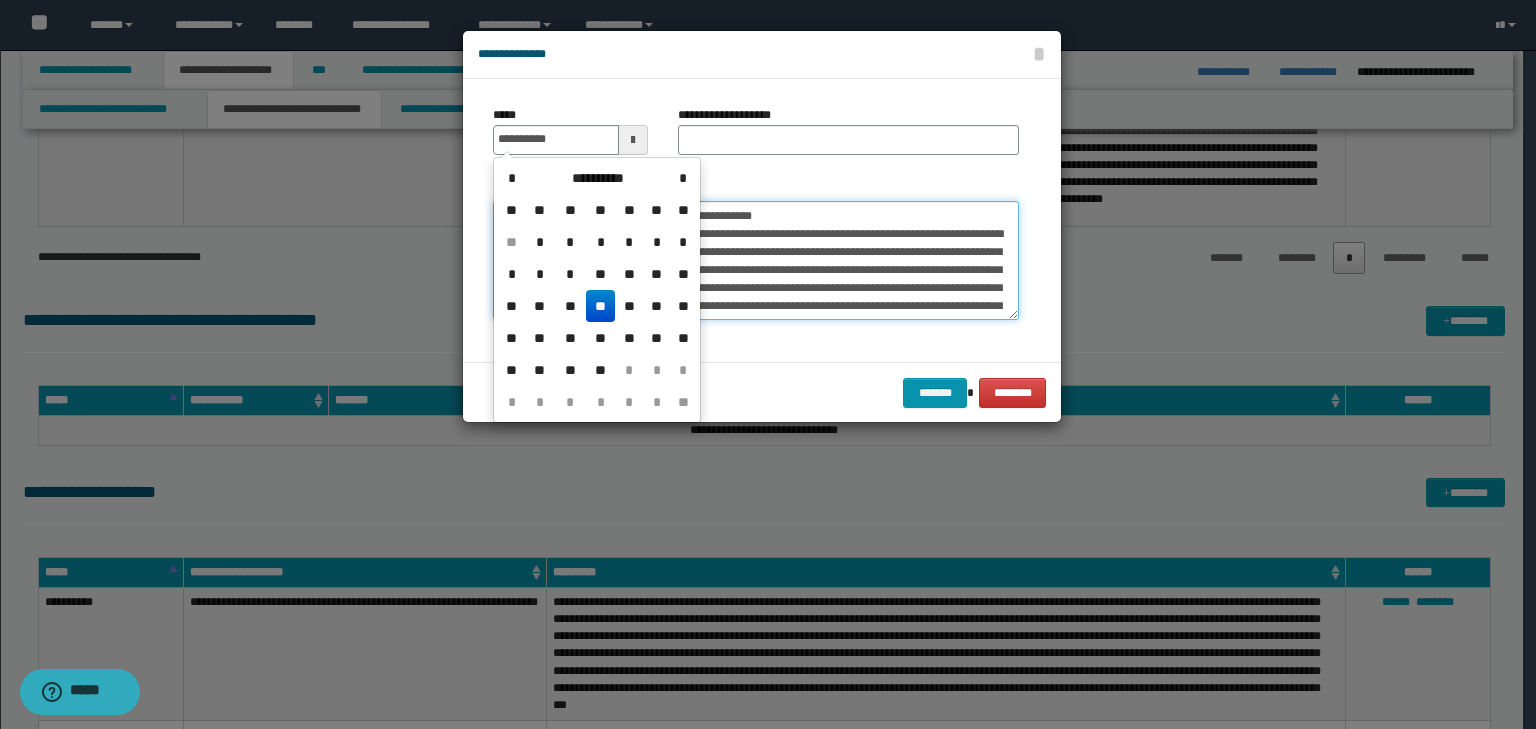 type on "**********" 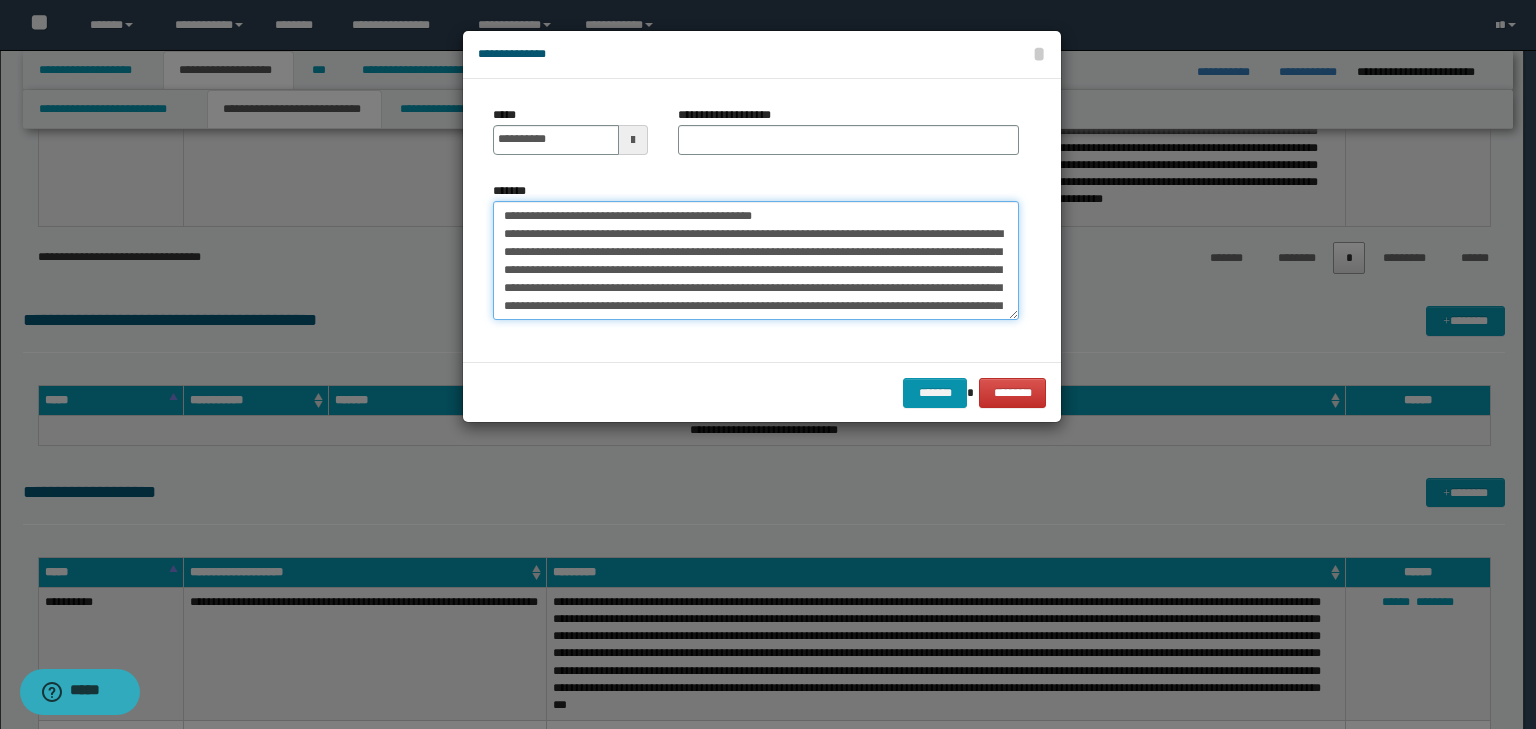 drag, startPoint x: 835, startPoint y: 216, endPoint x: 288, endPoint y: 174, distance: 548.61005 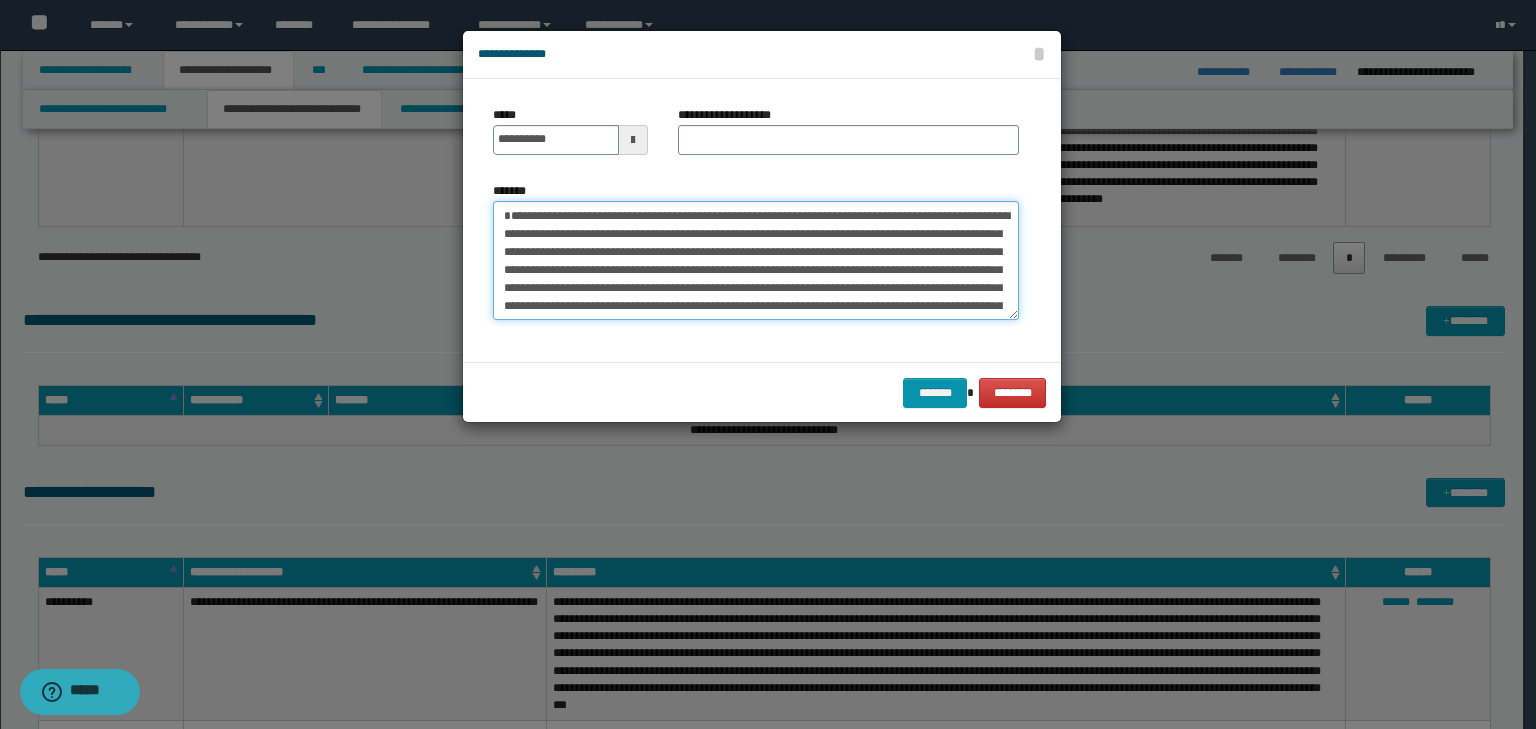 type on "**********" 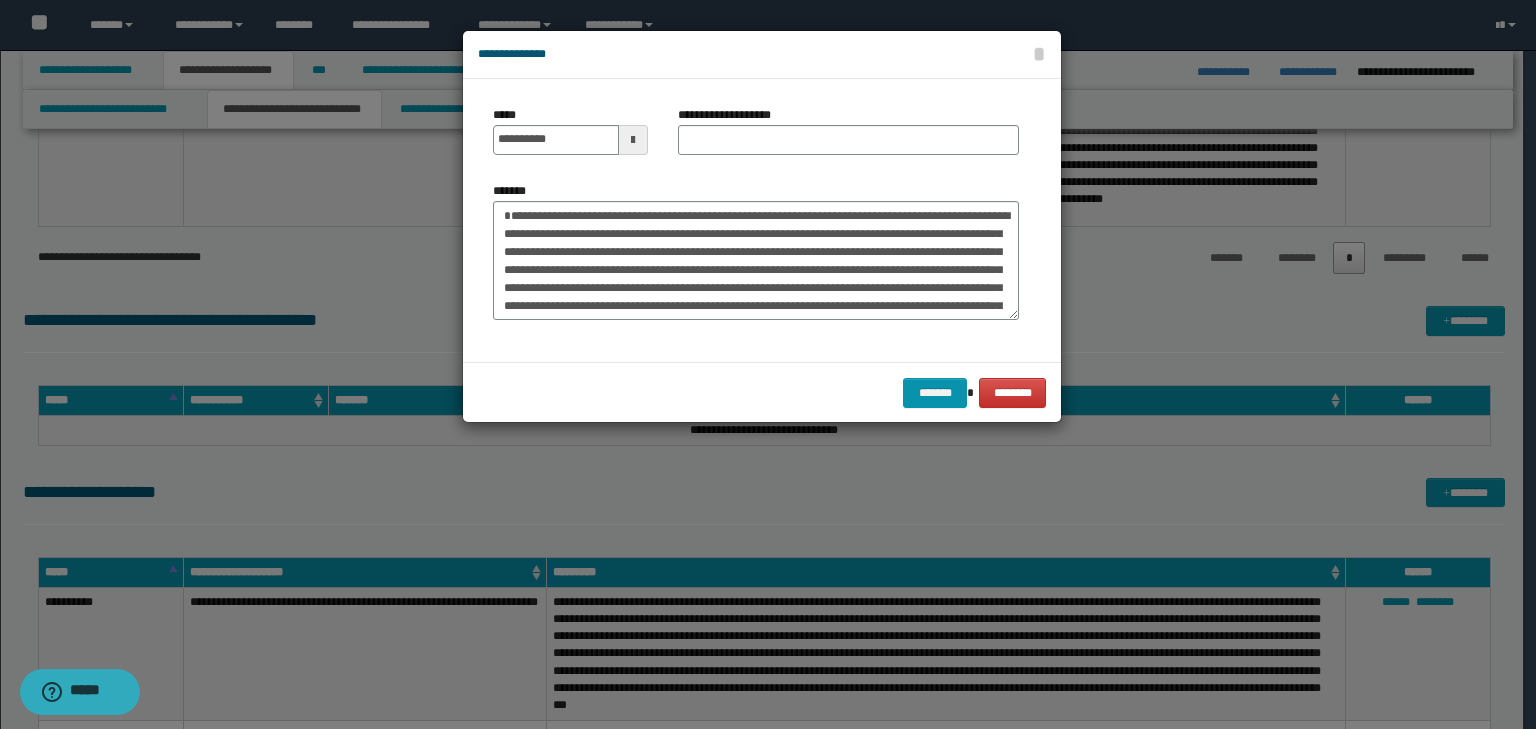 click on "**********" at bounding box center (735, 115) 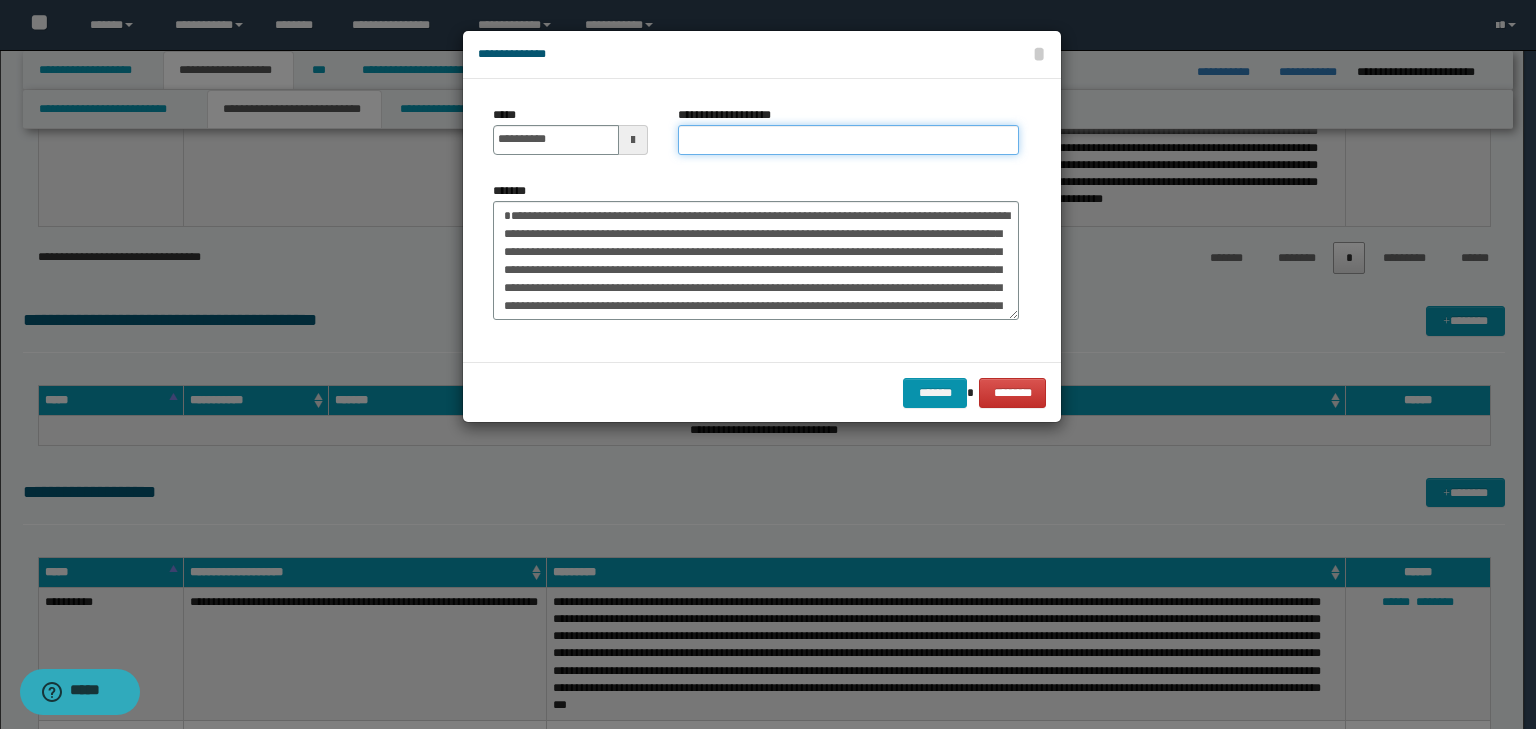 click on "**********" at bounding box center [848, 140] 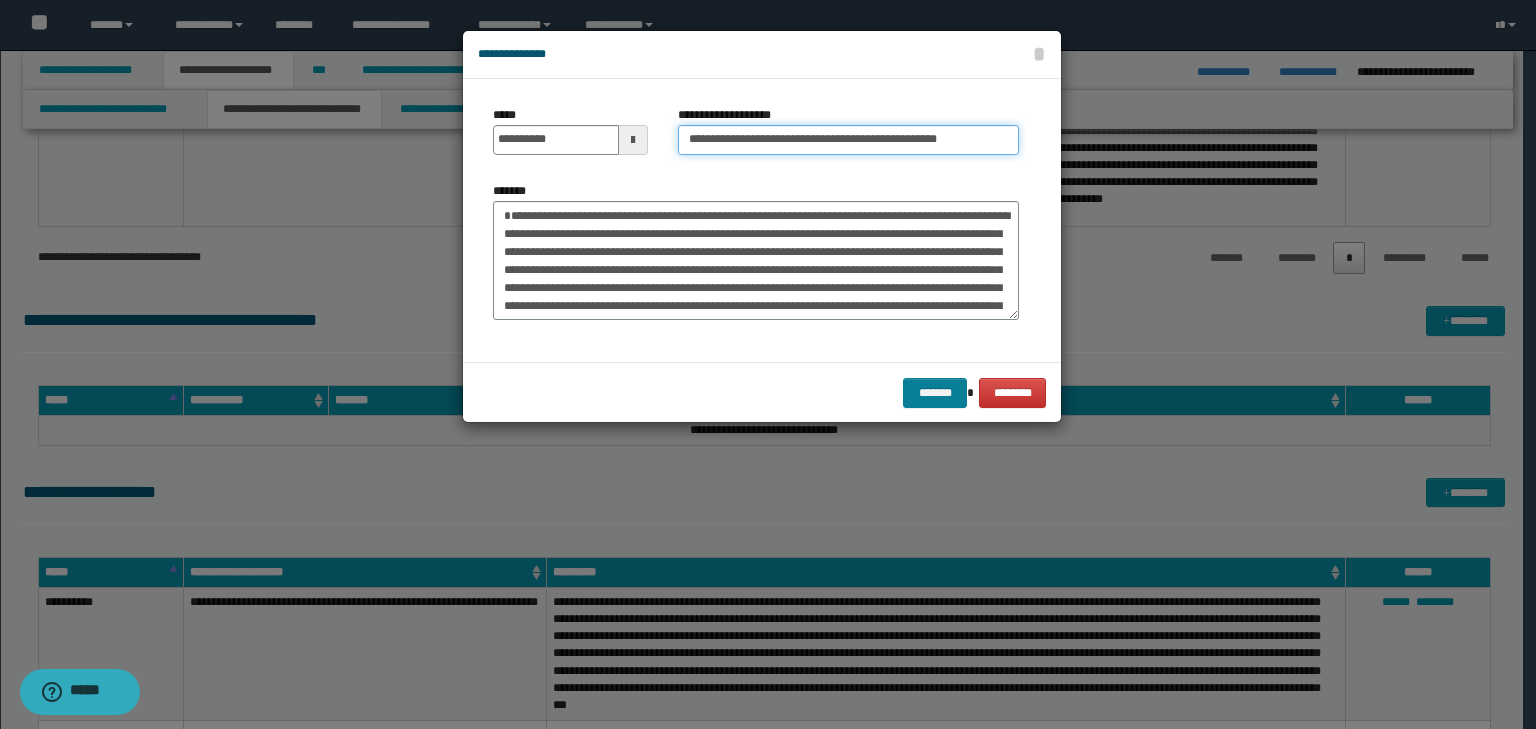 type on "**********" 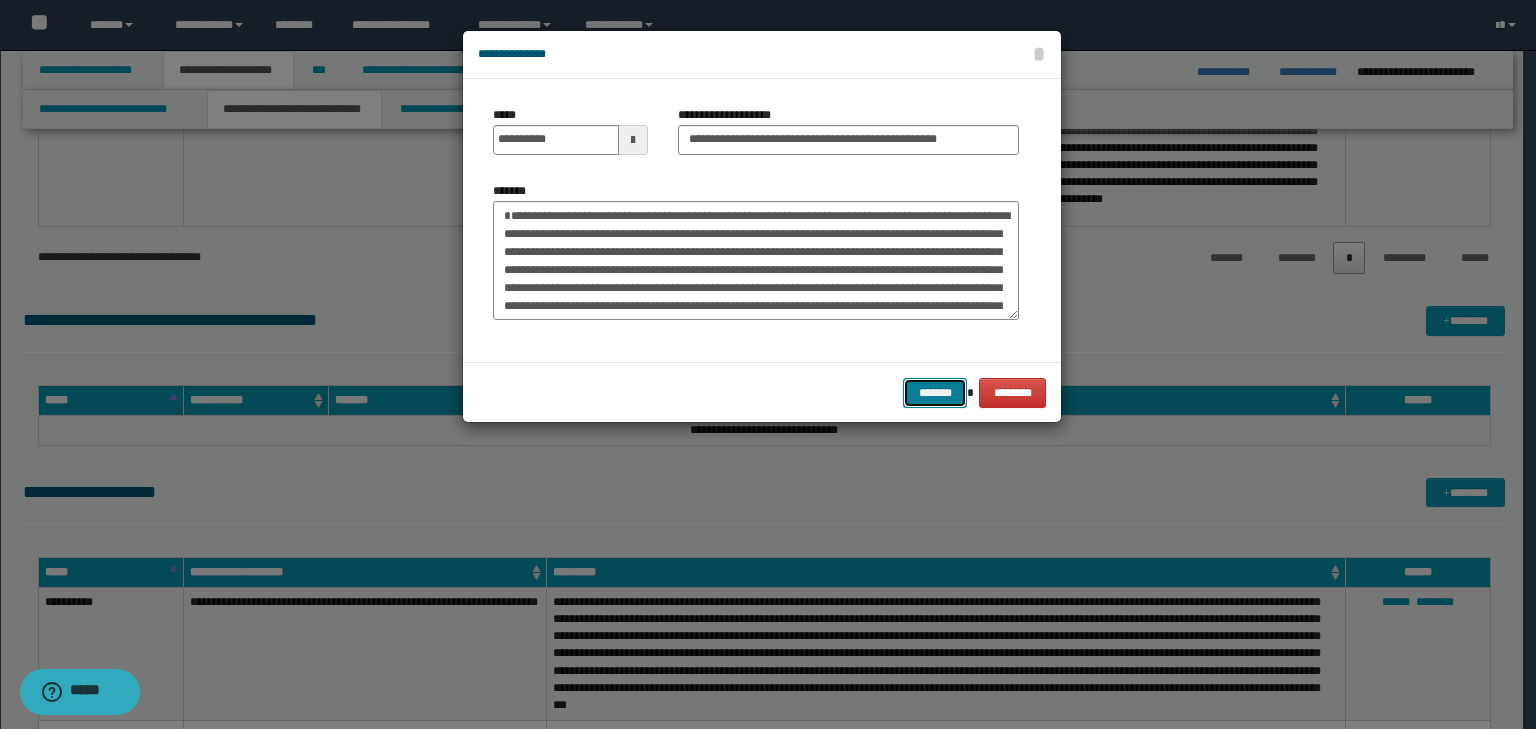 click on "*******" at bounding box center (935, 393) 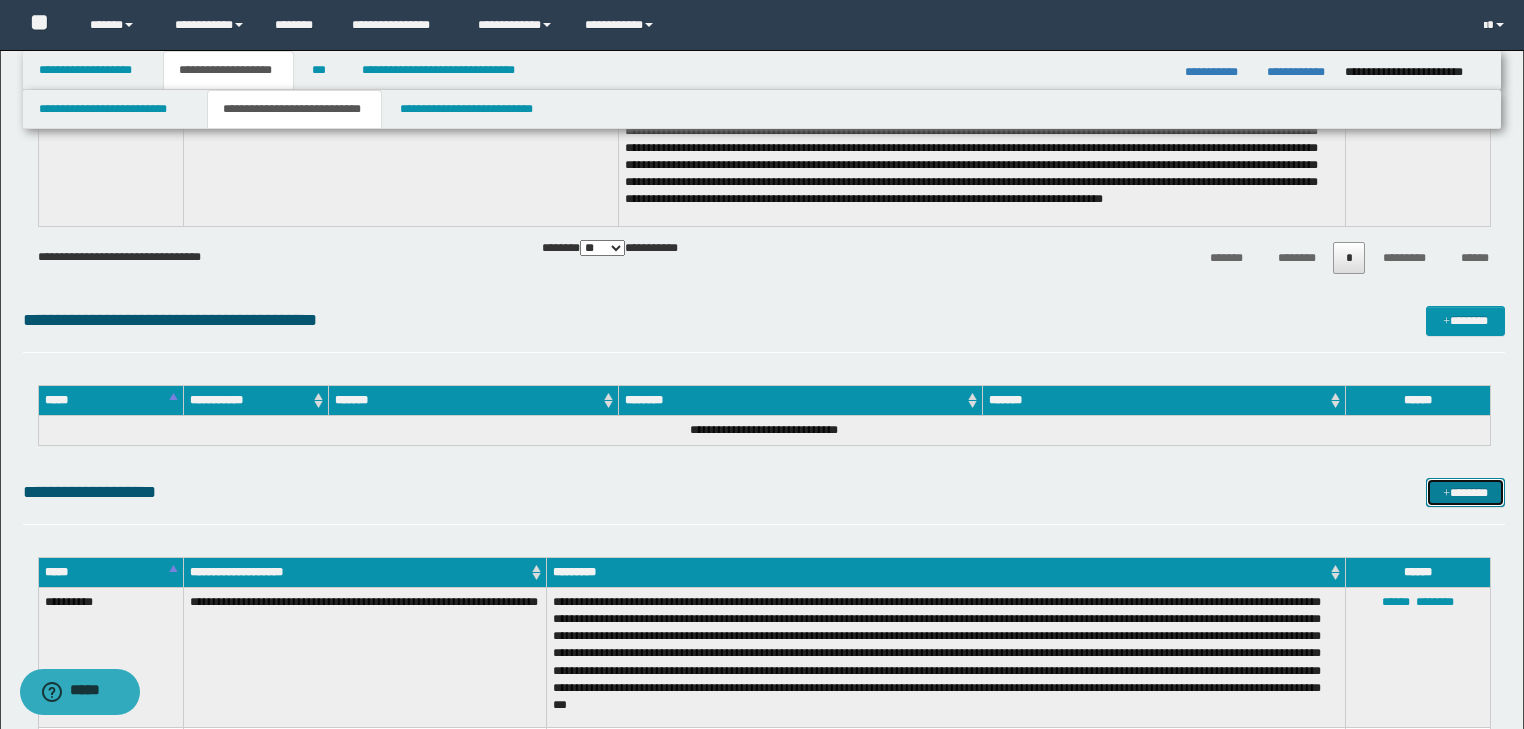 click on "*******" at bounding box center (1465, 493) 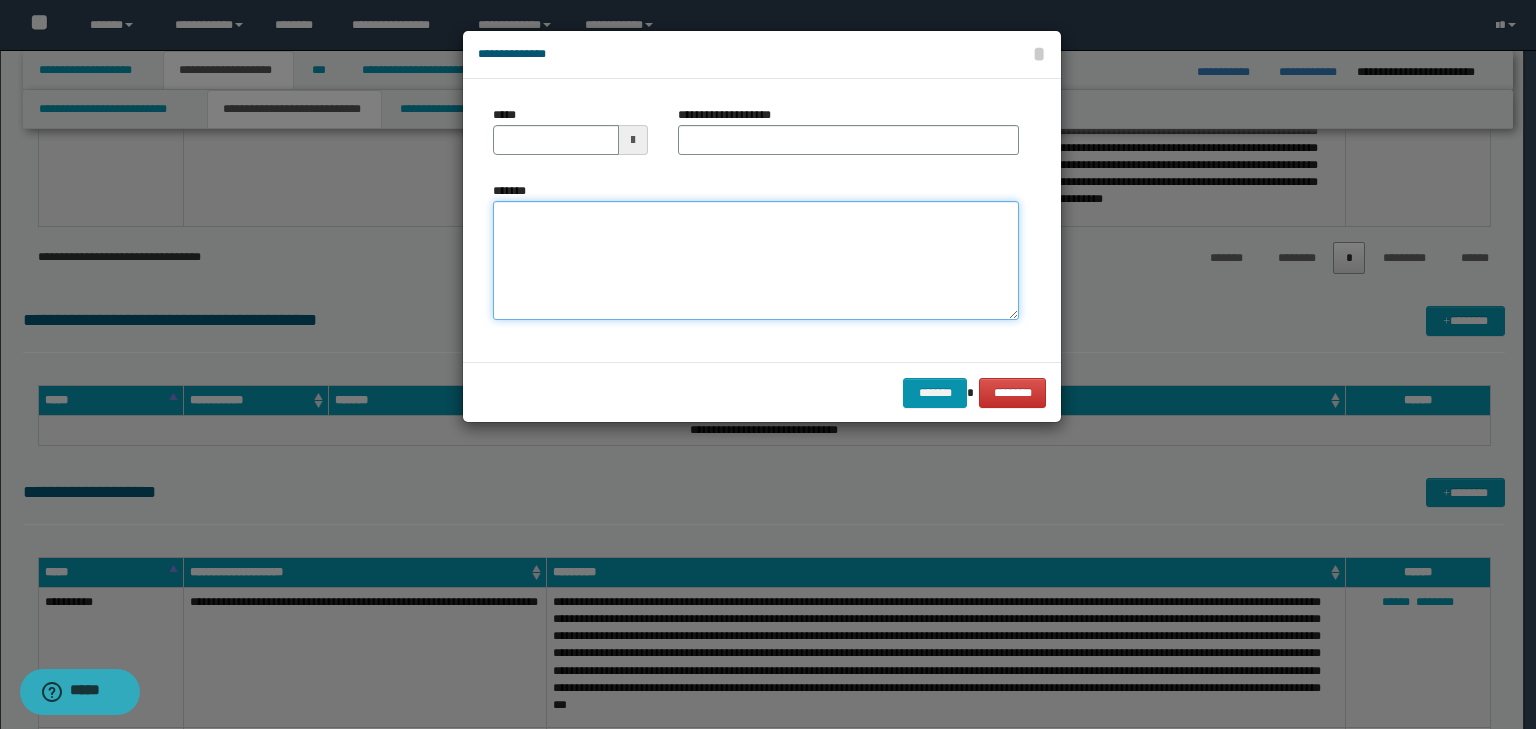 click on "*******" at bounding box center (756, 261) 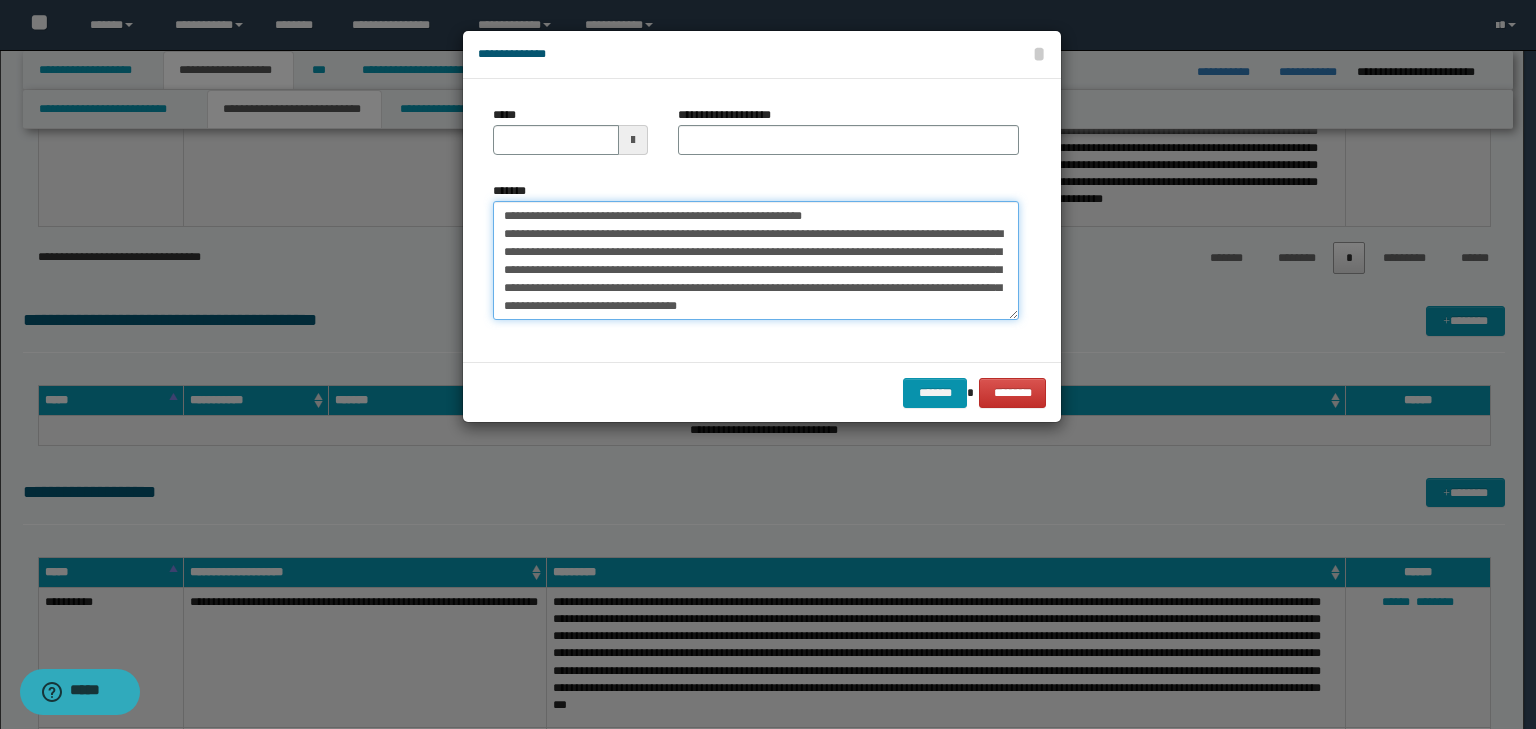 scroll, scrollTop: 0, scrollLeft: 0, axis: both 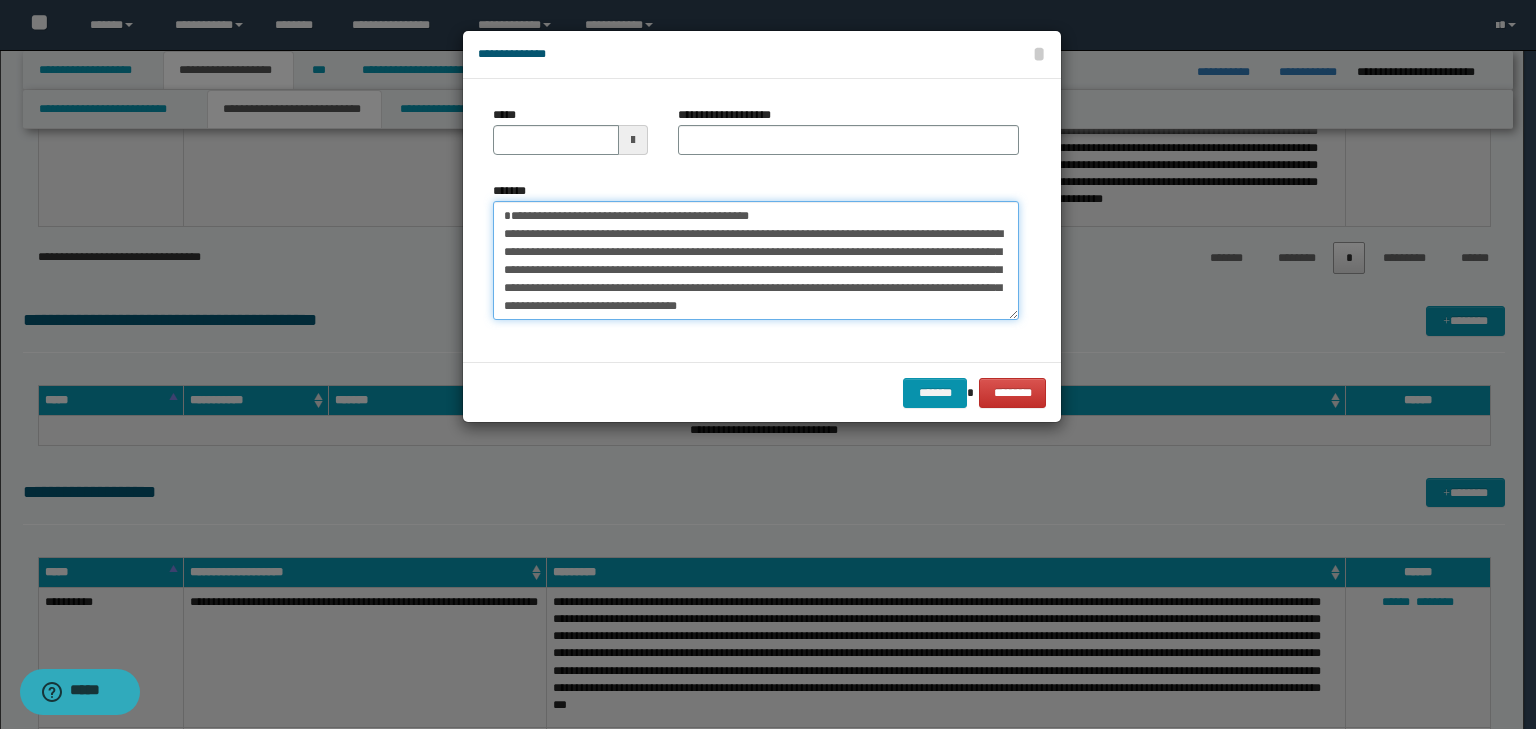 type 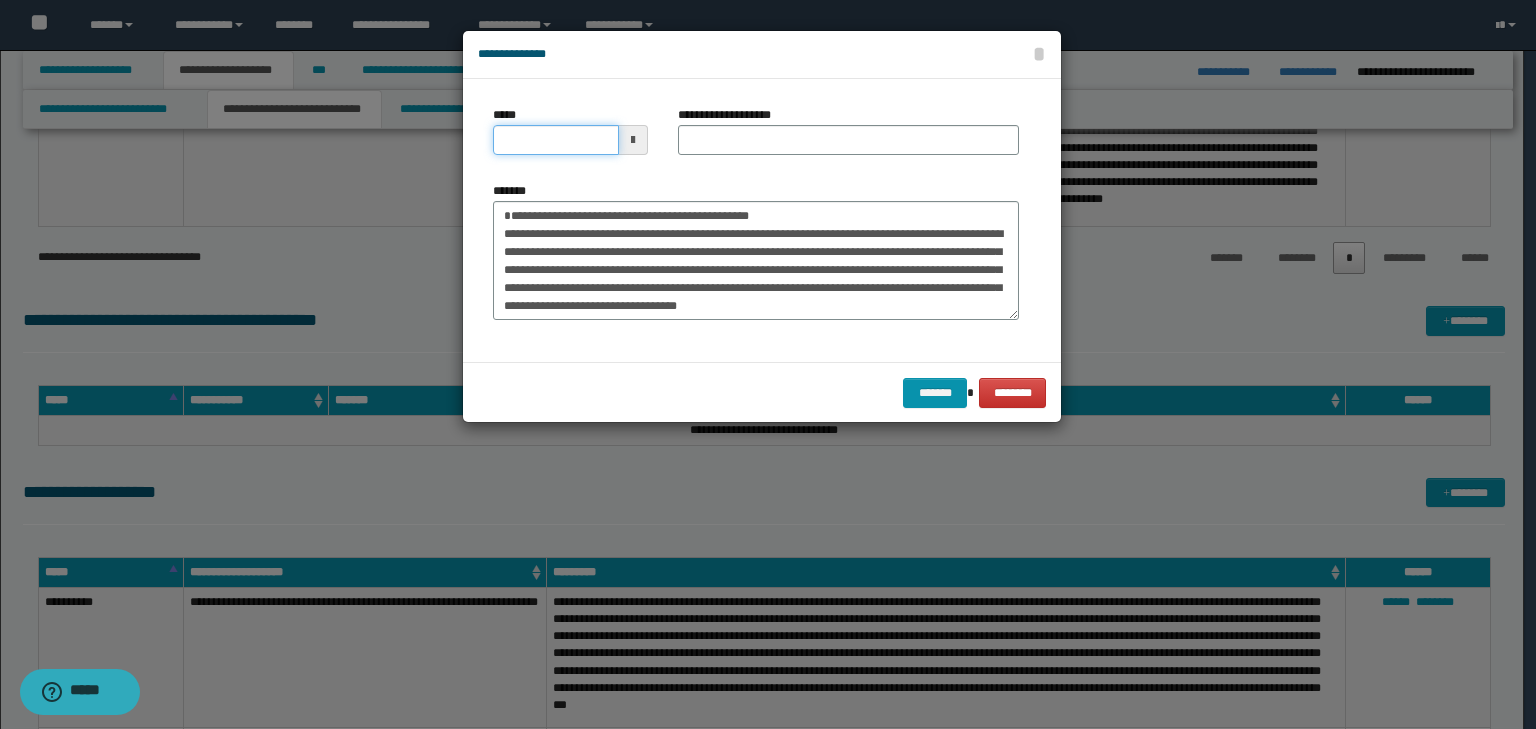click on "*****" at bounding box center (556, 140) 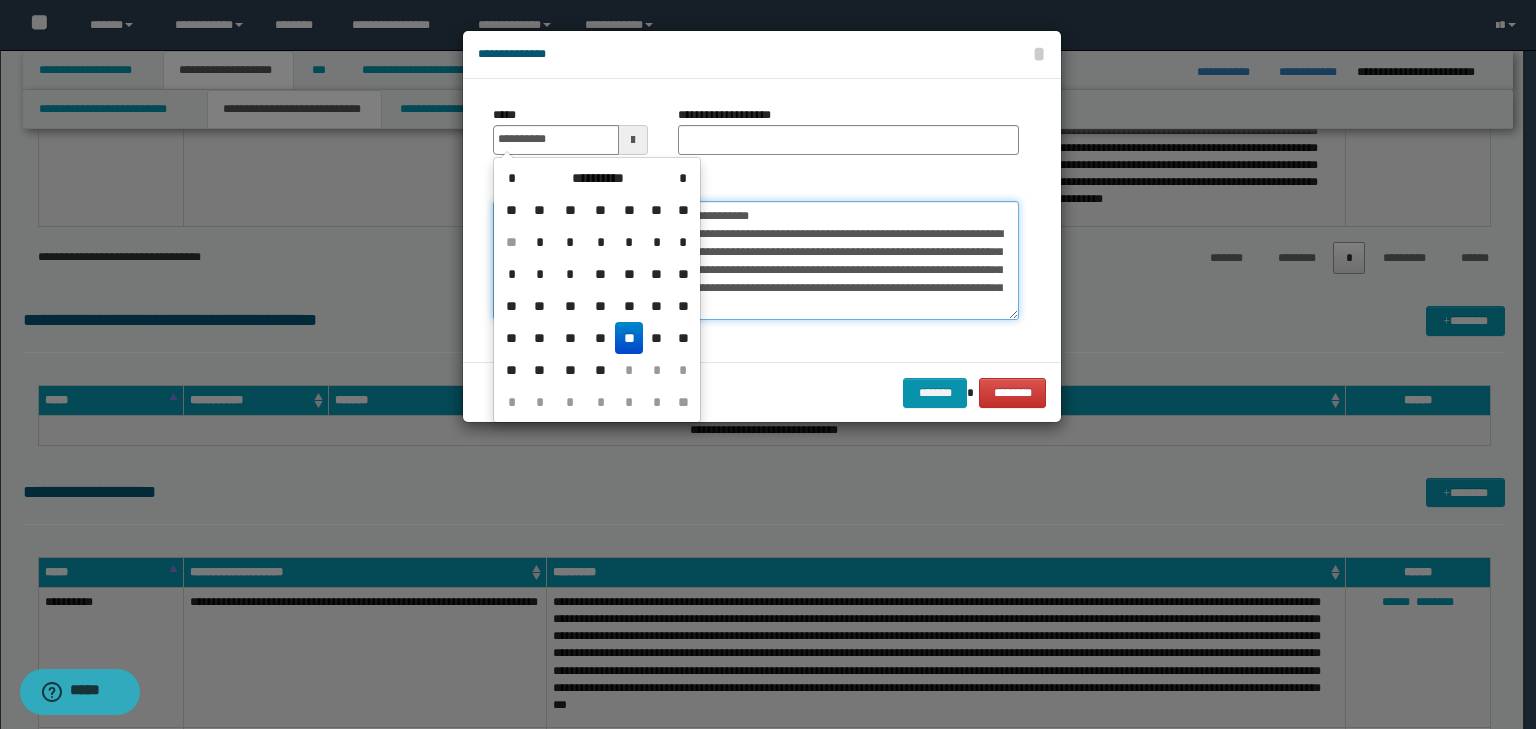 type on "**********" 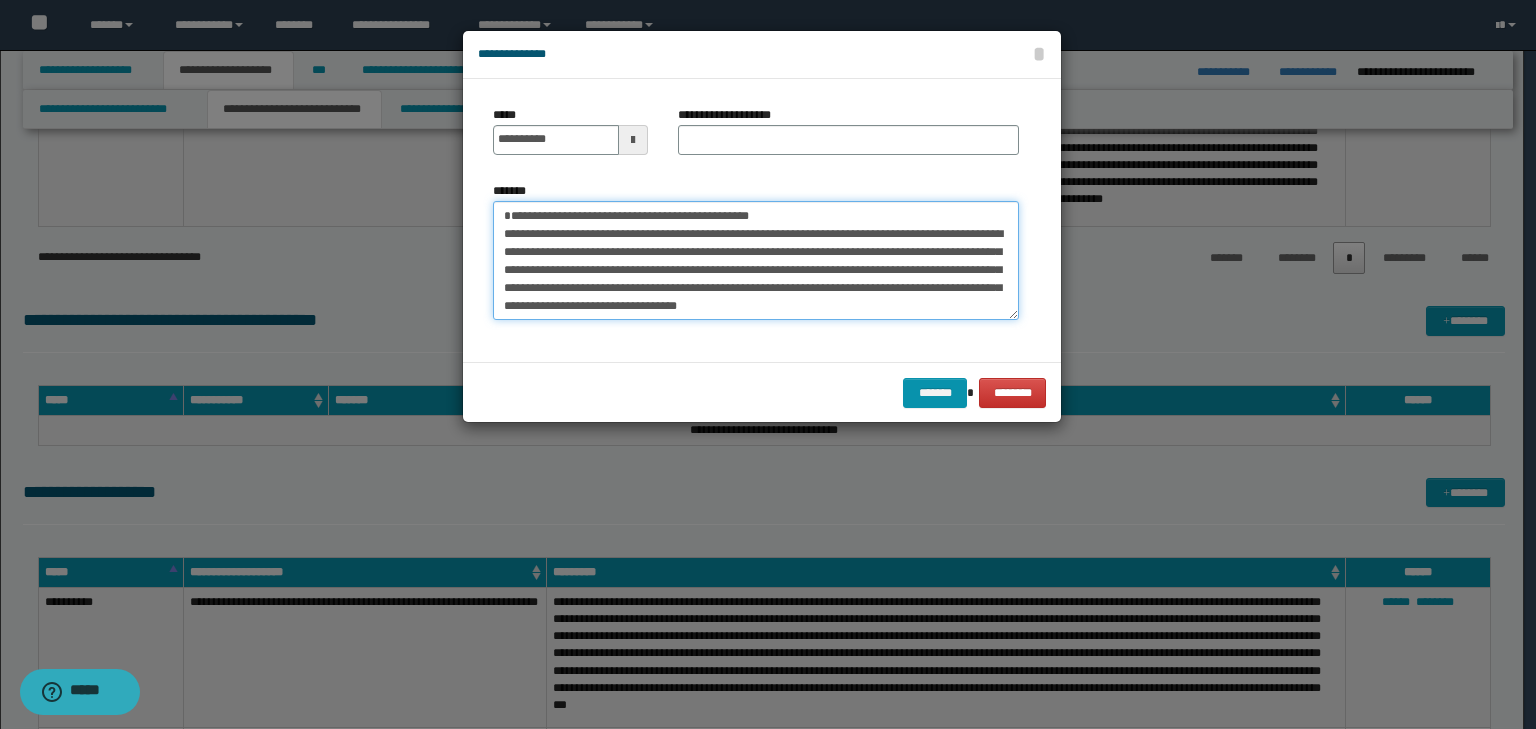 drag, startPoint x: 824, startPoint y: 215, endPoint x: 261, endPoint y: 203, distance: 563.12787 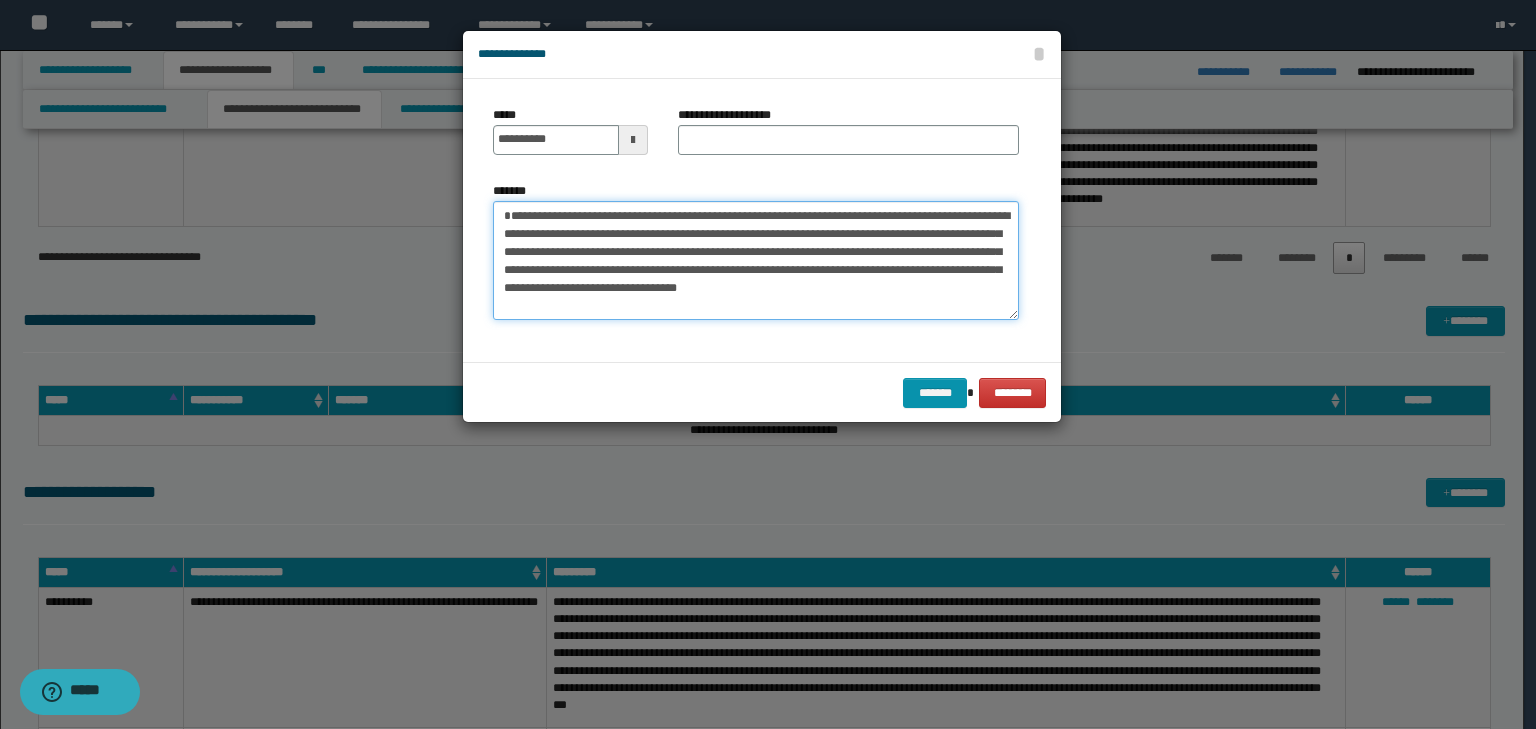type on "**********" 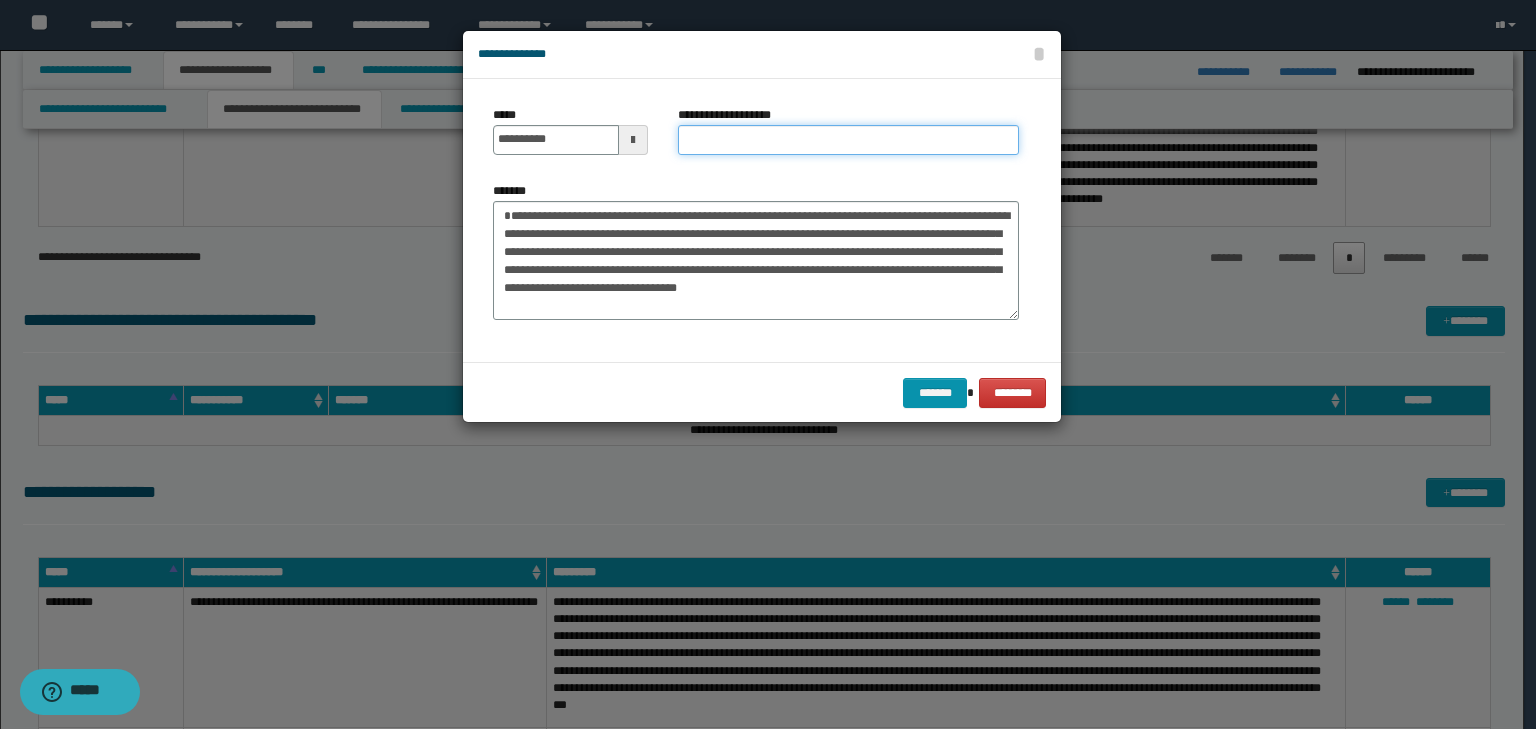 click on "**********" at bounding box center (848, 140) 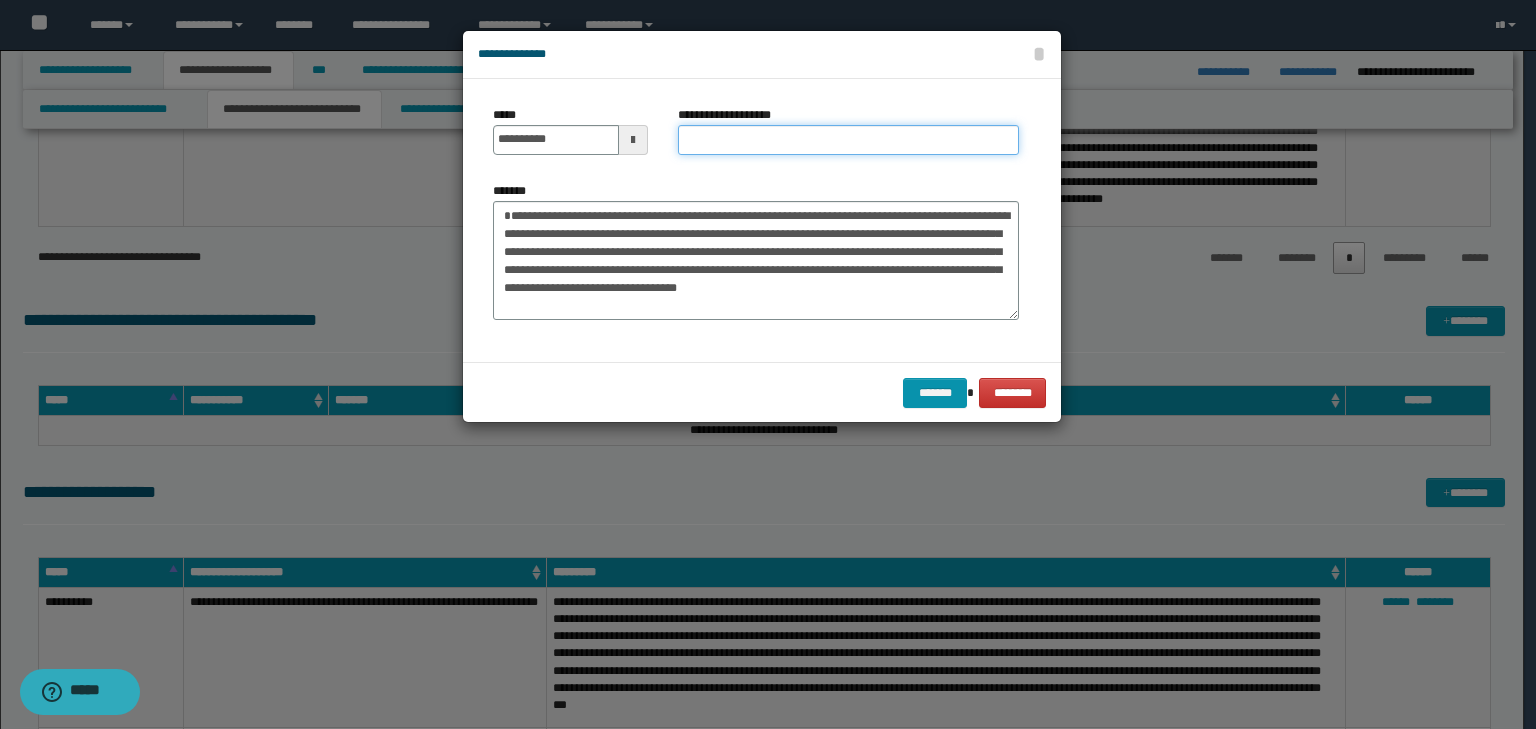 paste on "**********" 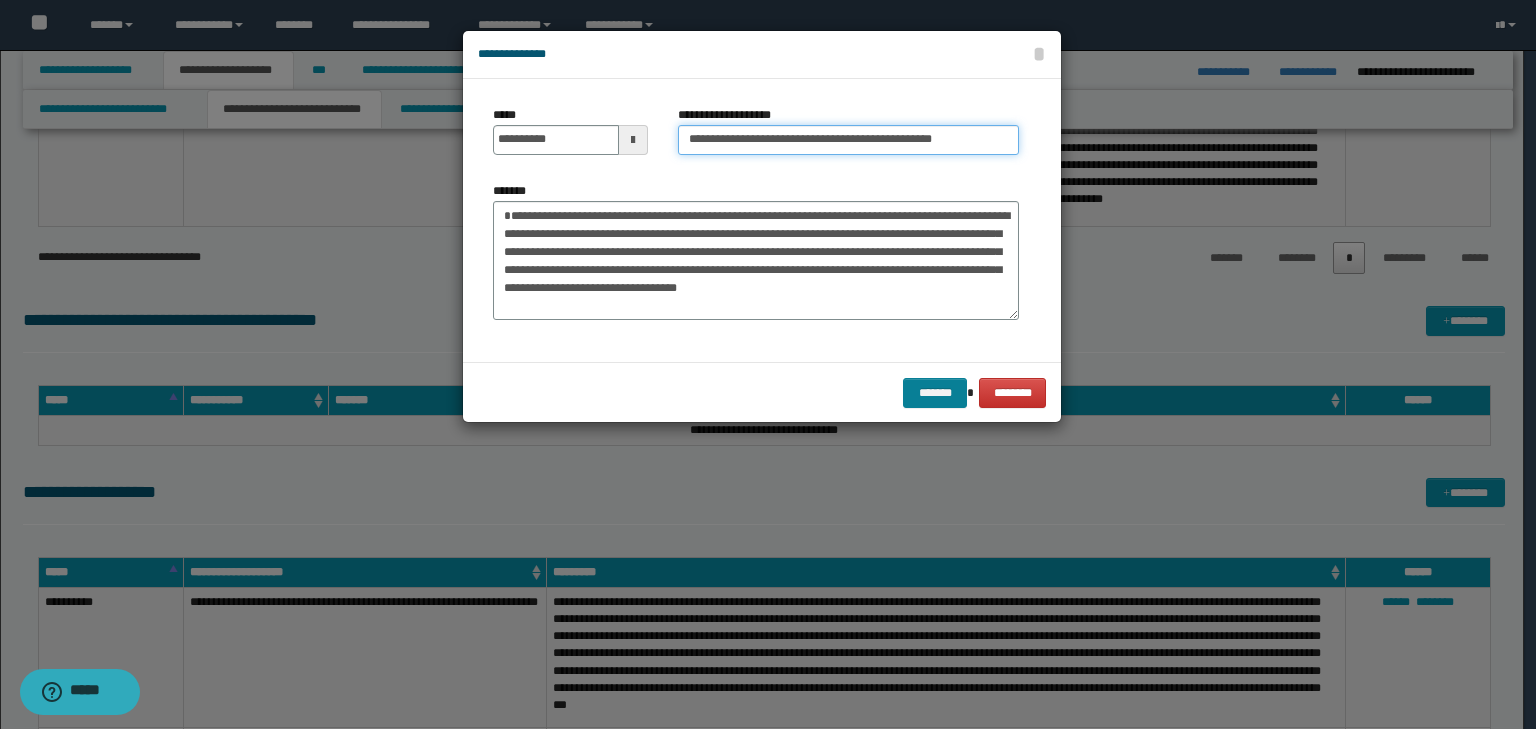 type on "**********" 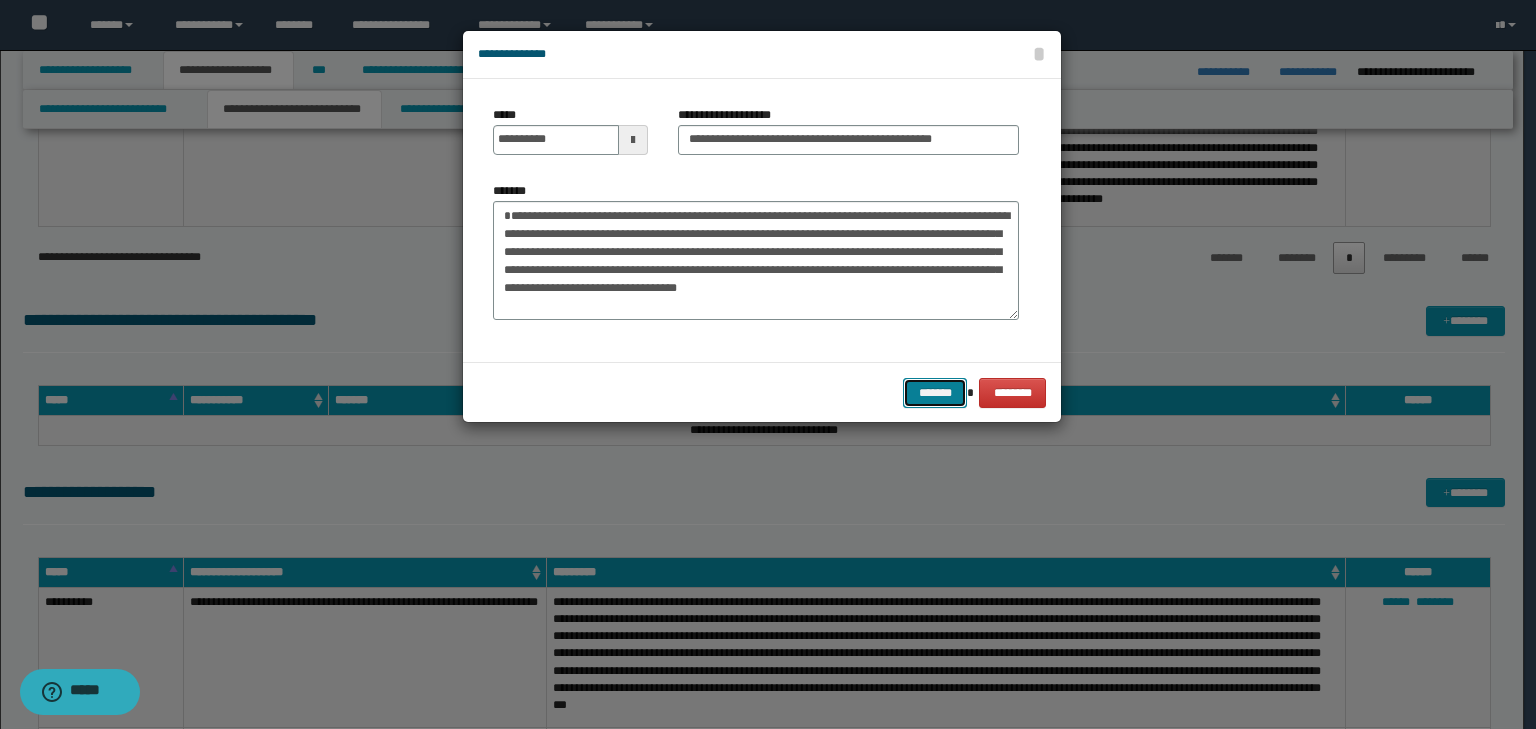 click on "*******" at bounding box center (935, 393) 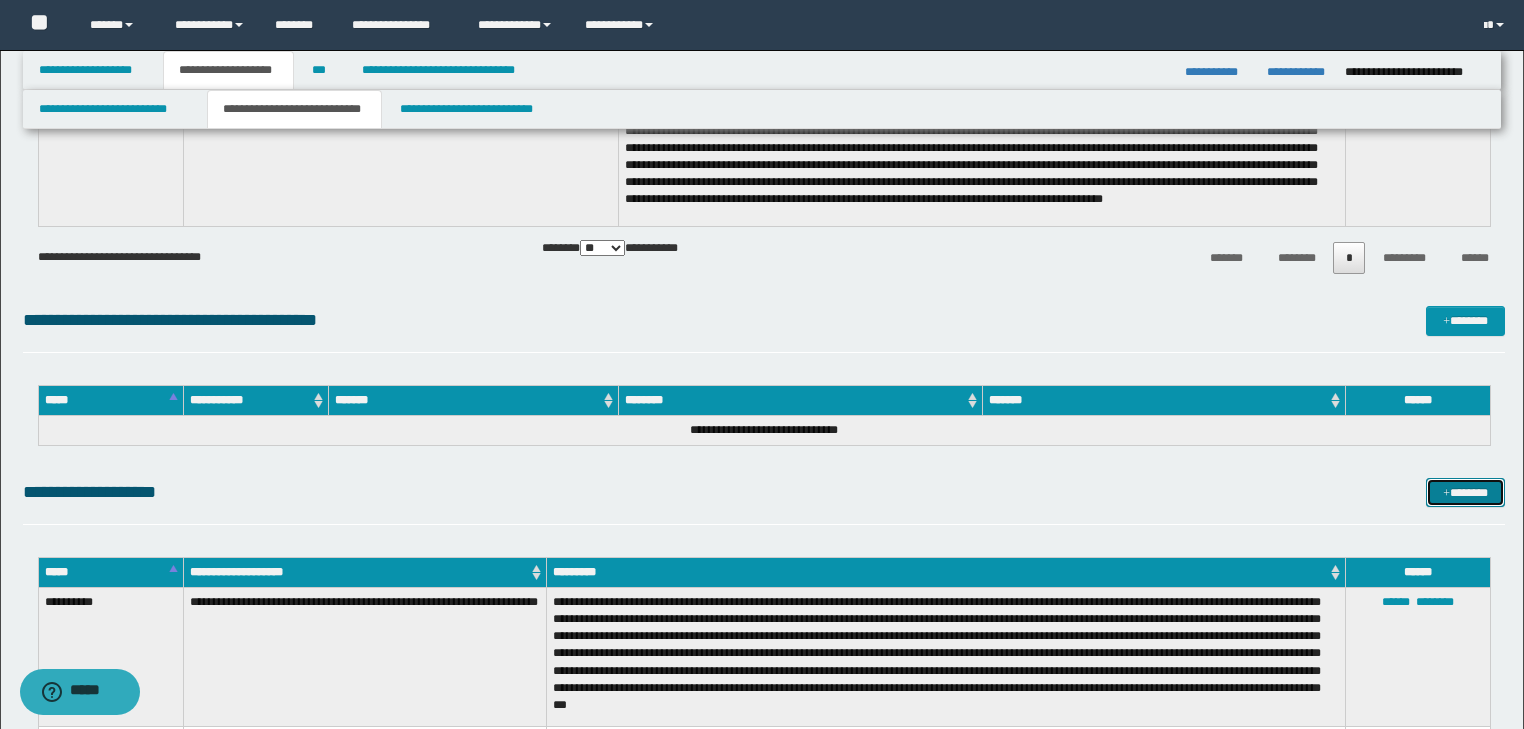 click on "*******" at bounding box center (1465, 493) 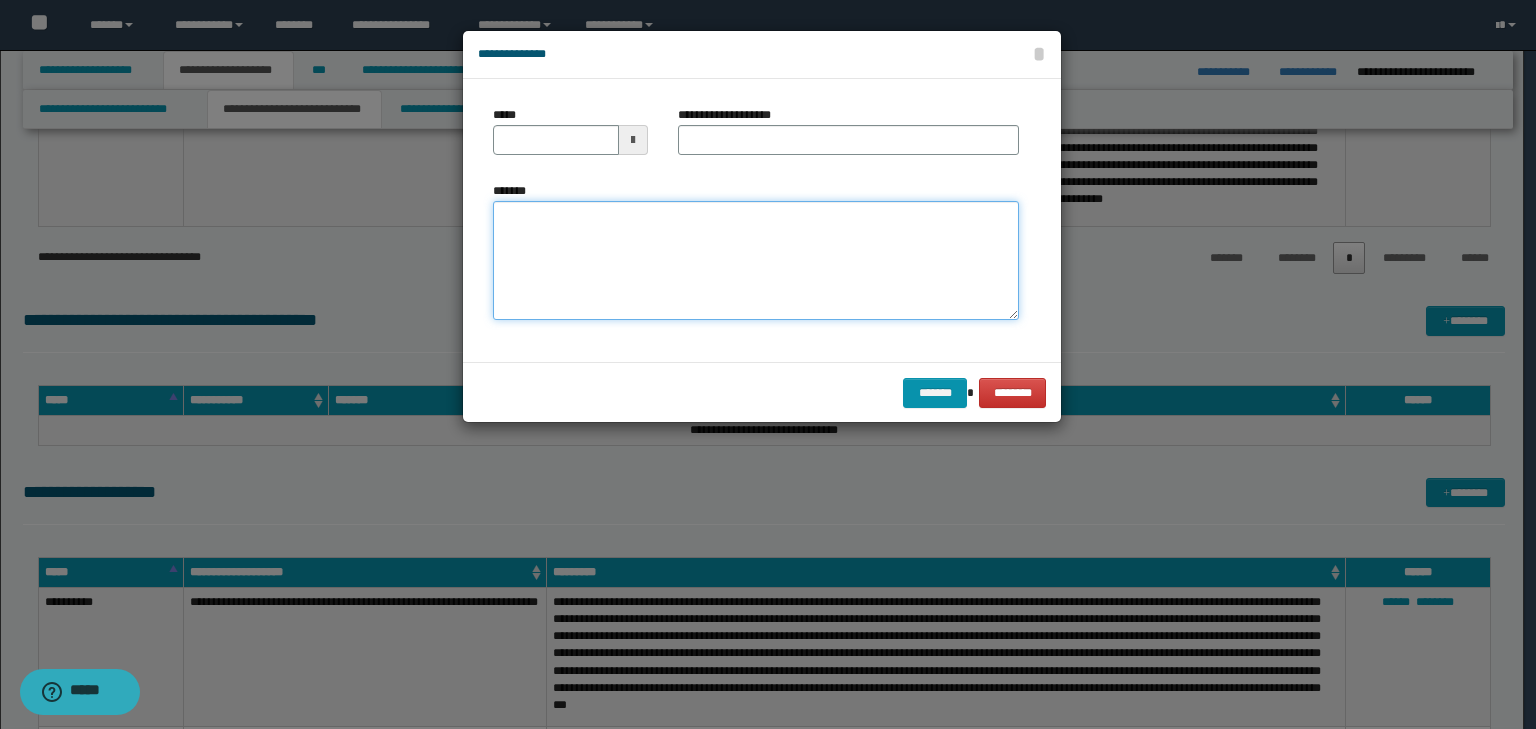 click on "*******" at bounding box center (756, 261) 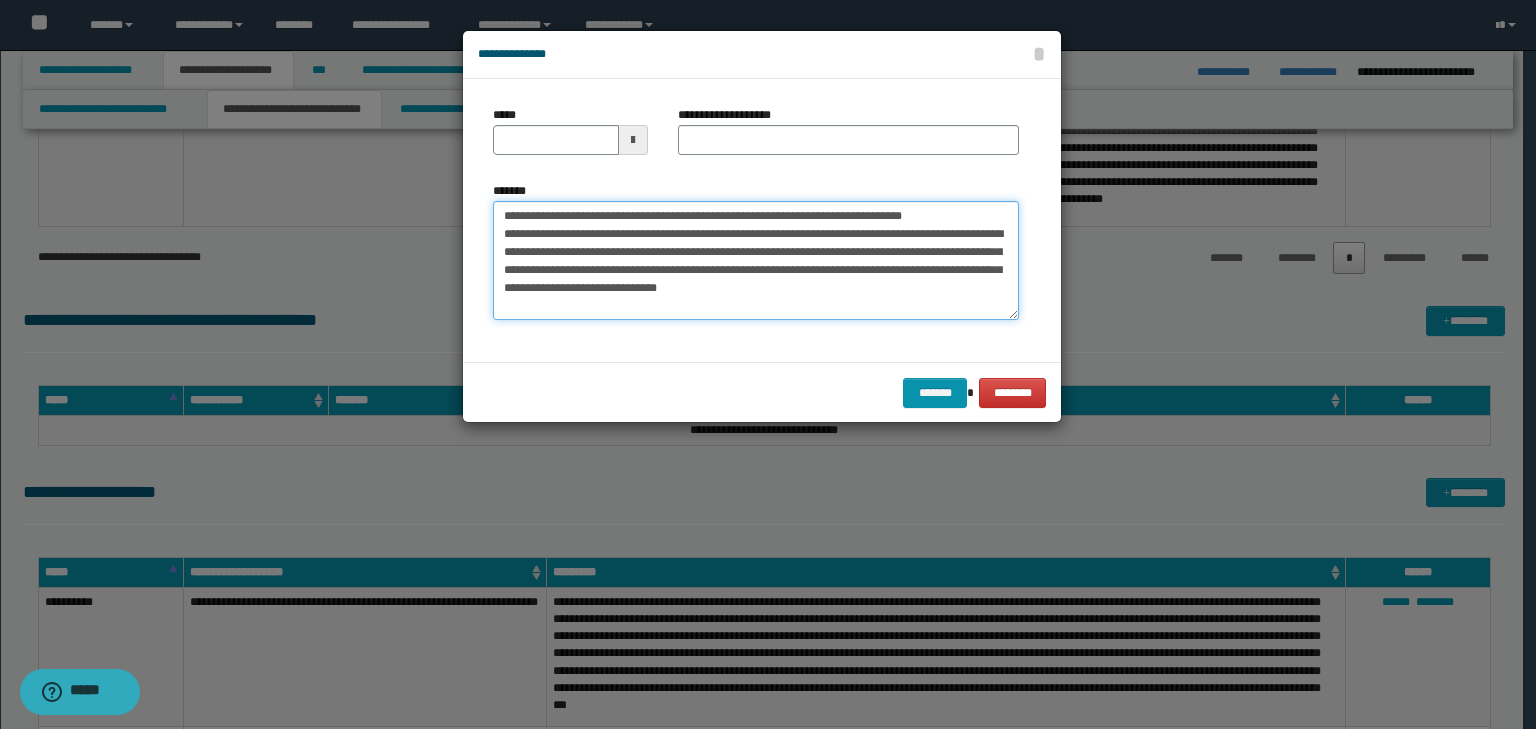 scroll, scrollTop: 0, scrollLeft: 0, axis: both 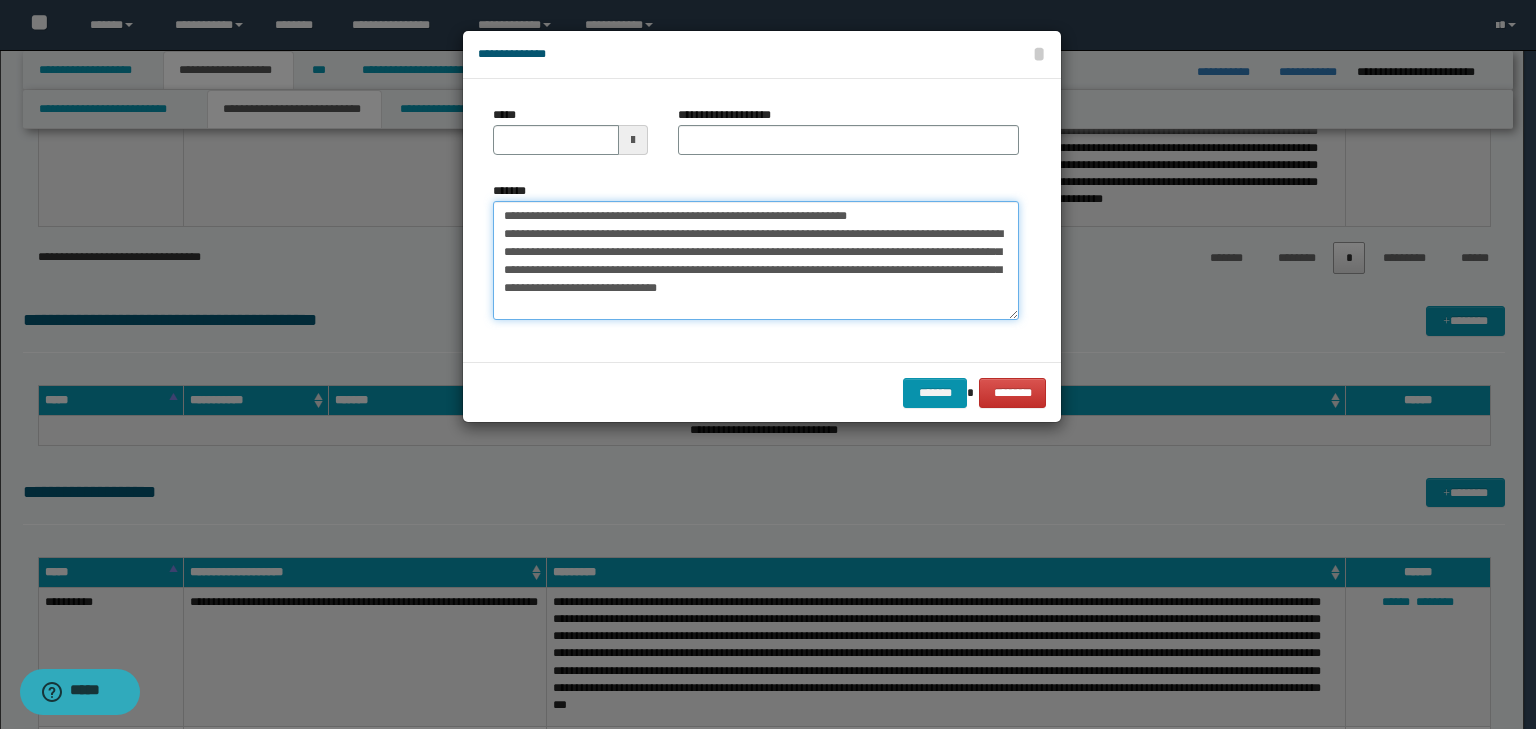 type 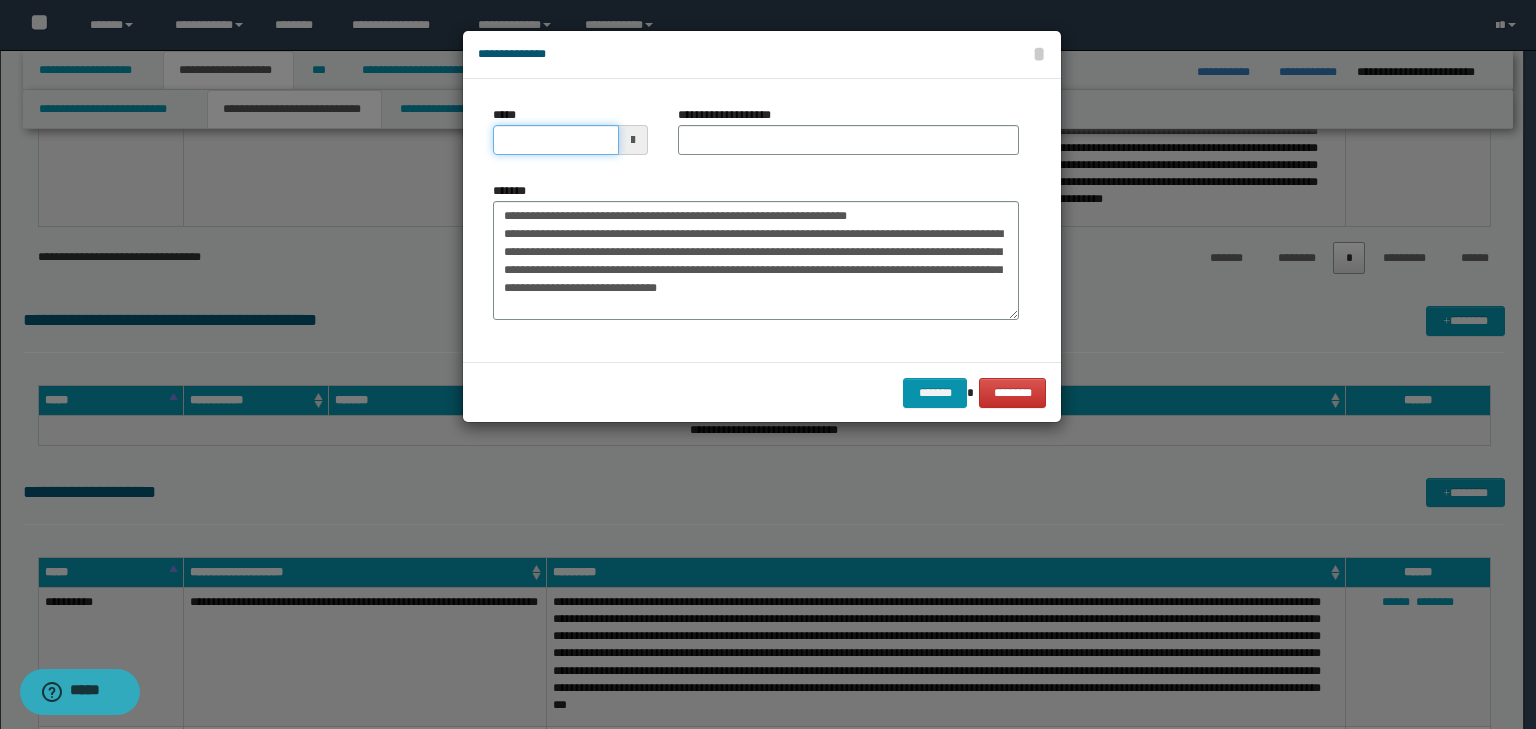 click on "*****" at bounding box center (556, 140) 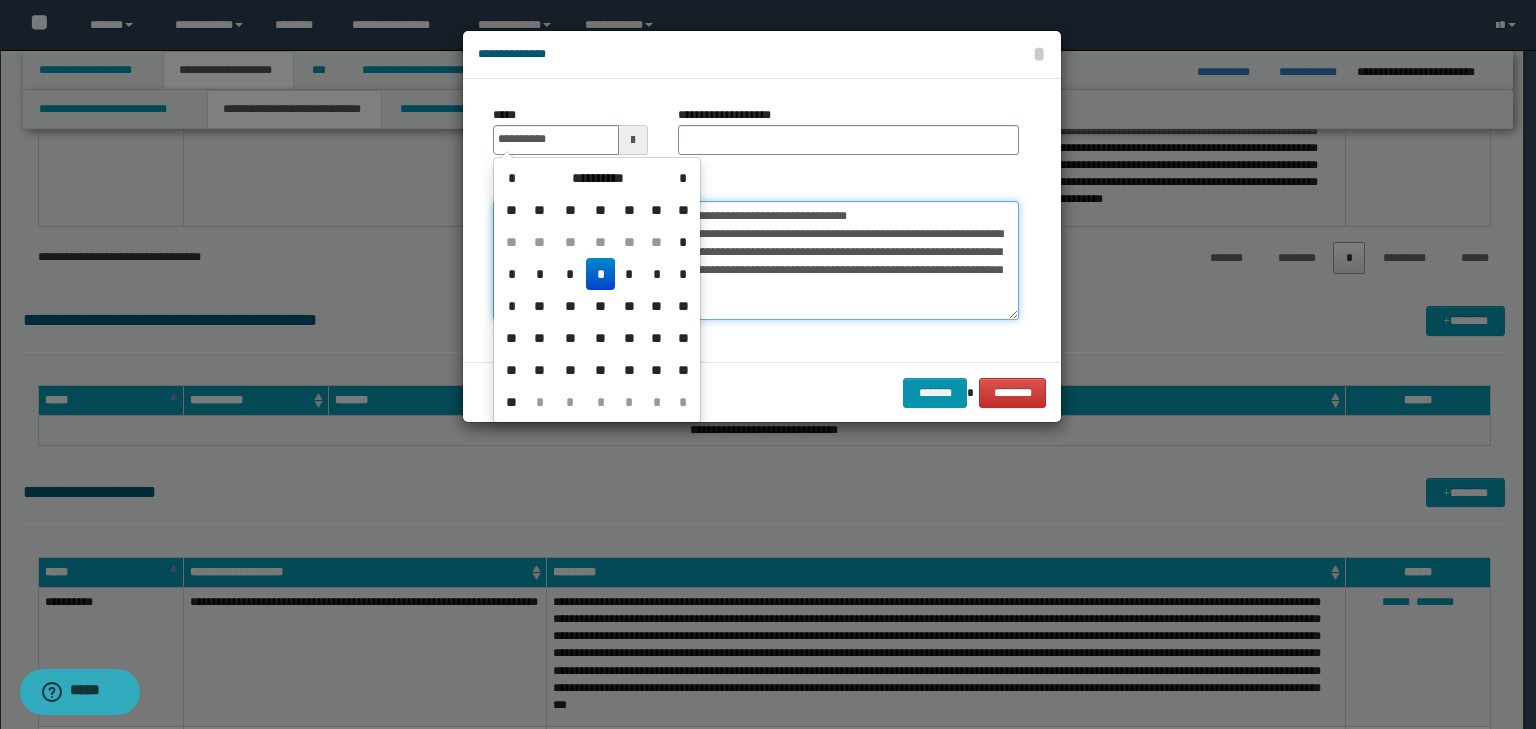 type on "**********" 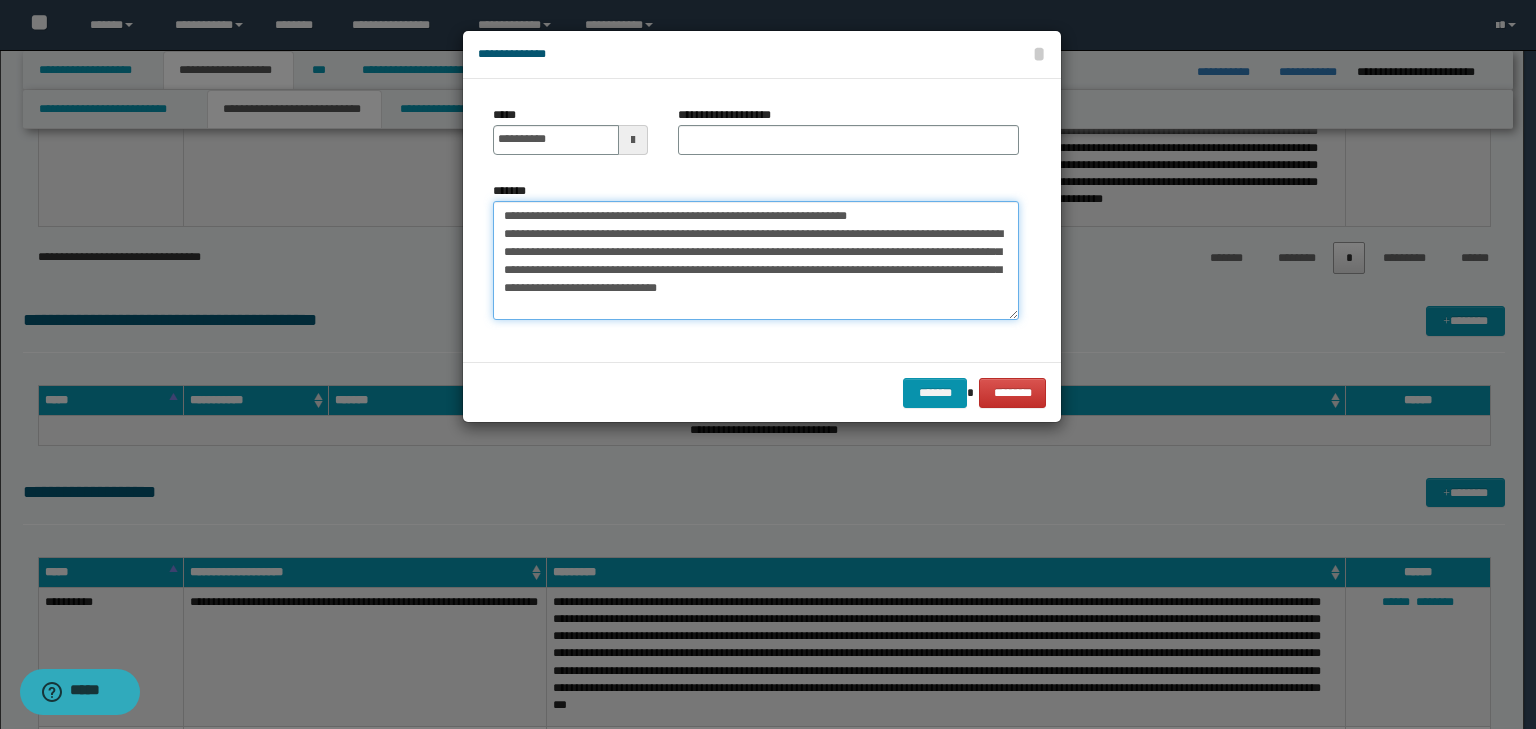 drag, startPoint x: 952, startPoint y: 206, endPoint x: 417, endPoint y: 210, distance: 535.01495 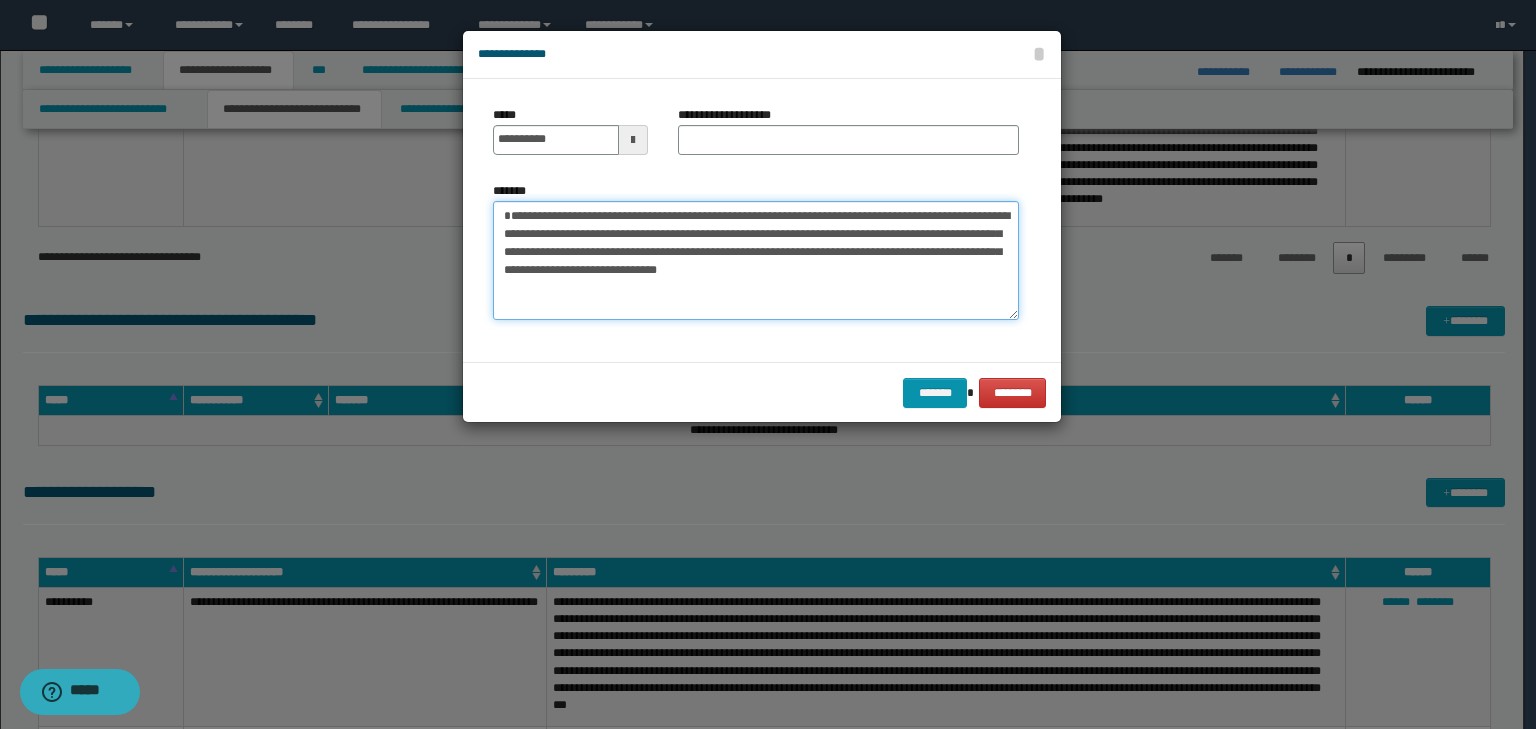 type on "**********" 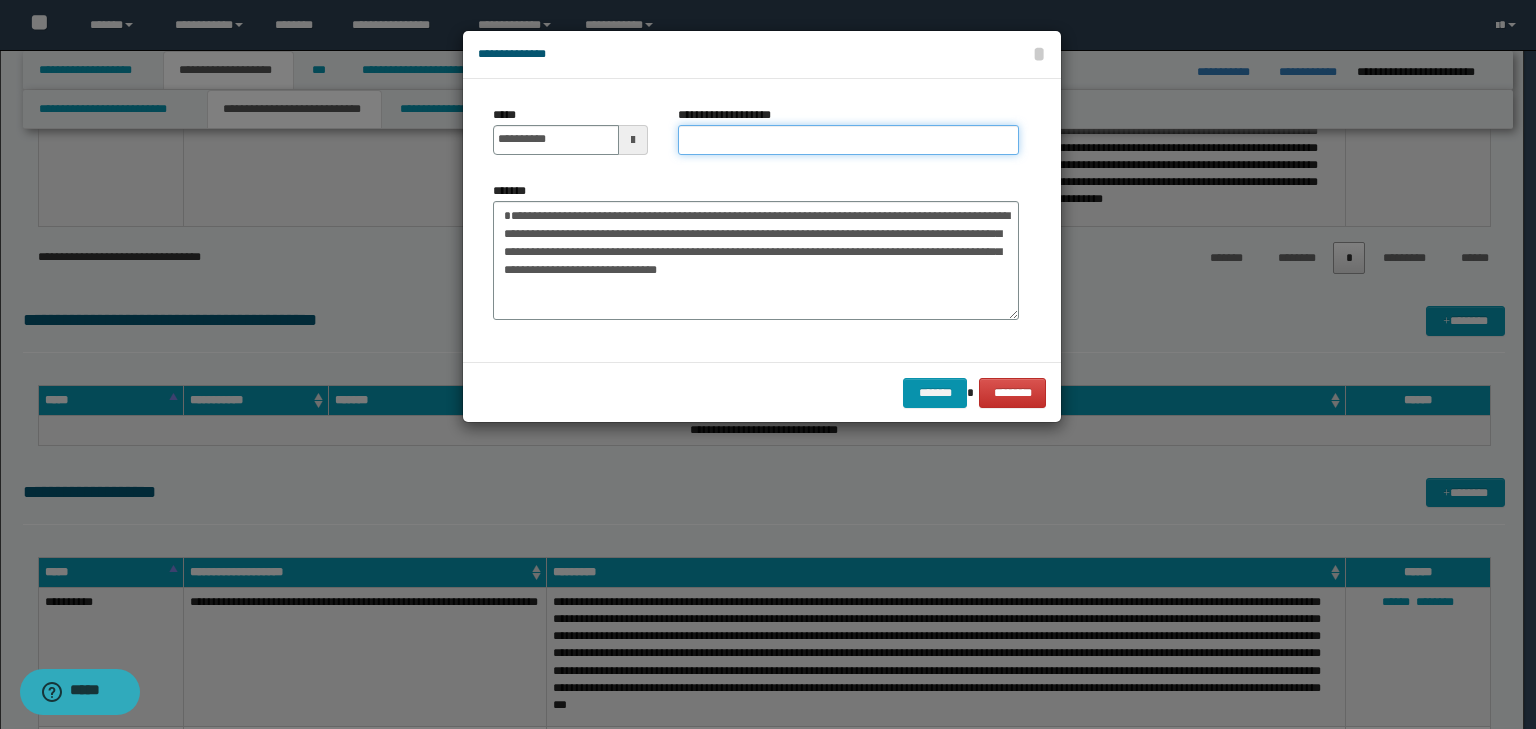 click on "**********" at bounding box center (848, 140) 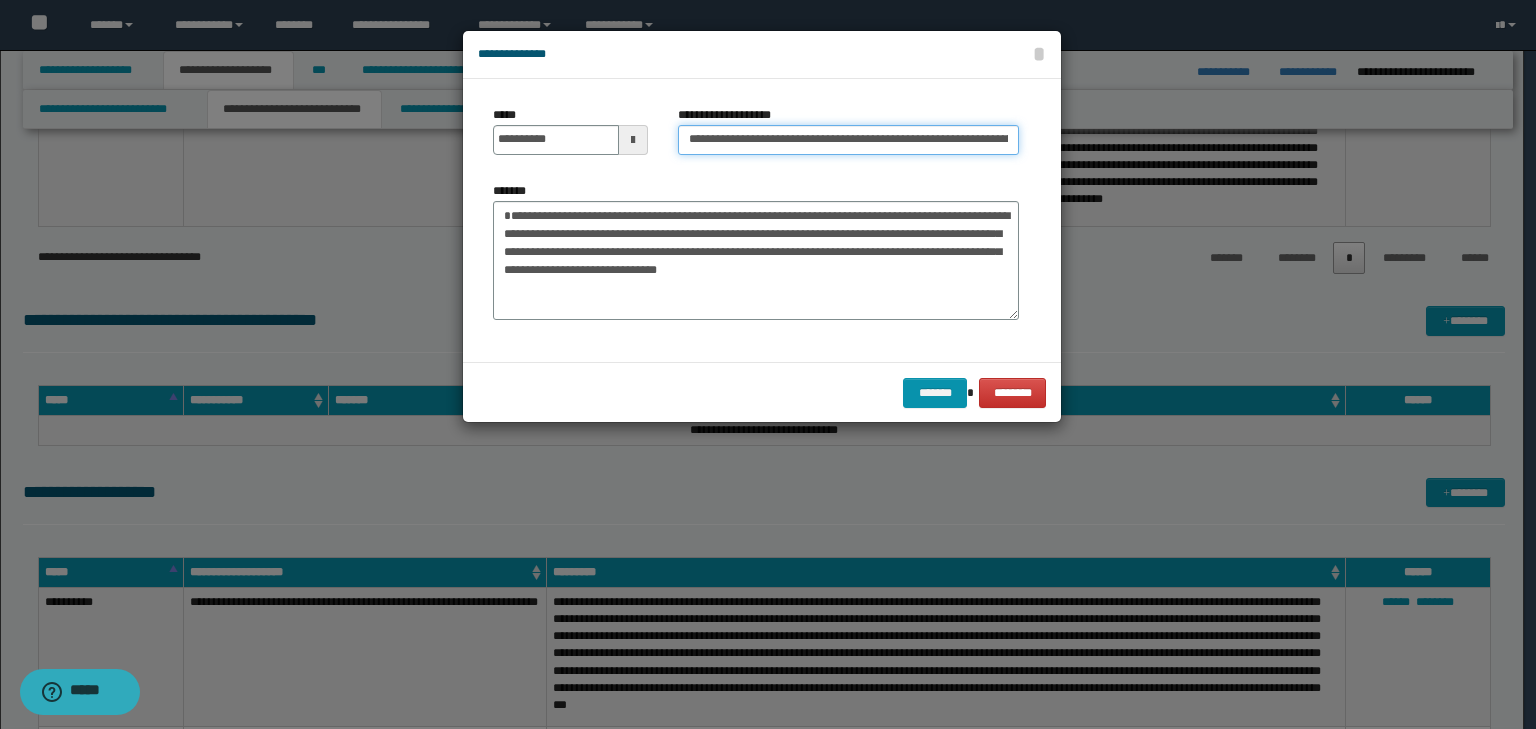 scroll, scrollTop: 0, scrollLeft: 121, axis: horizontal 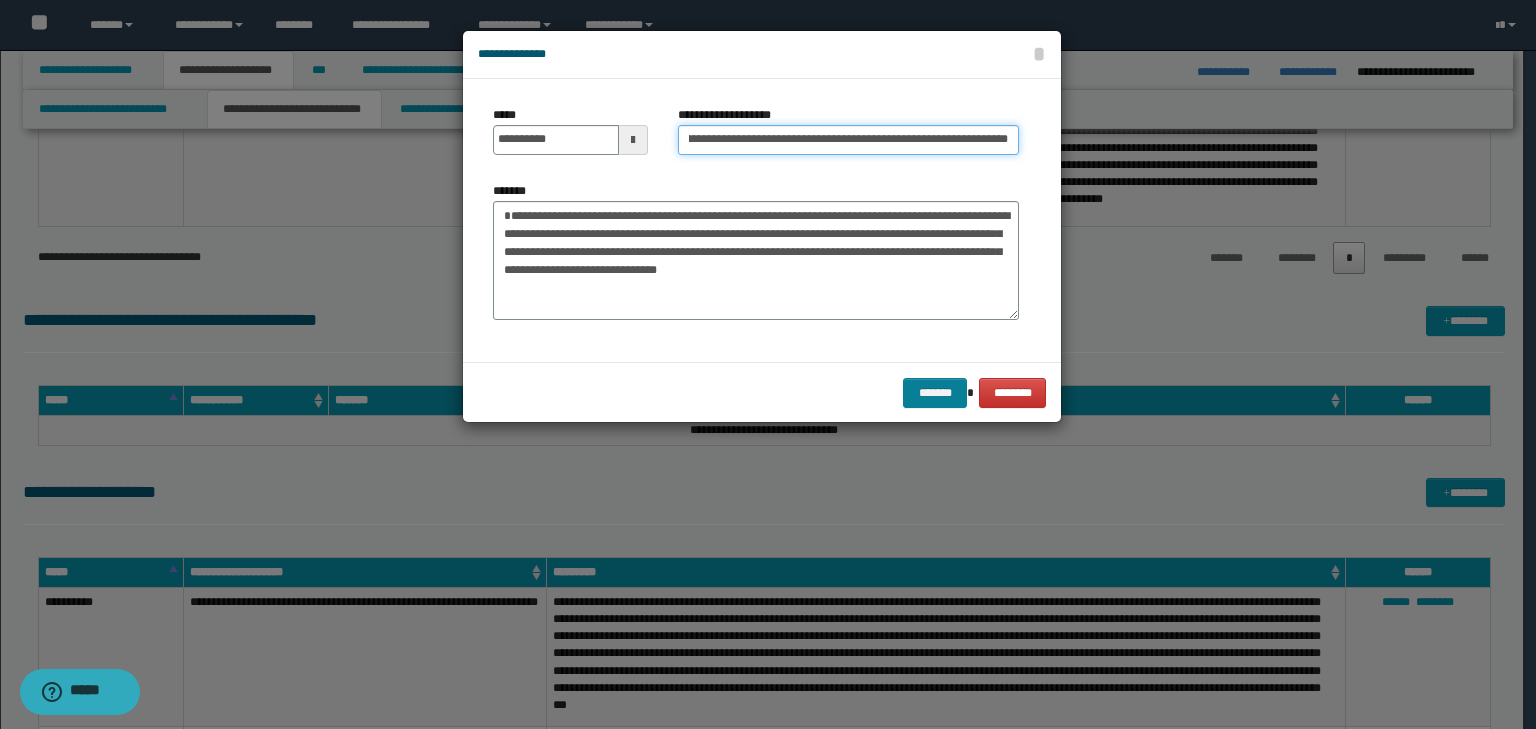 type on "**********" 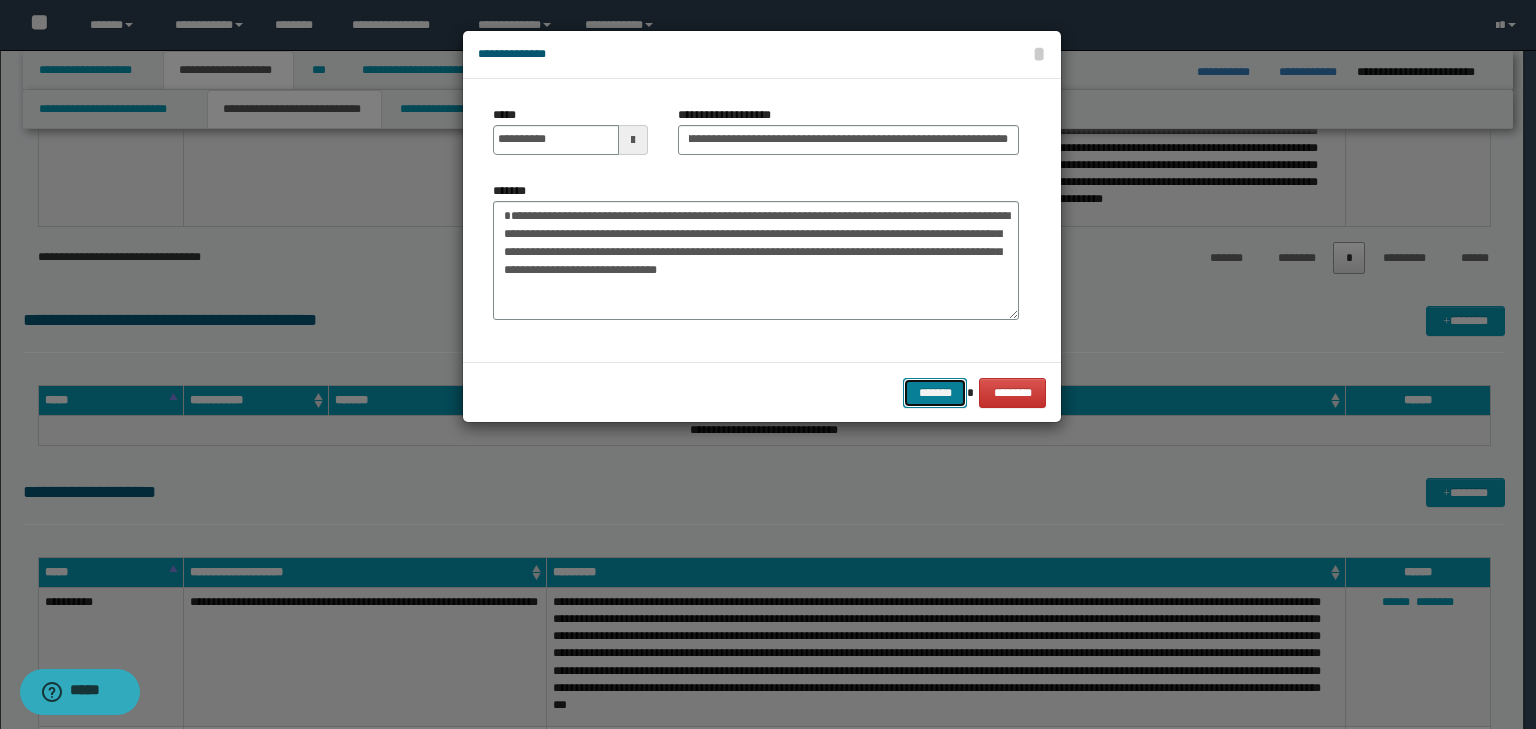 click on "*******" at bounding box center (935, 393) 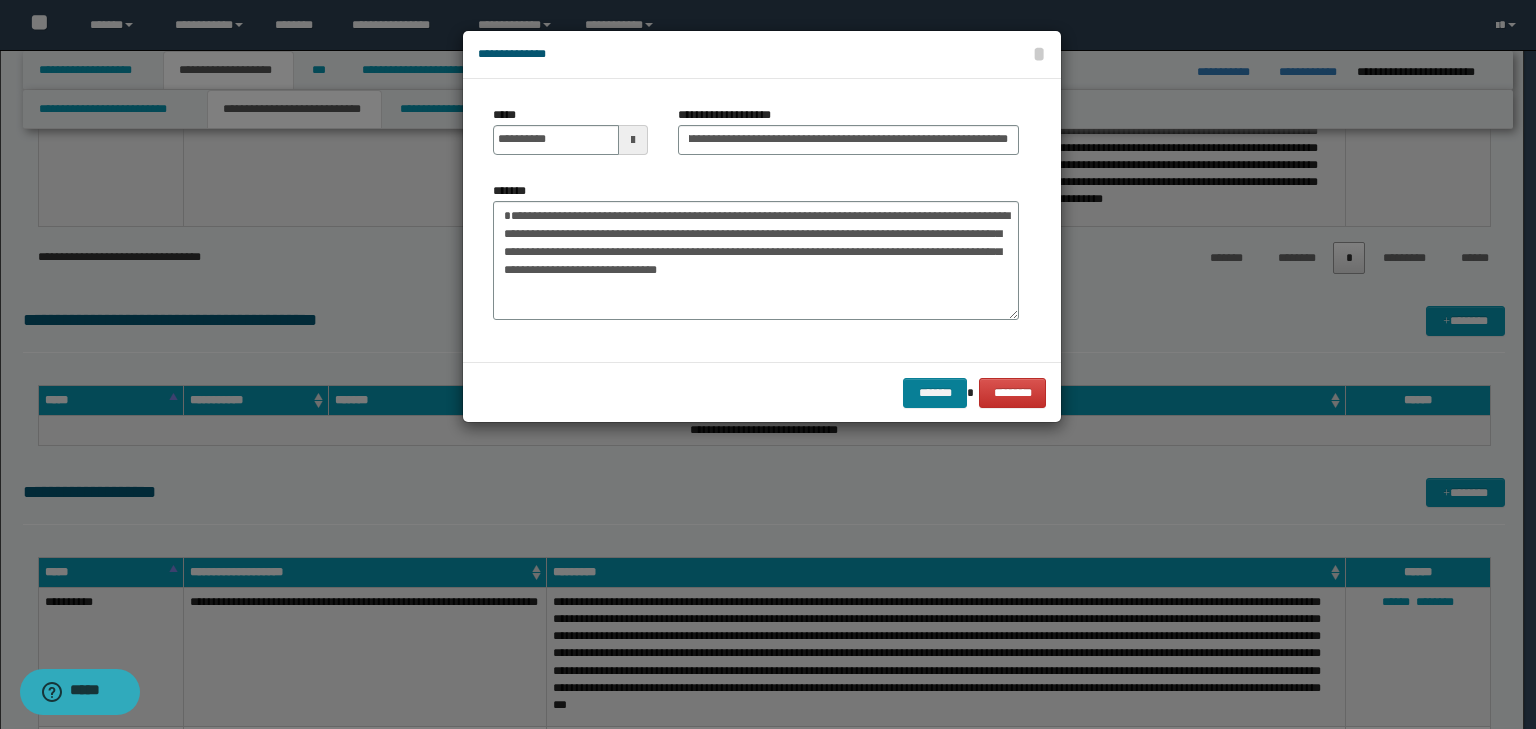 scroll, scrollTop: 0, scrollLeft: 0, axis: both 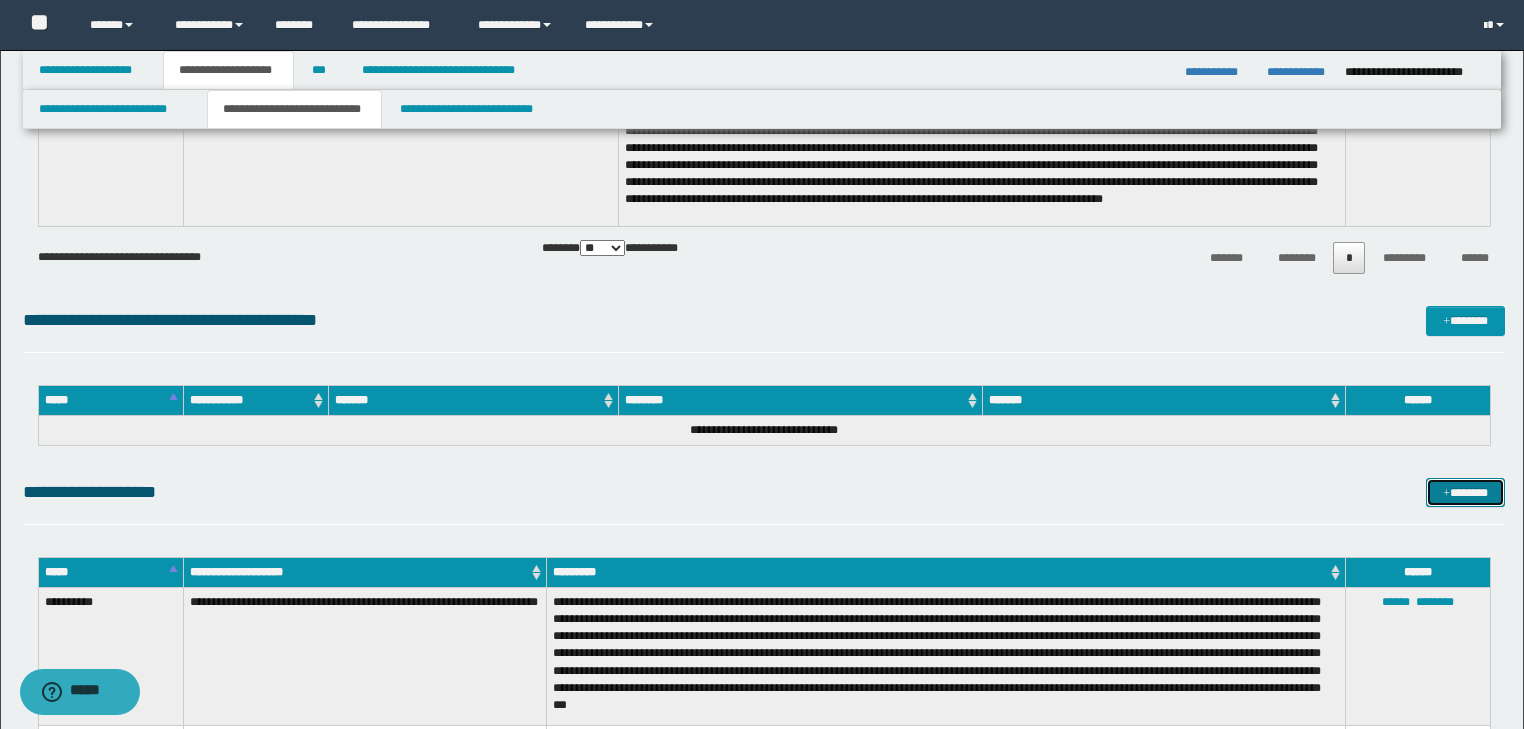 click on "*******" at bounding box center (1465, 493) 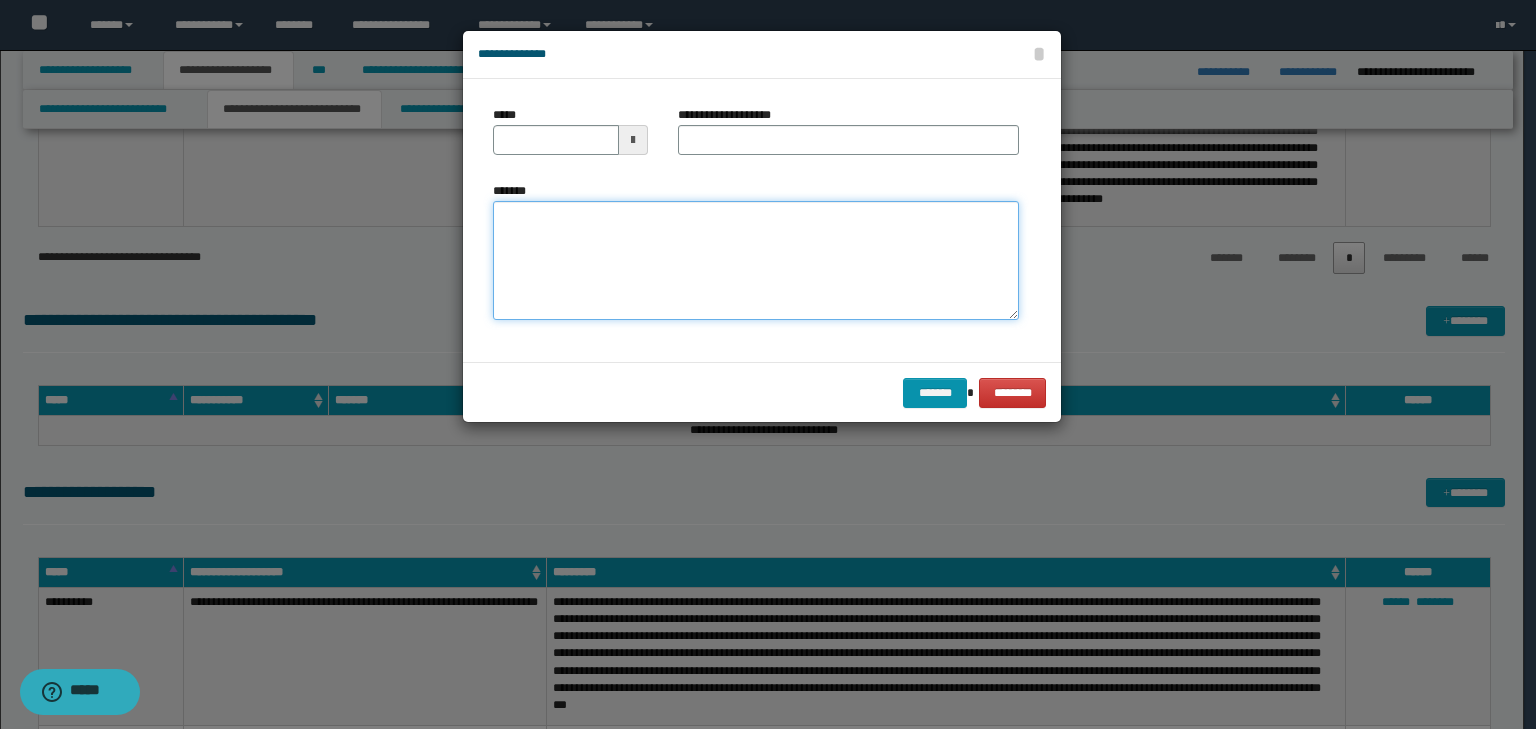 click on "*******" at bounding box center (756, 261) 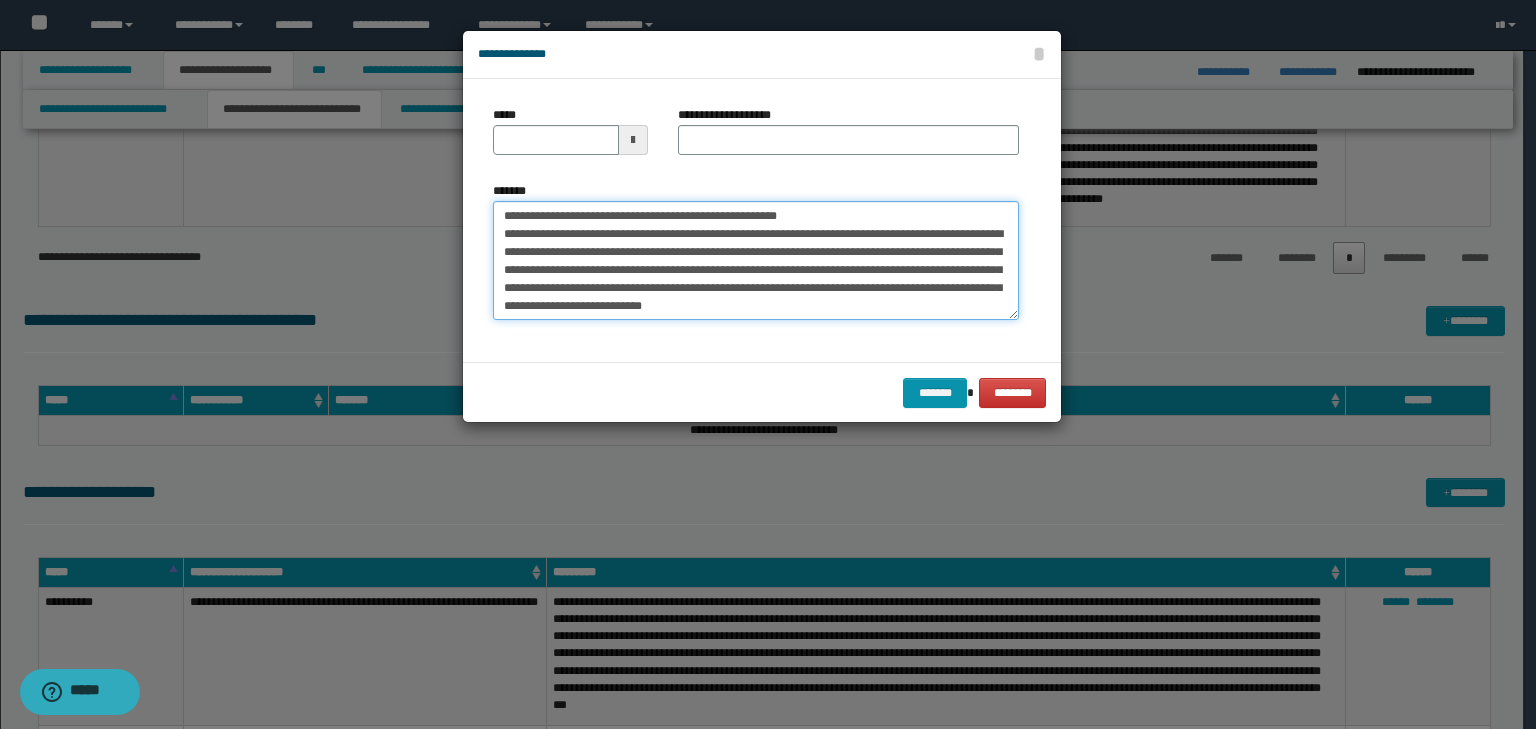 scroll, scrollTop: 0, scrollLeft: 0, axis: both 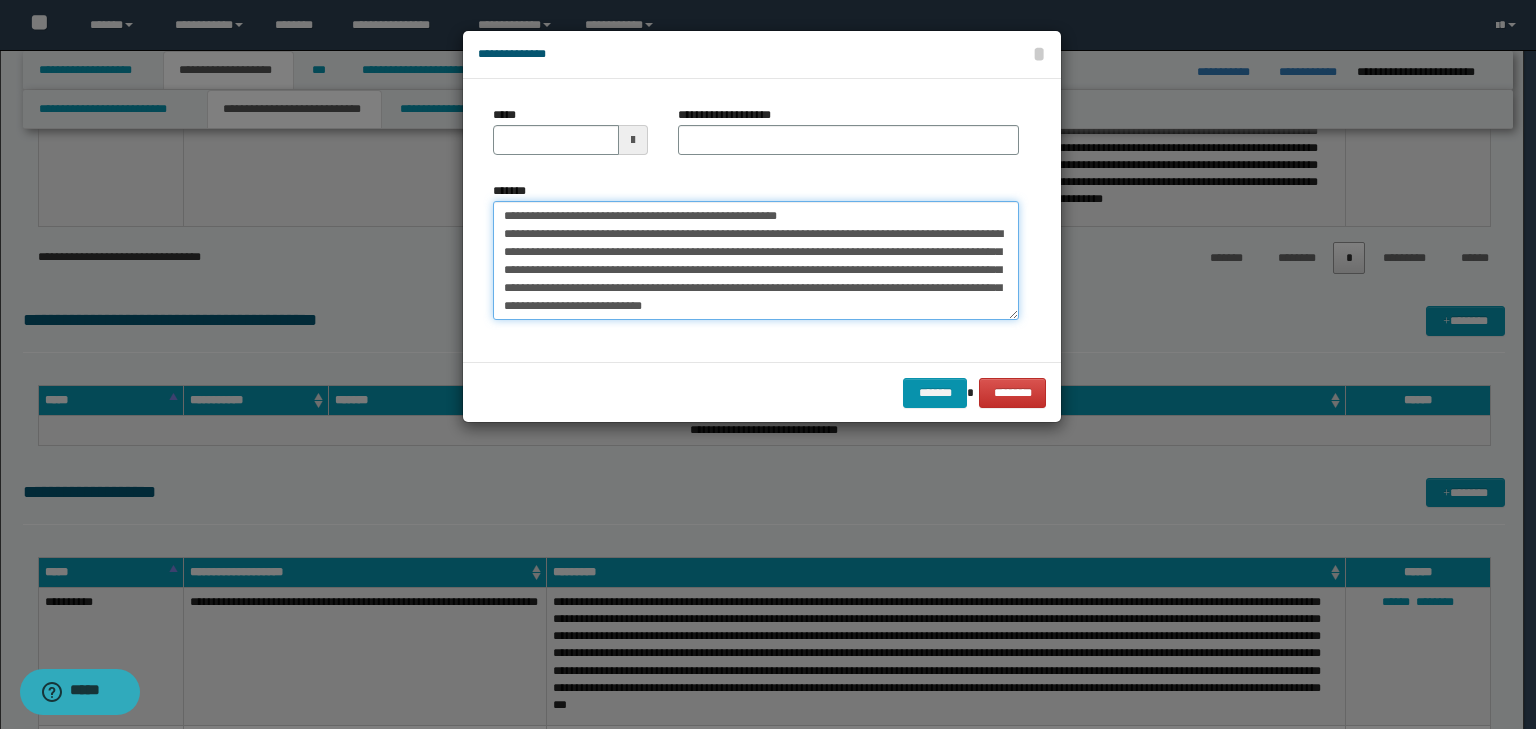 drag, startPoint x: 567, startPoint y: 212, endPoint x: 477, endPoint y: 204, distance: 90.35486 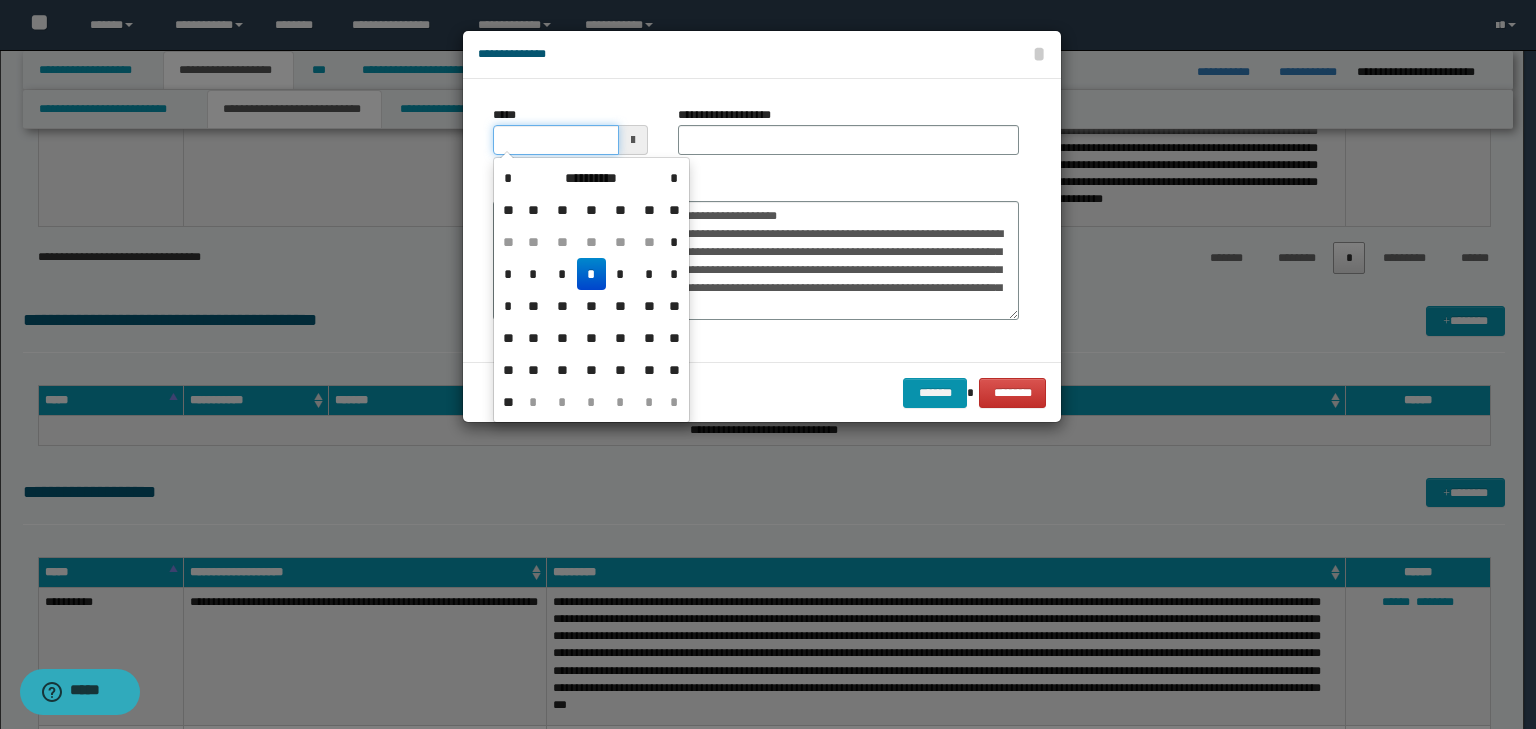 click on "*****" at bounding box center (556, 140) 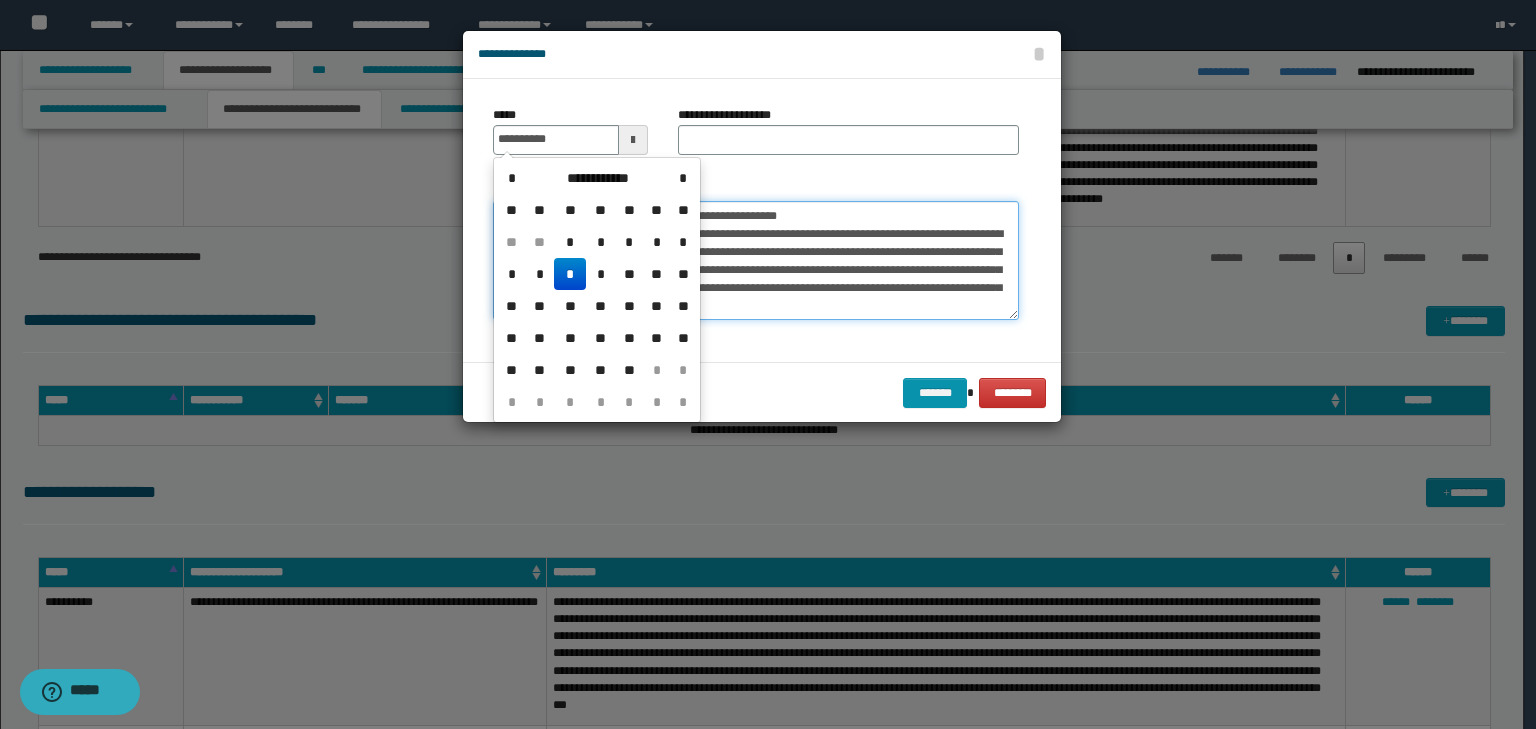 type on "**********" 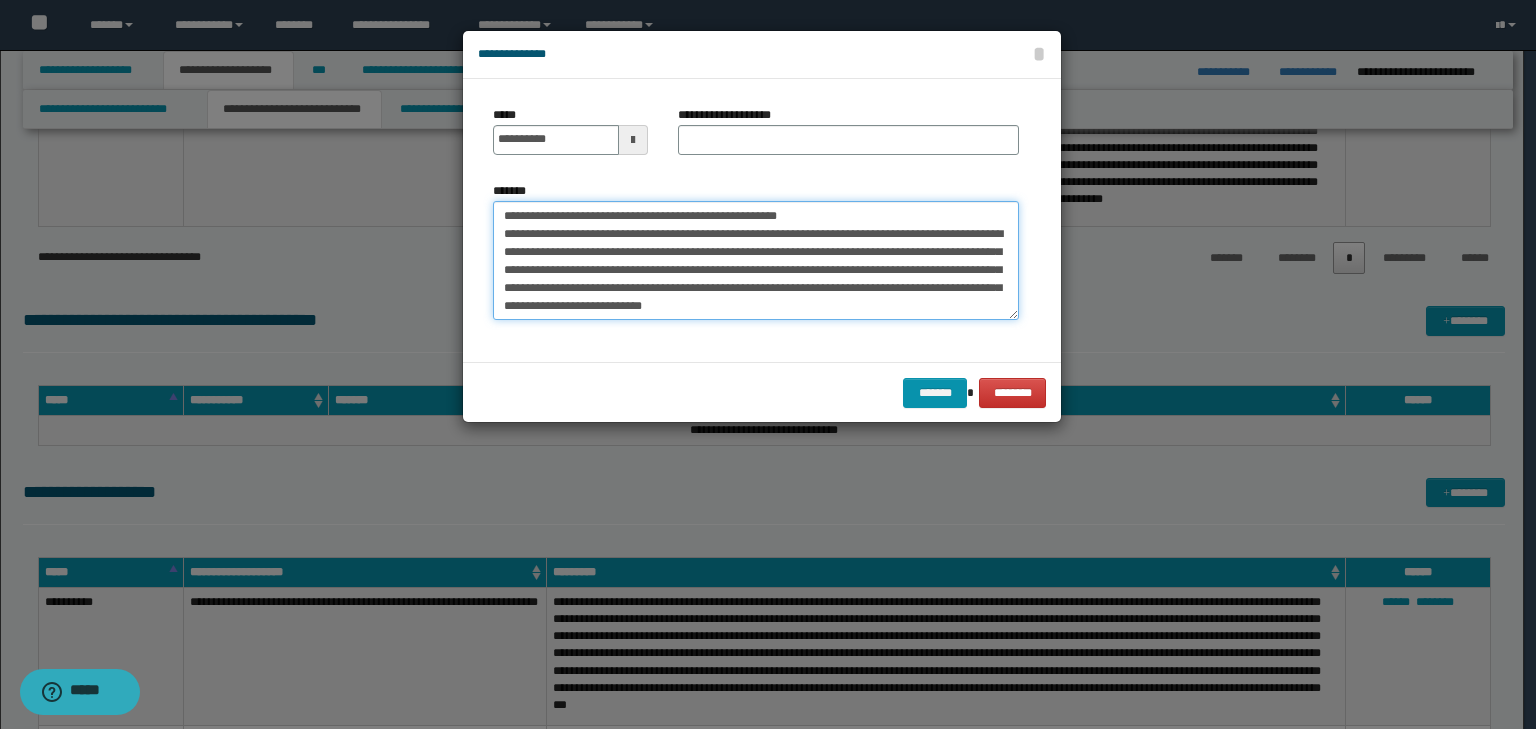 drag, startPoint x: 883, startPoint y: 216, endPoint x: 435, endPoint y: 168, distance: 450.5641 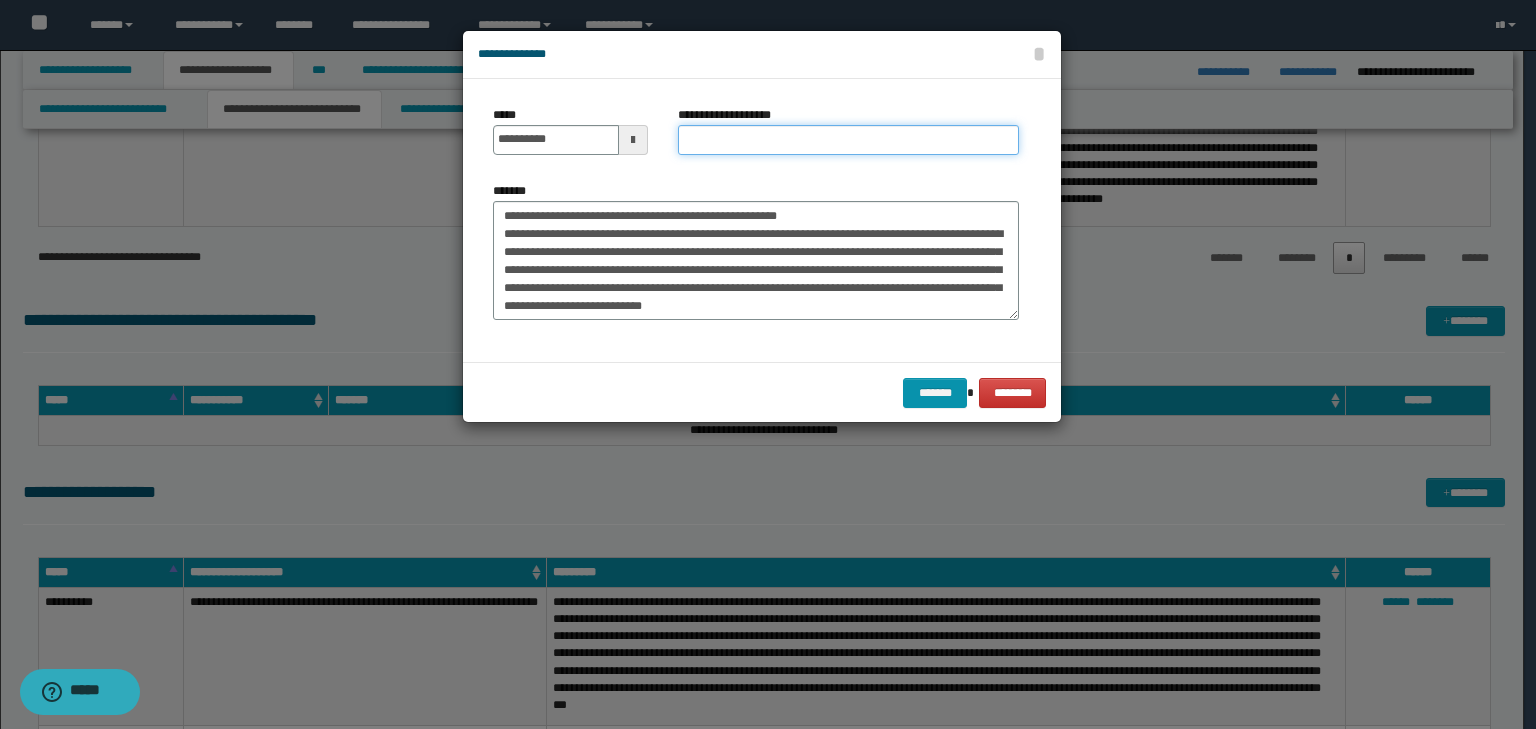 click on "**********" at bounding box center (848, 140) 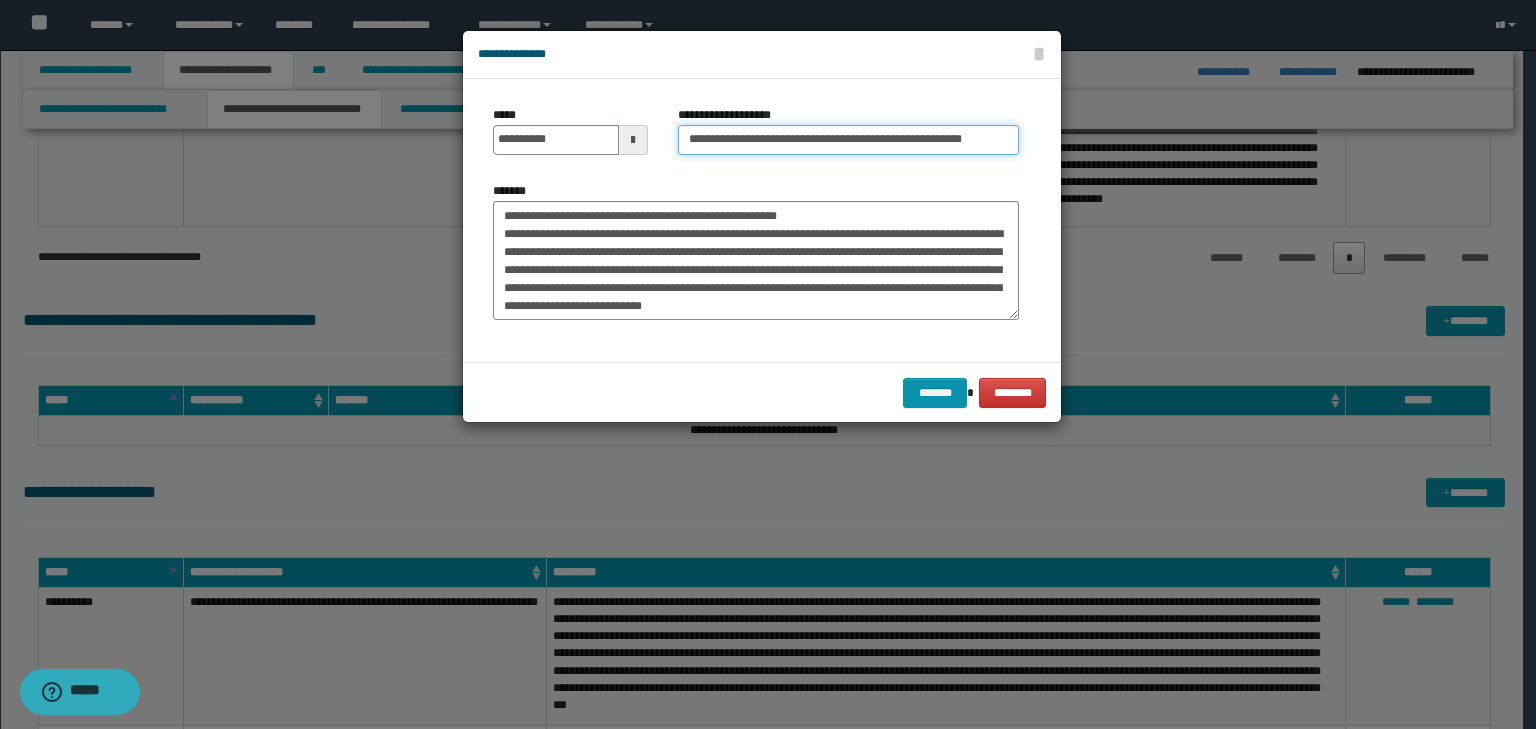scroll, scrollTop: 0, scrollLeft: 30, axis: horizontal 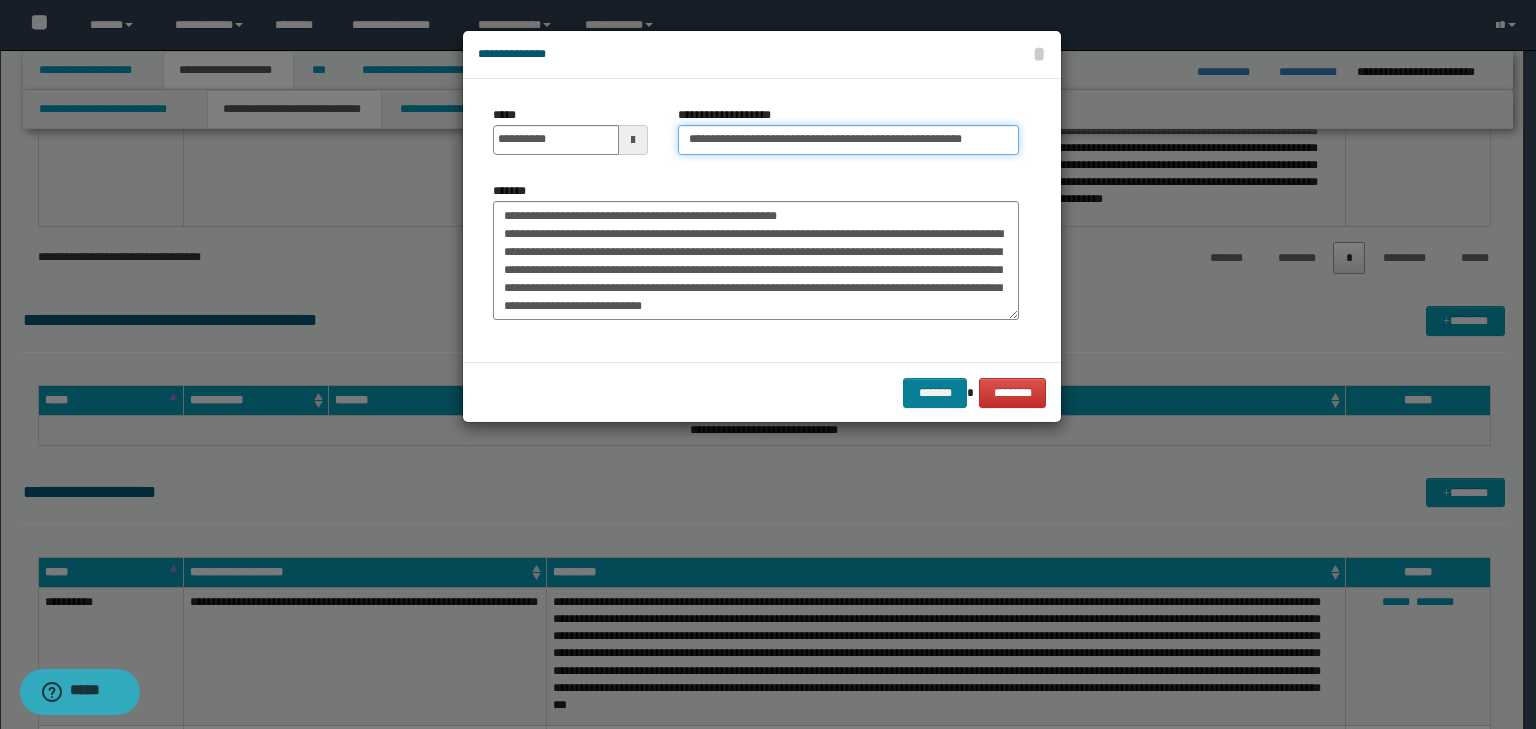 type on "**********" 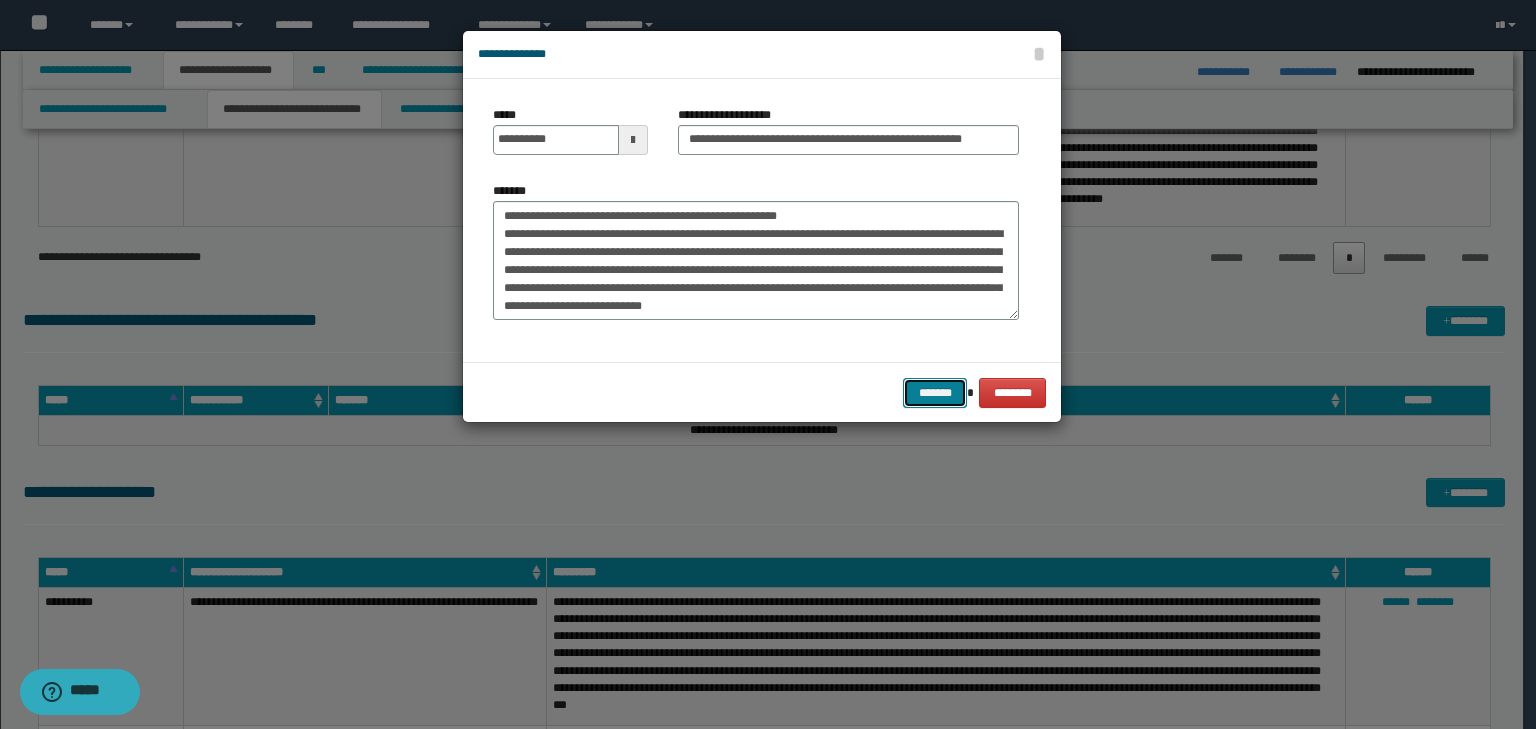 click on "*******" at bounding box center [935, 393] 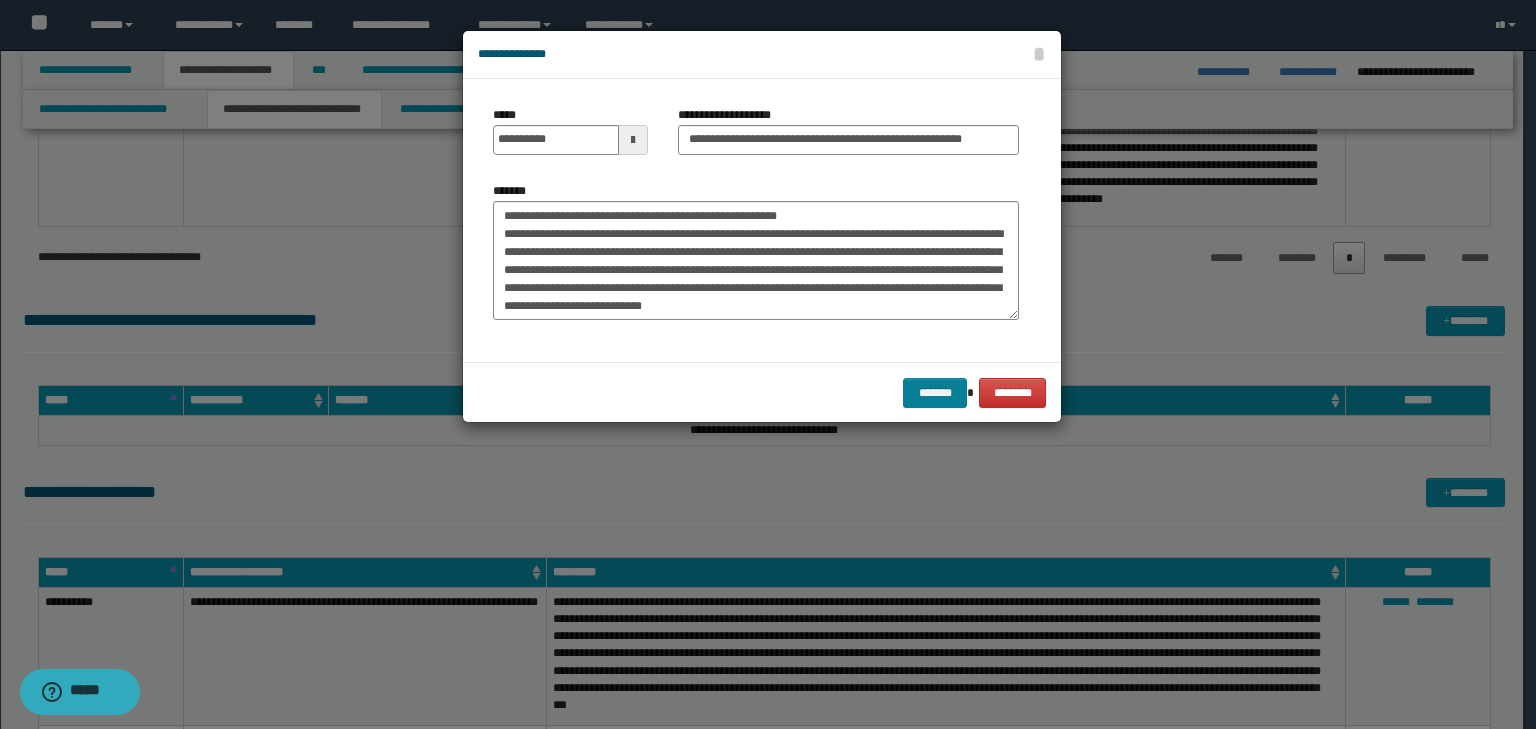 scroll, scrollTop: 0, scrollLeft: 0, axis: both 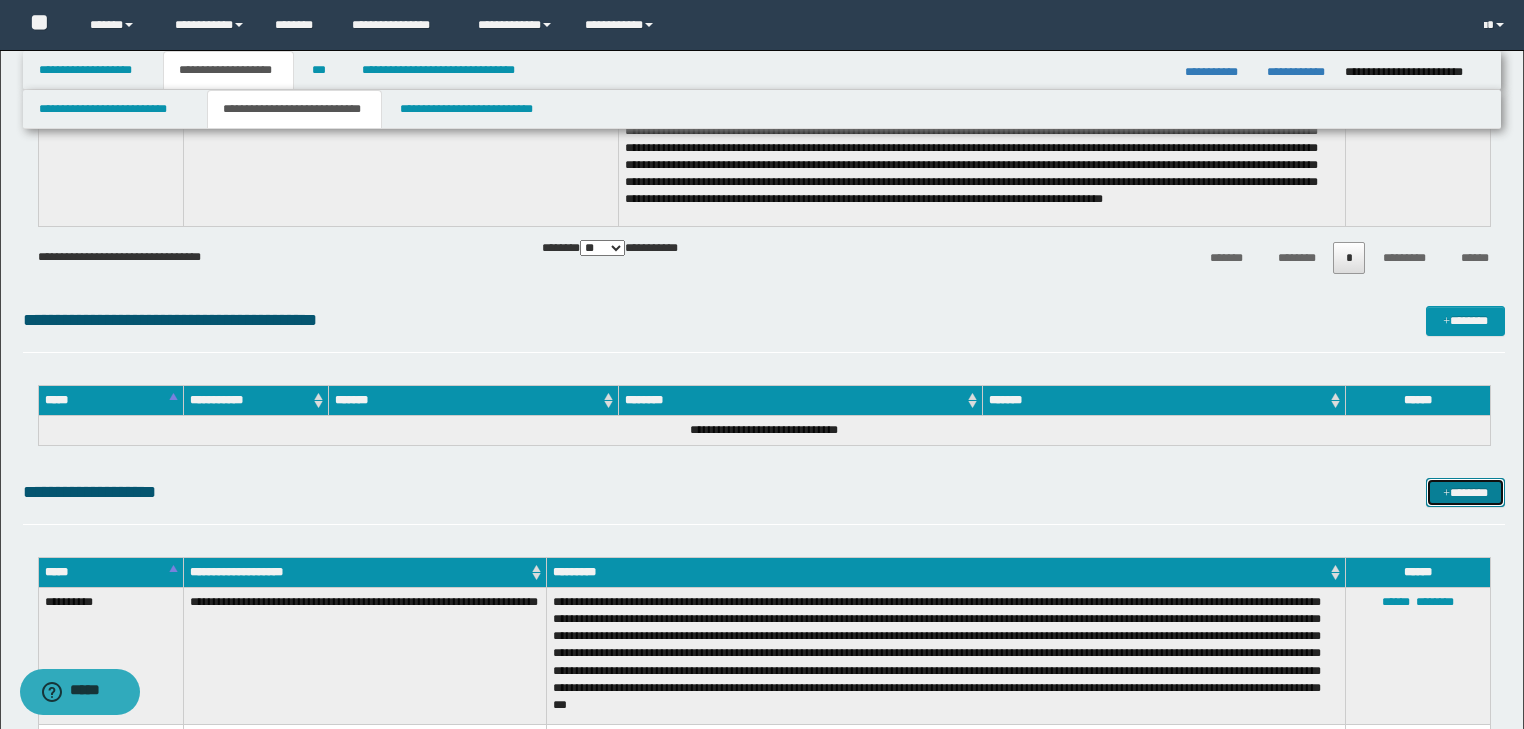 click on "*******" at bounding box center (1465, 493) 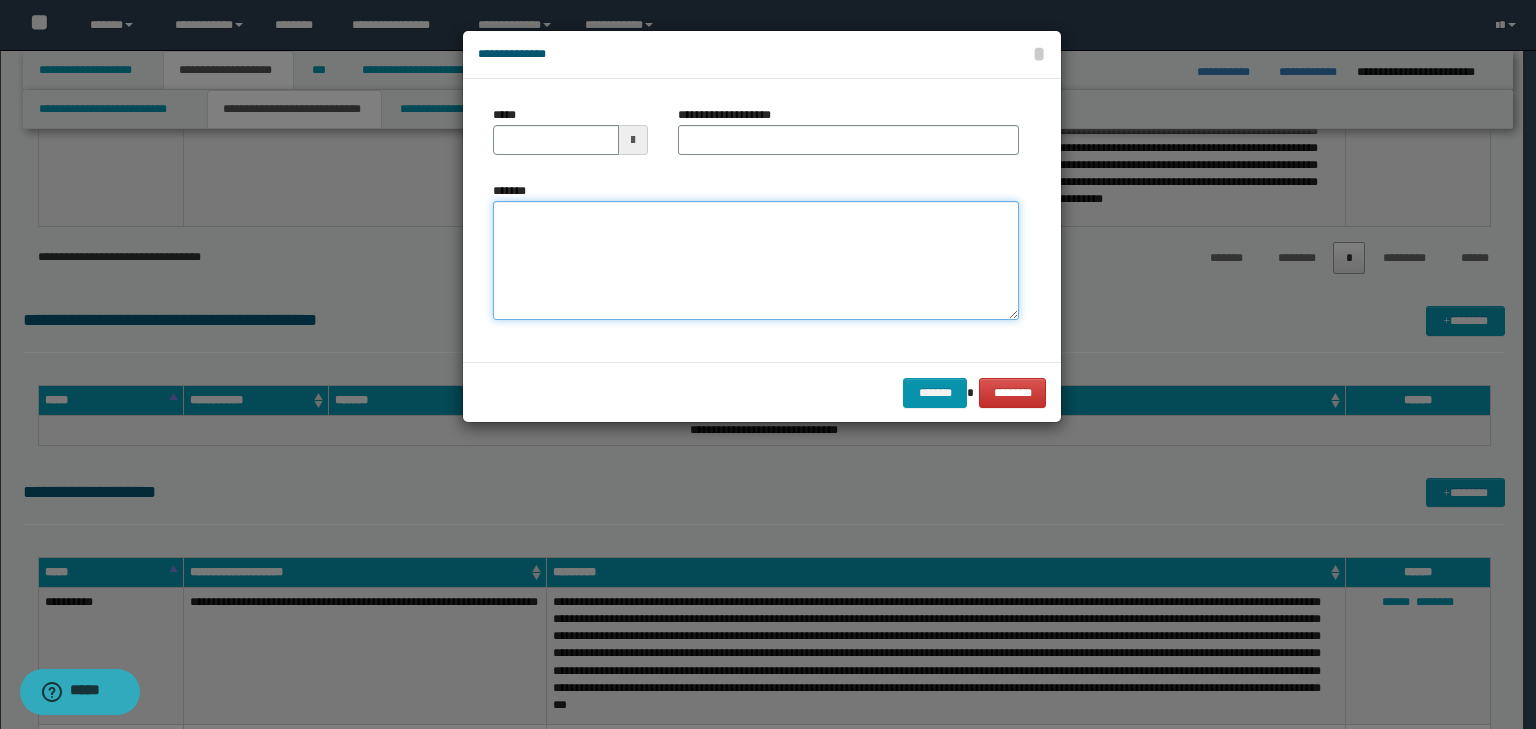 click on "*******" at bounding box center [756, 261] 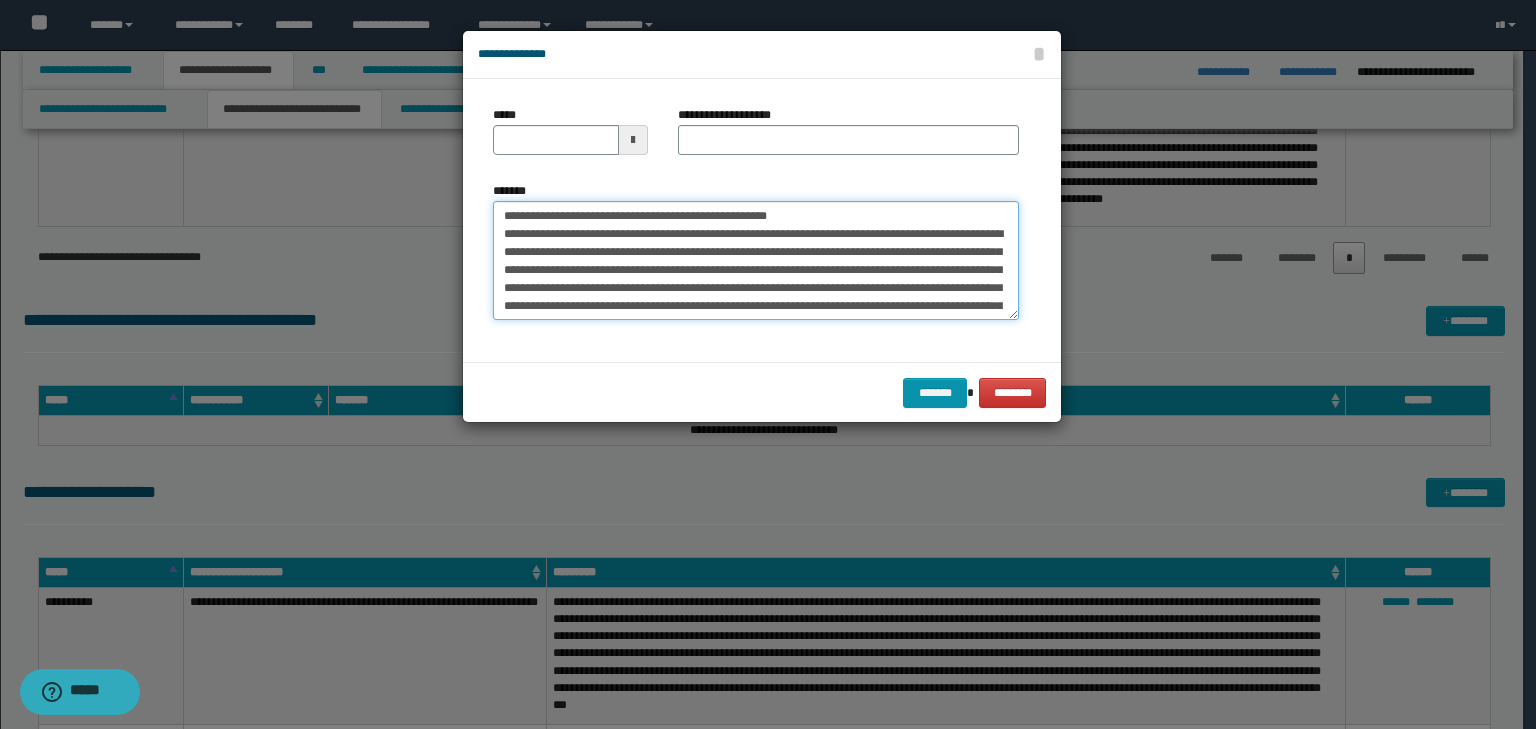 scroll, scrollTop: 0, scrollLeft: 0, axis: both 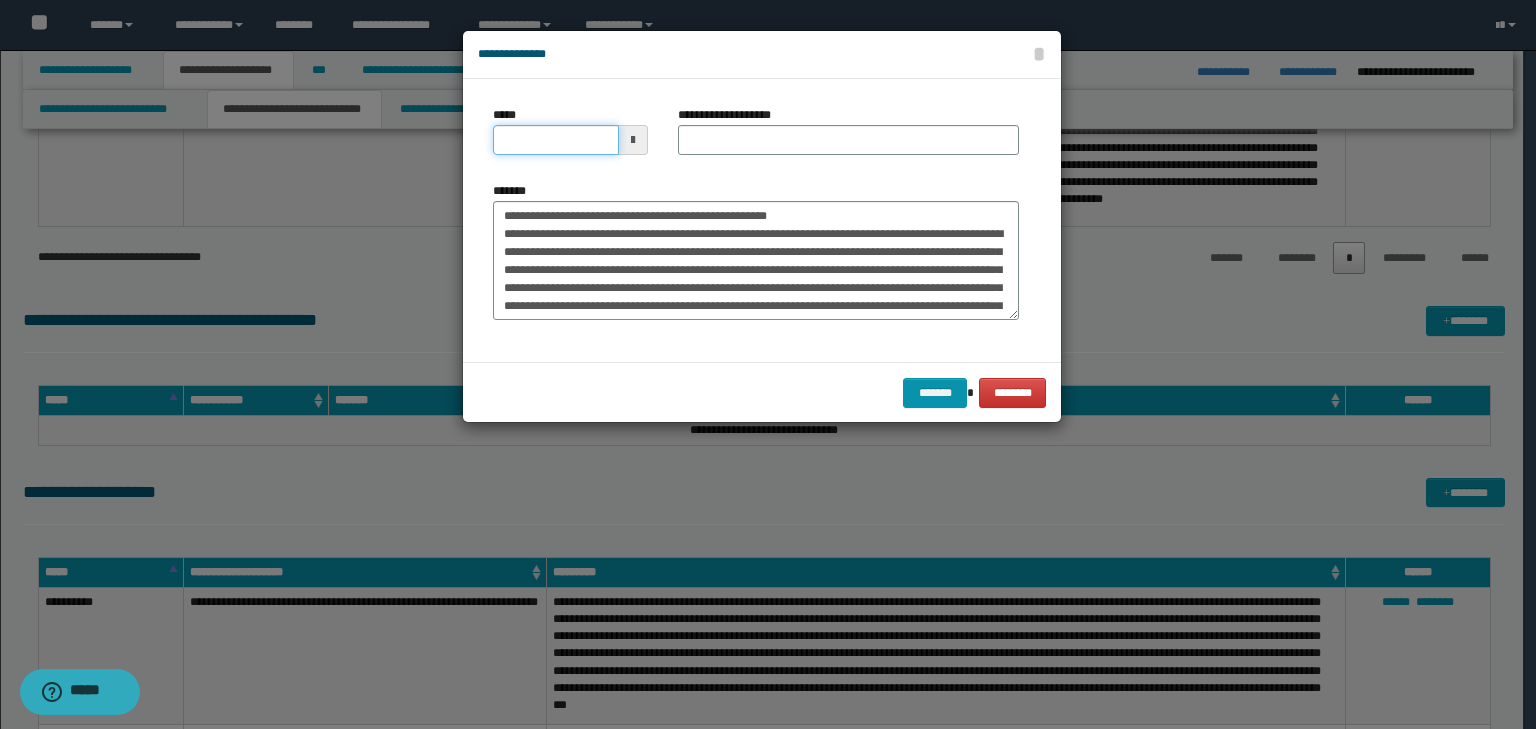 click on "*****" at bounding box center (556, 140) 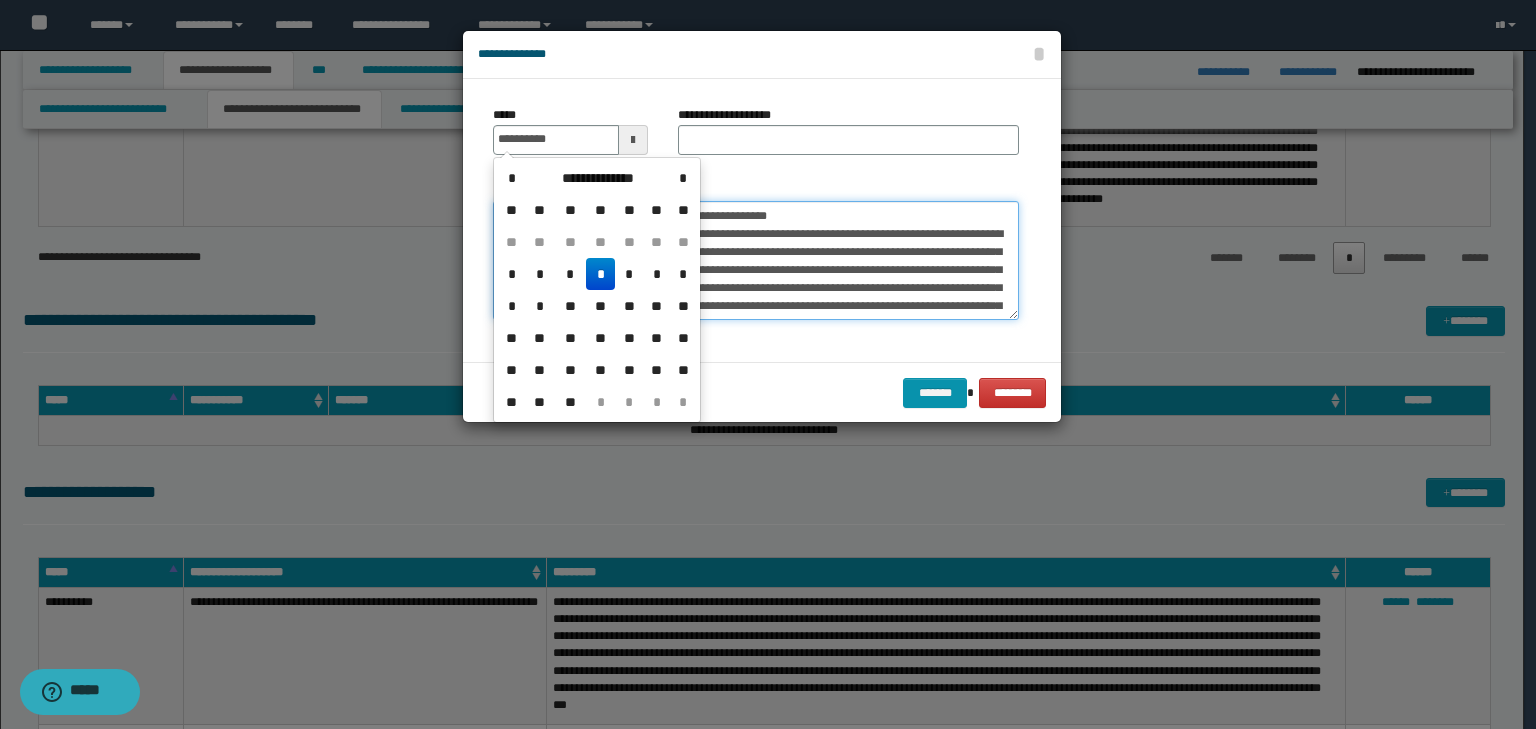 type on "**********" 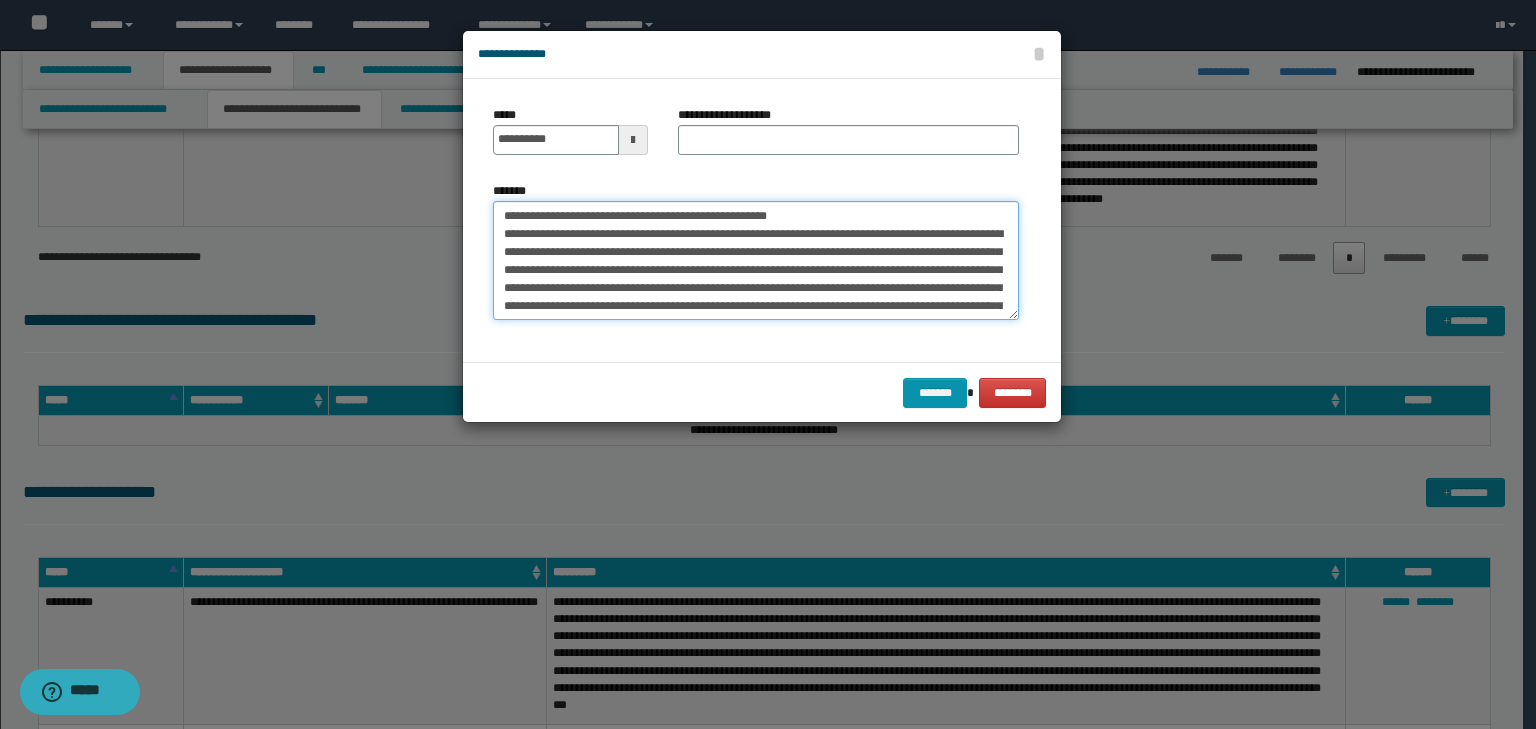drag, startPoint x: 767, startPoint y: 209, endPoint x: 251, endPoint y: 196, distance: 516.16376 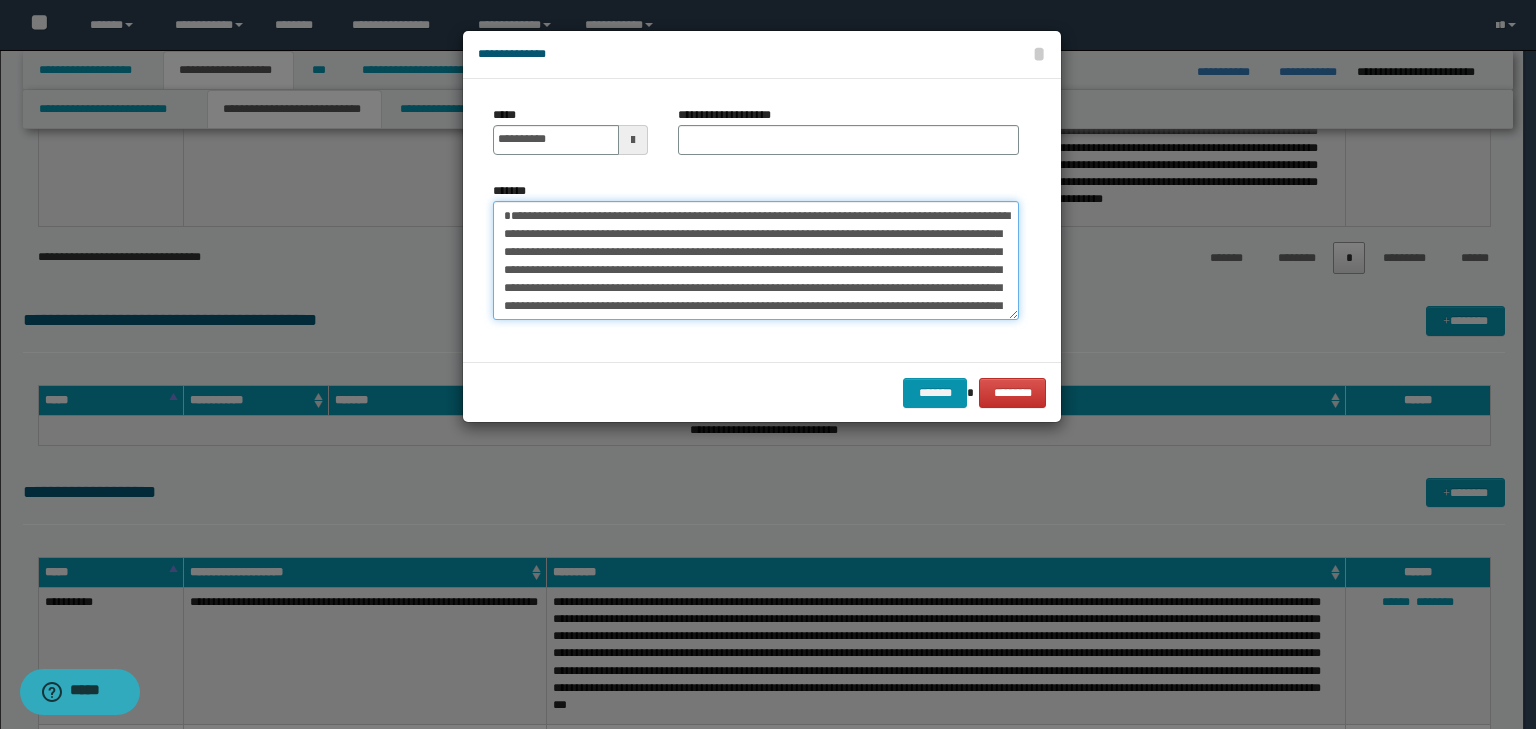 type on "**********" 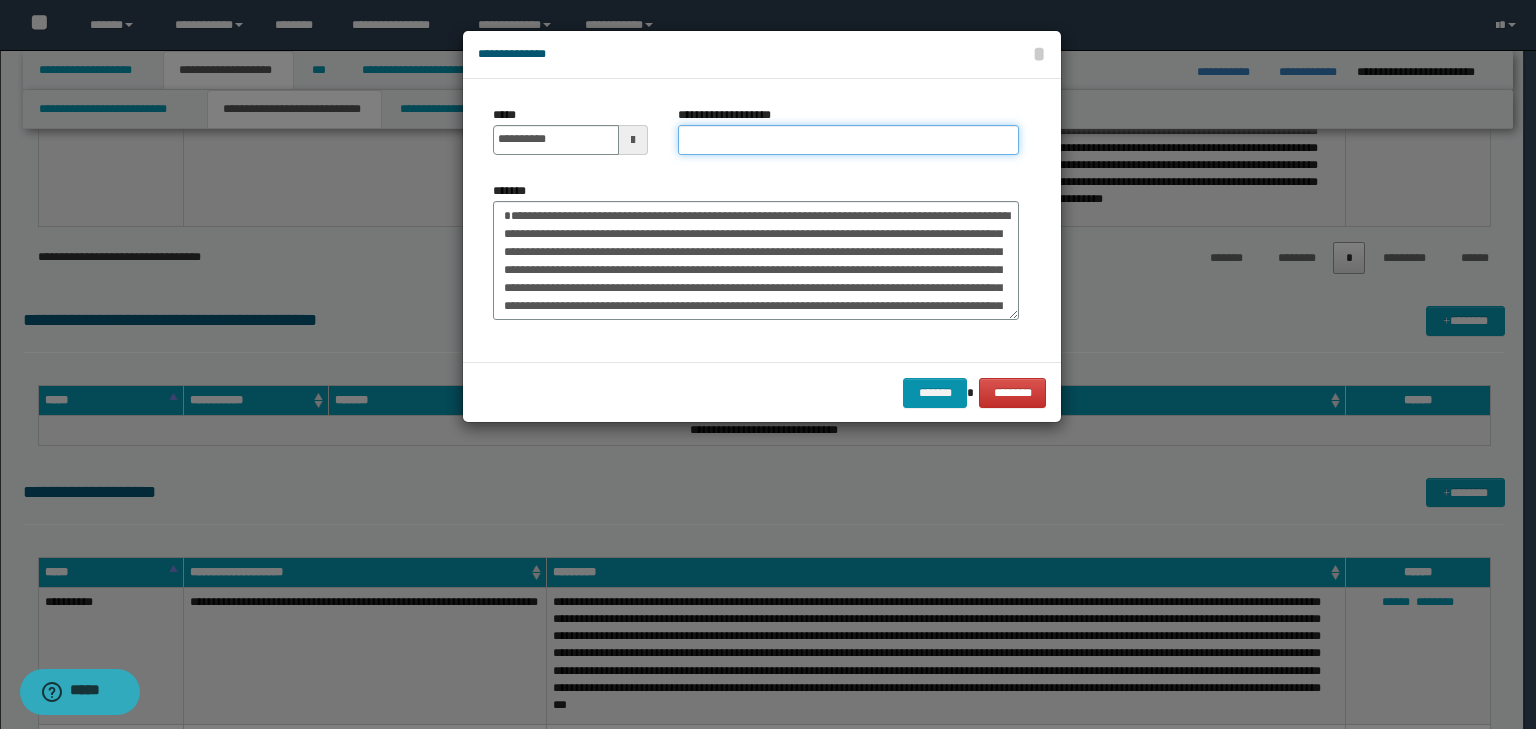 click on "**********" at bounding box center [848, 140] 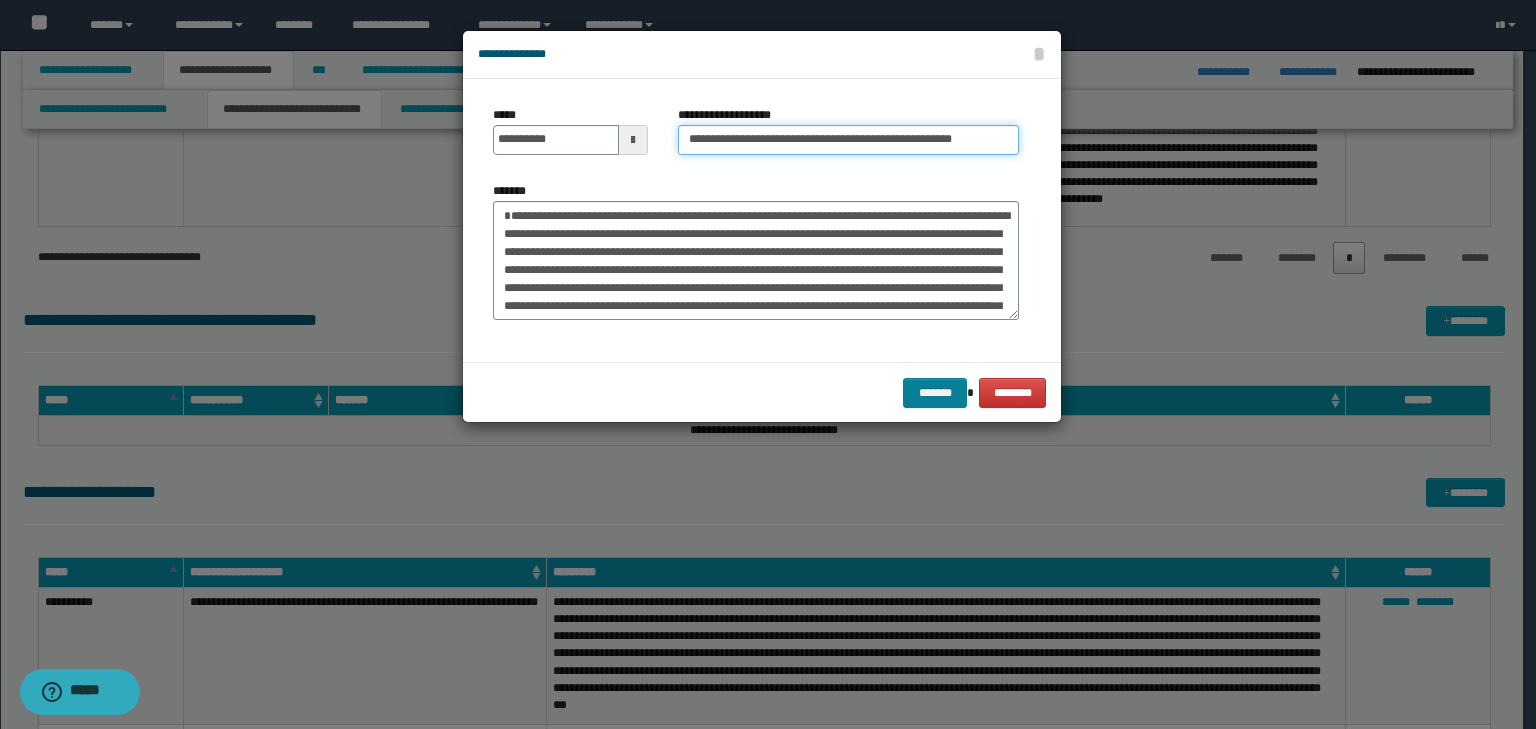 type on "**********" 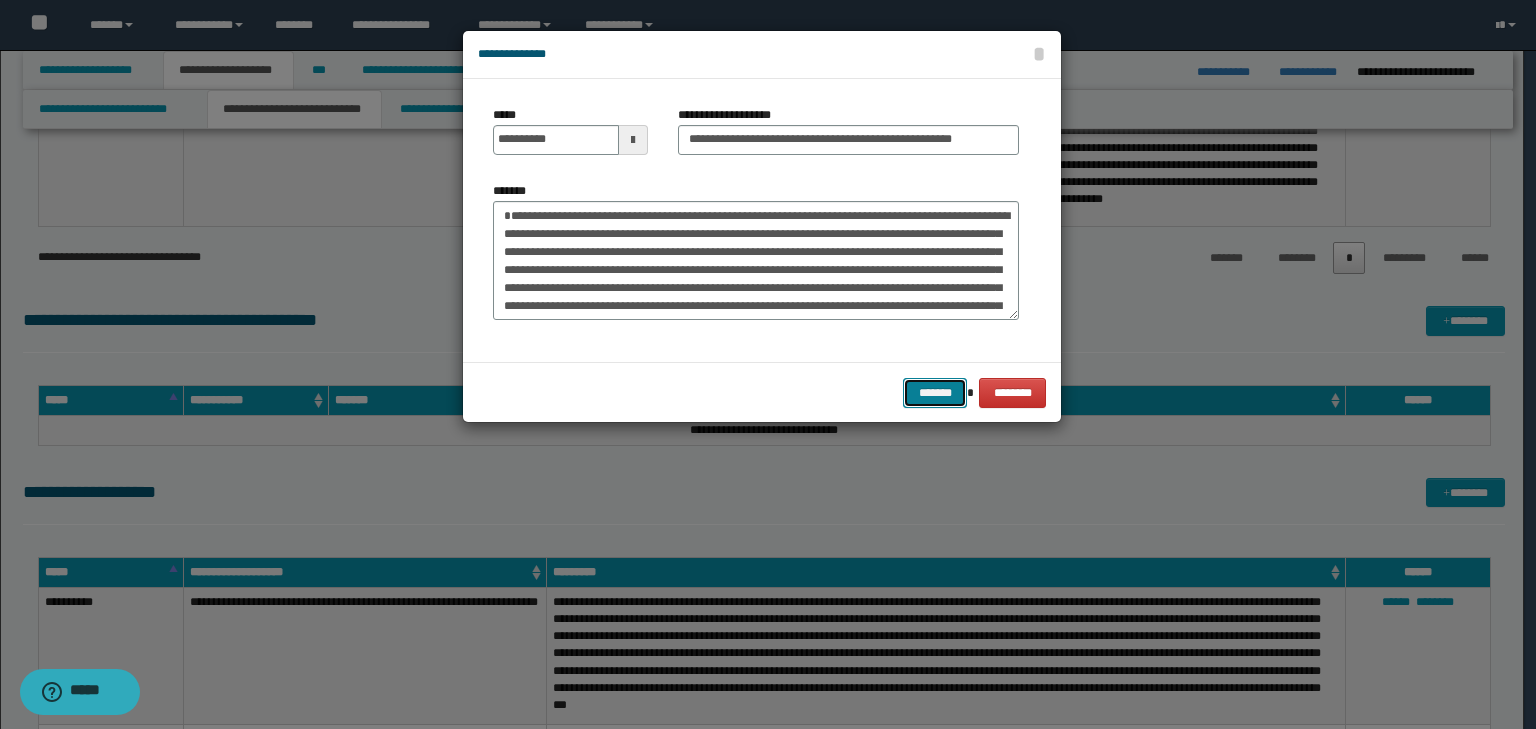click on "*******" at bounding box center [935, 393] 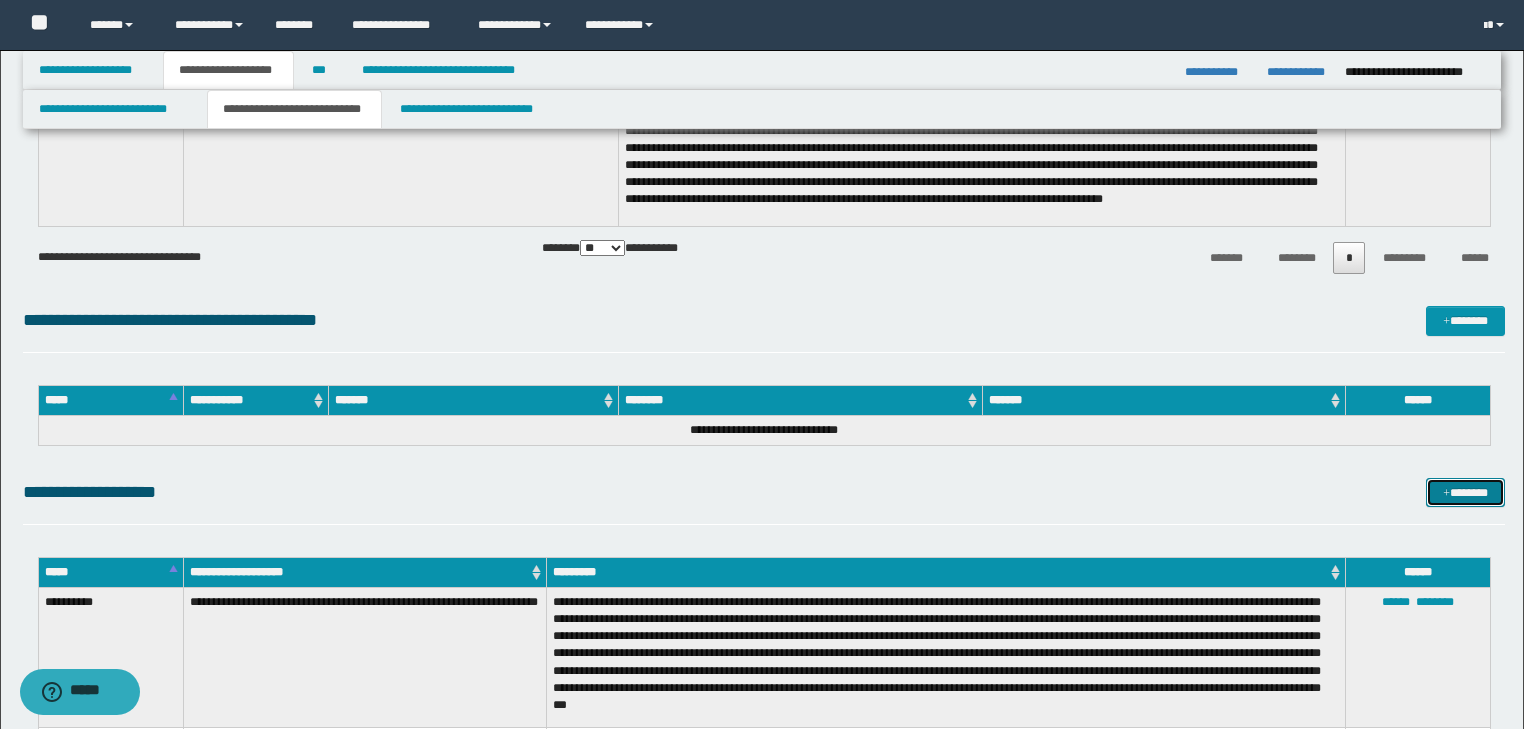 click at bounding box center (1446, 494) 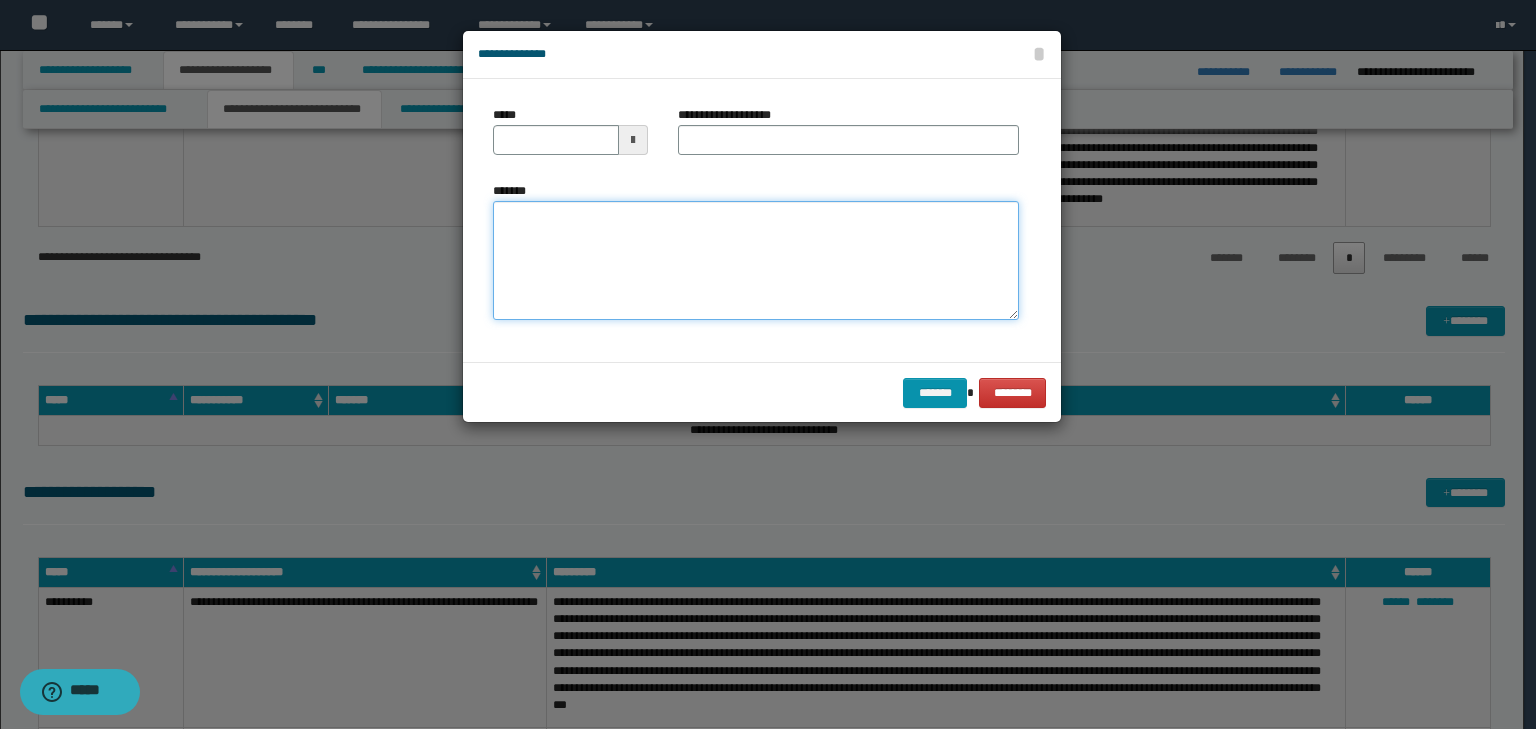 click on "*******" at bounding box center [756, 261] 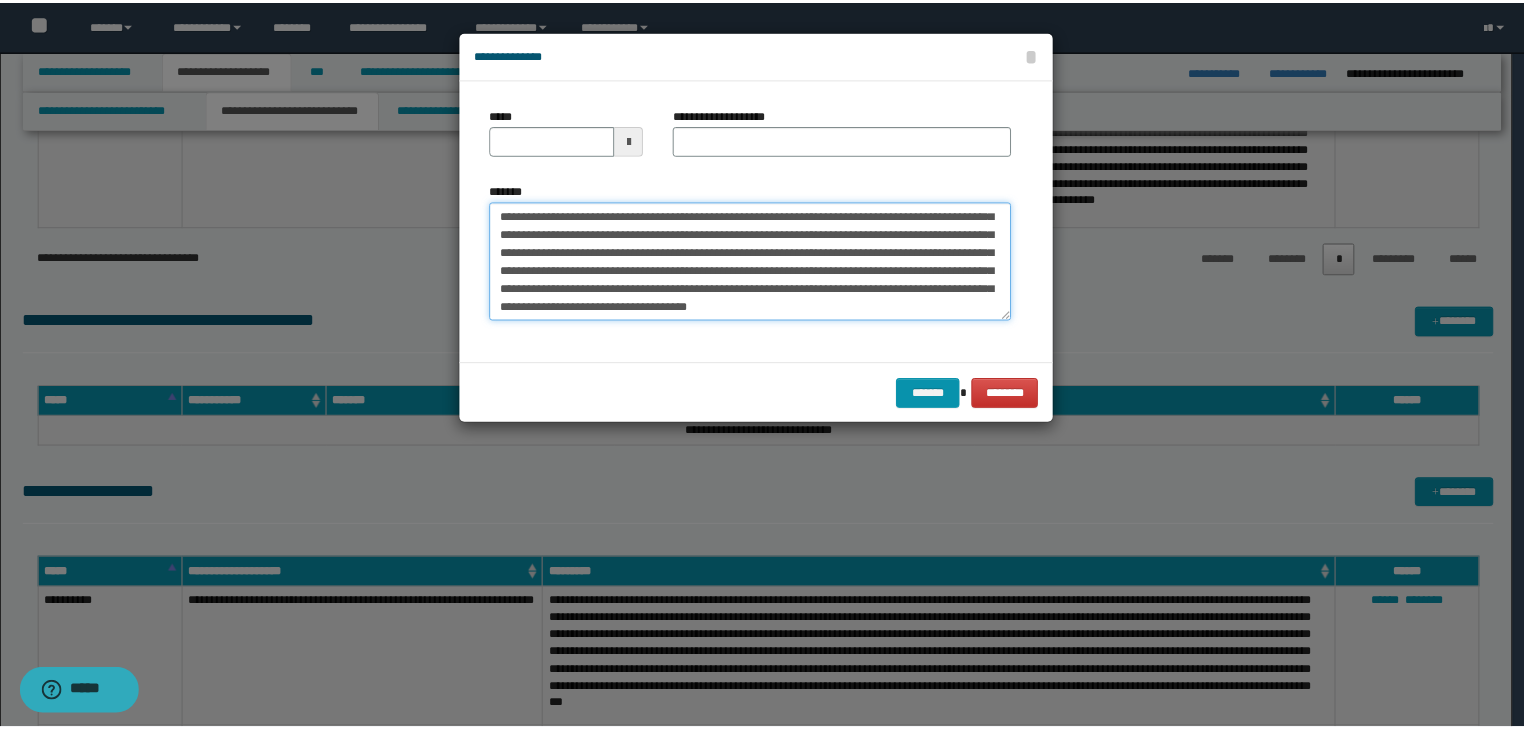 scroll, scrollTop: 0, scrollLeft: 0, axis: both 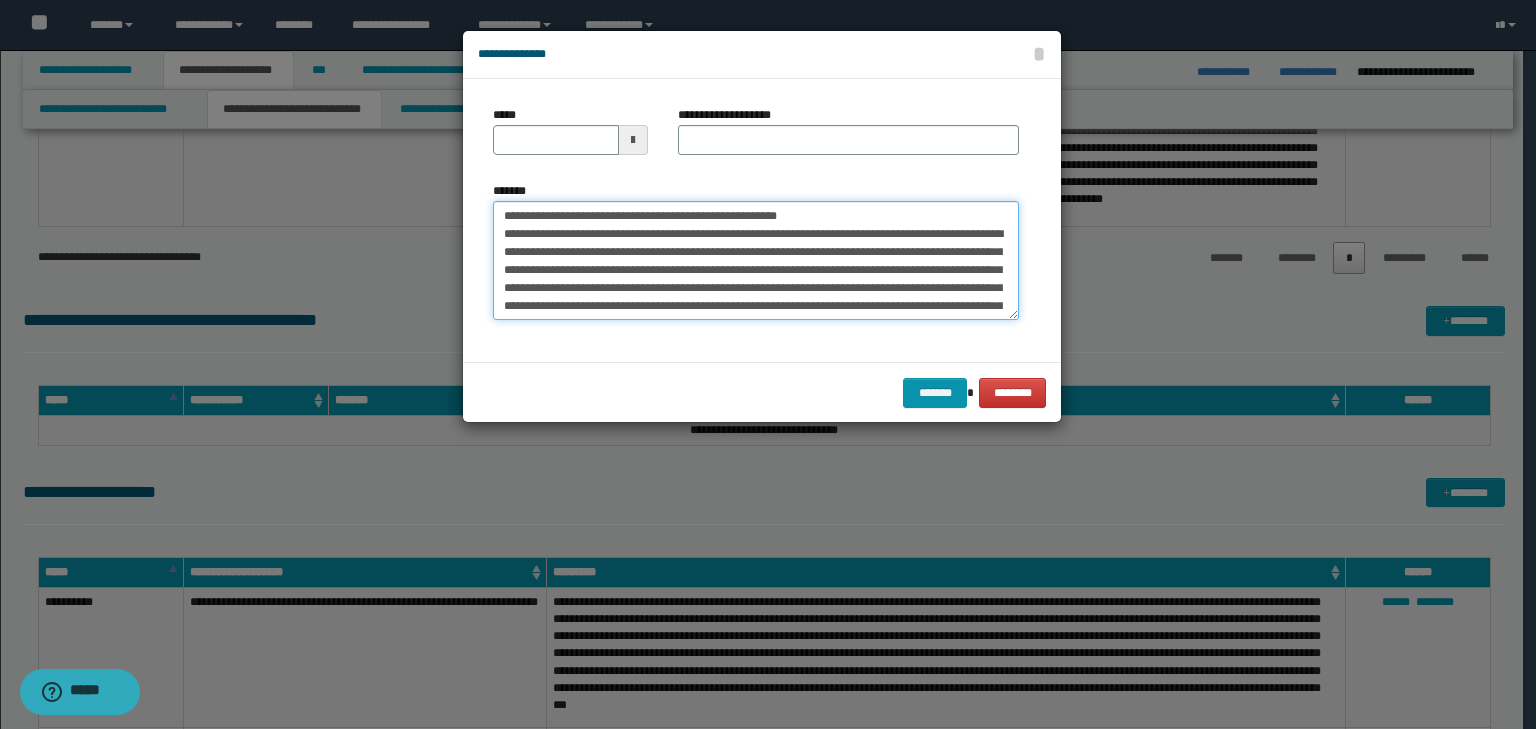 drag, startPoint x: 568, startPoint y: 212, endPoint x: 420, endPoint y: 188, distance: 149.93332 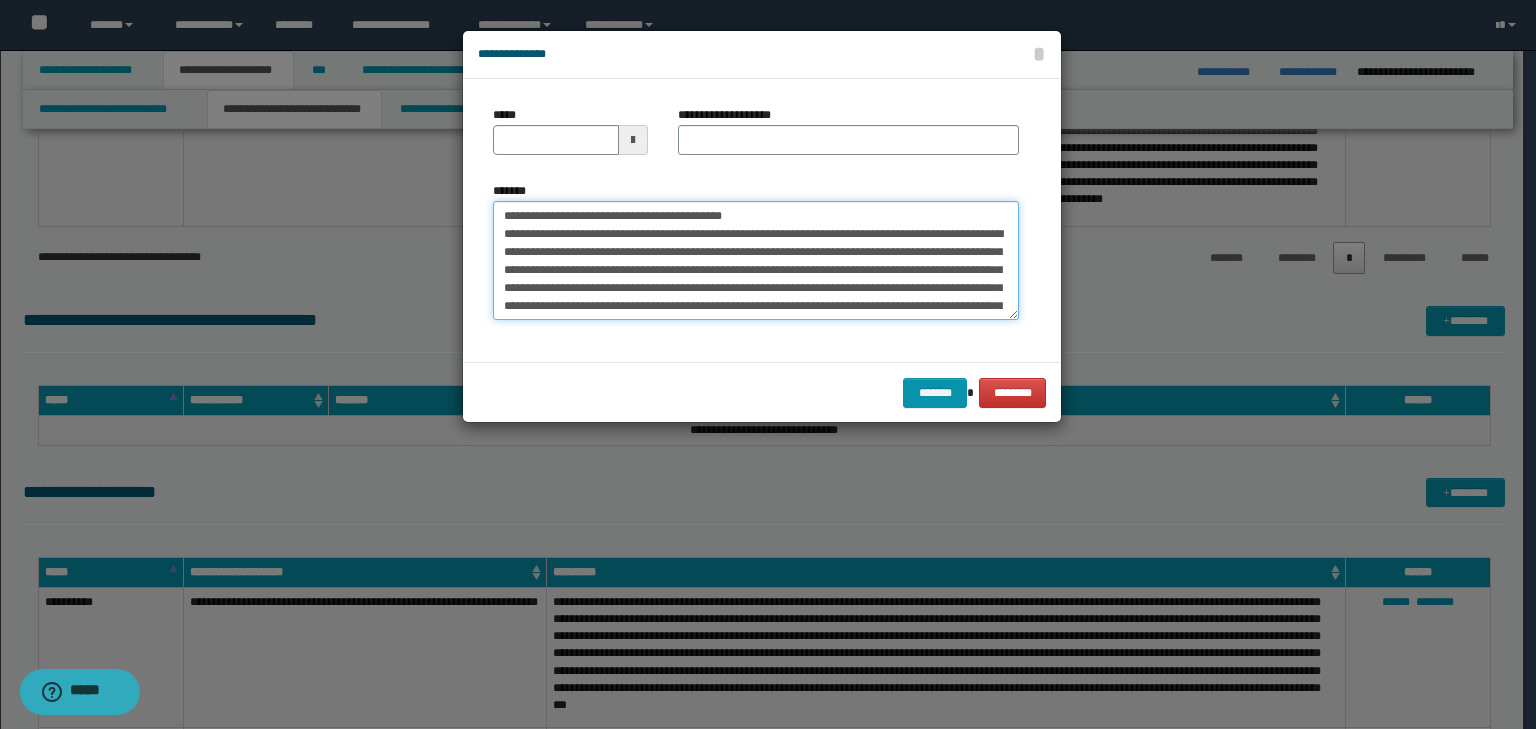 type 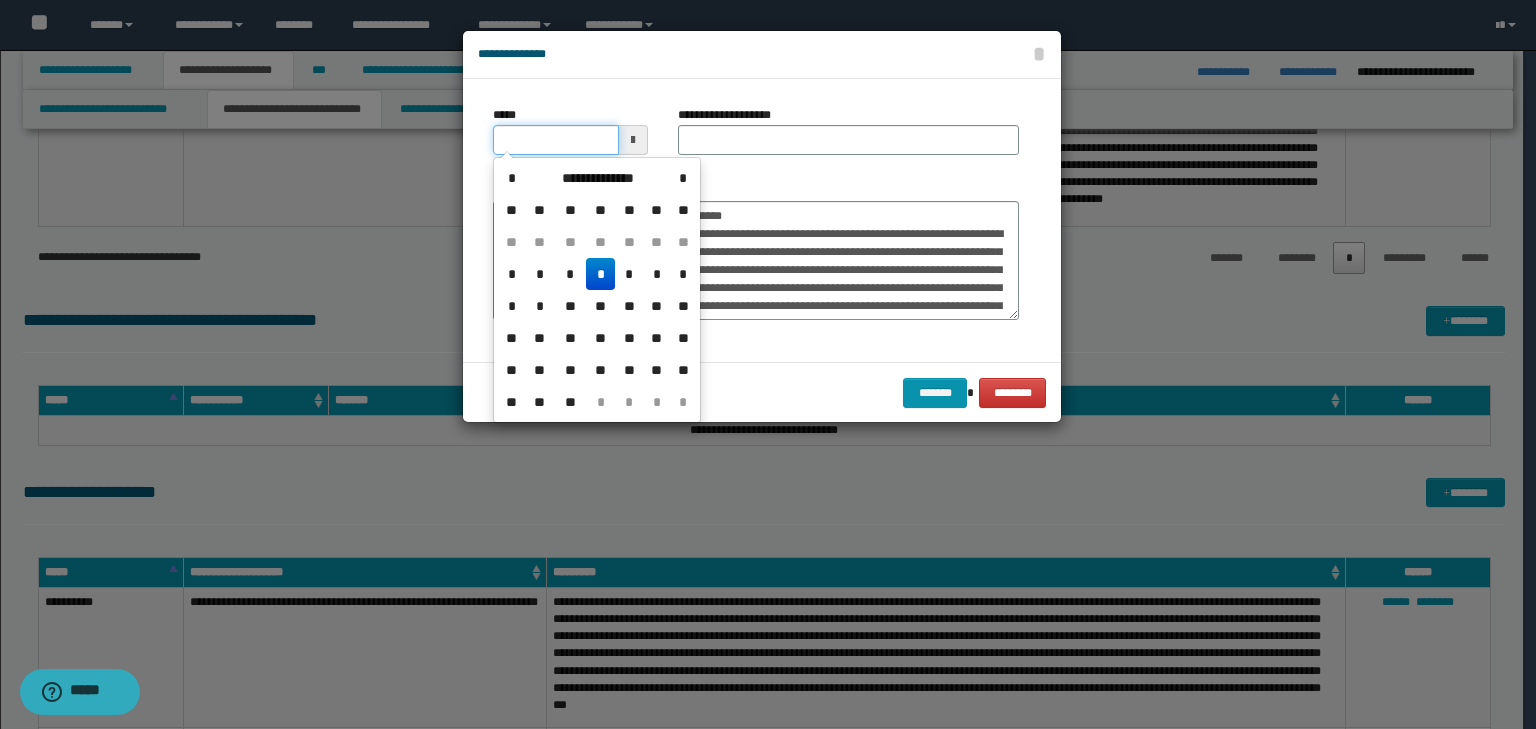 click on "*****" at bounding box center (556, 140) 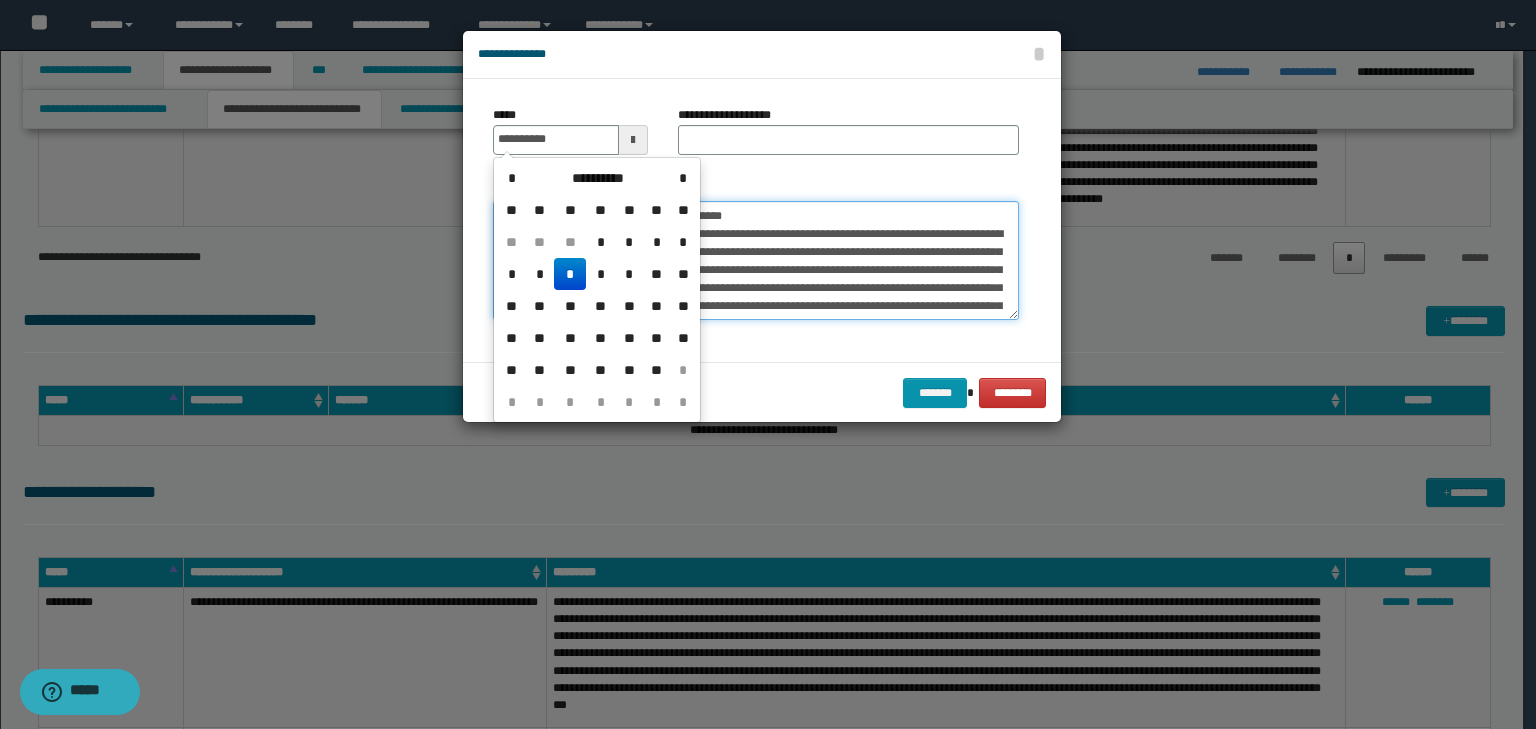 type on "**********" 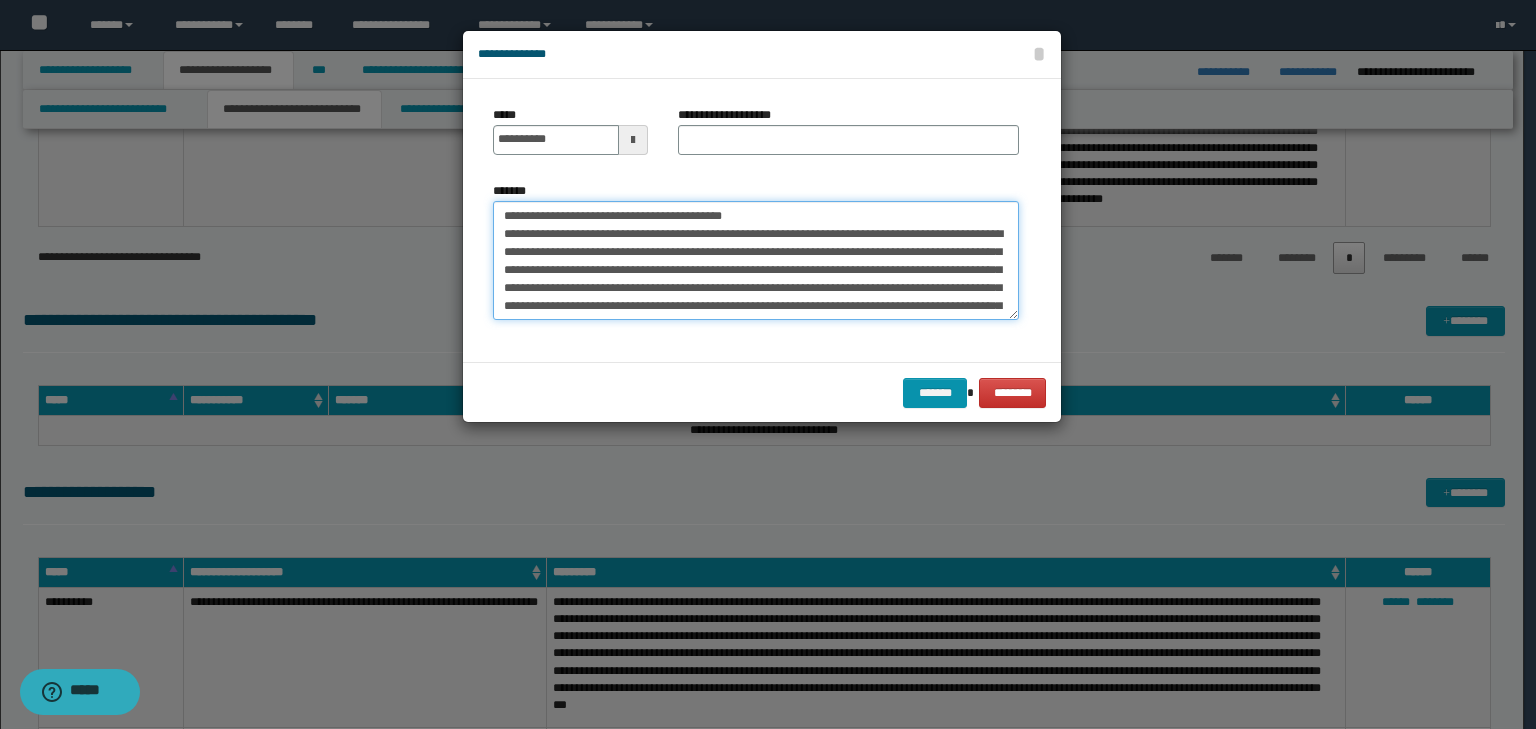 drag, startPoint x: 807, startPoint y: 208, endPoint x: 369, endPoint y: 171, distance: 439.56 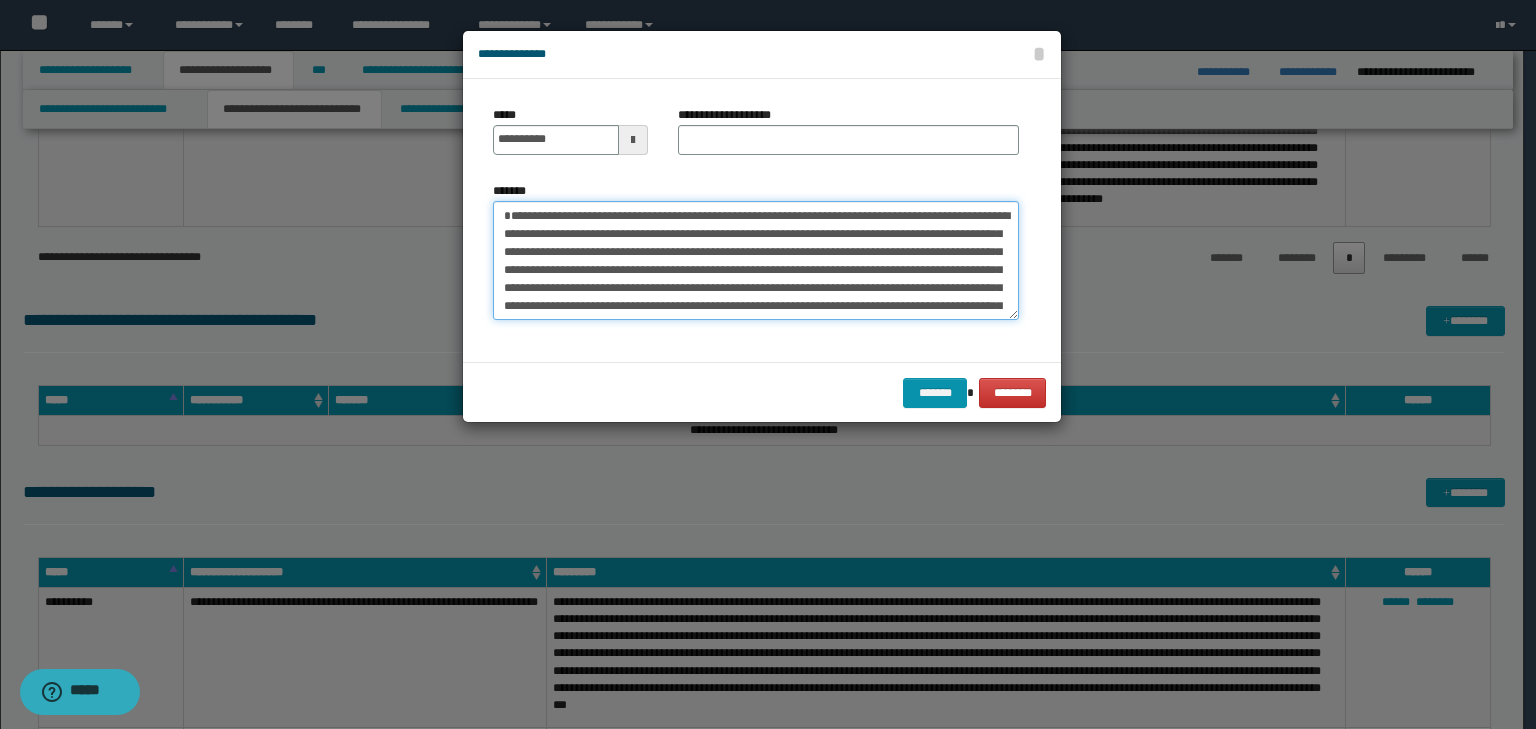 type on "**********" 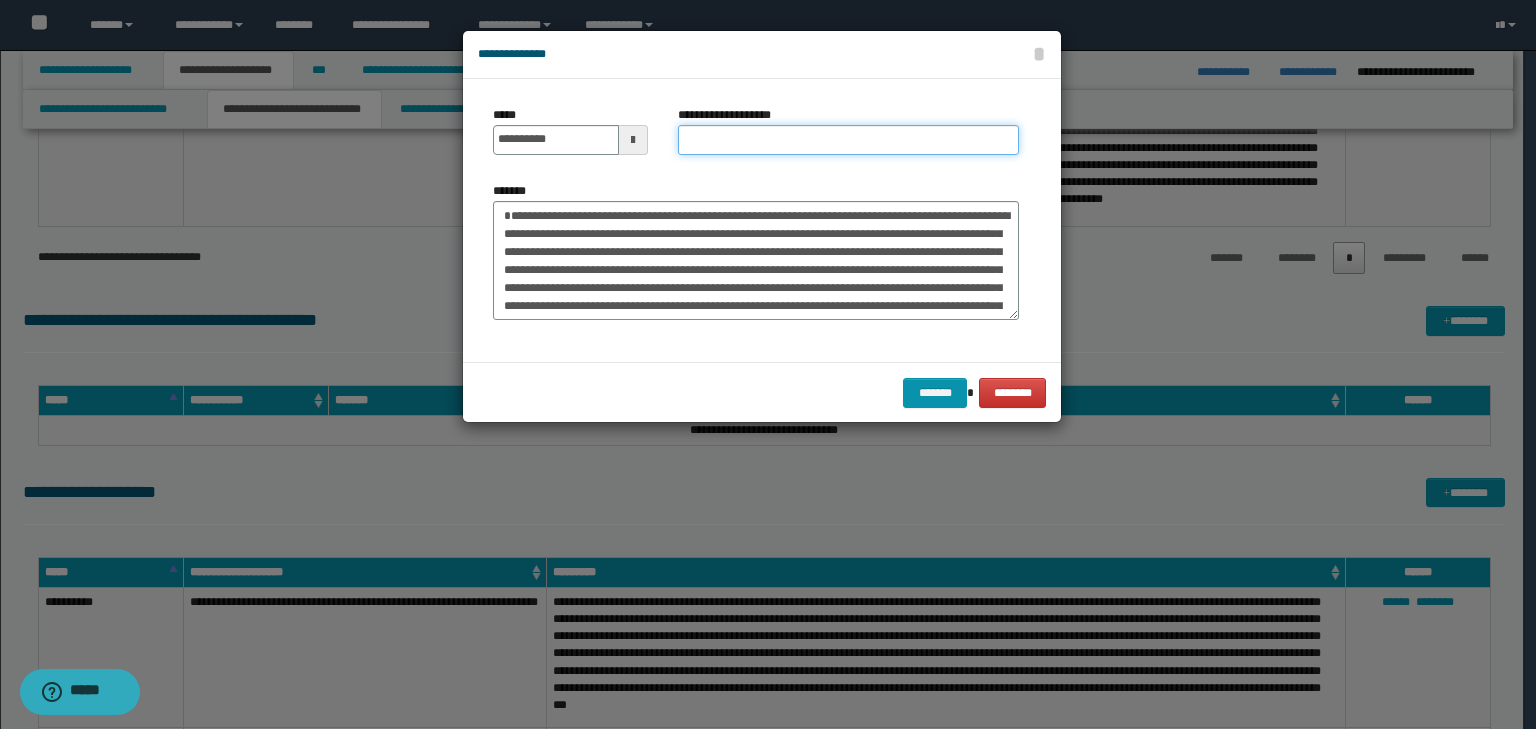 click on "**********" at bounding box center (848, 140) 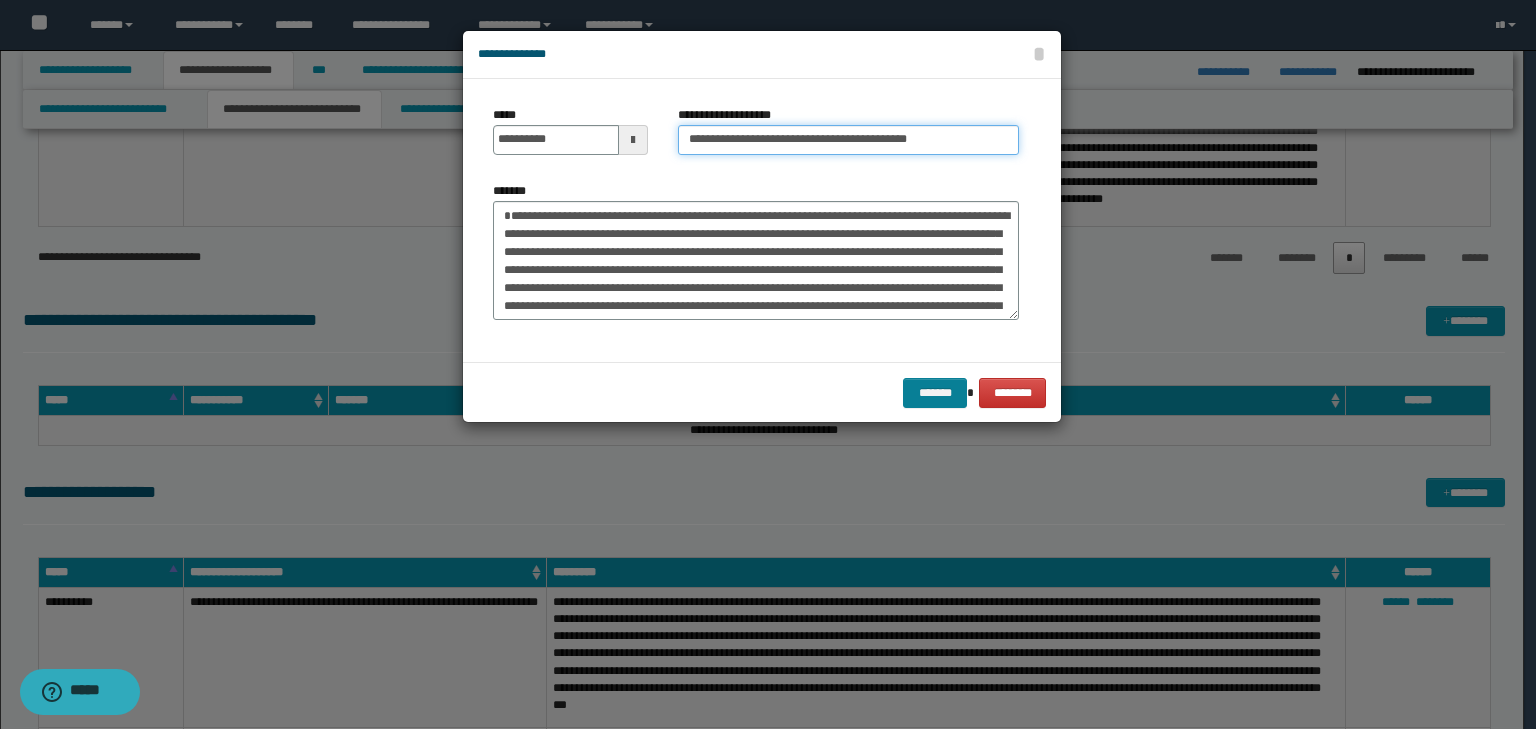 type on "**********" 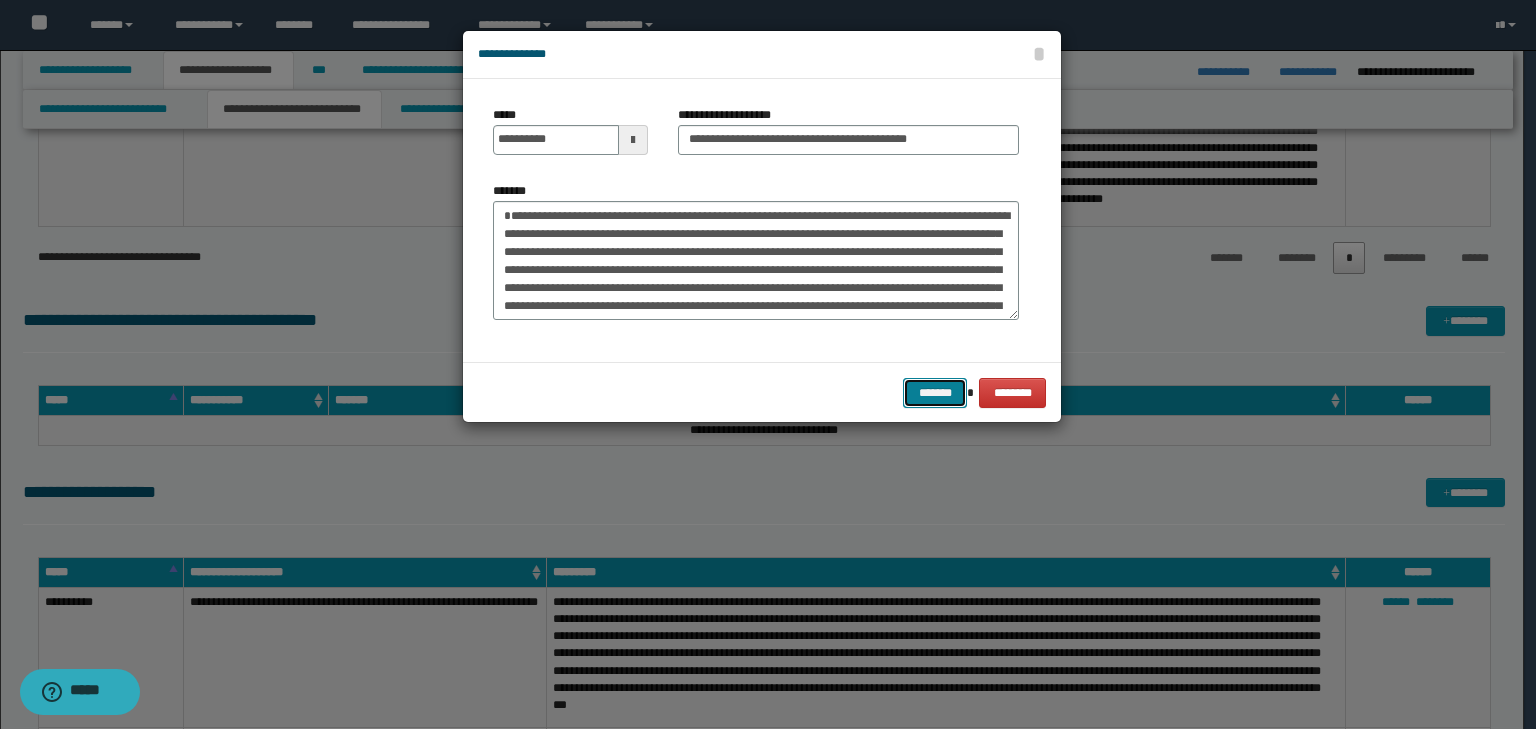 drag, startPoint x: 969, startPoint y: 390, endPoint x: 953, endPoint y: 376, distance: 21.260292 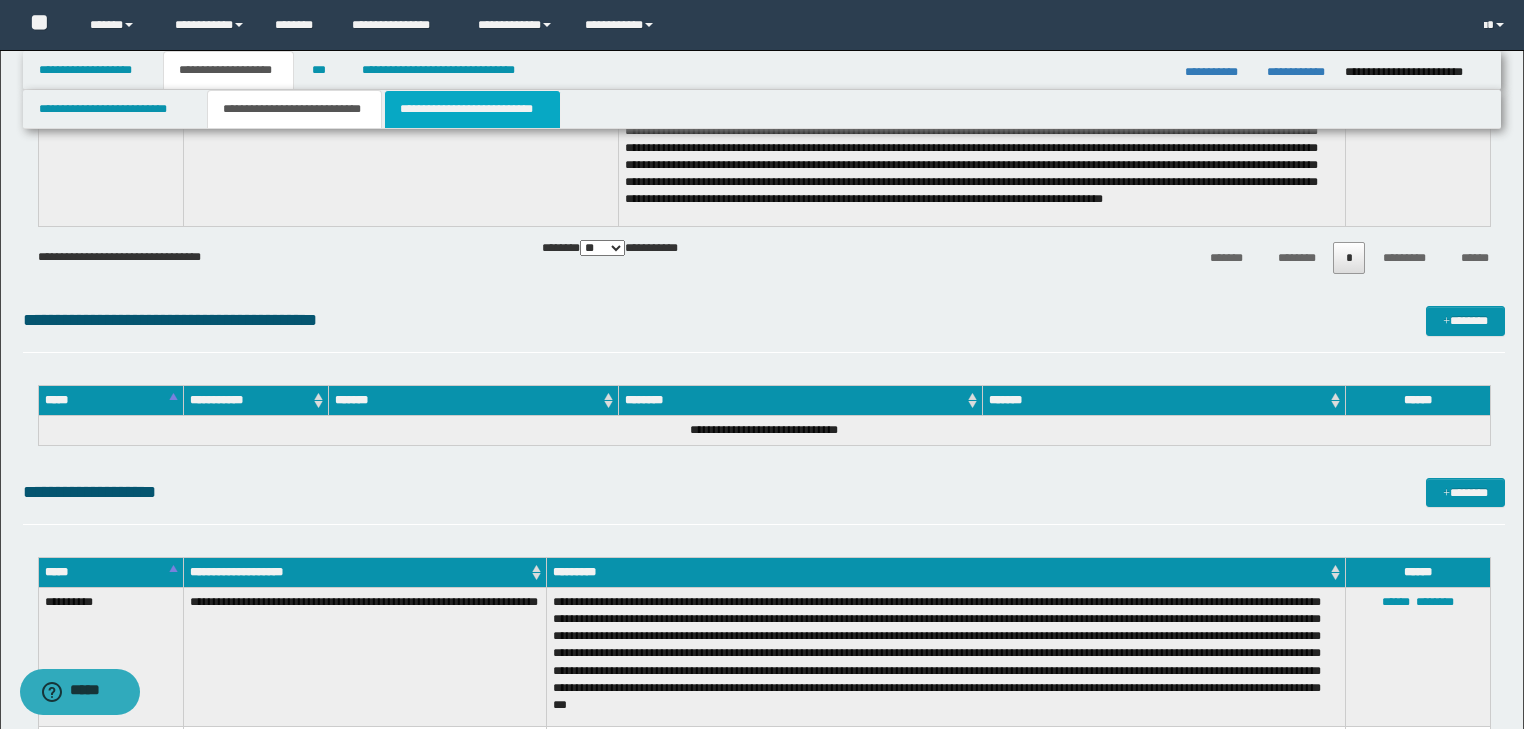 click on "**********" at bounding box center (472, 109) 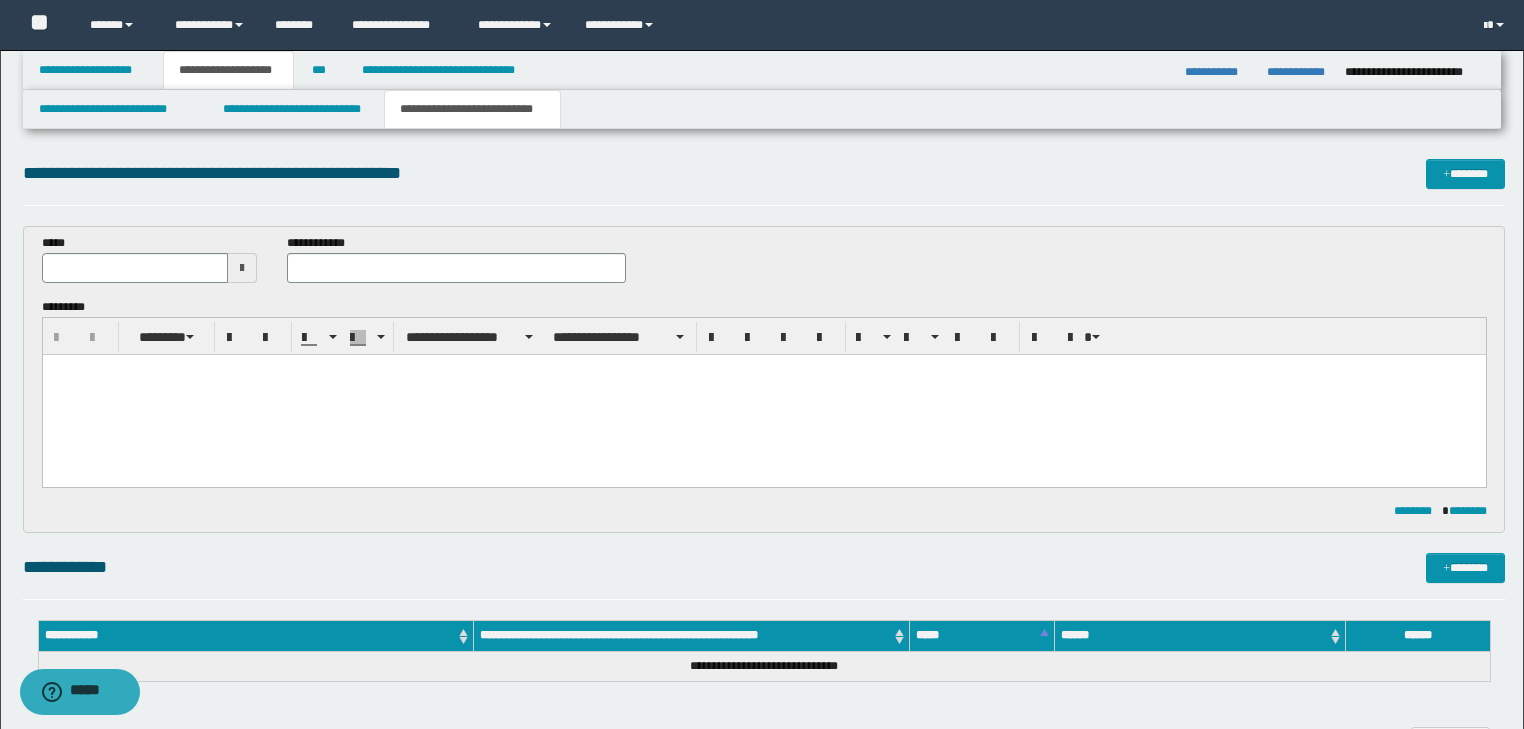 scroll, scrollTop: 0, scrollLeft: 0, axis: both 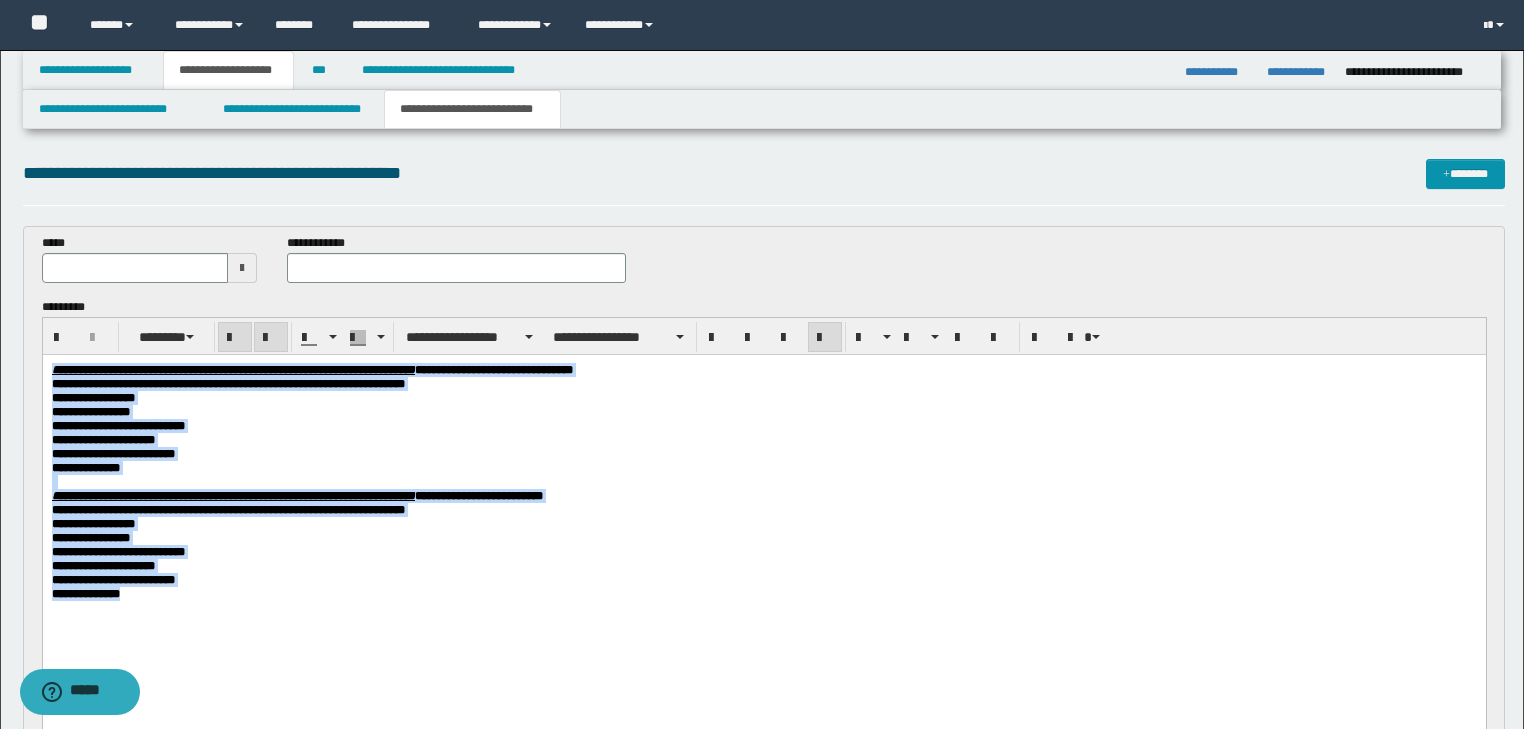 drag, startPoint x: 51, startPoint y: 369, endPoint x: 323, endPoint y: 618, distance: 368.76144 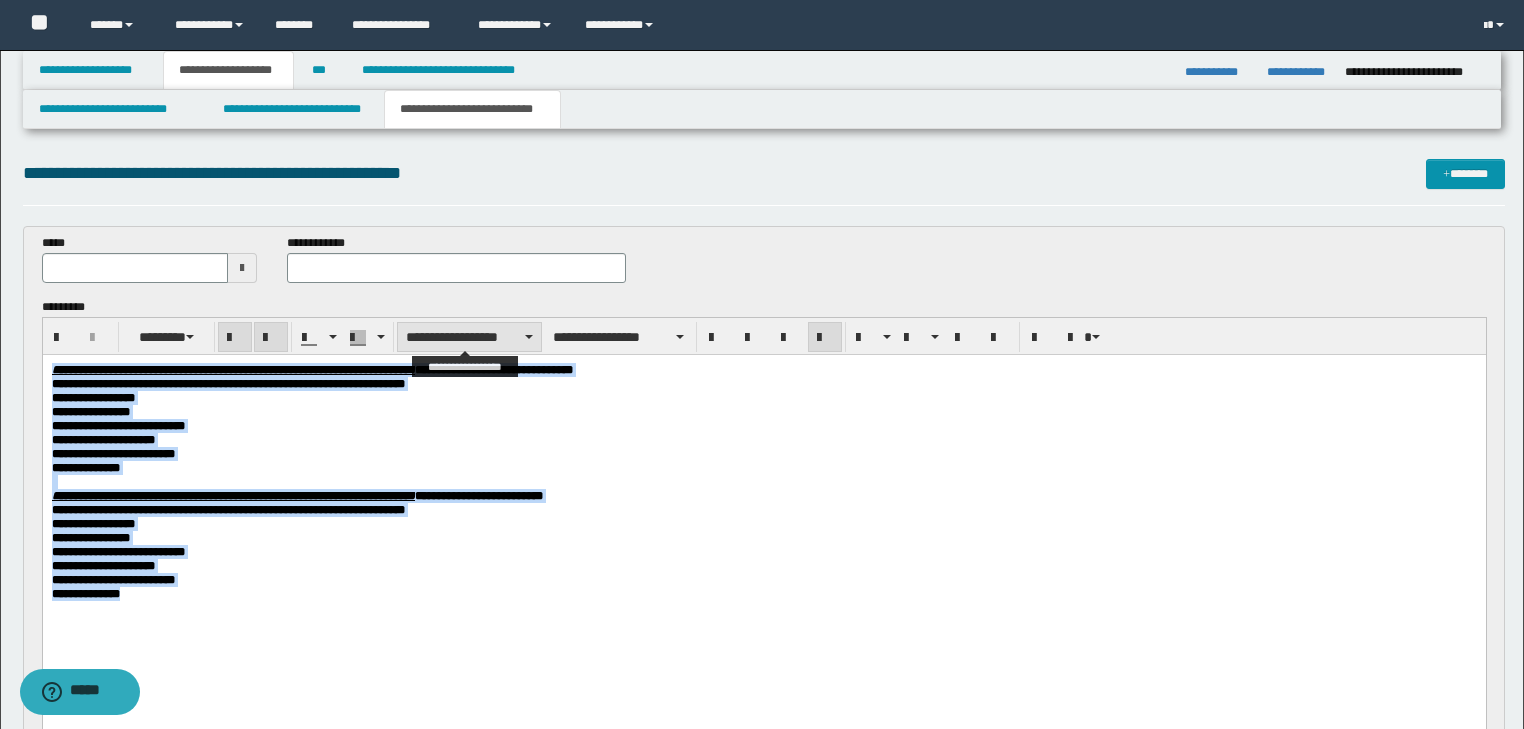 click on "**********" at bounding box center (469, 337) 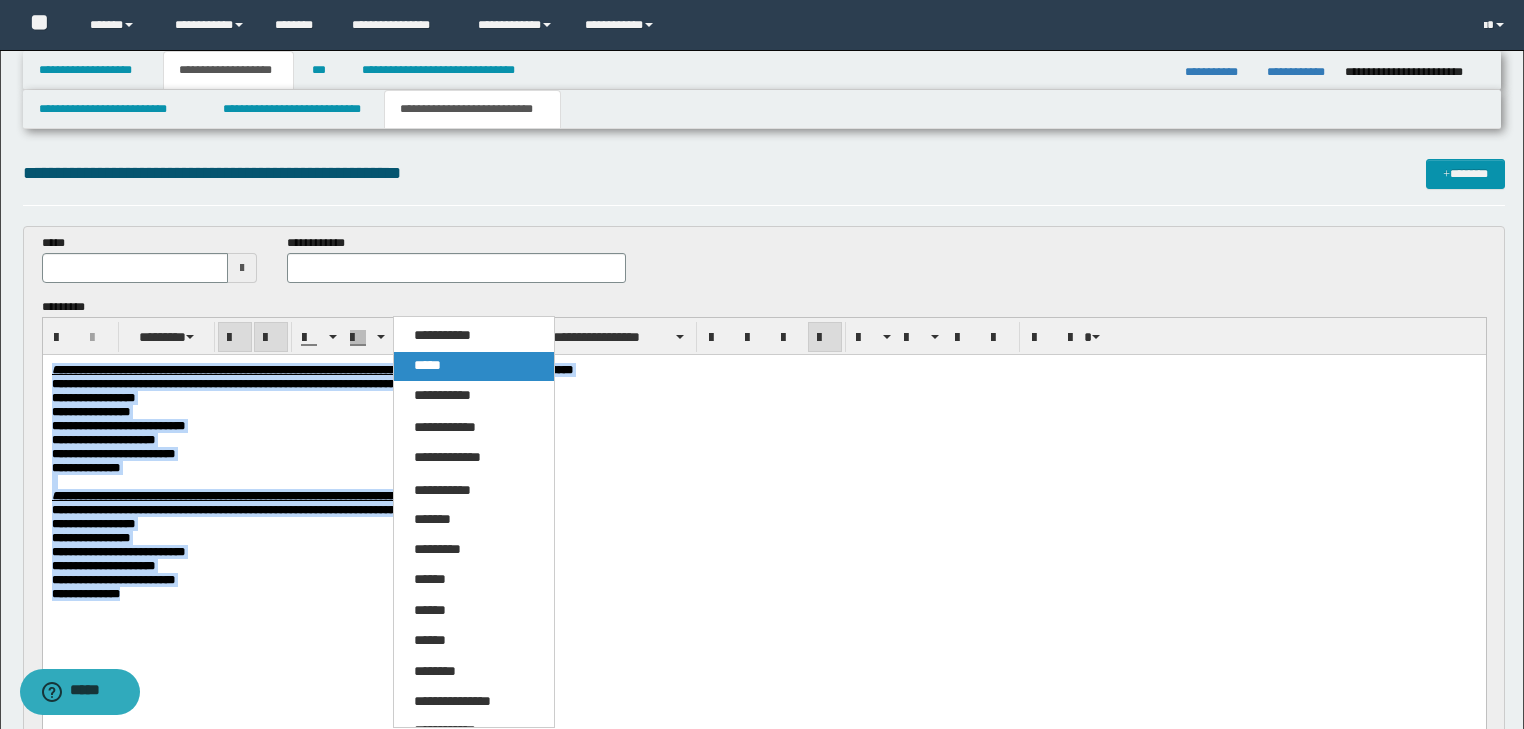 drag, startPoint x: 428, startPoint y: 374, endPoint x: 402, endPoint y: 7, distance: 367.91983 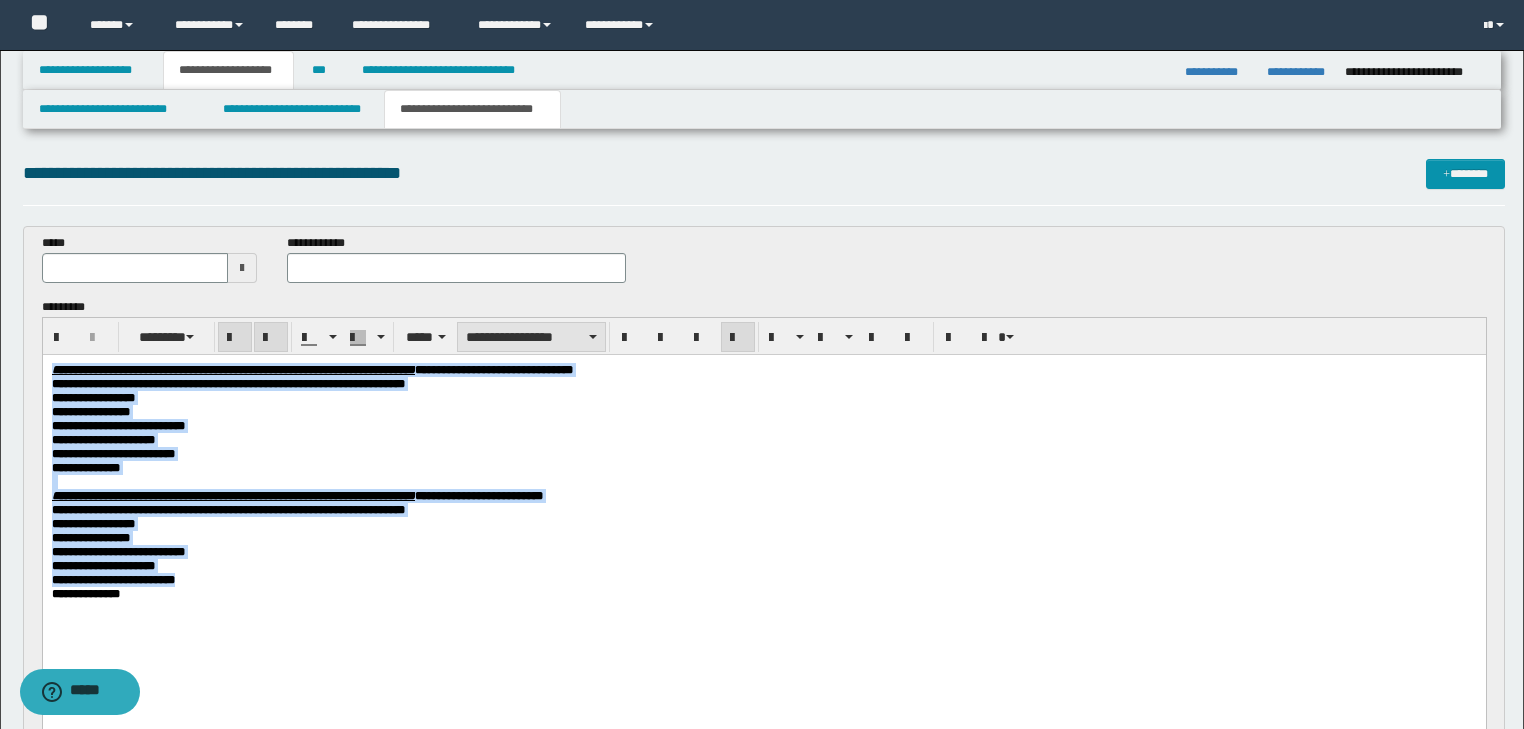 click on "**********" at bounding box center (531, 337) 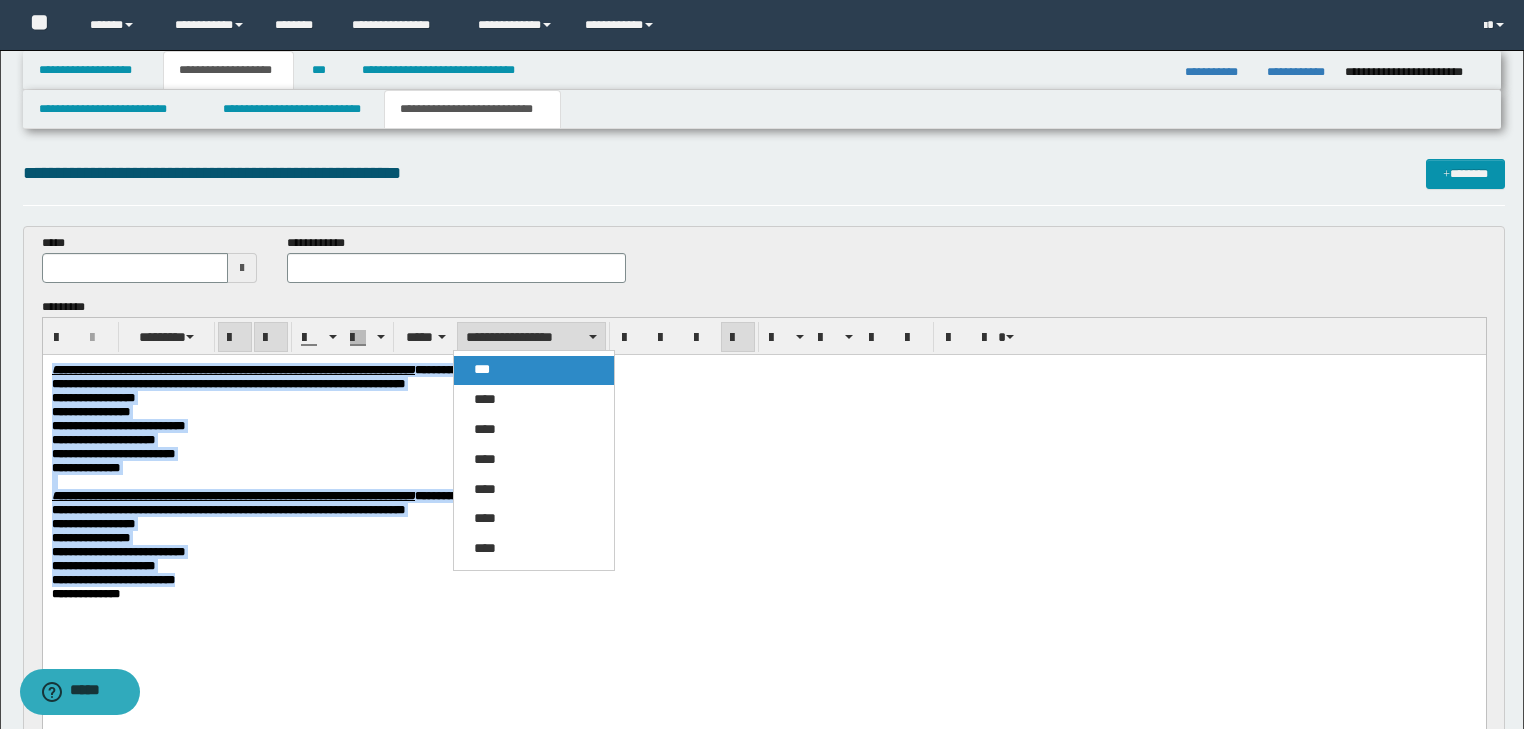click on "***" at bounding box center [534, 370] 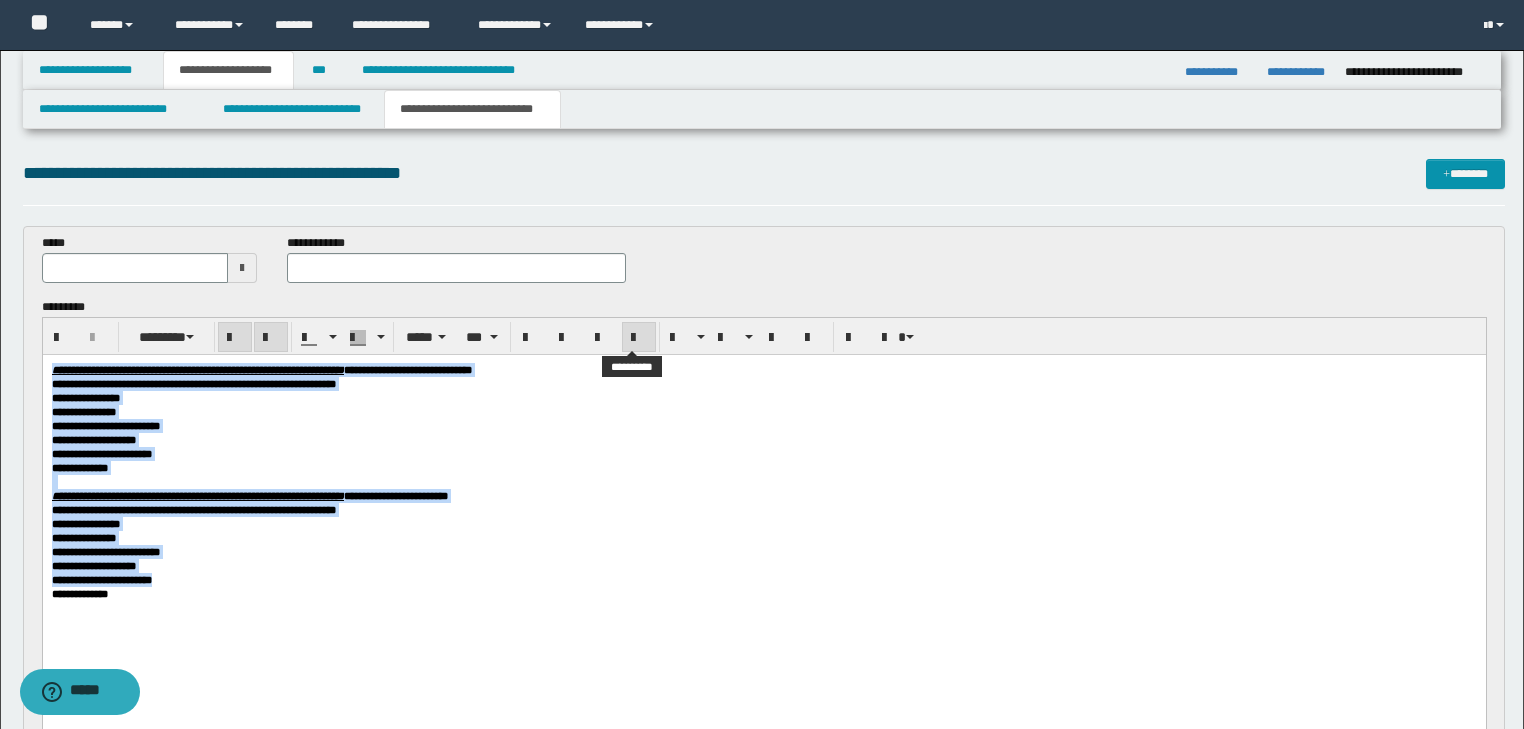 click at bounding box center [639, 338] 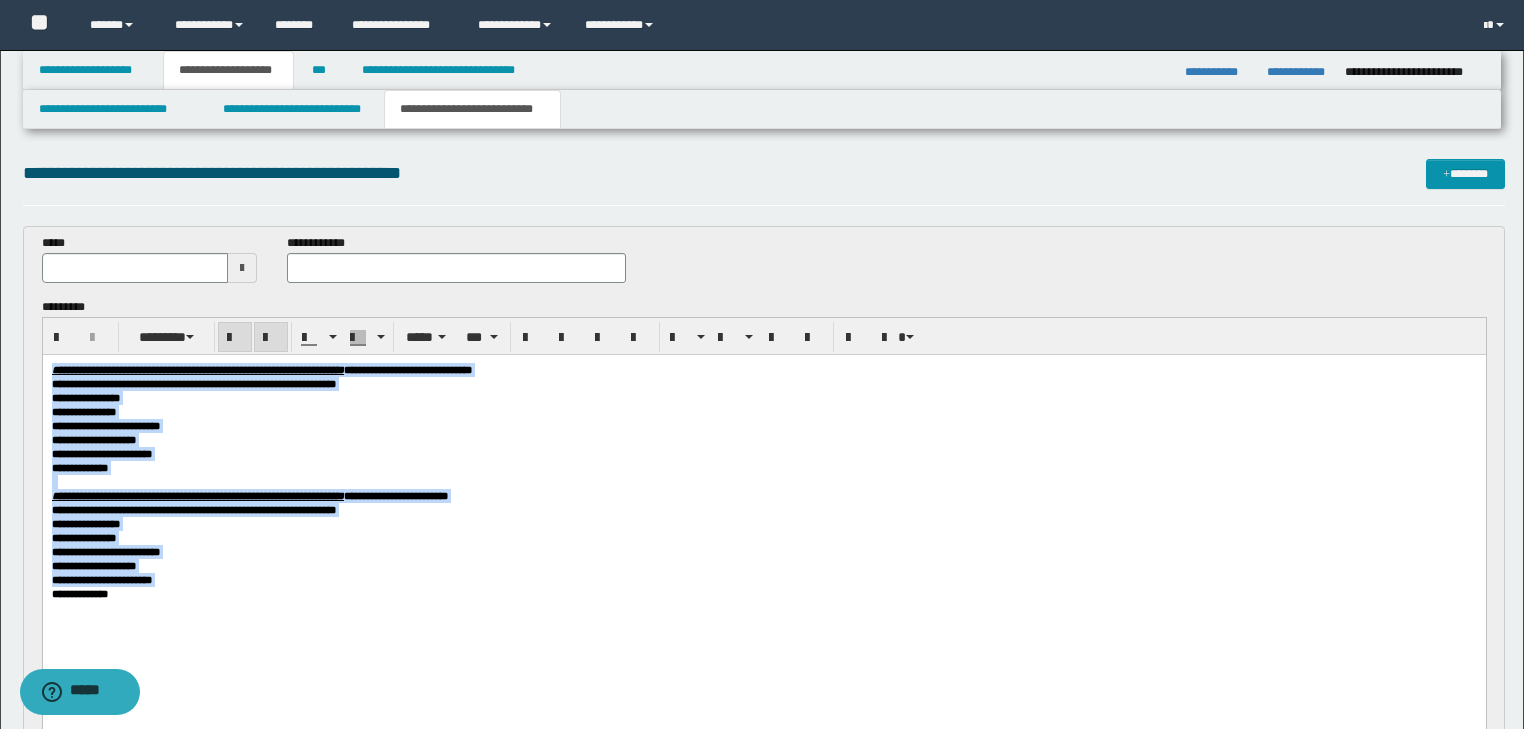 click on "**********" at bounding box center [763, 411] 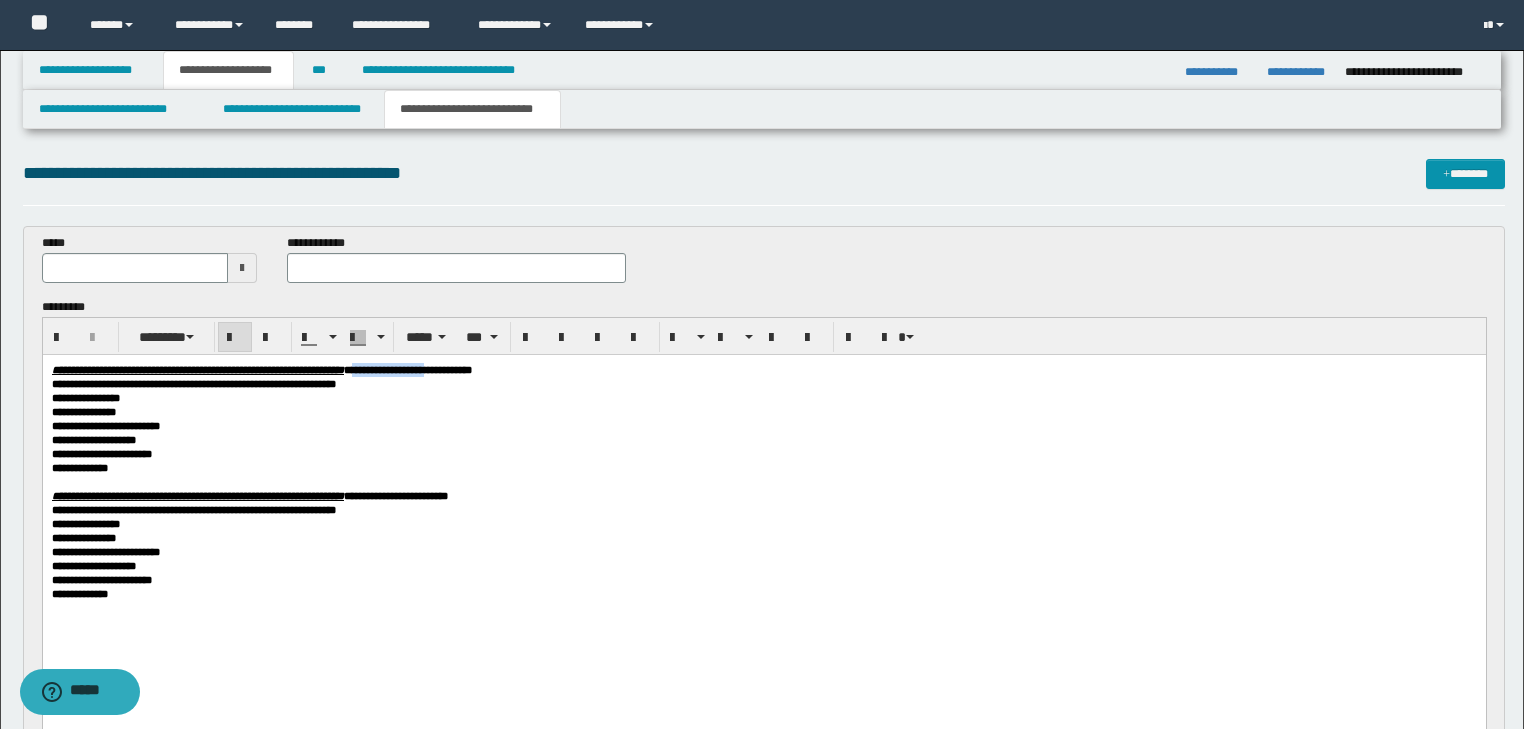 drag, startPoint x: 514, startPoint y: 368, endPoint x: 603, endPoint y: 373, distance: 89.140335 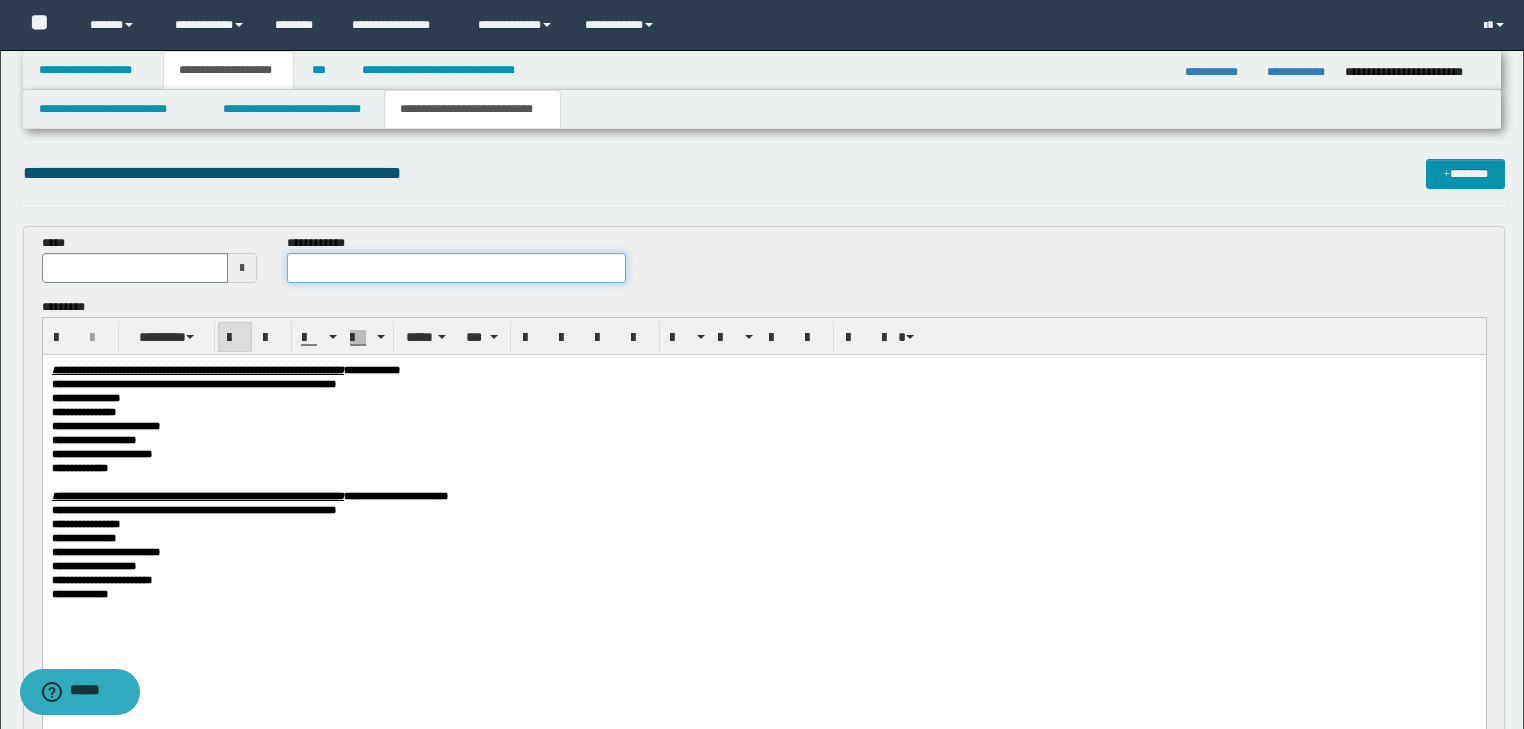 click at bounding box center [456, 268] 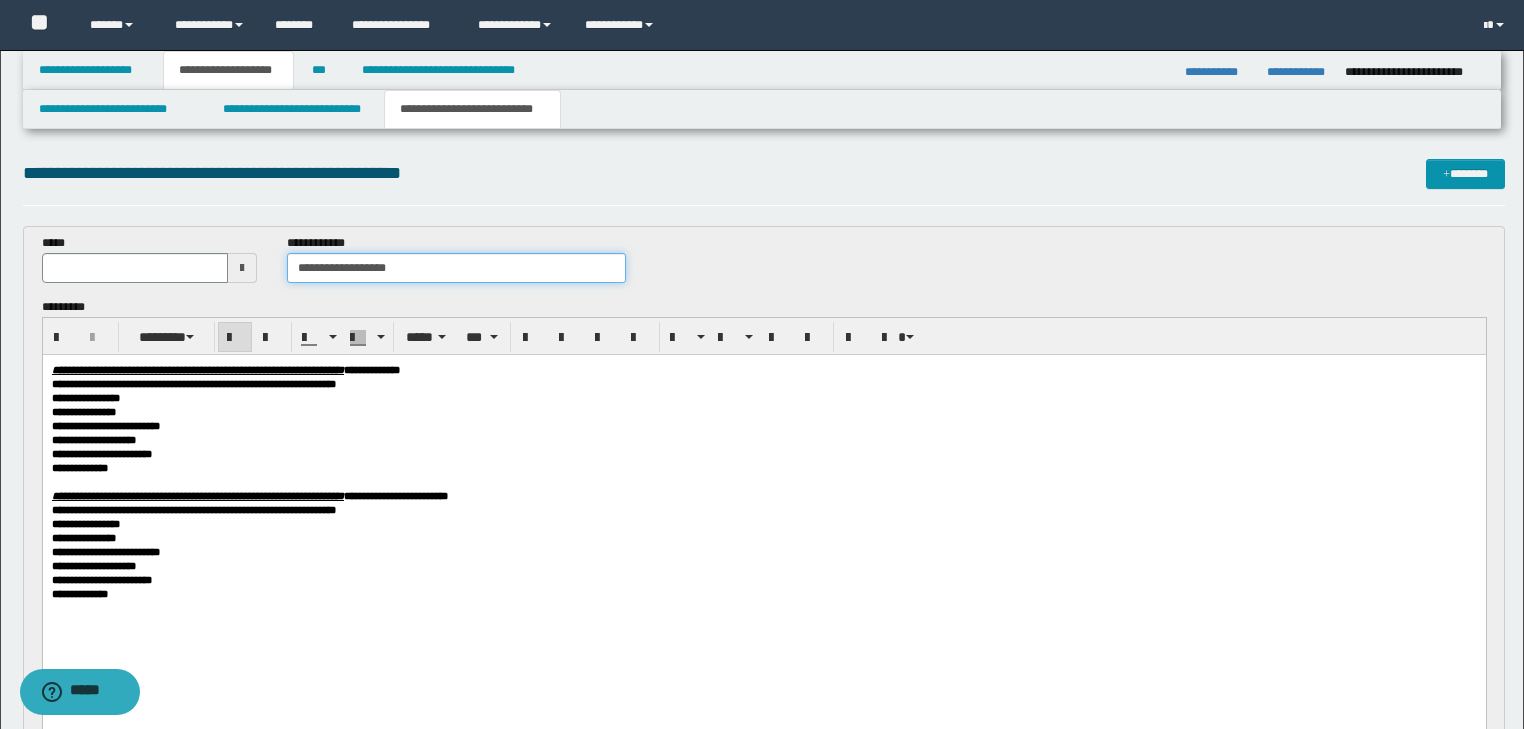 type on "**********" 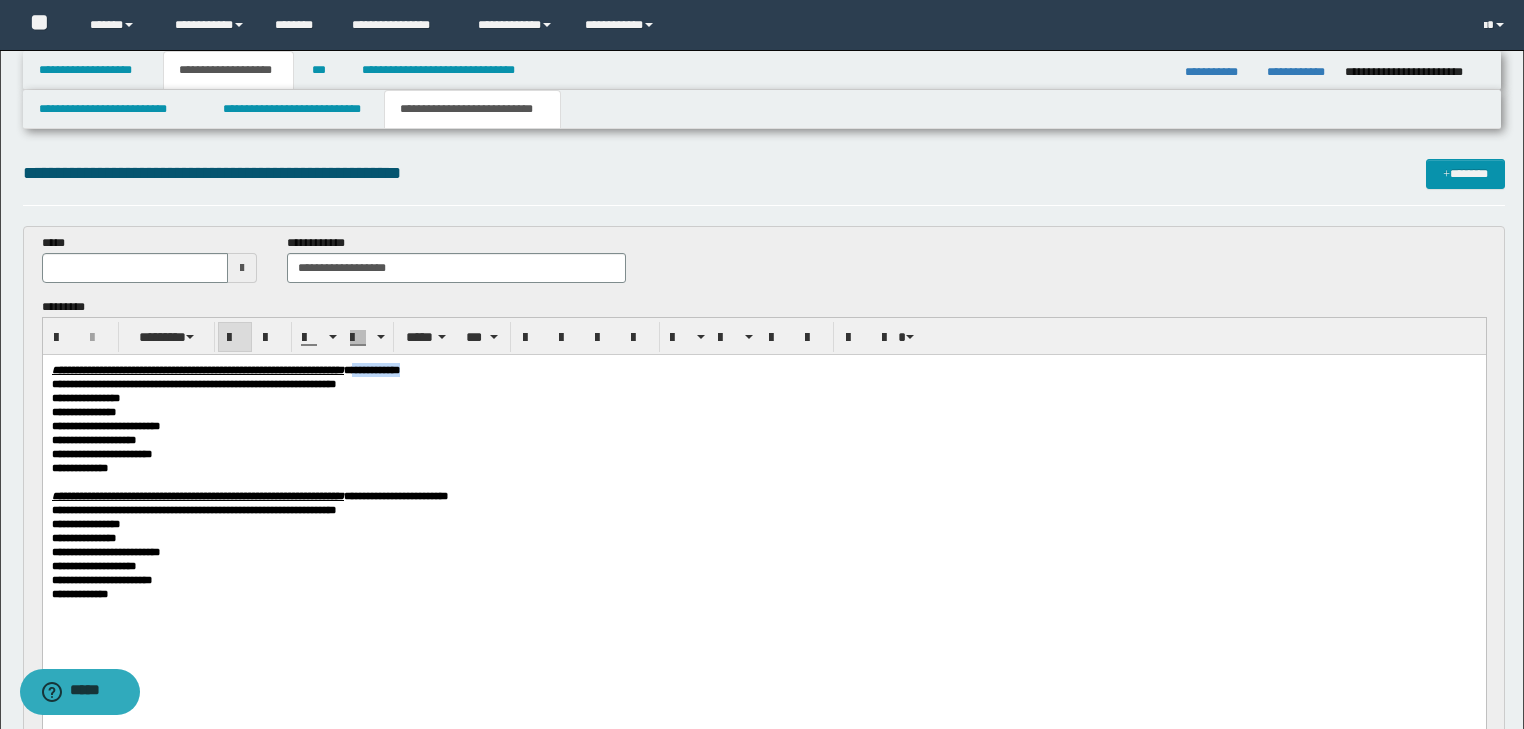 drag, startPoint x: 510, startPoint y: 372, endPoint x: 580, endPoint y: 376, distance: 70.11419 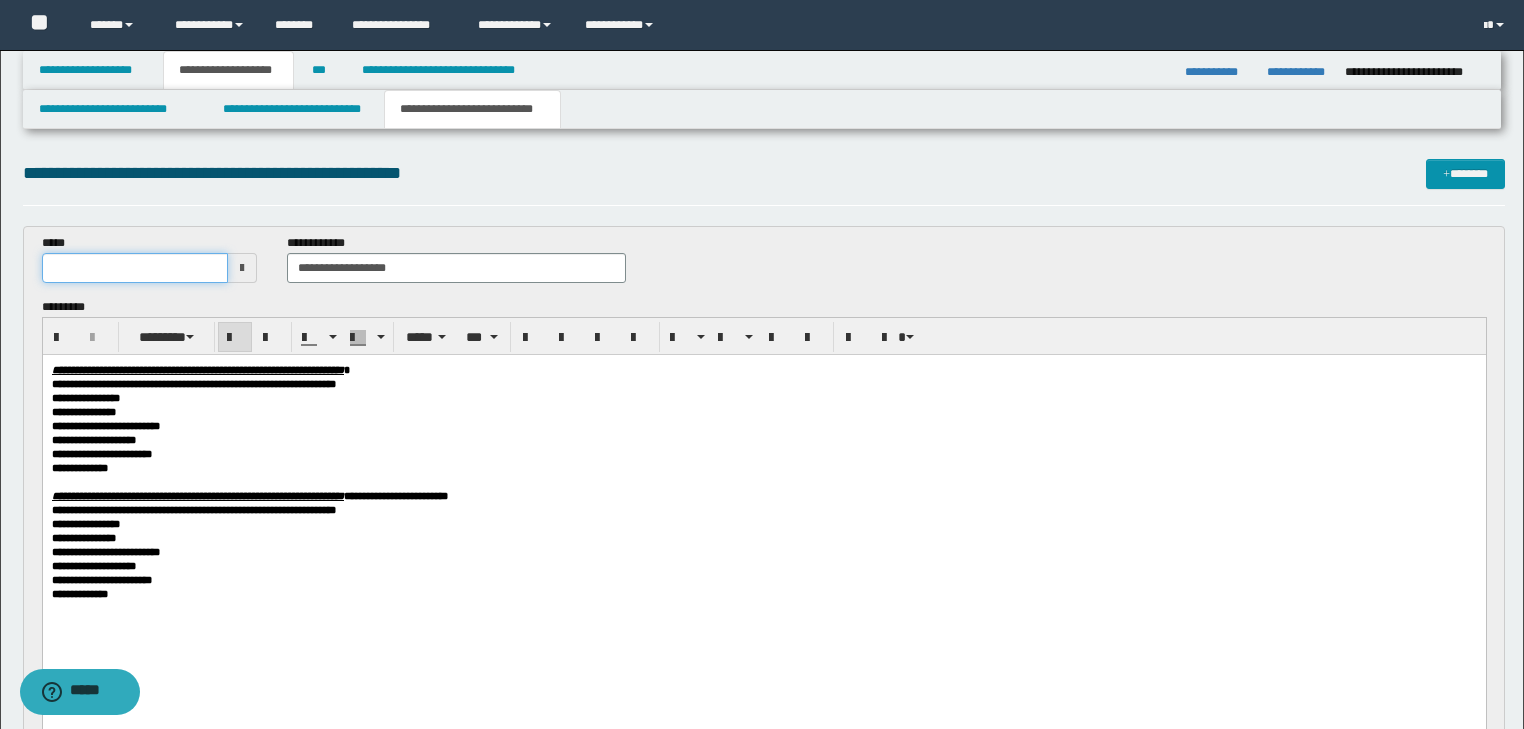 click at bounding box center [135, 268] 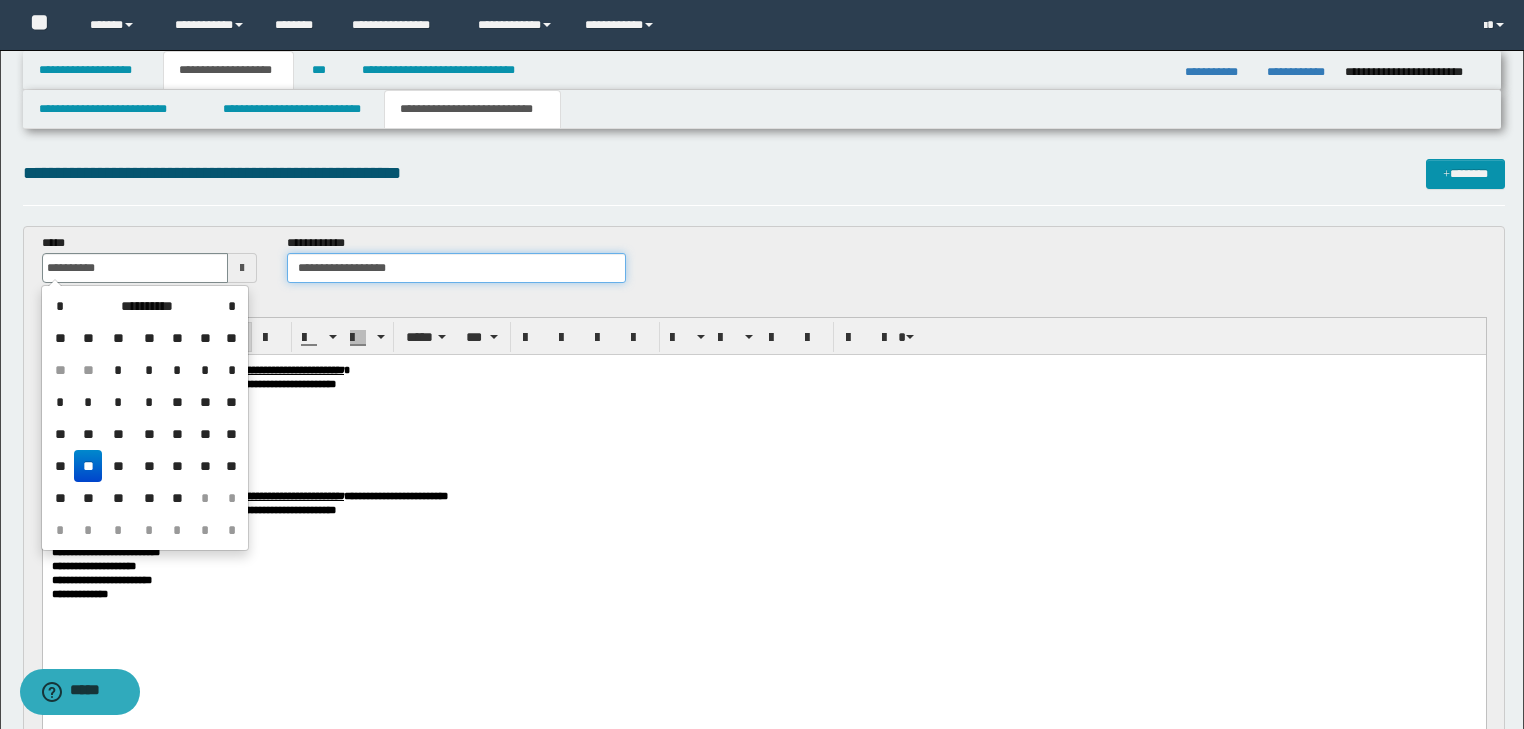 type on "**********" 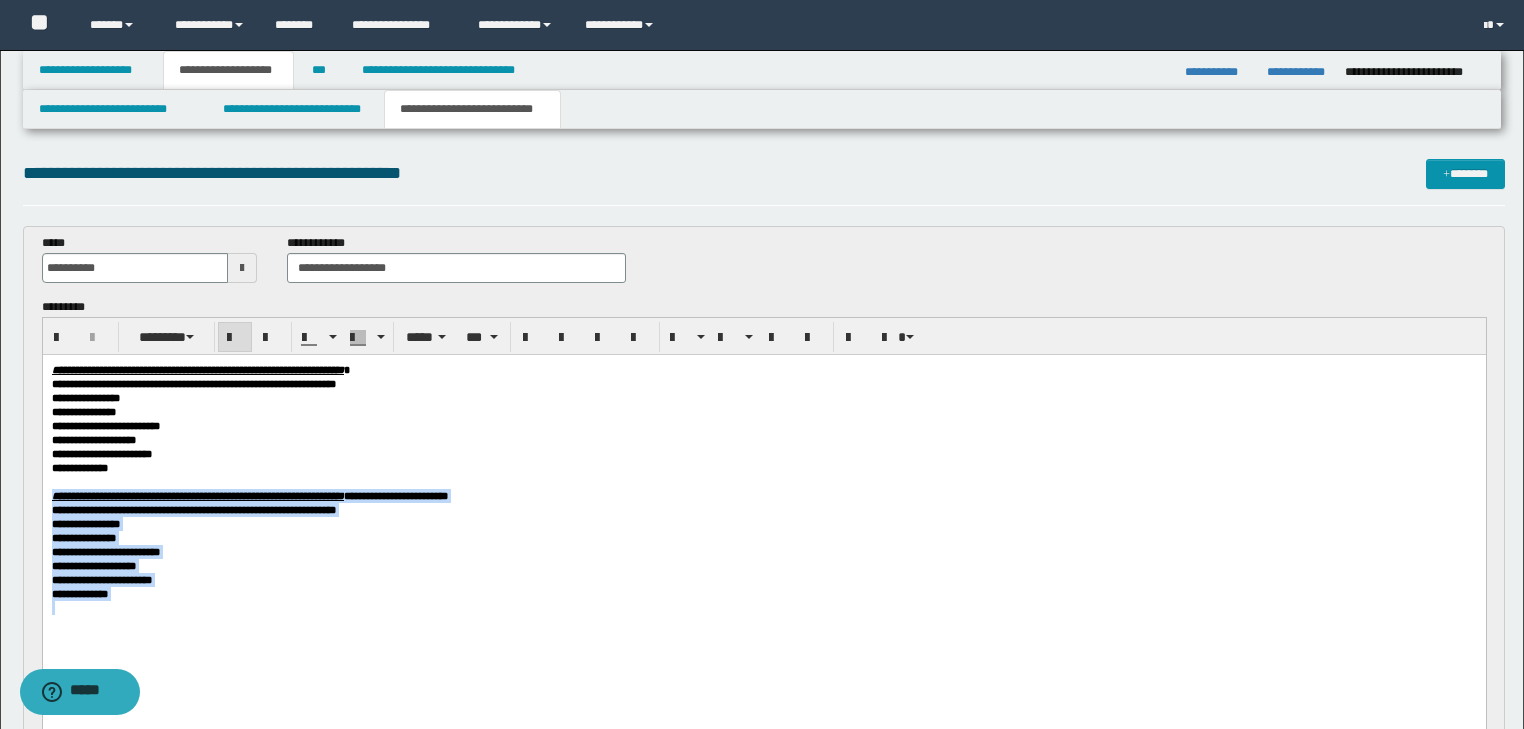drag, startPoint x: 105, startPoint y: 499, endPoint x: 261, endPoint y: 645, distance: 213.66328 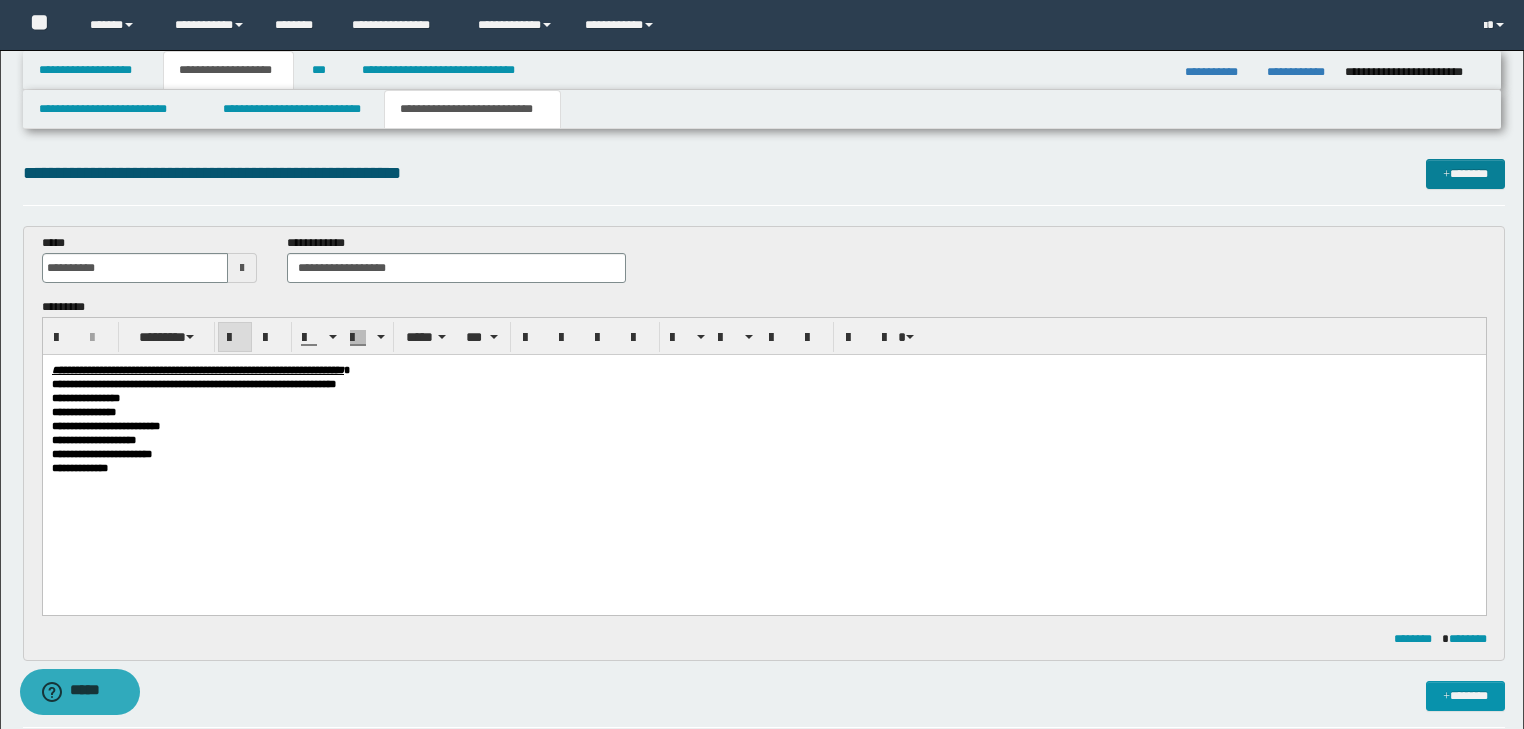 click on "*******" at bounding box center [1465, 174] 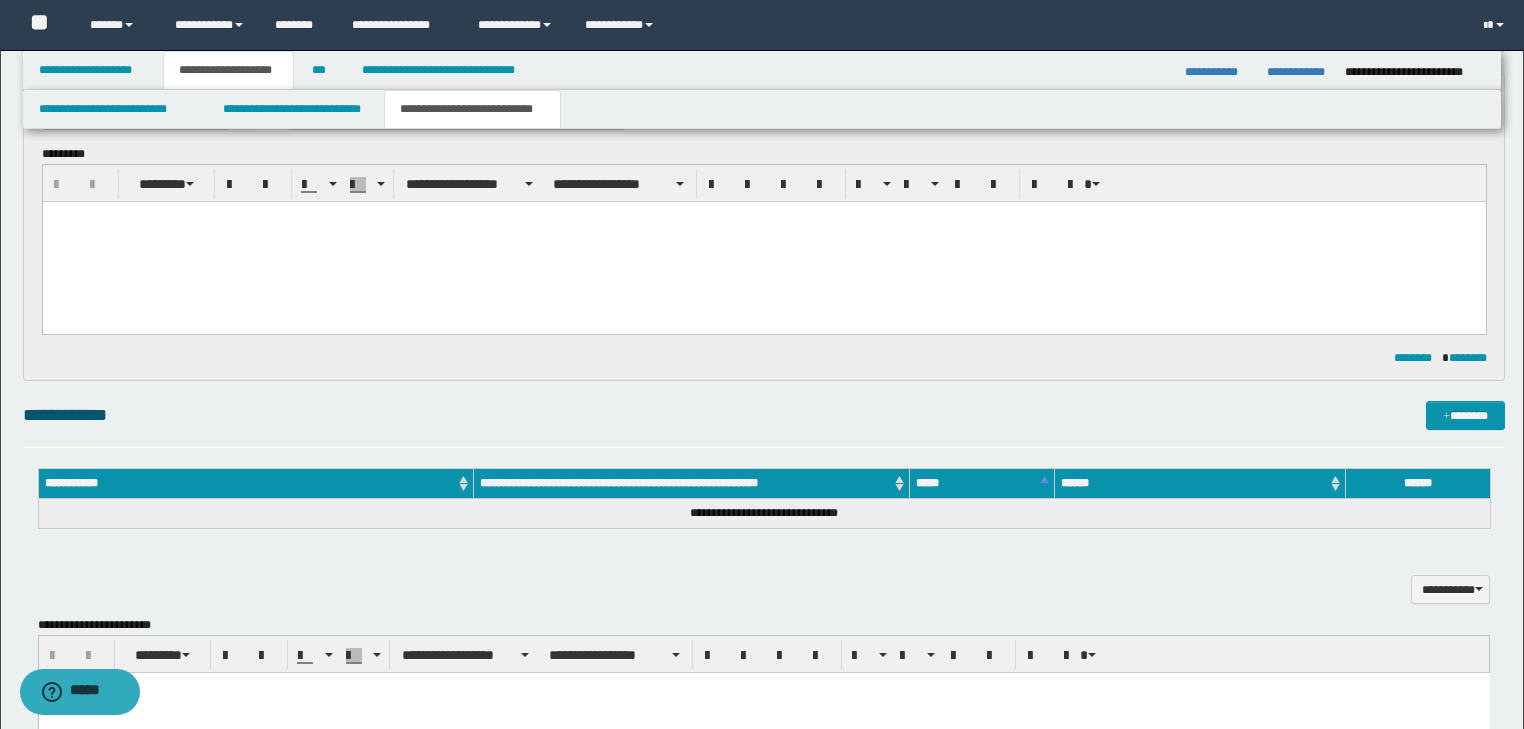 scroll, scrollTop: 0, scrollLeft: 0, axis: both 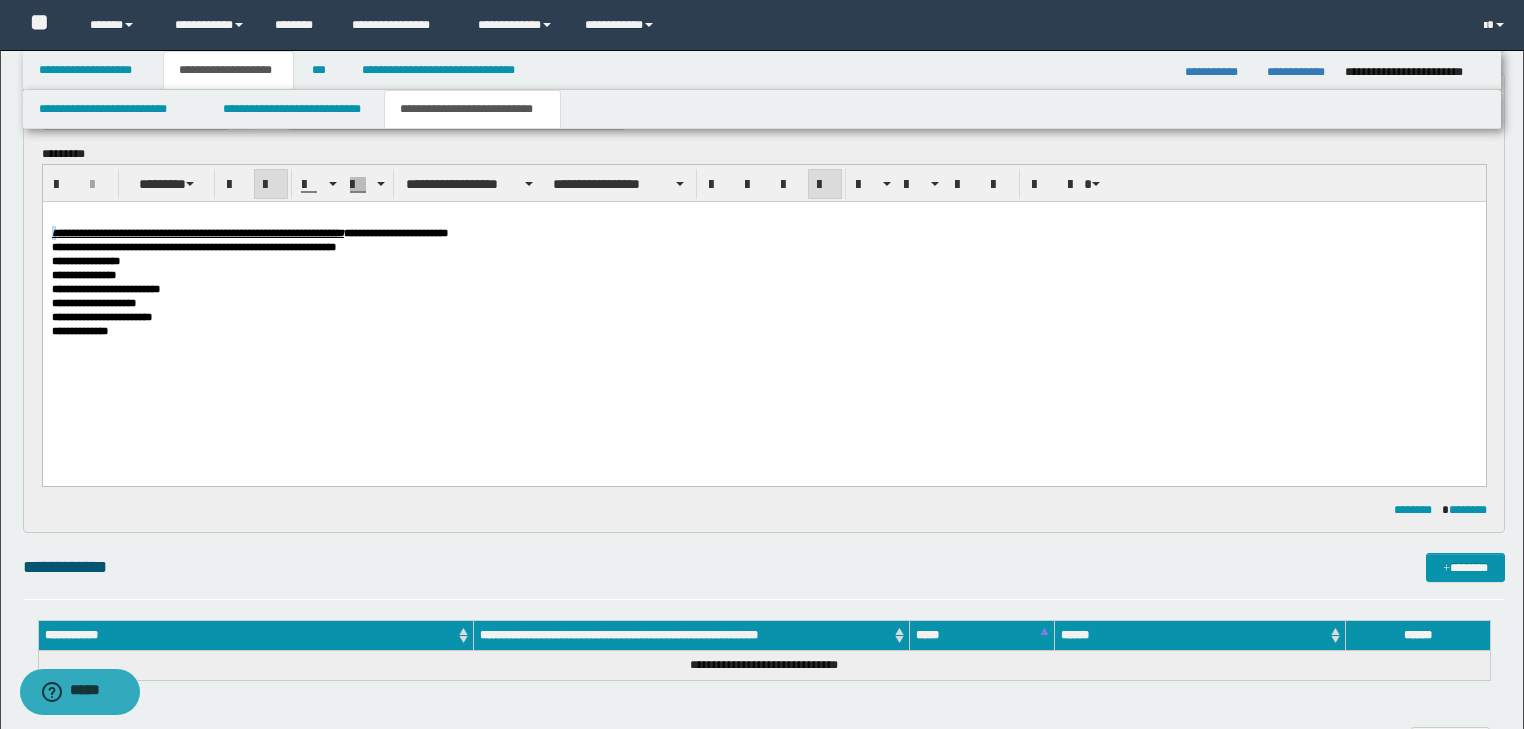 click on "**********" at bounding box center (197, 233) 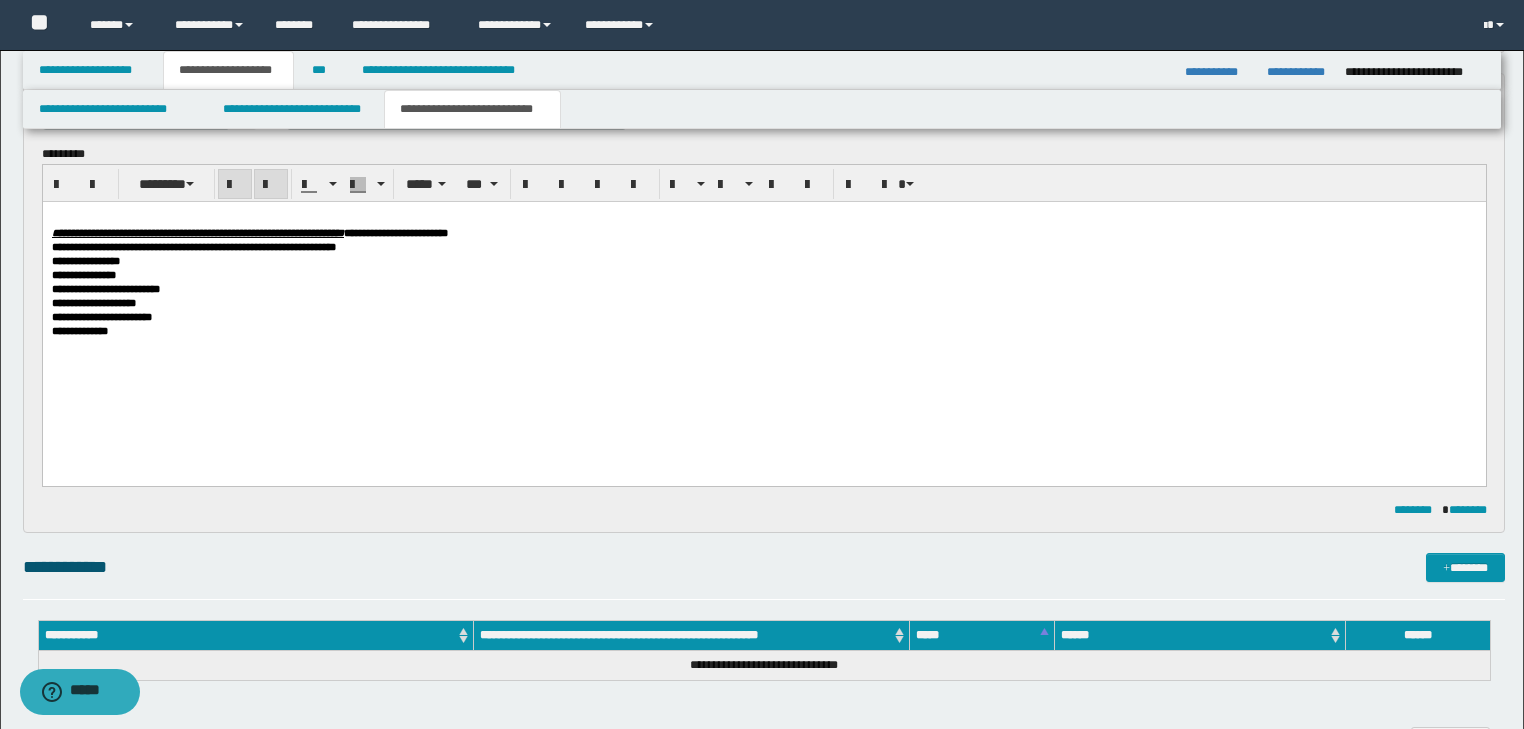 click on "**********" at bounding box center (395, 233) 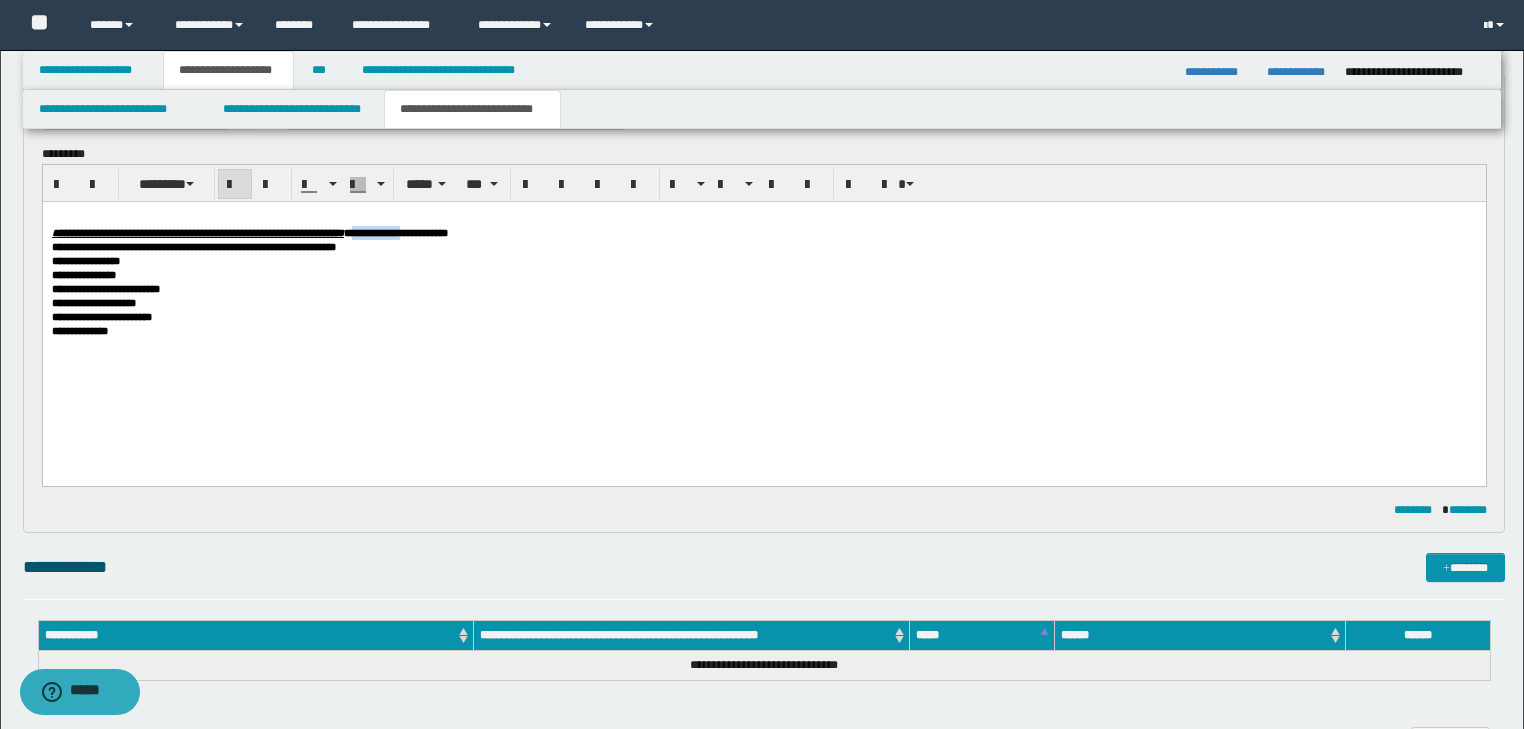 click on "**********" at bounding box center [395, 233] 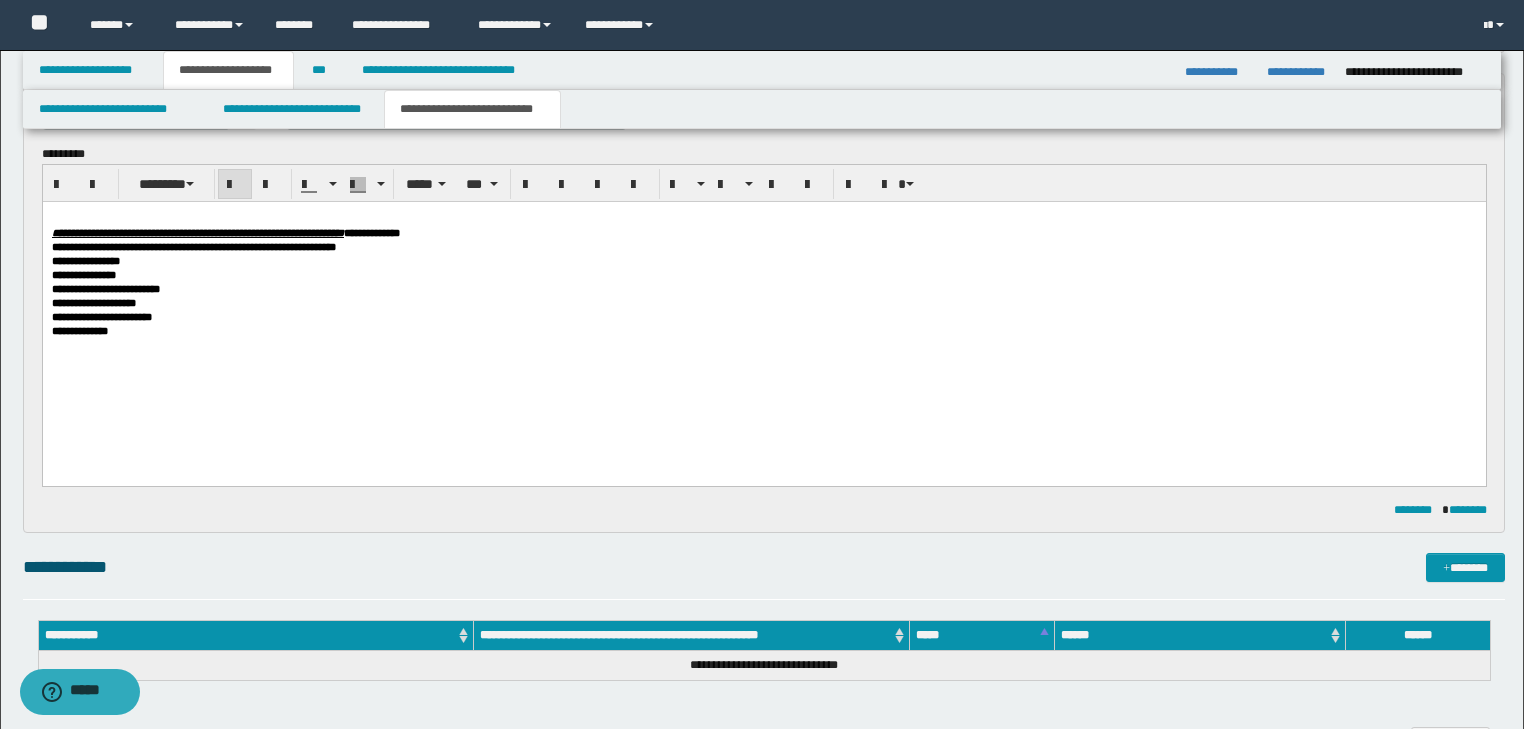 scroll, scrollTop: 288, scrollLeft: 0, axis: vertical 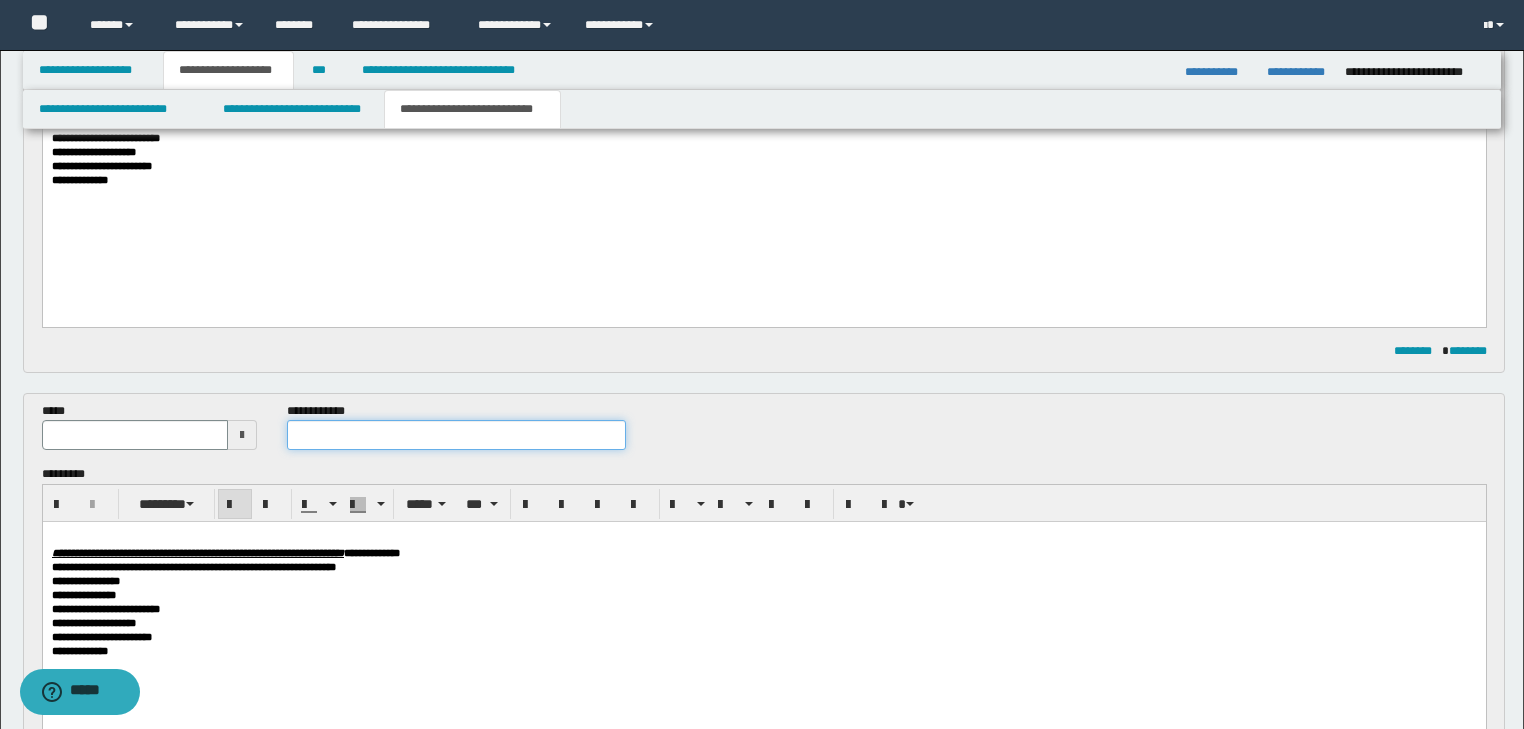 click at bounding box center [456, 435] 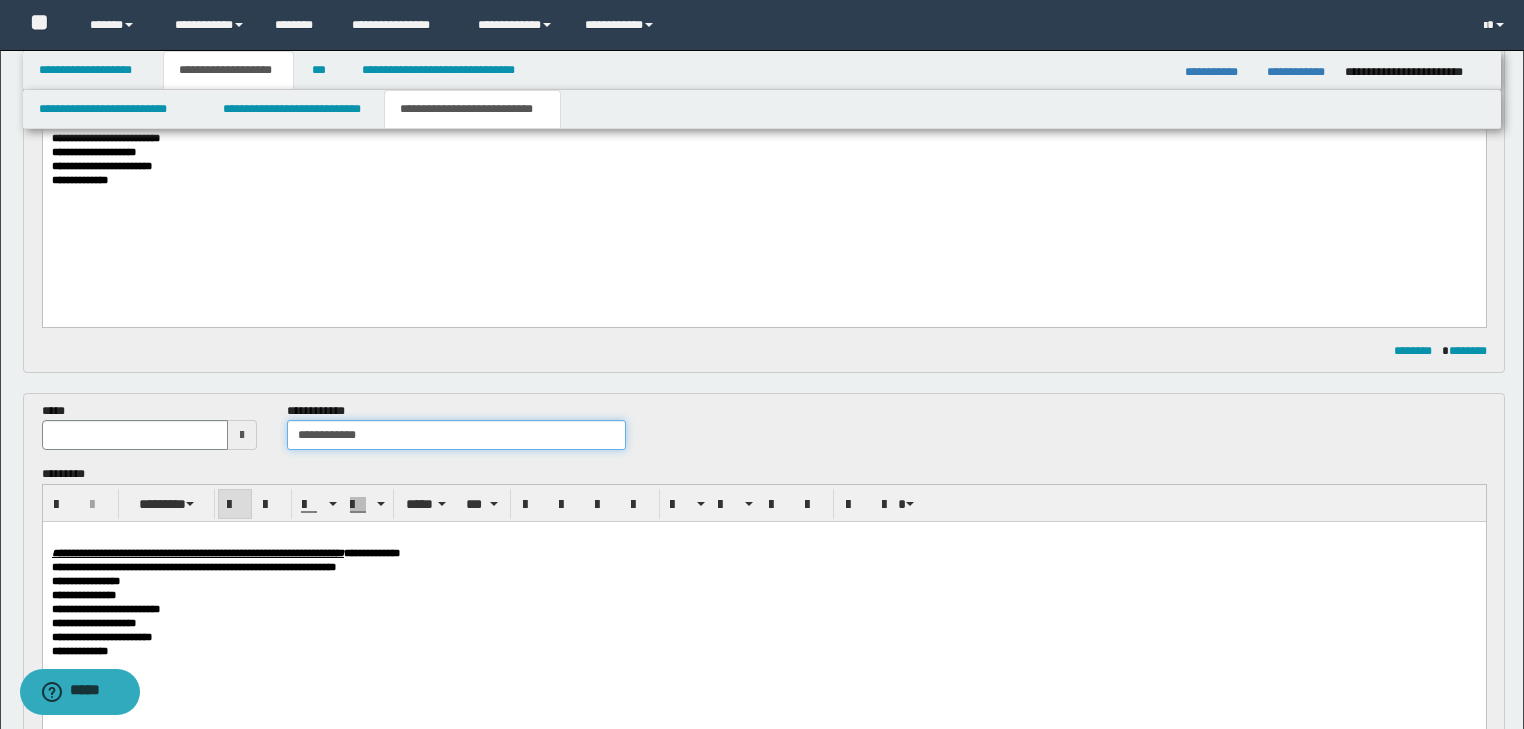 type on "**********" 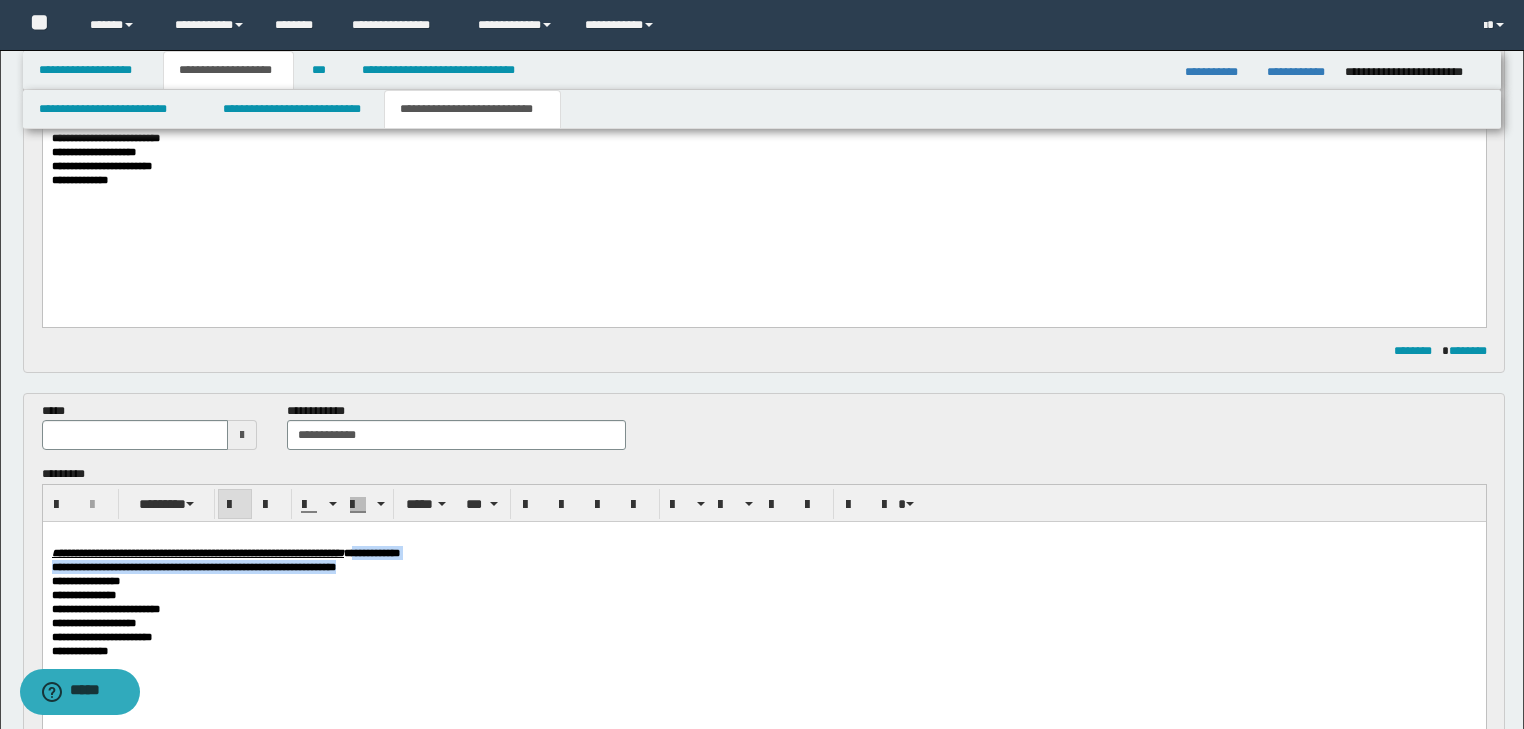 drag, startPoint x: 512, startPoint y: 551, endPoint x: 620, endPoint y: 566, distance: 109.03669 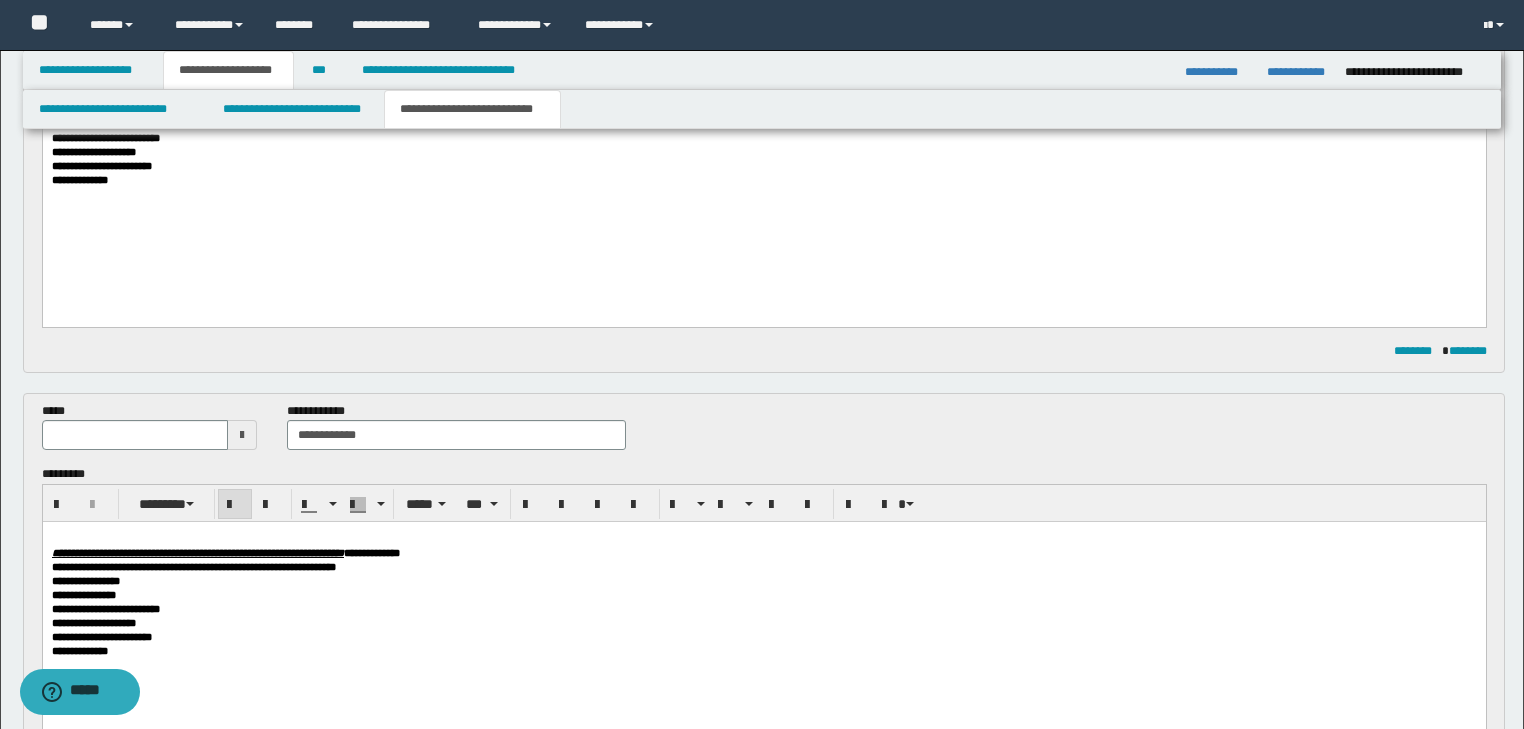 click at bounding box center [764, 538] 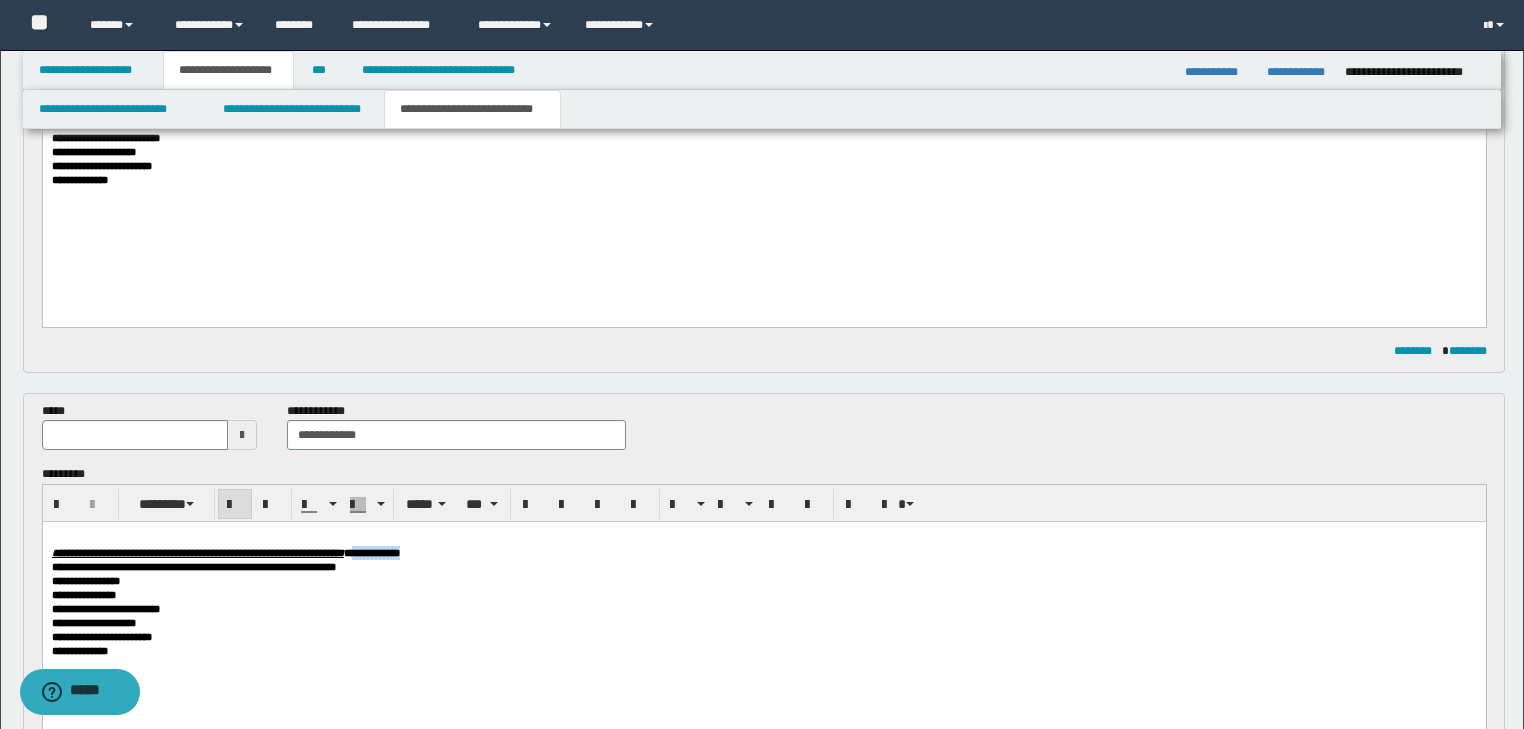 drag, startPoint x: 509, startPoint y: 552, endPoint x: 596, endPoint y: 560, distance: 87.36704 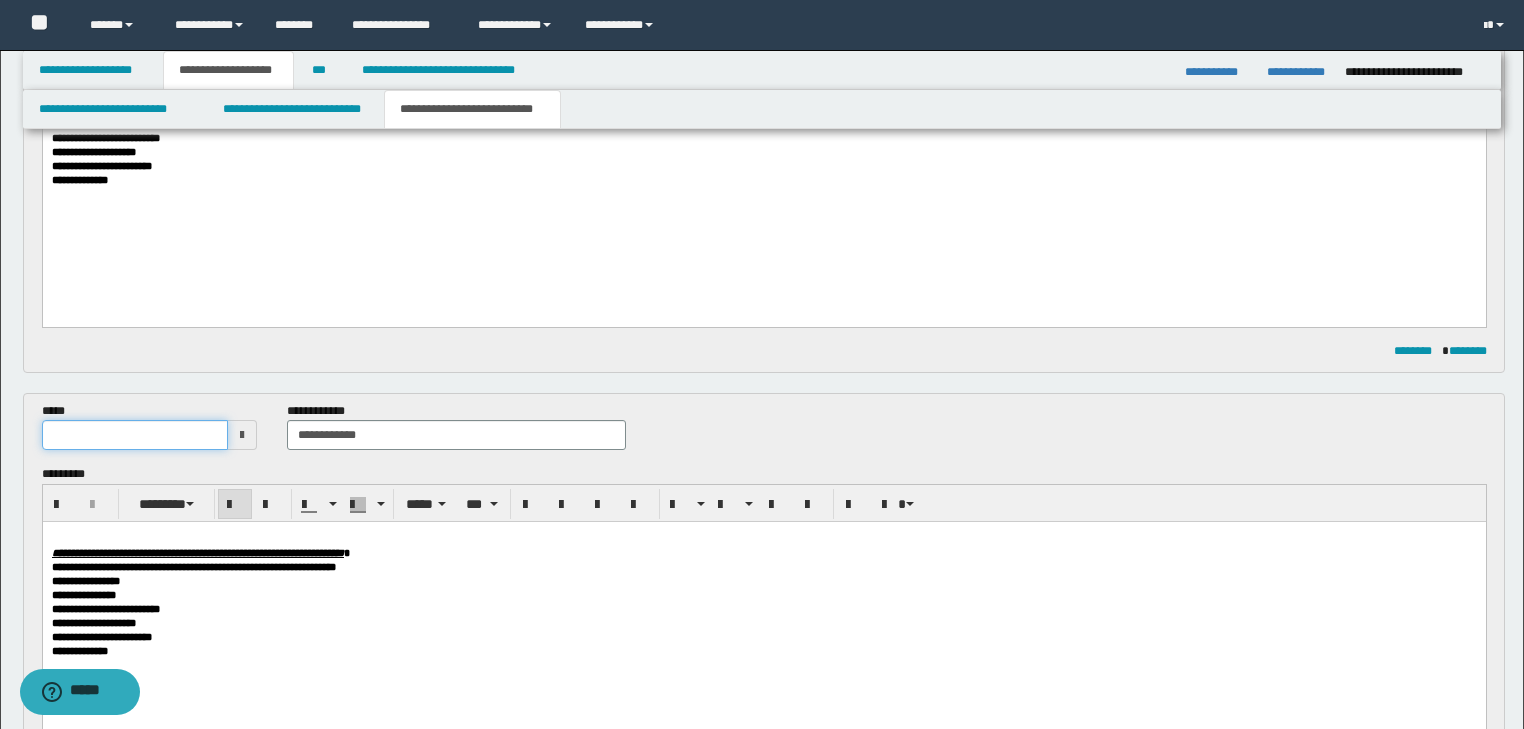 click at bounding box center (135, 435) 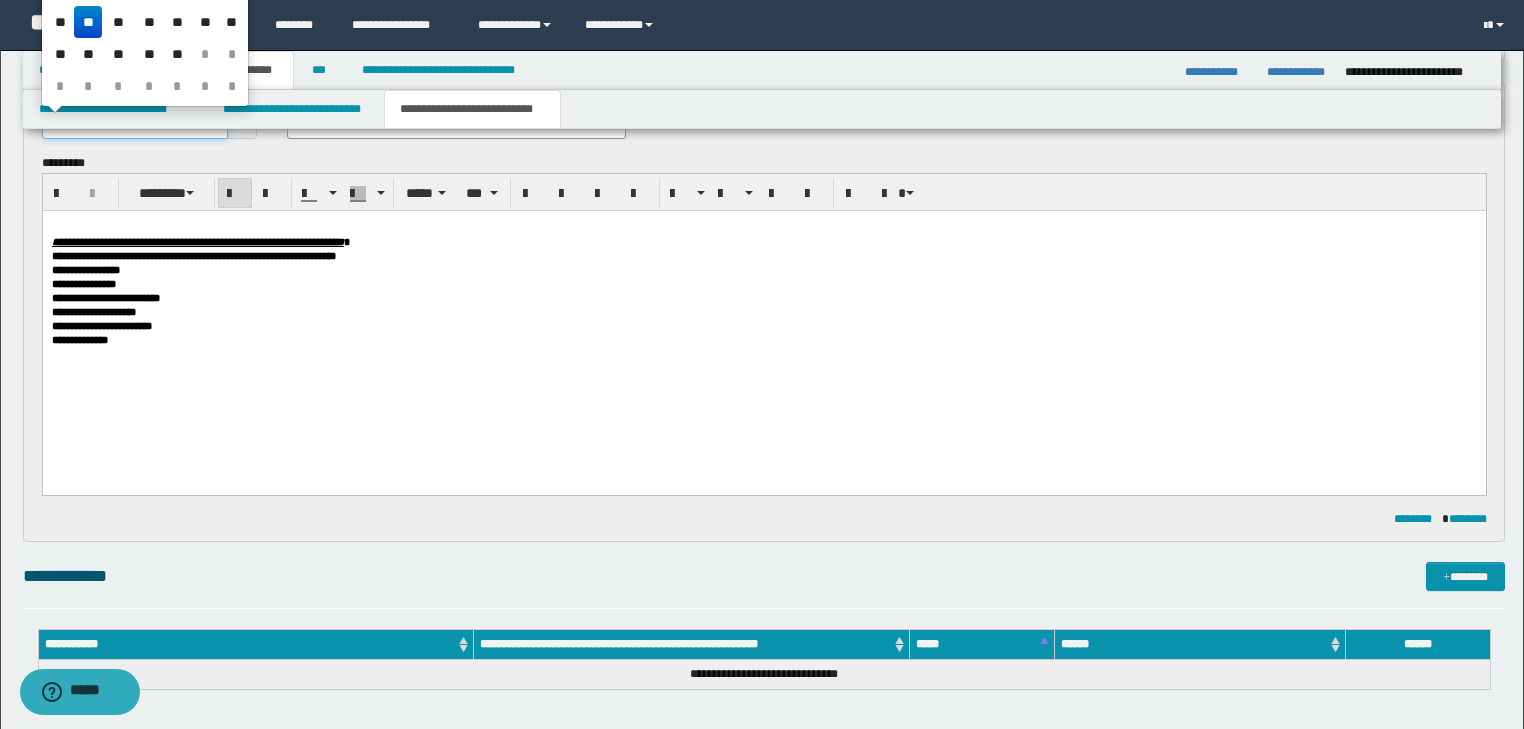 scroll, scrollTop: 688, scrollLeft: 0, axis: vertical 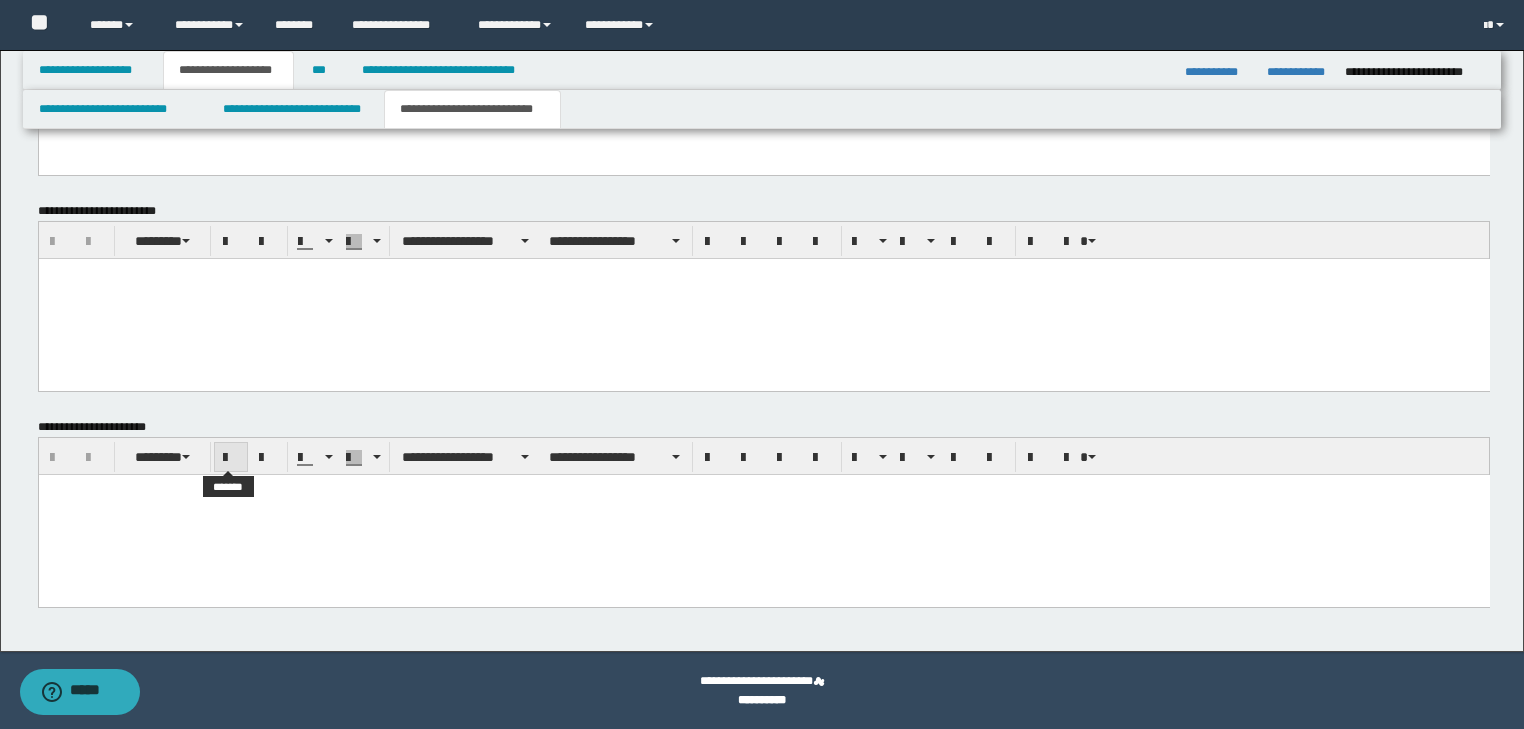 type on "**********" 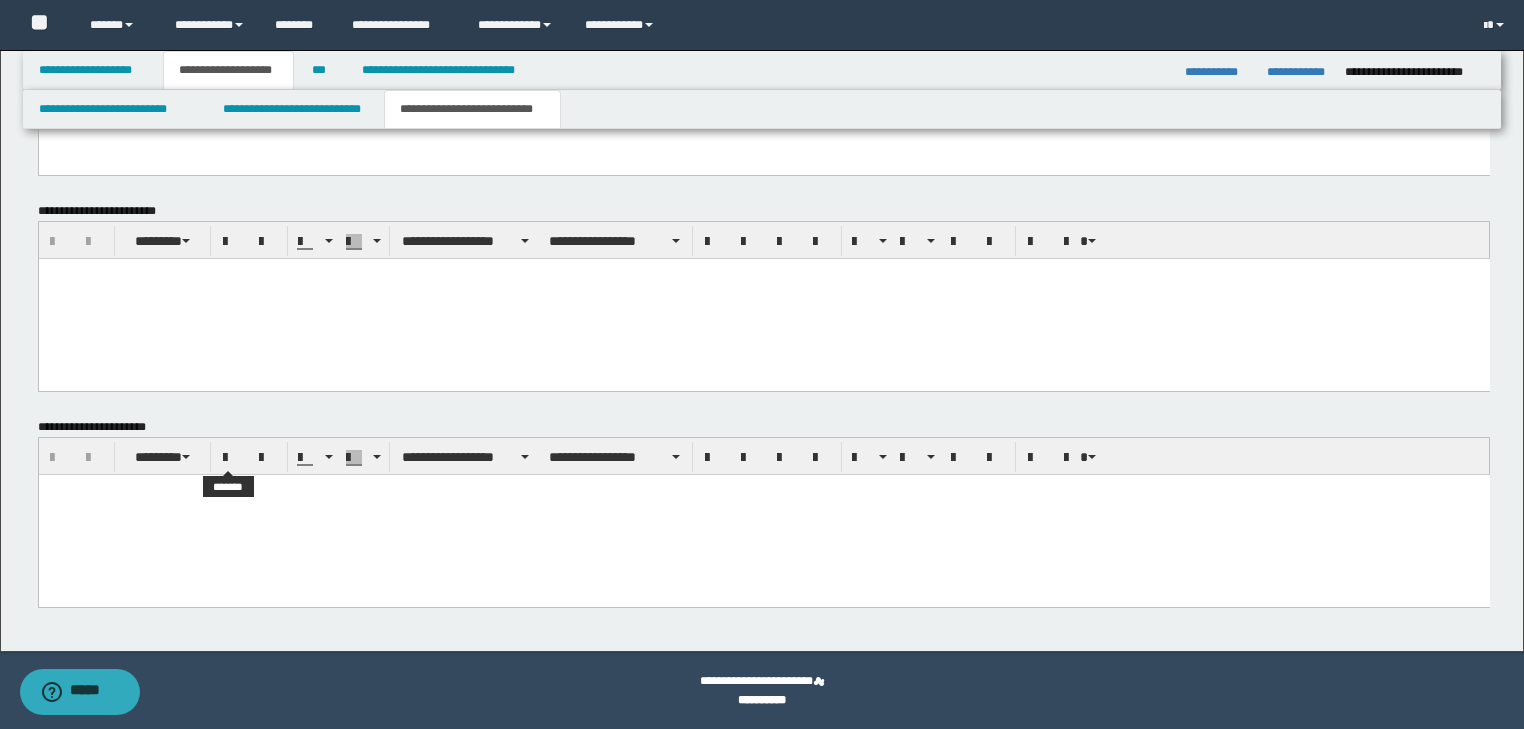 drag, startPoint x: 232, startPoint y: 460, endPoint x: 228, endPoint y: 471, distance: 11.7046995 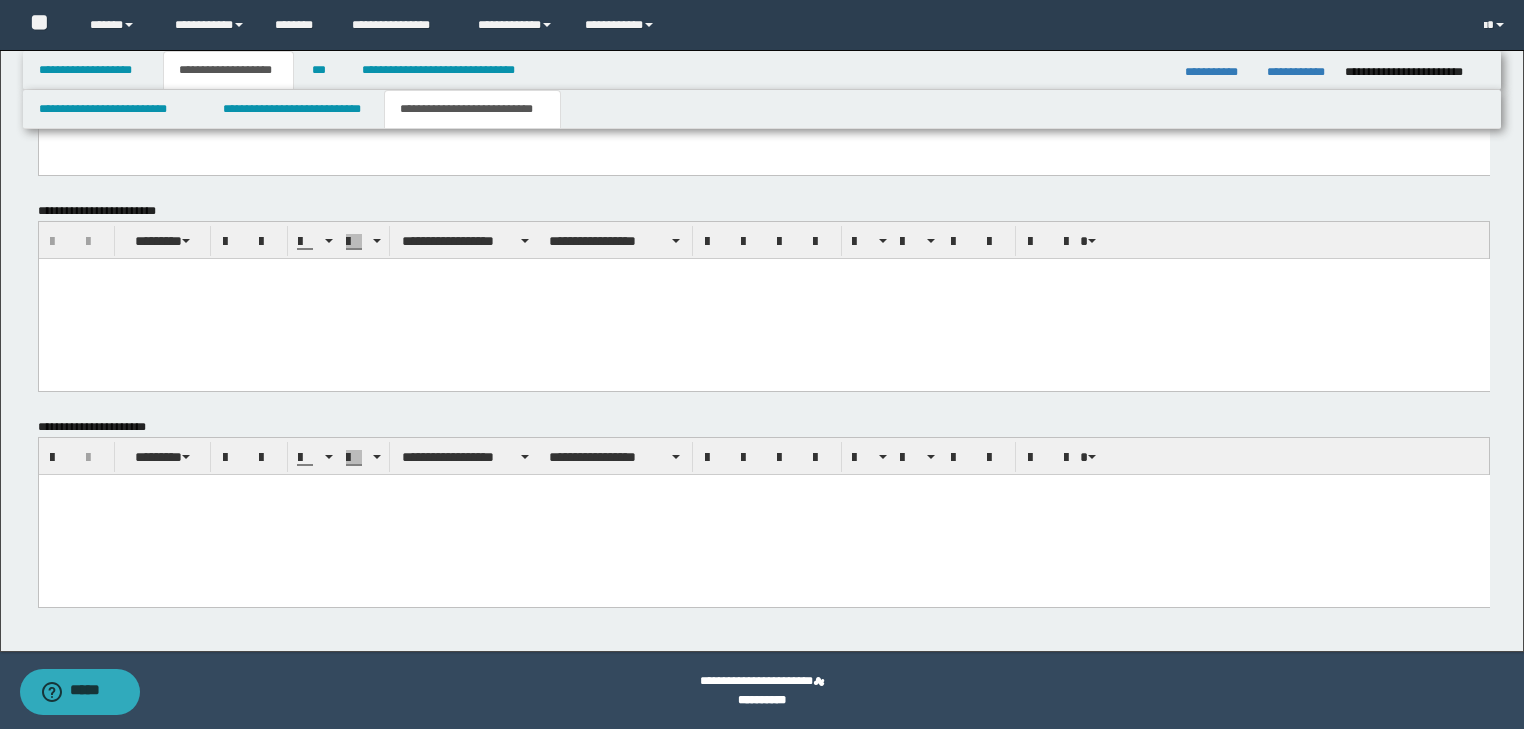 click on "﻿" at bounding box center [763, 489] 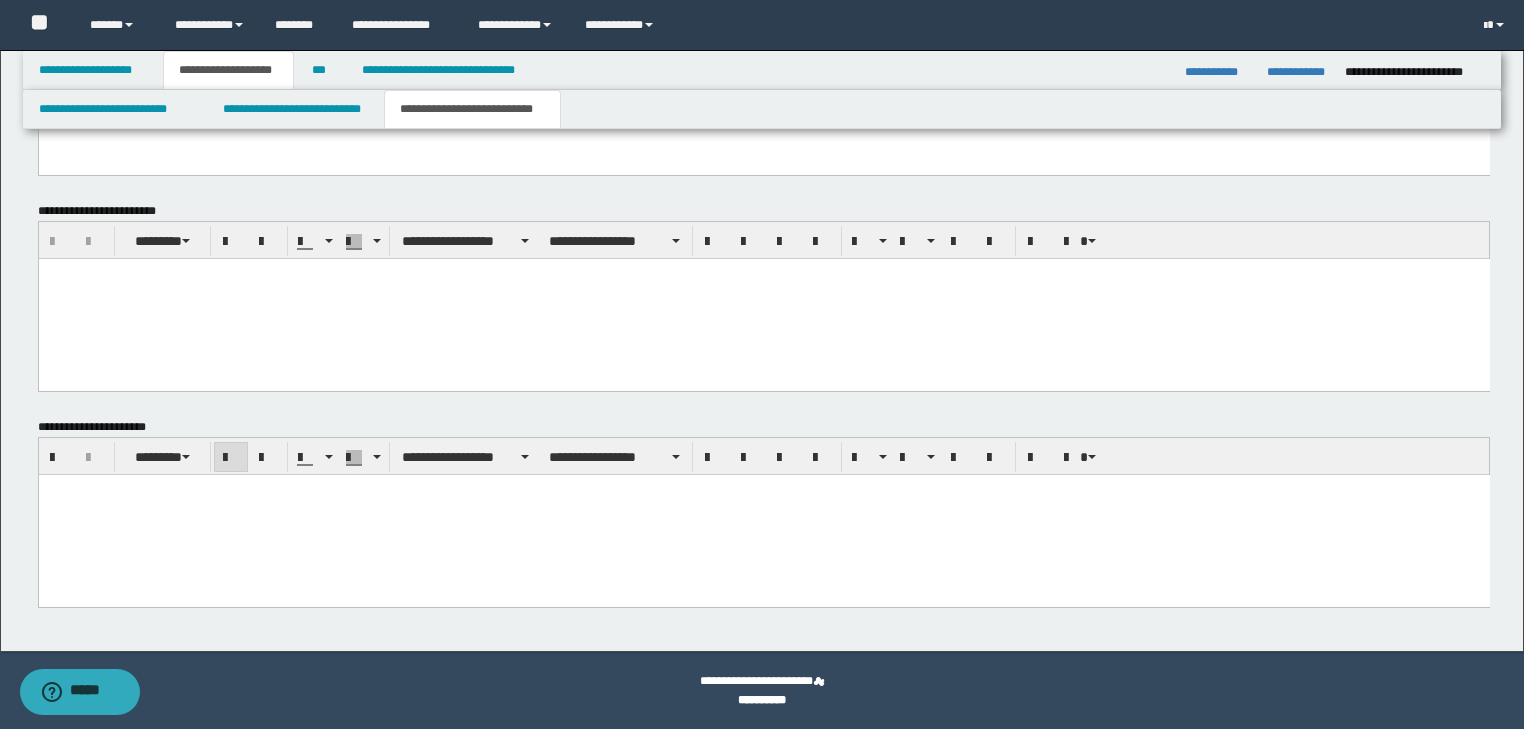 type 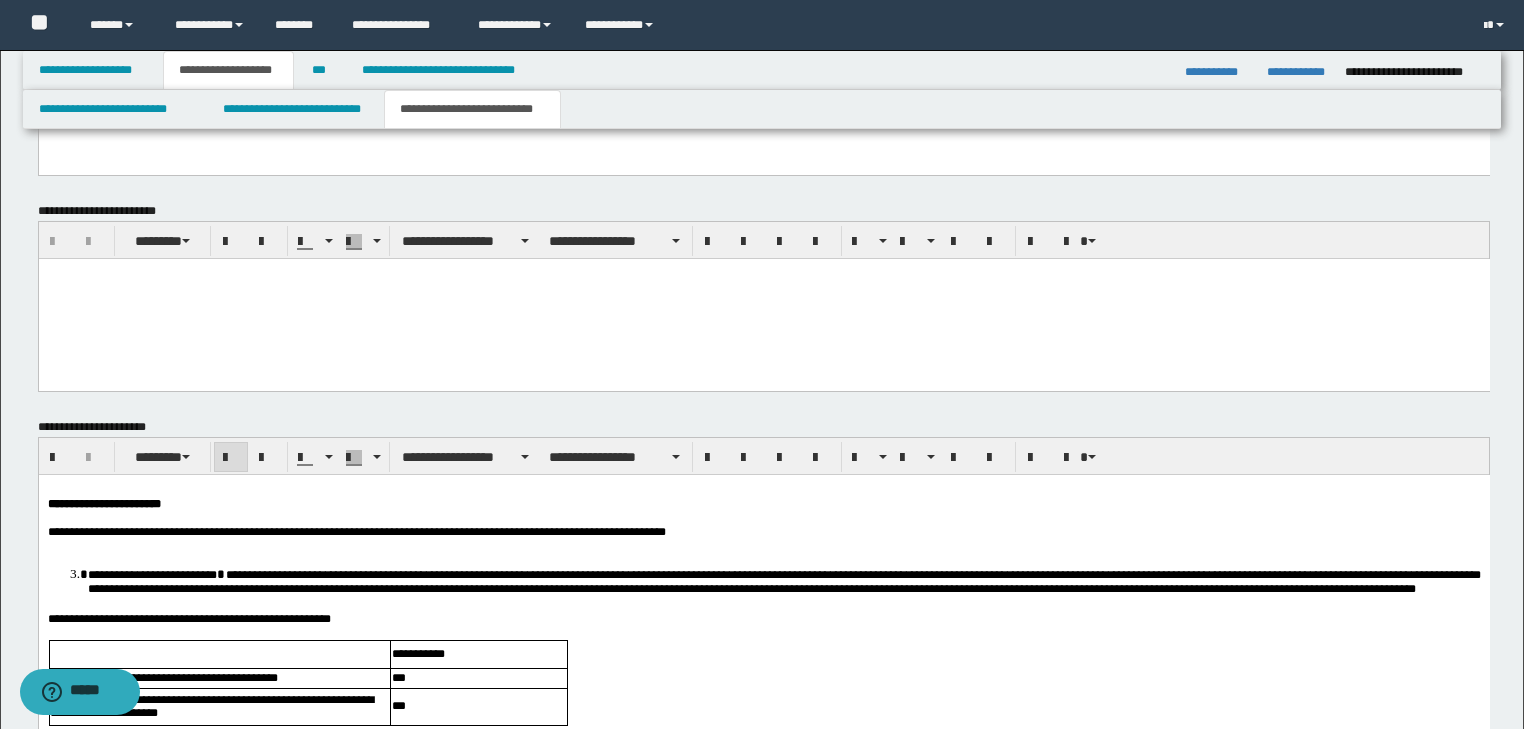click on "*" at bounding box center (51, 503) 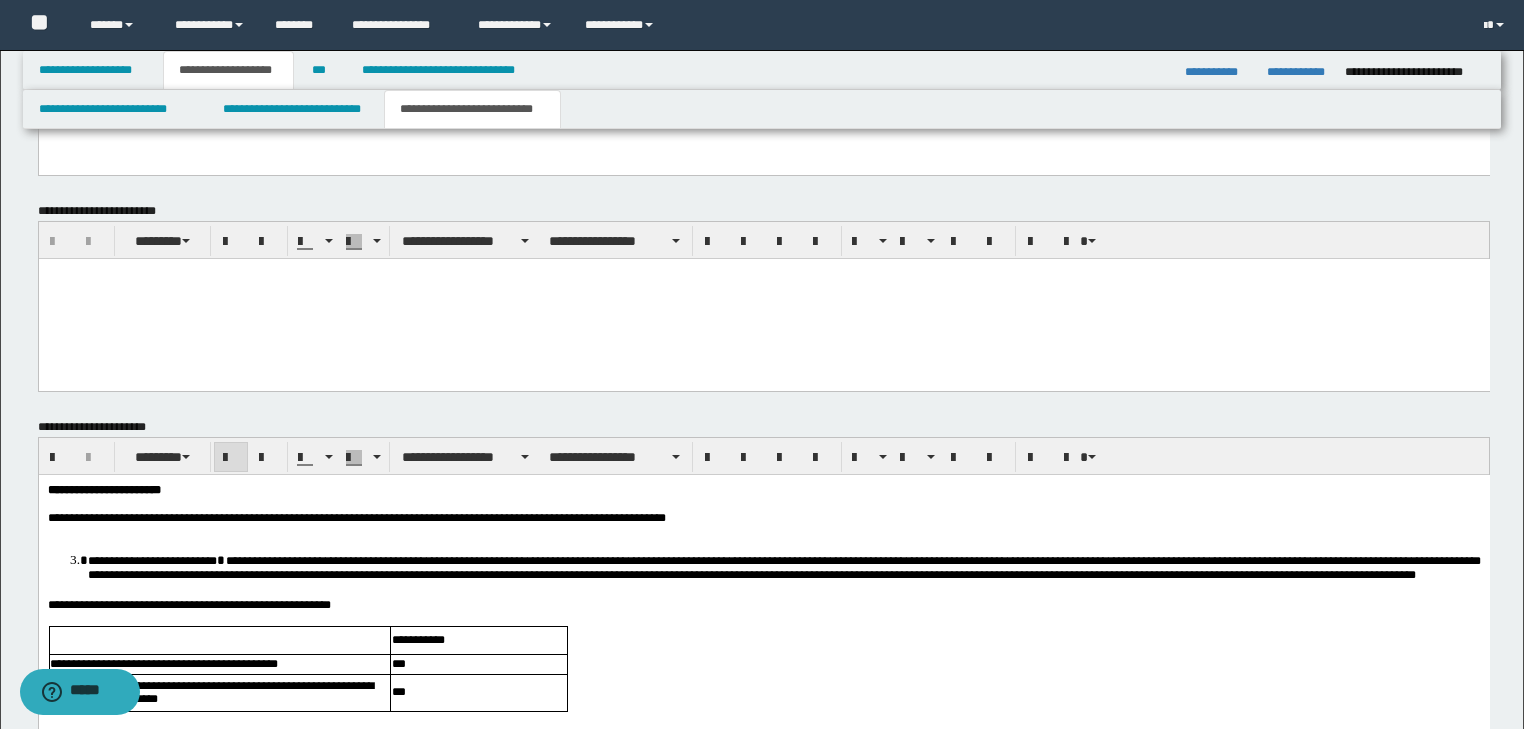 scroll, scrollTop: 1710, scrollLeft: 0, axis: vertical 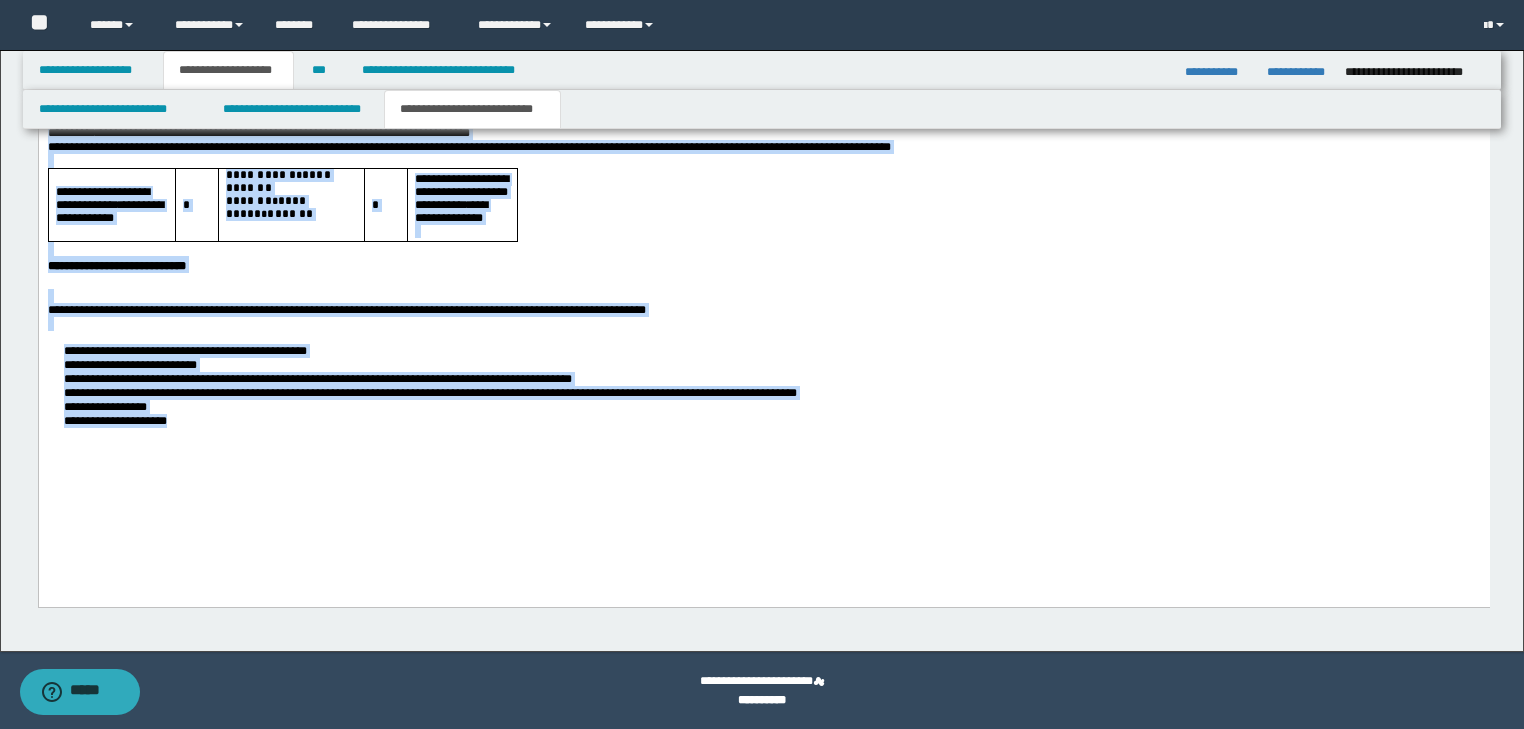 drag, startPoint x: 48, startPoint y: -142, endPoint x: 543, endPoint y: 606, distance: 896.9554 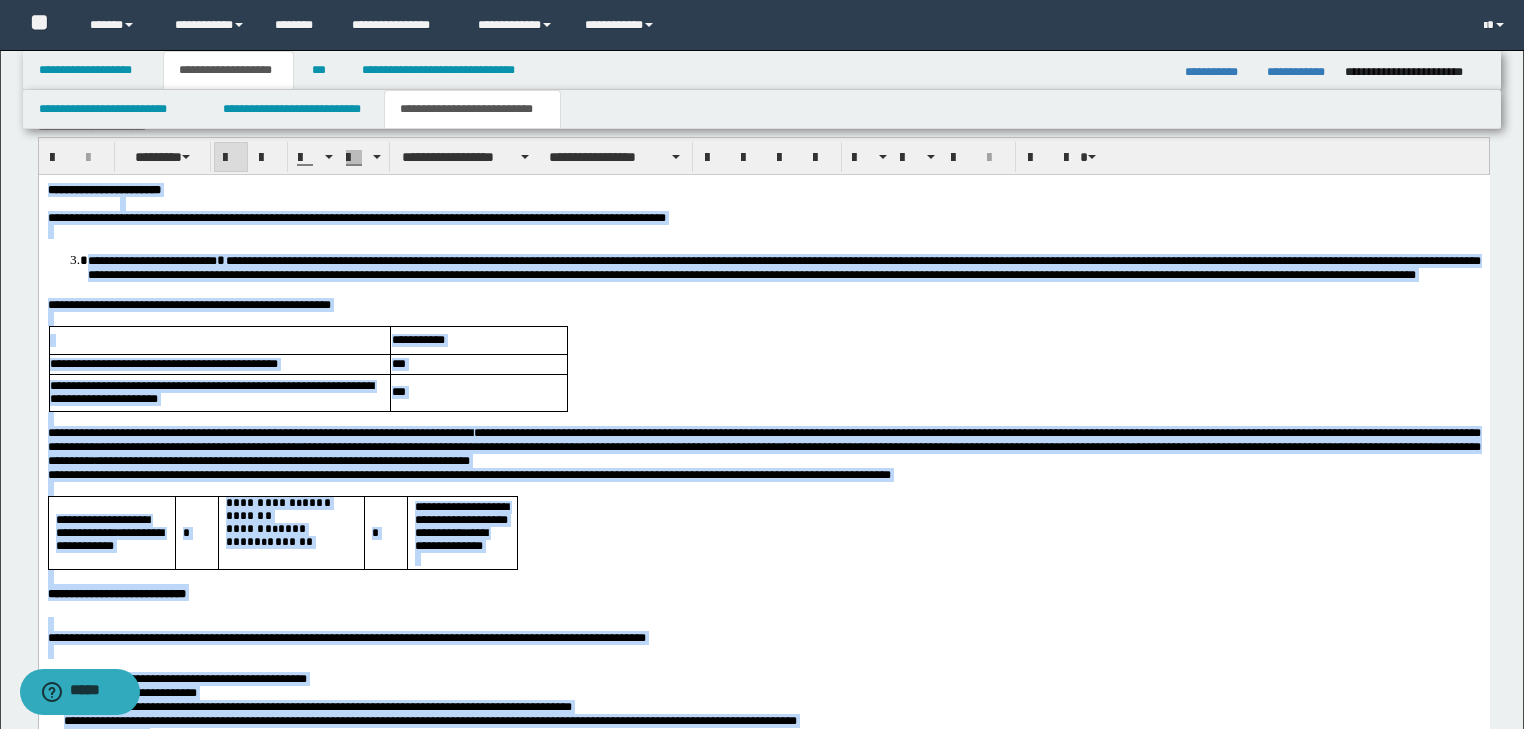 scroll, scrollTop: 1538, scrollLeft: 0, axis: vertical 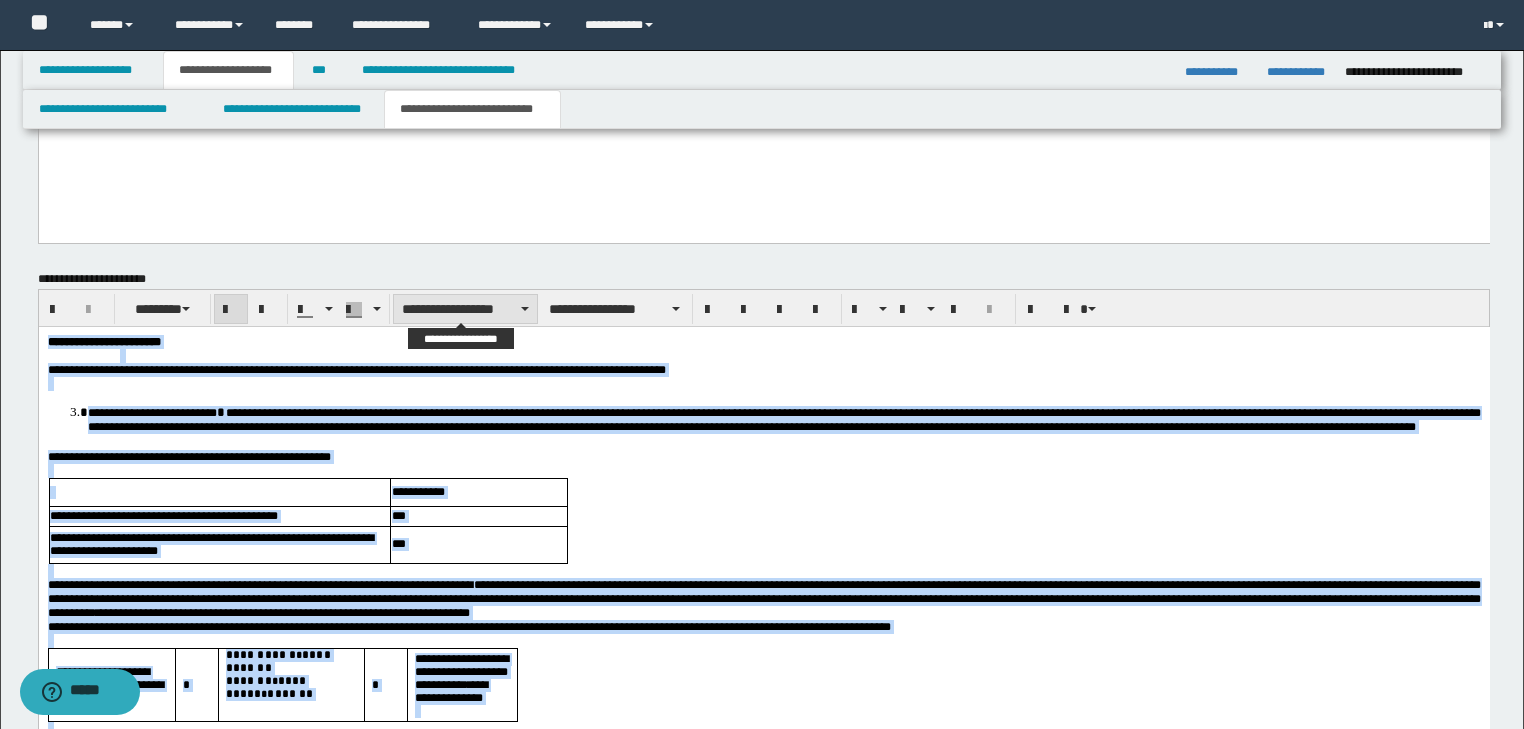 click on "**********" at bounding box center (465, 309) 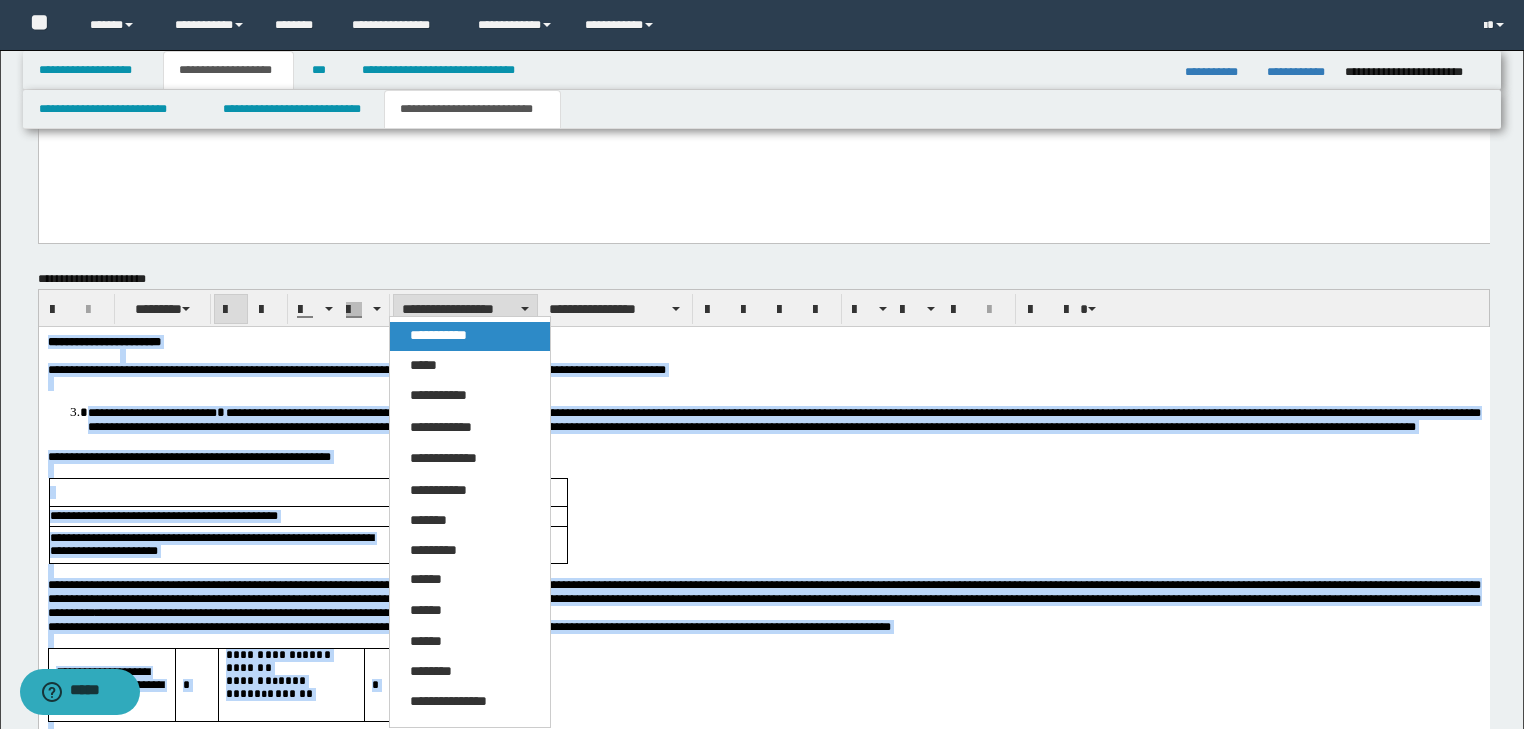 click on "**********" at bounding box center (470, 336) 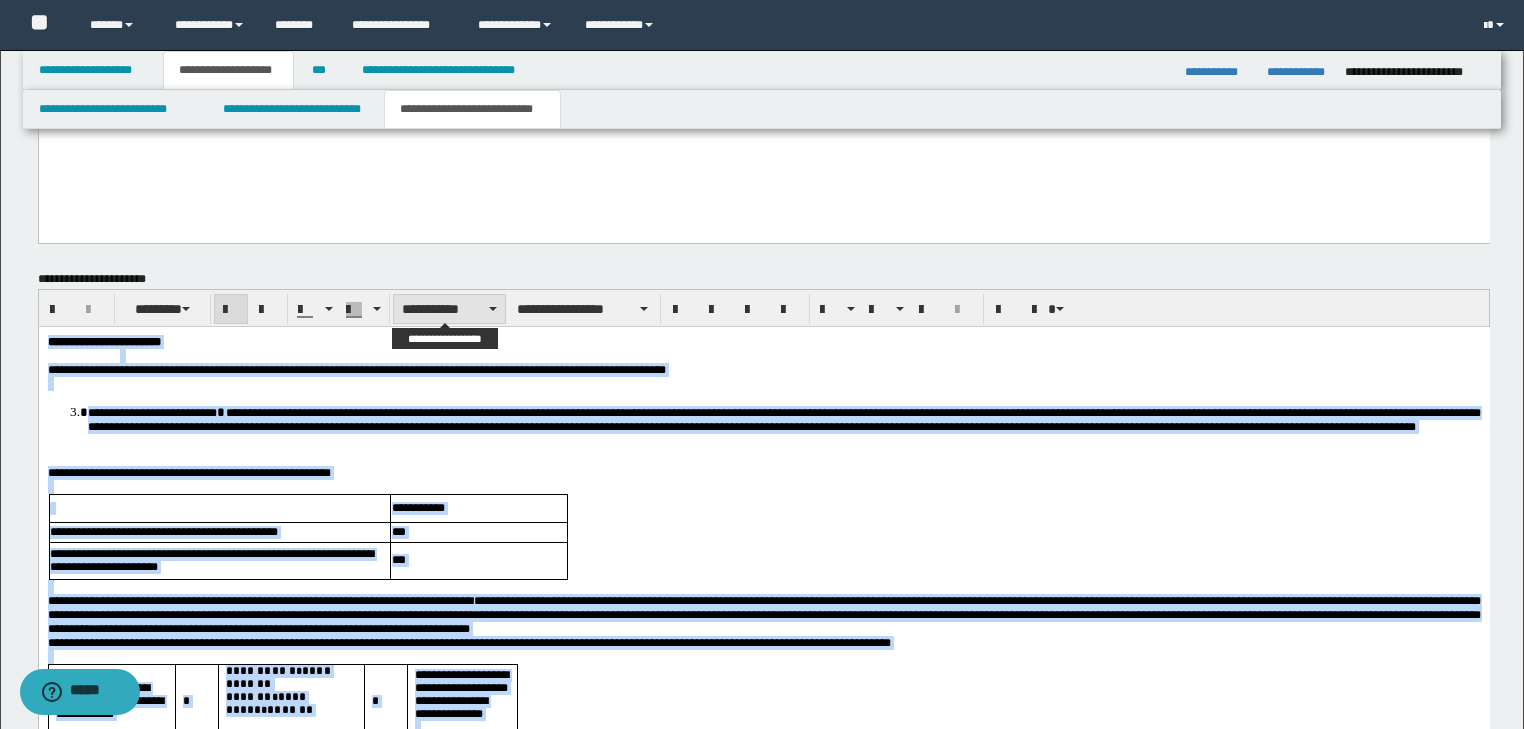 click on "**********" at bounding box center [449, 309] 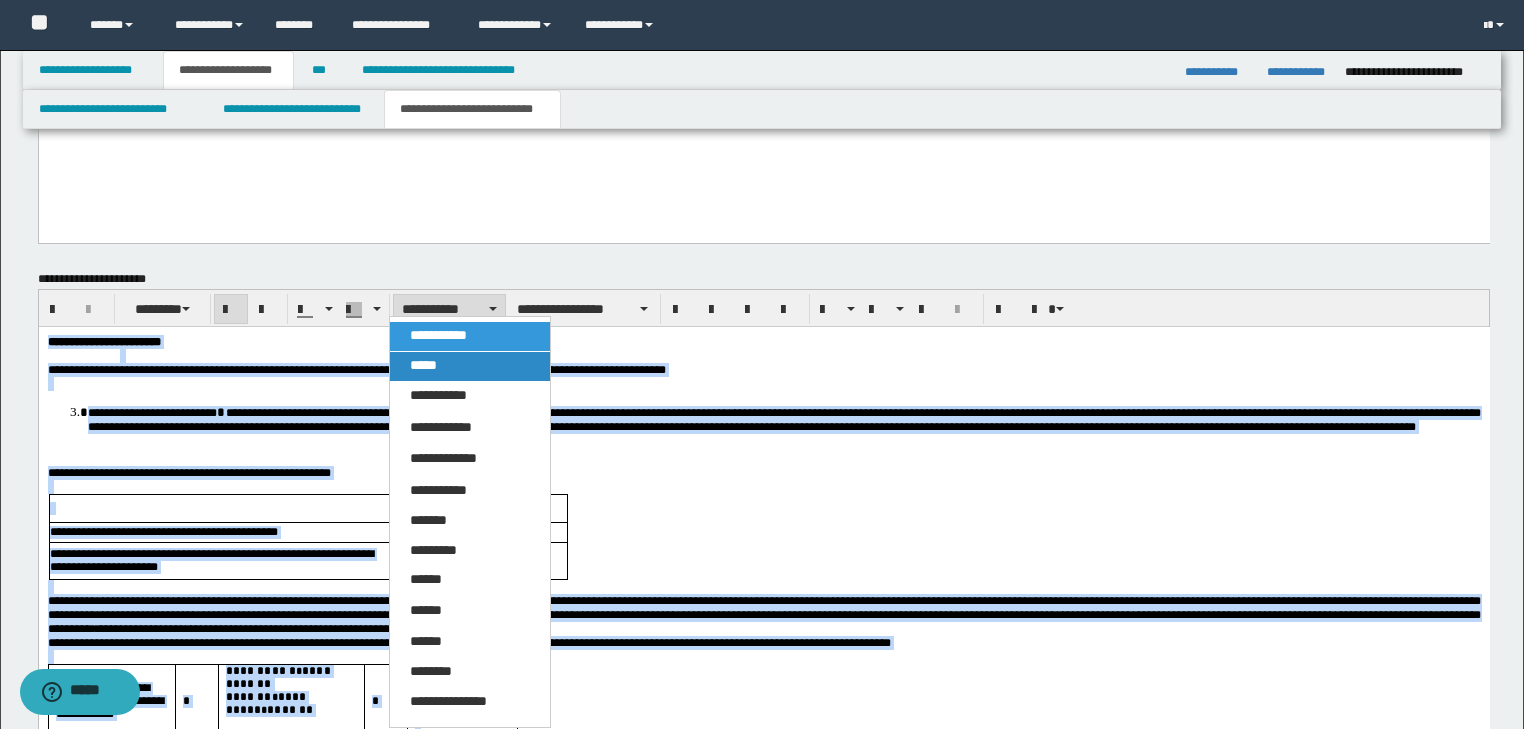 drag, startPoint x: 423, startPoint y: 371, endPoint x: 461, endPoint y: 1, distance: 371.94623 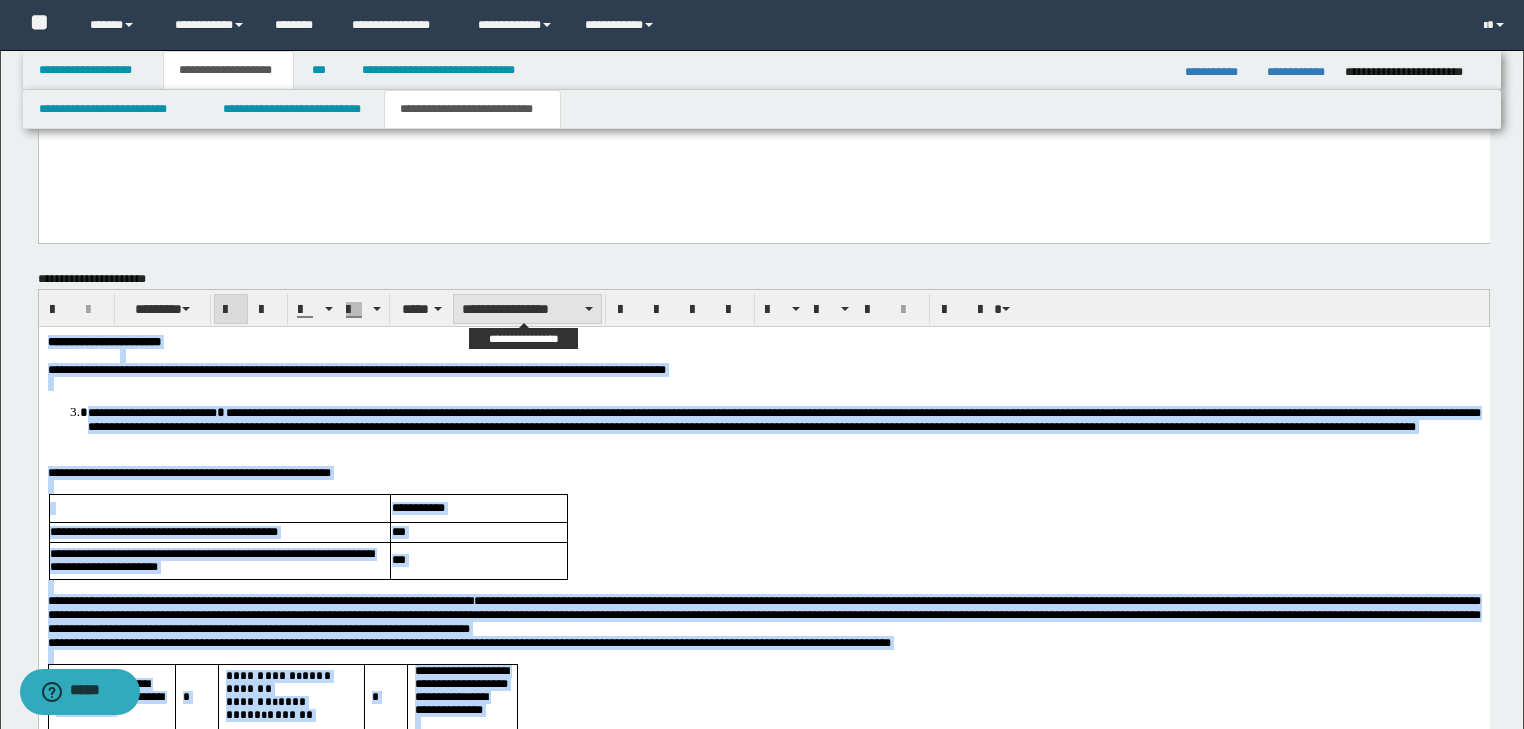 click on "**********" at bounding box center [527, 309] 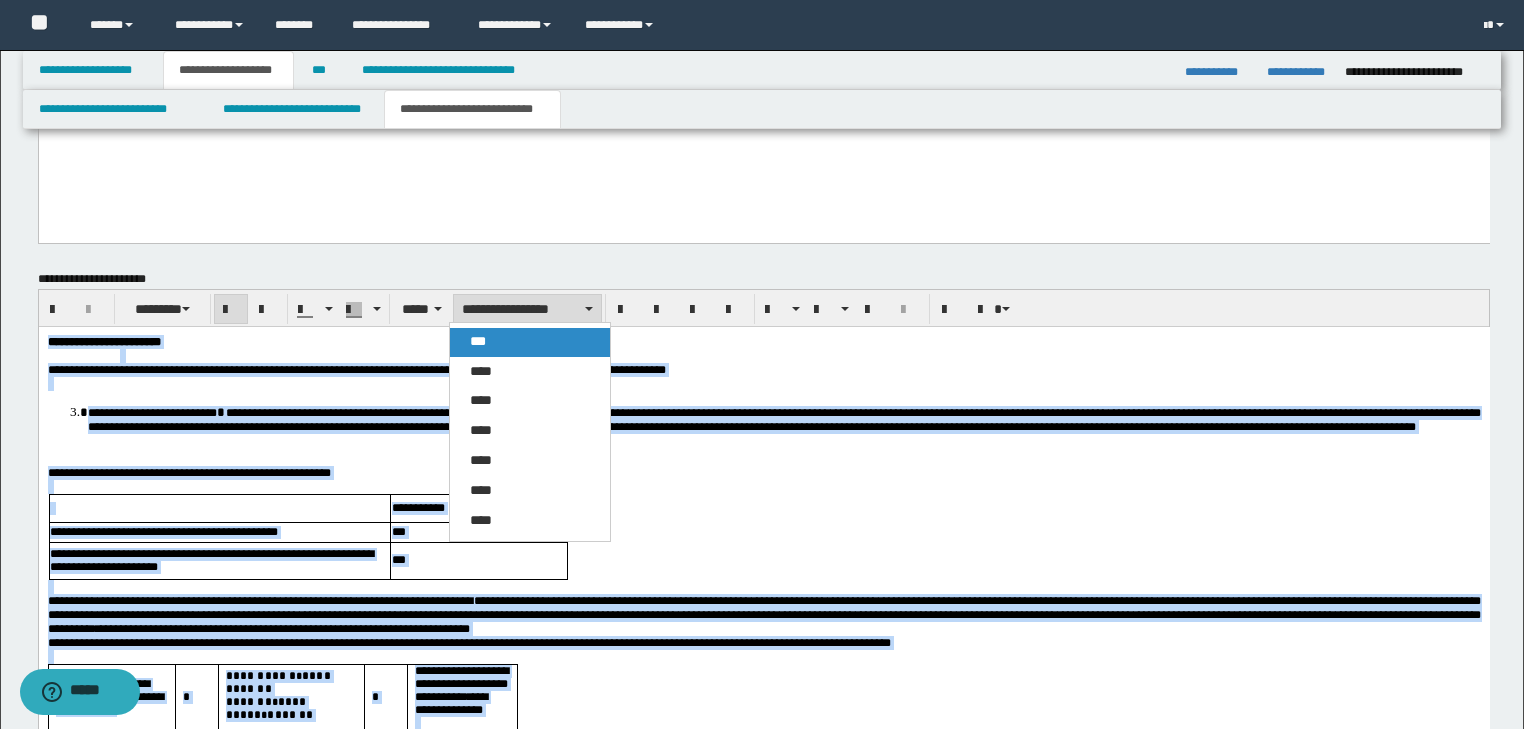 click on "***" at bounding box center [530, 342] 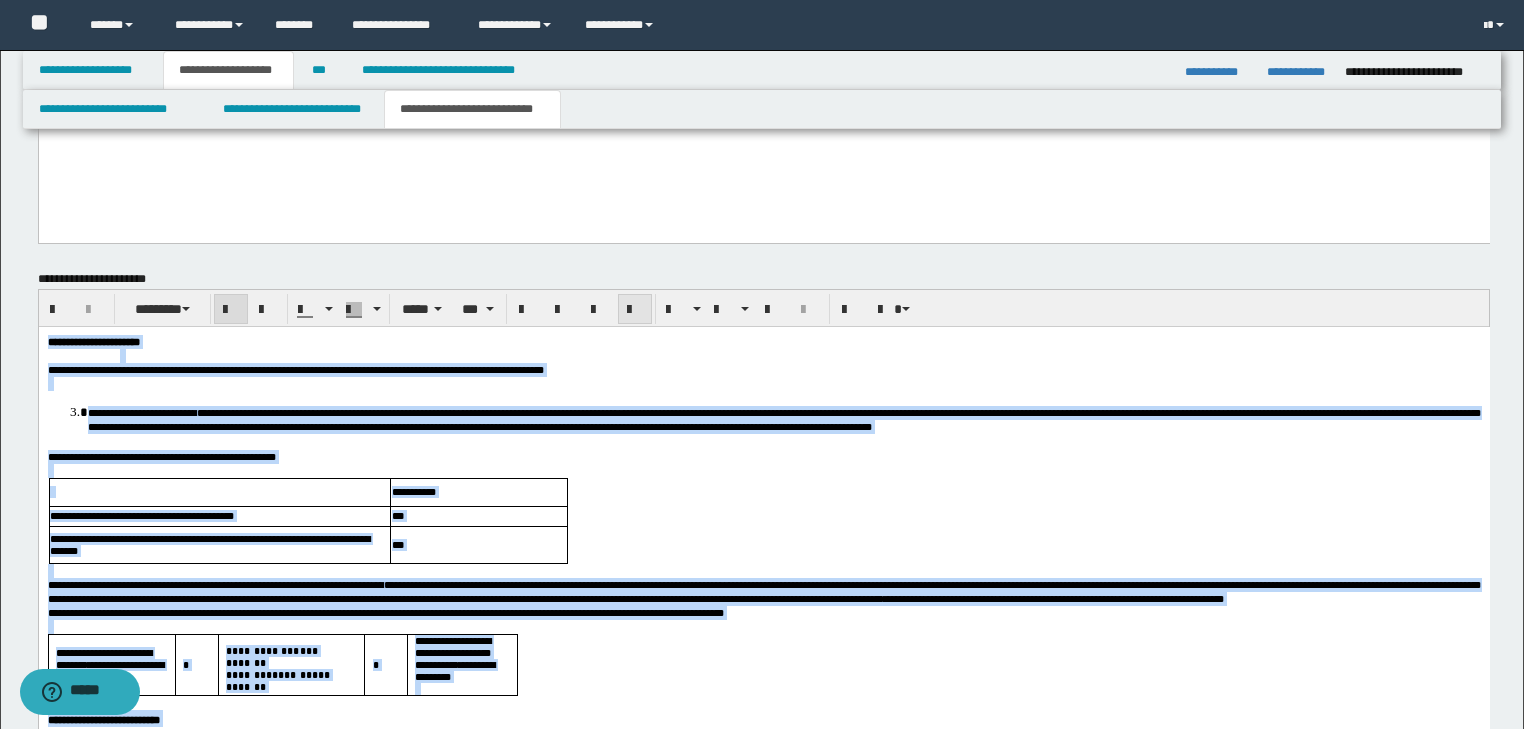 click at bounding box center [635, 310] 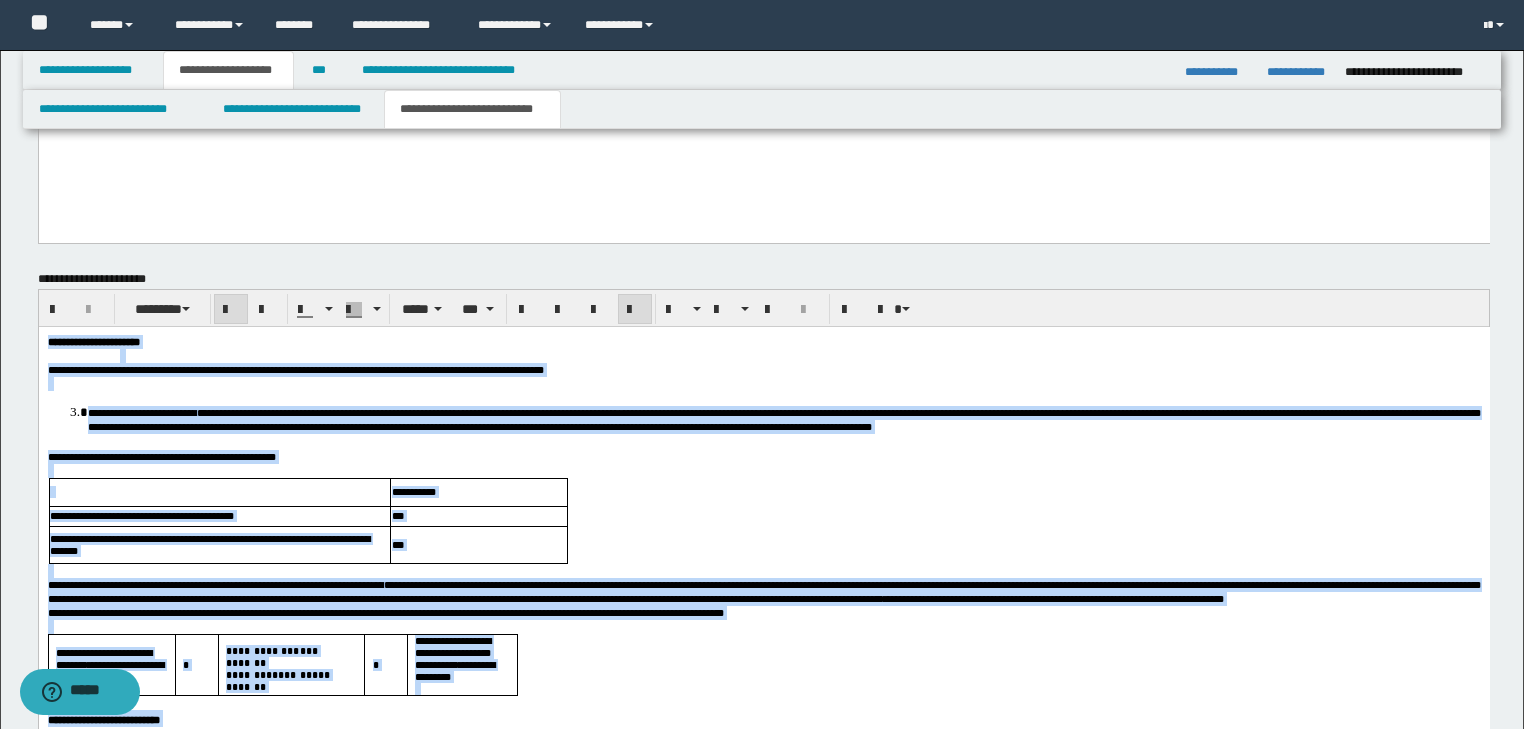 click at bounding box center (799, 355) 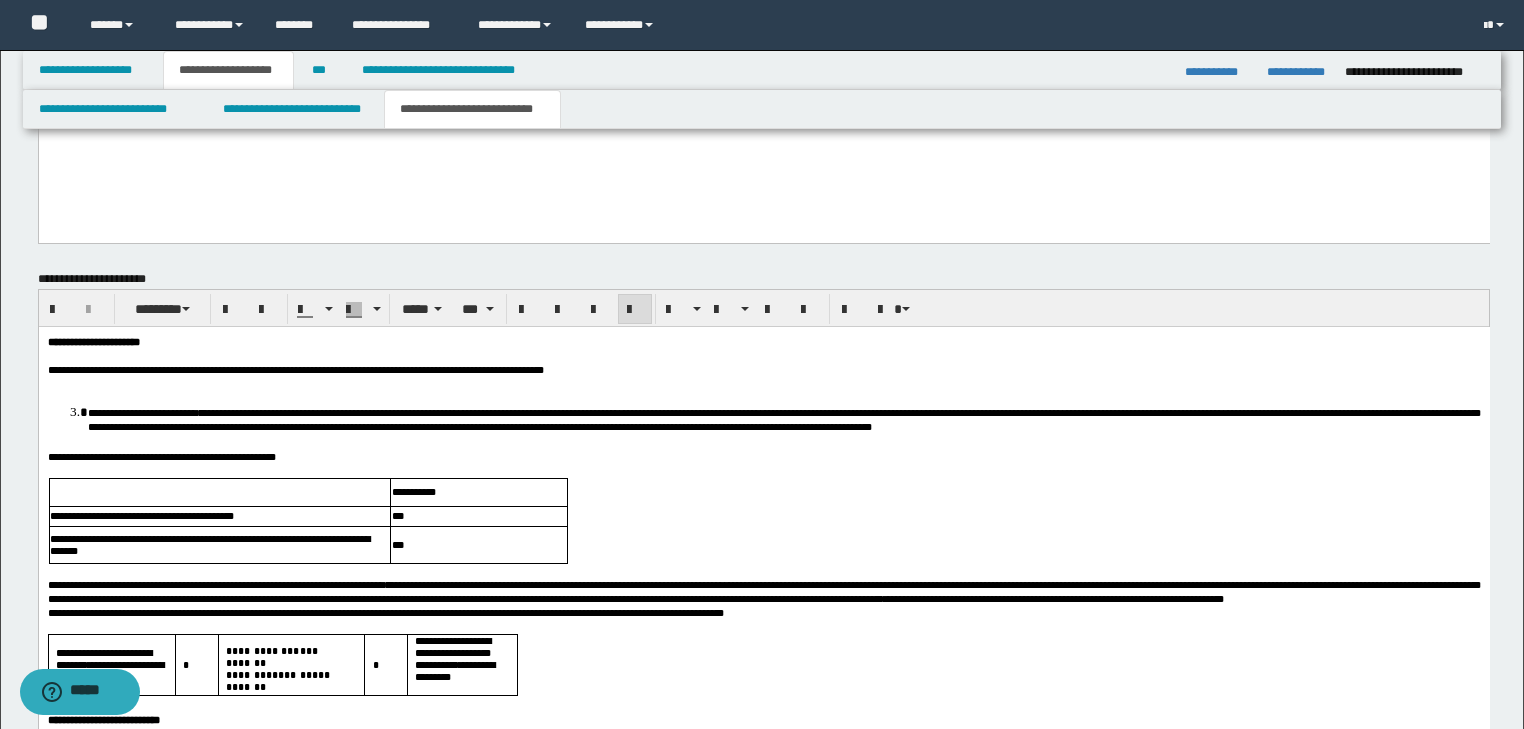 click on "**********" at bounding box center [763, 369] 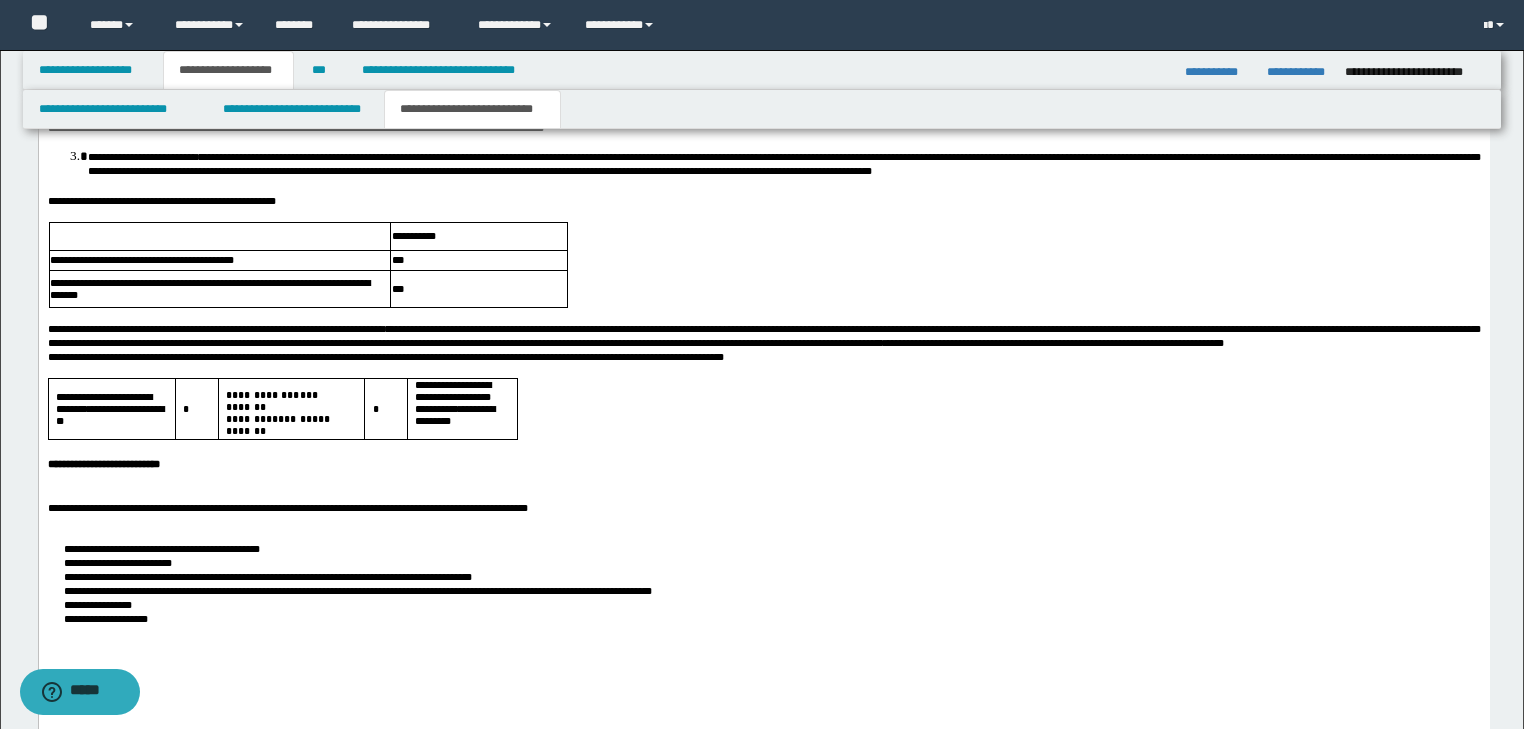 scroll, scrollTop: 1858, scrollLeft: 0, axis: vertical 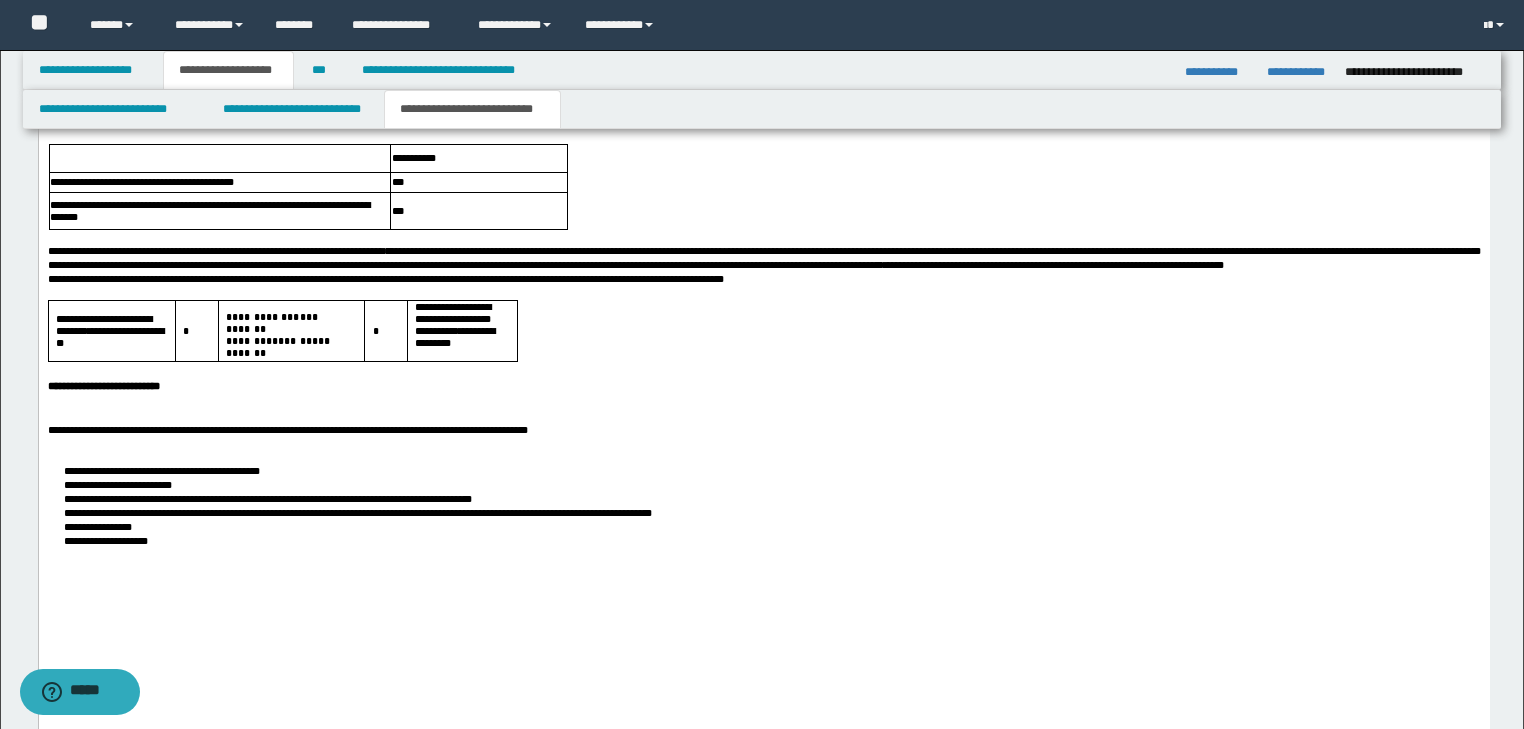 click at bounding box center [763, 415] 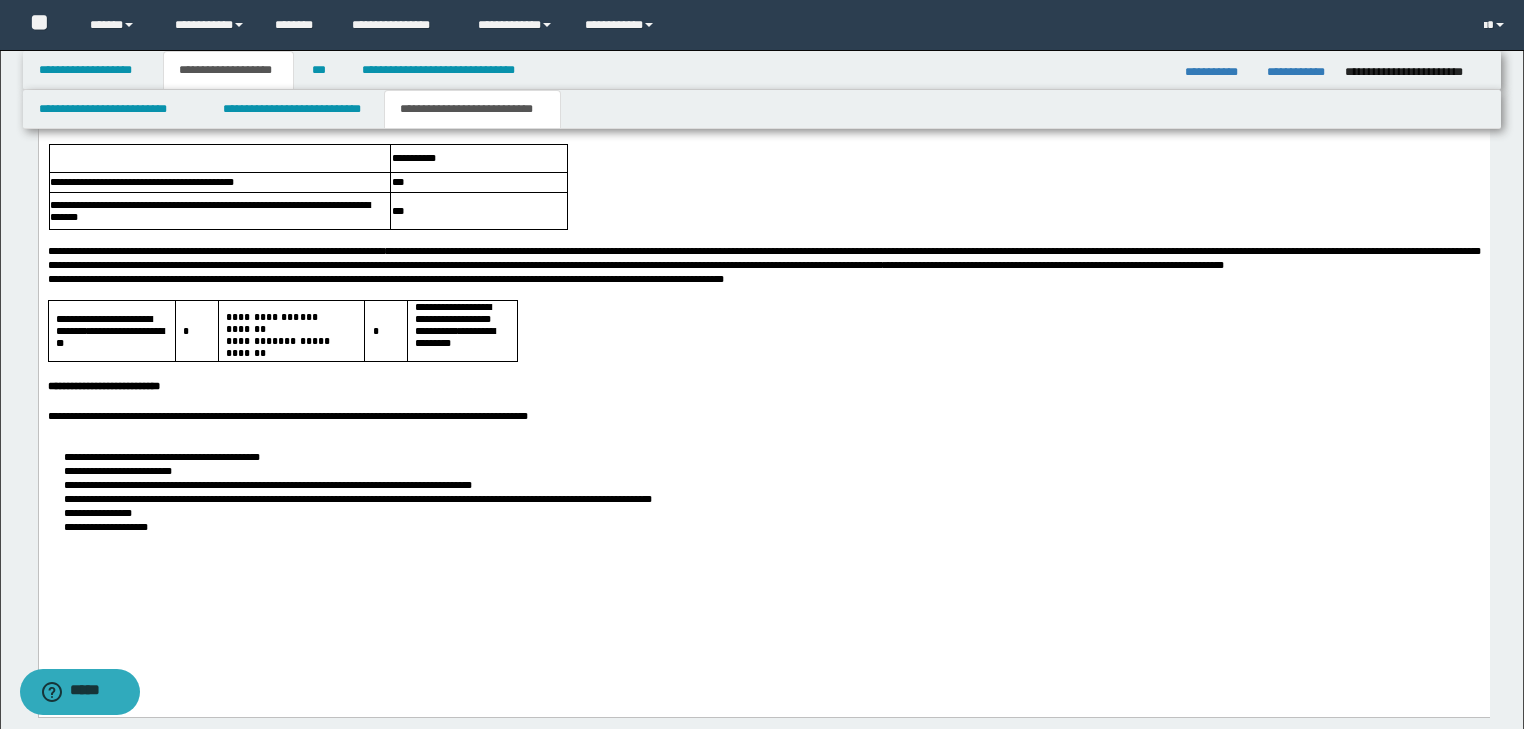 click on "**********" at bounding box center (763, 305) 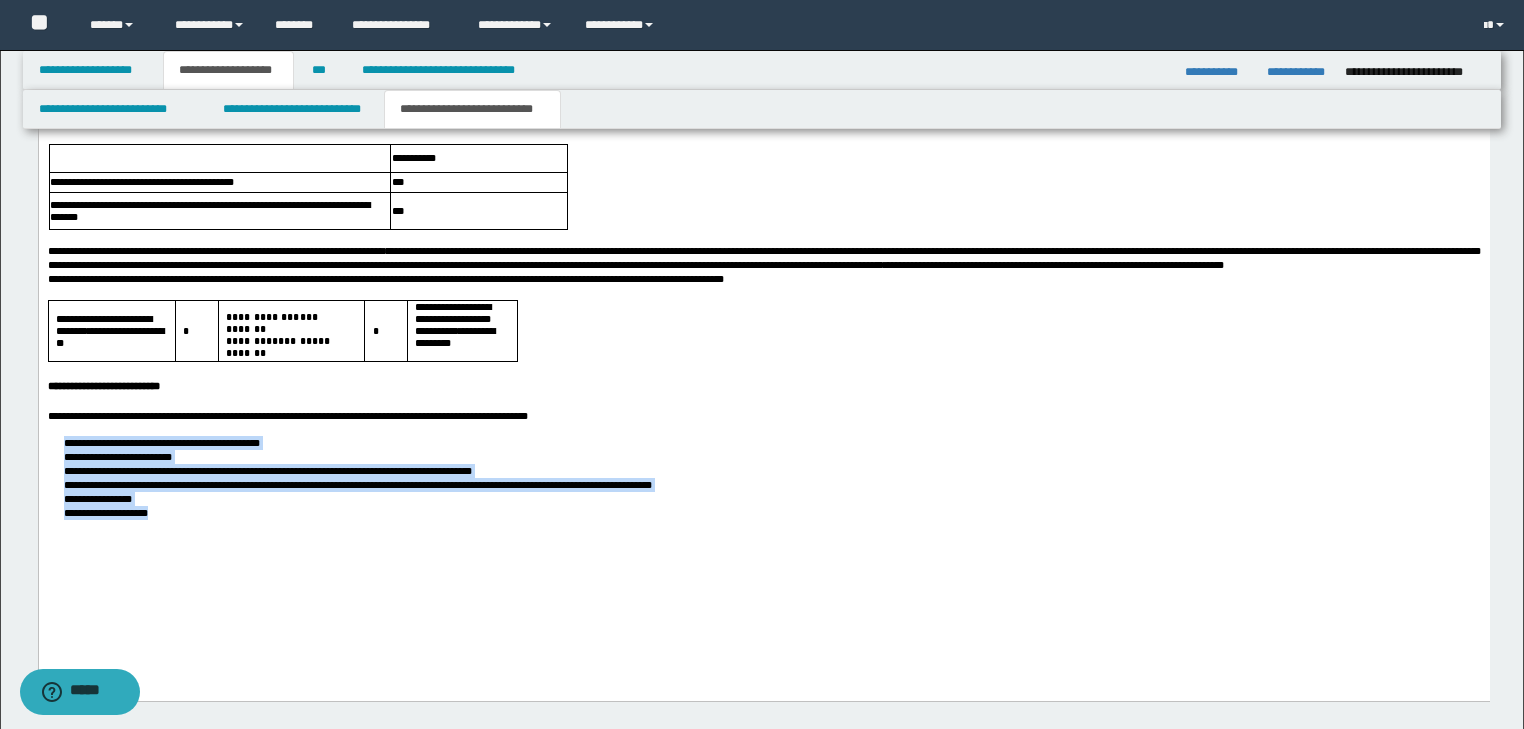 drag, startPoint x: 61, startPoint y: 486, endPoint x: 247, endPoint y: 565, distance: 202.08167 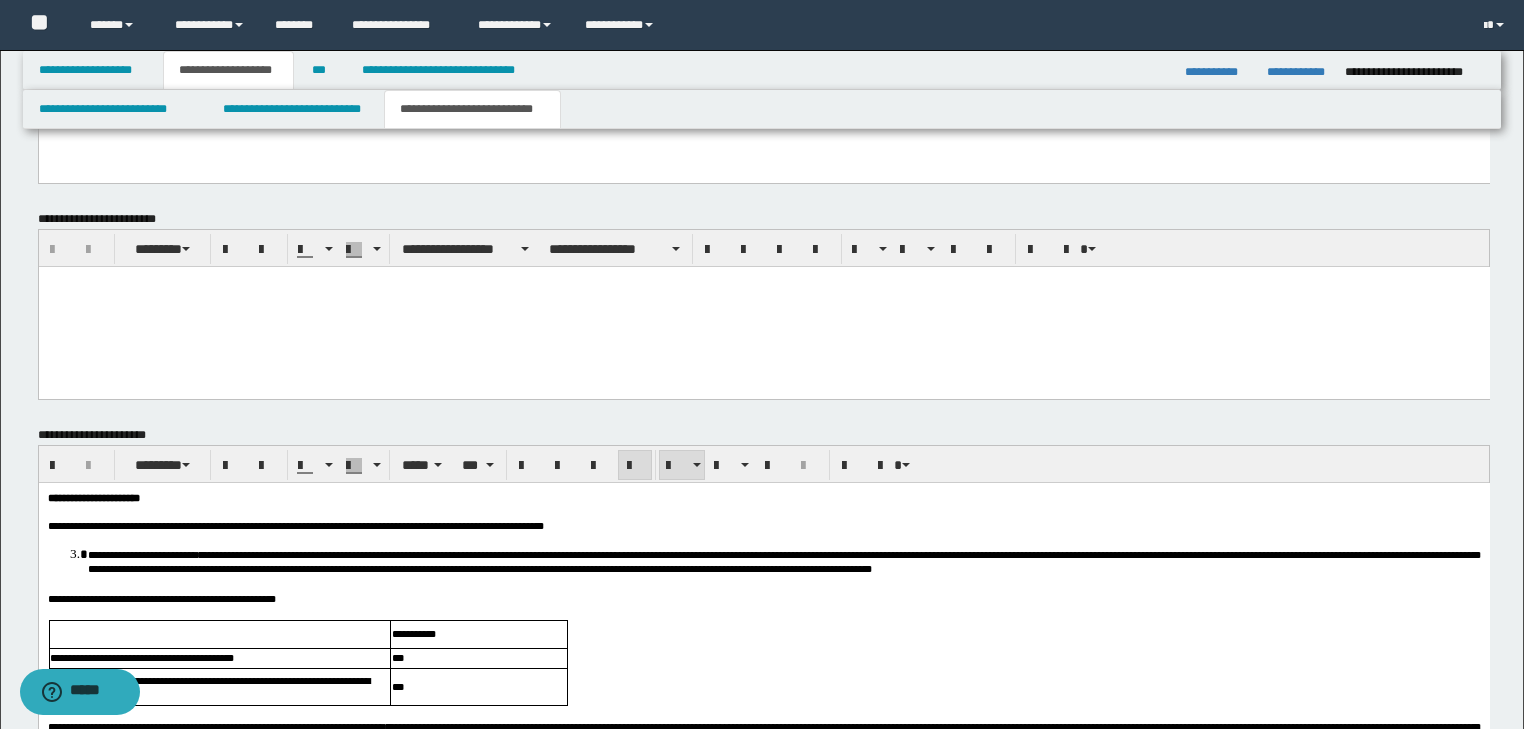 scroll, scrollTop: 1538, scrollLeft: 0, axis: vertical 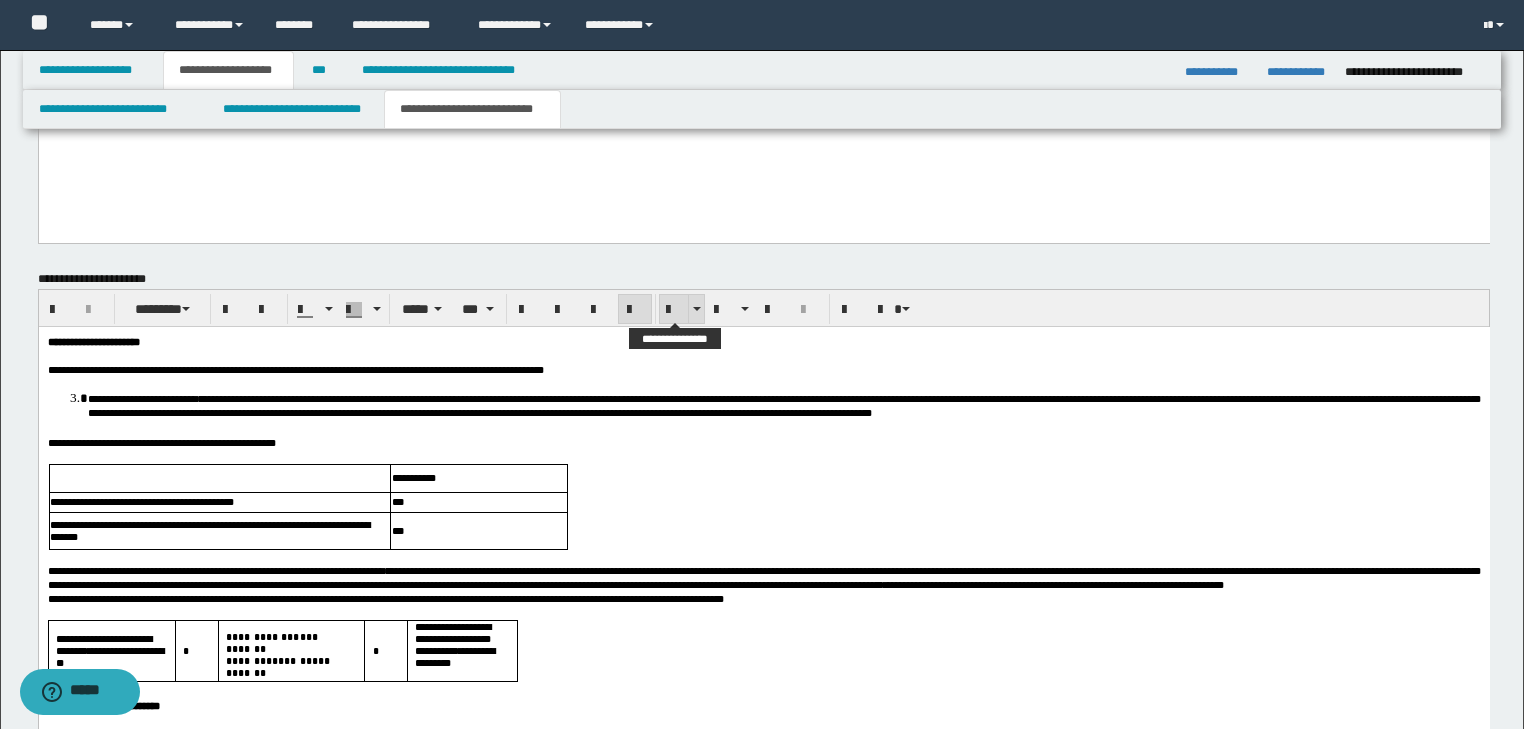 click at bounding box center [674, 310] 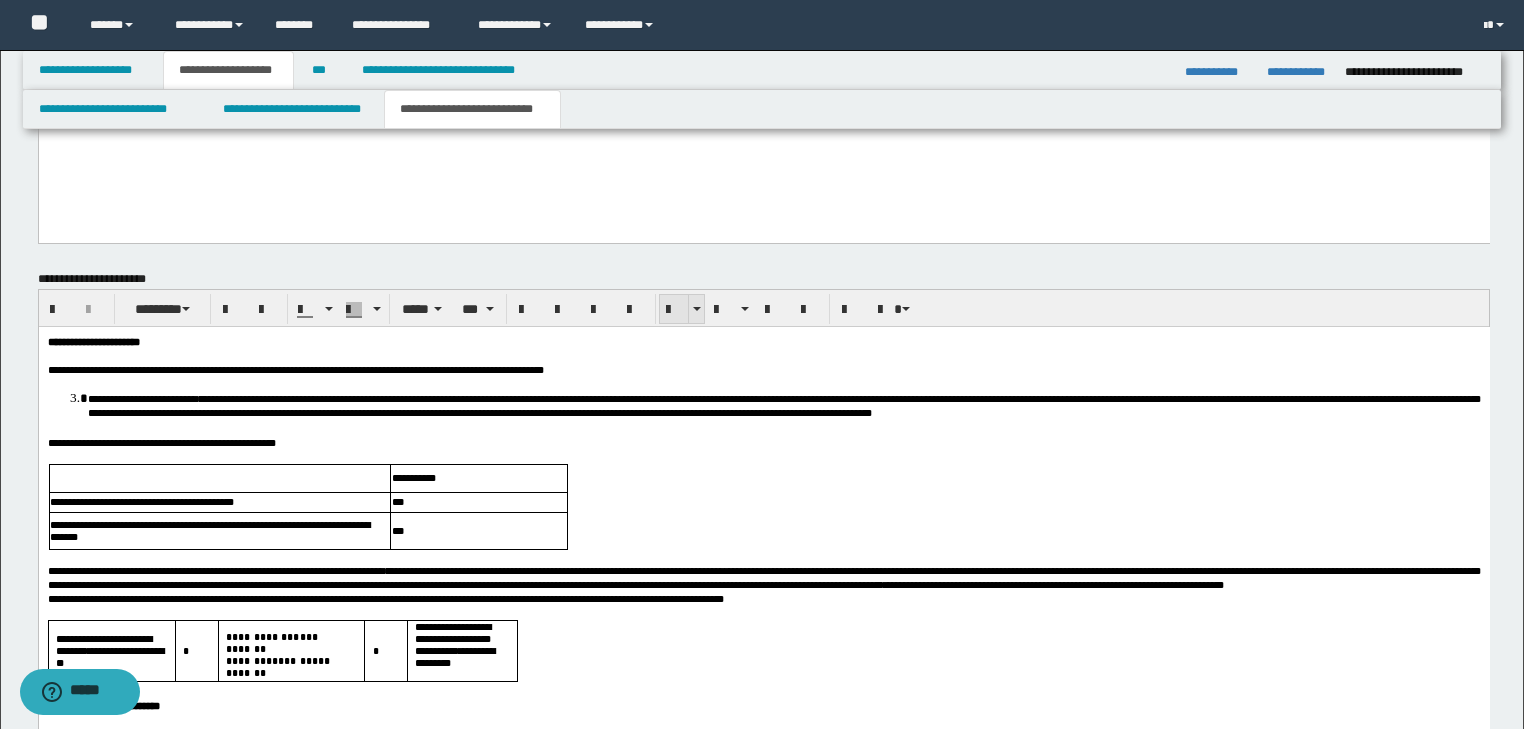 click at bounding box center [674, 310] 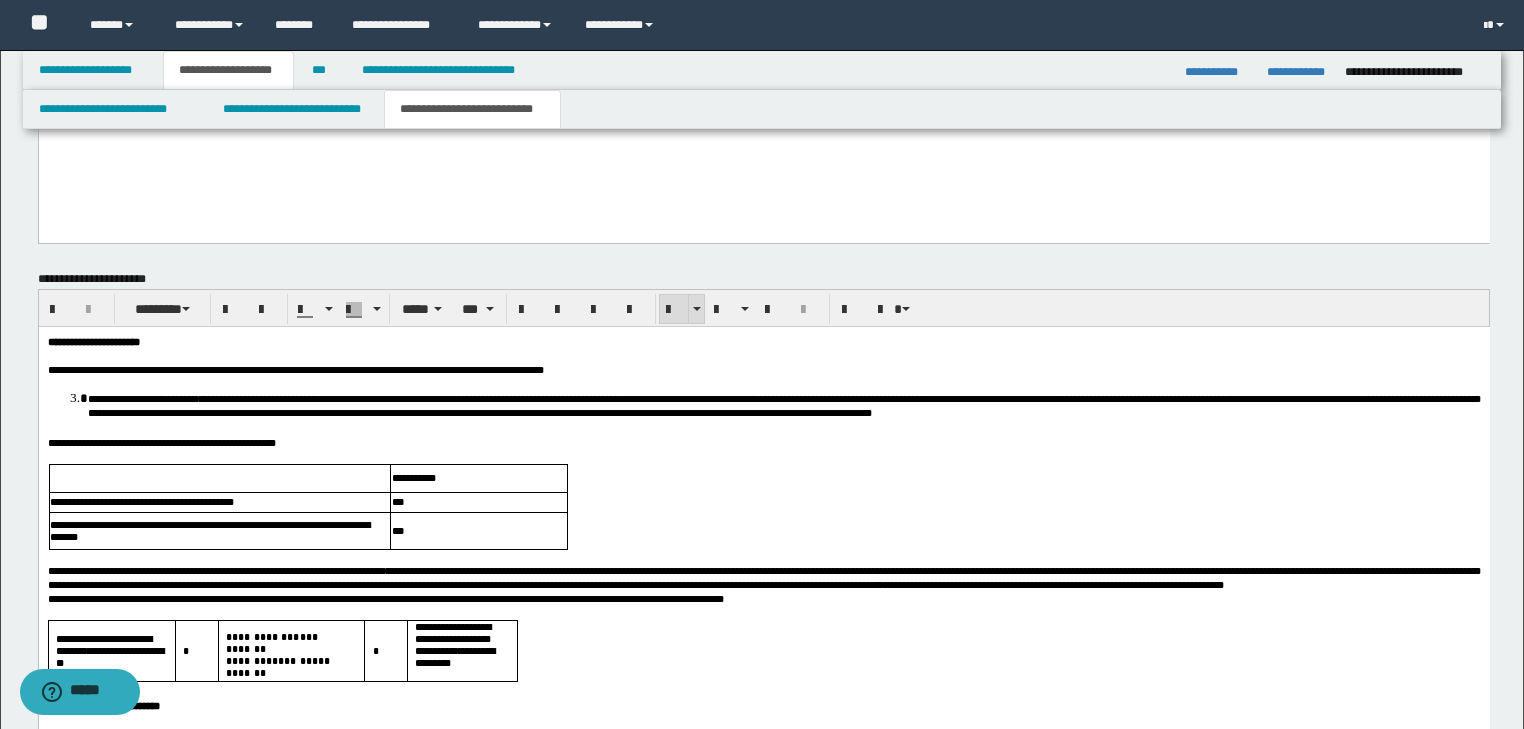 click at bounding box center [674, 310] 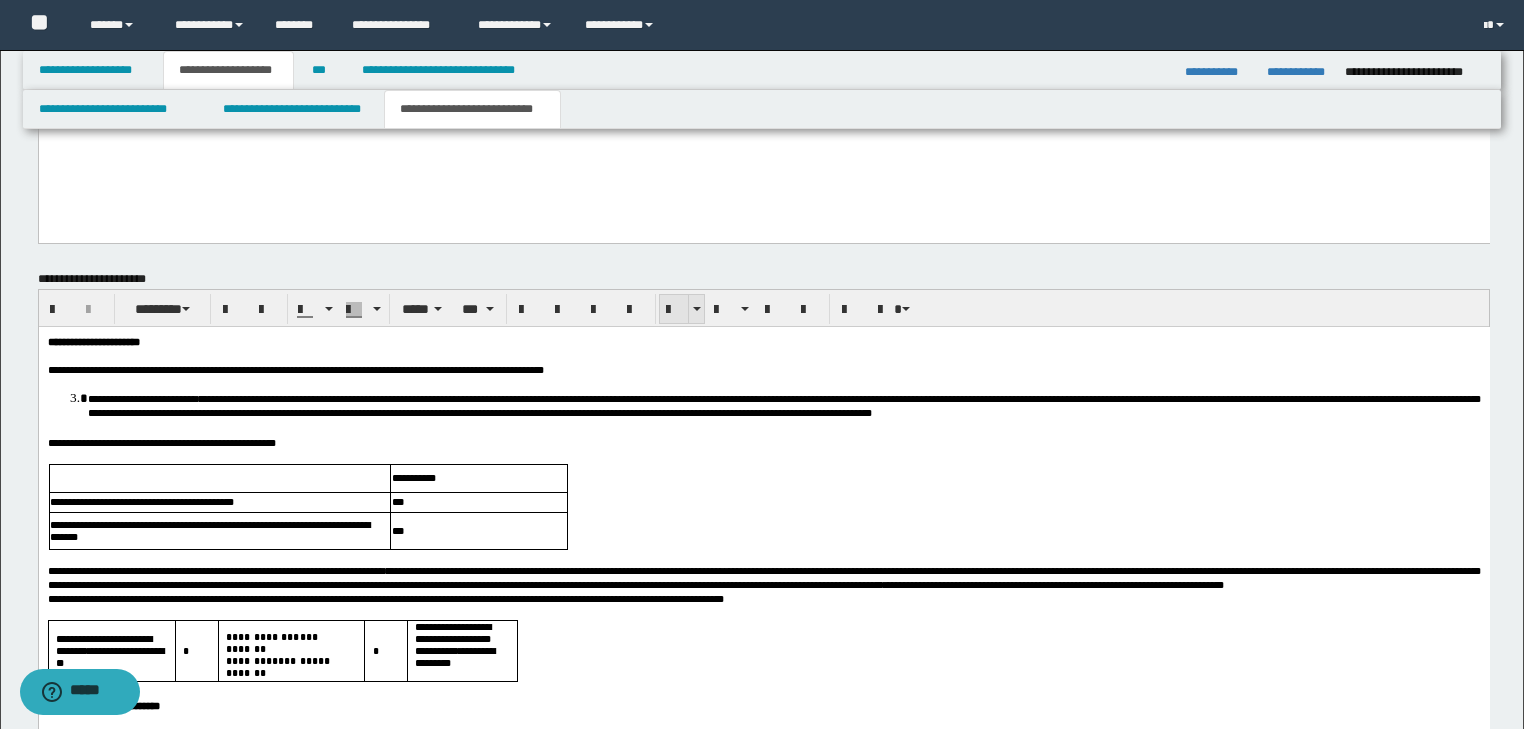 click at bounding box center (674, 310) 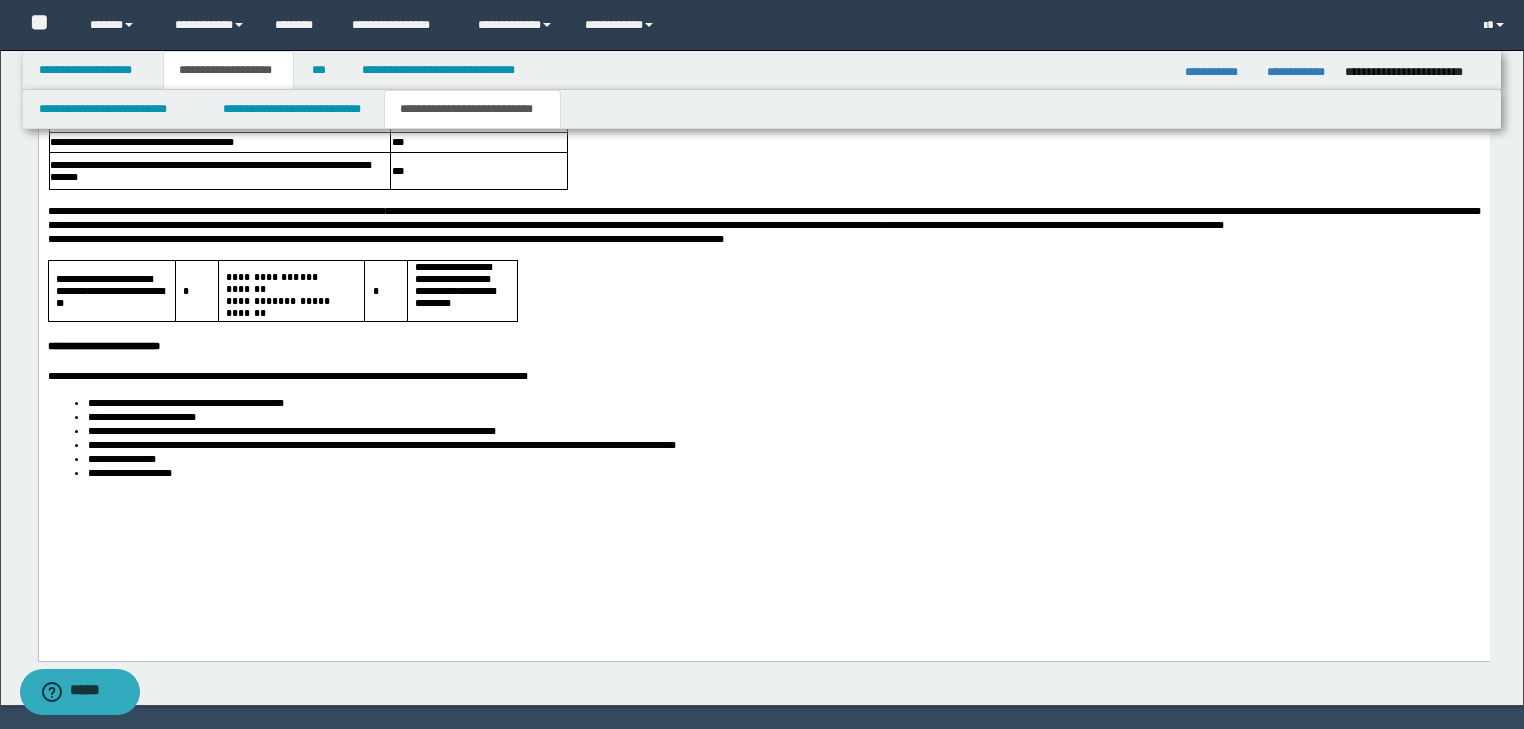 scroll, scrollTop: 1952, scrollLeft: 0, axis: vertical 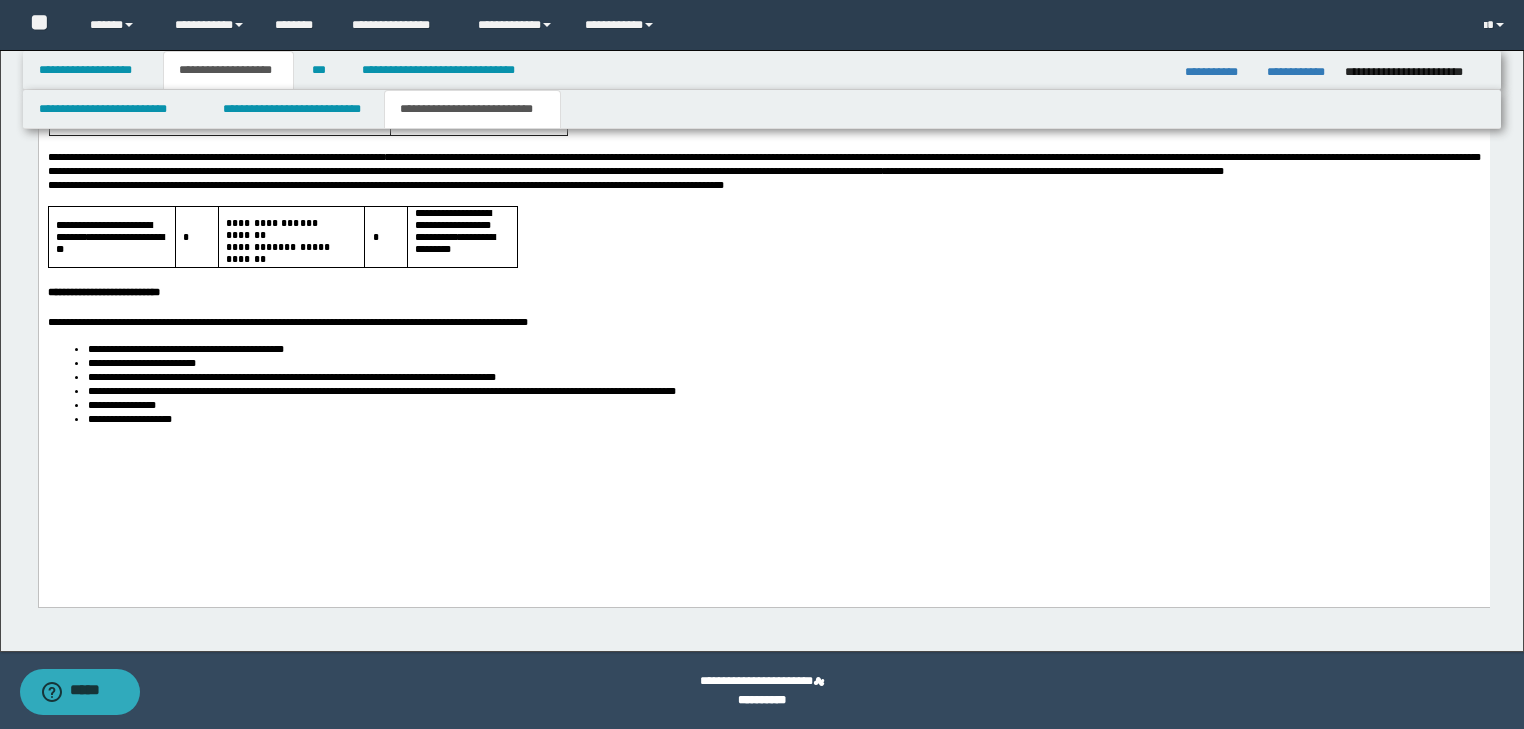 click on "**********" at bounding box center (783, 419) 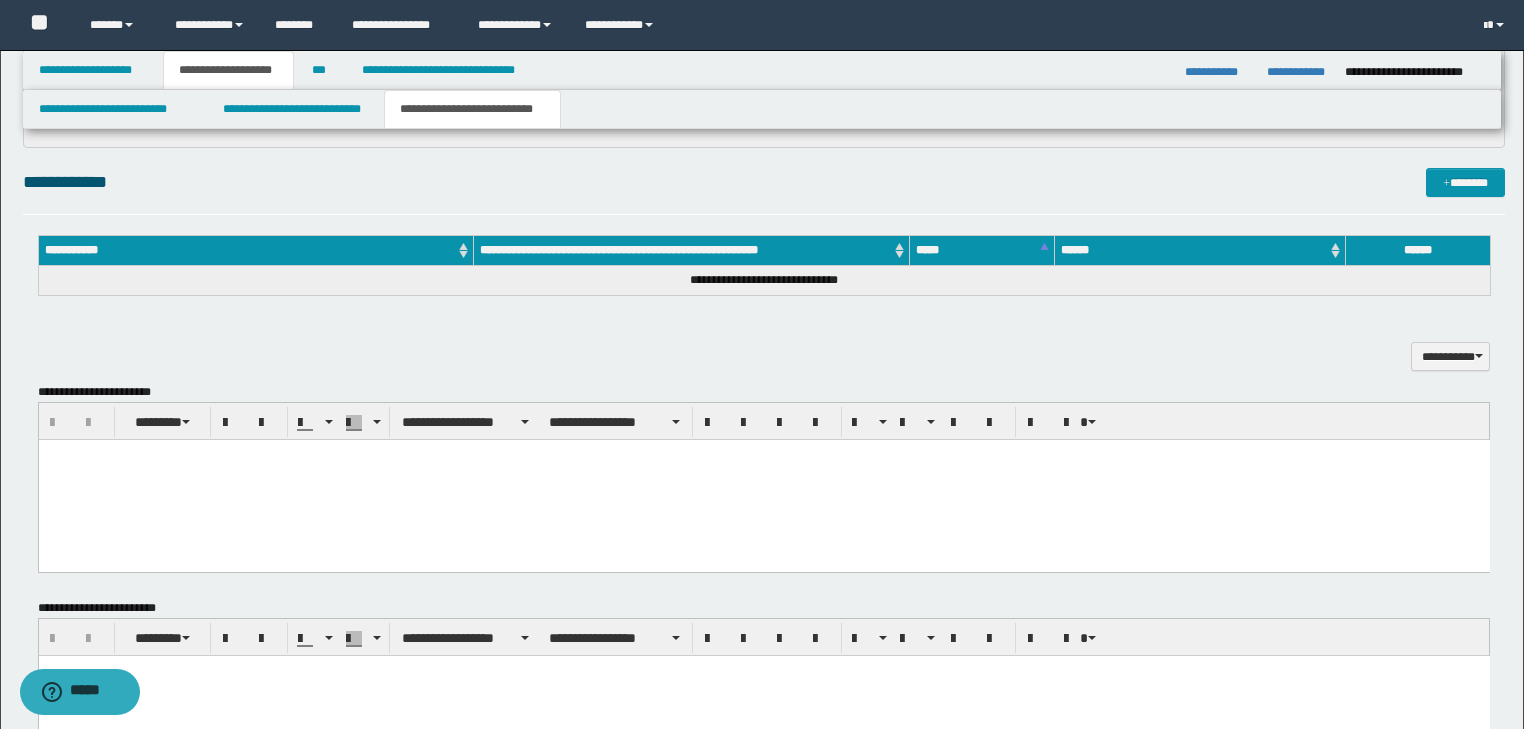 scroll, scrollTop: 992, scrollLeft: 0, axis: vertical 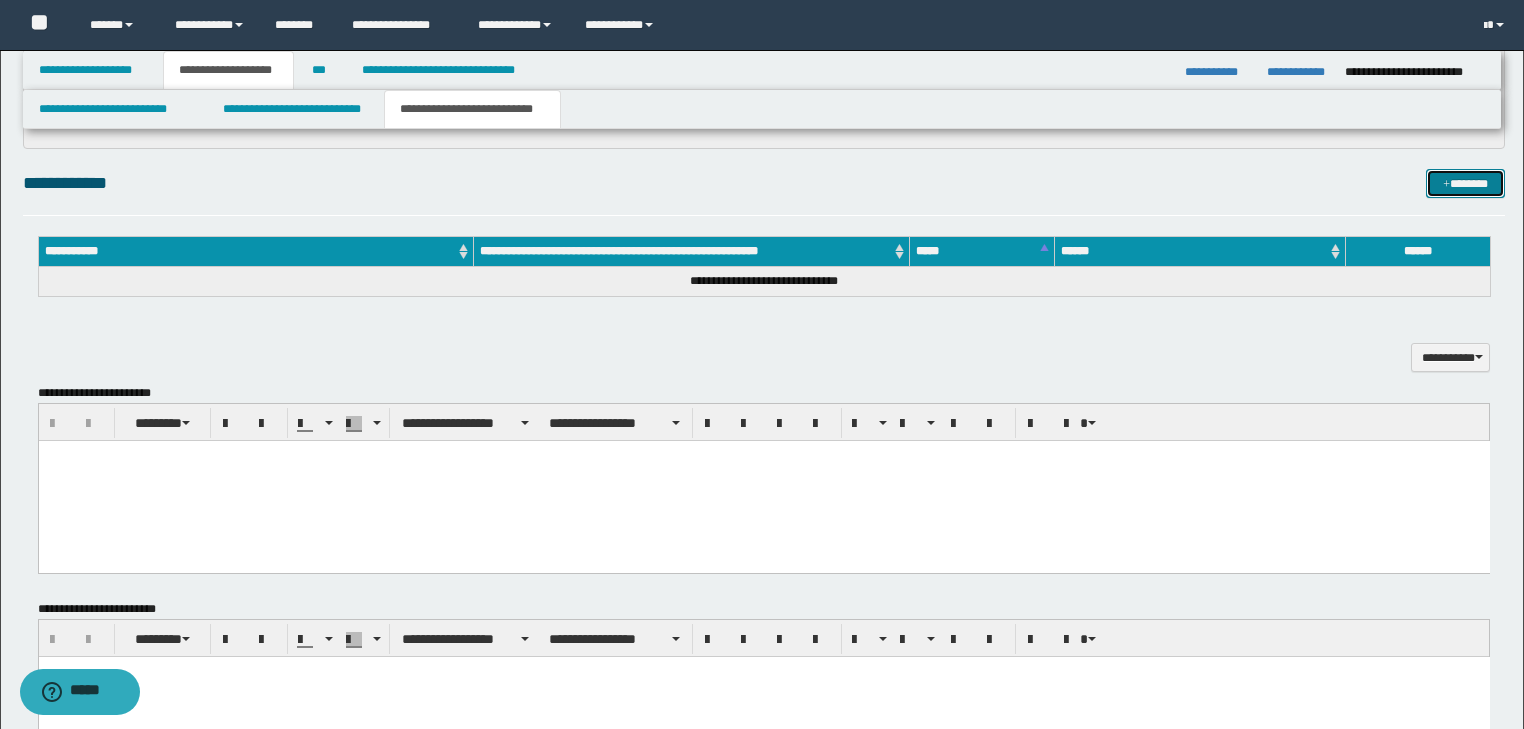 click on "*******" at bounding box center (1465, 184) 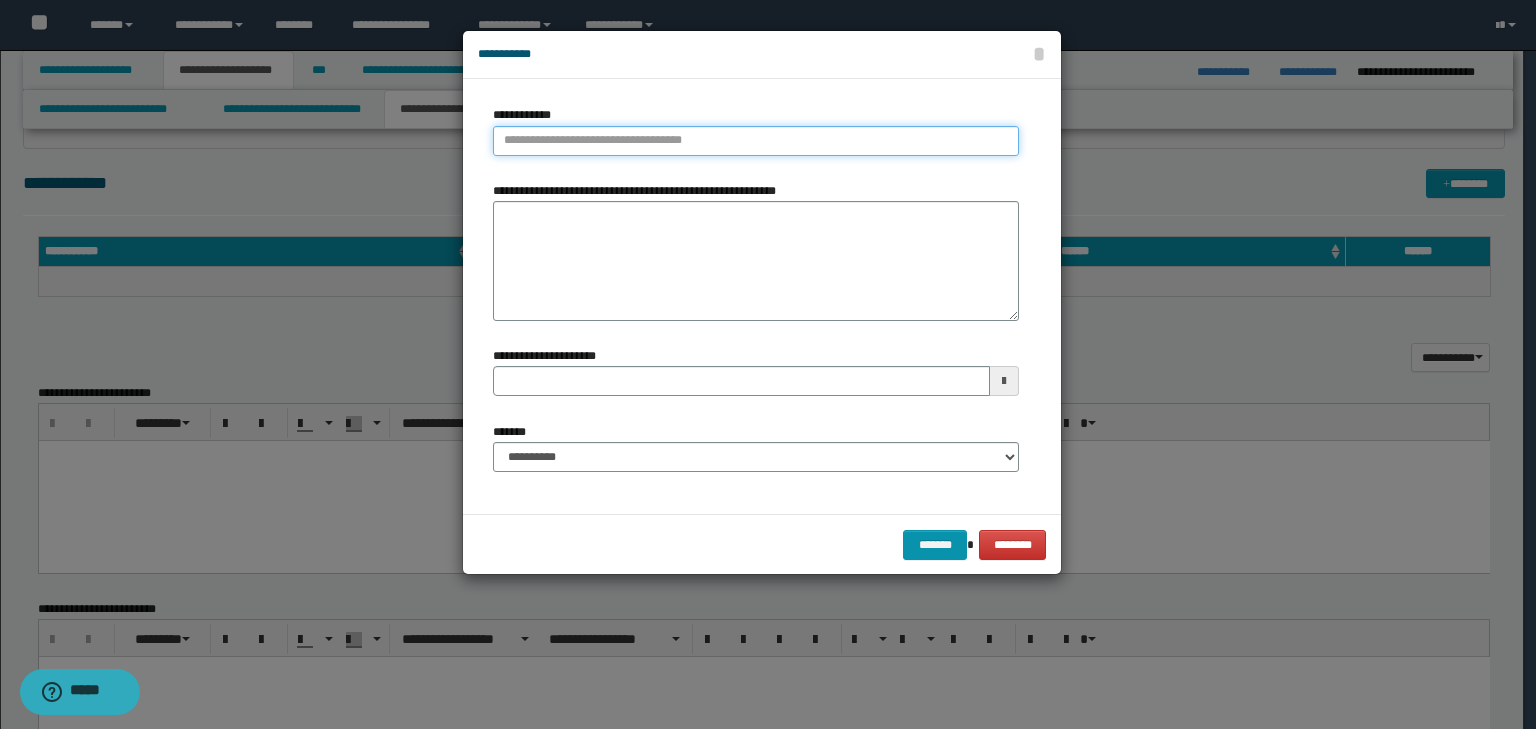 click on "**********" at bounding box center (756, 141) 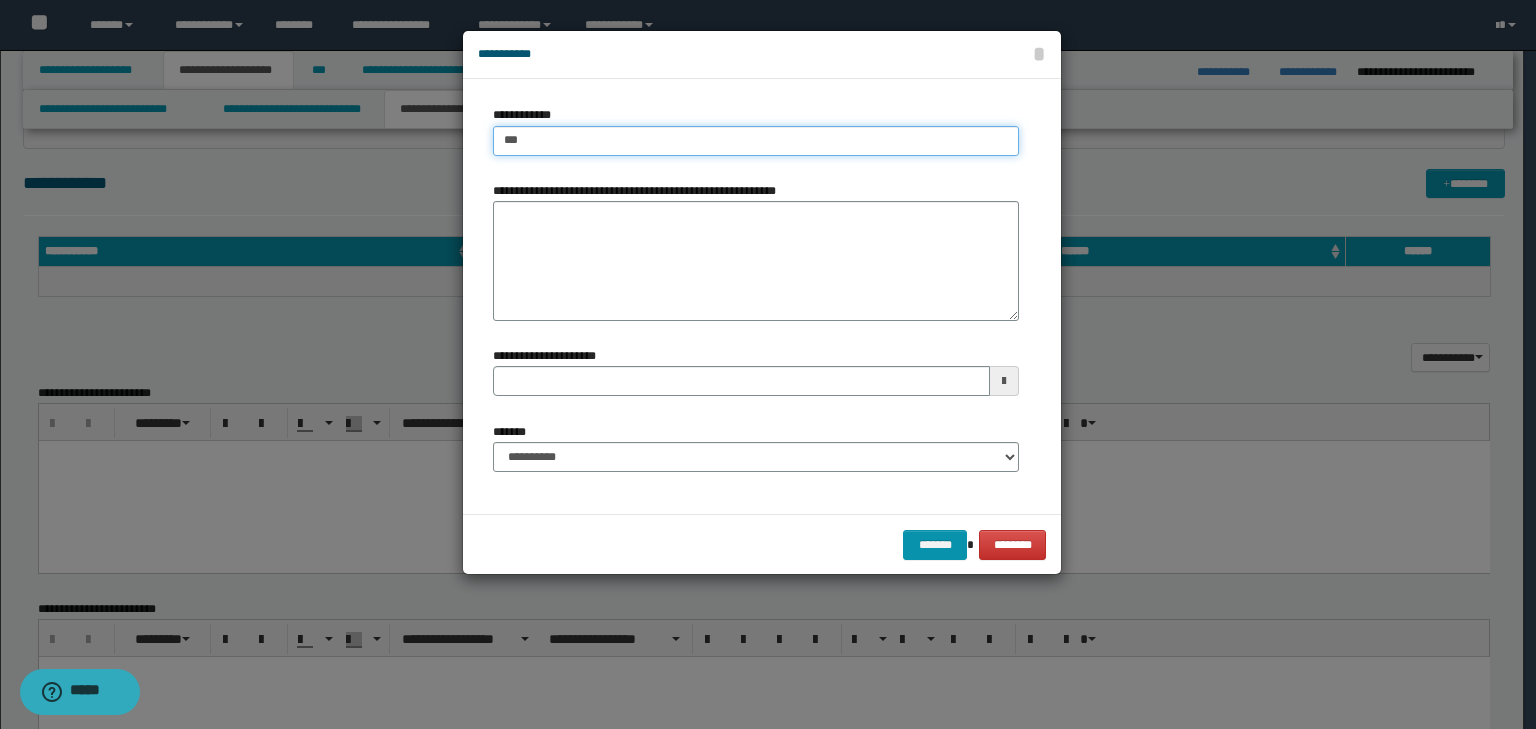 type on "****" 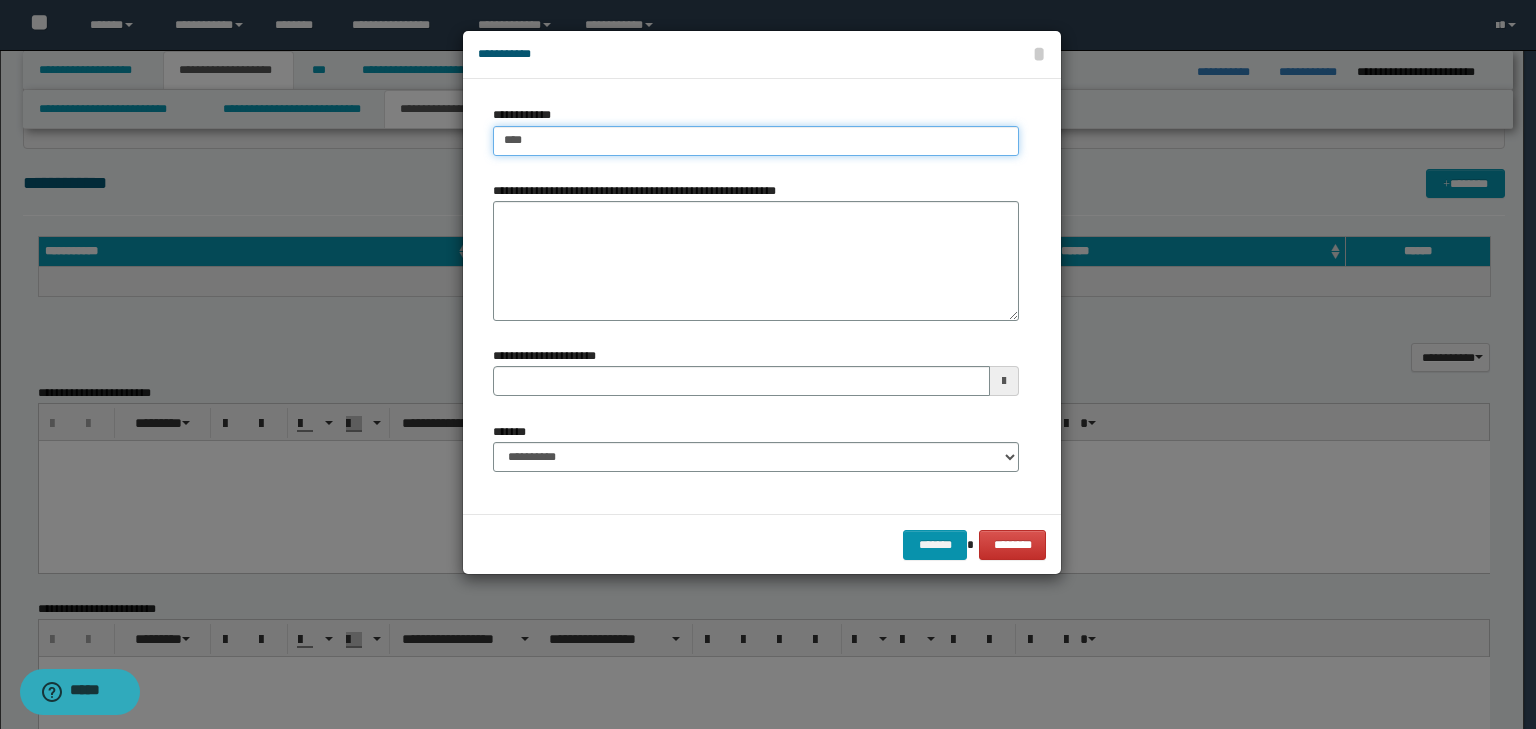 type on "****" 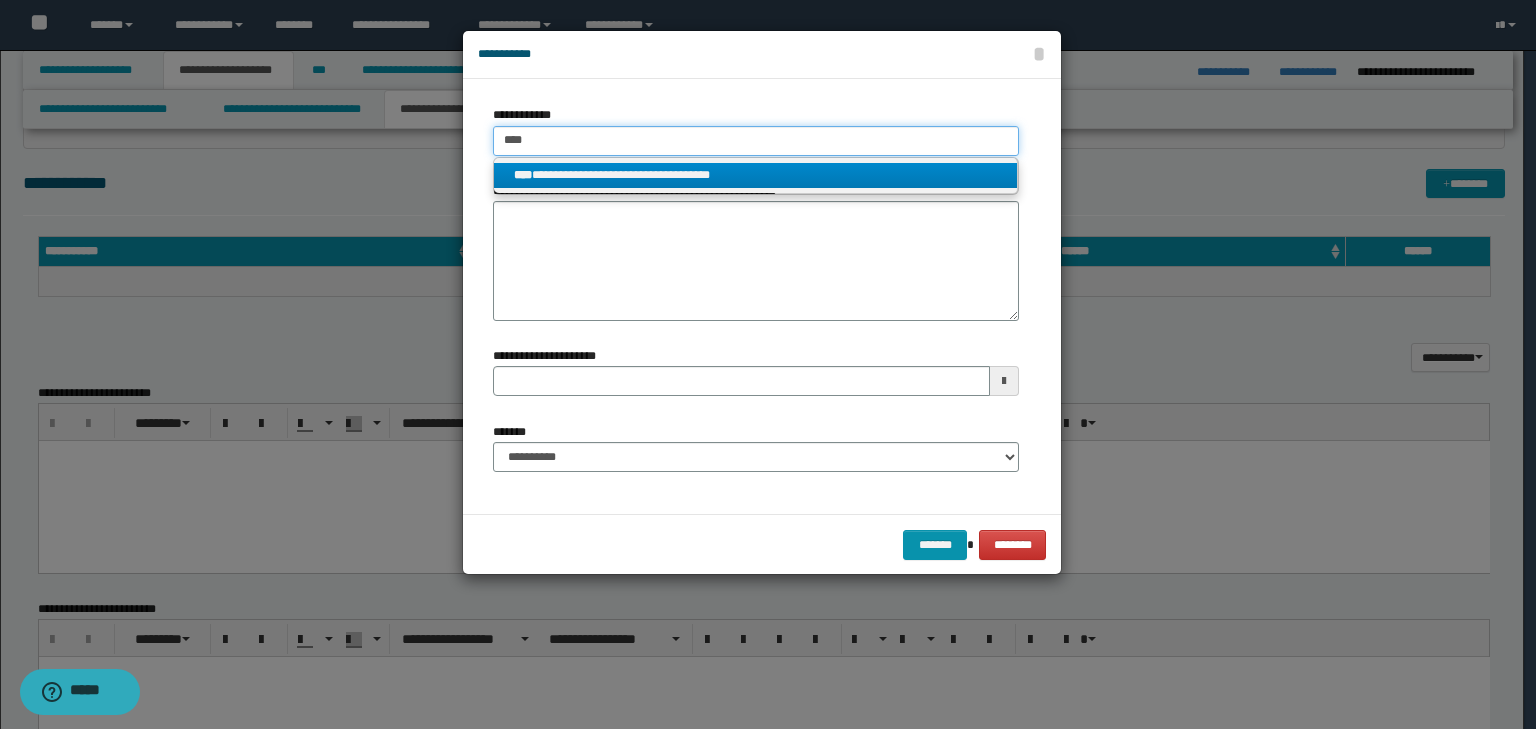type on "****" 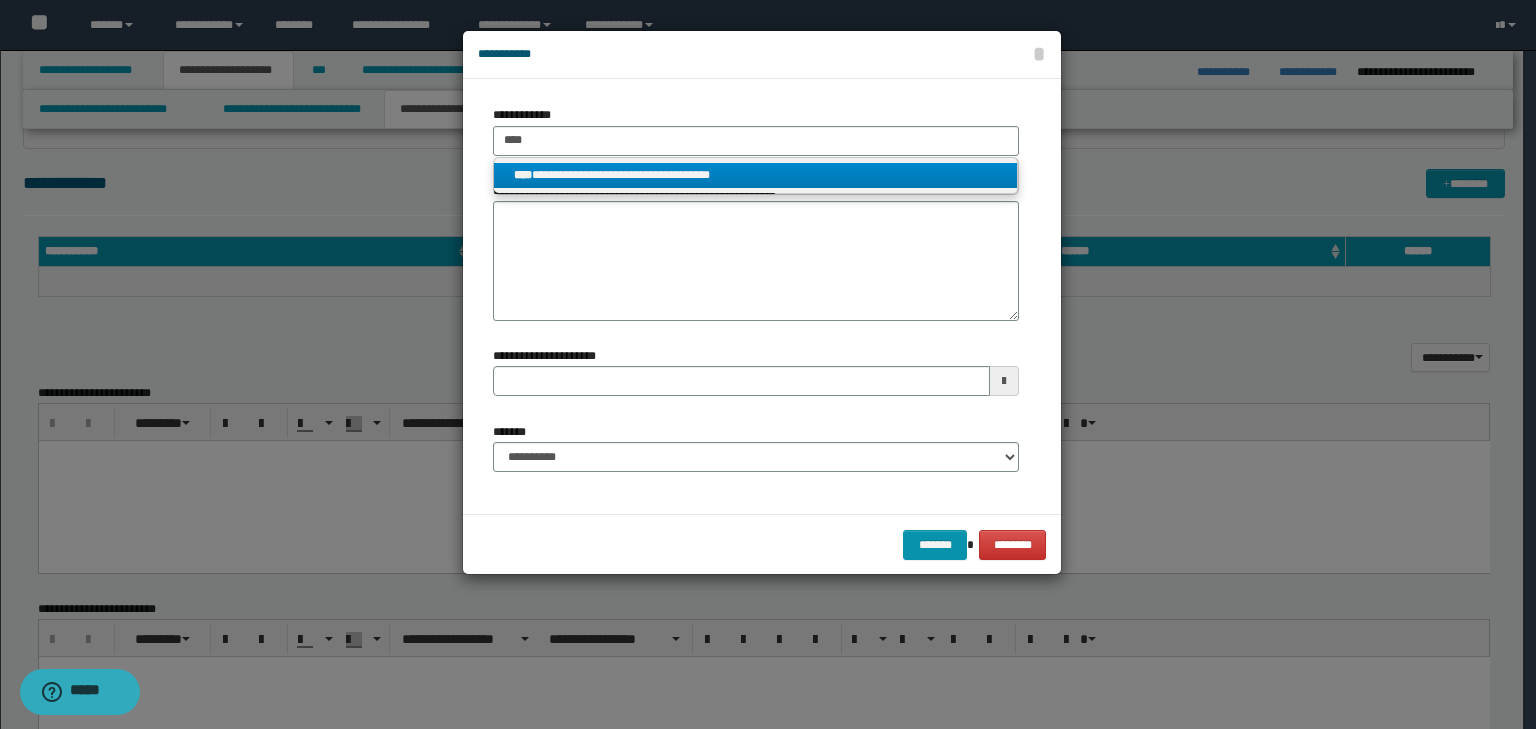 click on "**********" at bounding box center [756, 175] 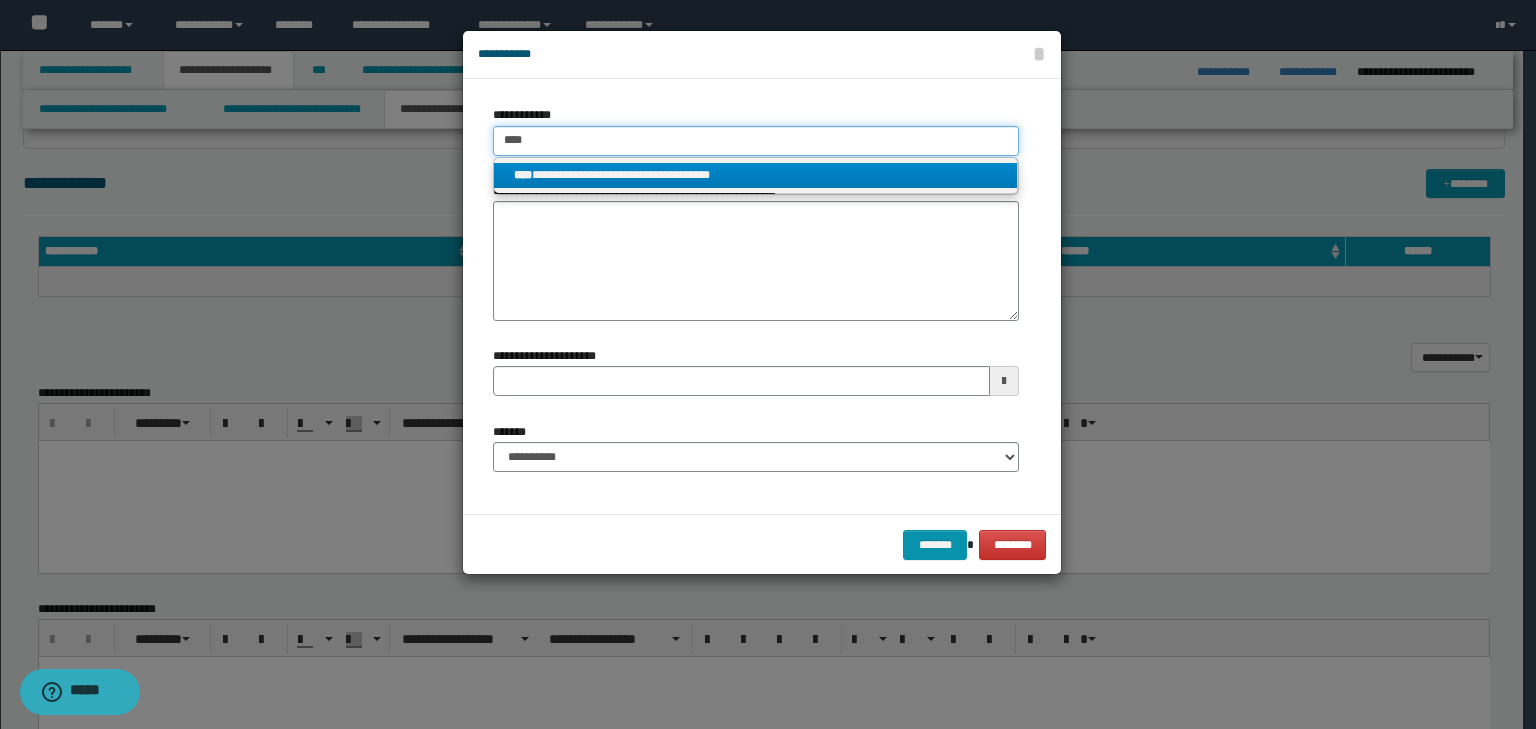 type 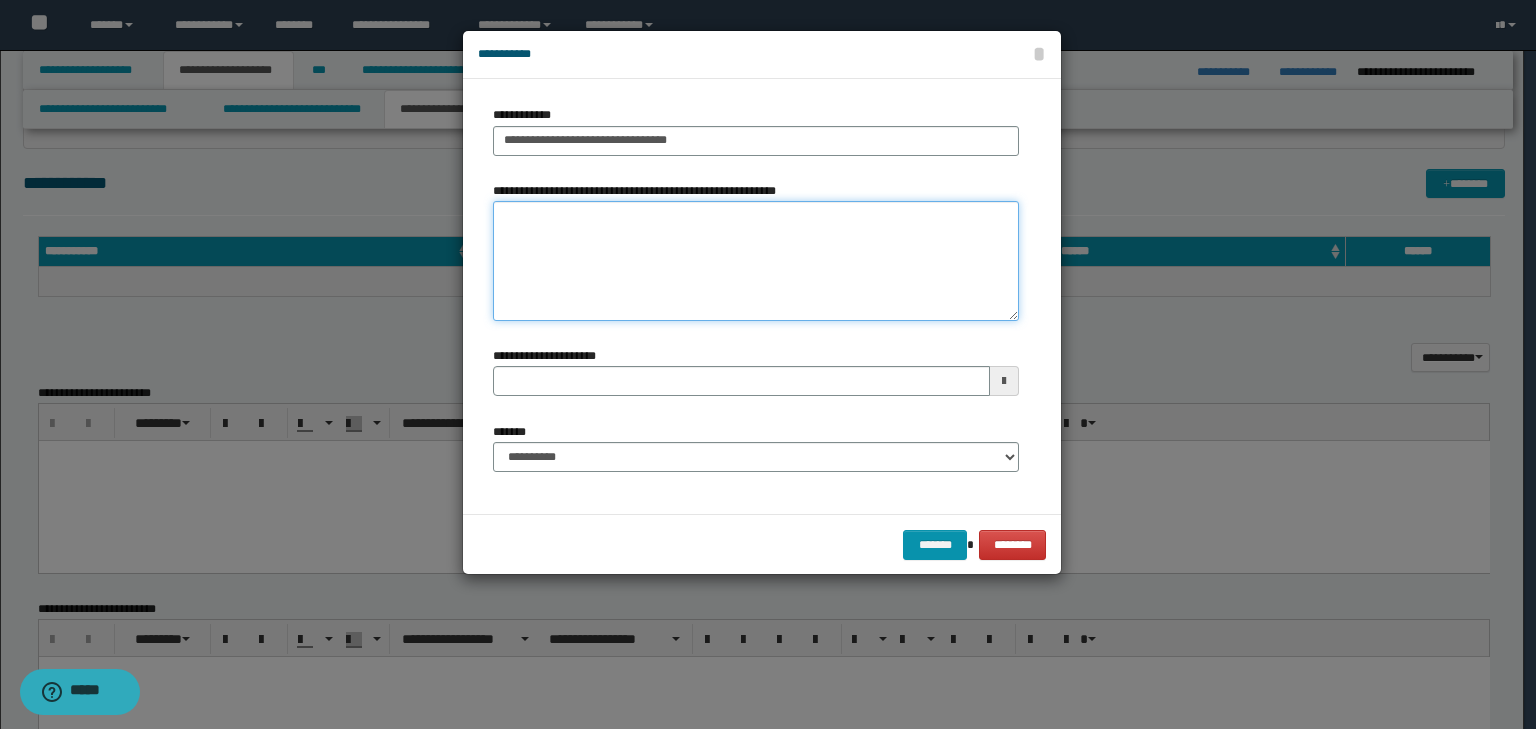 click on "**********" at bounding box center (756, 261) 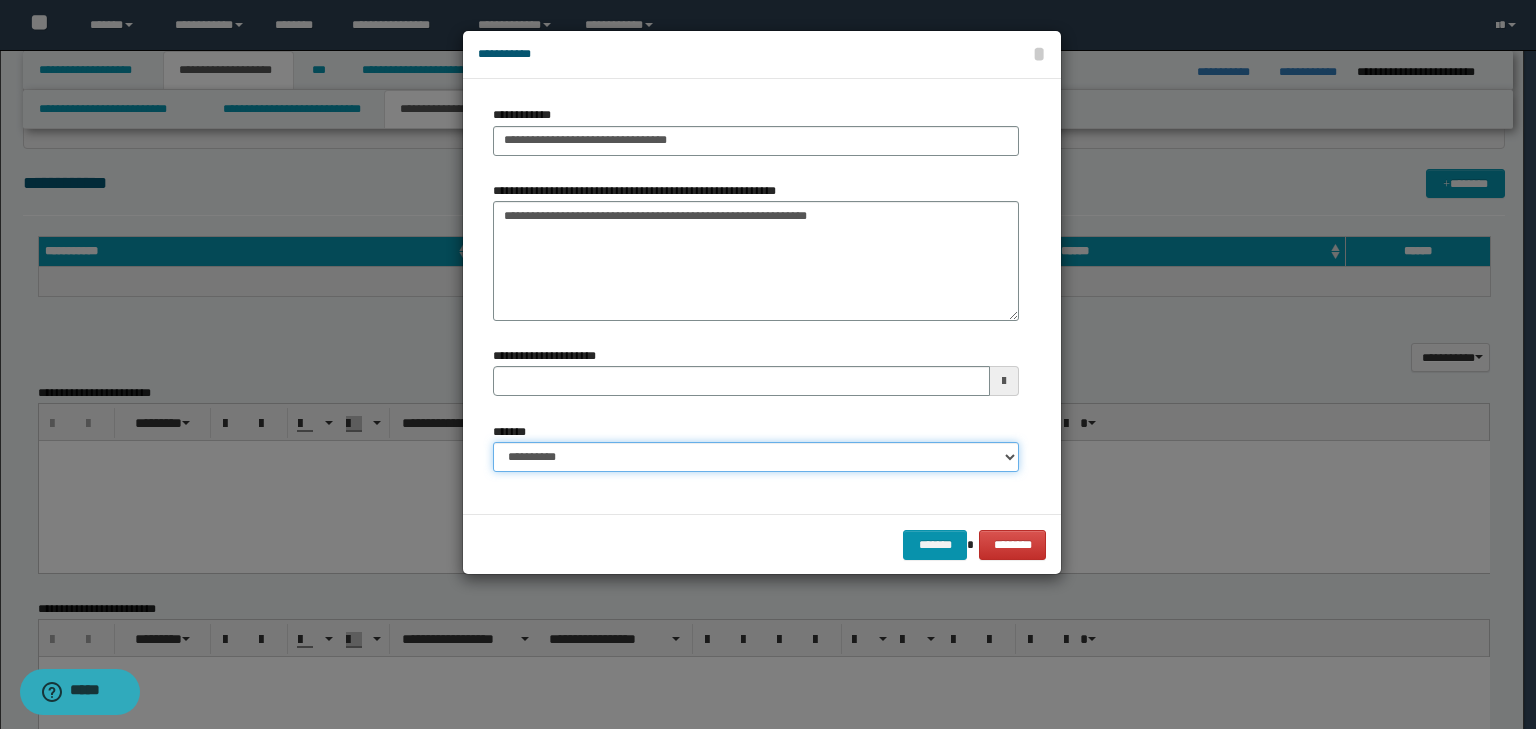 click on "**********" at bounding box center [756, 457] 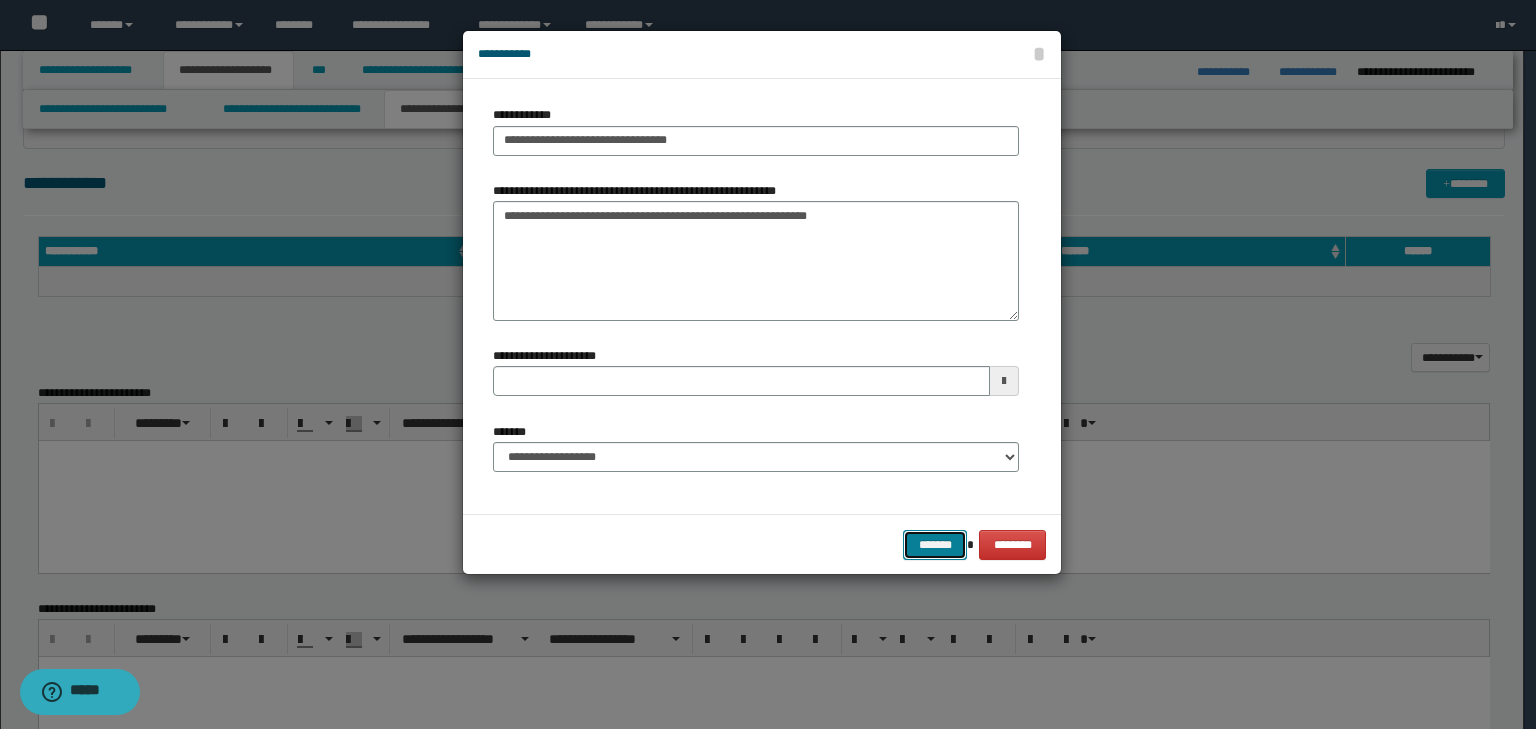click on "*******" at bounding box center (935, 545) 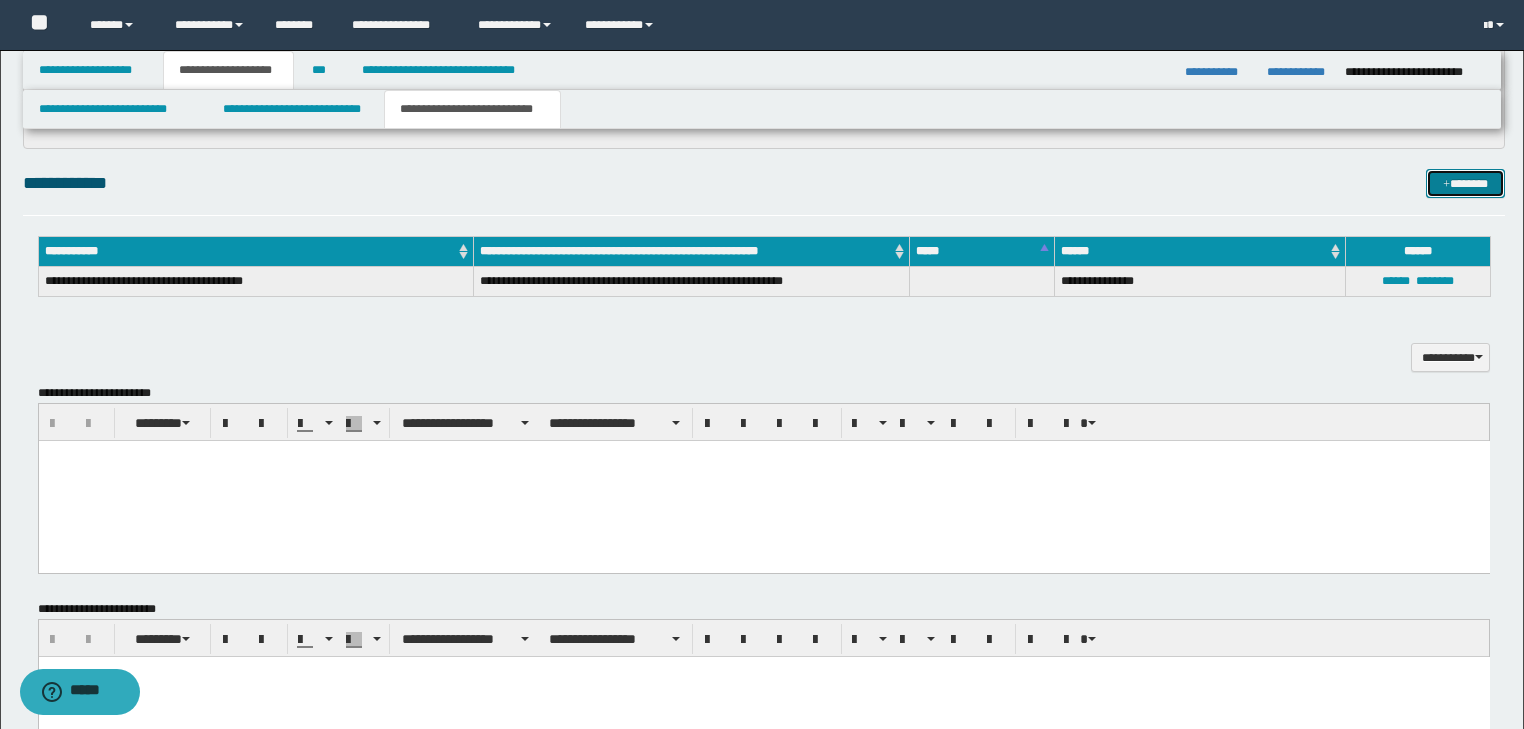 click on "*******" at bounding box center [1465, 184] 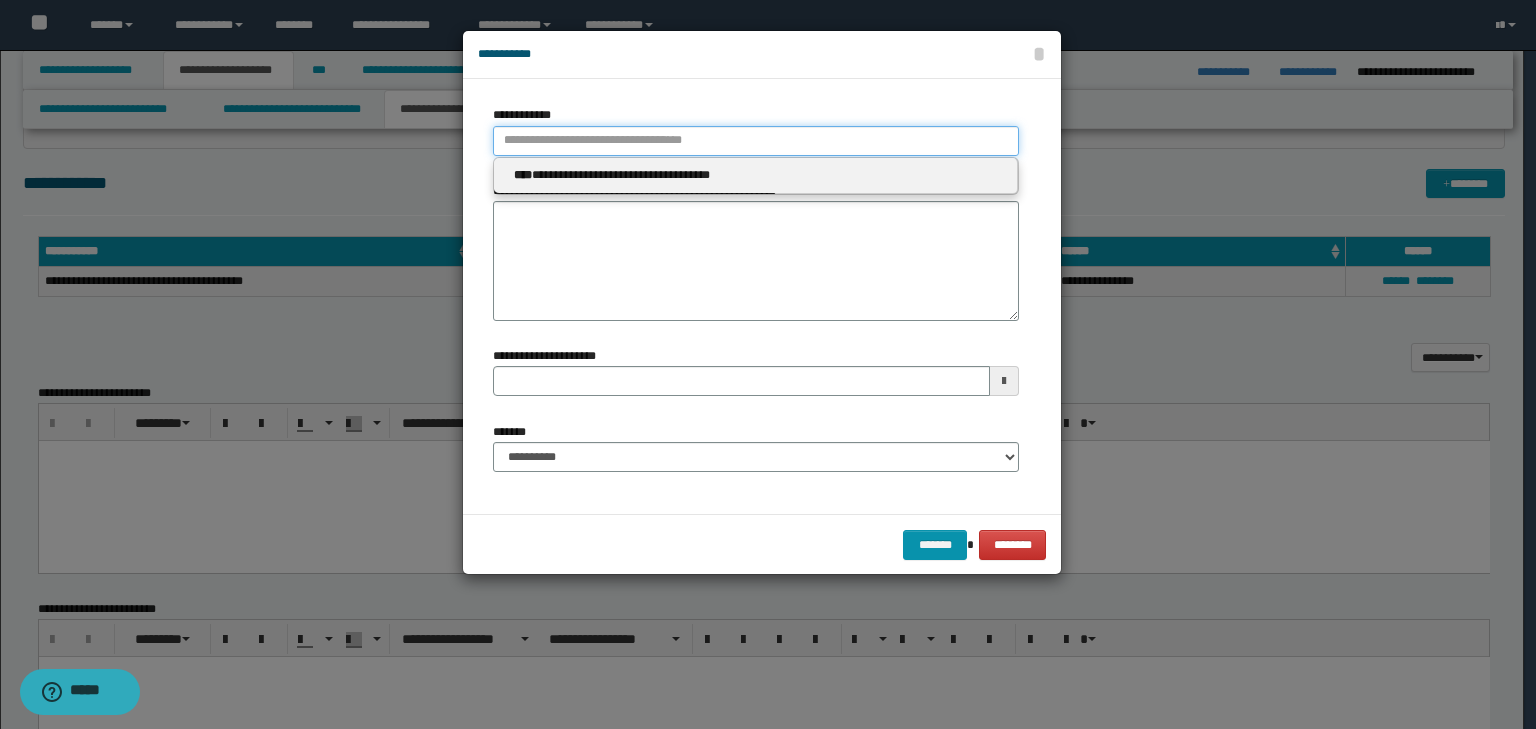 click on "**********" at bounding box center (756, 141) 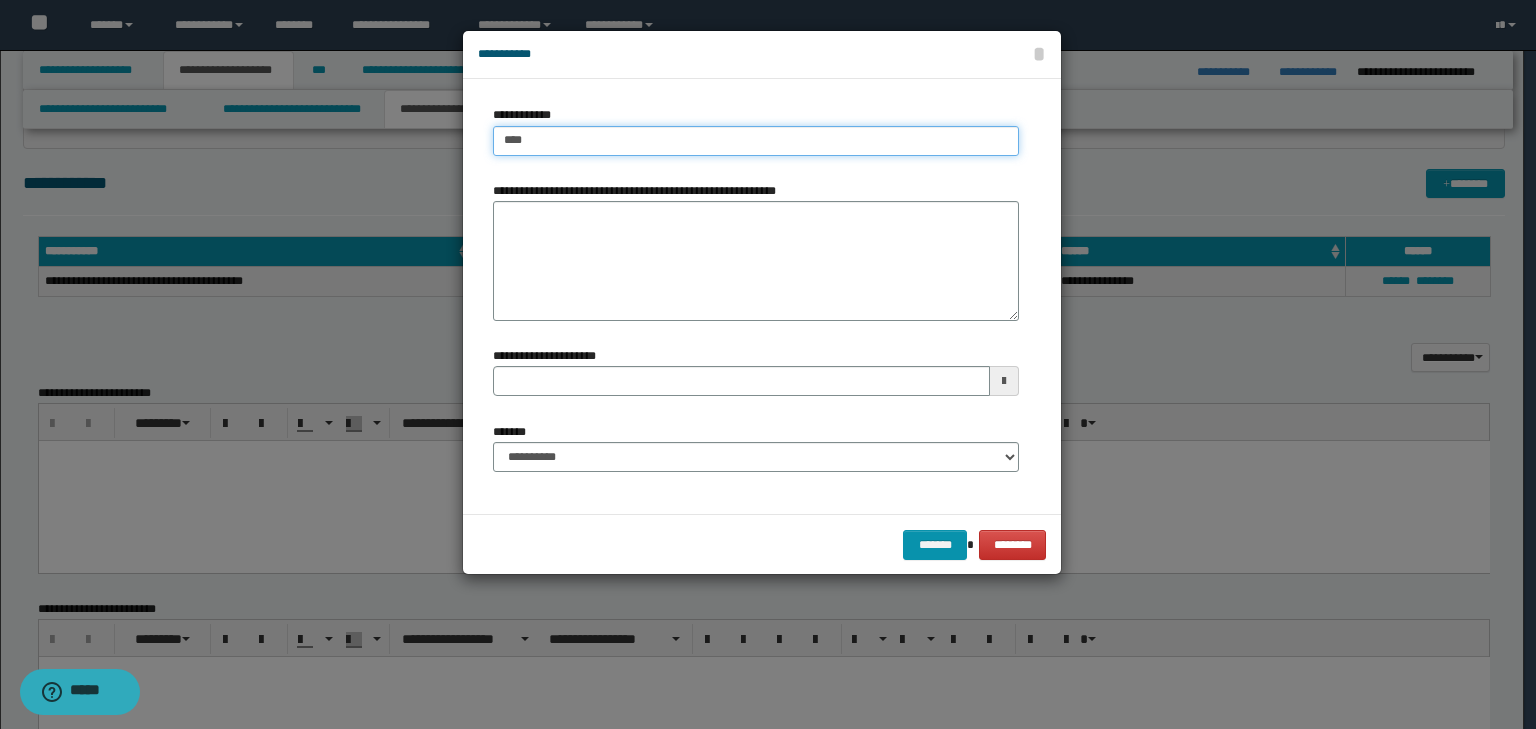 click on "****" at bounding box center [756, 141] 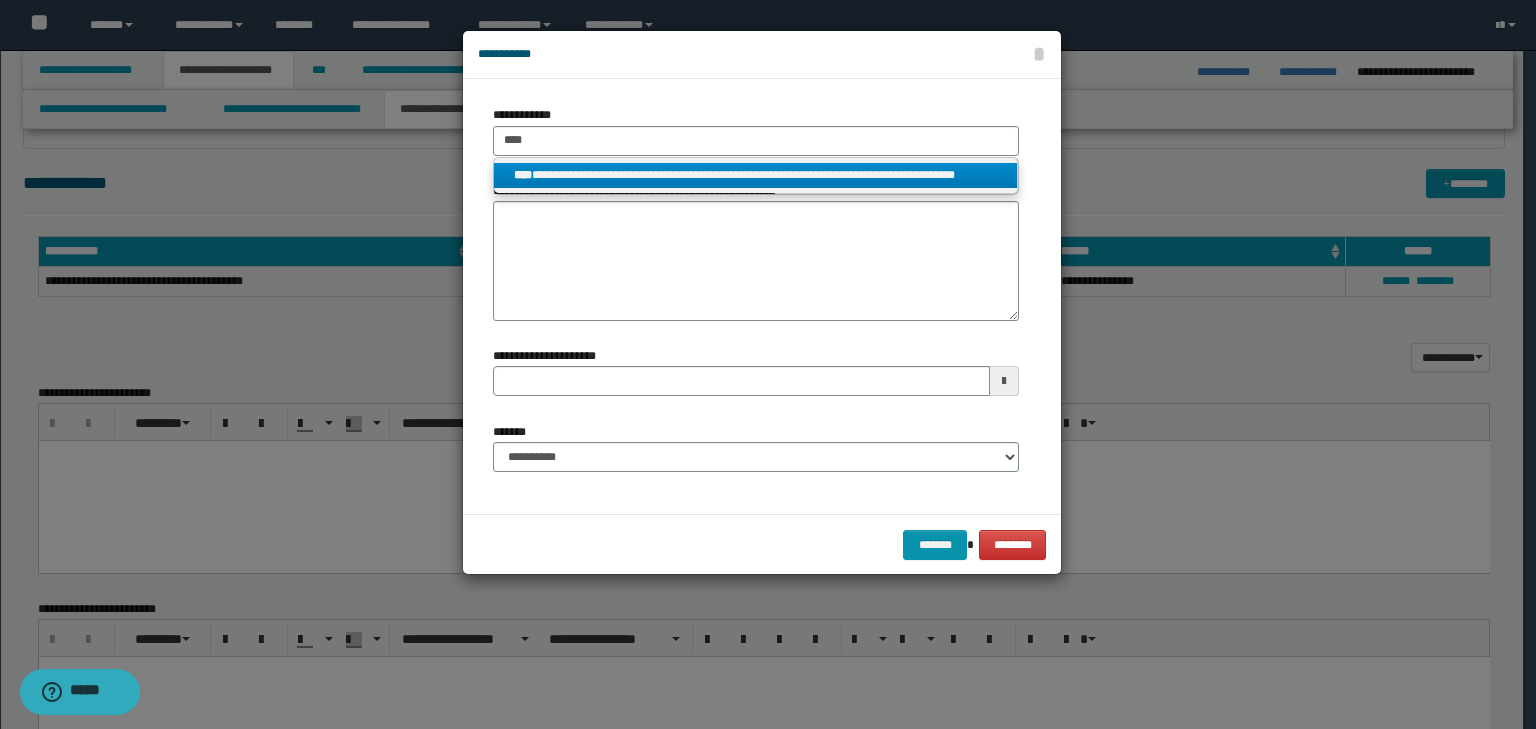 click on "**********" at bounding box center (755, 175) 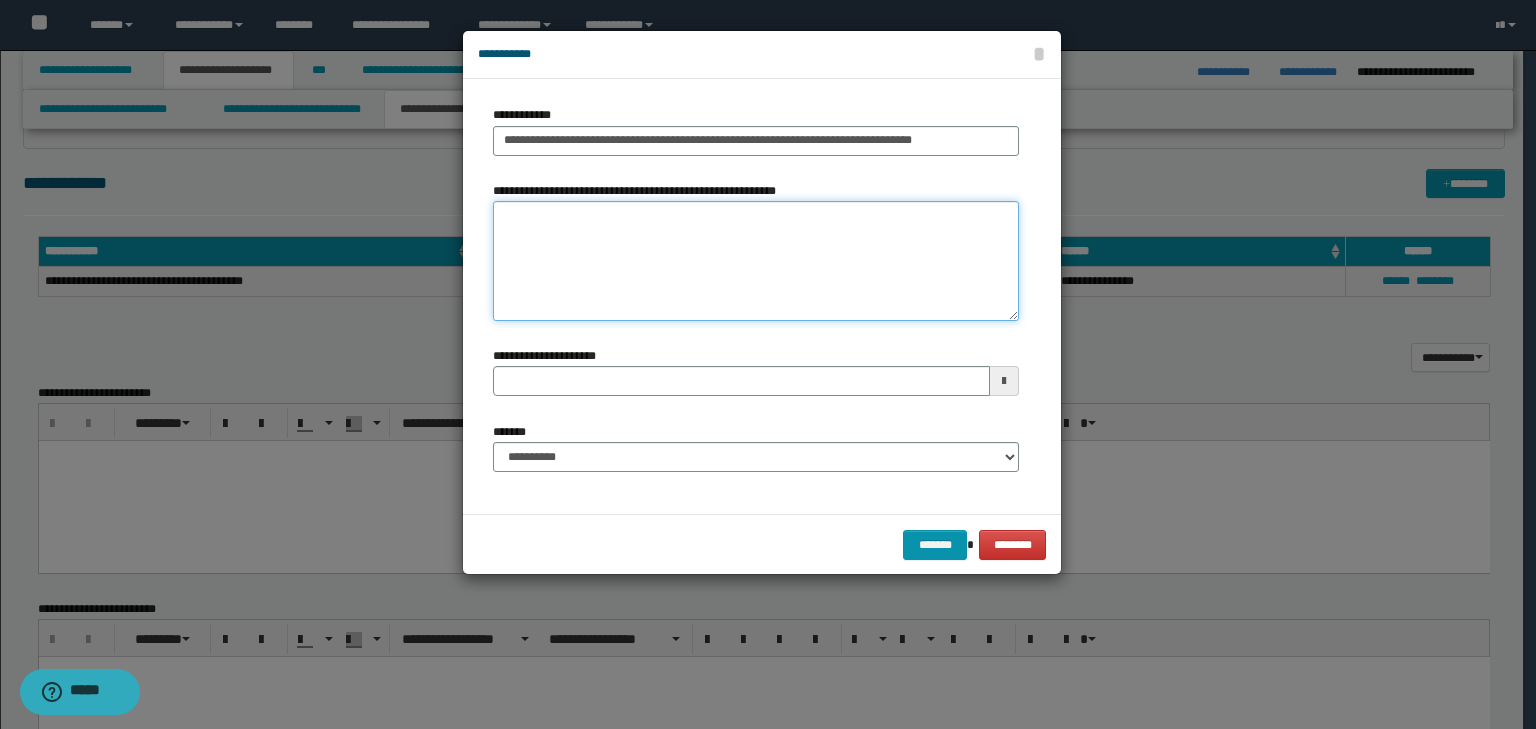click on "**********" at bounding box center [756, 261] 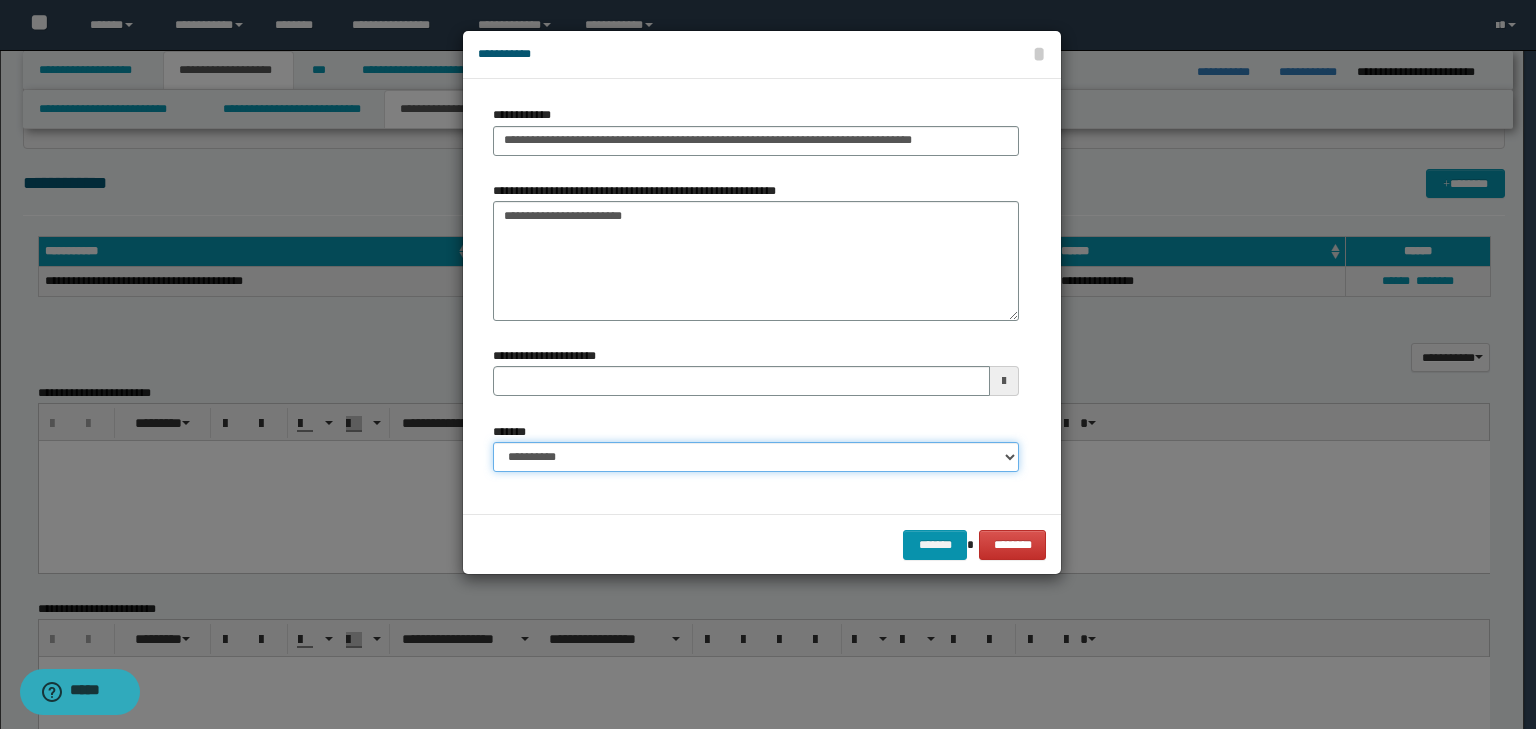 click on "**********" at bounding box center [756, 457] 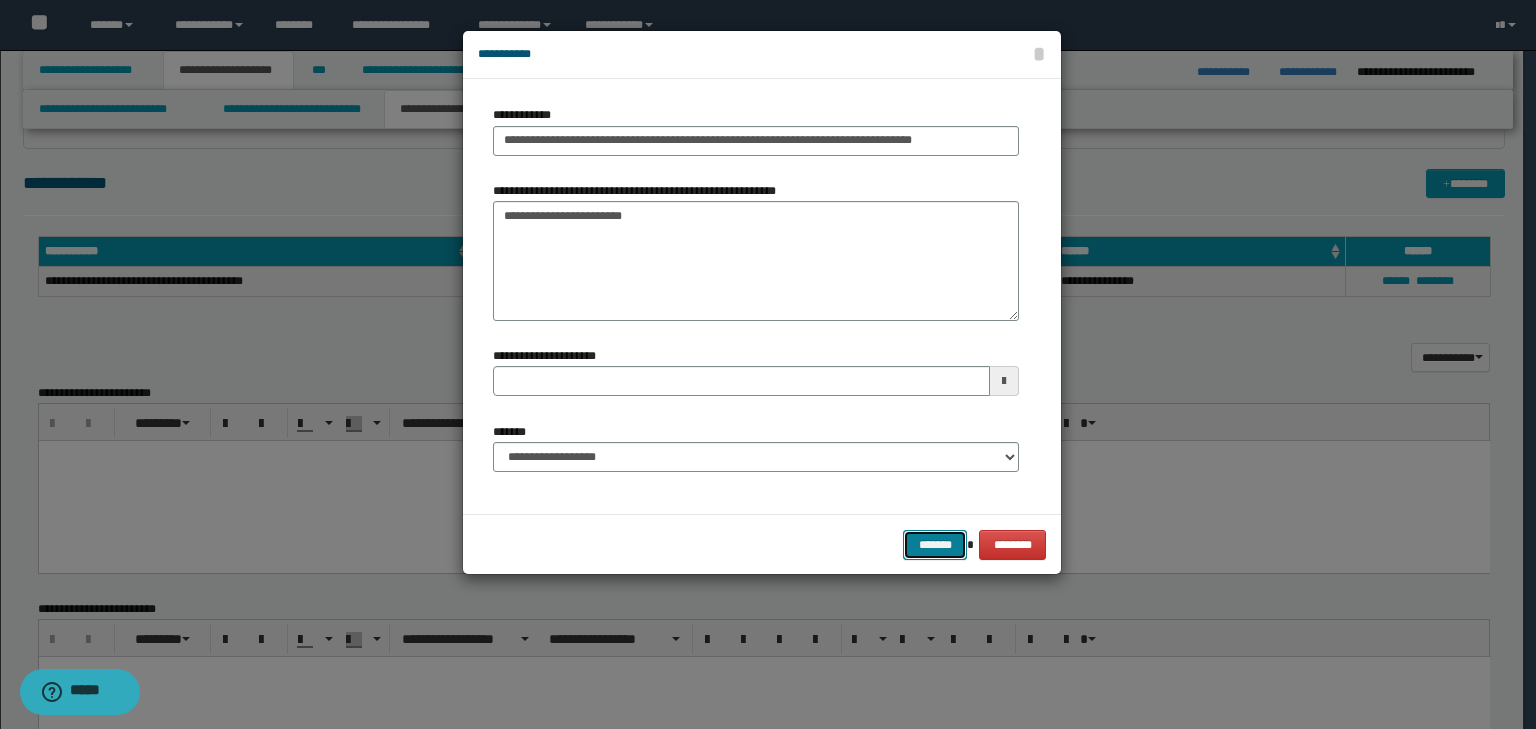 click on "*******" at bounding box center (935, 545) 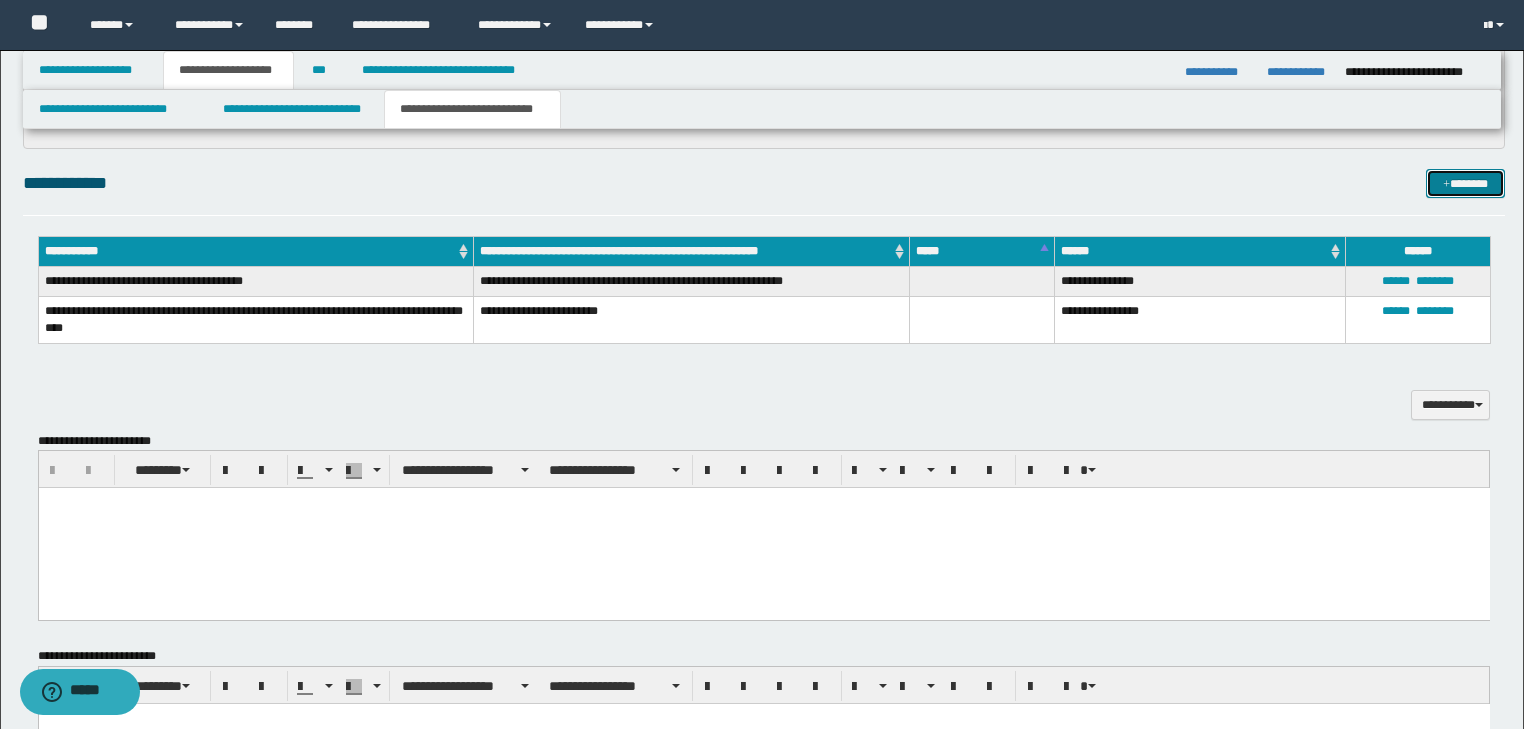 click on "*******" at bounding box center (1465, 184) 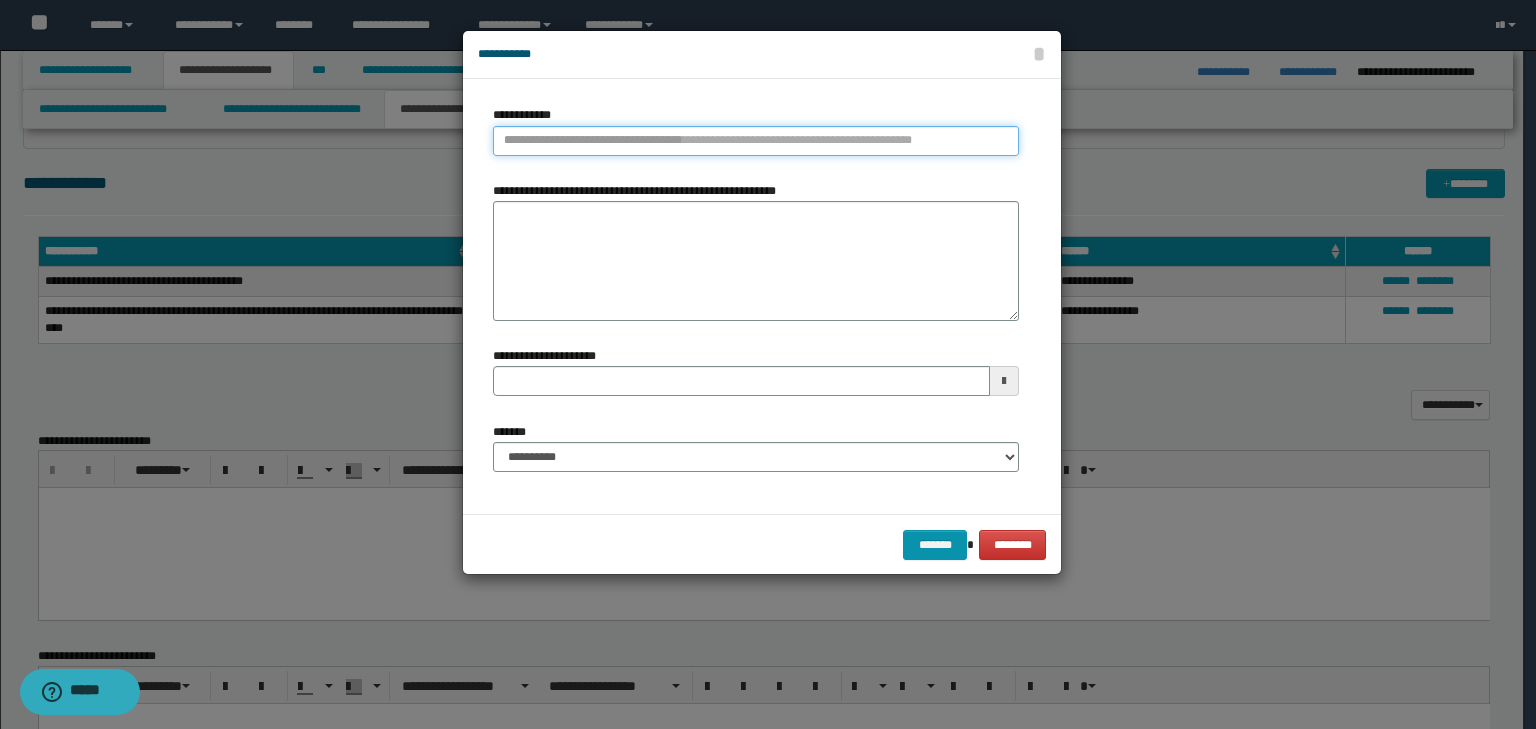 click on "**********" at bounding box center [756, 141] 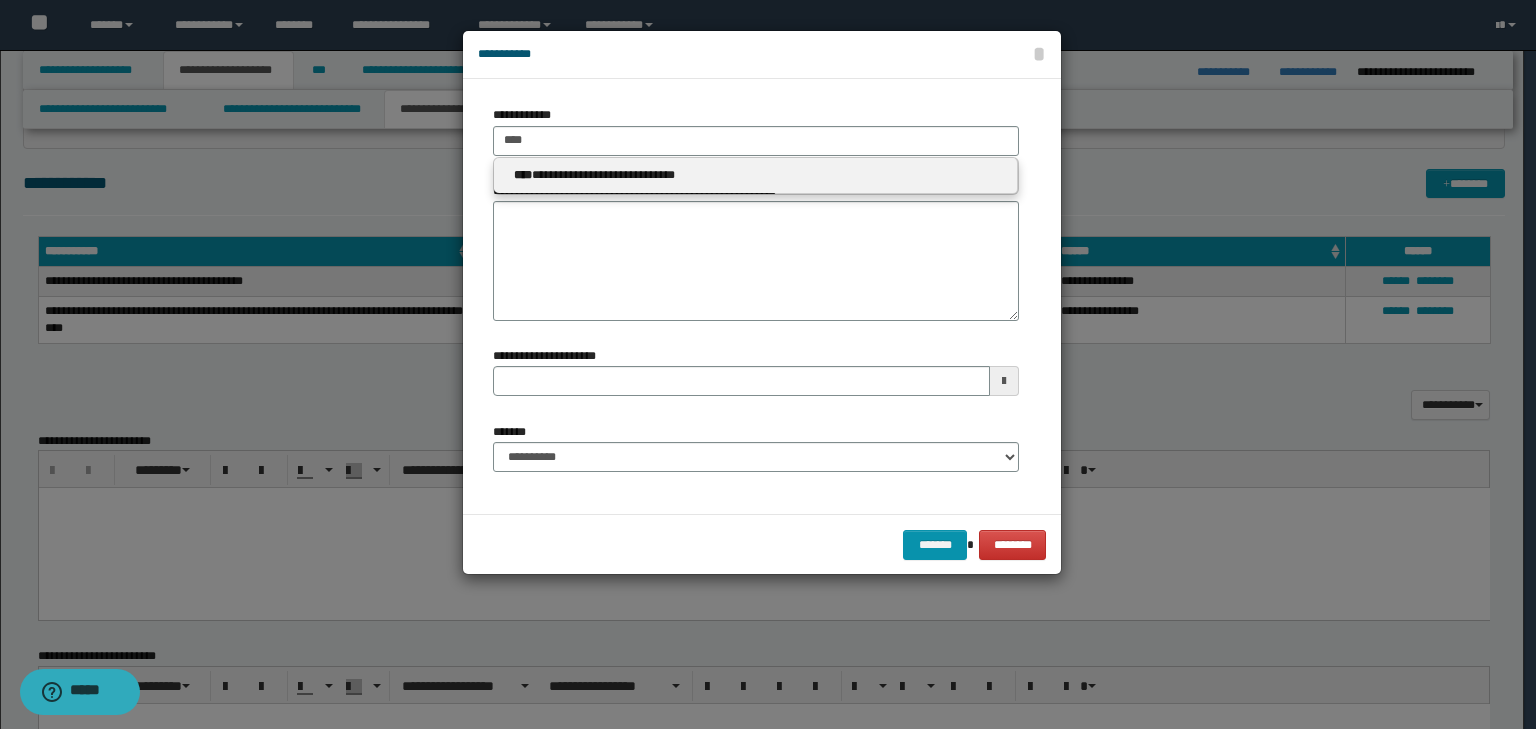 click on "**********" at bounding box center (756, 175) 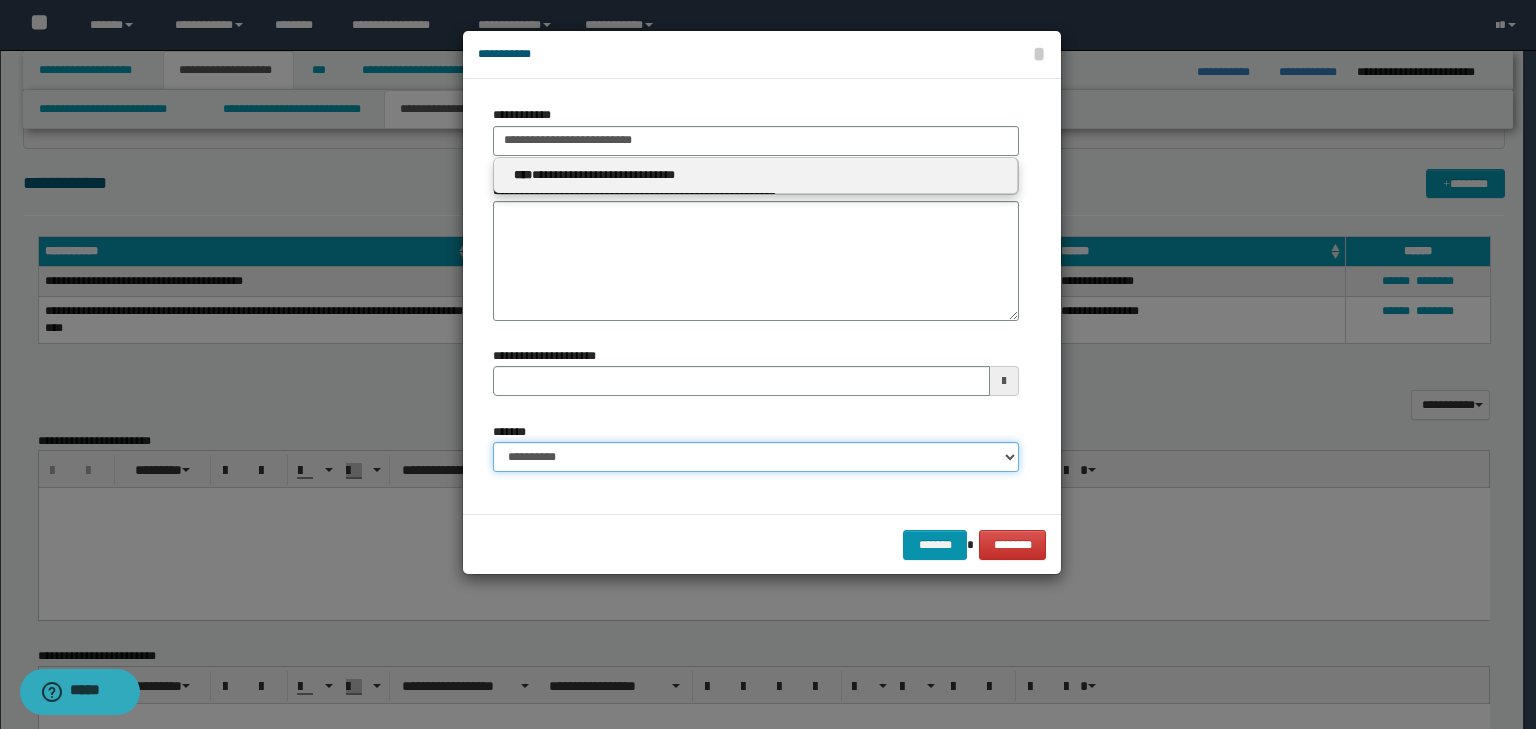 click on "**********" at bounding box center (756, 457) 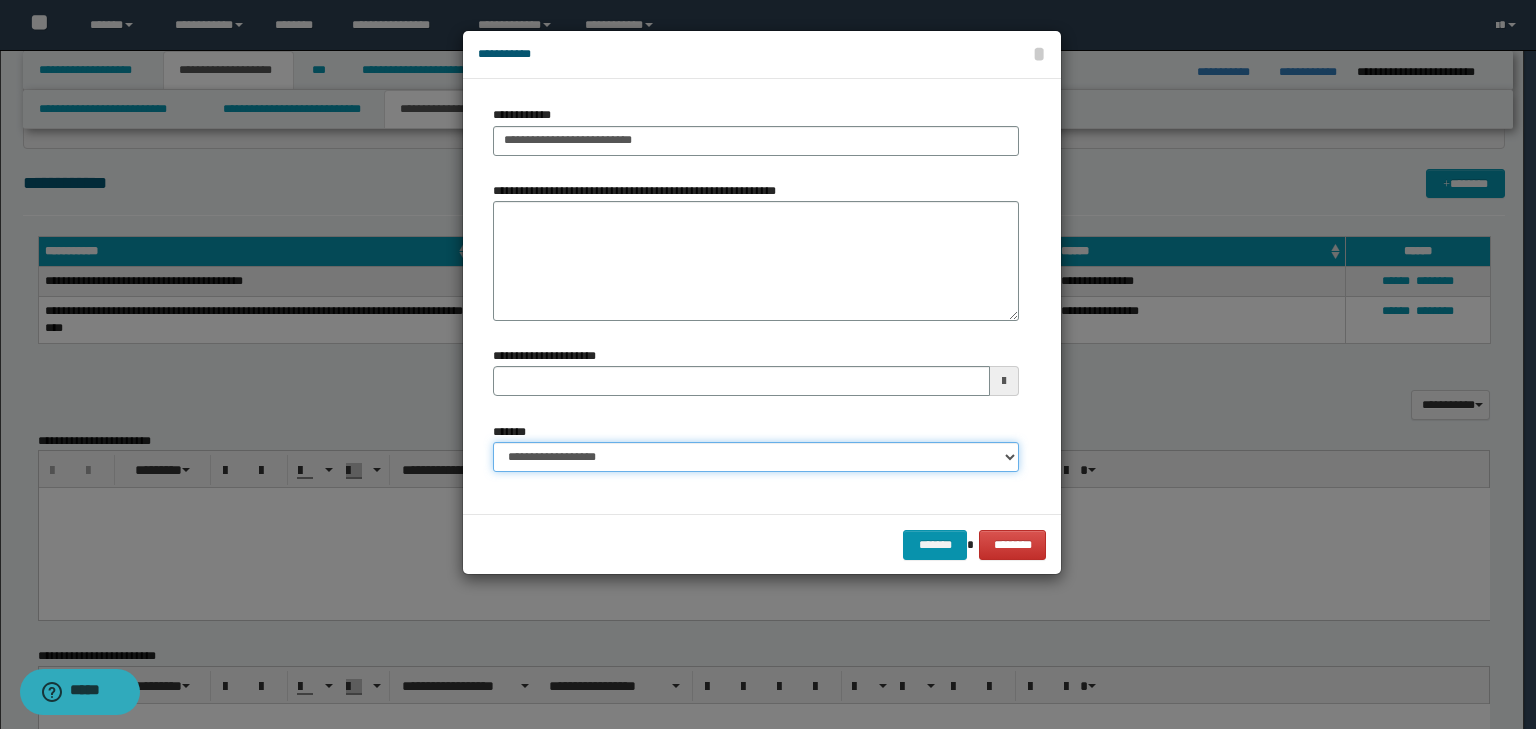 click on "**********" at bounding box center (756, 457) 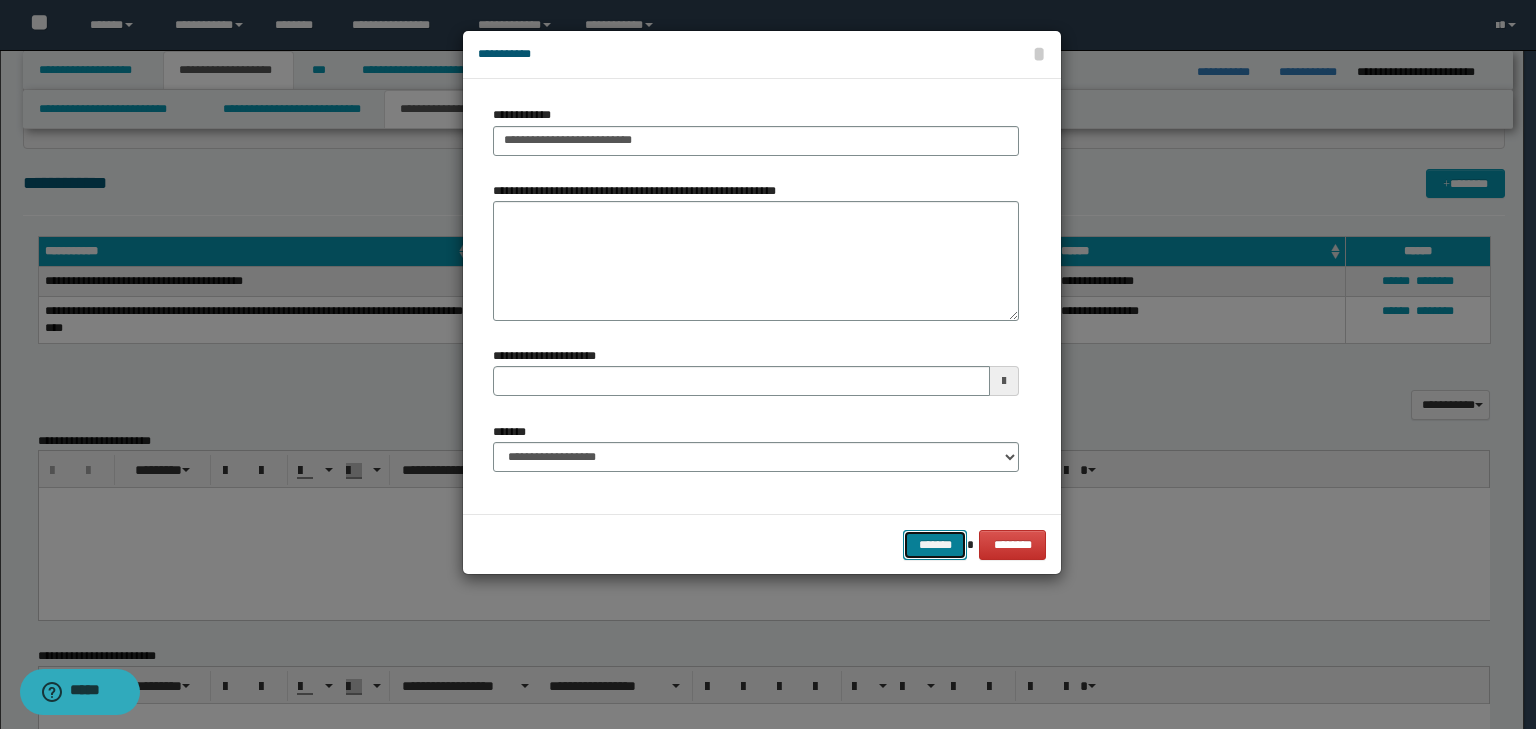 click on "*******" at bounding box center [935, 545] 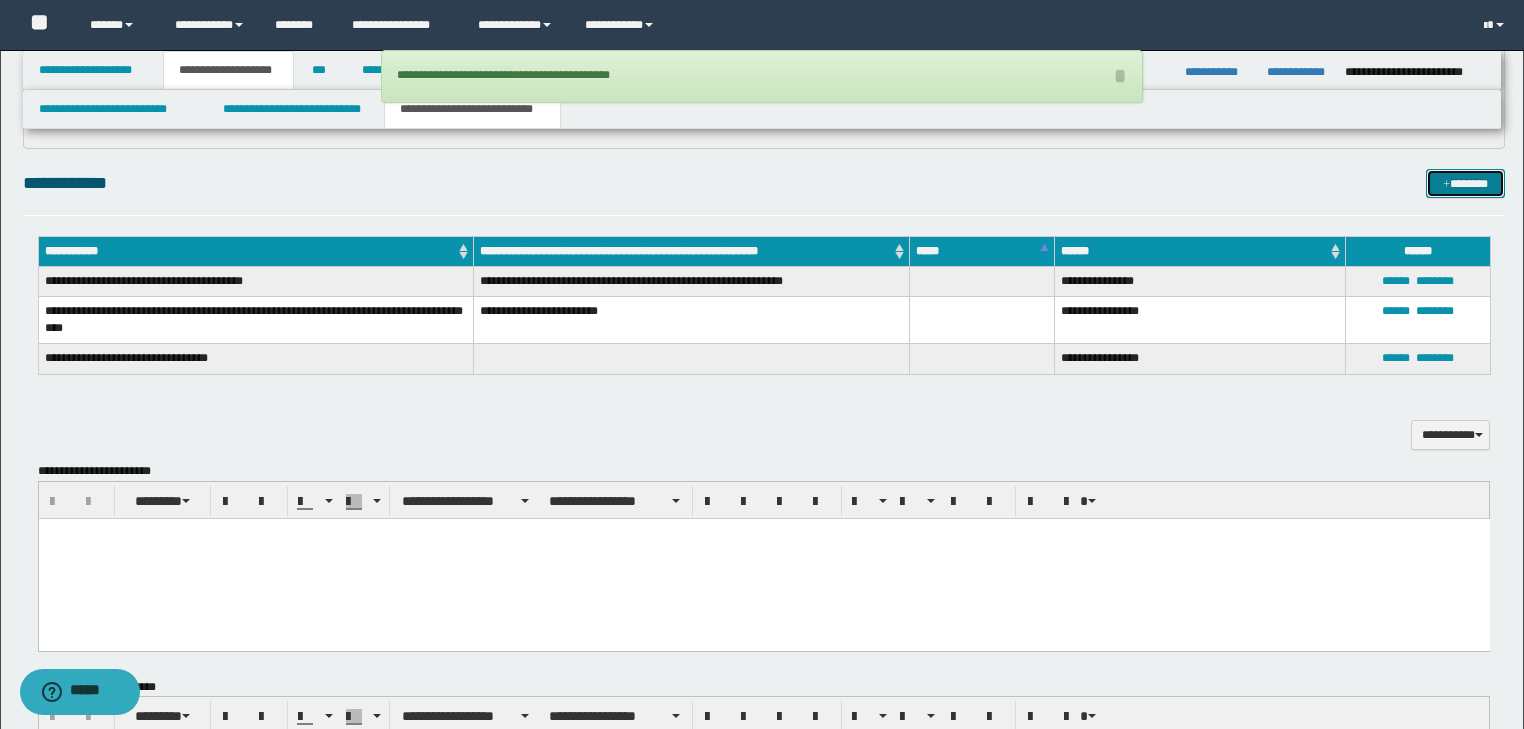 click on "*******" at bounding box center [1465, 184] 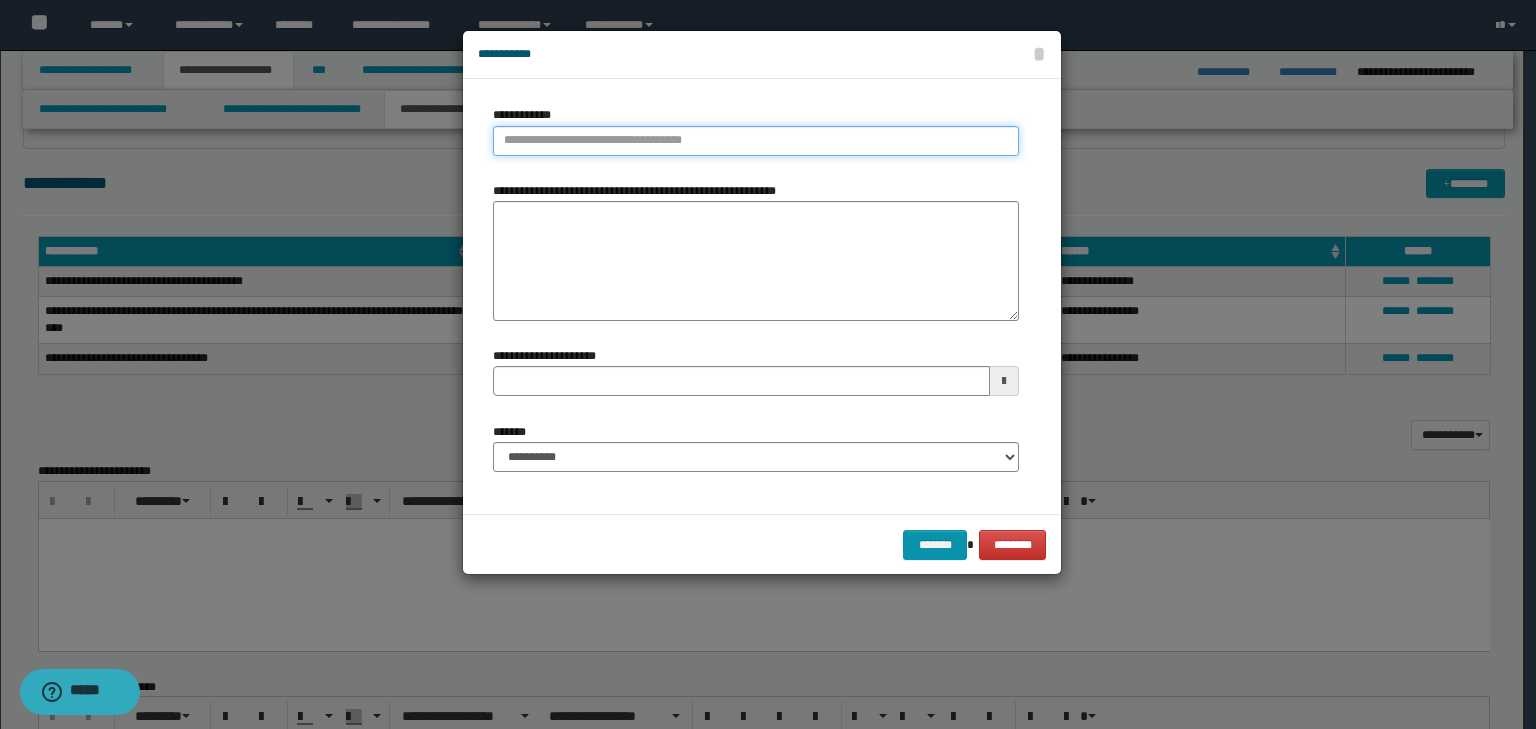 click on "**********" at bounding box center [756, 141] 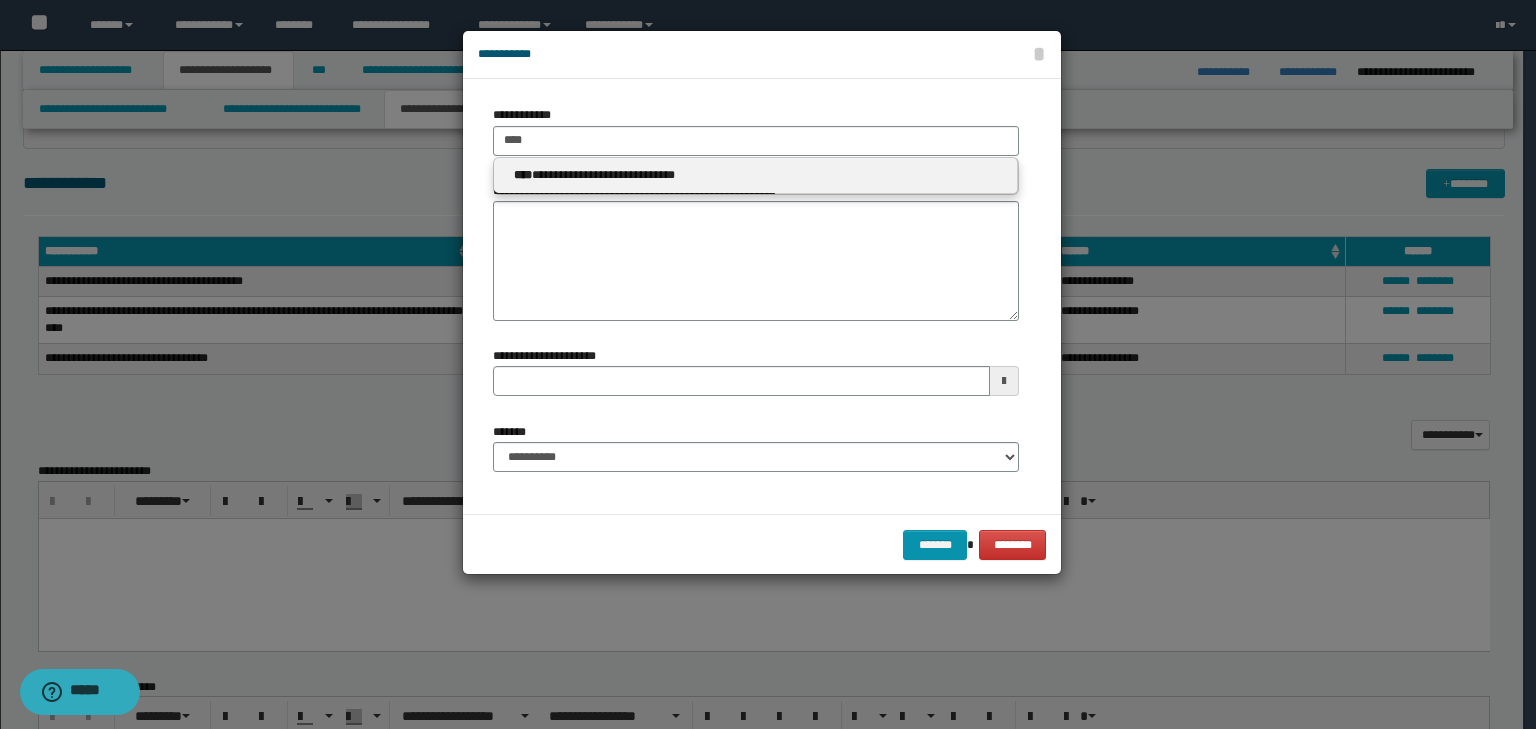 click on "**********" at bounding box center (756, 176) 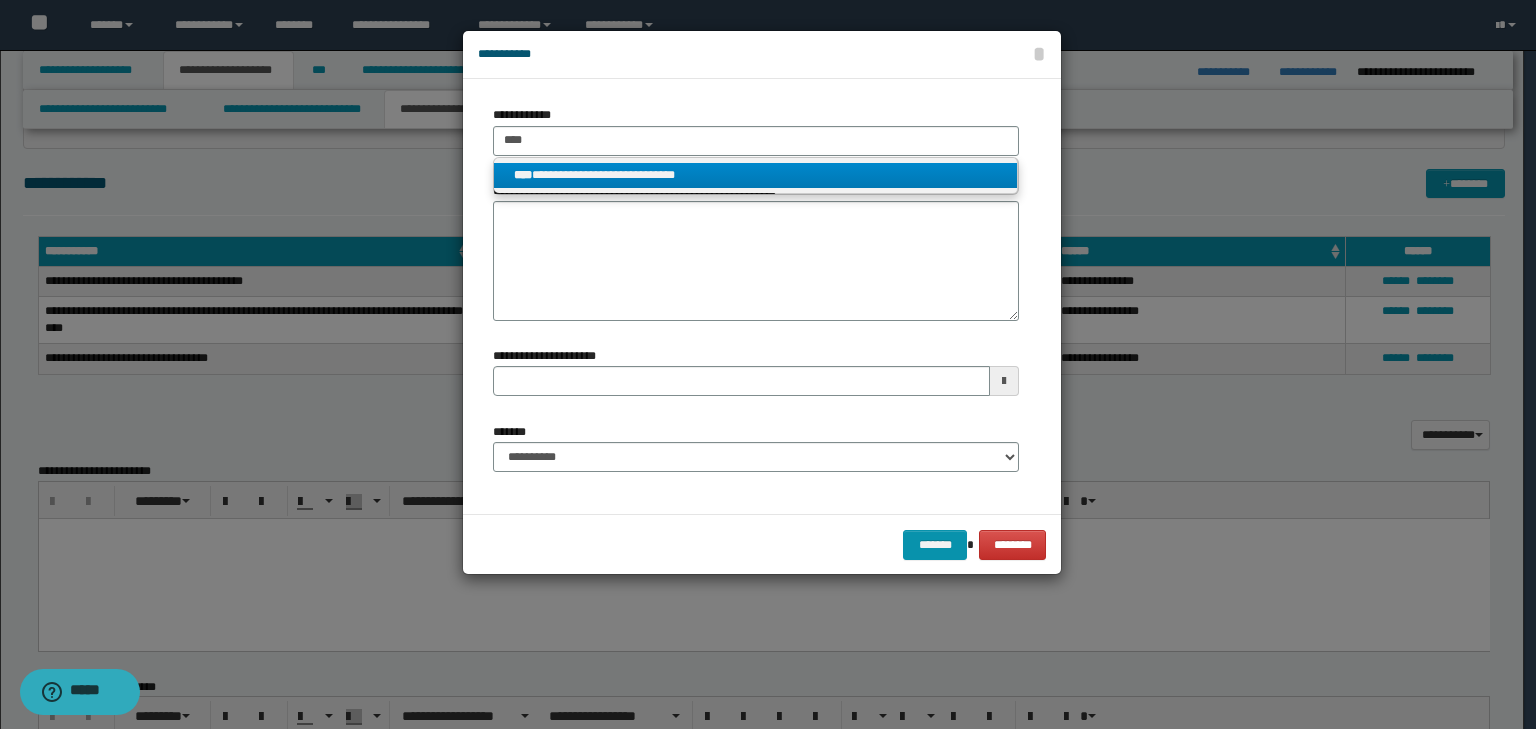click on "**********" at bounding box center (755, 175) 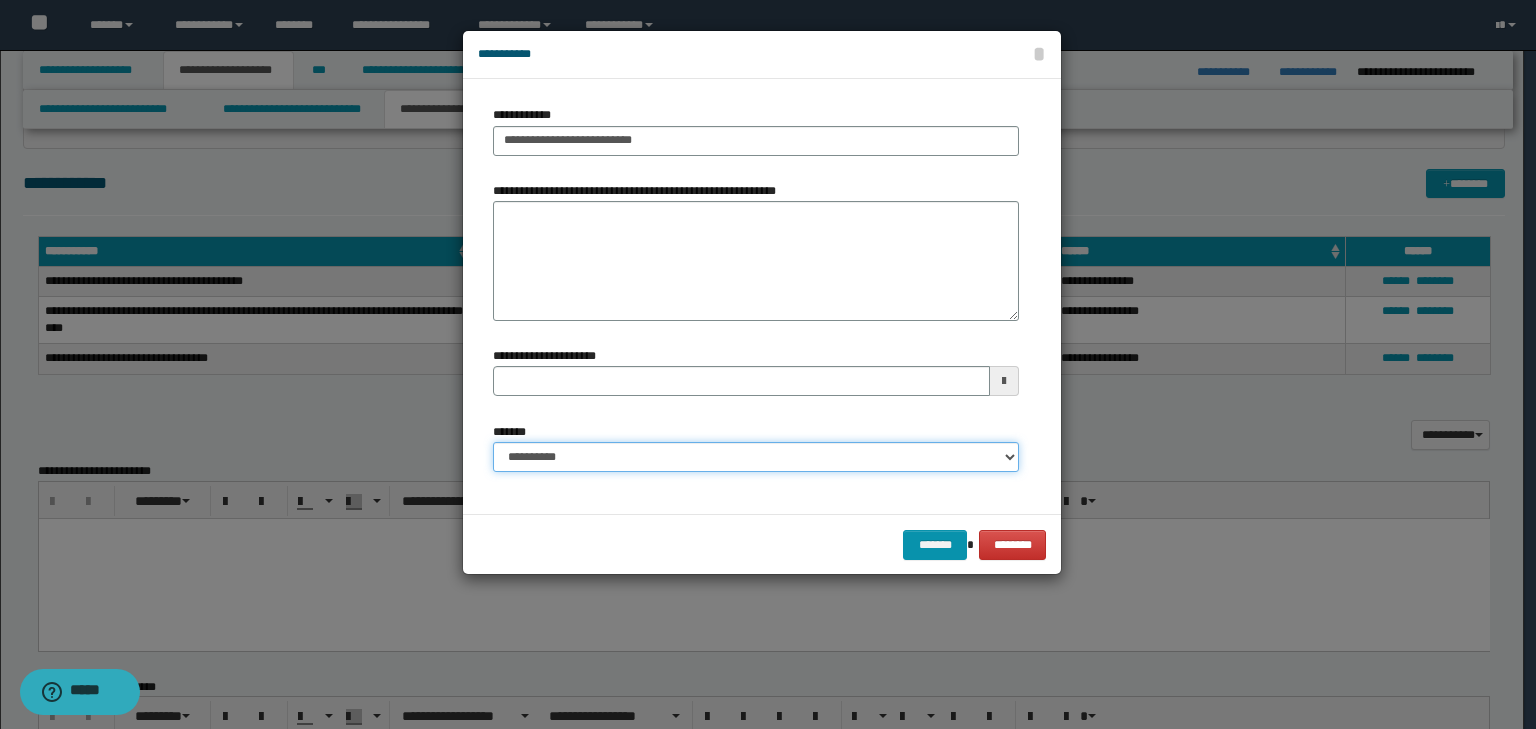 click on "**********" at bounding box center (756, 457) 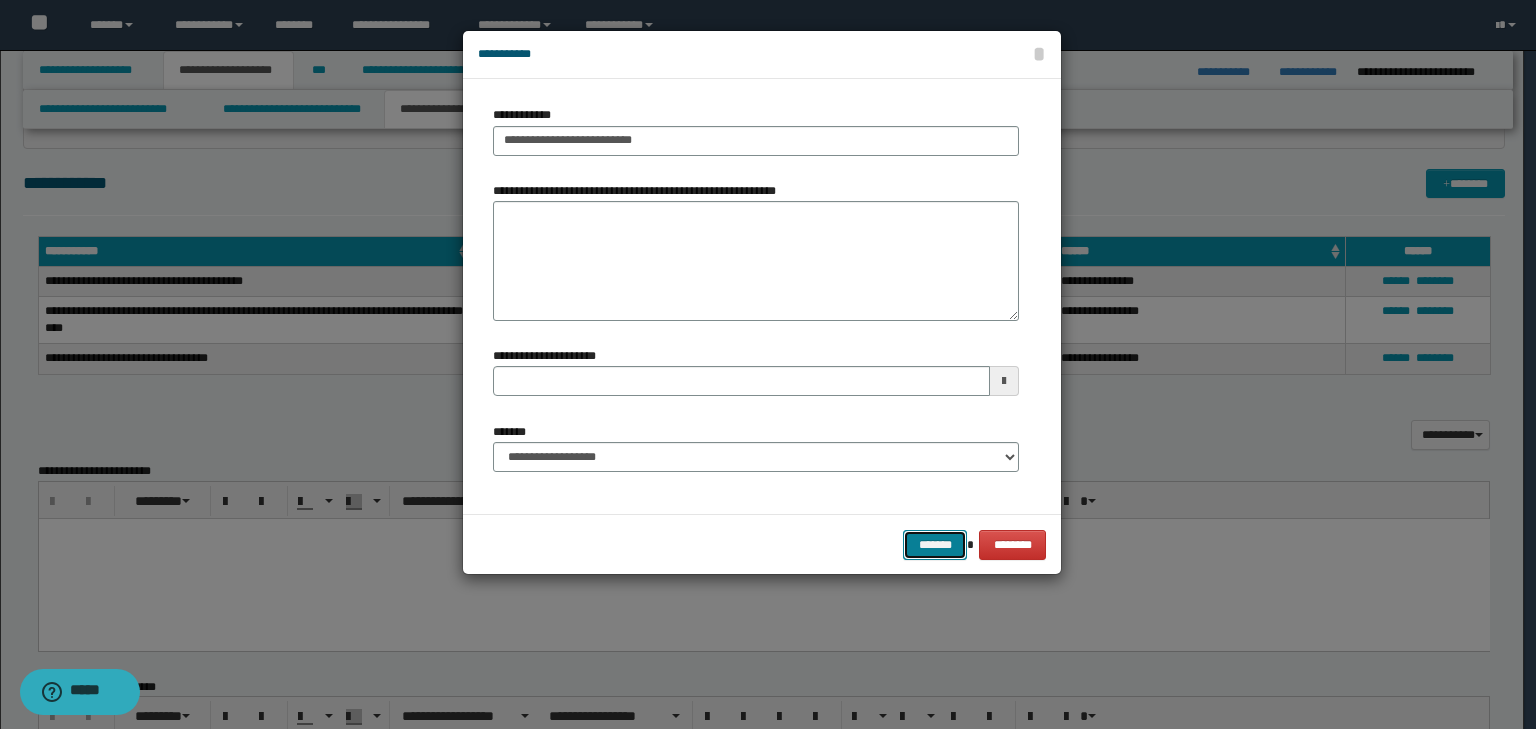 click on "*******" at bounding box center [935, 545] 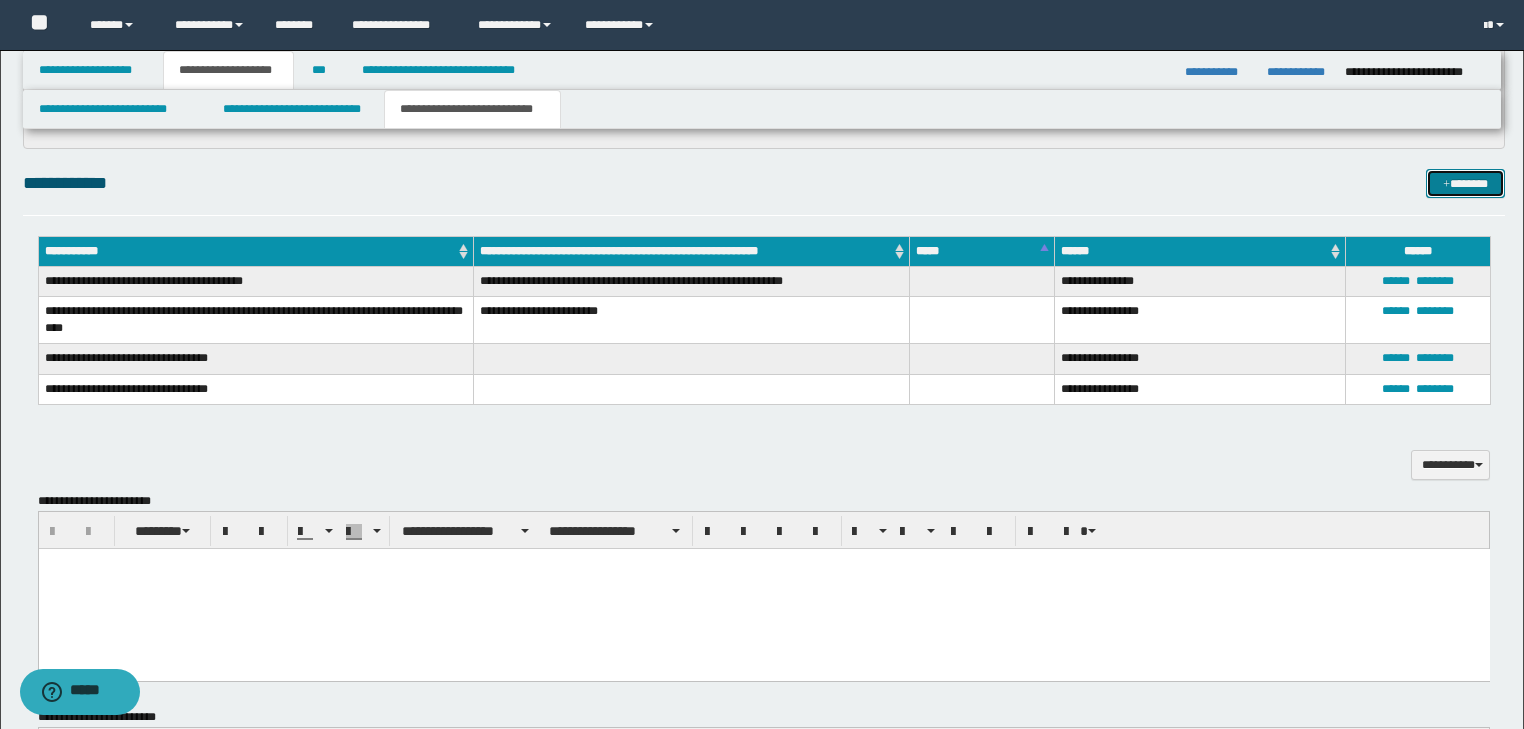 click at bounding box center [1446, 185] 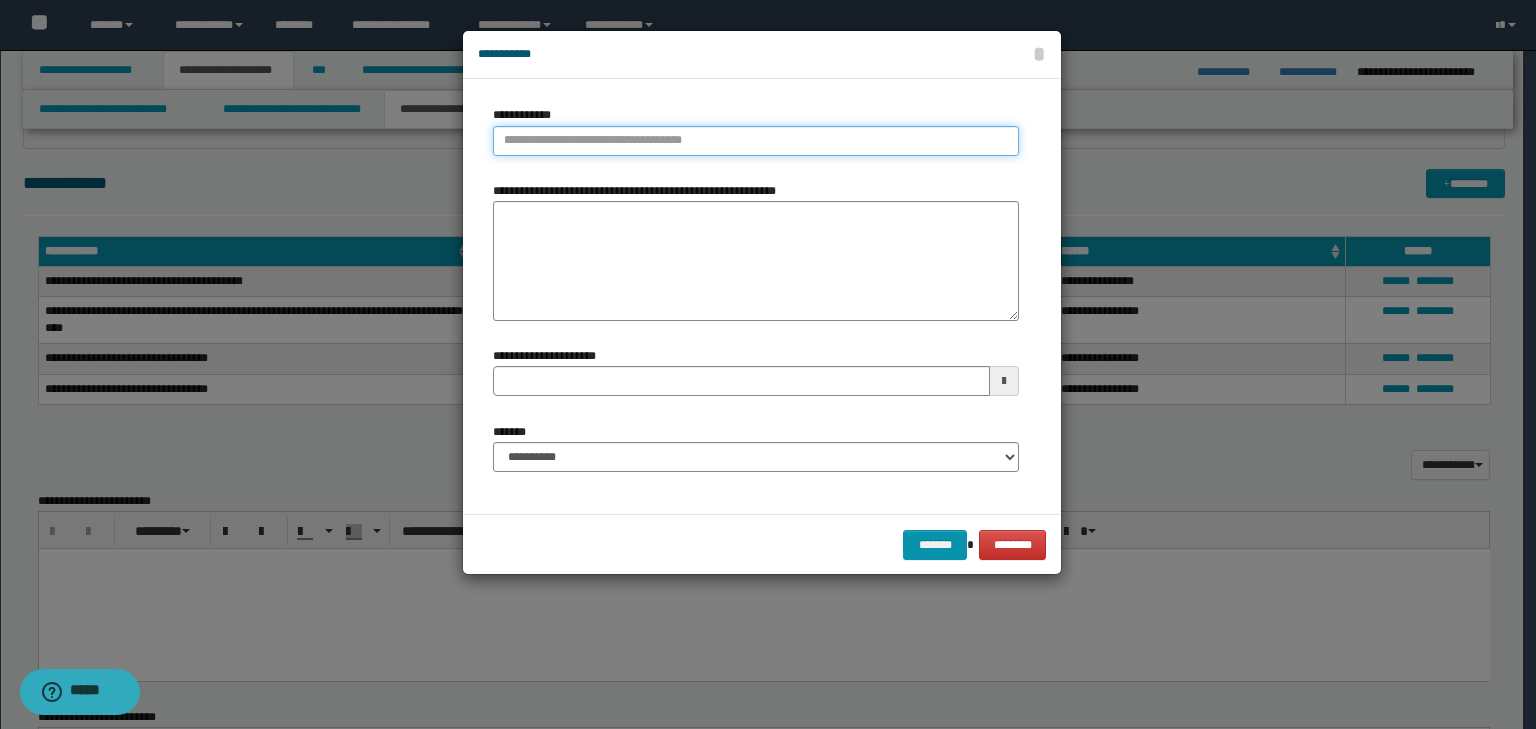 click on "**********" at bounding box center [756, 141] 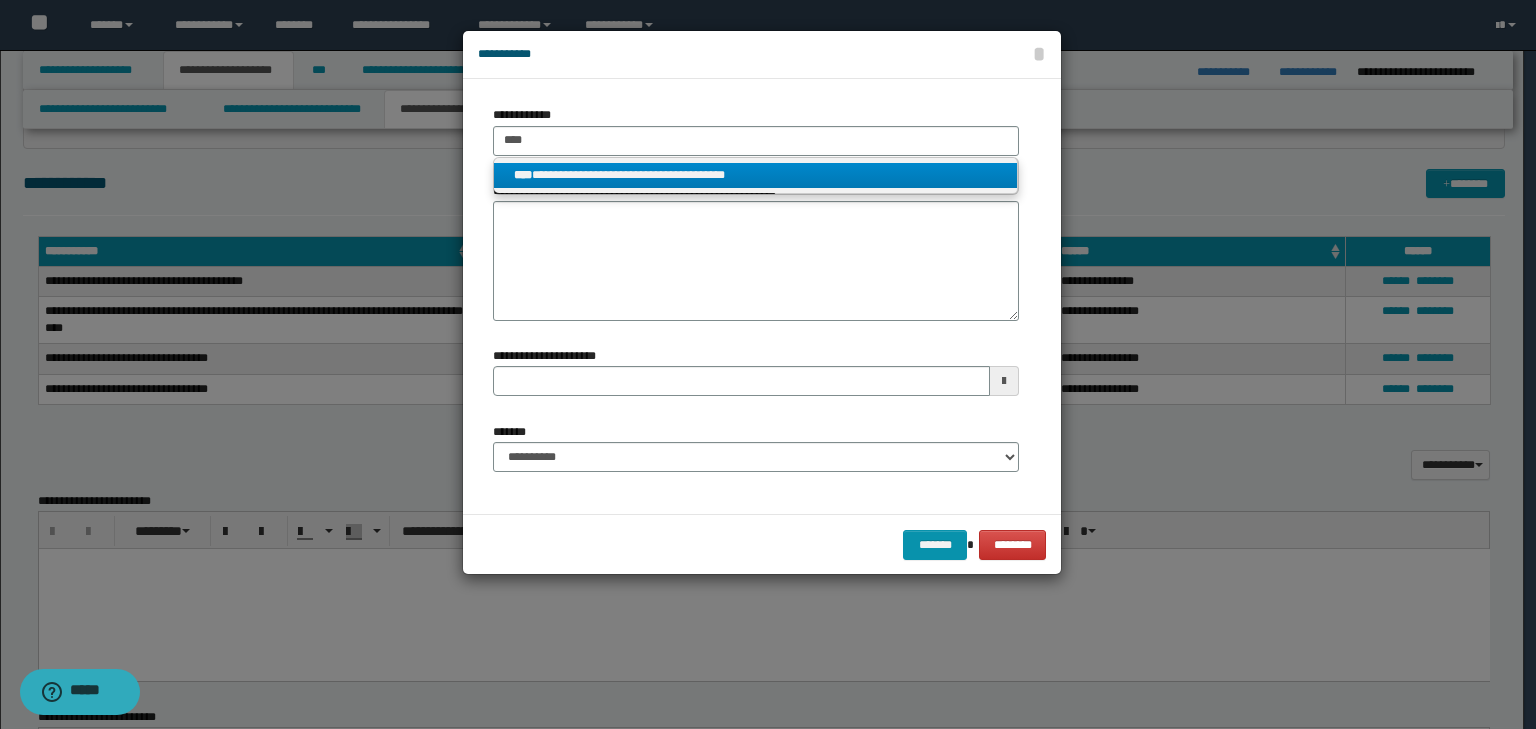 click on "**********" at bounding box center [756, 175] 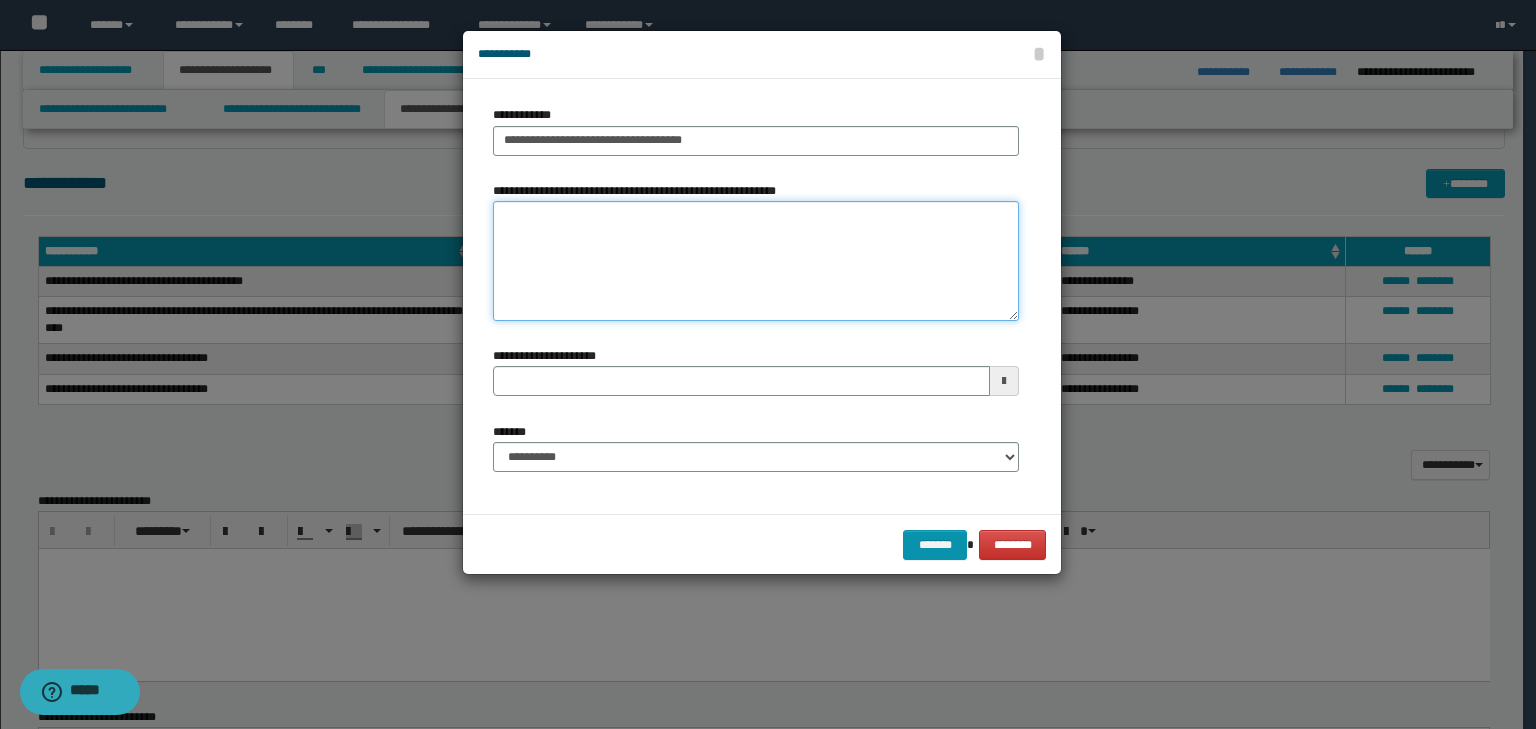click on "**********" at bounding box center [756, 261] 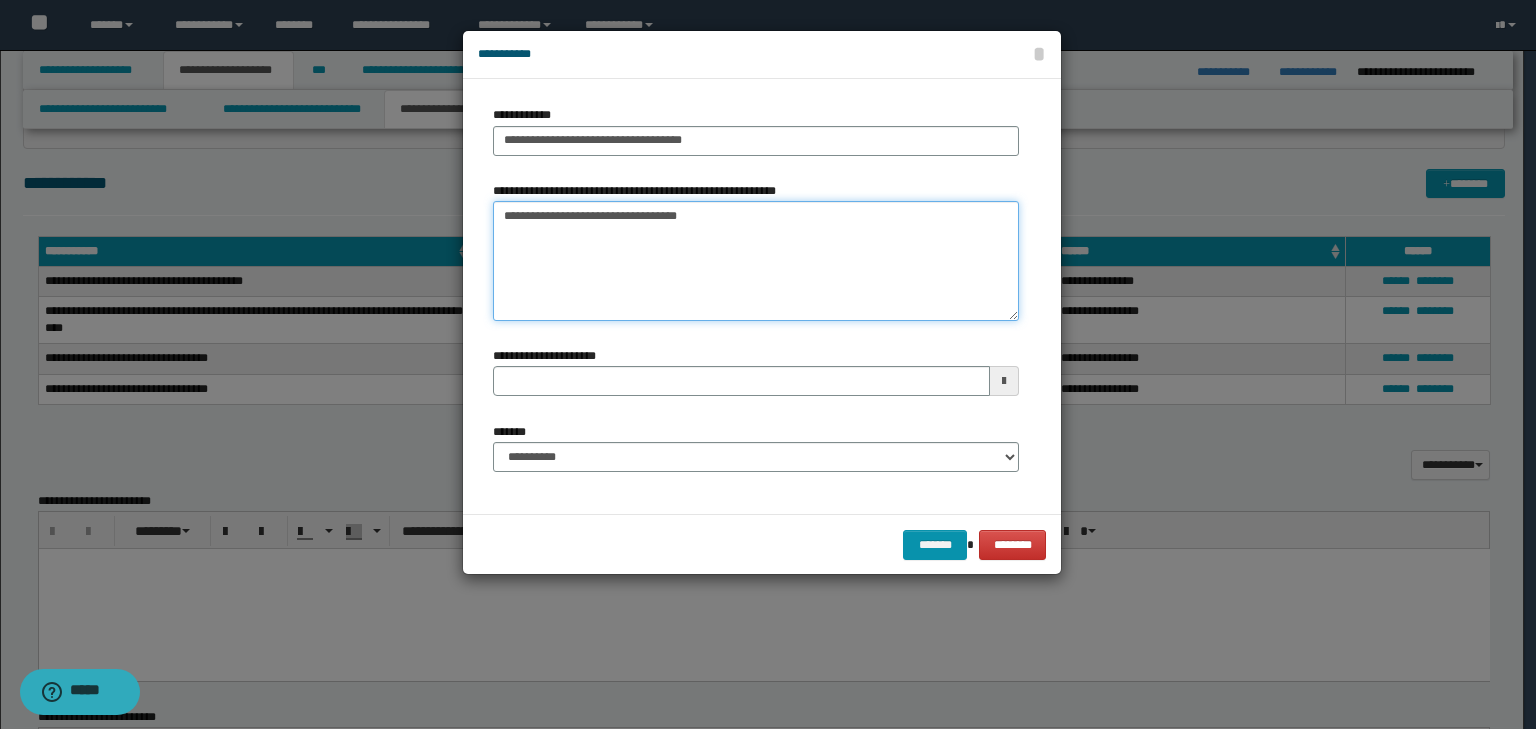 drag, startPoint x: 512, startPoint y: 212, endPoint x: 761, endPoint y: 218, distance: 249.07228 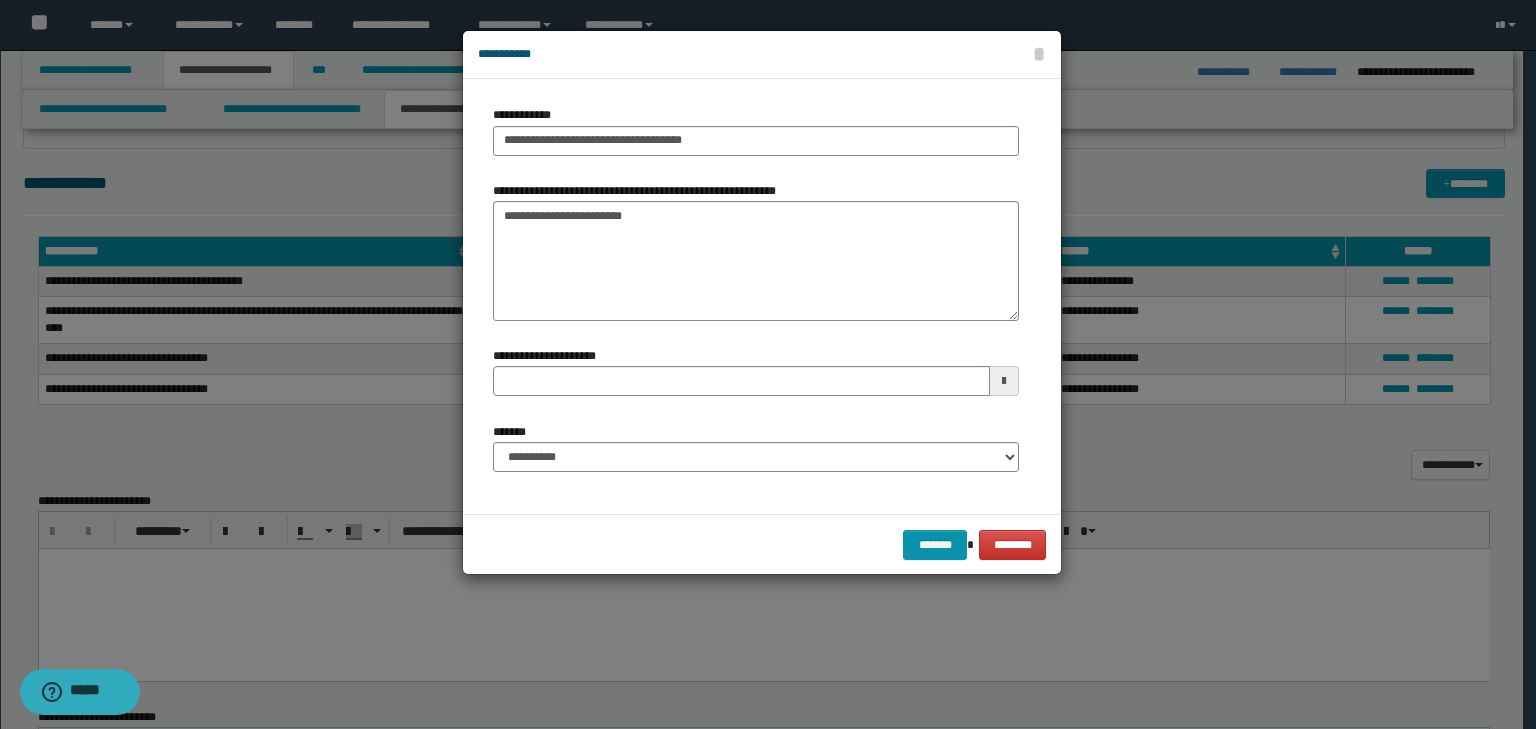 drag, startPoint x: 687, startPoint y: 440, endPoint x: 670, endPoint y: 463, distance: 28.600698 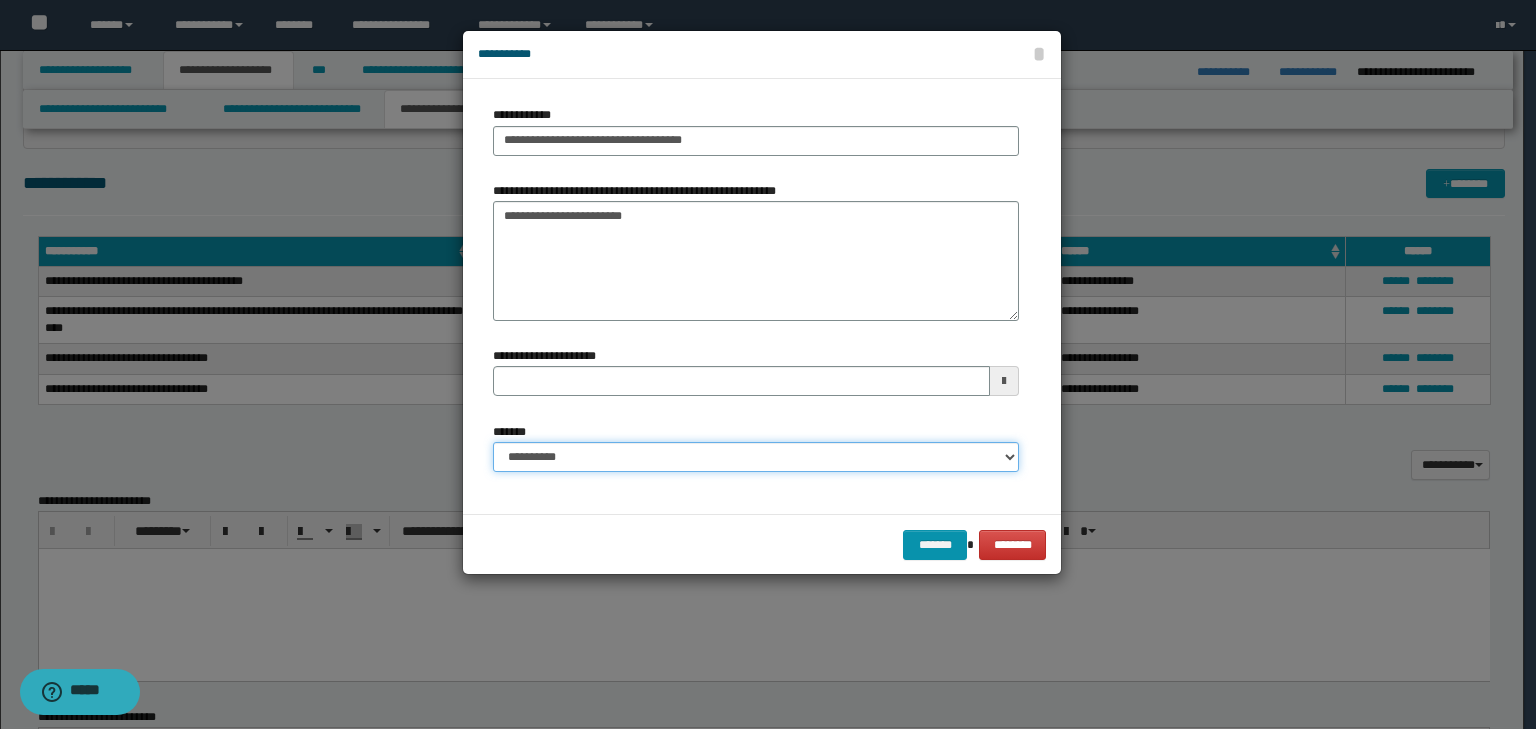 click on "**********" at bounding box center [756, 457] 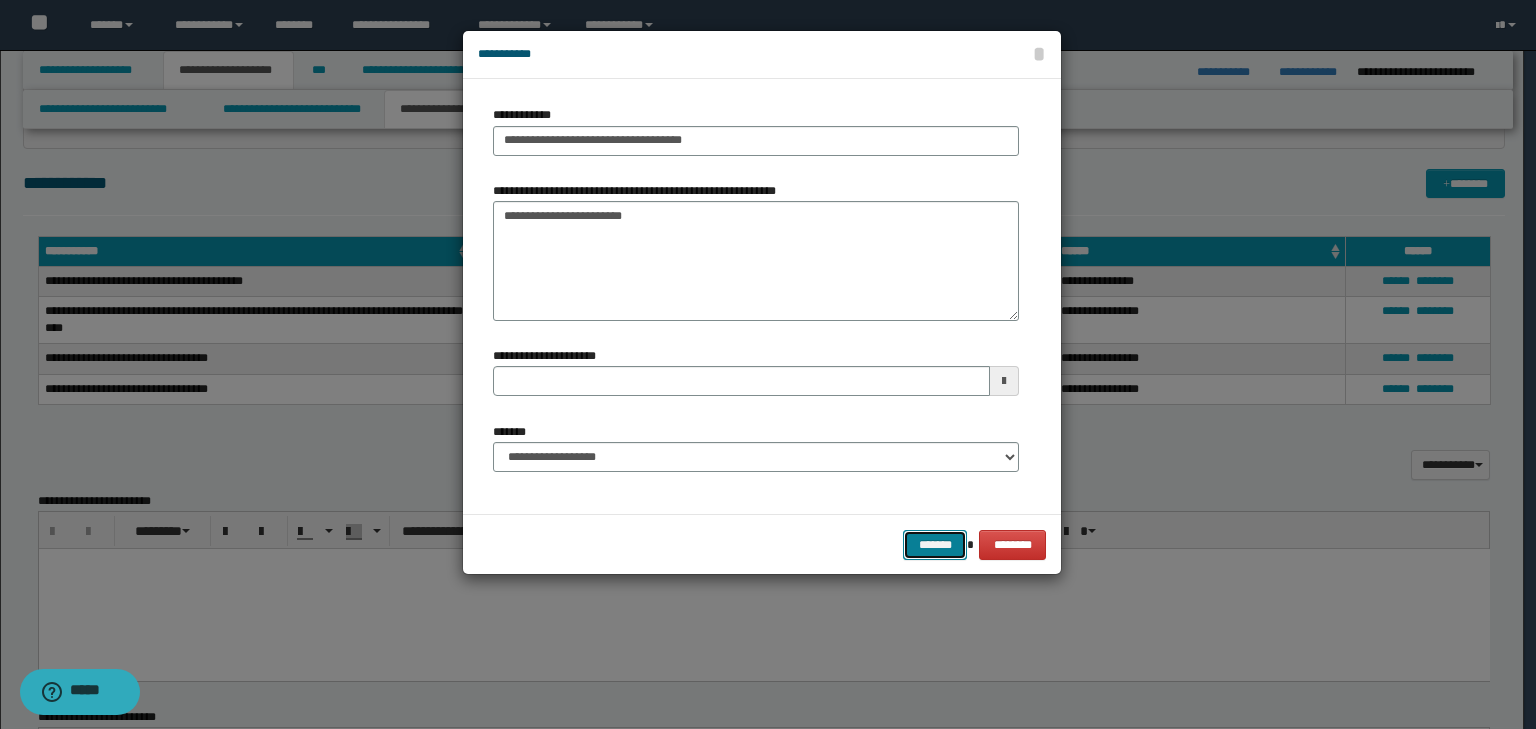 click on "*******" at bounding box center (935, 545) 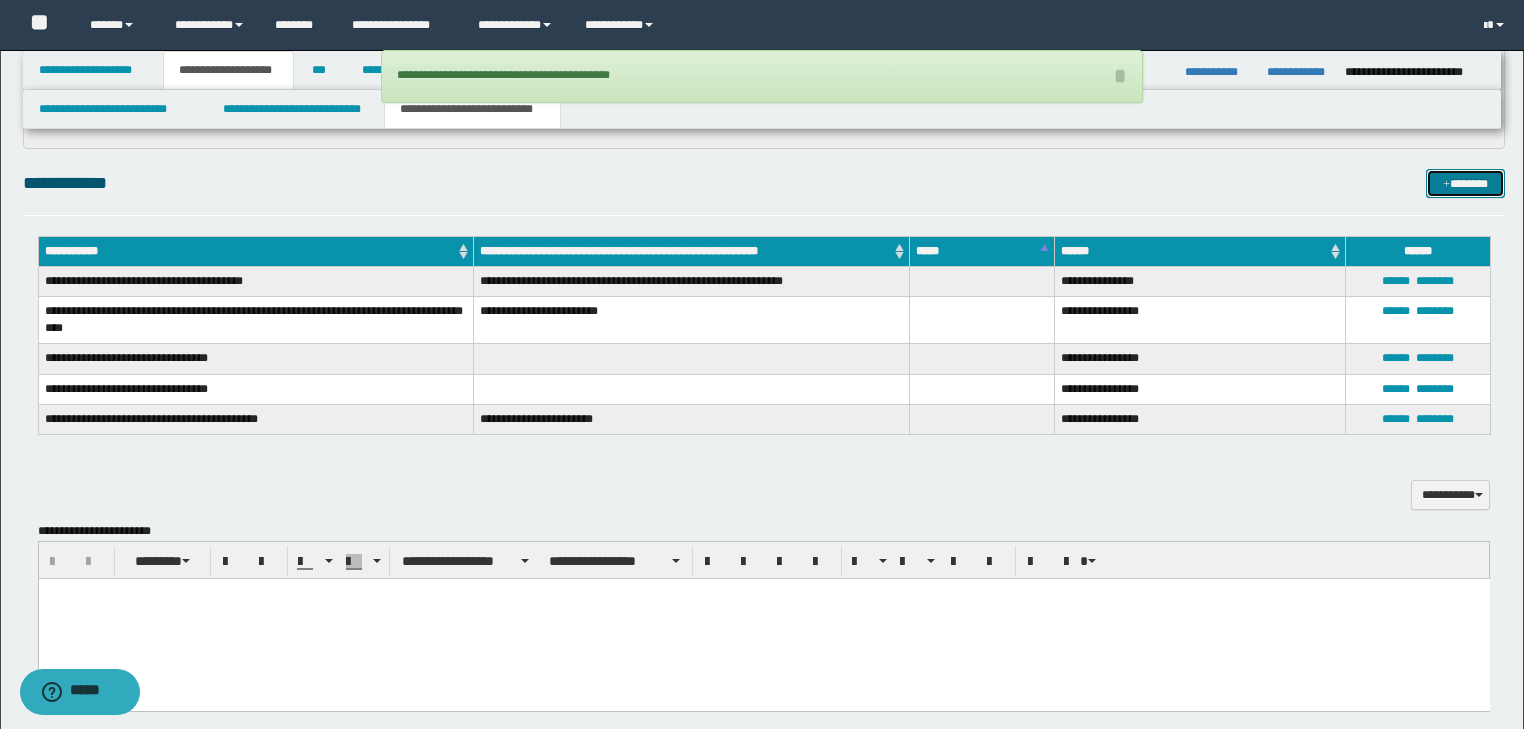 click on "*******" at bounding box center [1465, 184] 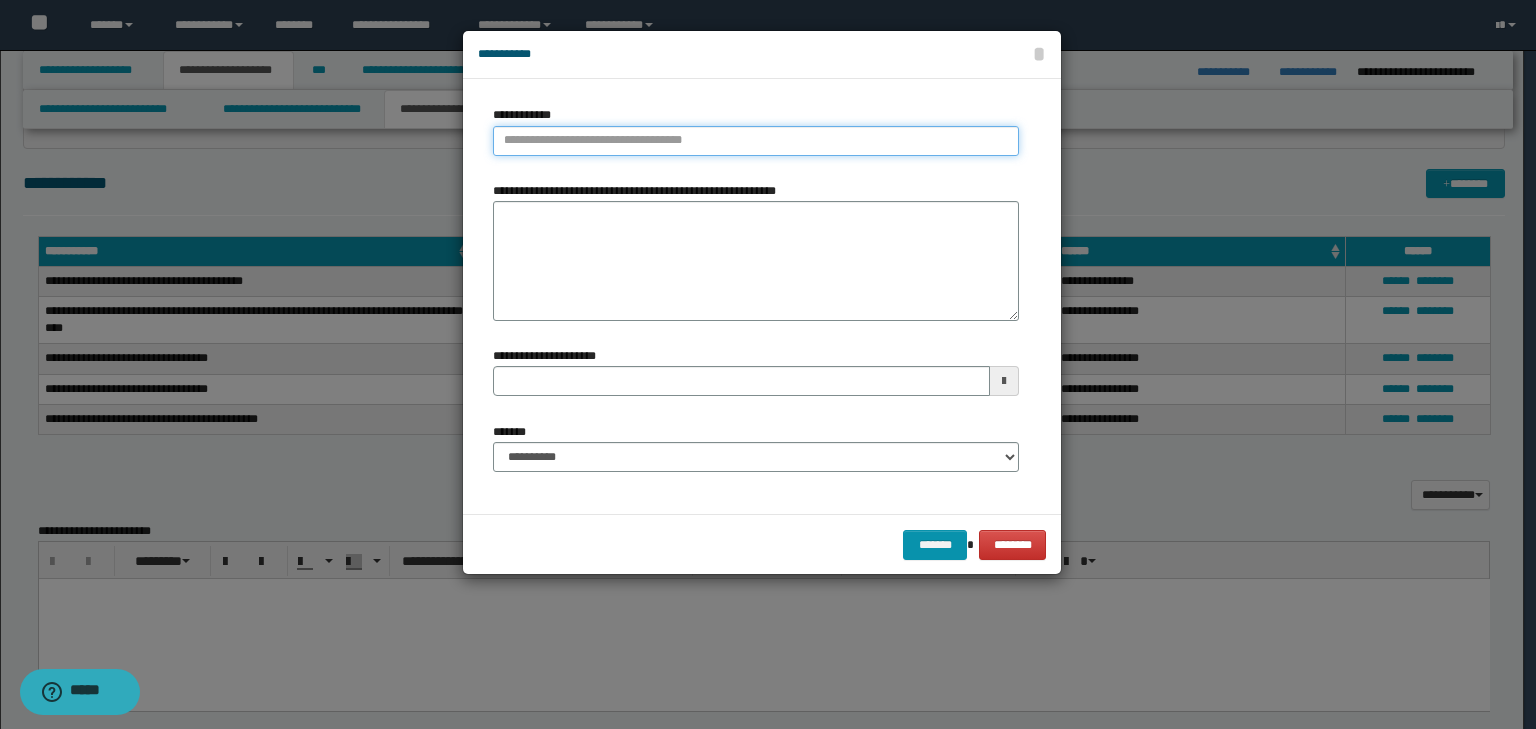 click on "**********" at bounding box center (756, 141) 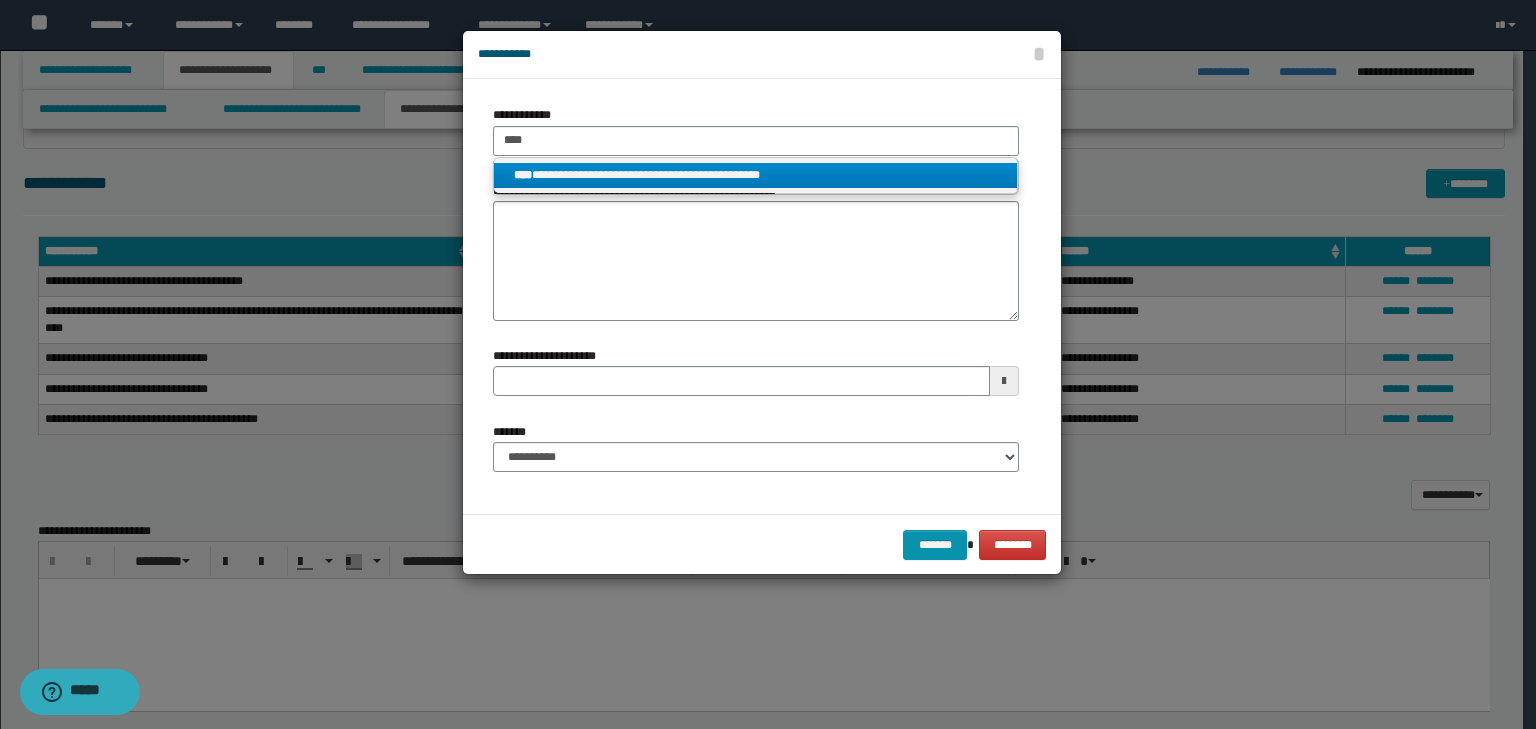 click on "**********" at bounding box center (756, 175) 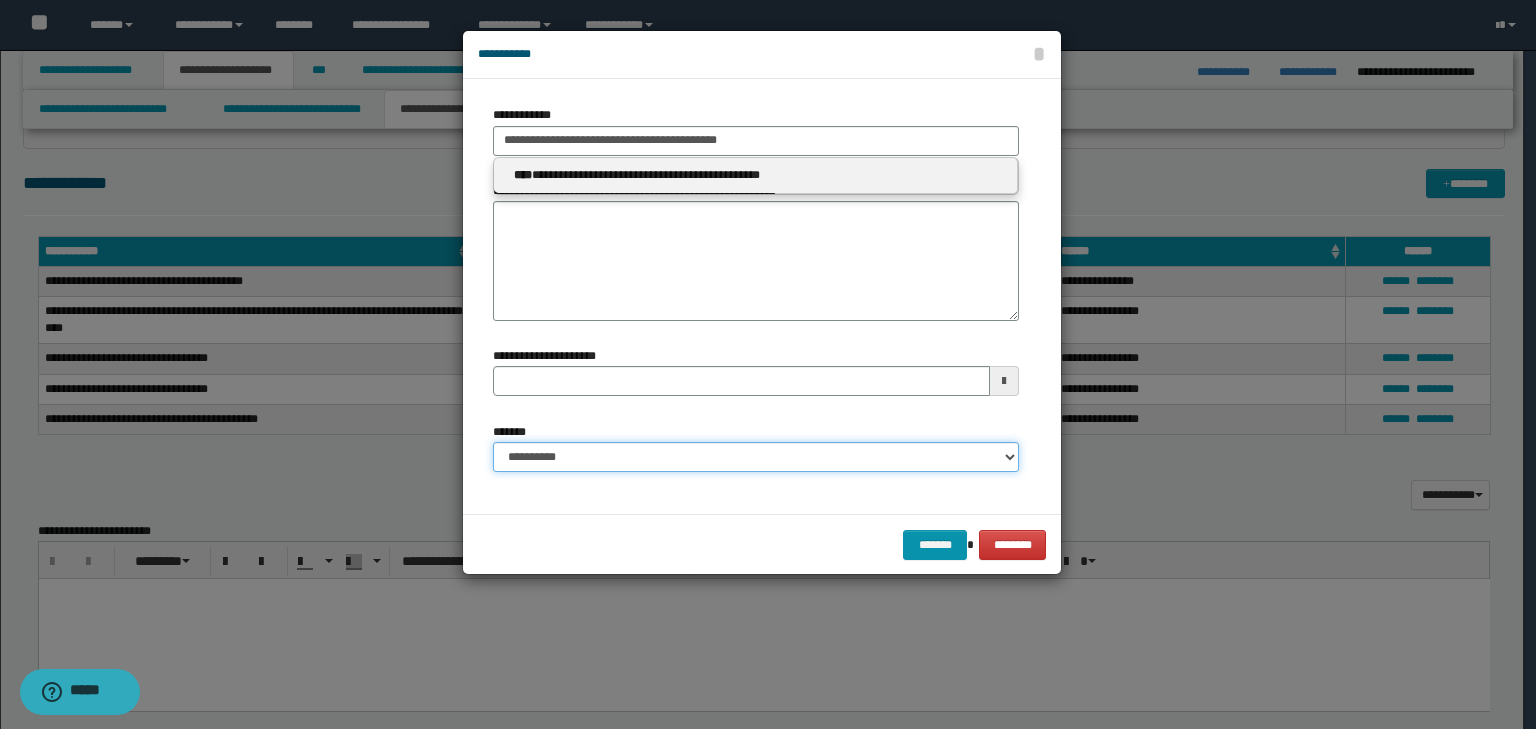 drag, startPoint x: 680, startPoint y: 455, endPoint x: 673, endPoint y: 470, distance: 16.552946 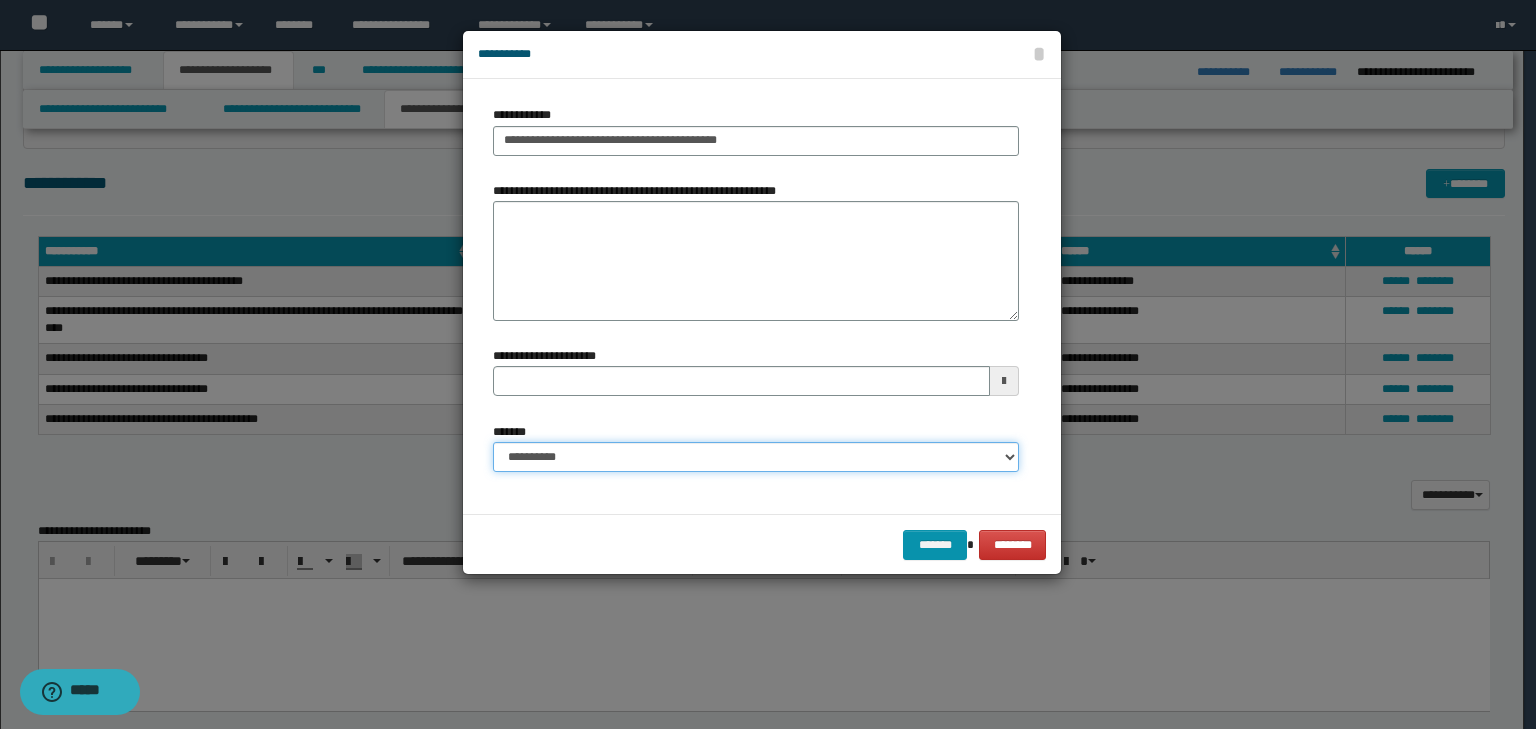 click on "**********" at bounding box center [756, 457] 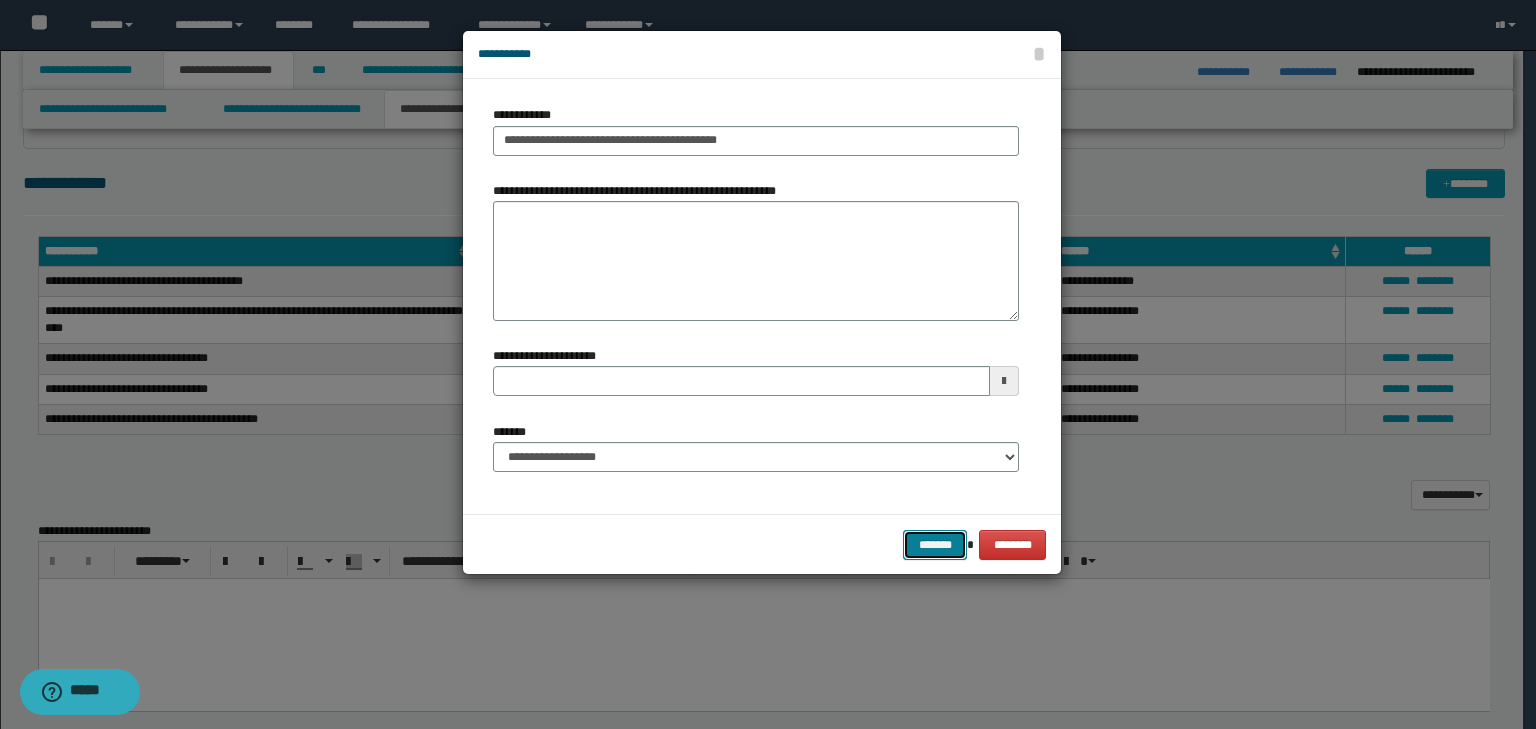 click on "*******" at bounding box center (935, 545) 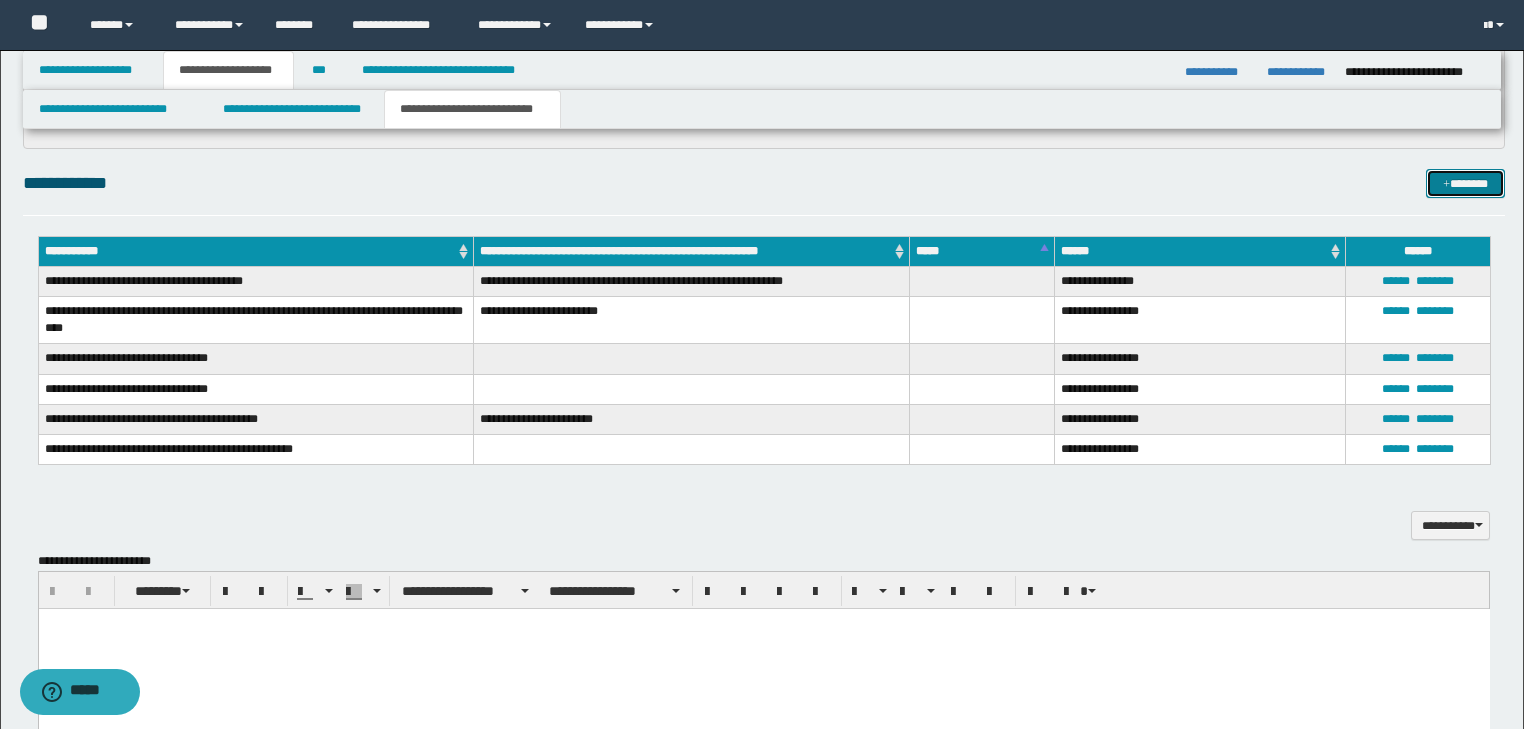 click on "*******" at bounding box center (1465, 184) 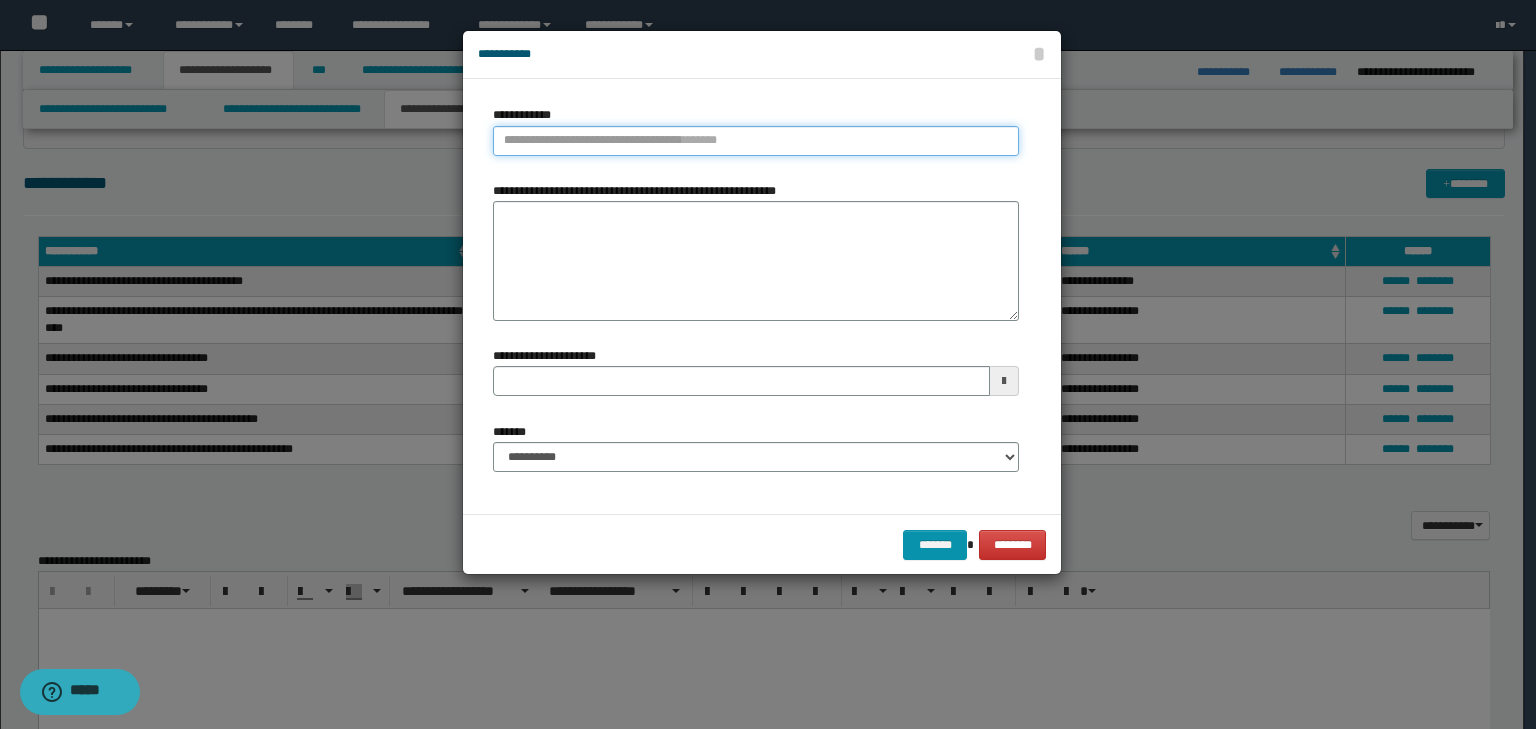 click on "**********" at bounding box center [756, 141] 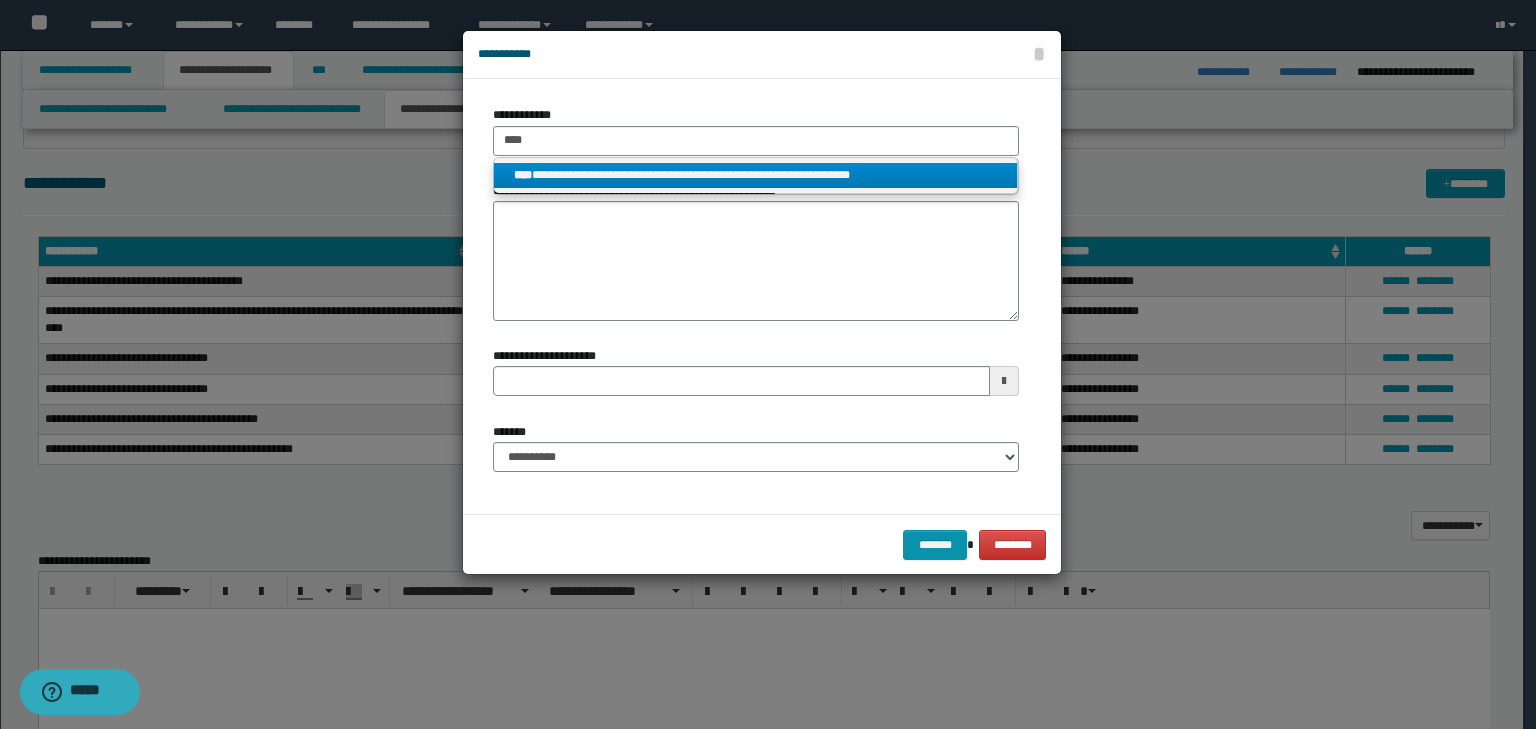 click on "**********" at bounding box center (756, 175) 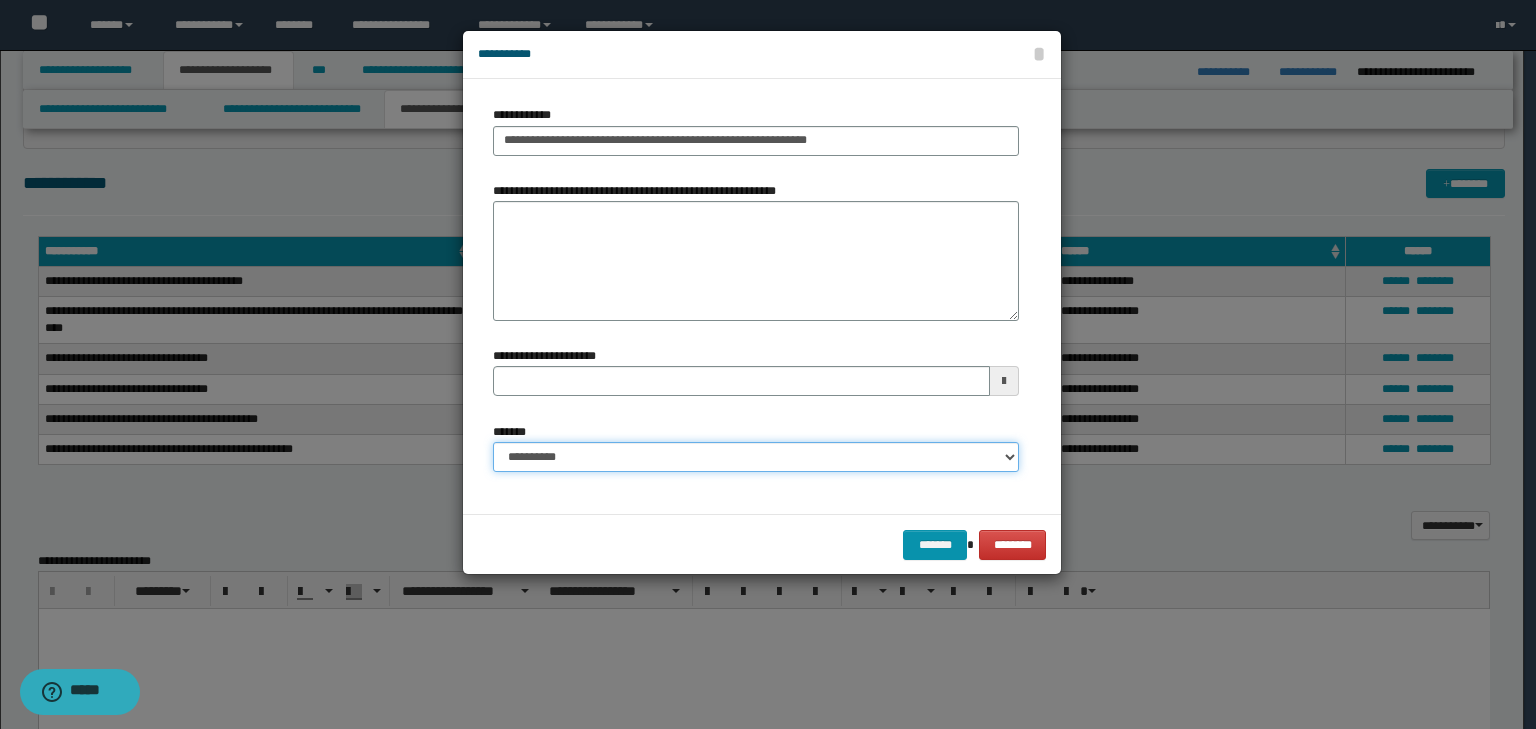 click on "**********" at bounding box center (756, 457) 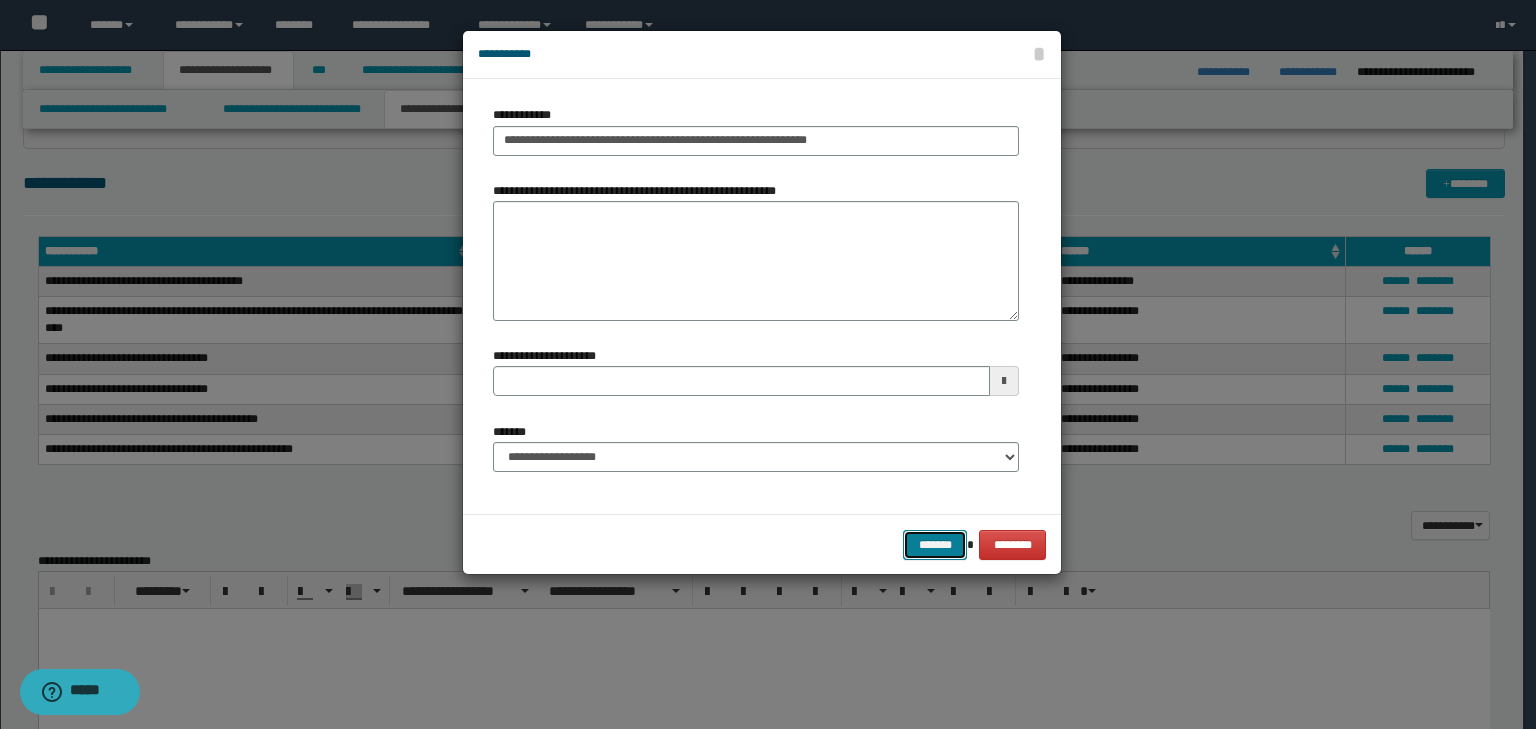 click on "*******" at bounding box center [935, 545] 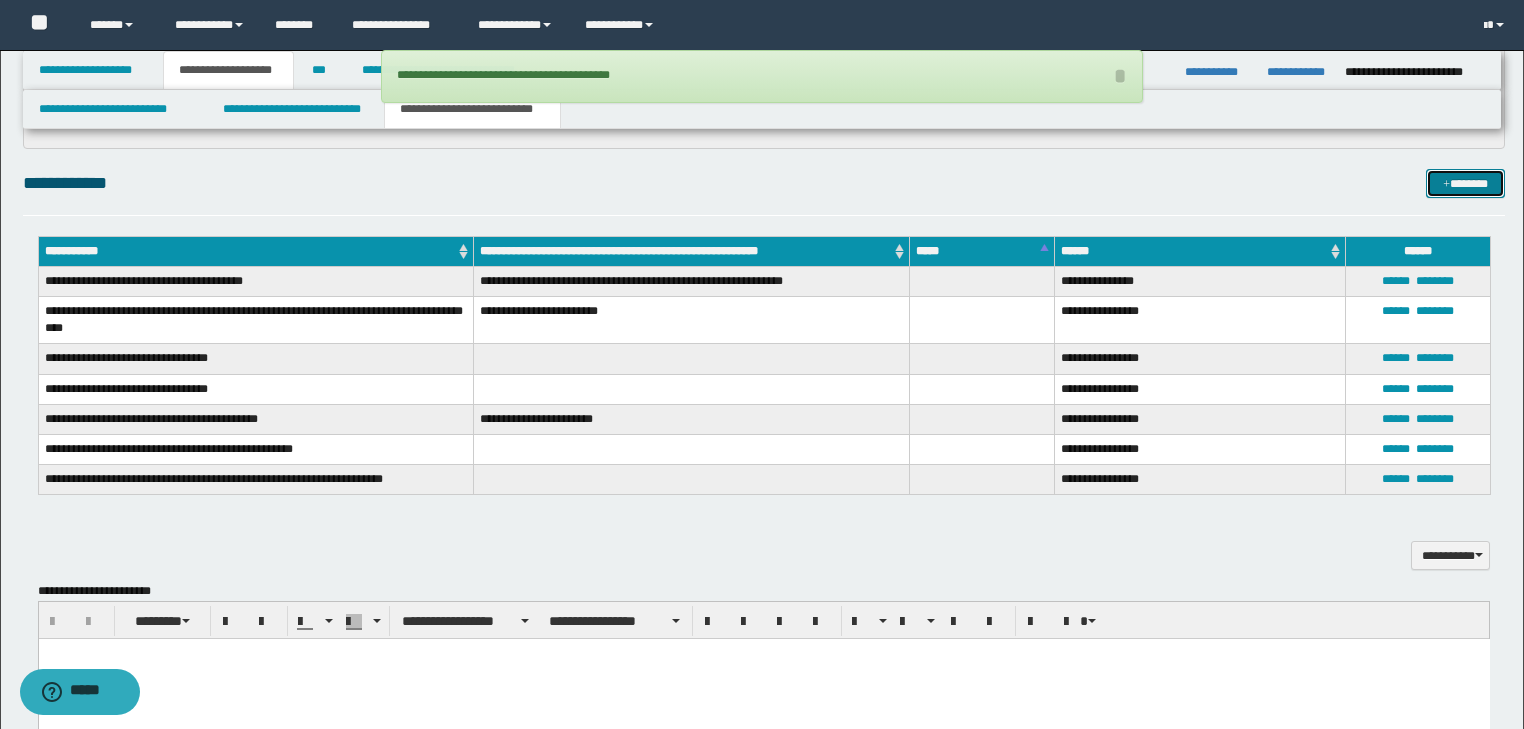 click on "*******" at bounding box center [1465, 184] 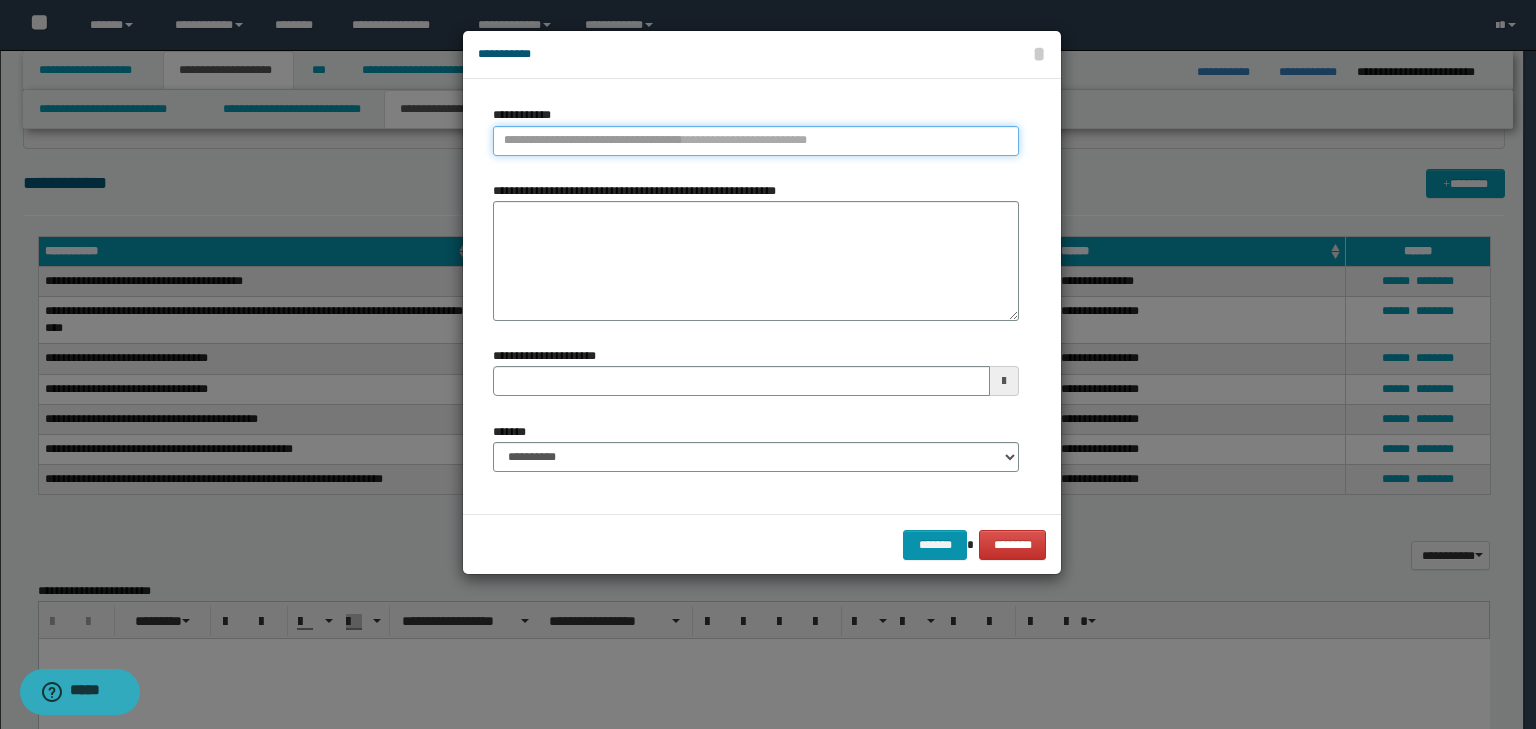 click on "**********" at bounding box center (756, 141) 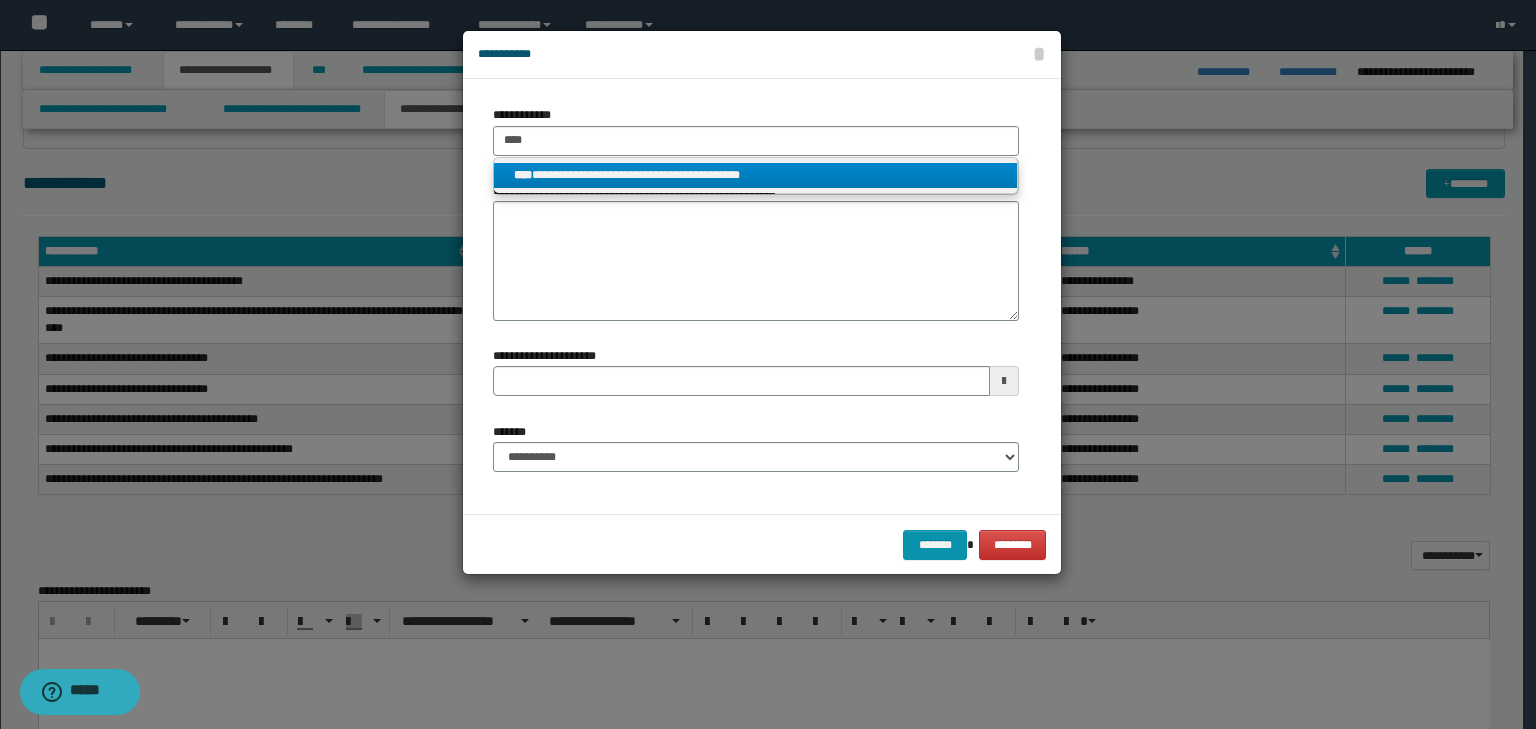 drag, startPoint x: 581, startPoint y: 171, endPoint x: 592, endPoint y: 176, distance: 12.083046 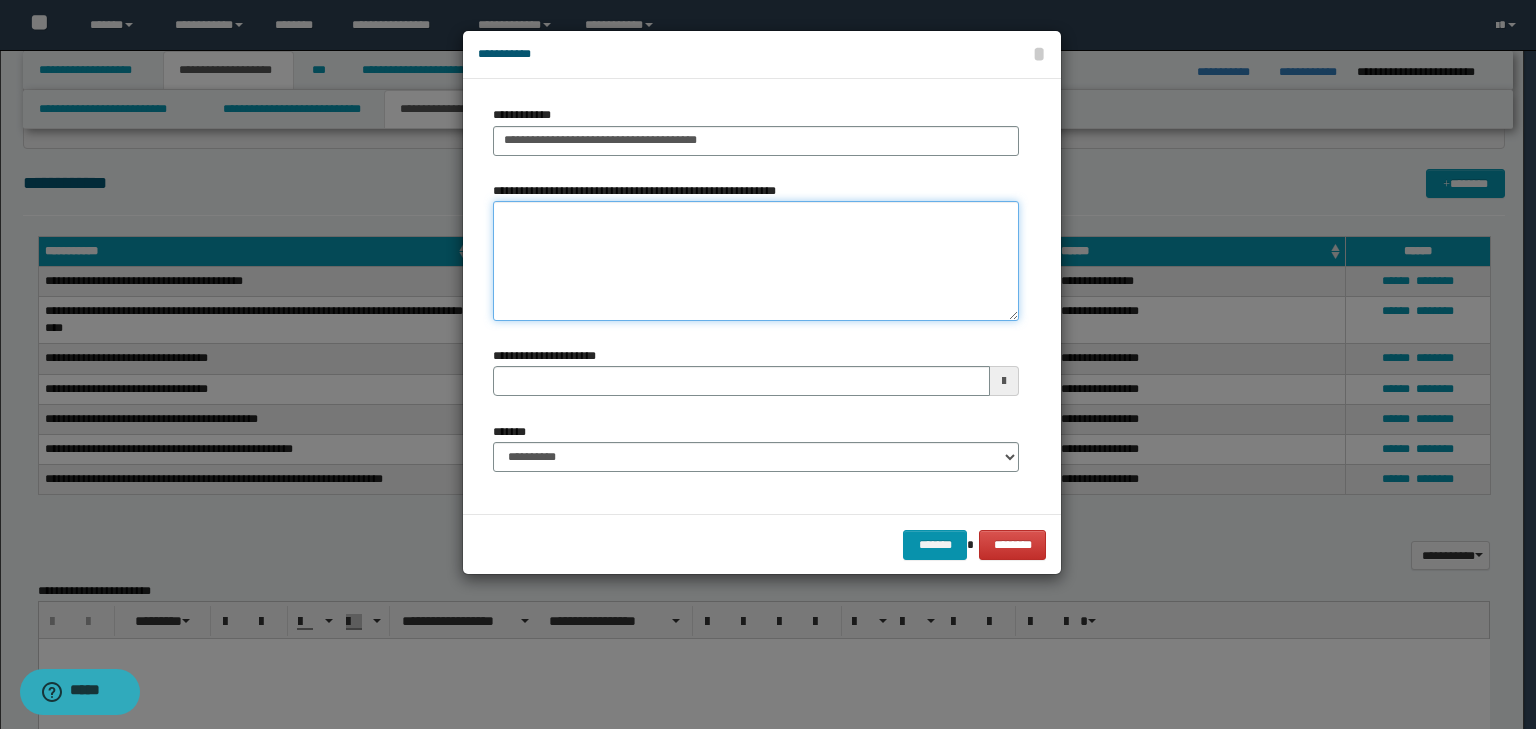 click on "**********" at bounding box center (756, 261) 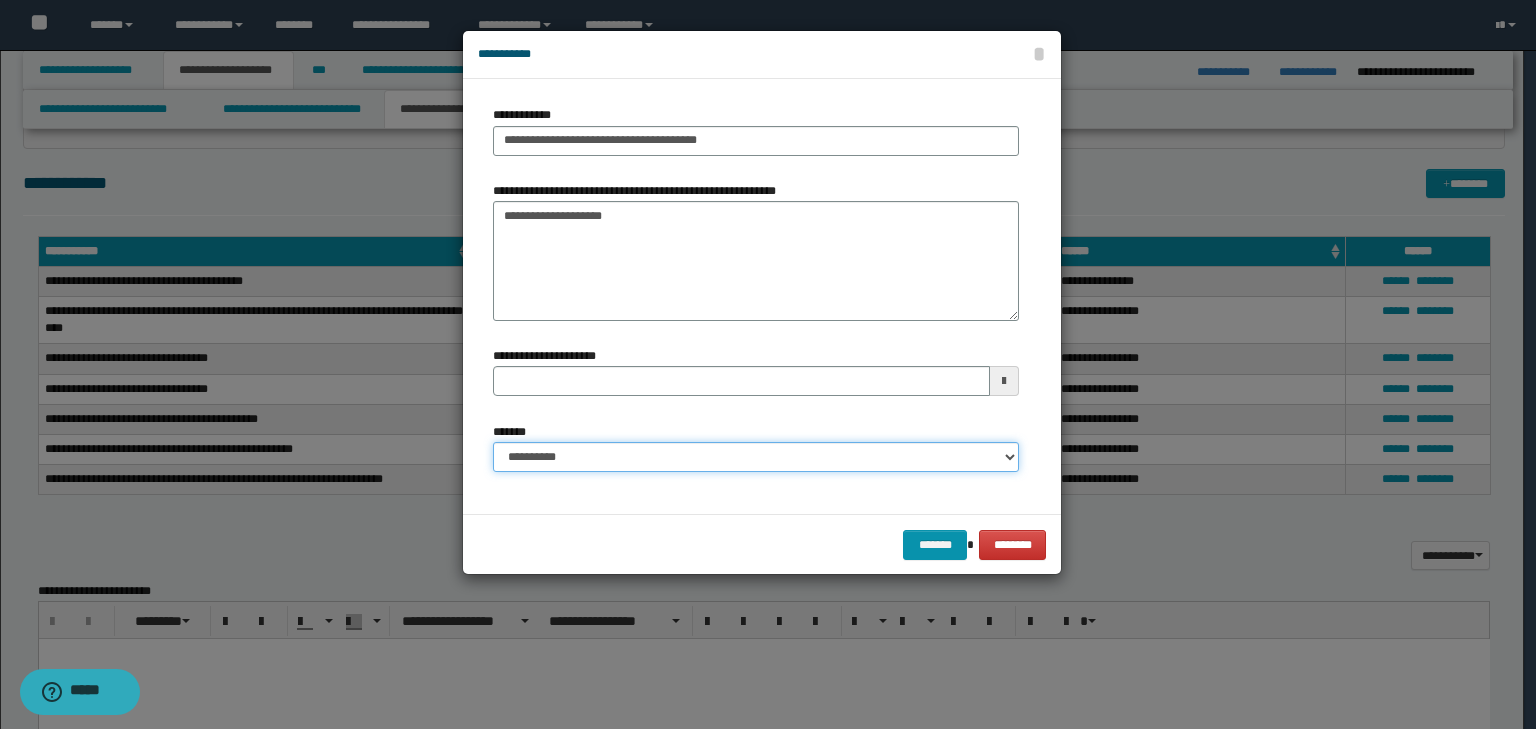 click on "**********" at bounding box center (756, 457) 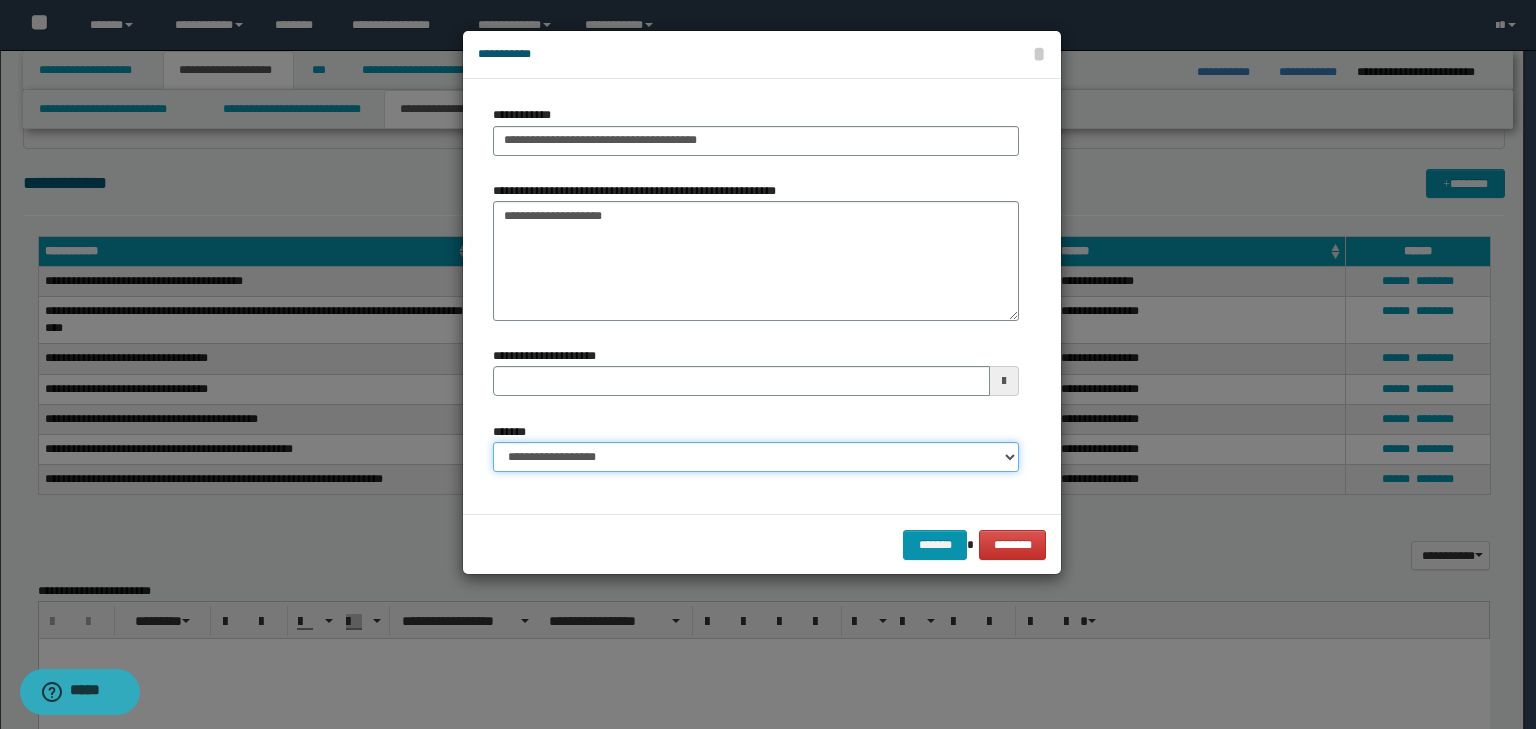 click on "**********" at bounding box center (756, 457) 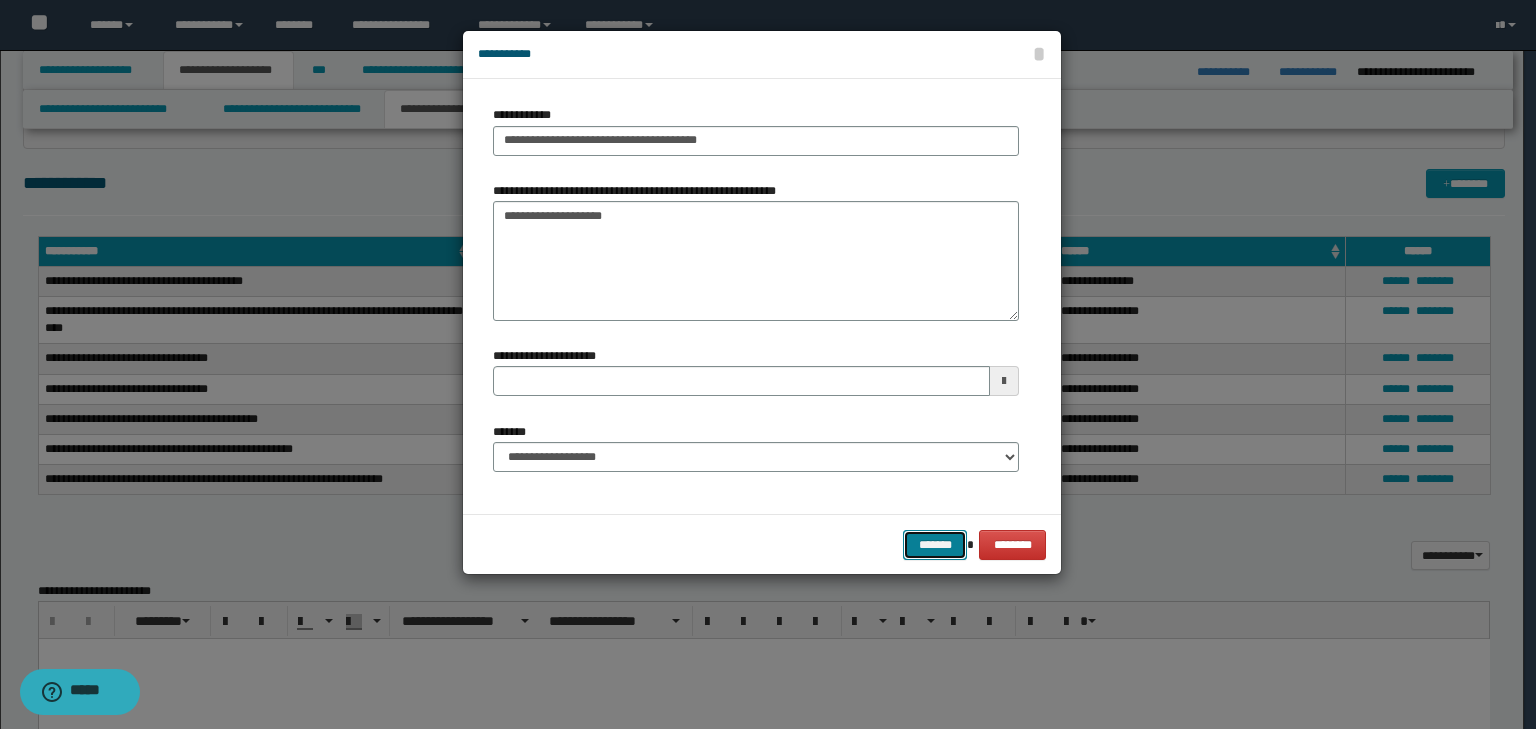 click on "*******" at bounding box center [935, 545] 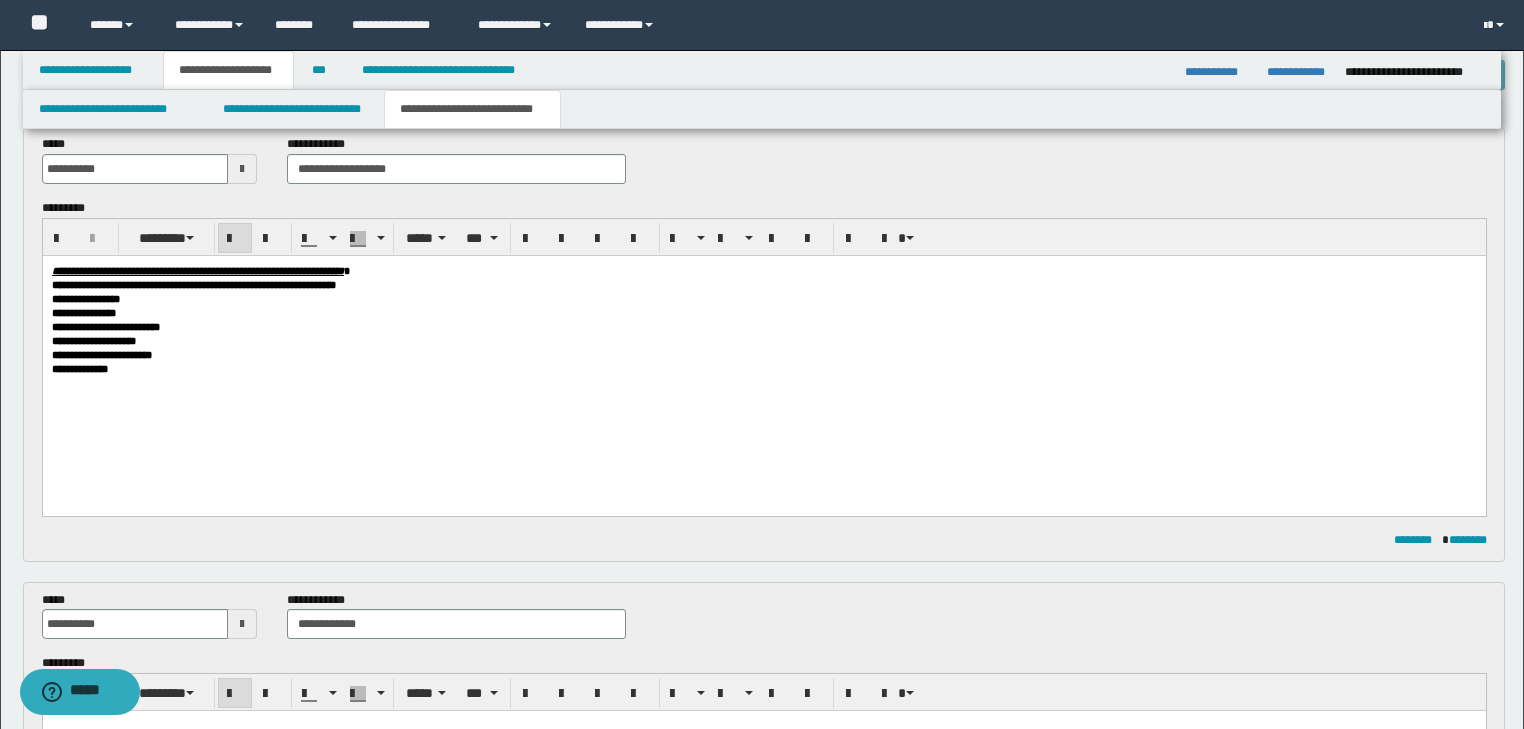 scroll, scrollTop: 0, scrollLeft: 0, axis: both 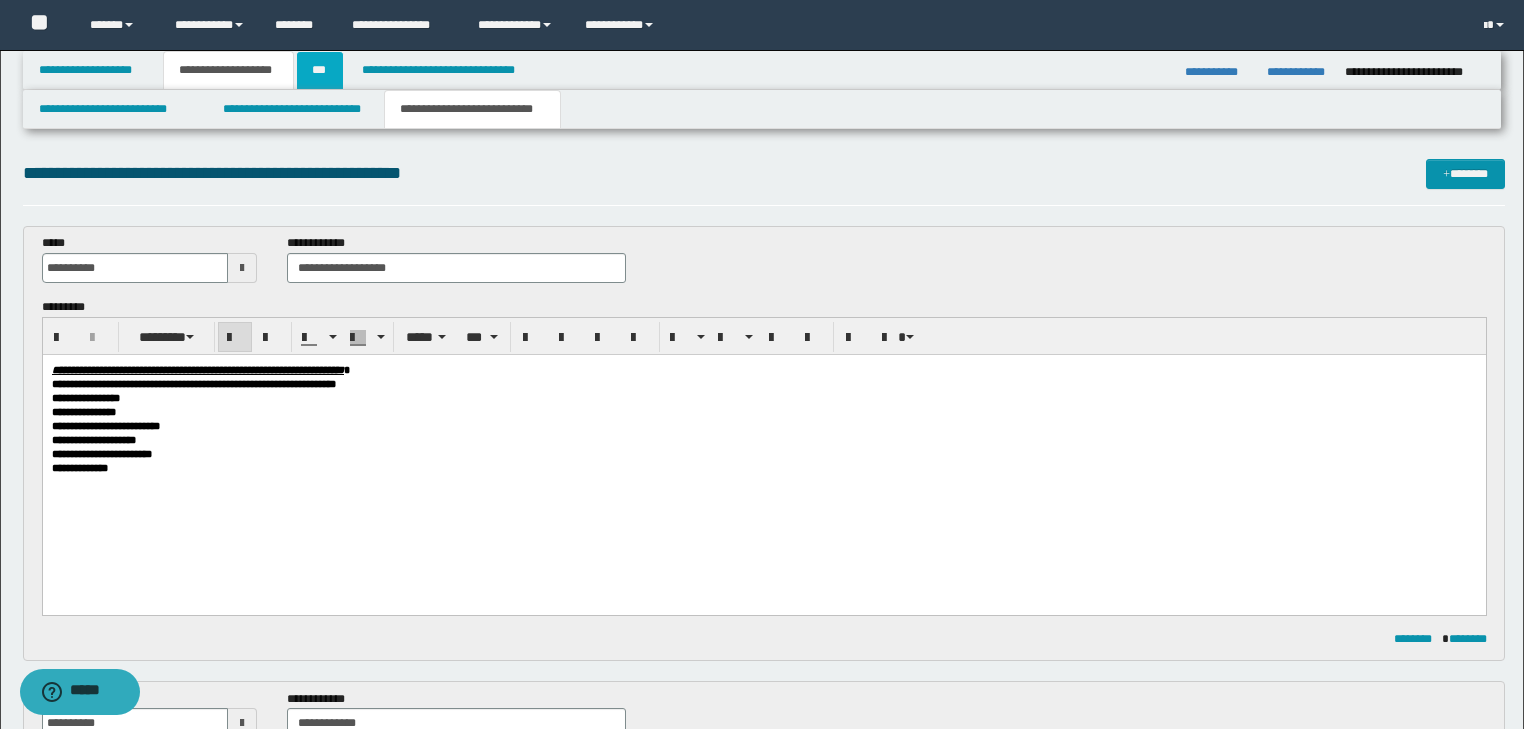 click on "***" at bounding box center [320, 70] 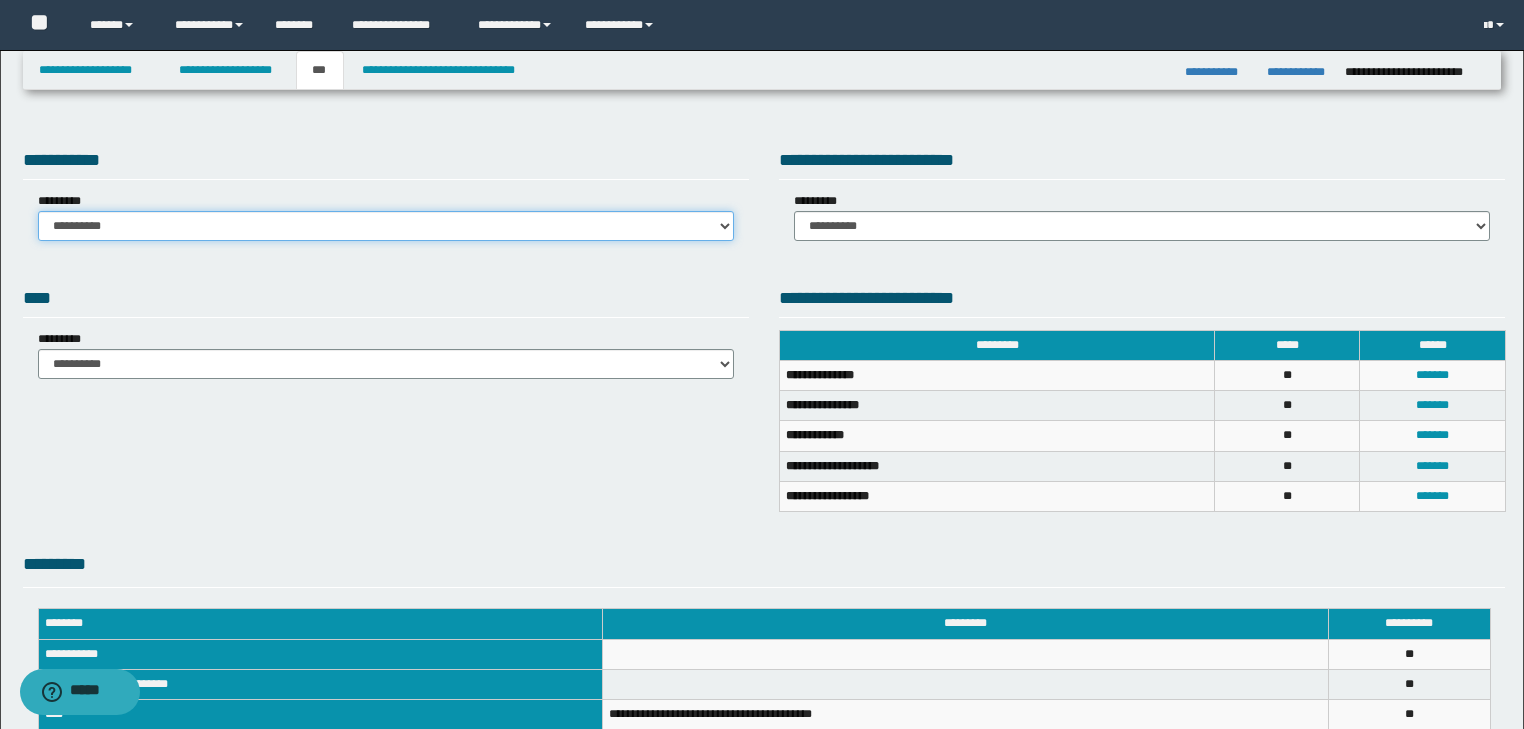 click on "**********" at bounding box center (386, 226) 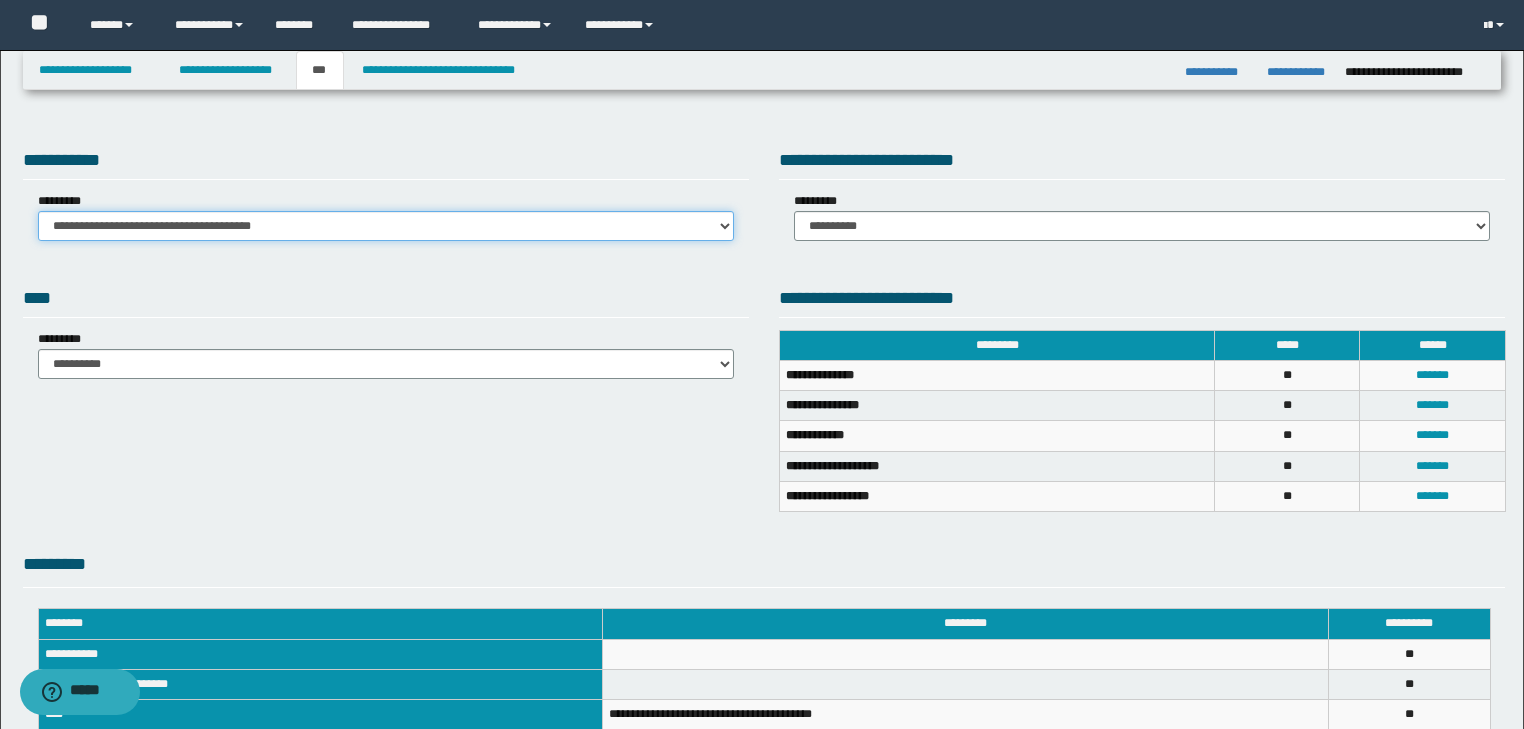 click on "**********" at bounding box center [386, 226] 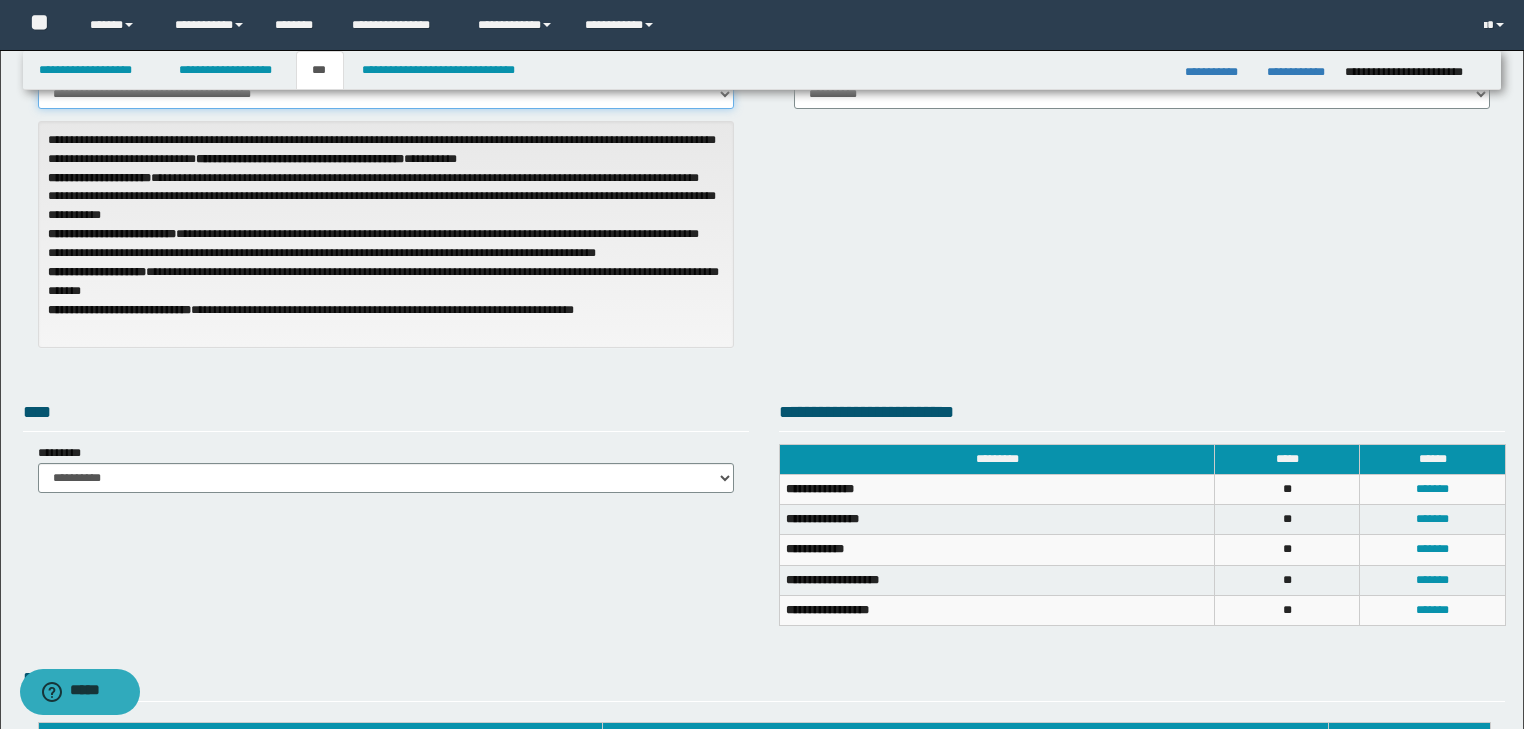 scroll, scrollTop: 320, scrollLeft: 0, axis: vertical 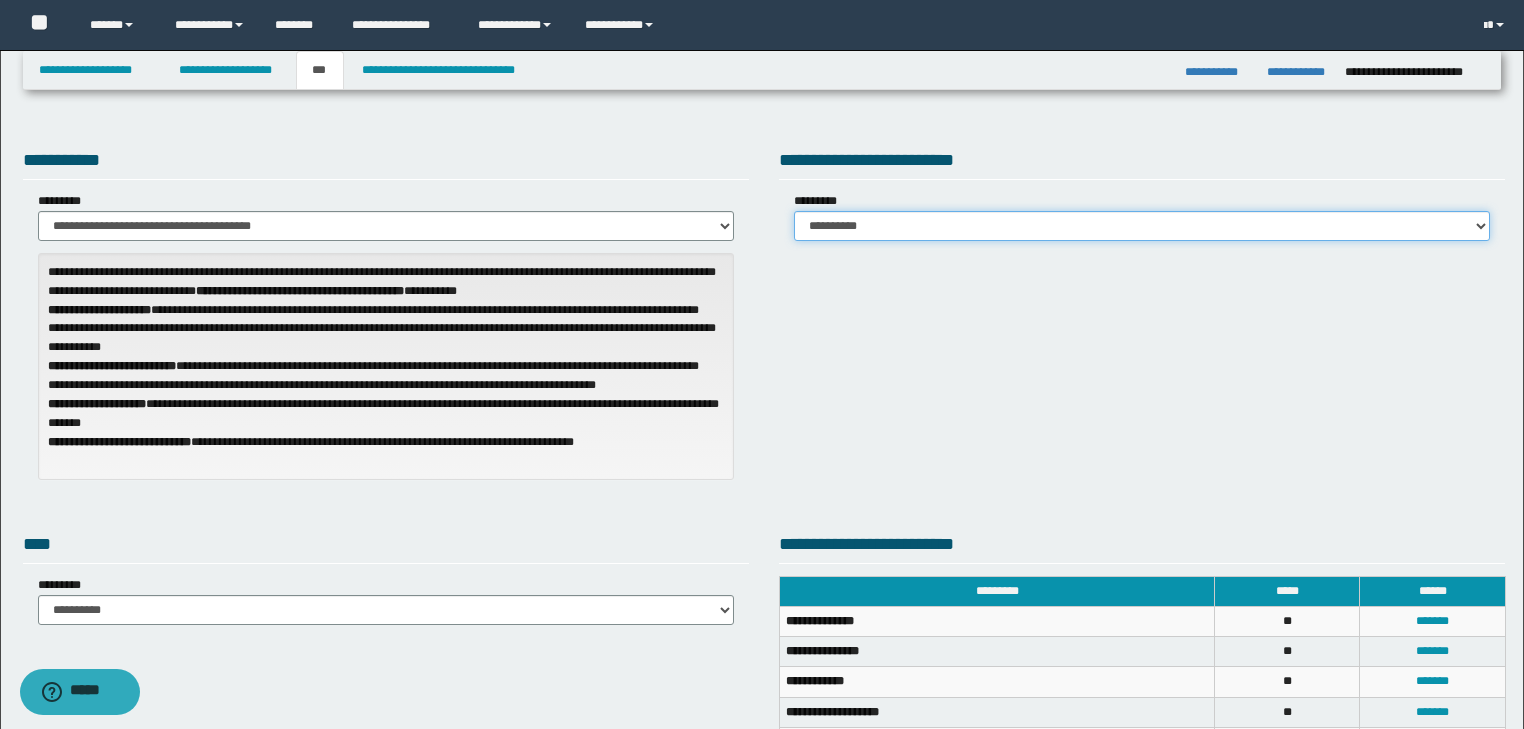 click on "**********" at bounding box center (1142, 226) 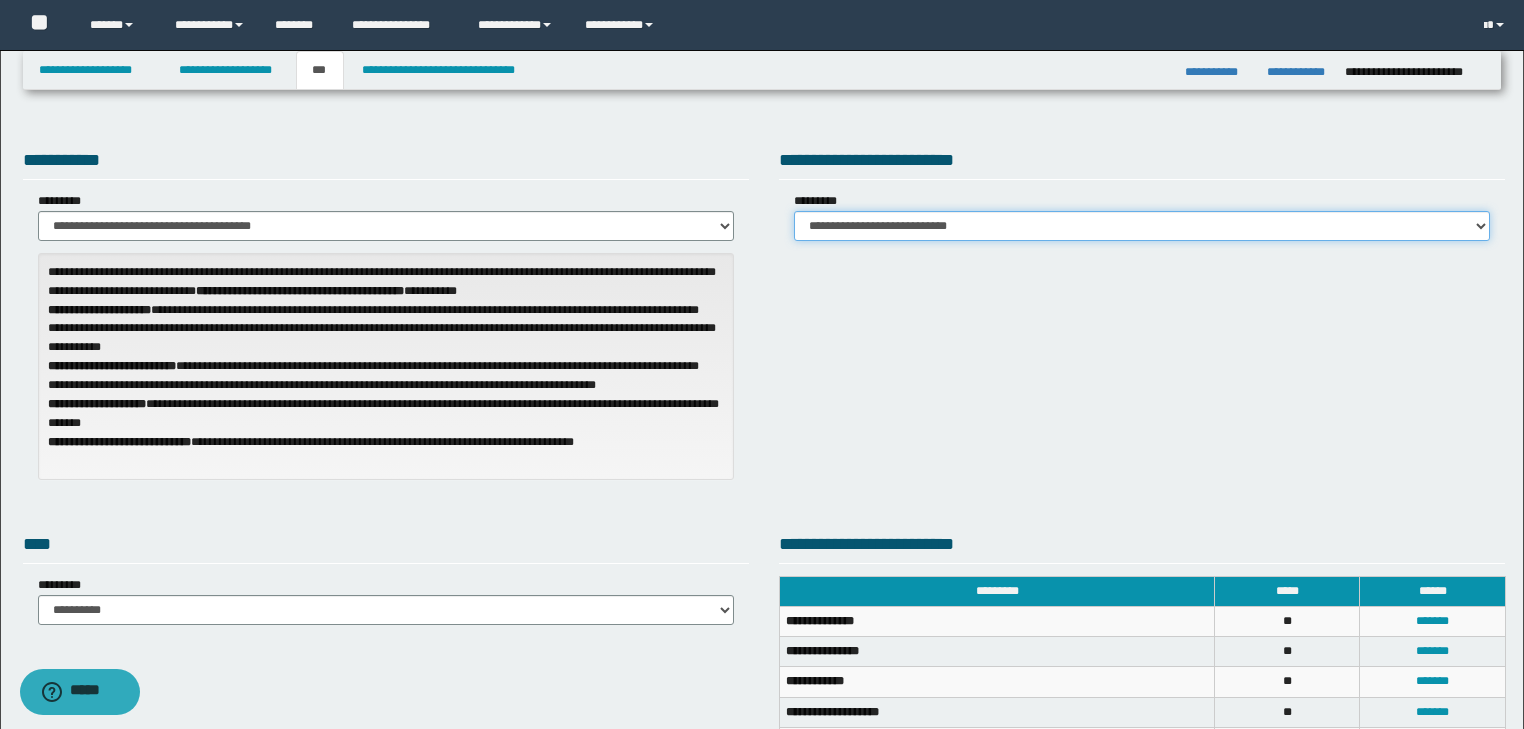 click on "**********" at bounding box center [1142, 226] 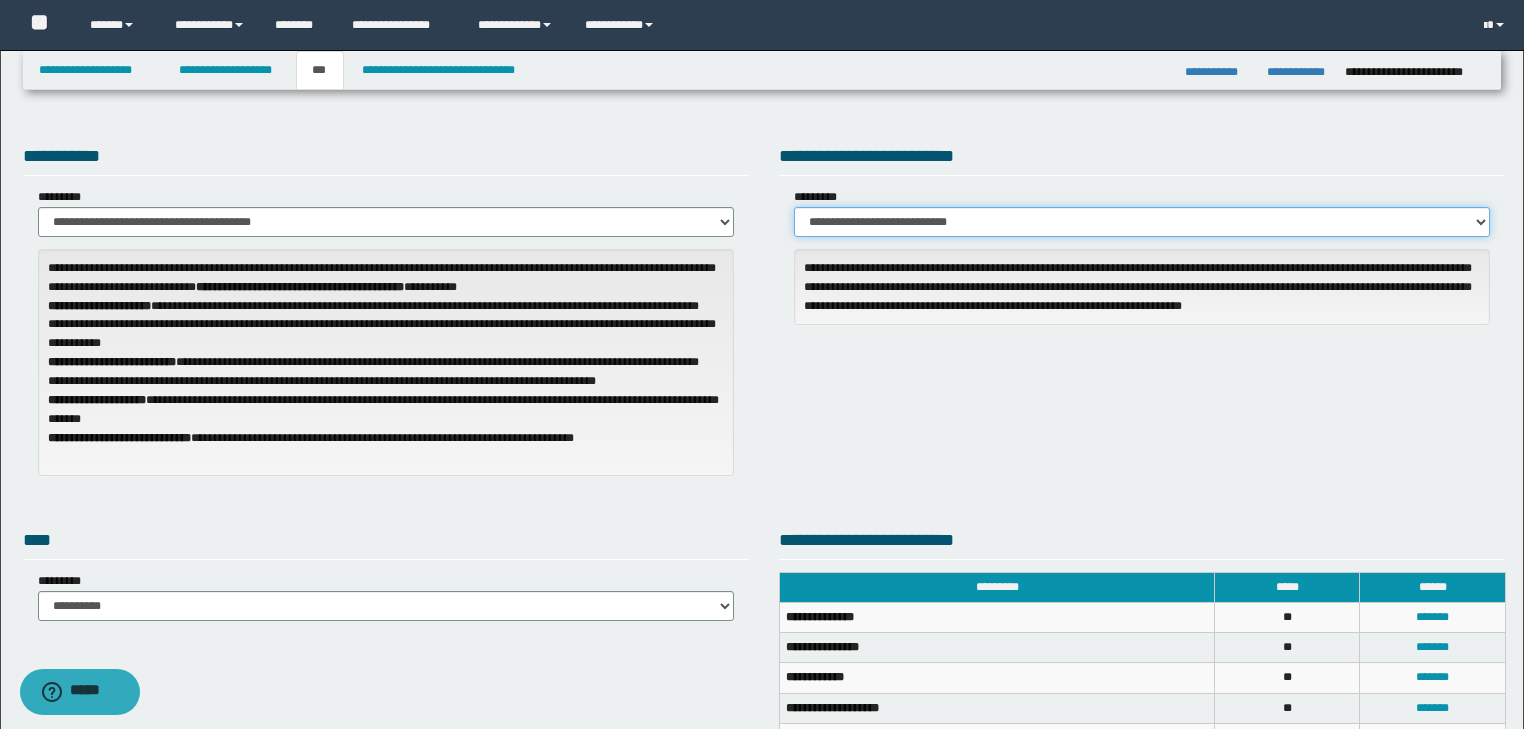 scroll, scrollTop: 0, scrollLeft: 0, axis: both 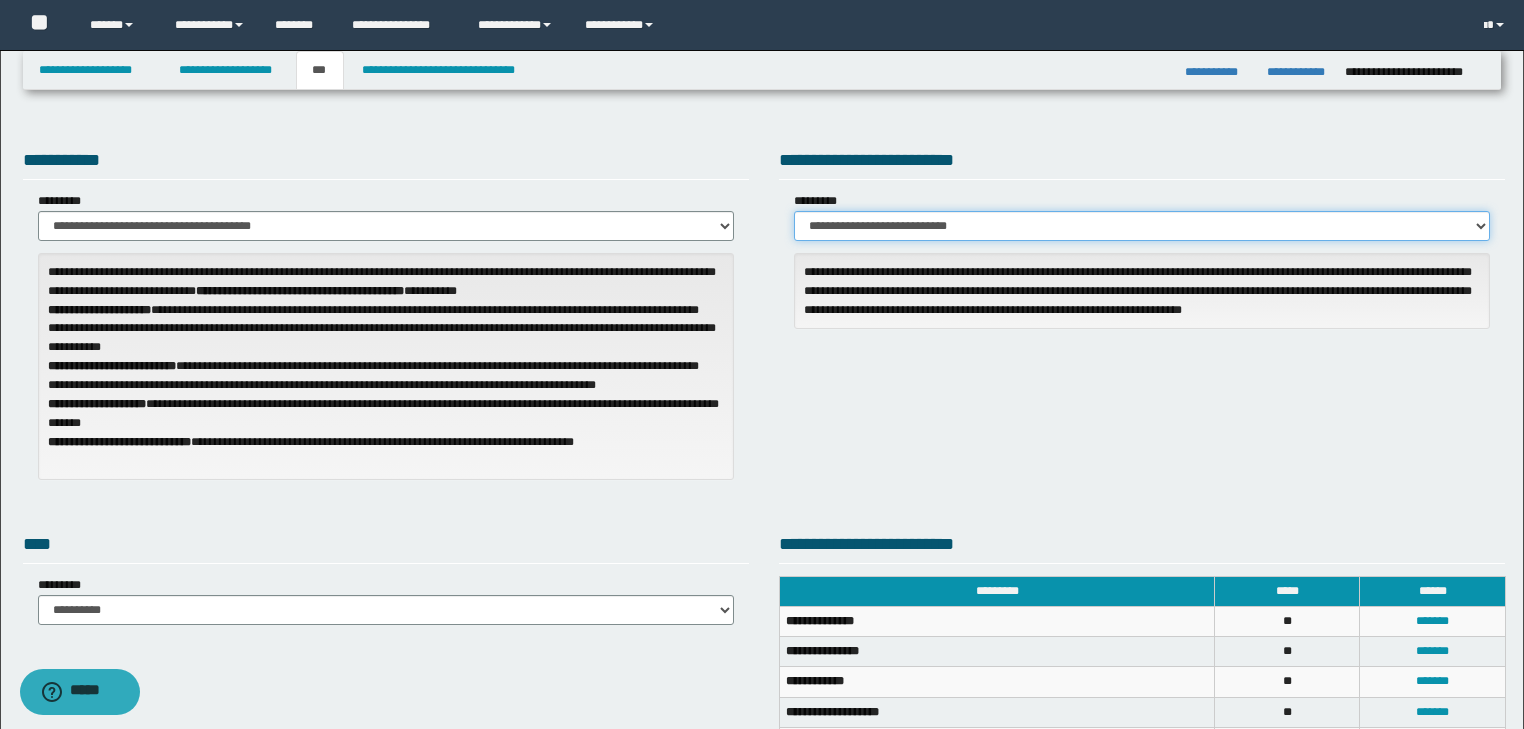 drag, startPoint x: 884, startPoint y: 219, endPoint x: 880, endPoint y: 276, distance: 57.14018 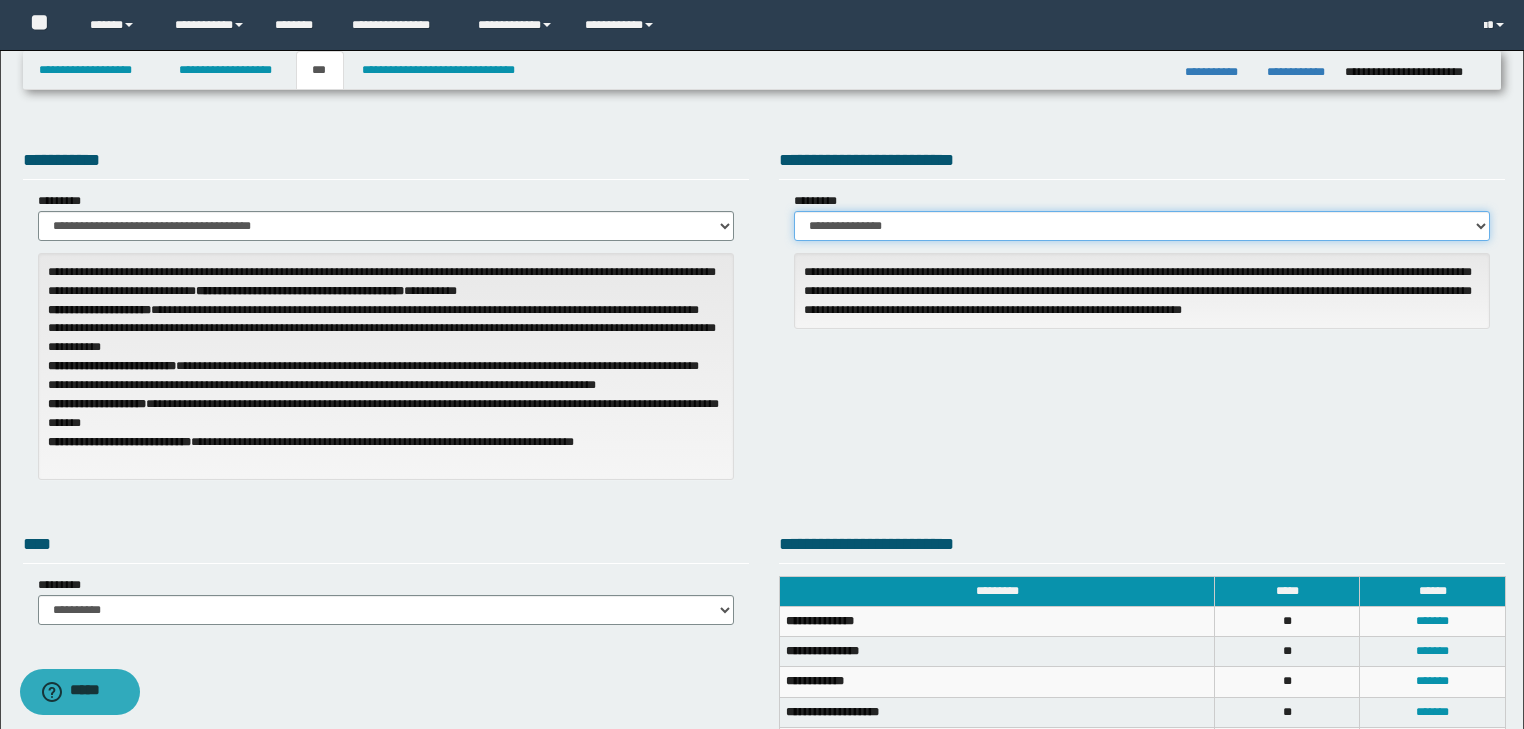 click on "**********" at bounding box center (1142, 226) 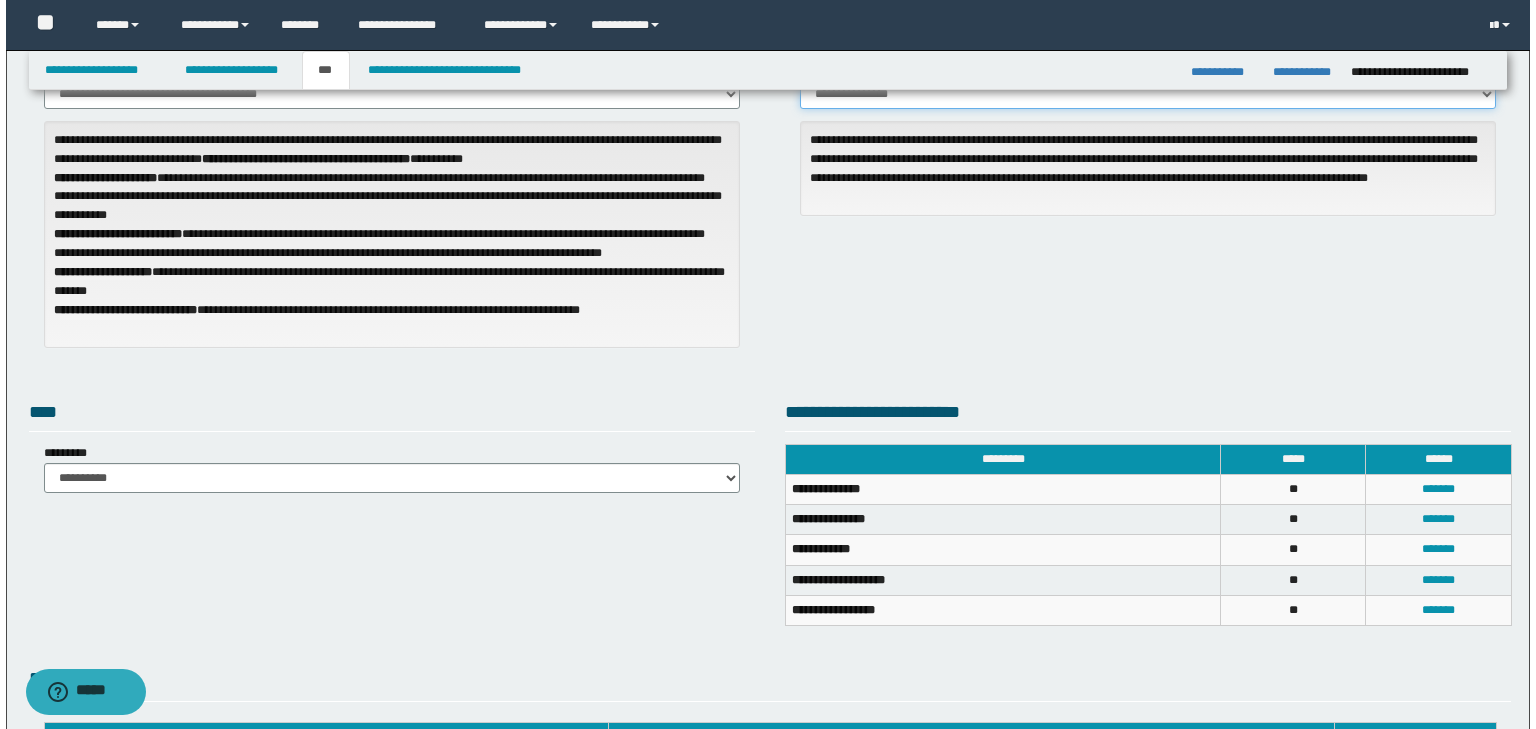 scroll, scrollTop: 320, scrollLeft: 0, axis: vertical 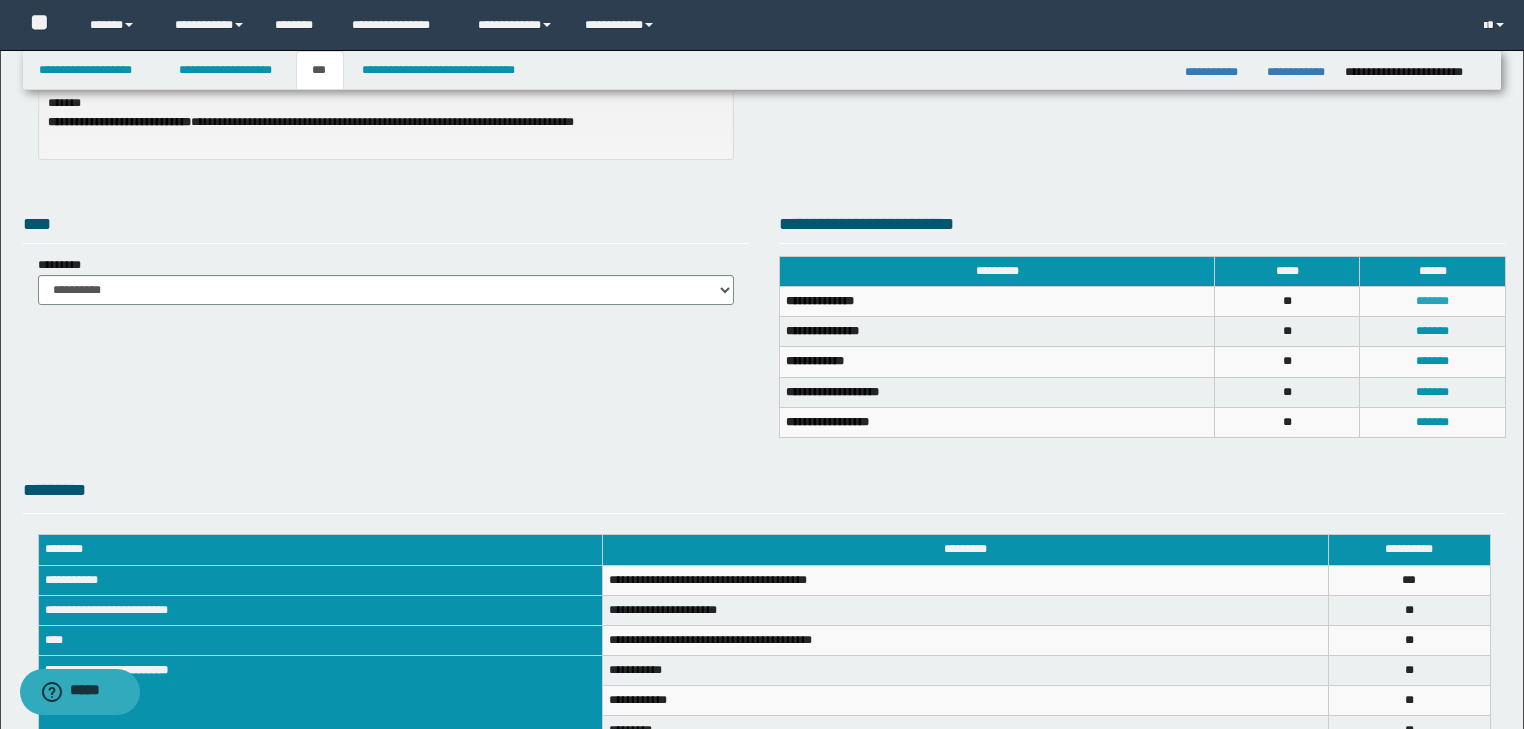 click on "*******" at bounding box center [1432, 301] 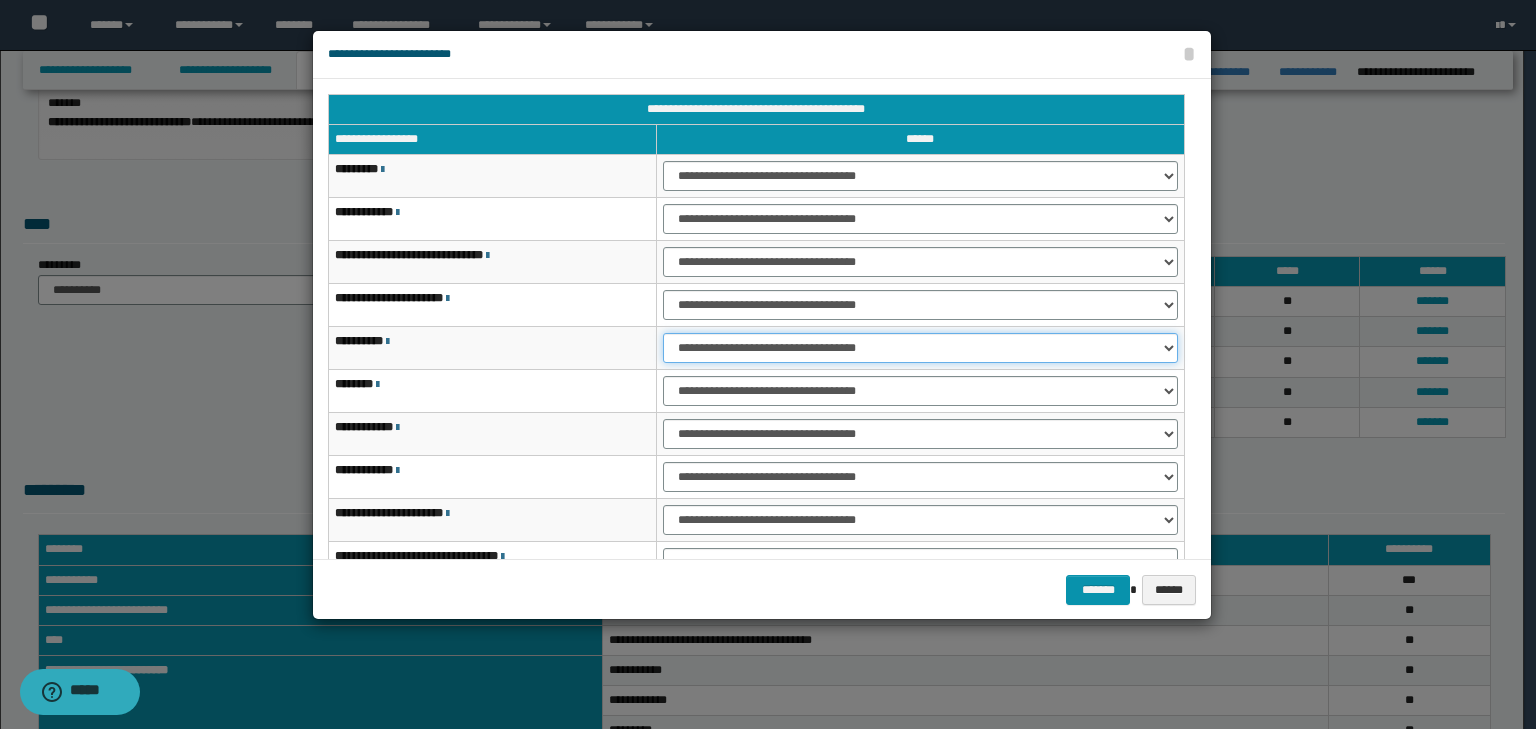 click on "**********" at bounding box center (920, 348) 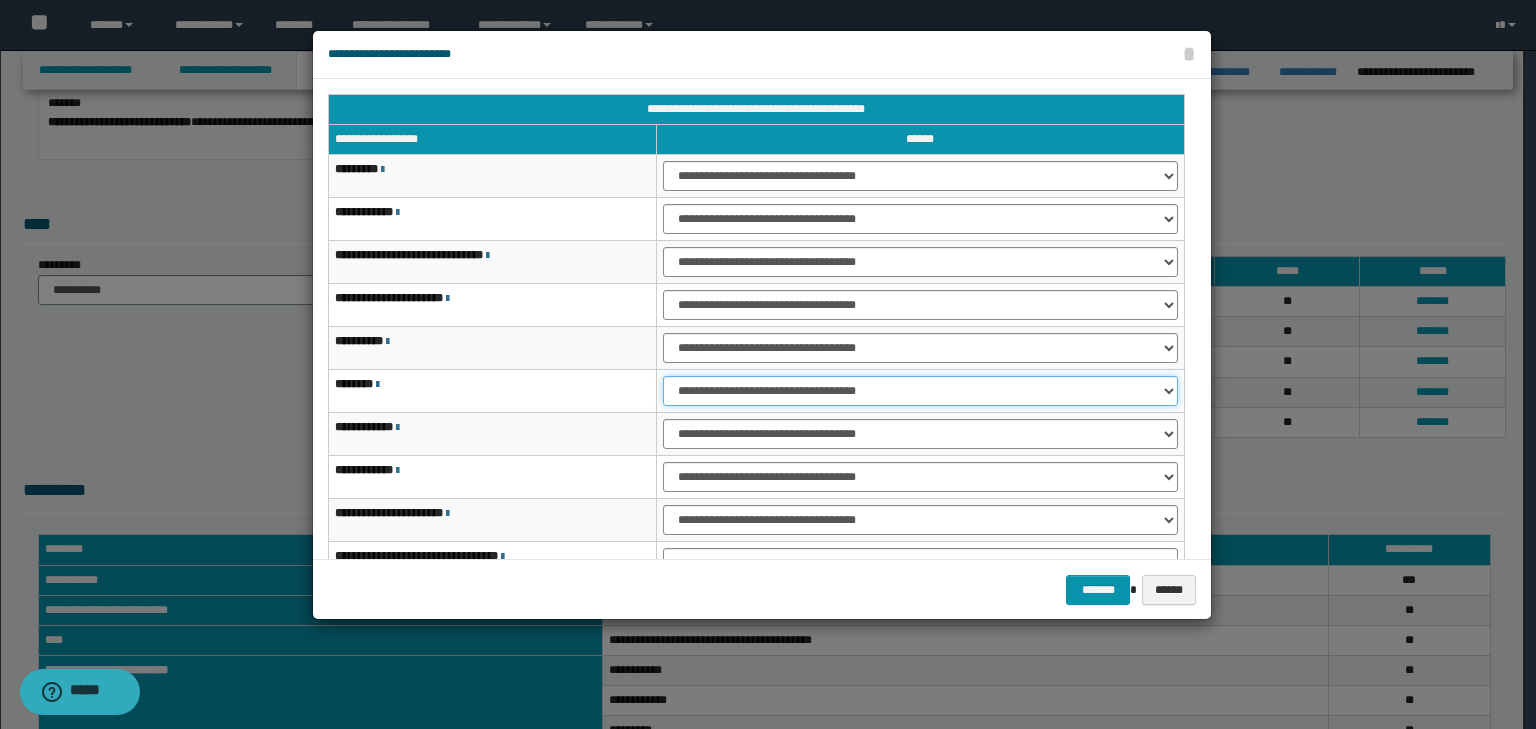 click on "**********" at bounding box center (920, 391) 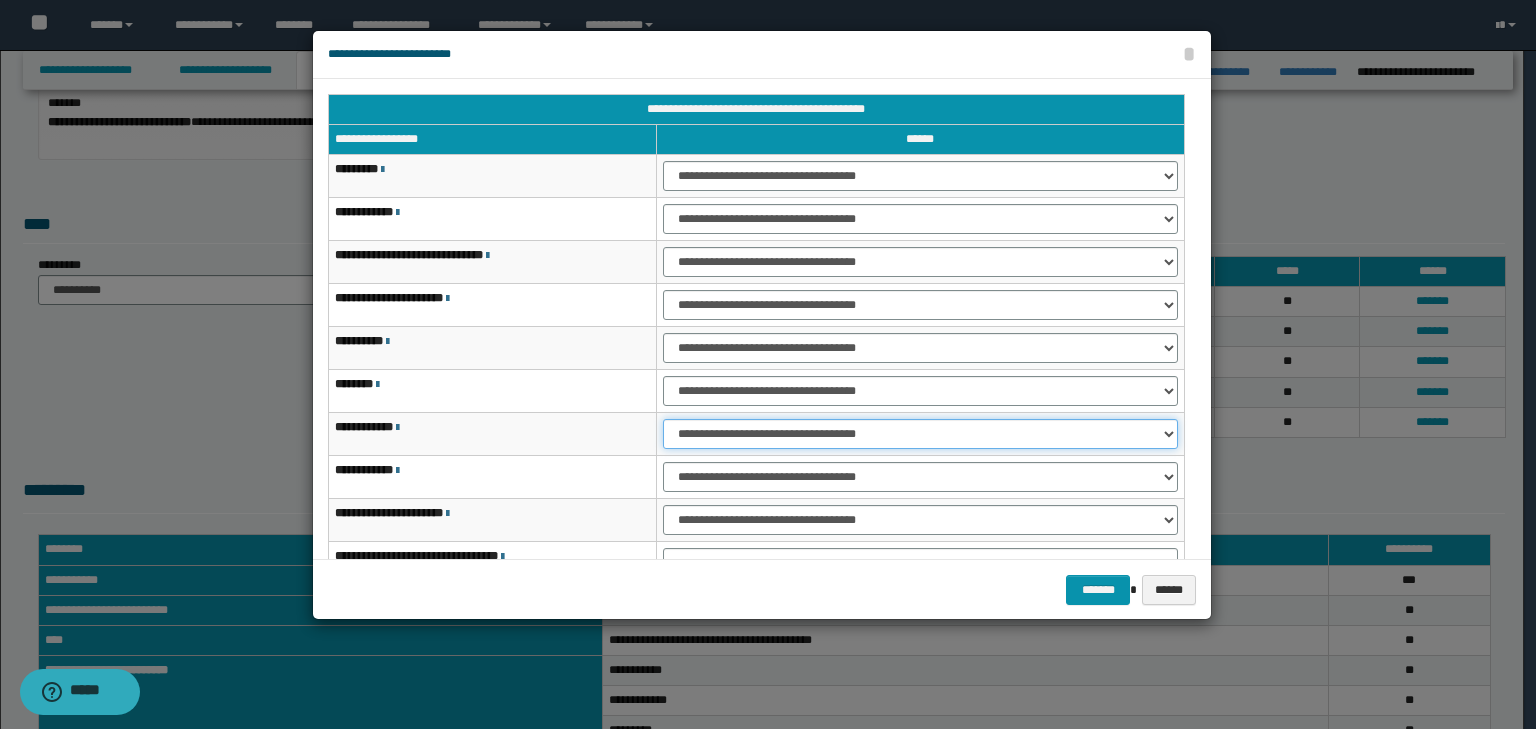 click on "**********" at bounding box center [920, 434] 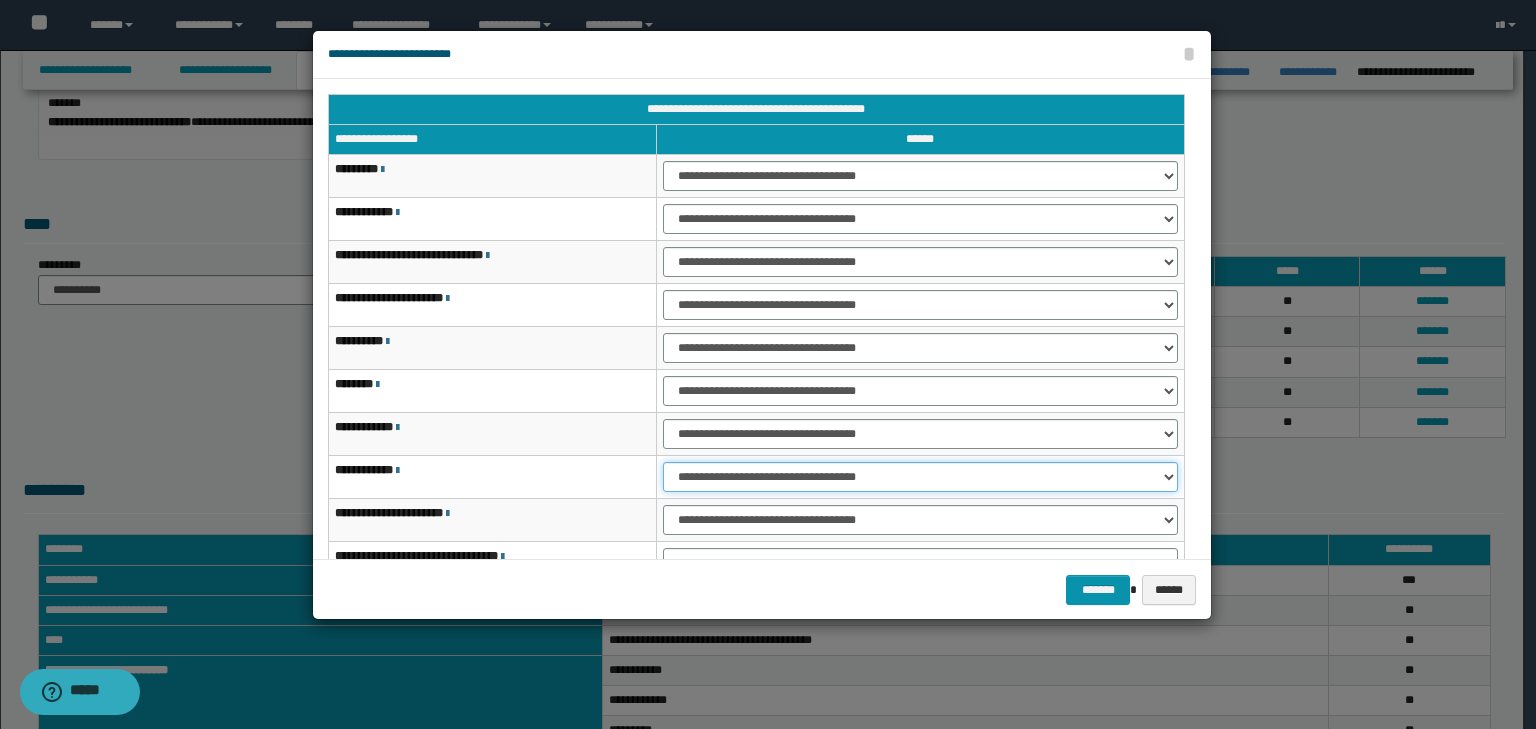 click on "**********" at bounding box center [920, 477] 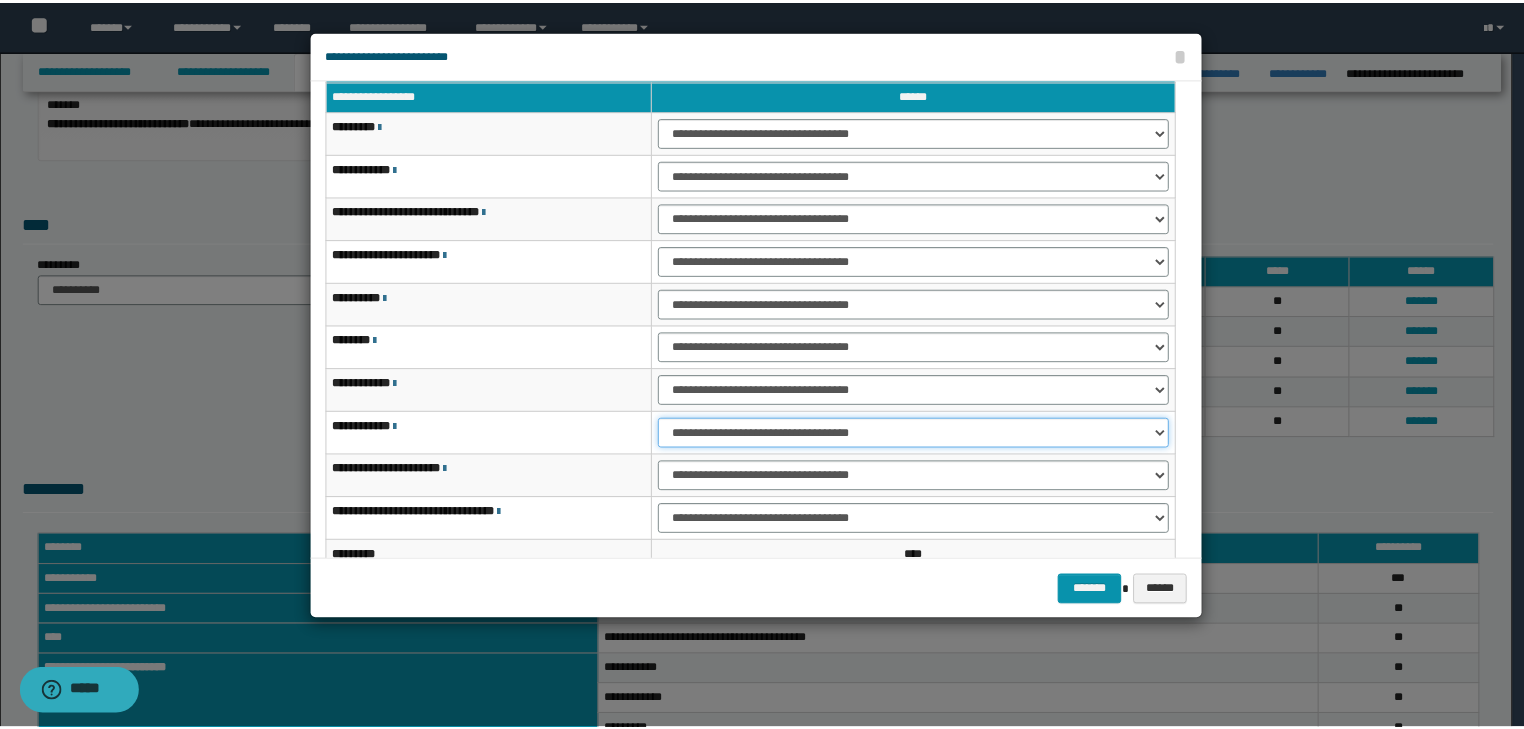 scroll, scrollTop: 118, scrollLeft: 0, axis: vertical 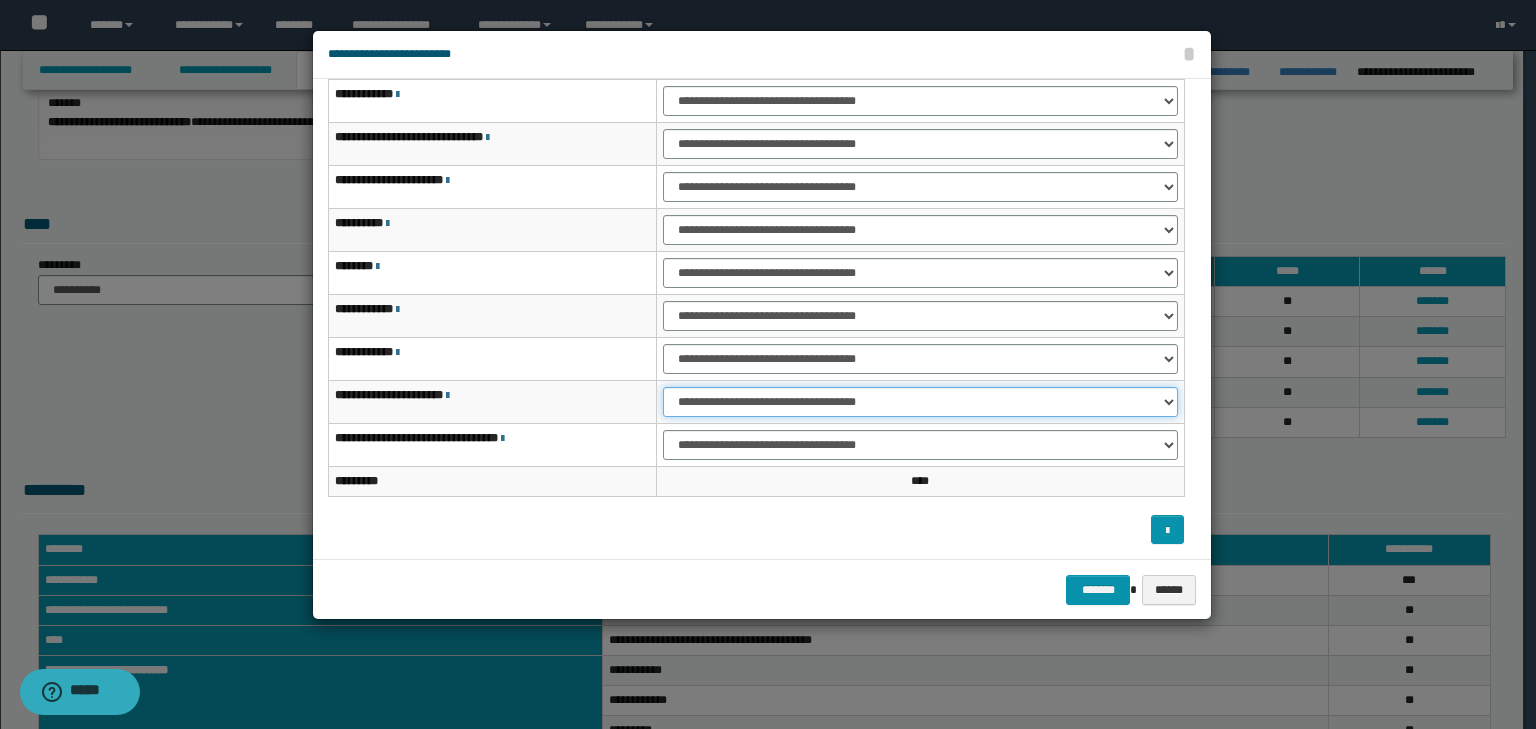 click on "**********" at bounding box center (920, 402) 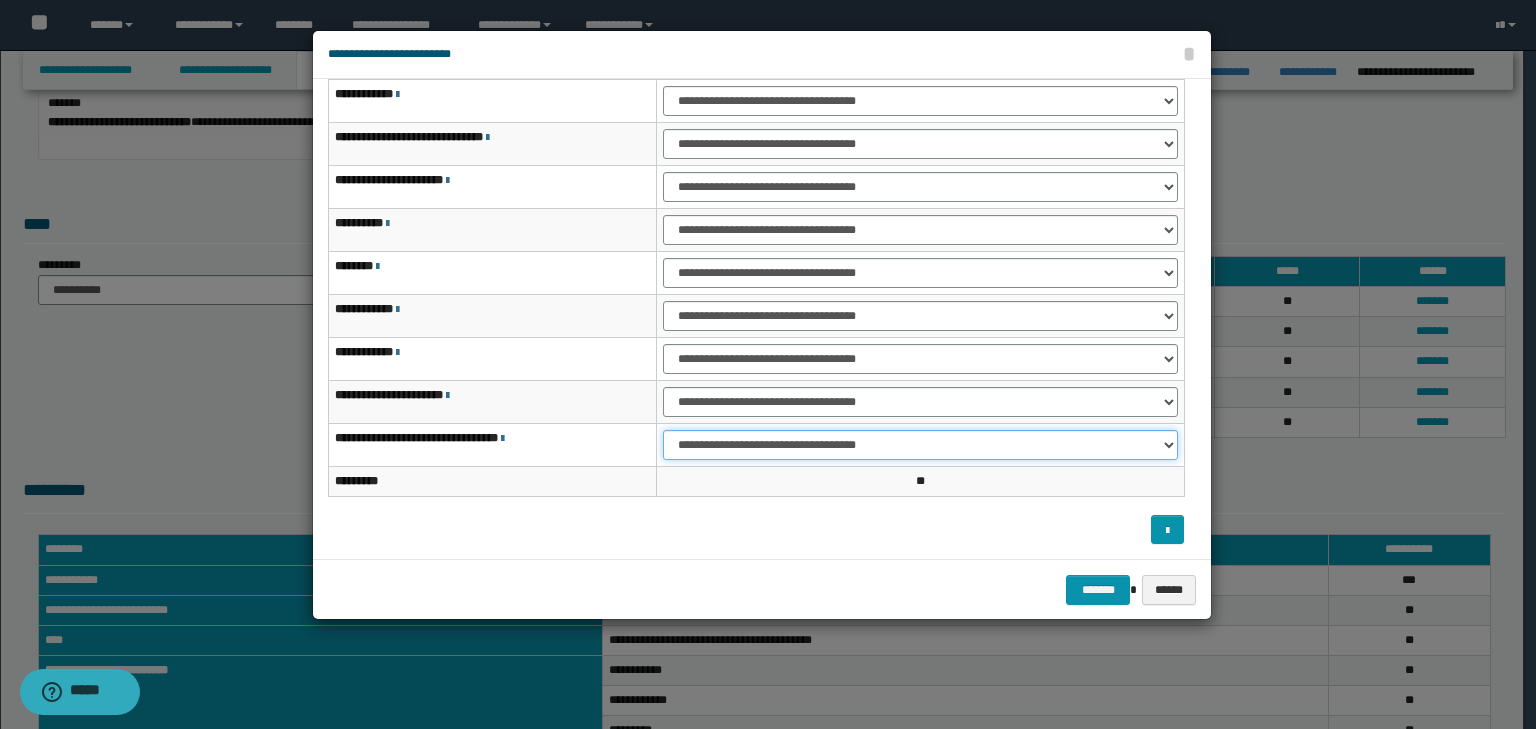 click on "**********" at bounding box center [920, 445] 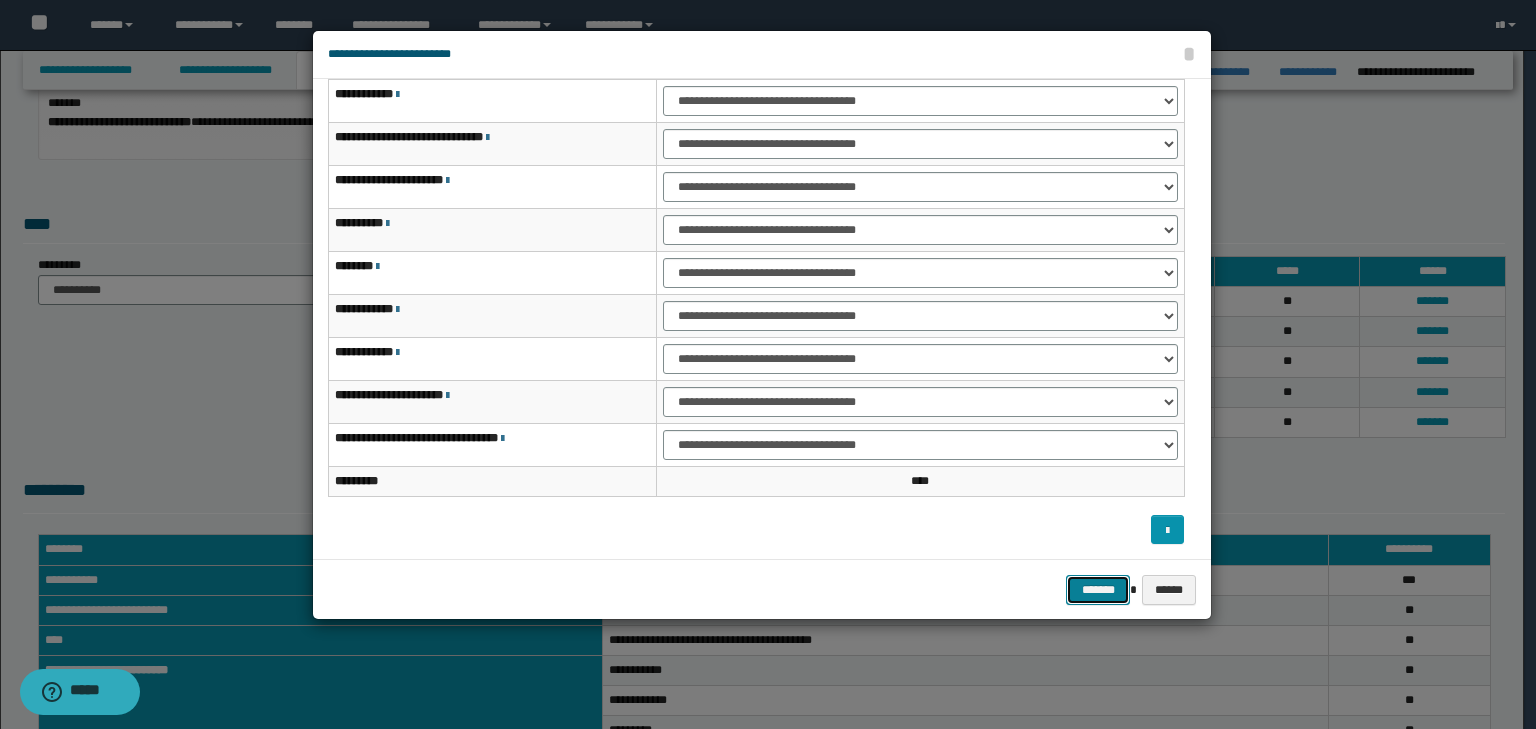 drag, startPoint x: 1072, startPoint y: 581, endPoint x: 1096, endPoint y: 591, distance: 26 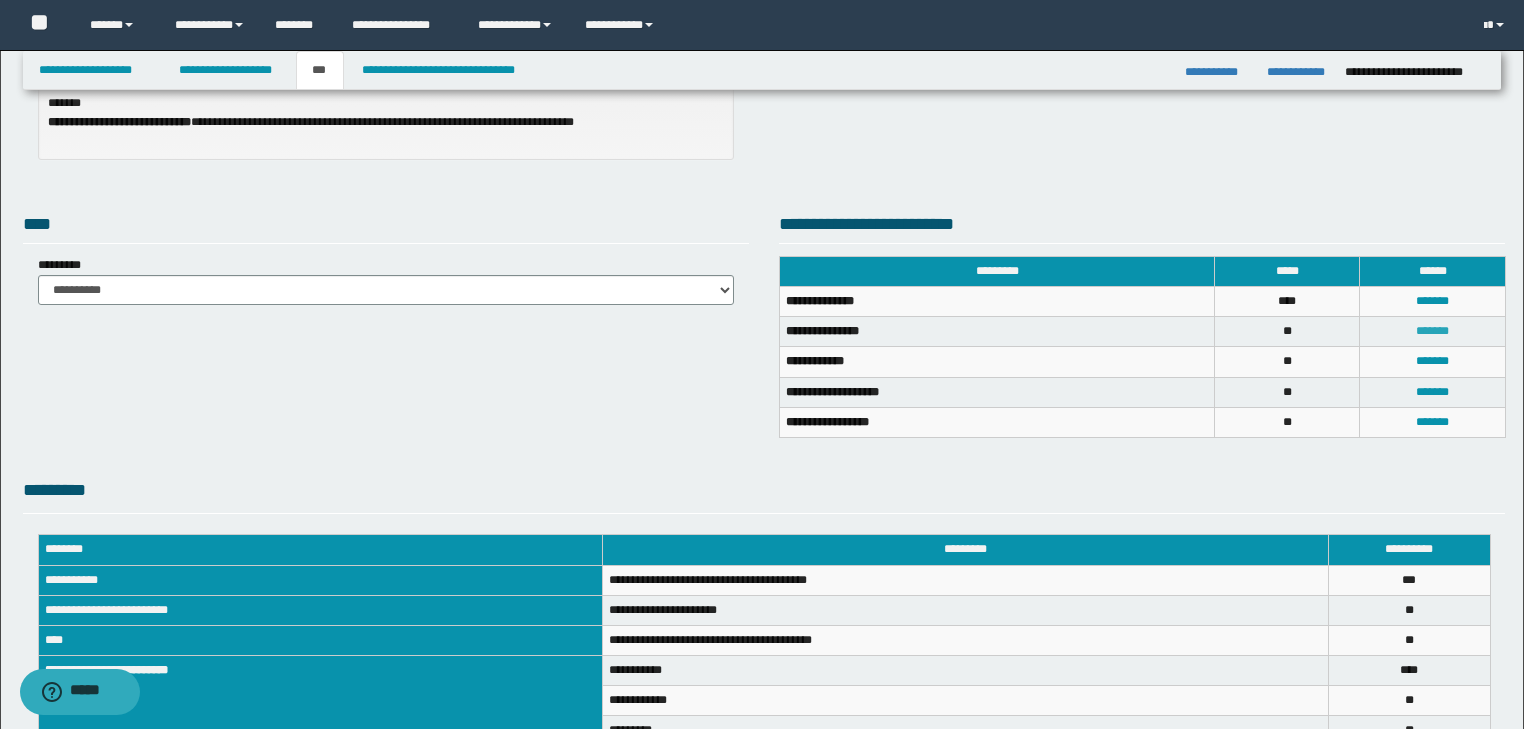 click on "*******" at bounding box center [1432, 331] 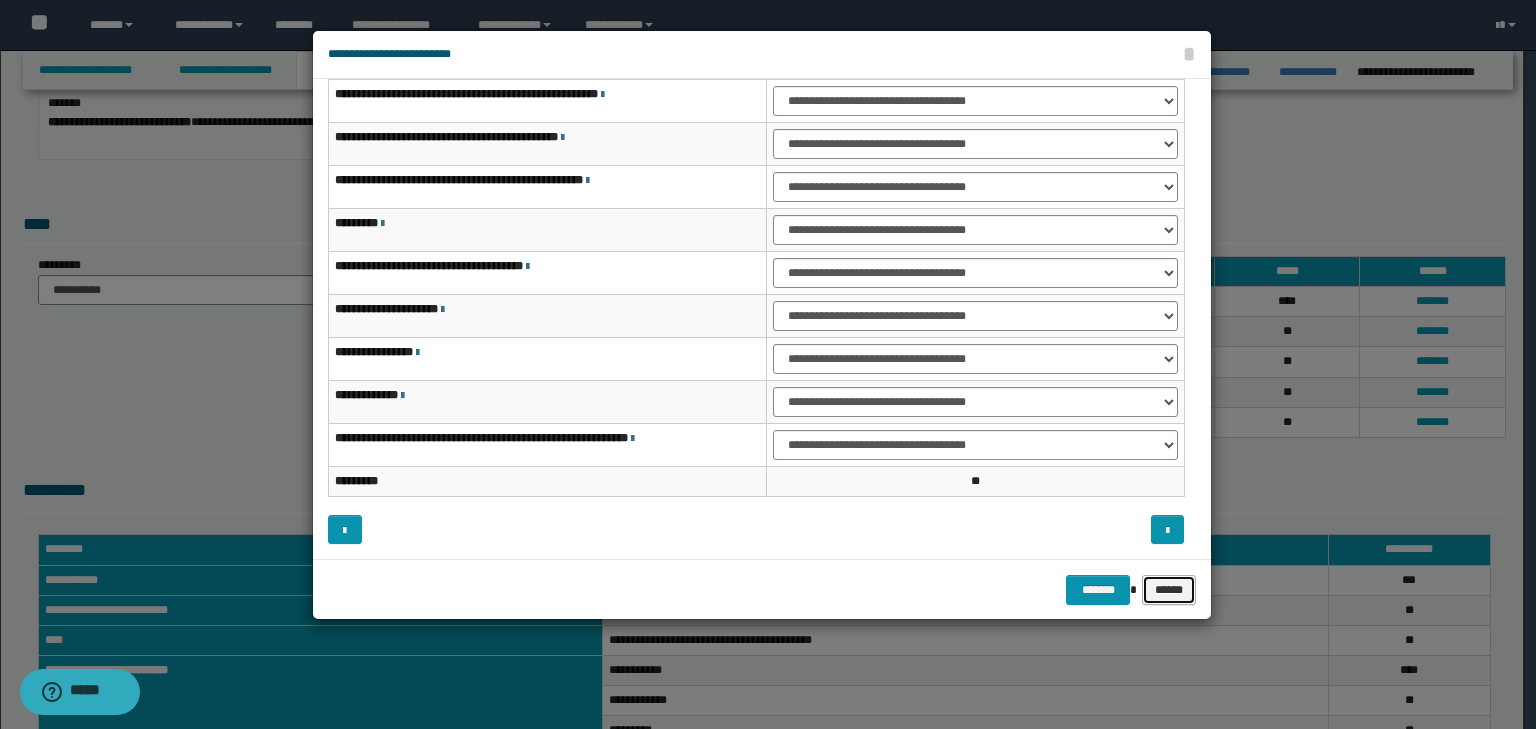click on "******" at bounding box center [1169, 590] 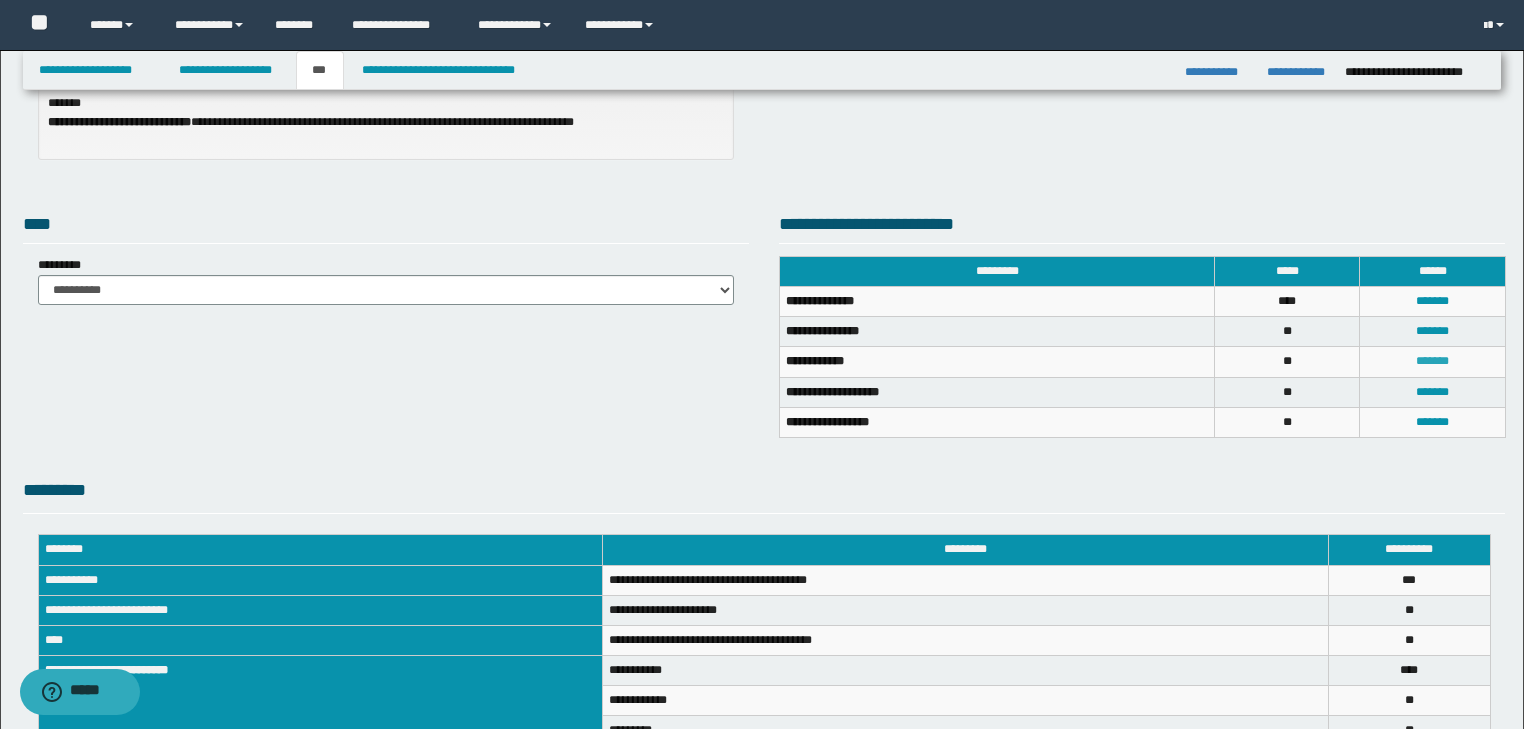 click on "*******" at bounding box center [1432, 361] 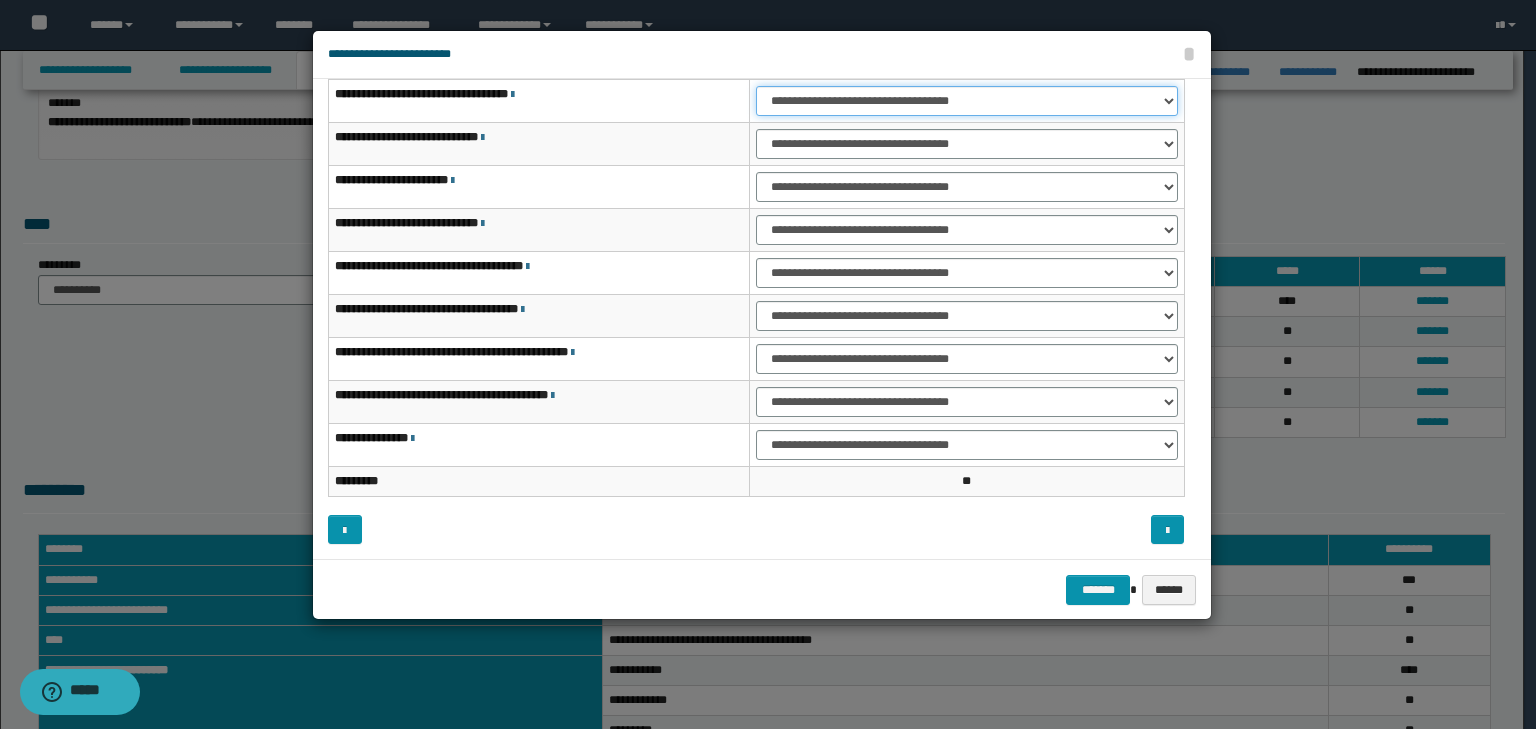 click on "**********" at bounding box center [967, 101] 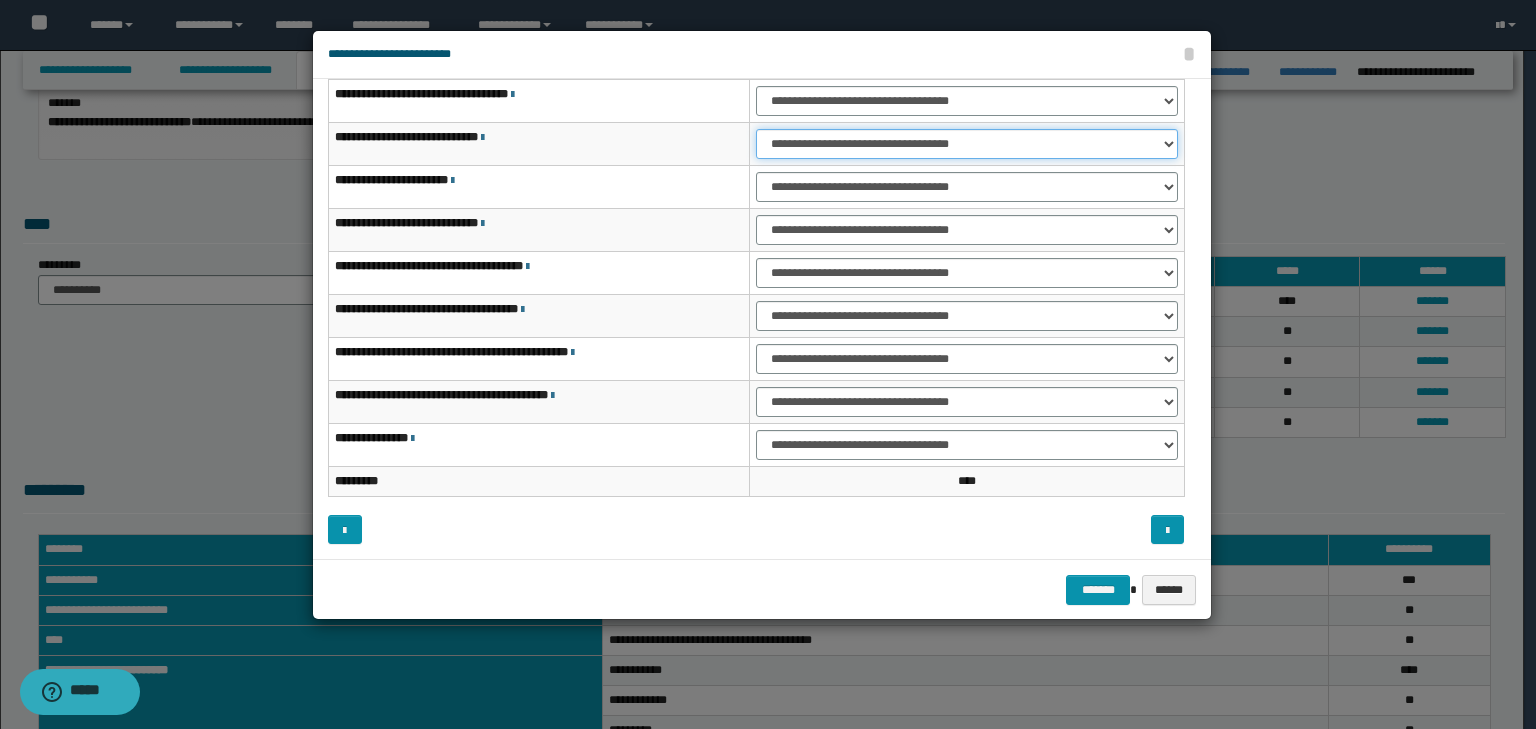 click on "**********" at bounding box center (967, 144) 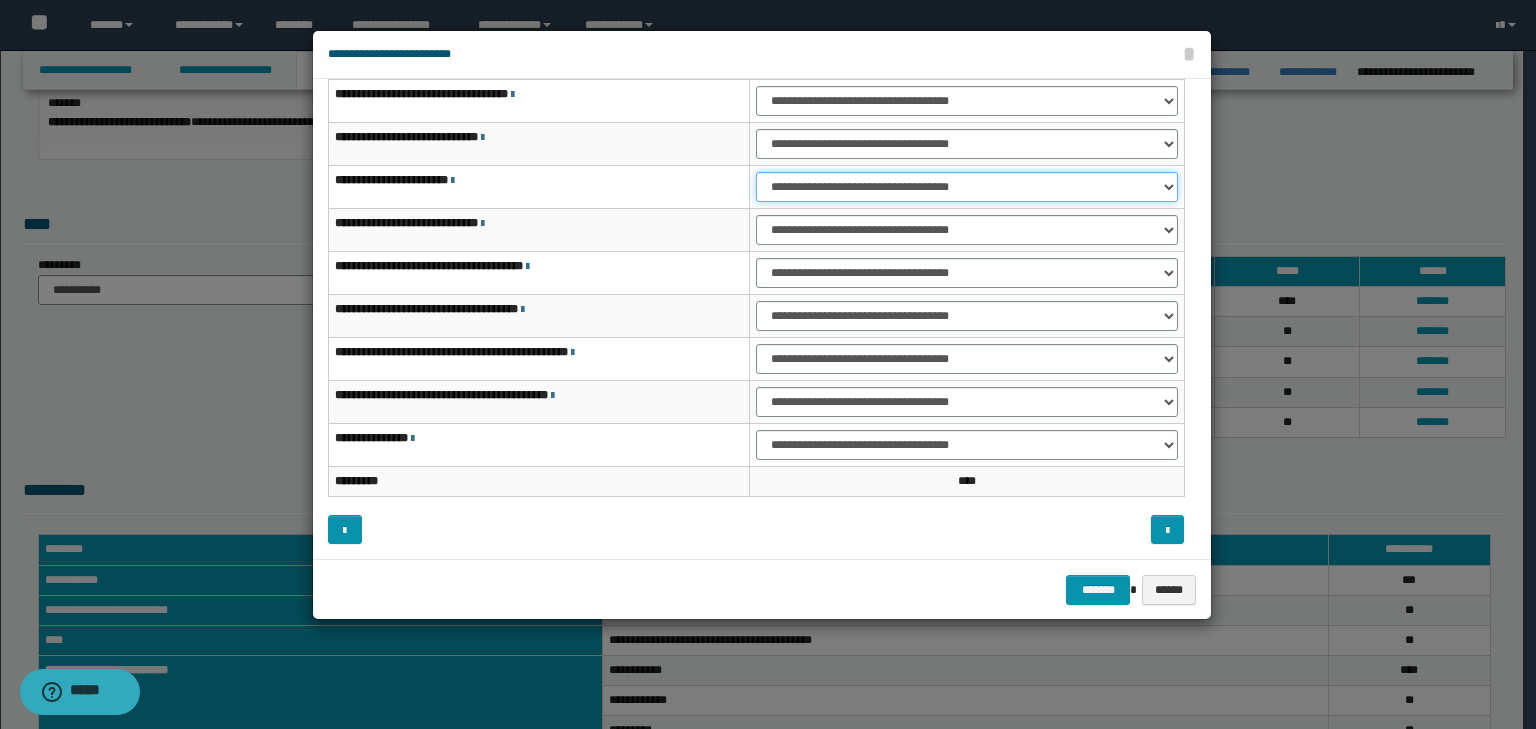 click on "**********" at bounding box center [967, 187] 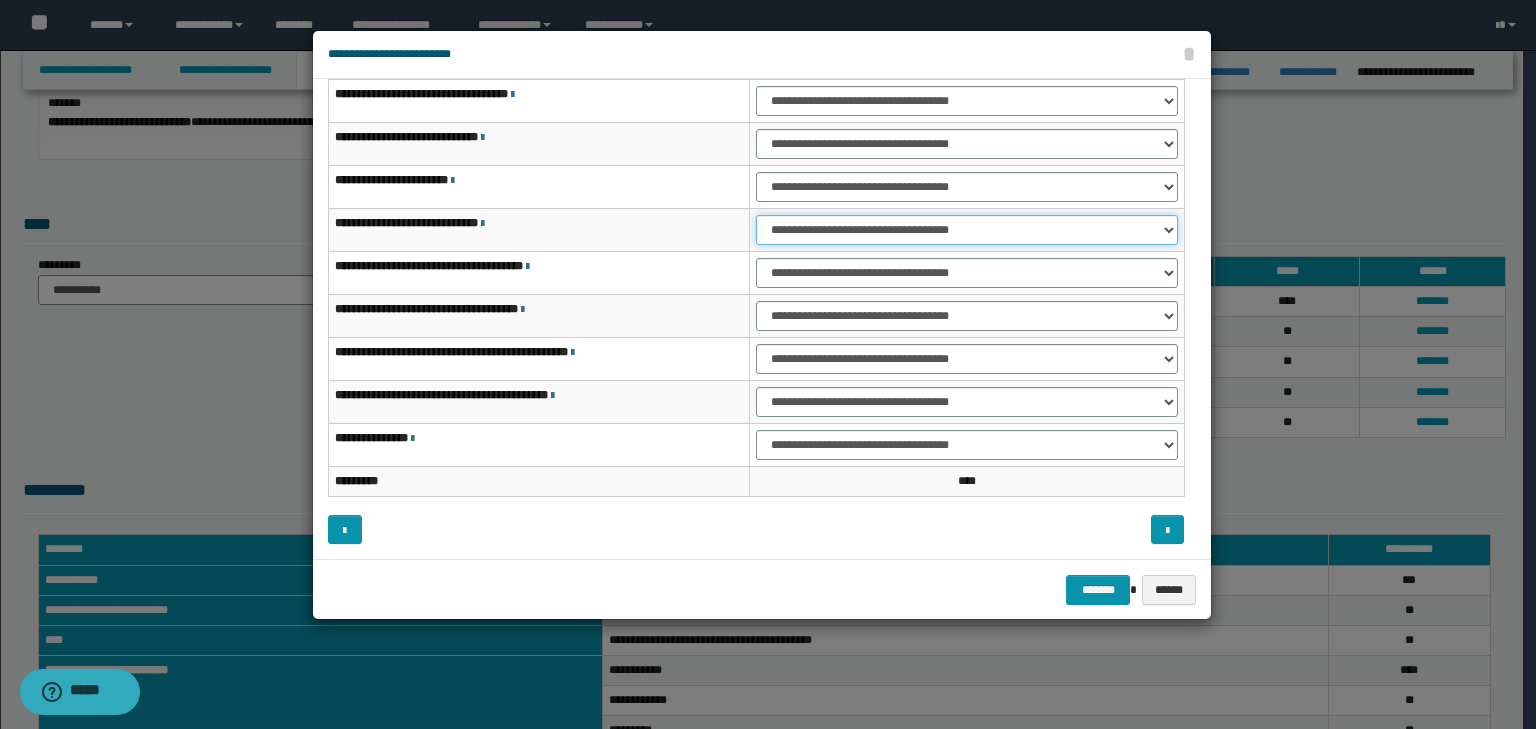 click on "**********" at bounding box center [967, 230] 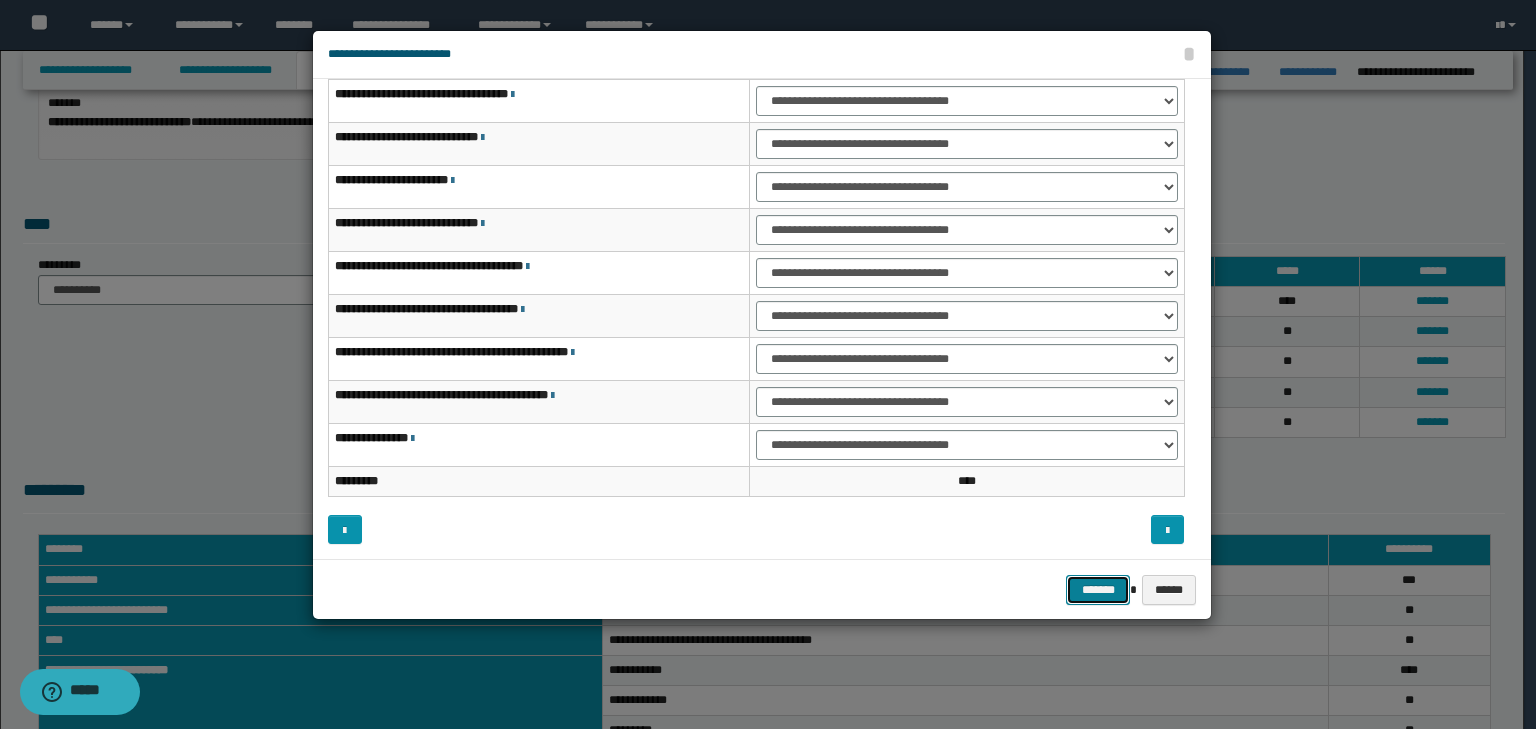 click on "*******" at bounding box center [1098, 590] 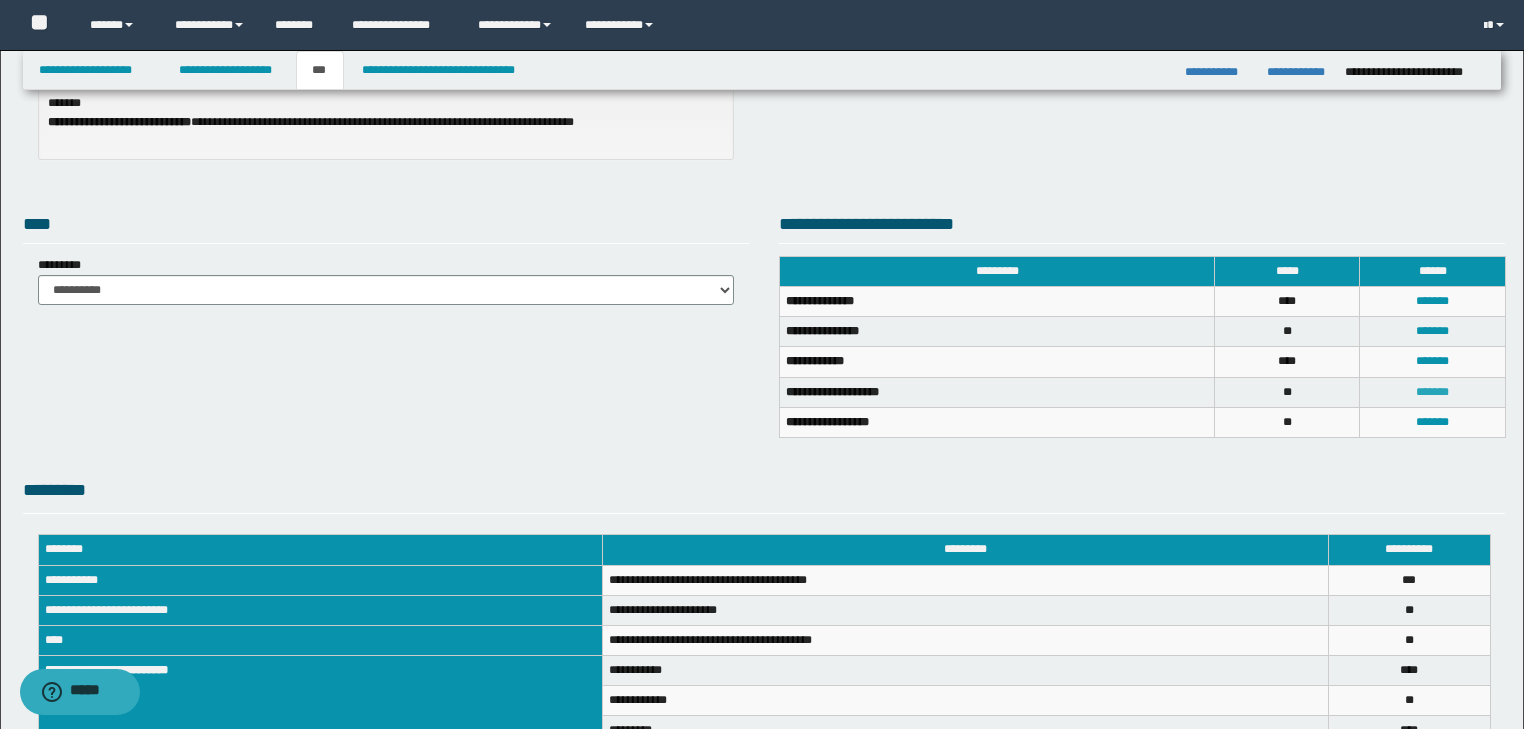 click on "*******" at bounding box center [1432, 392] 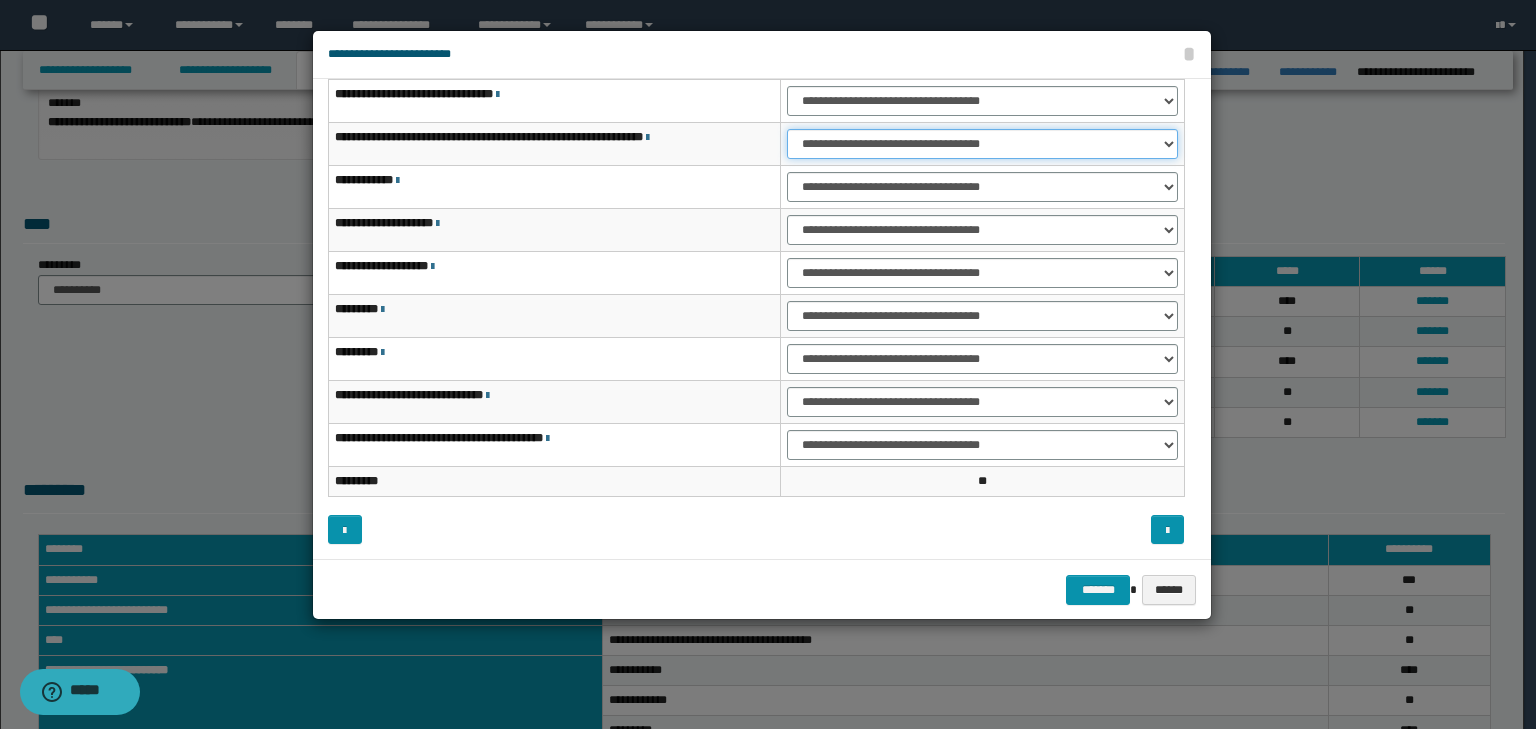 click on "**********" at bounding box center [982, 144] 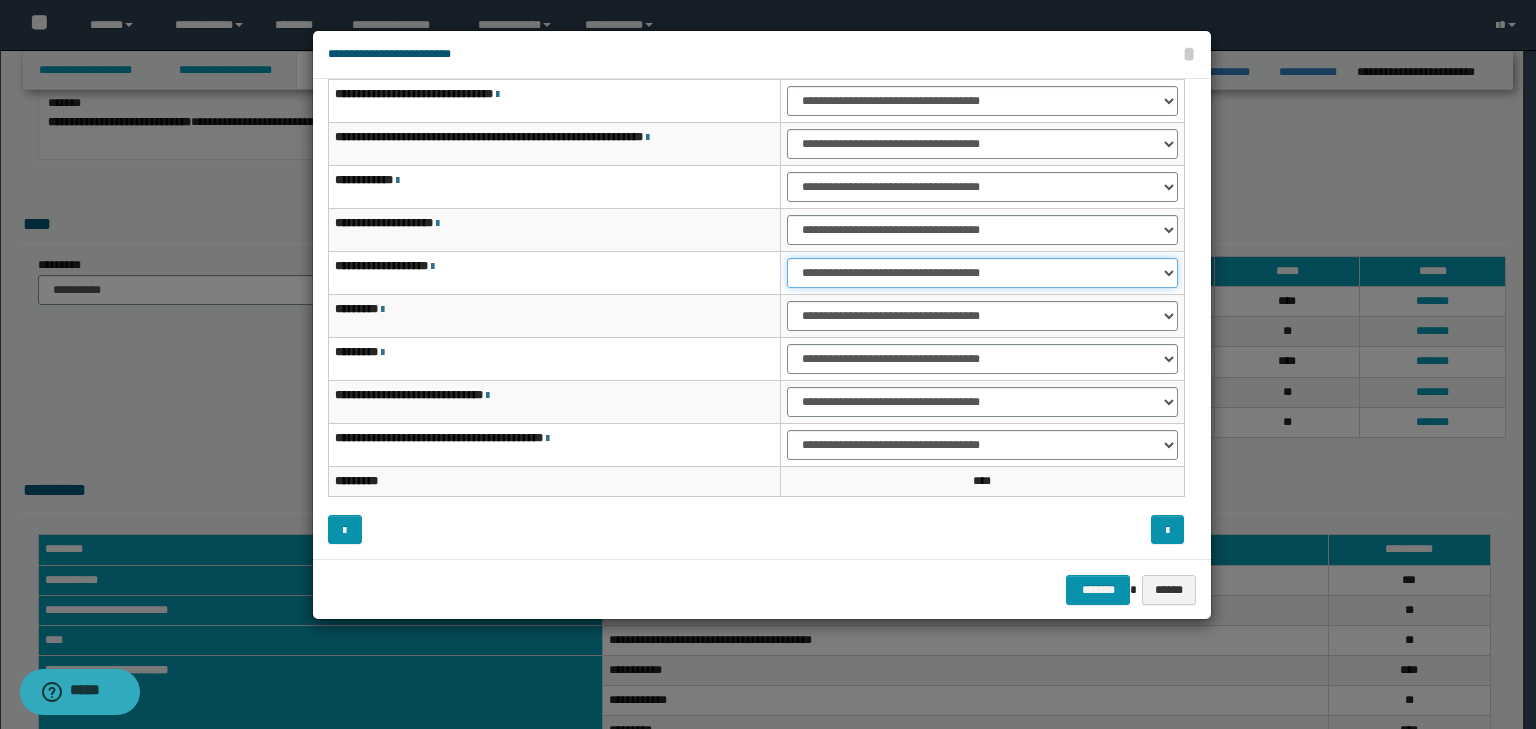 click on "**********" at bounding box center [982, 273] 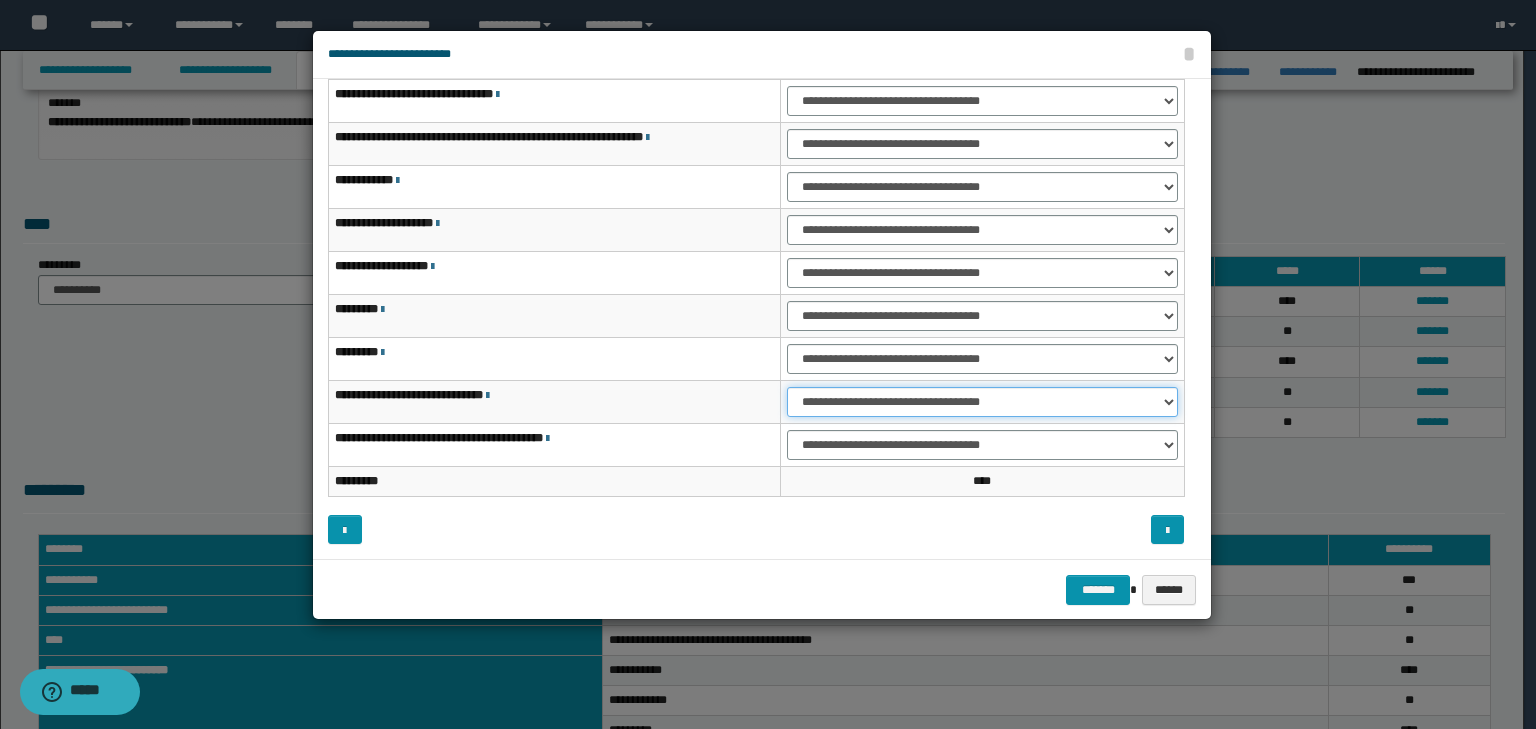 click on "**********" at bounding box center [982, 402] 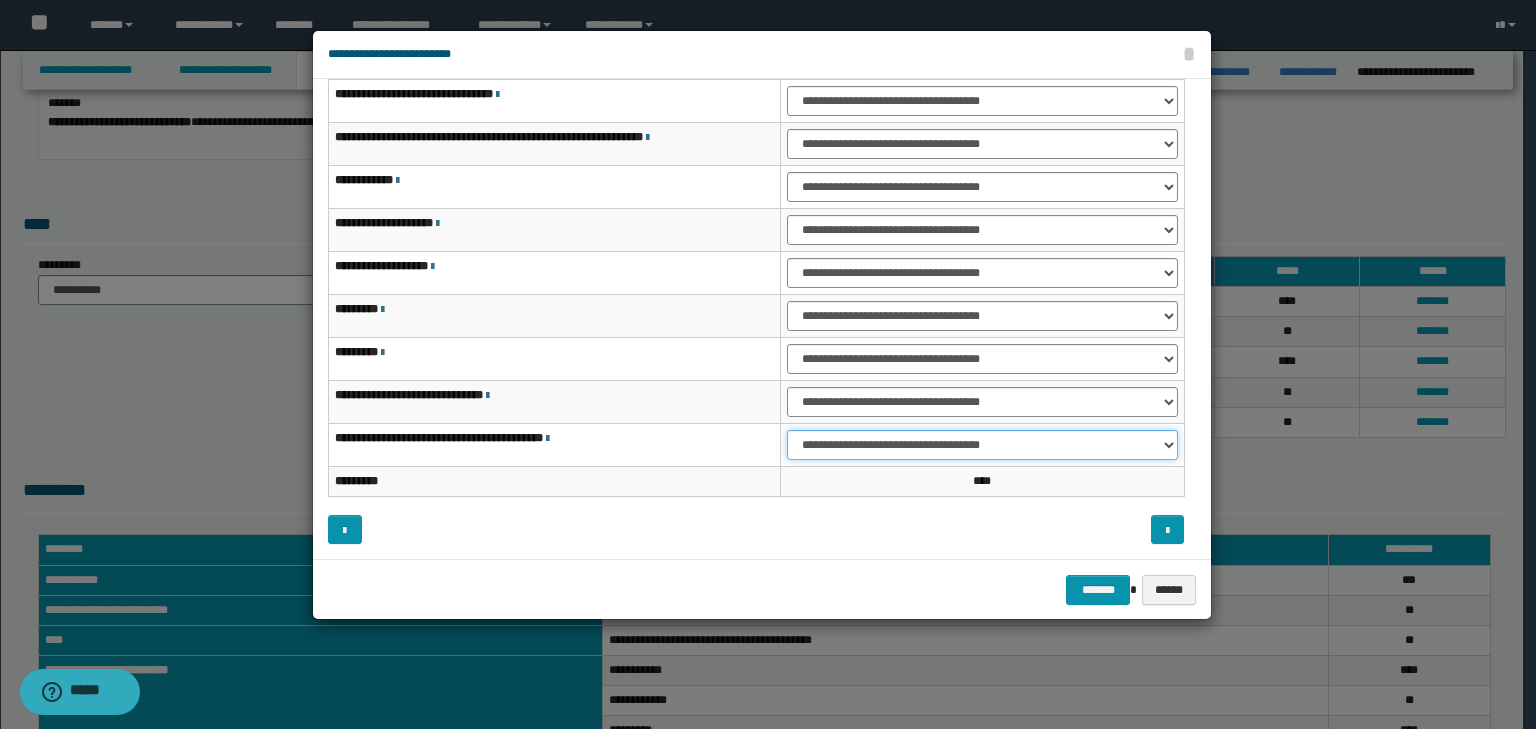 click on "**********" at bounding box center (982, 445) 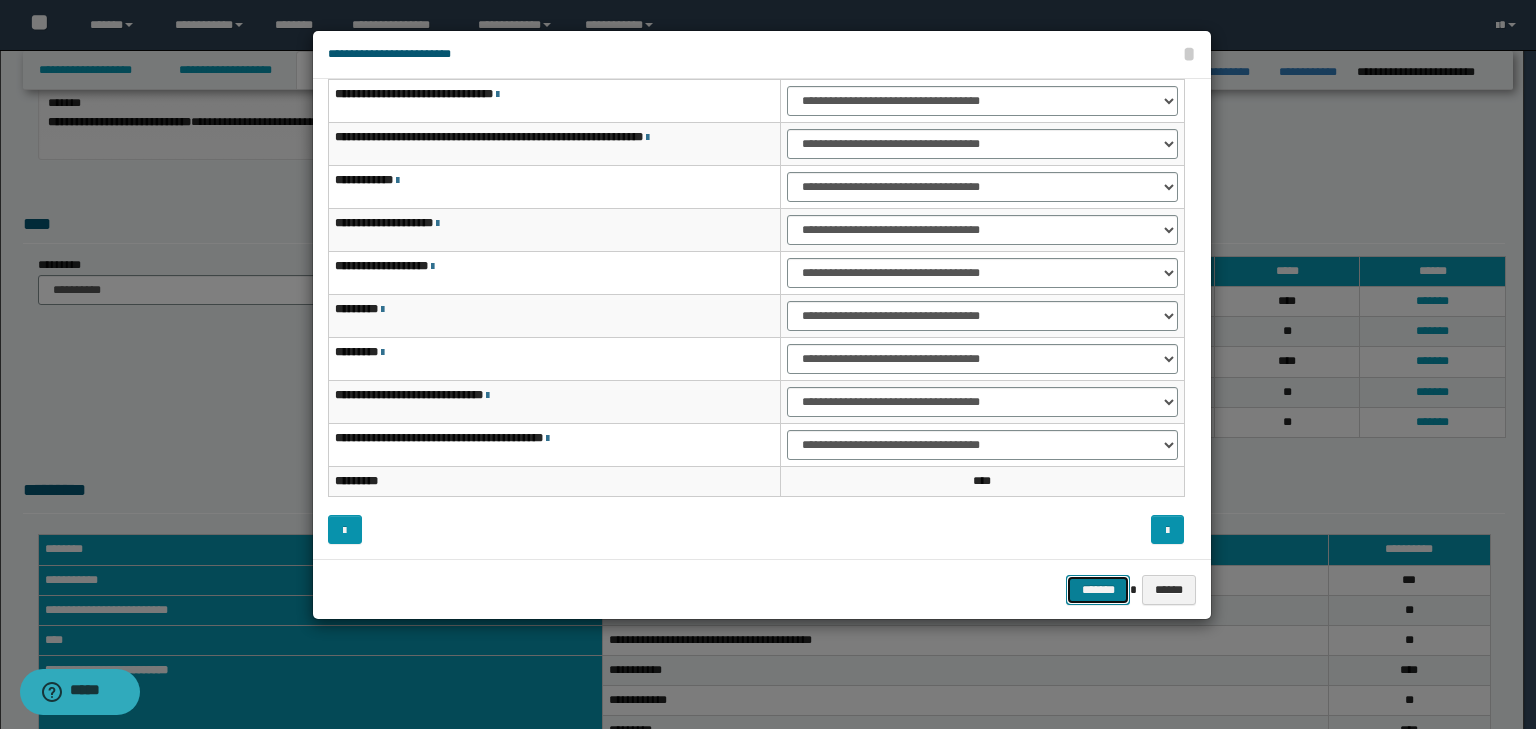 click on "*******" at bounding box center [1098, 590] 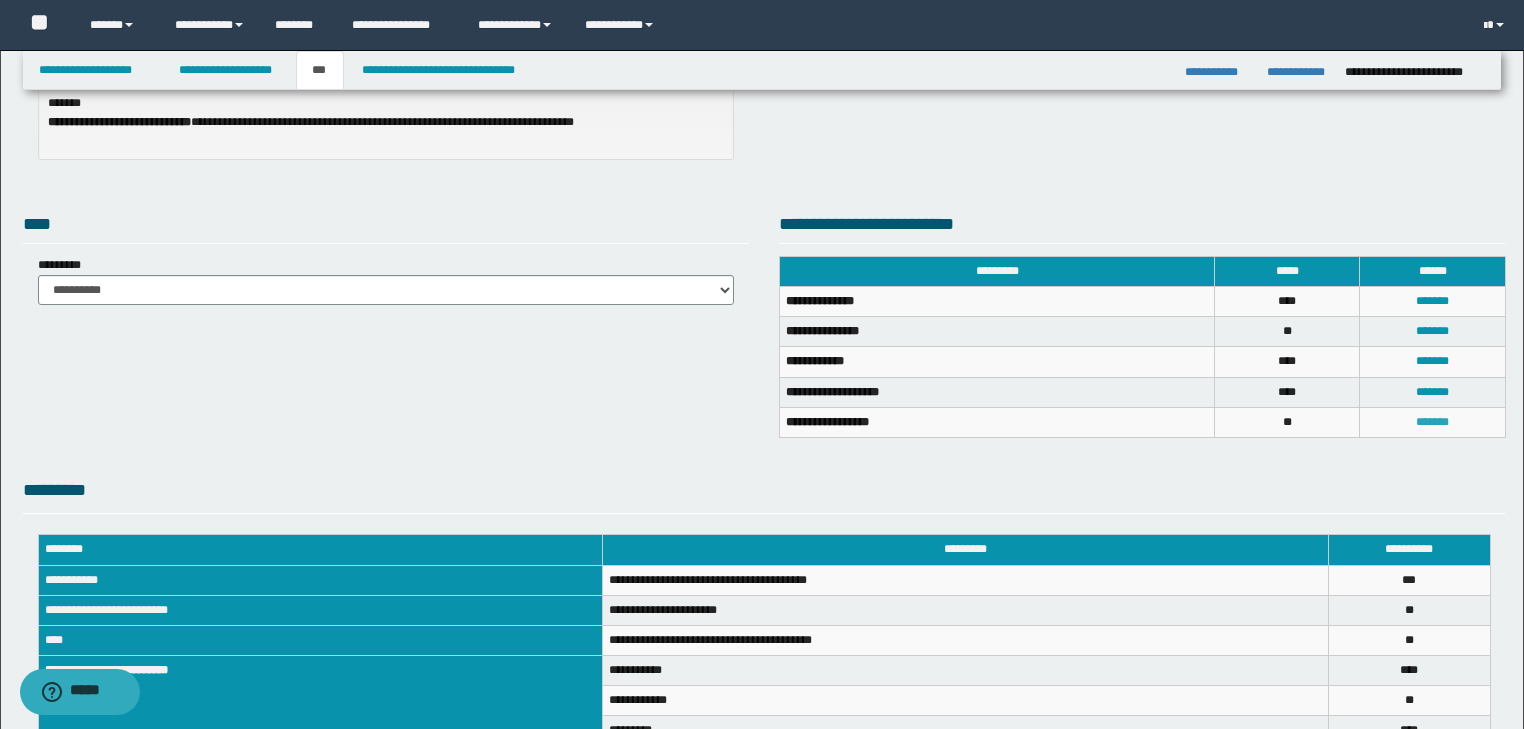 click on "*******" at bounding box center (1432, 422) 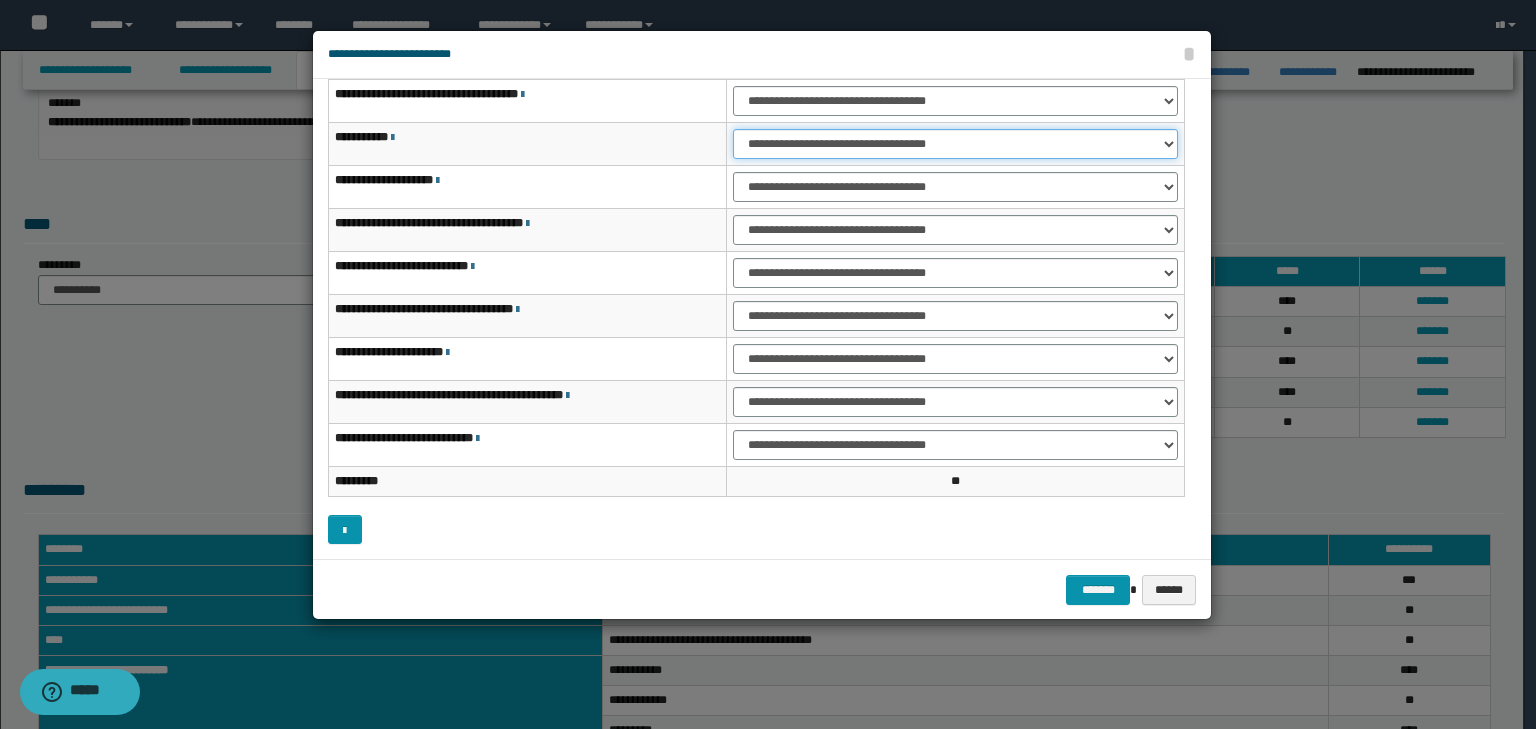 click on "**********" at bounding box center (955, 144) 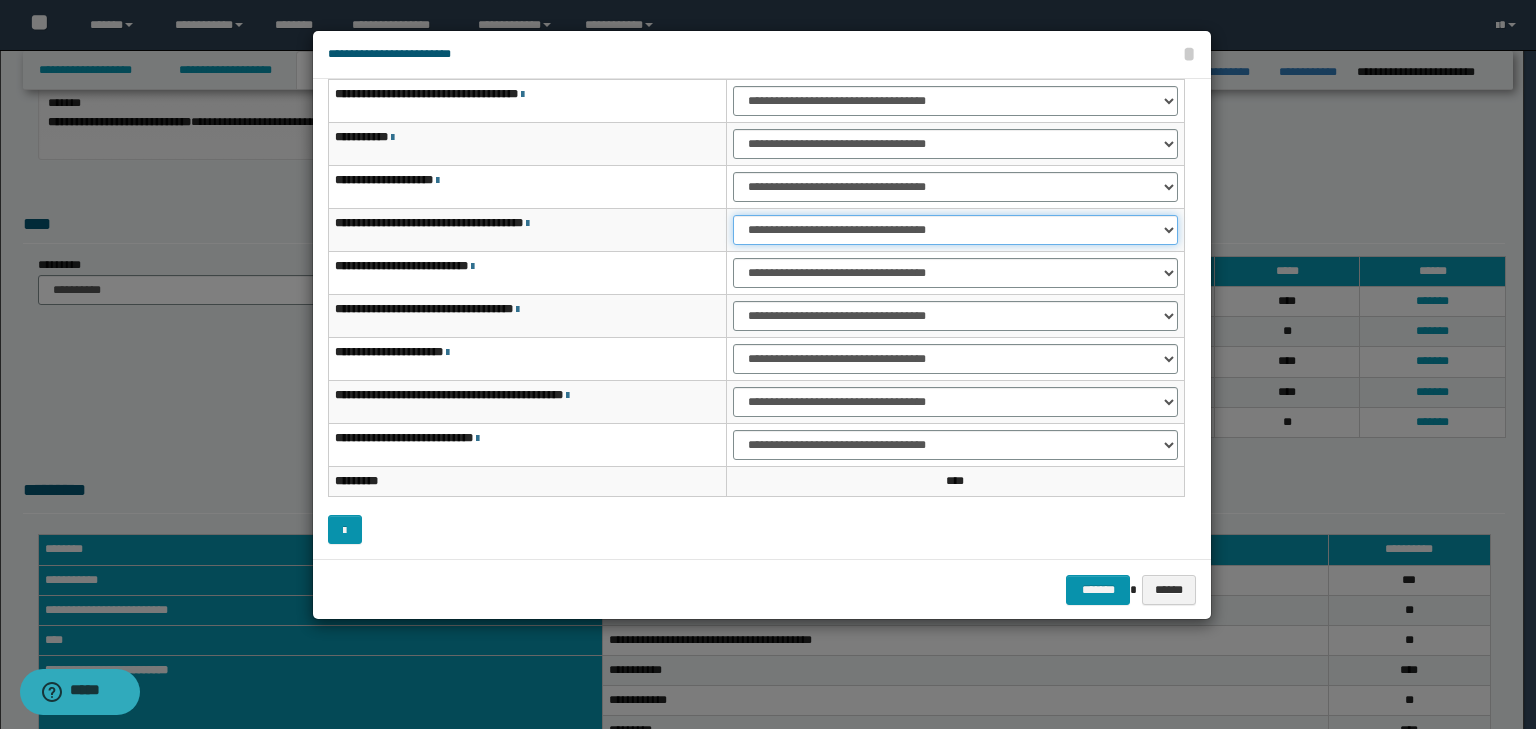click on "**********" at bounding box center [955, 230] 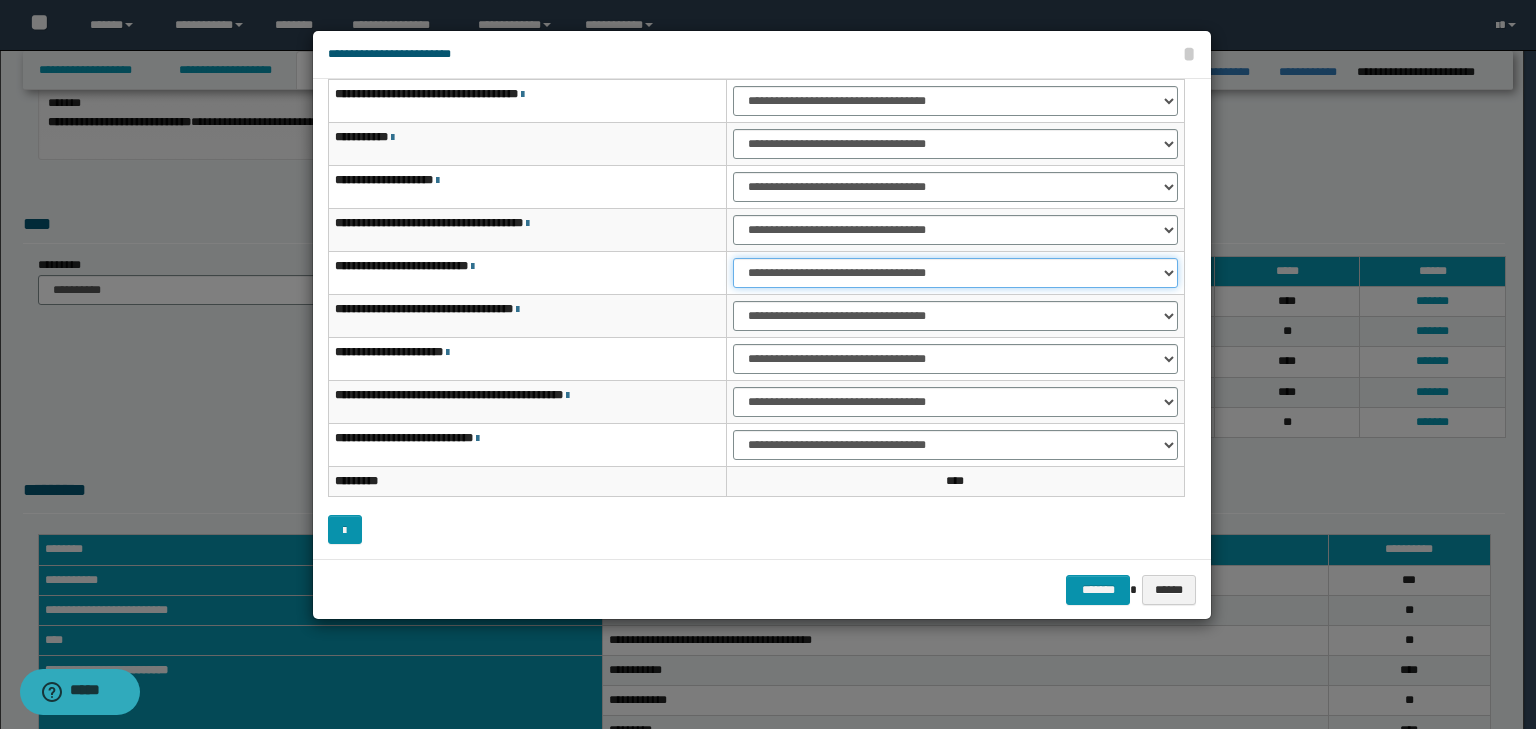 drag, startPoint x: 780, startPoint y: 264, endPoint x: 780, endPoint y: 276, distance: 12 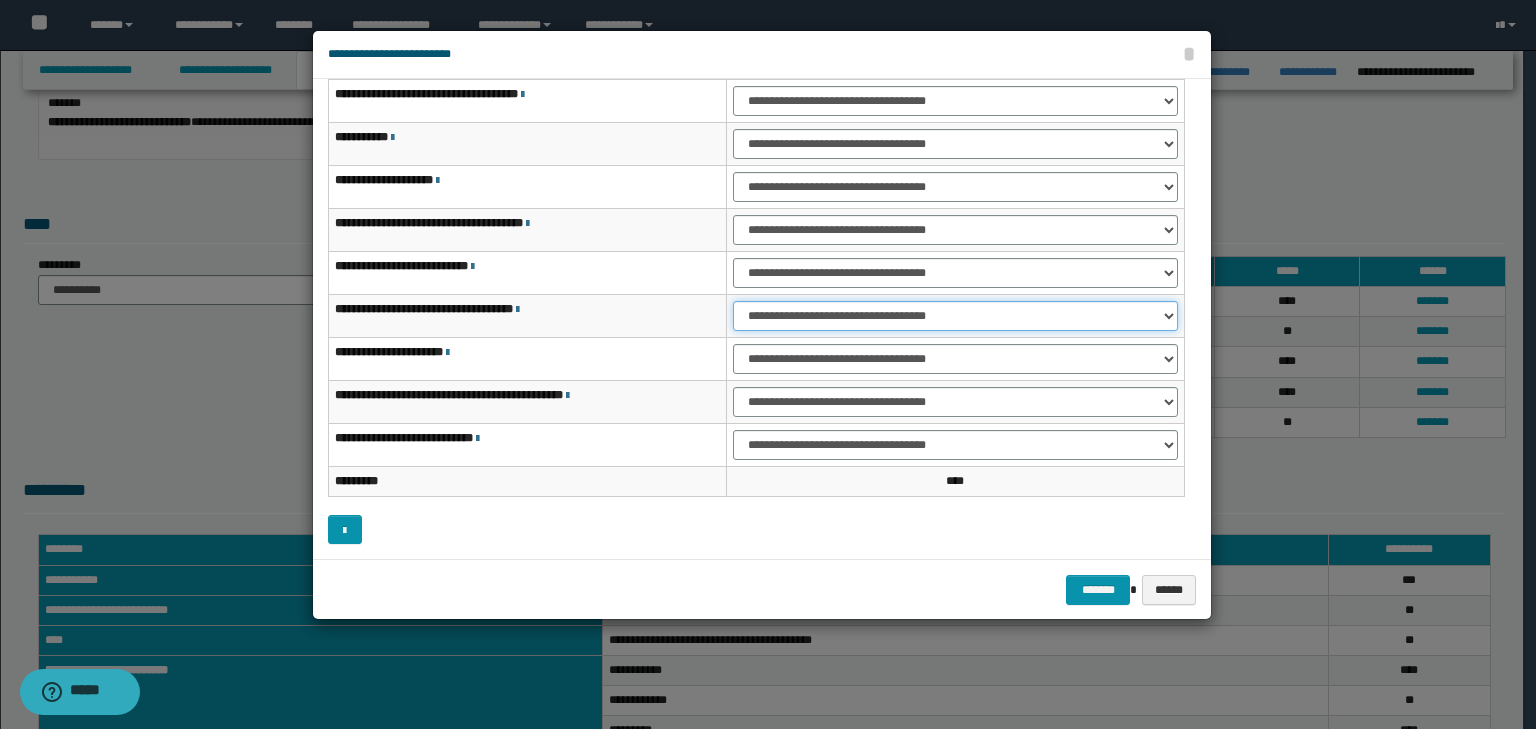 click on "**********" at bounding box center (955, 316) 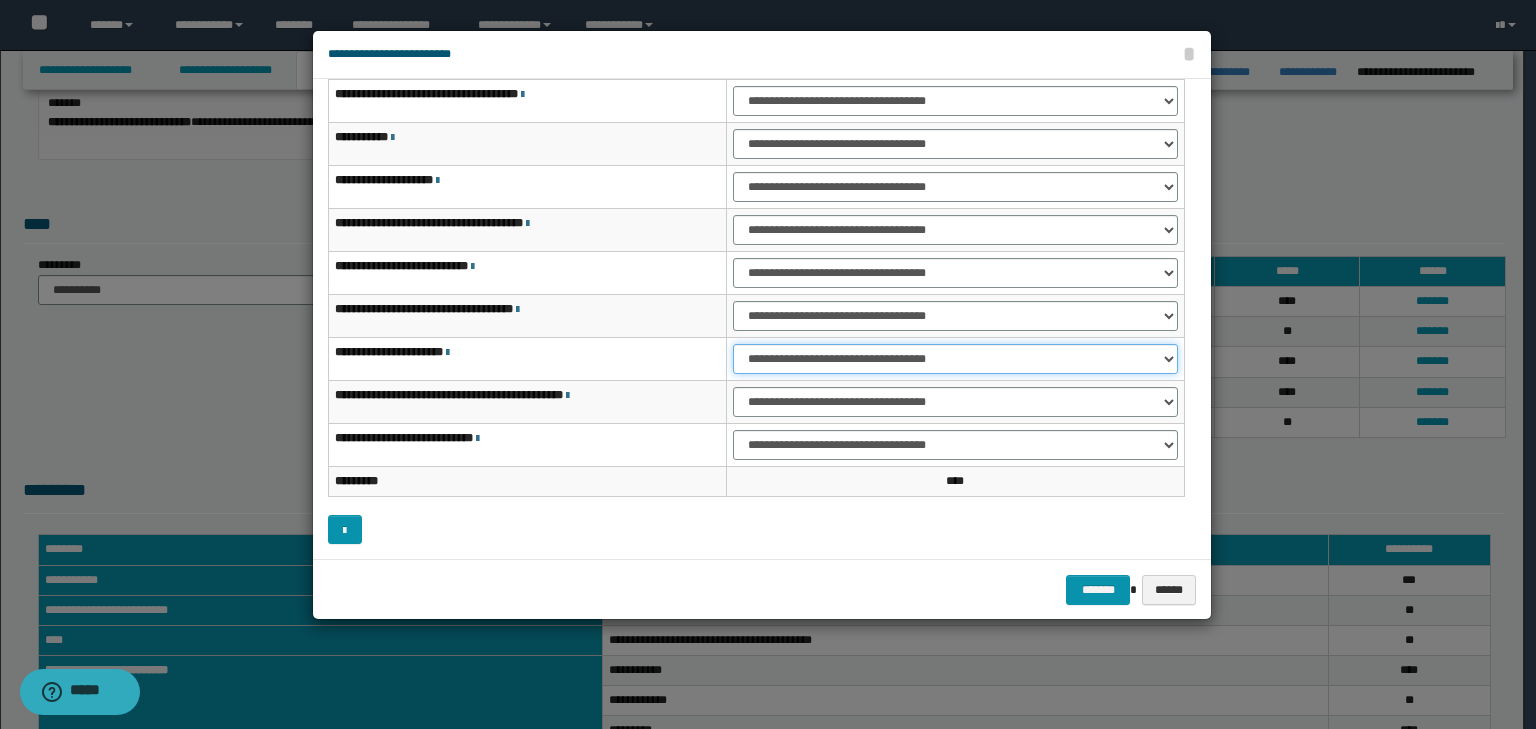 click on "**********" at bounding box center [955, 359] 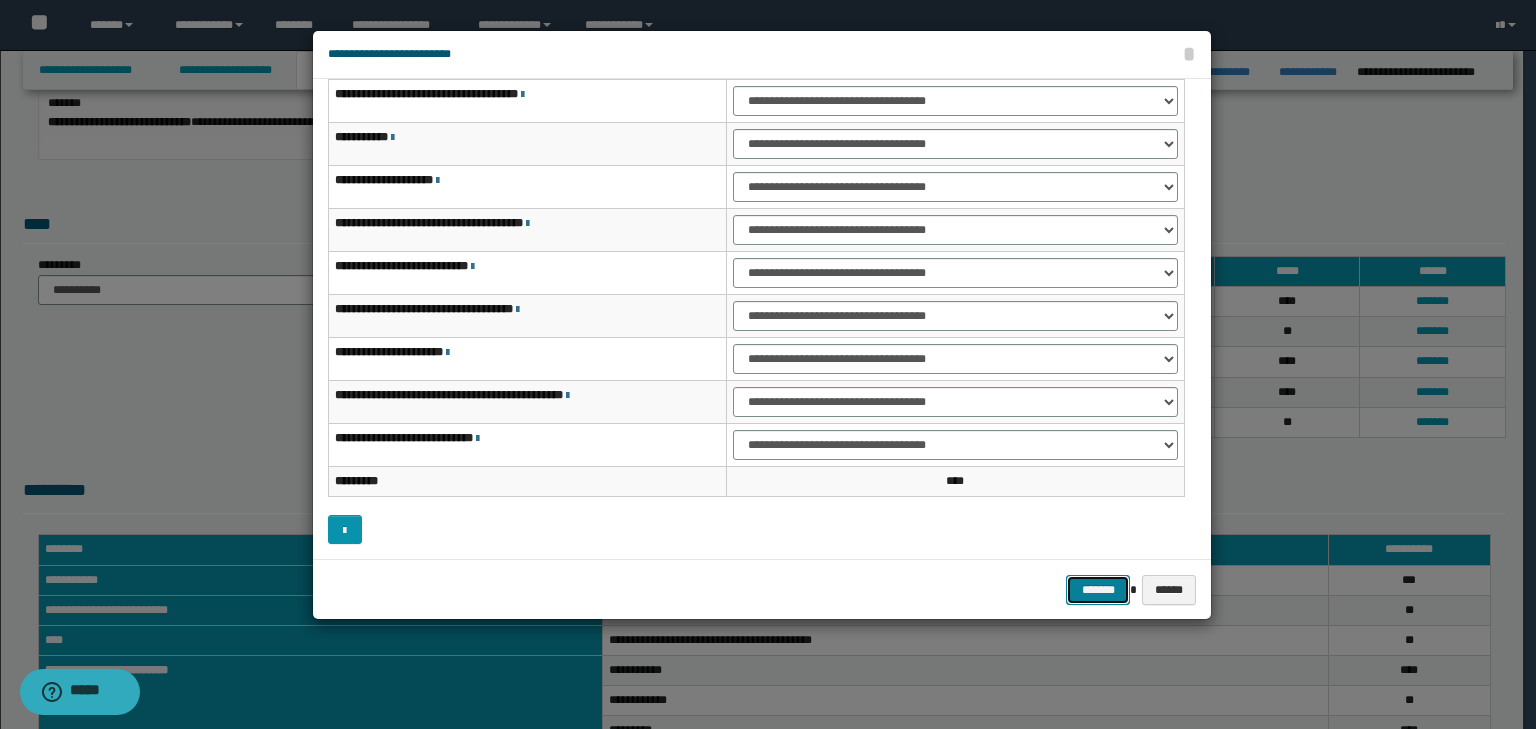 click on "*******" at bounding box center [1098, 590] 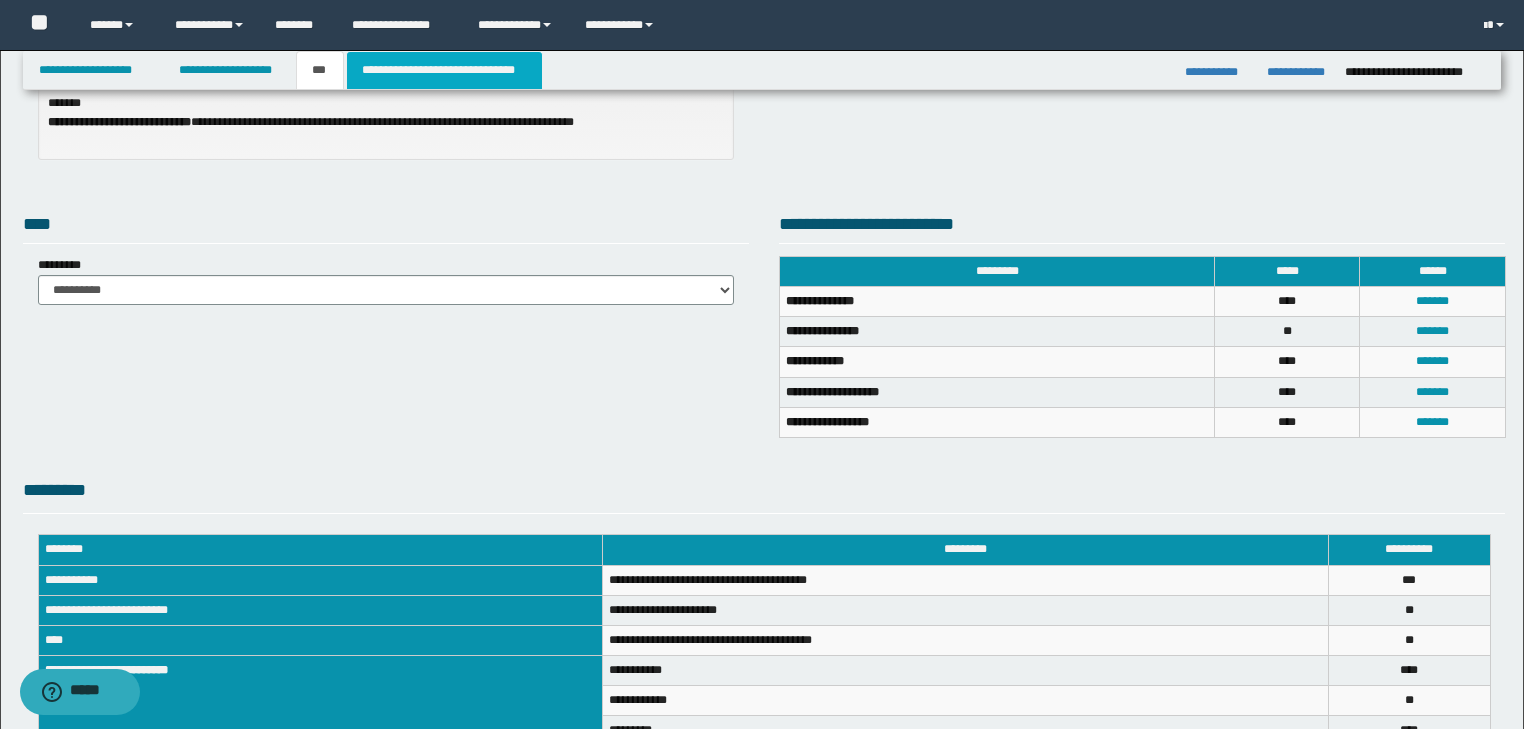 click on "**********" at bounding box center (444, 70) 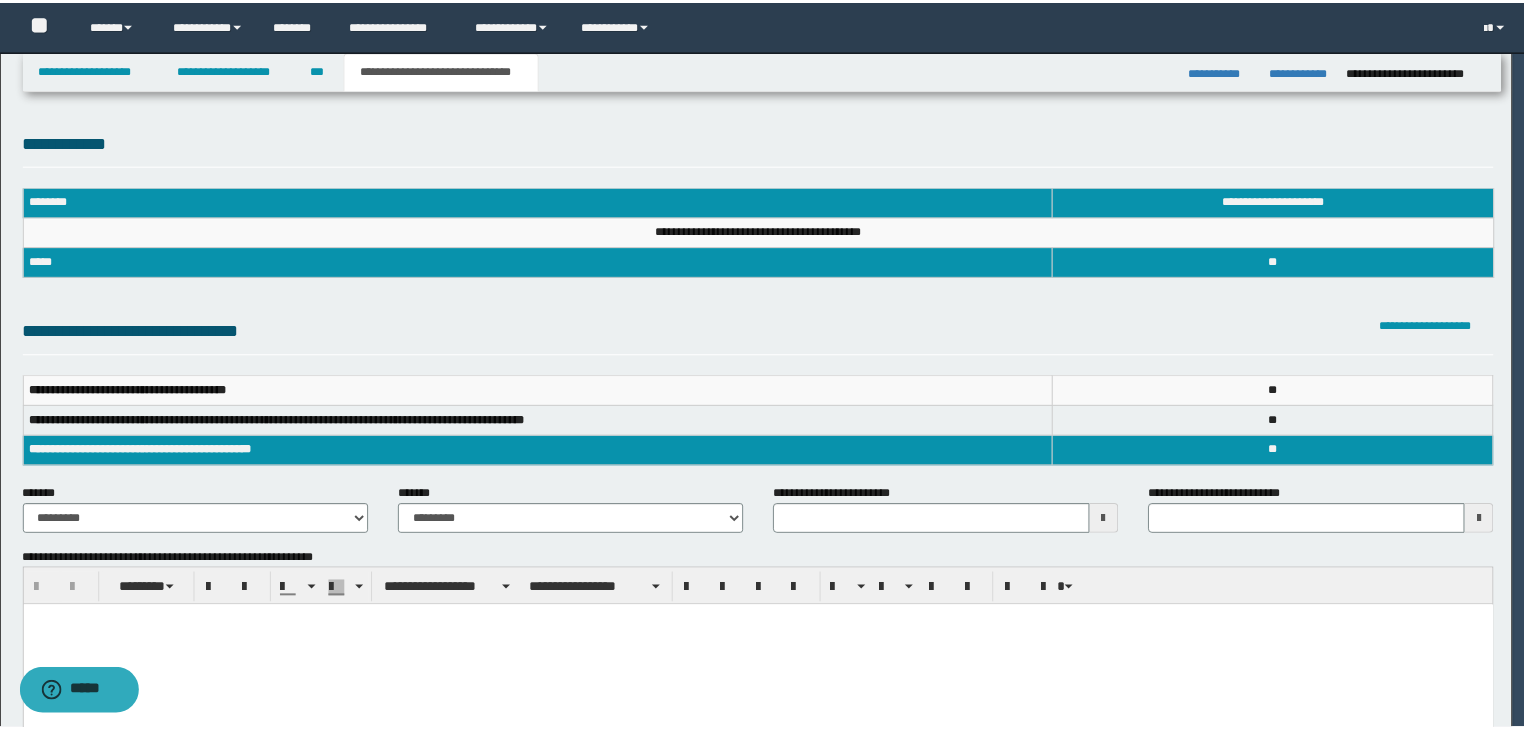 scroll, scrollTop: 0, scrollLeft: 0, axis: both 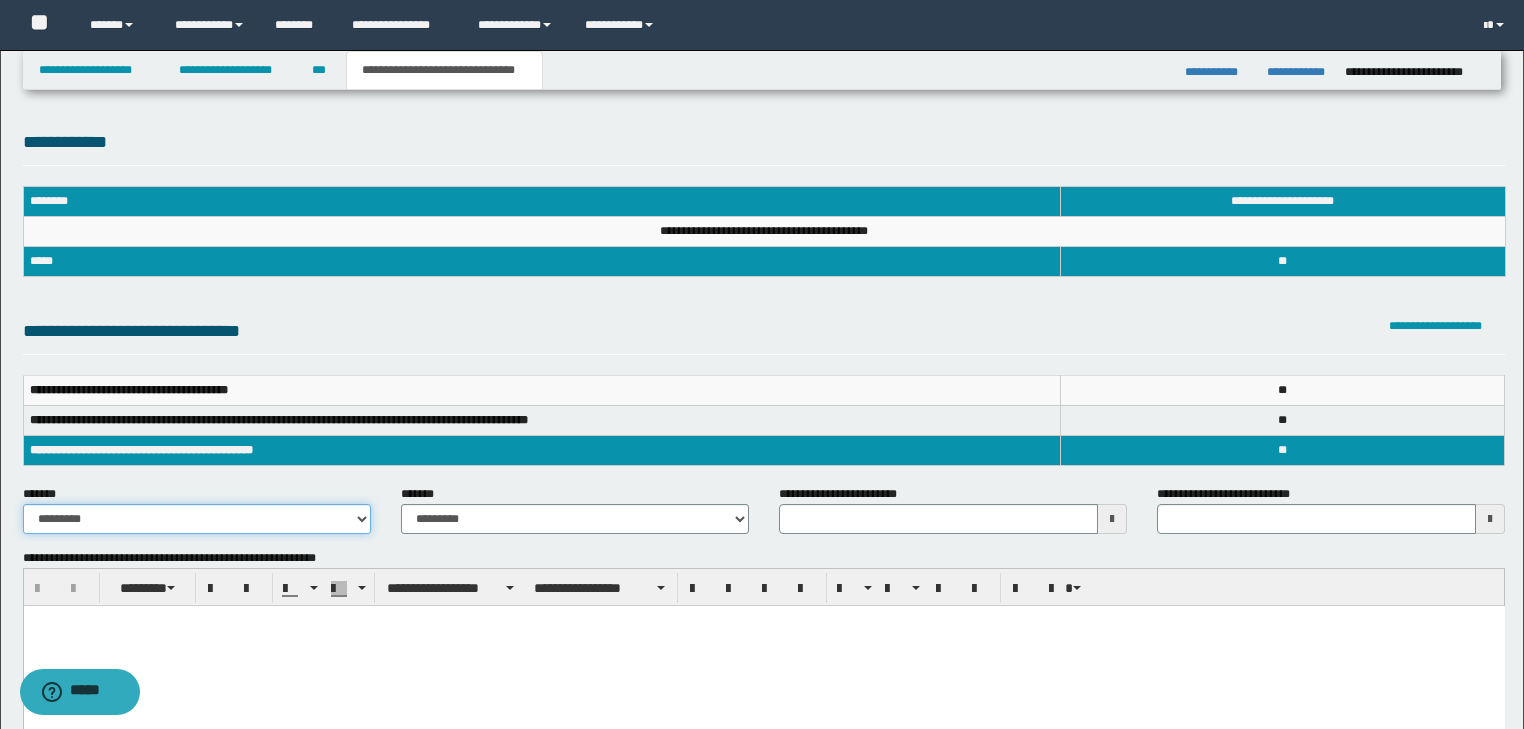 click on "**********" at bounding box center [197, 519] 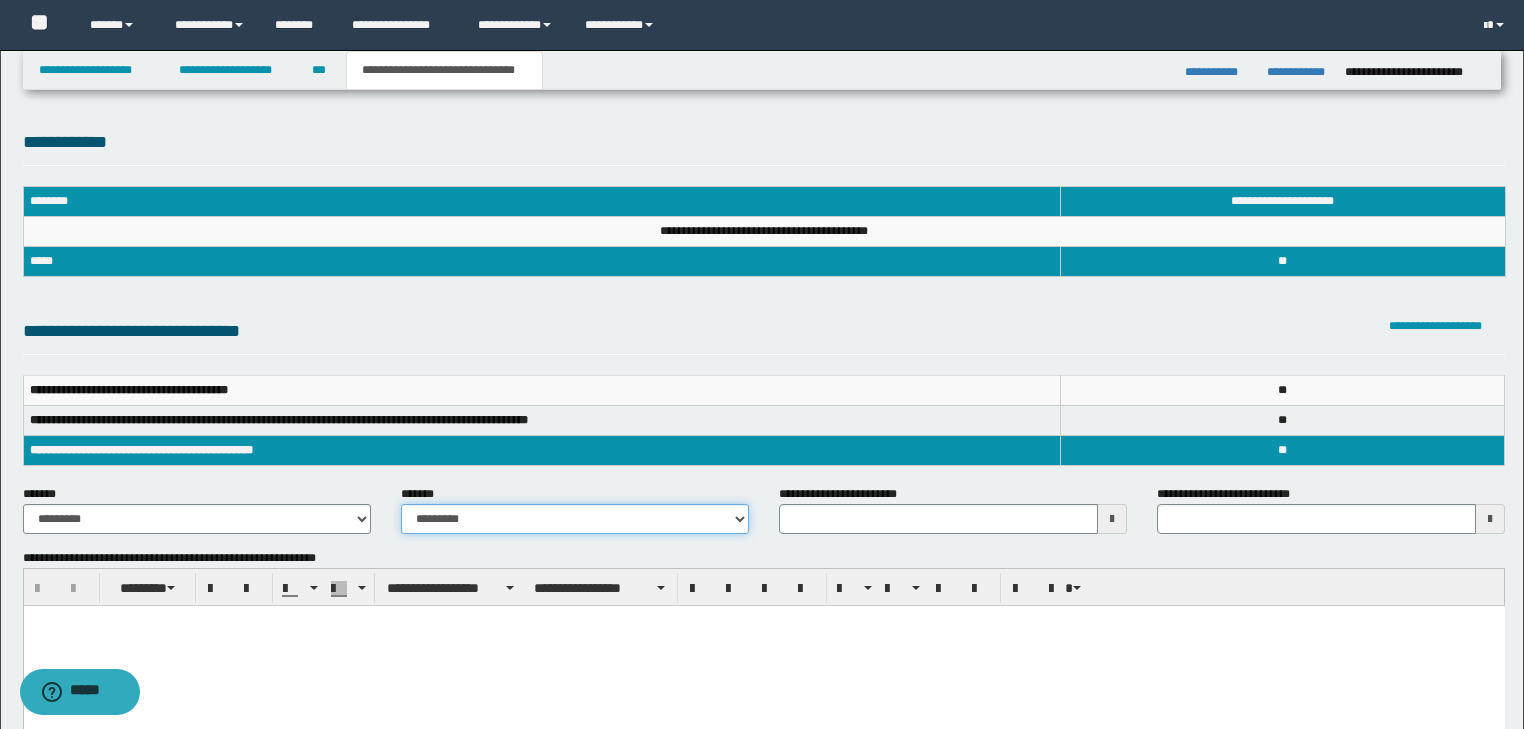 click on "**********" at bounding box center (575, 519) 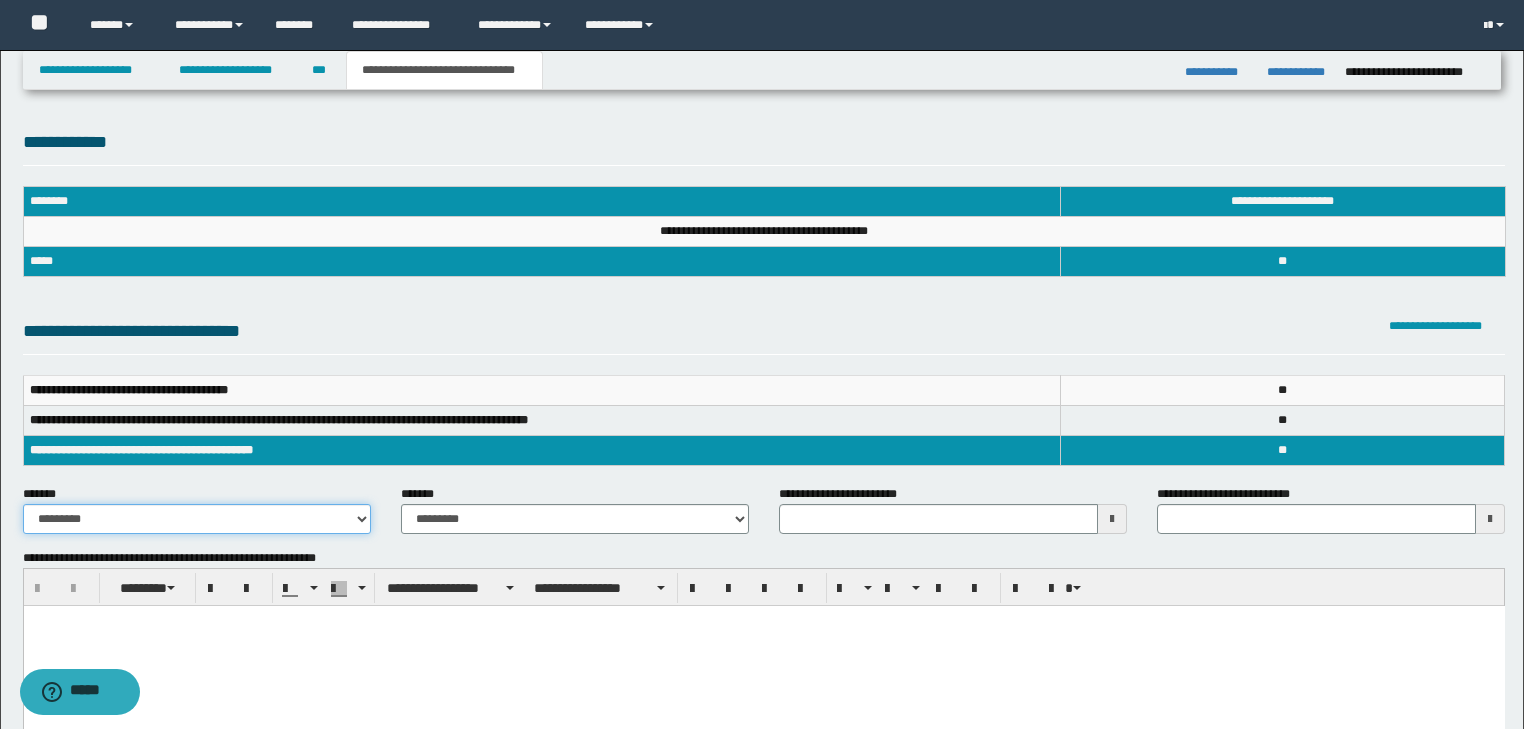 click on "**********" at bounding box center [197, 519] 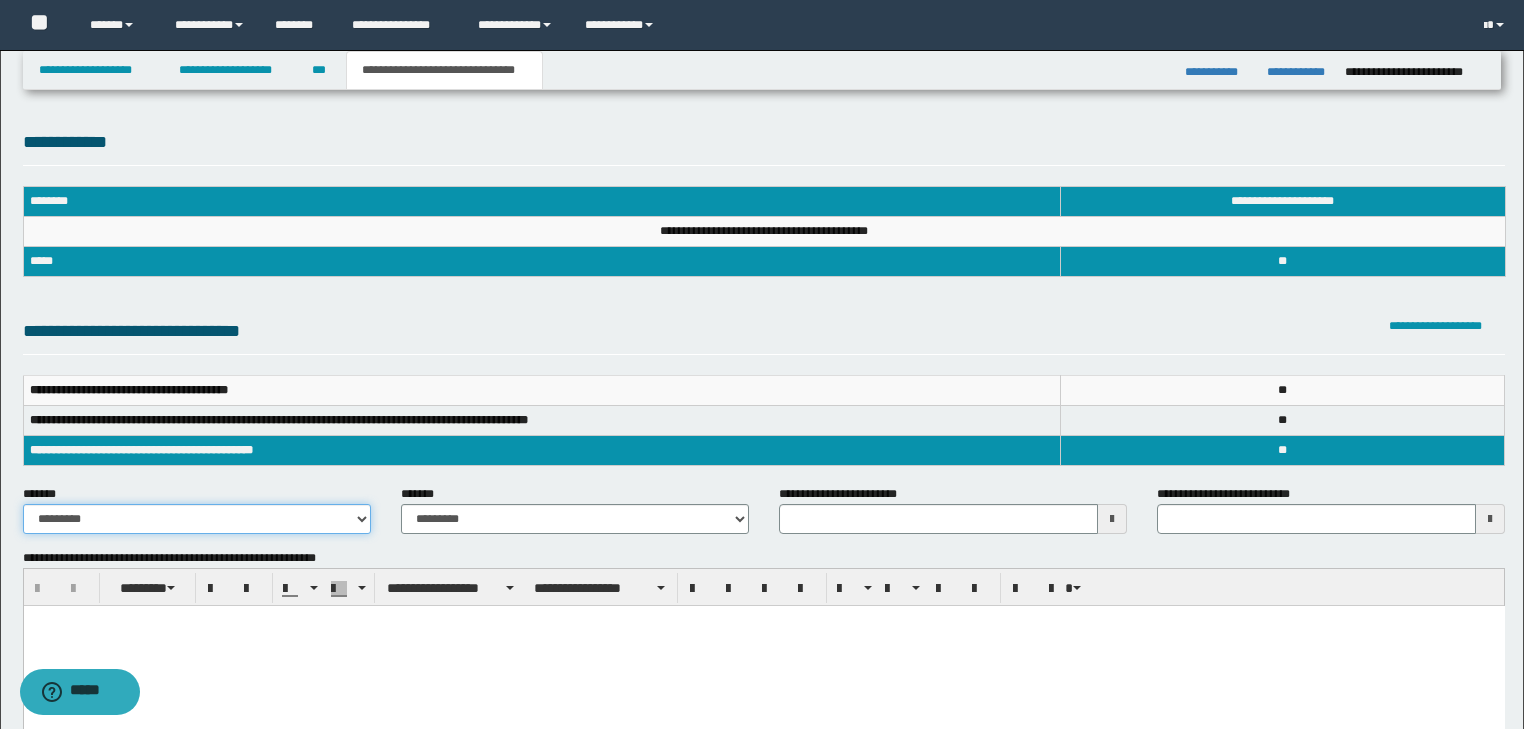 drag, startPoint x: 150, startPoint y: 518, endPoint x: 0, endPoint y: 508, distance: 150.33296 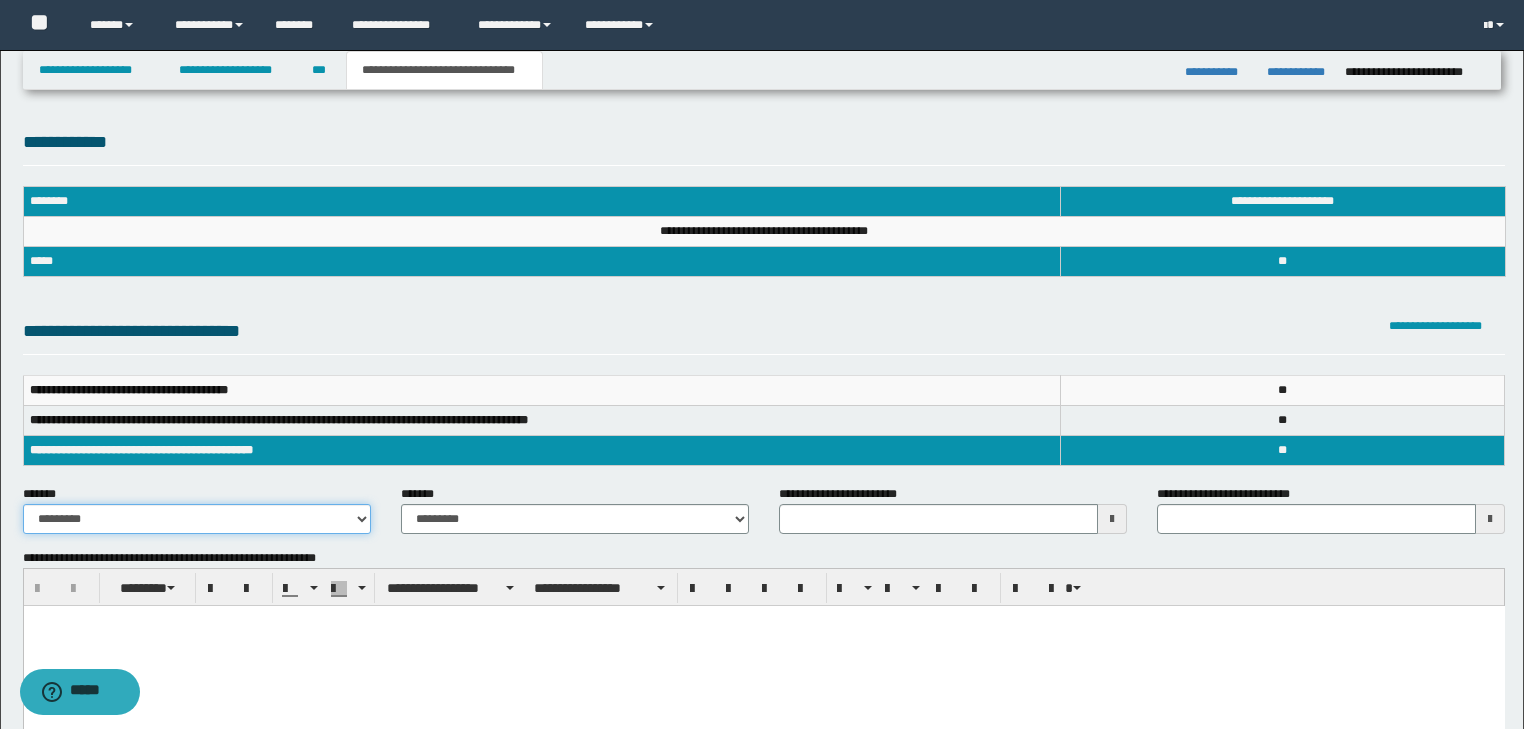 click on "**********" at bounding box center [197, 519] 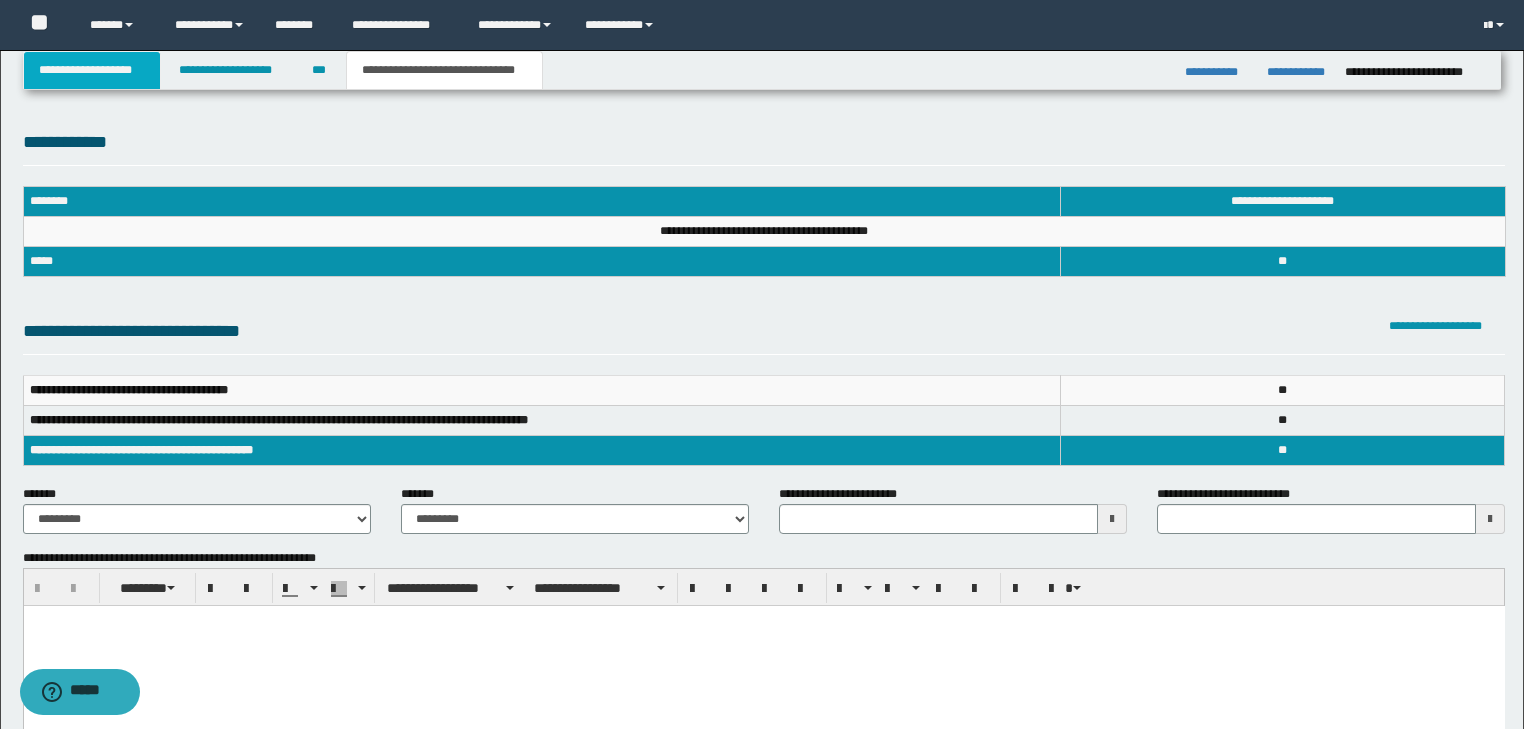 click on "**********" at bounding box center (92, 70) 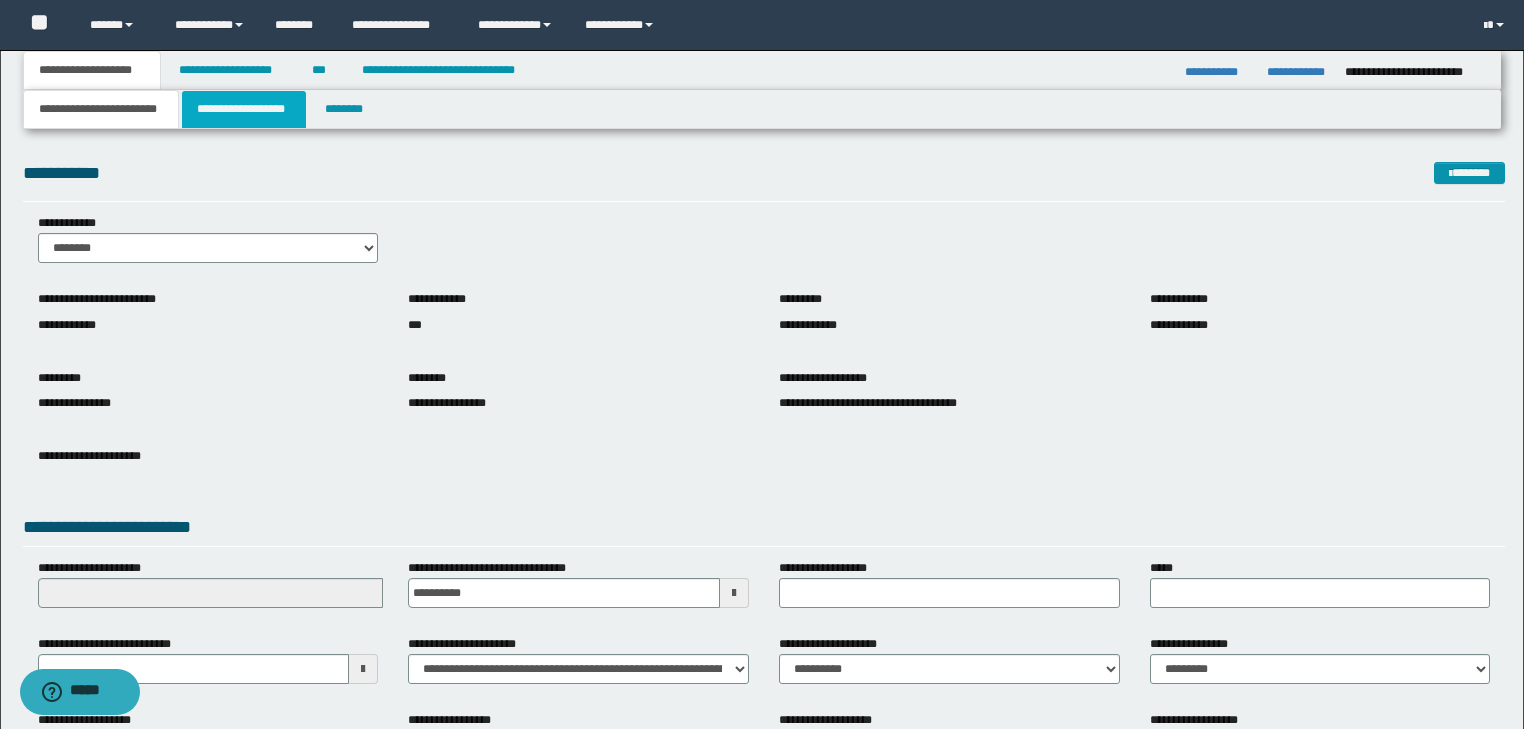 click on "**********" at bounding box center [244, 109] 